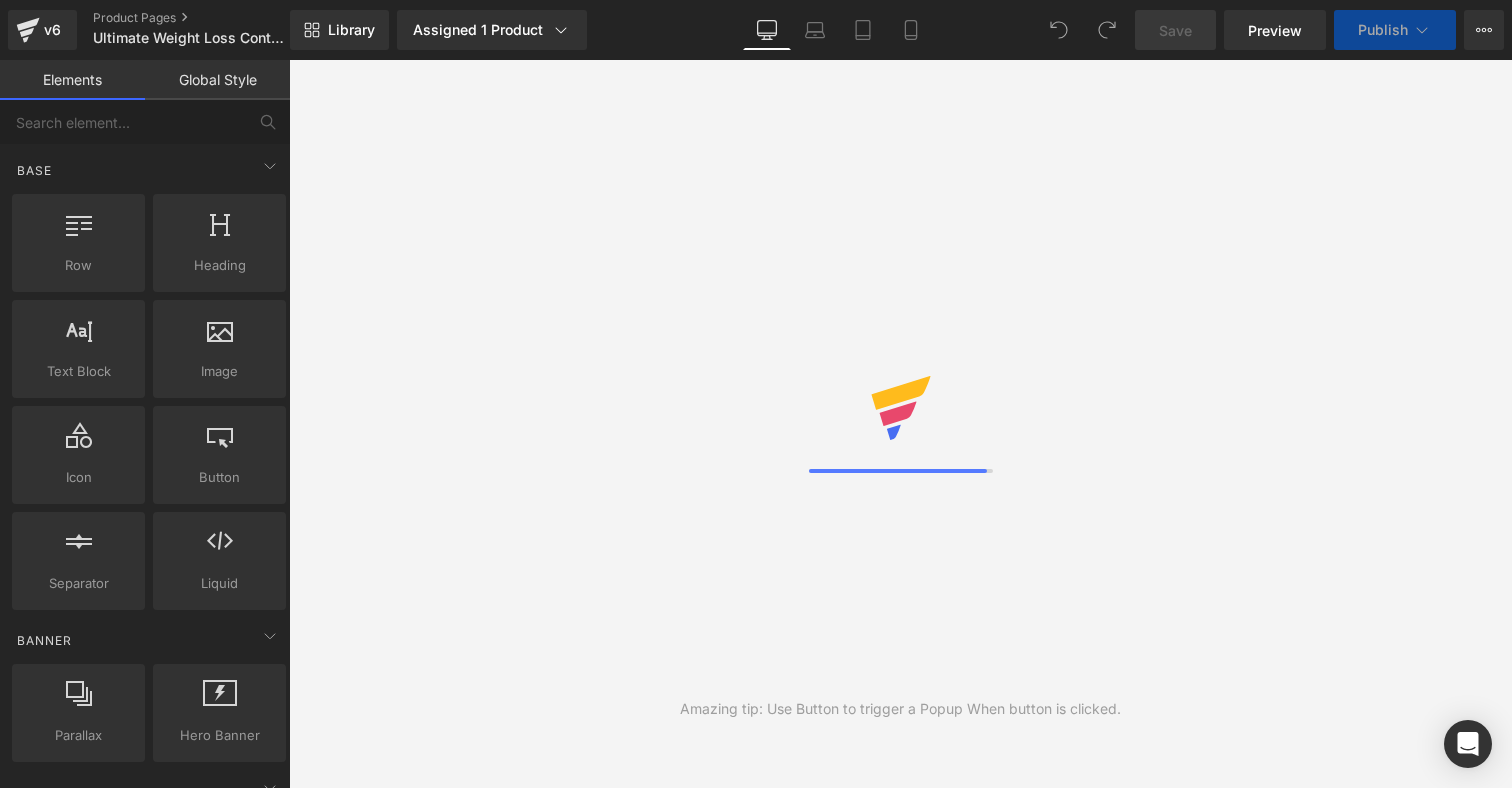 scroll, scrollTop: 0, scrollLeft: 0, axis: both 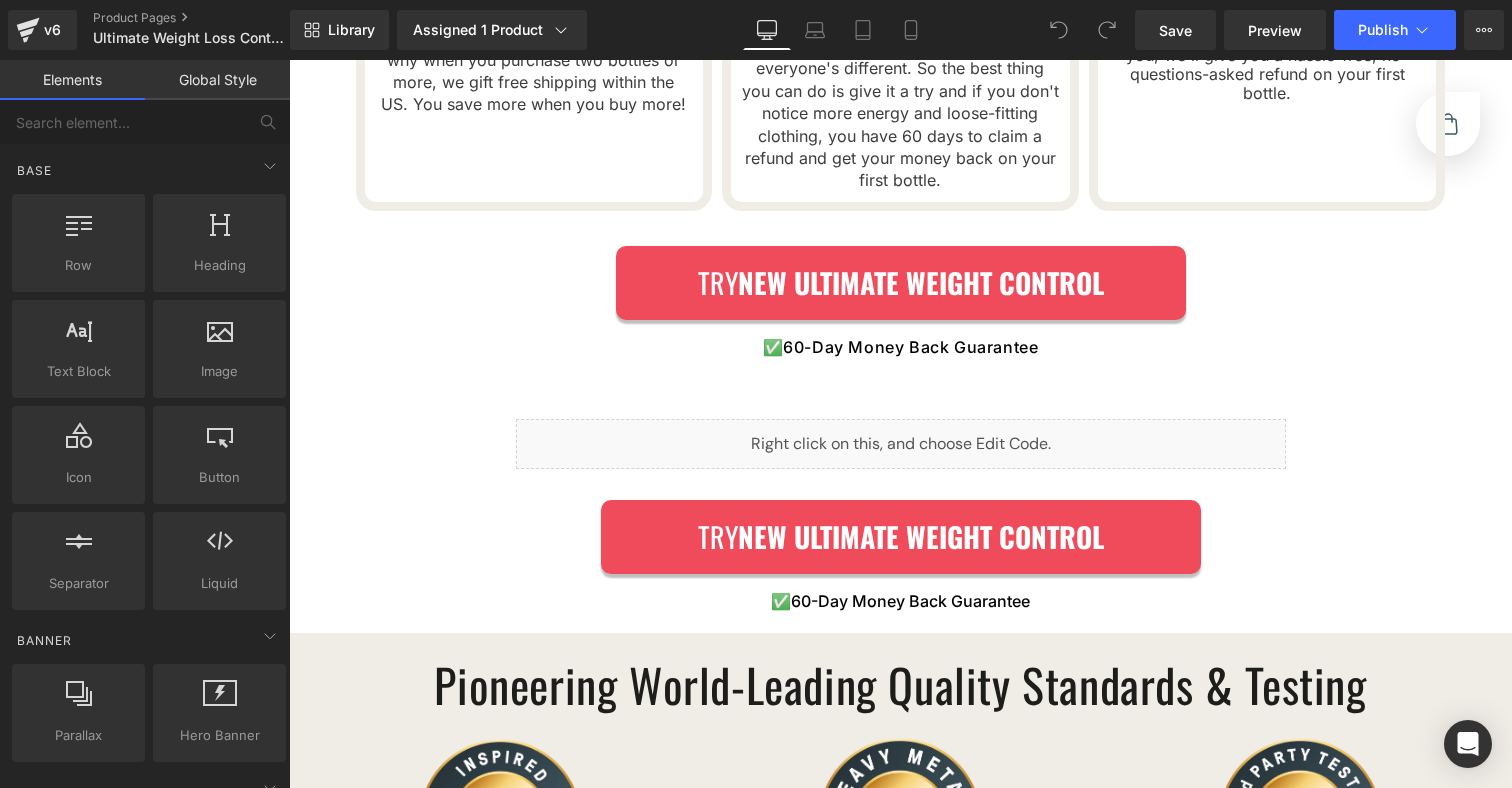 click on "Liquid         Liquid         Research-Backed Ingredients Featured In... Heading         Liquid         Row         Row         Row         Image         Helps block new fat cells from forming Heading         Contains a blend of 6 plant extracts scientifically shown to help men of all ages and body types manage healthy weight loss. Text Block         Row         Image         Supports long-term fat loss and lean muscle maintenance Heading         Contains key nutrients the body needs to maintain healthy metabolism, fat burning and energy levels, even as you age and testosterone naturally declines. Text Block         Row         Image         Helps with appetite management Heading         Supports production of satiety hormones that reduce hunger cravings and promote the feeling of satiety — even after moderate meals. Text Block         Row         Row         Row         A Few Transformation Stories  Directly From Our Customers Heading         Row         Mike R.     Text Block         Image" at bounding box center [901, 23] 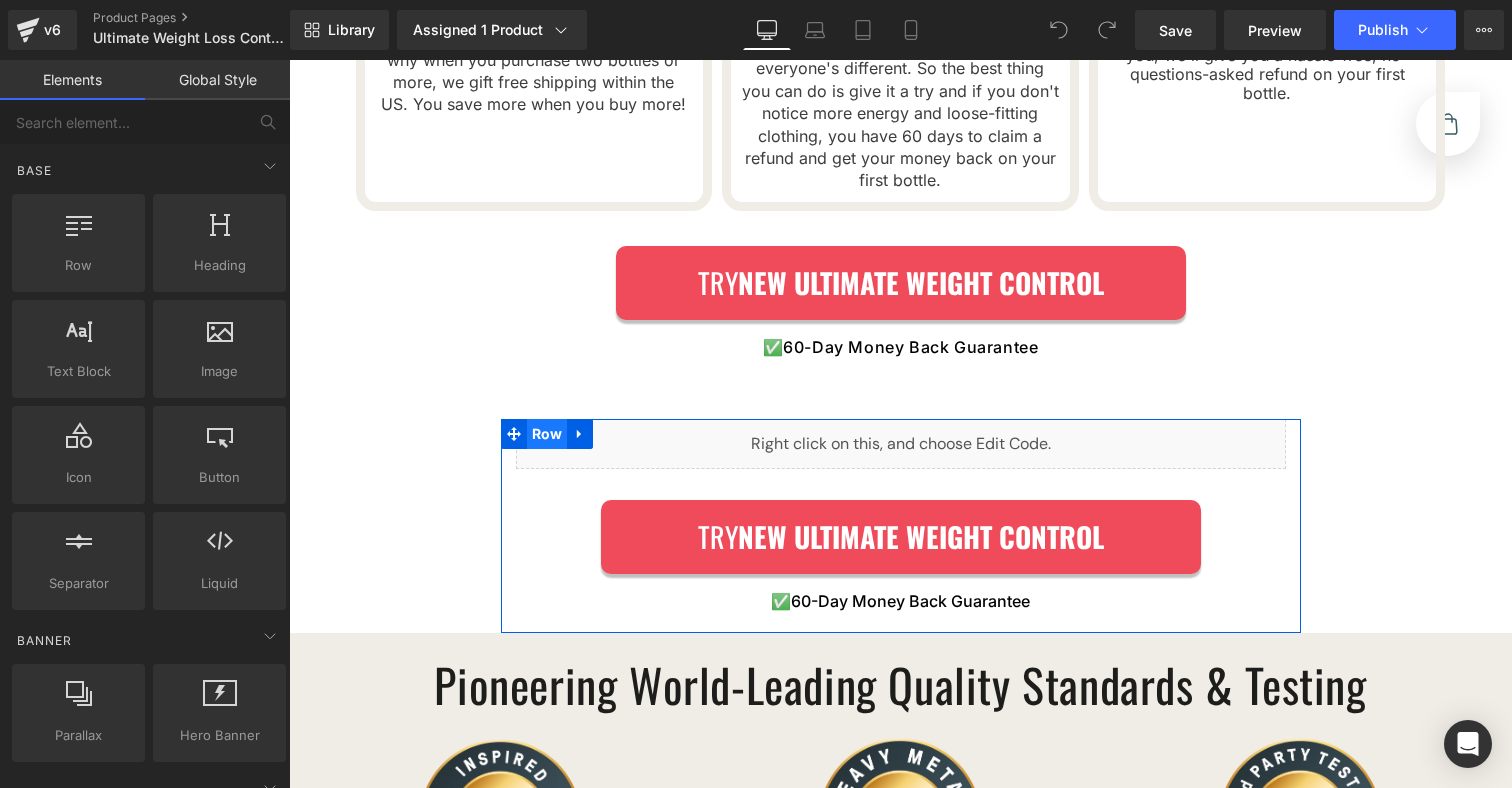 click on "Row" at bounding box center (547, 434) 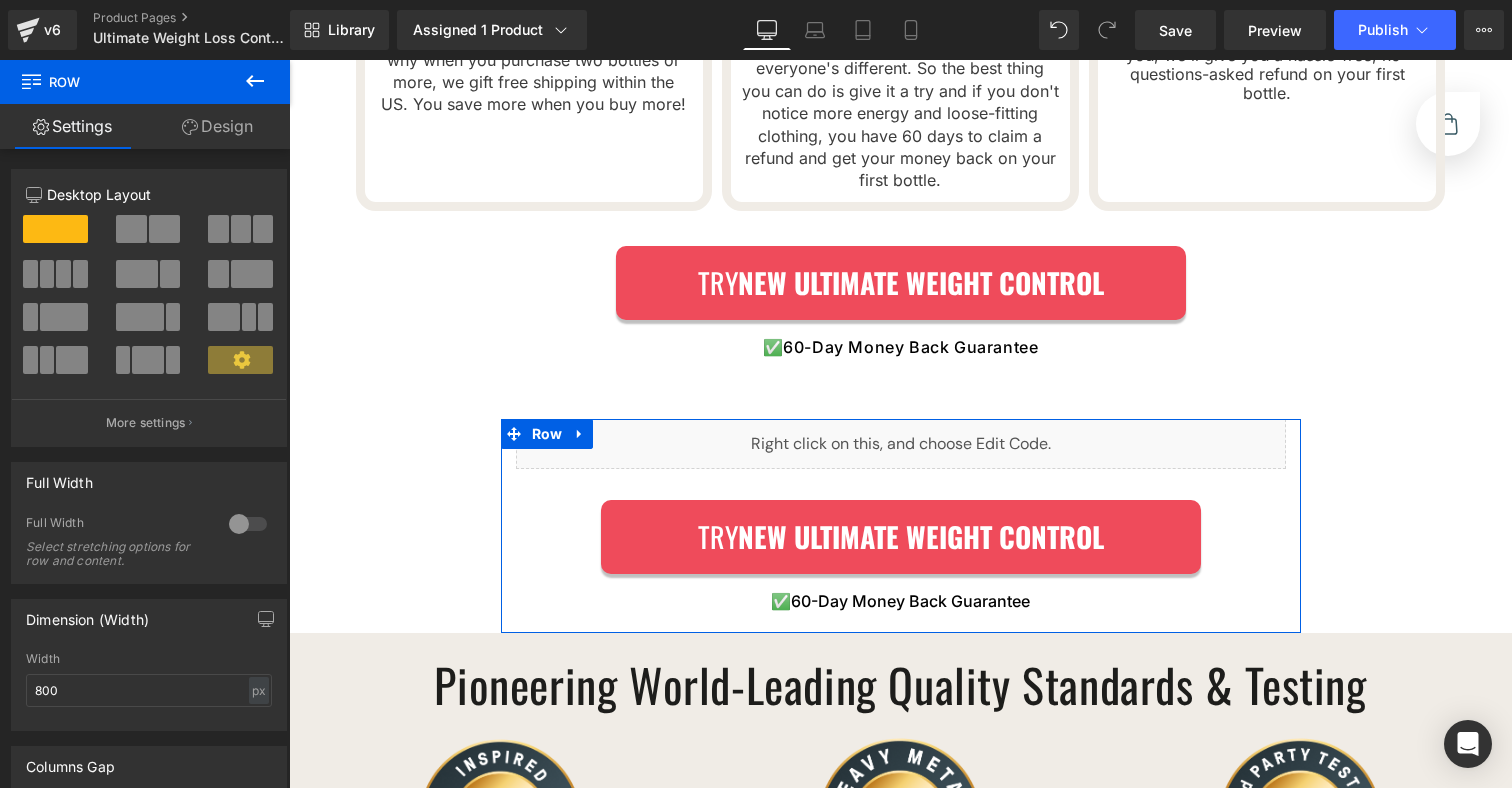 click on "Design" at bounding box center [217, 126] 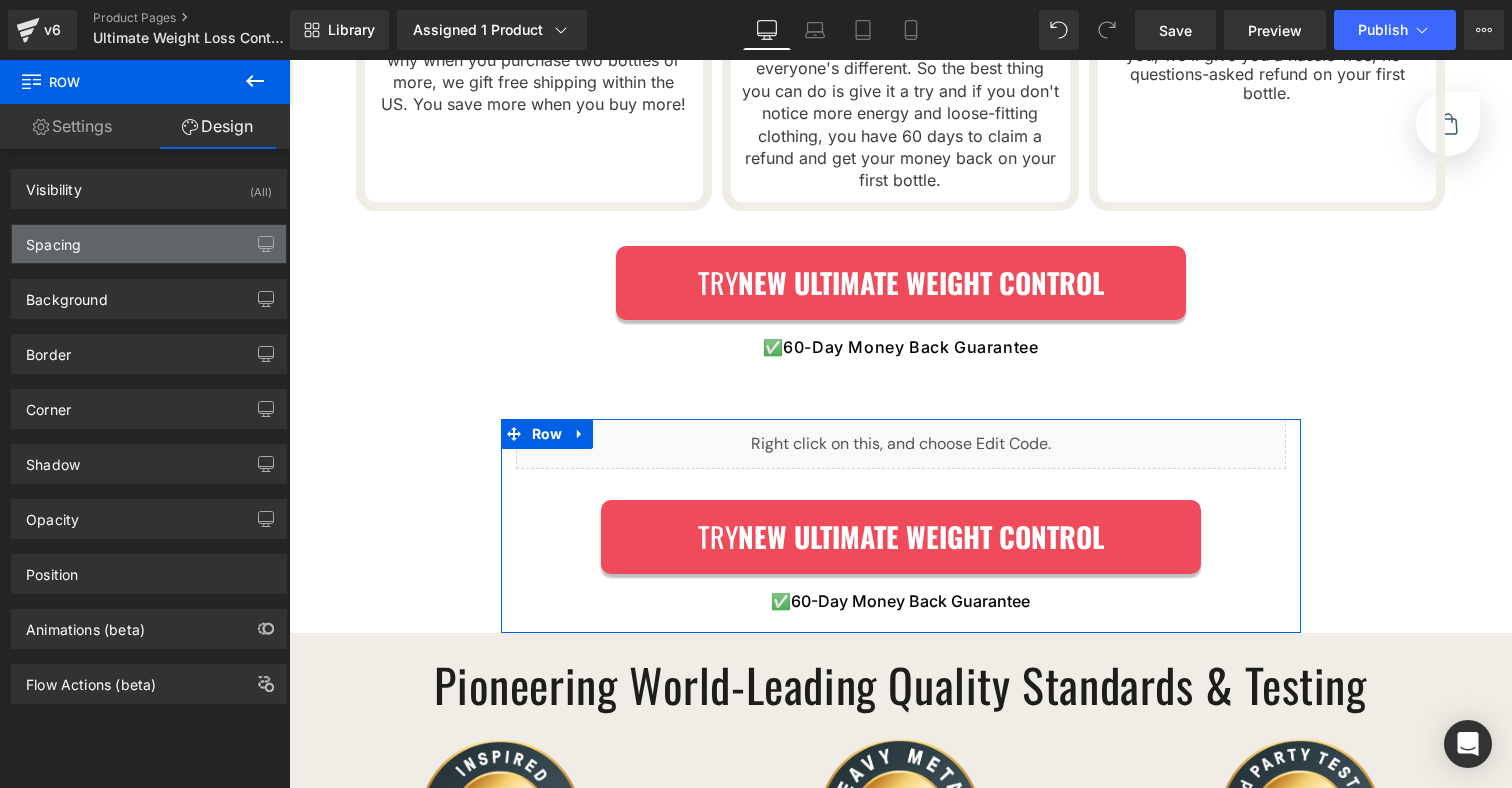 click on "Spacing" at bounding box center [149, 244] 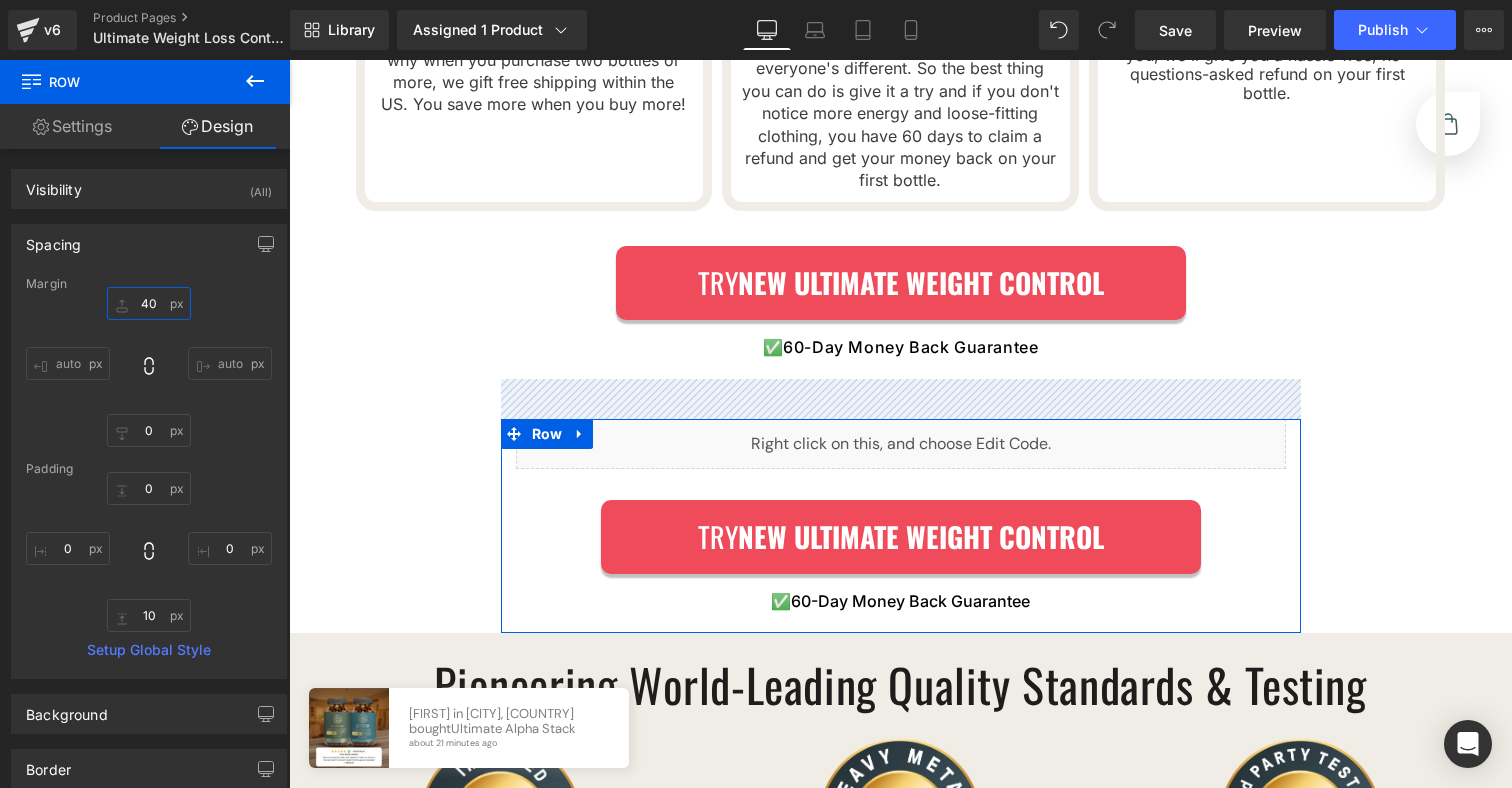 click on "40" at bounding box center (149, 303) 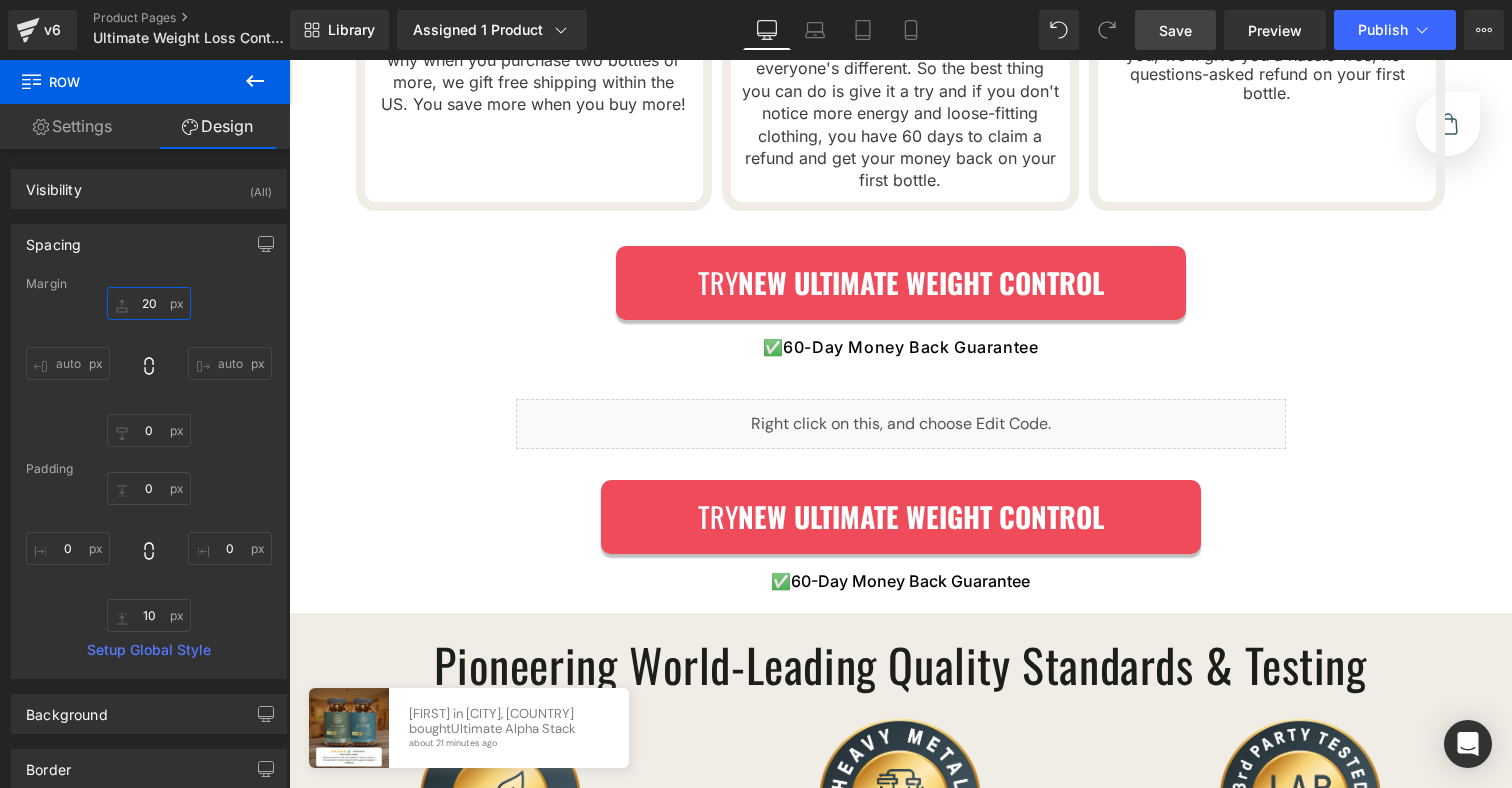 type on "20" 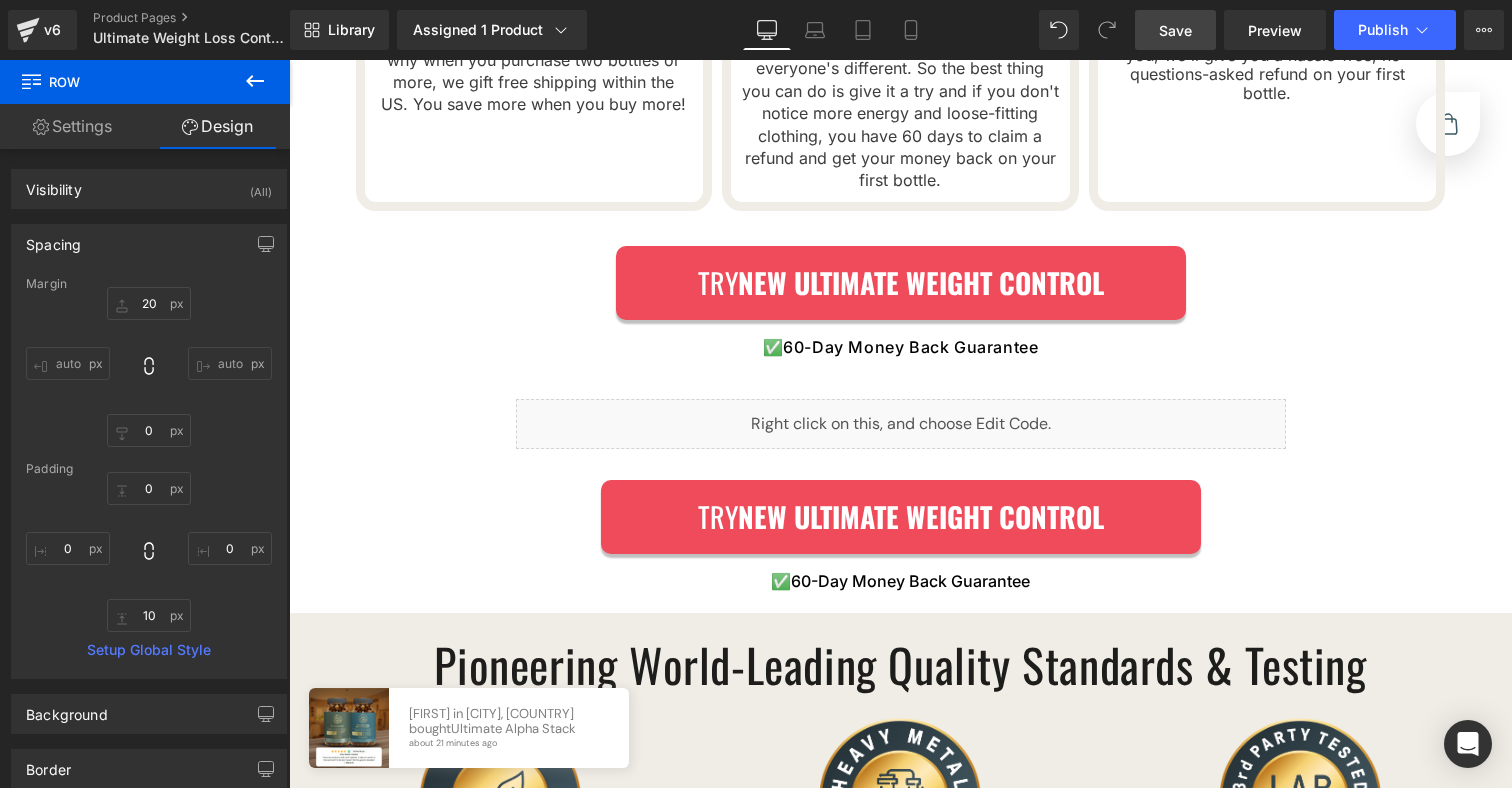 drag, startPoint x: 1199, startPoint y: 23, endPoint x: 820, endPoint y: 47, distance: 379.75912 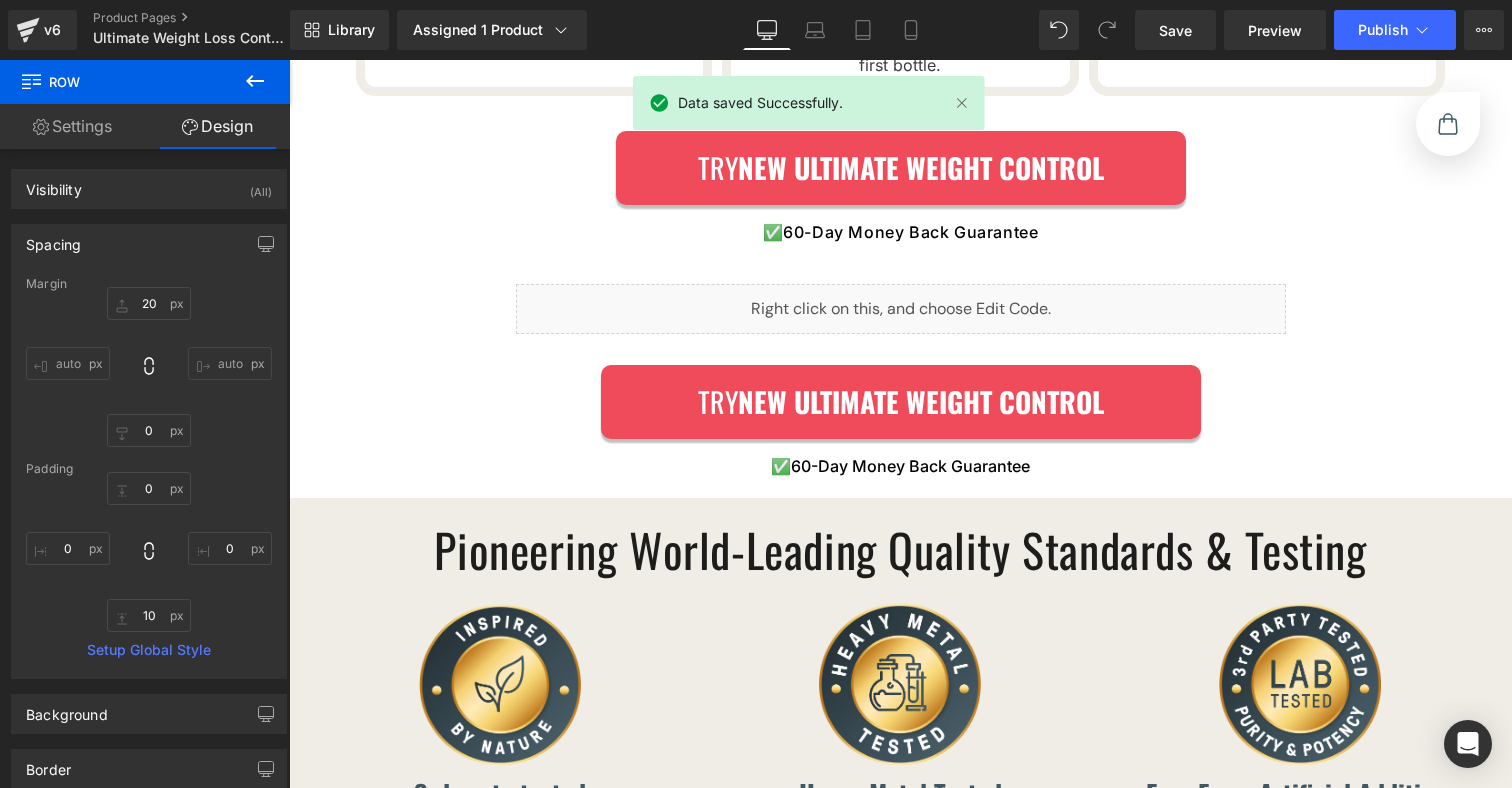 scroll, scrollTop: 3997, scrollLeft: 0, axis: vertical 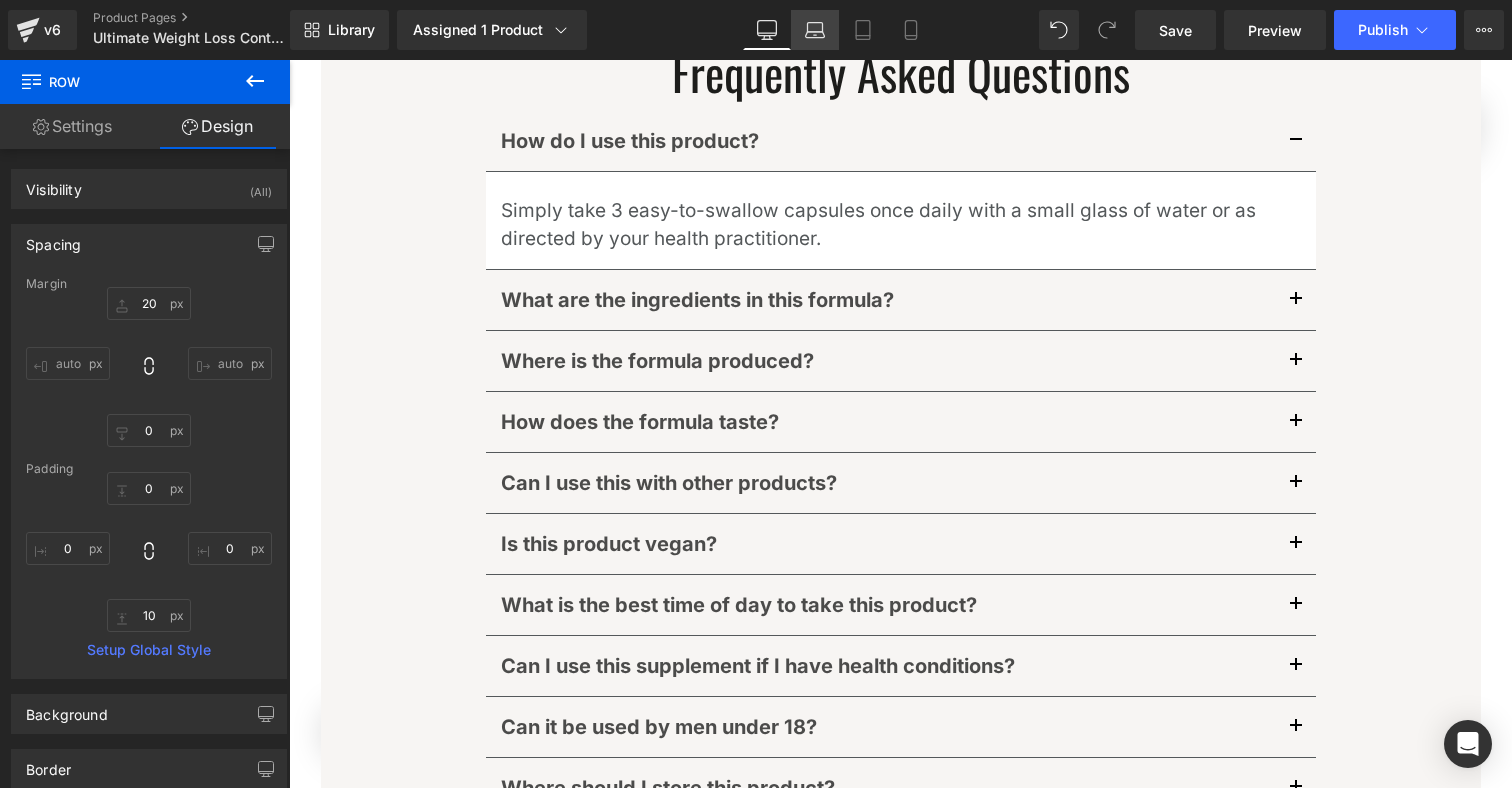 click on "Laptop" at bounding box center [815, 30] 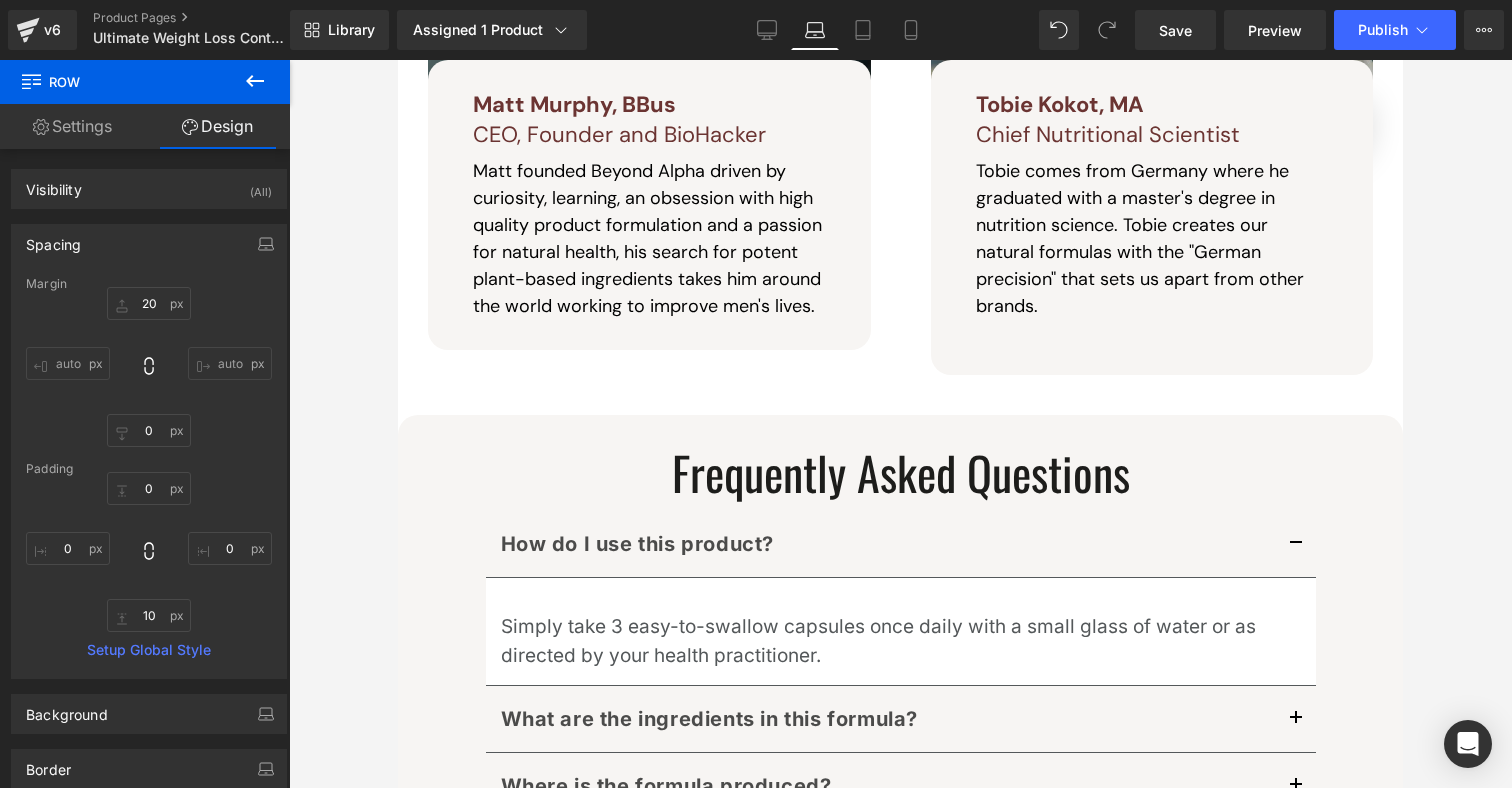 scroll, scrollTop: 3987, scrollLeft: 0, axis: vertical 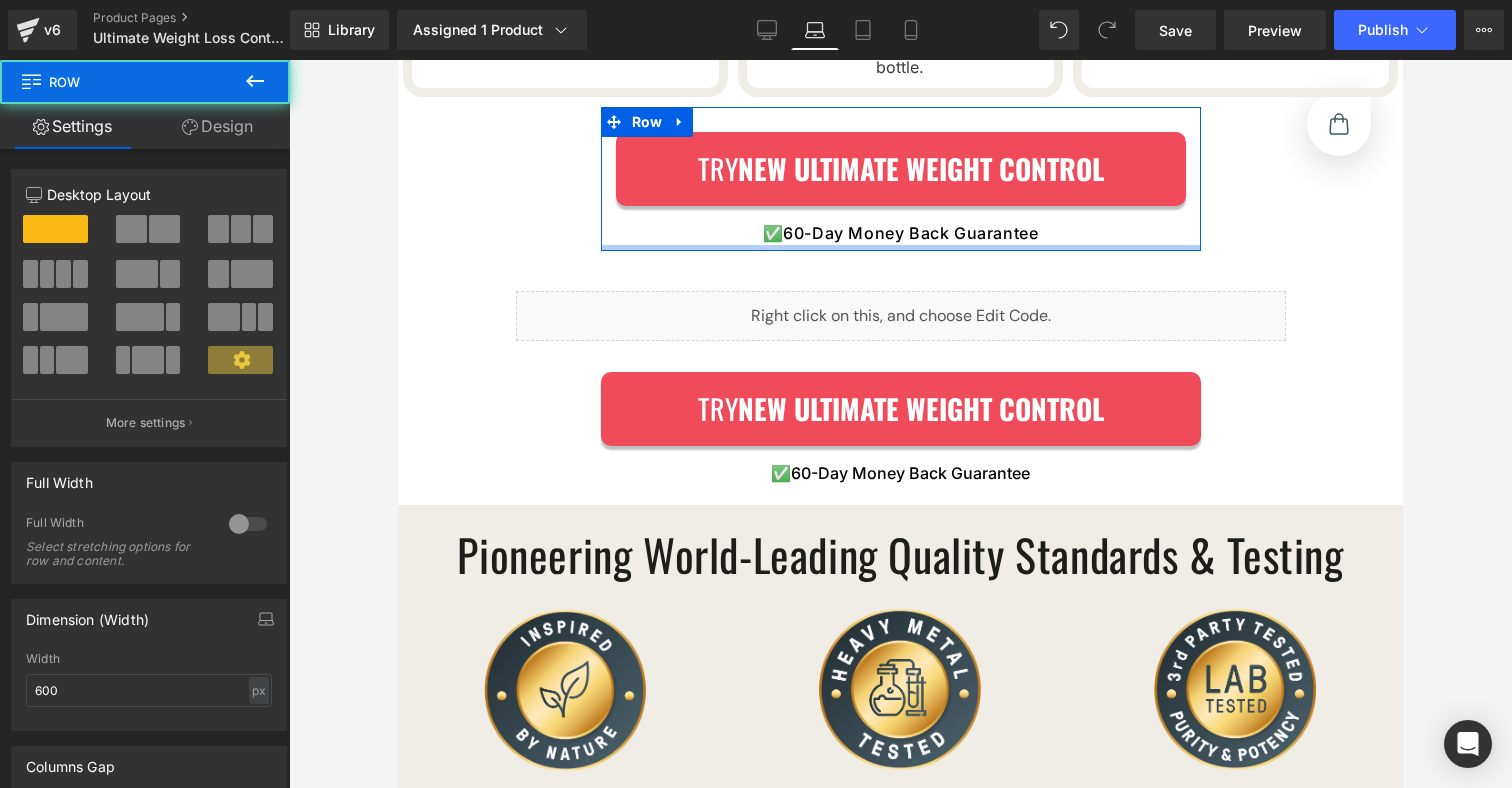 click on "Try   NEW ULTIMATE WEIGHT CONTROL Button         ✅  60-Day Money Back Guarantee Text Block         Row" at bounding box center (901, 179) 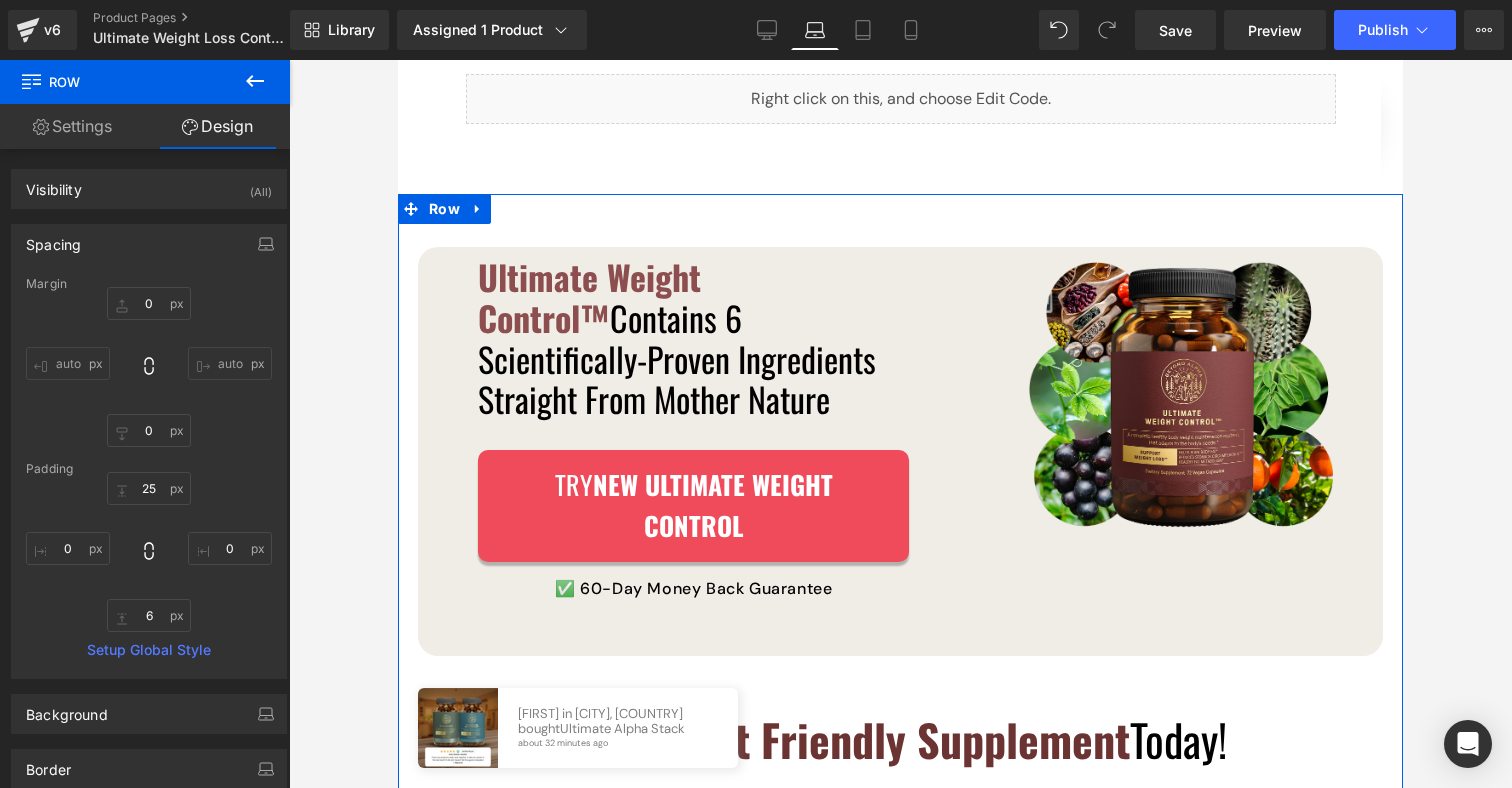 scroll, scrollTop: 1617, scrollLeft: 0, axis: vertical 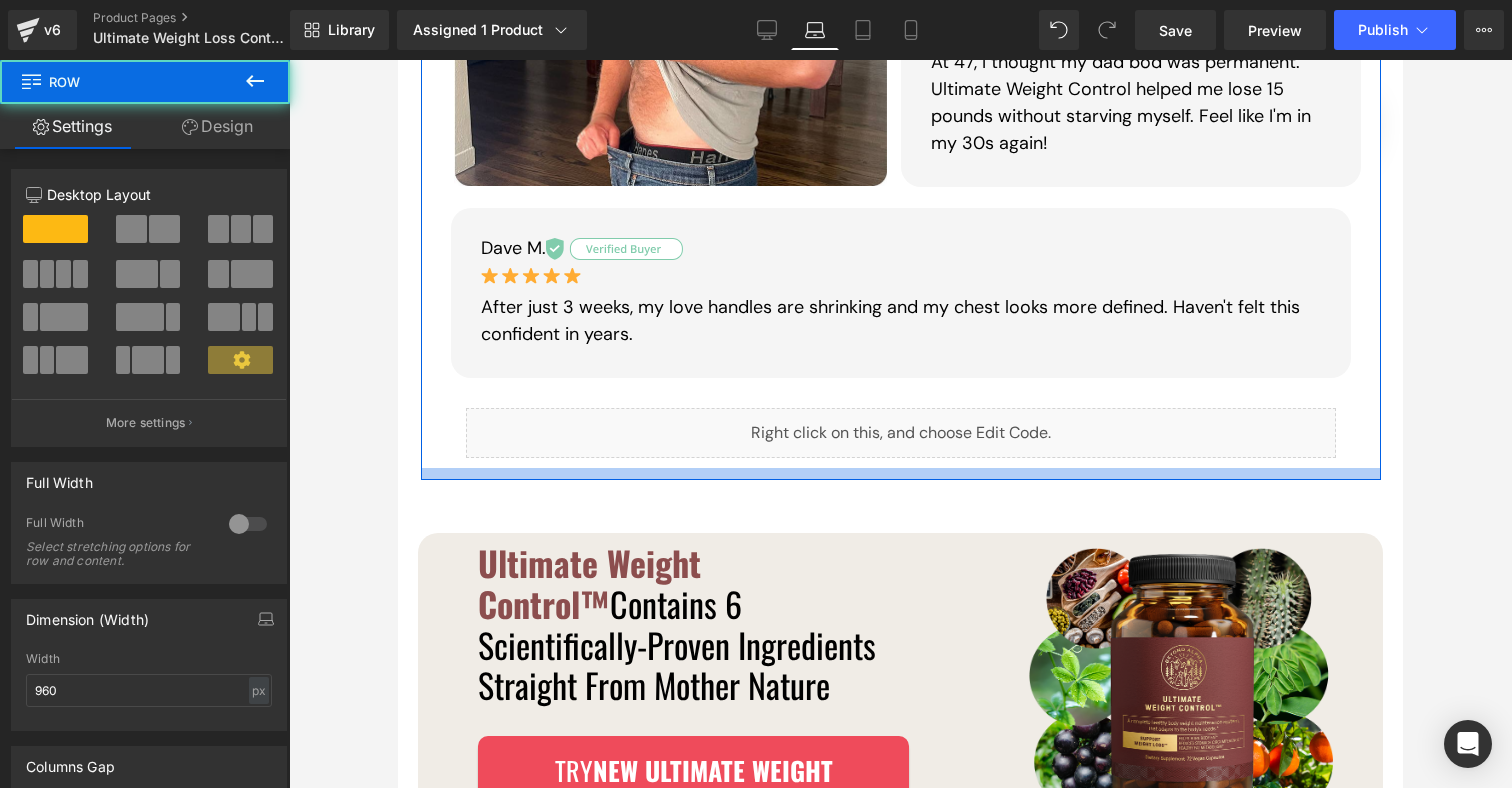 drag, startPoint x: 843, startPoint y: 484, endPoint x: 850, endPoint y: 435, distance: 49.497475 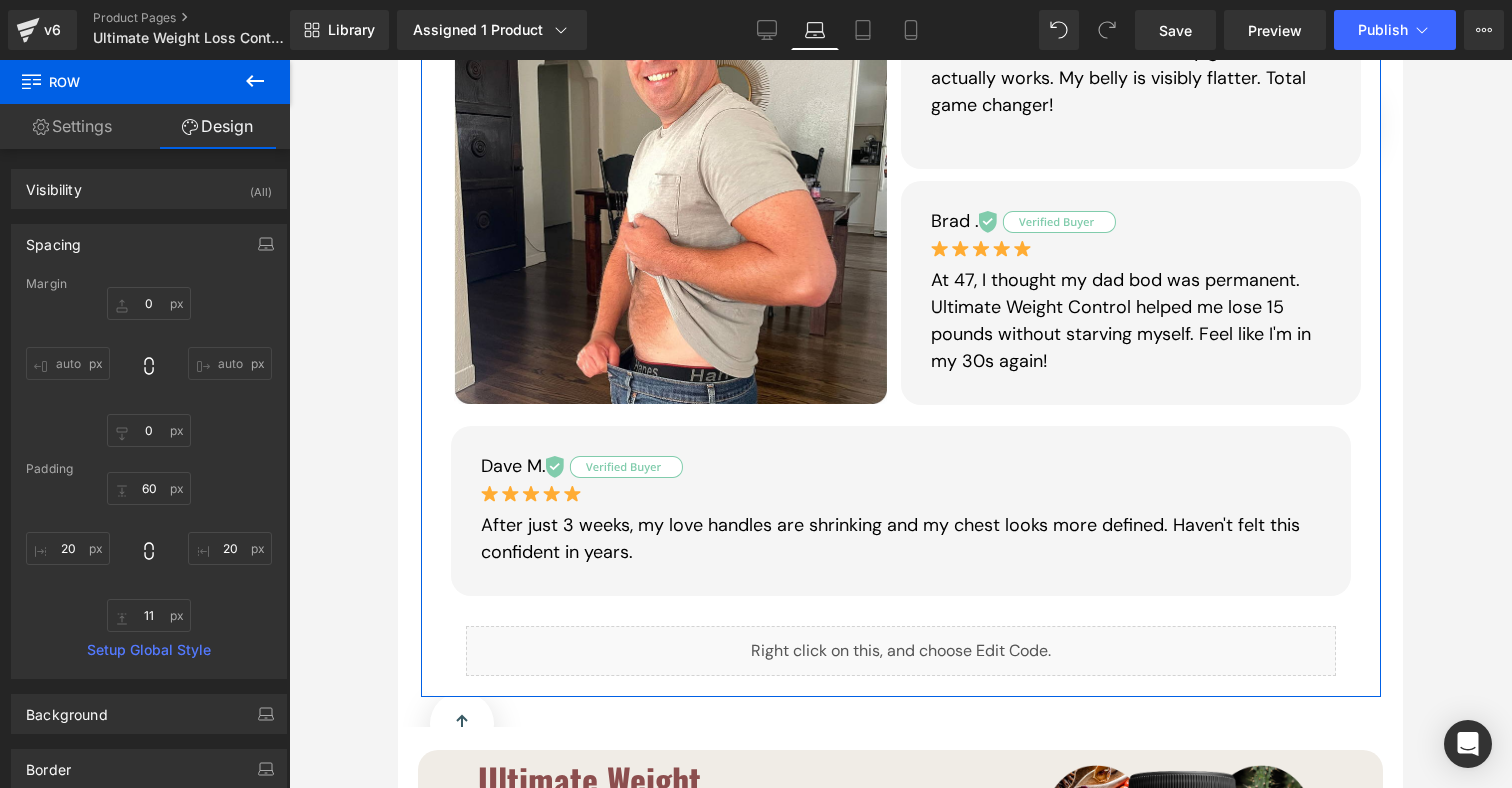 scroll, scrollTop: 1583, scrollLeft: 0, axis: vertical 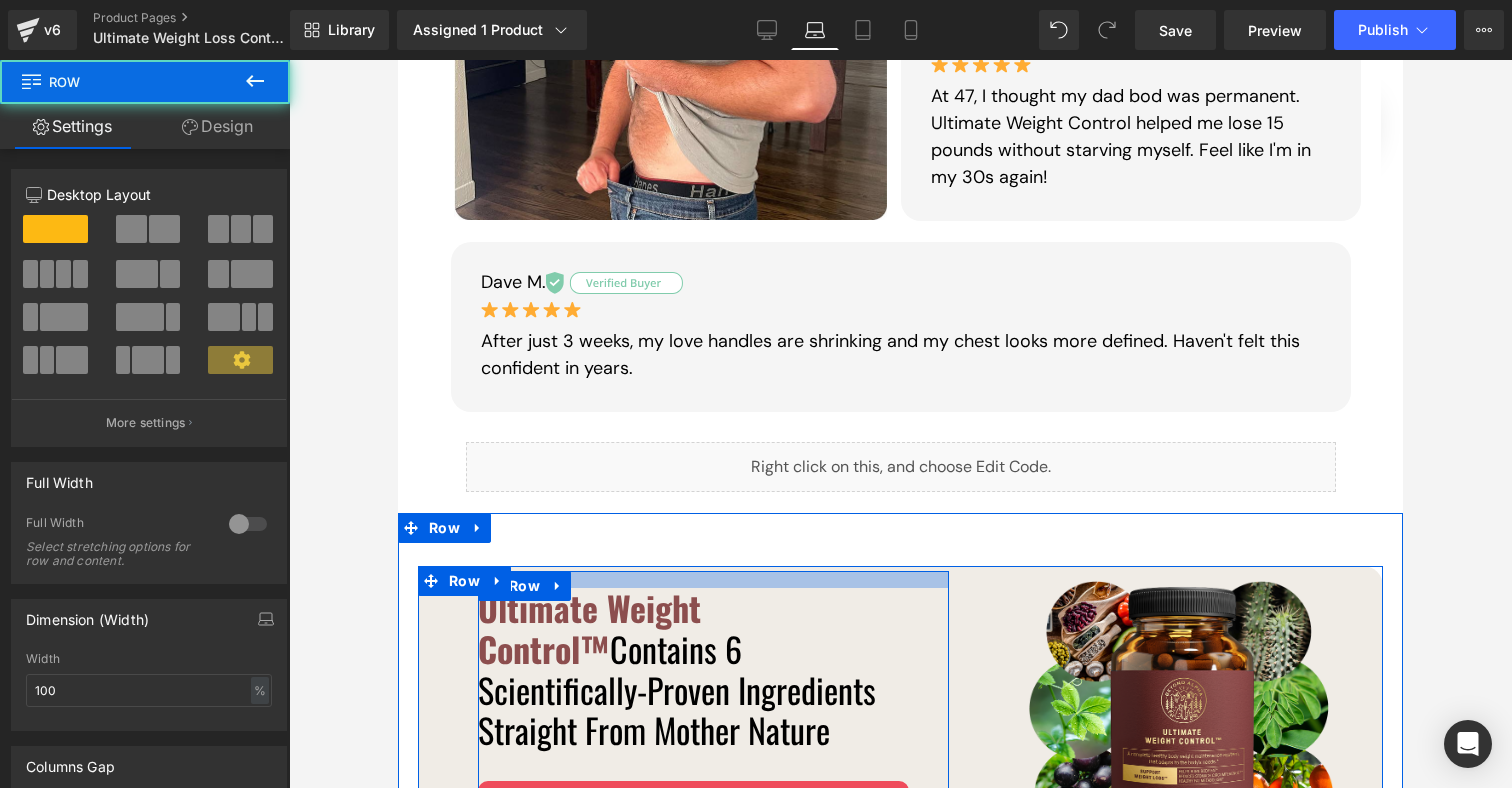 drag, startPoint x: 672, startPoint y: 548, endPoint x: 674, endPoint y: 559, distance: 11.18034 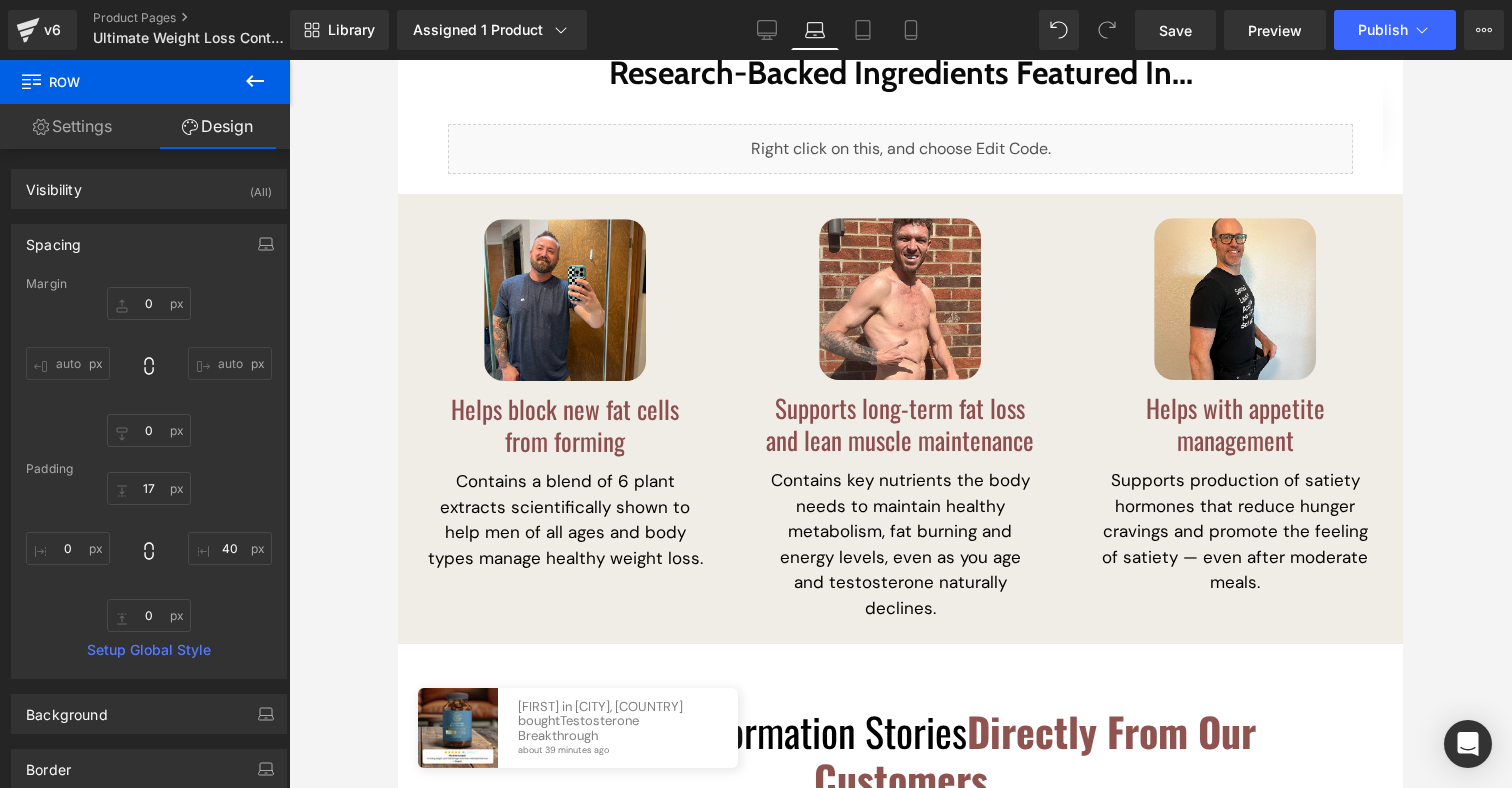 scroll, scrollTop: 494, scrollLeft: 0, axis: vertical 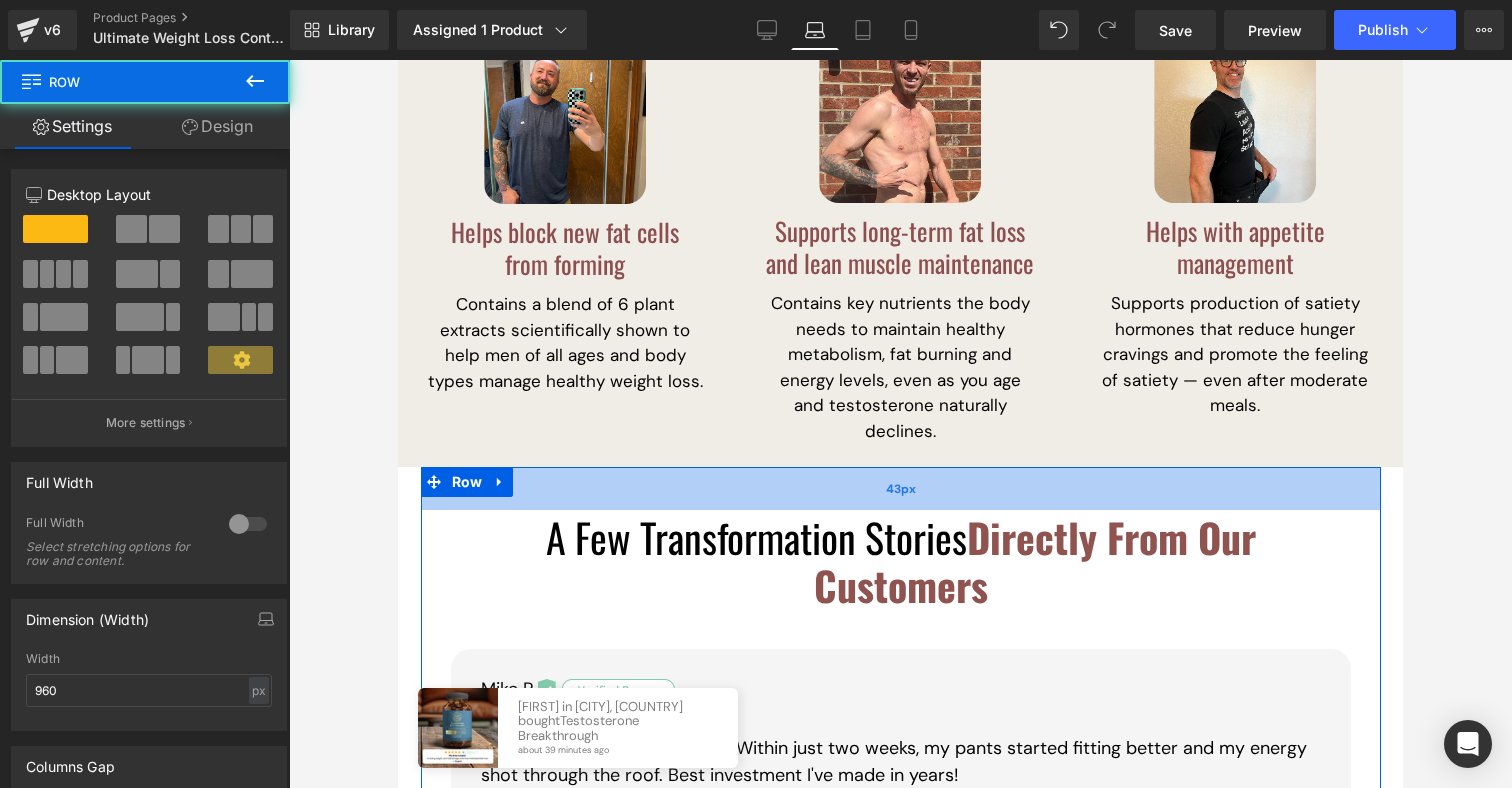 drag, startPoint x: 839, startPoint y: 470, endPoint x: 841, endPoint y: 453, distance: 17.117243 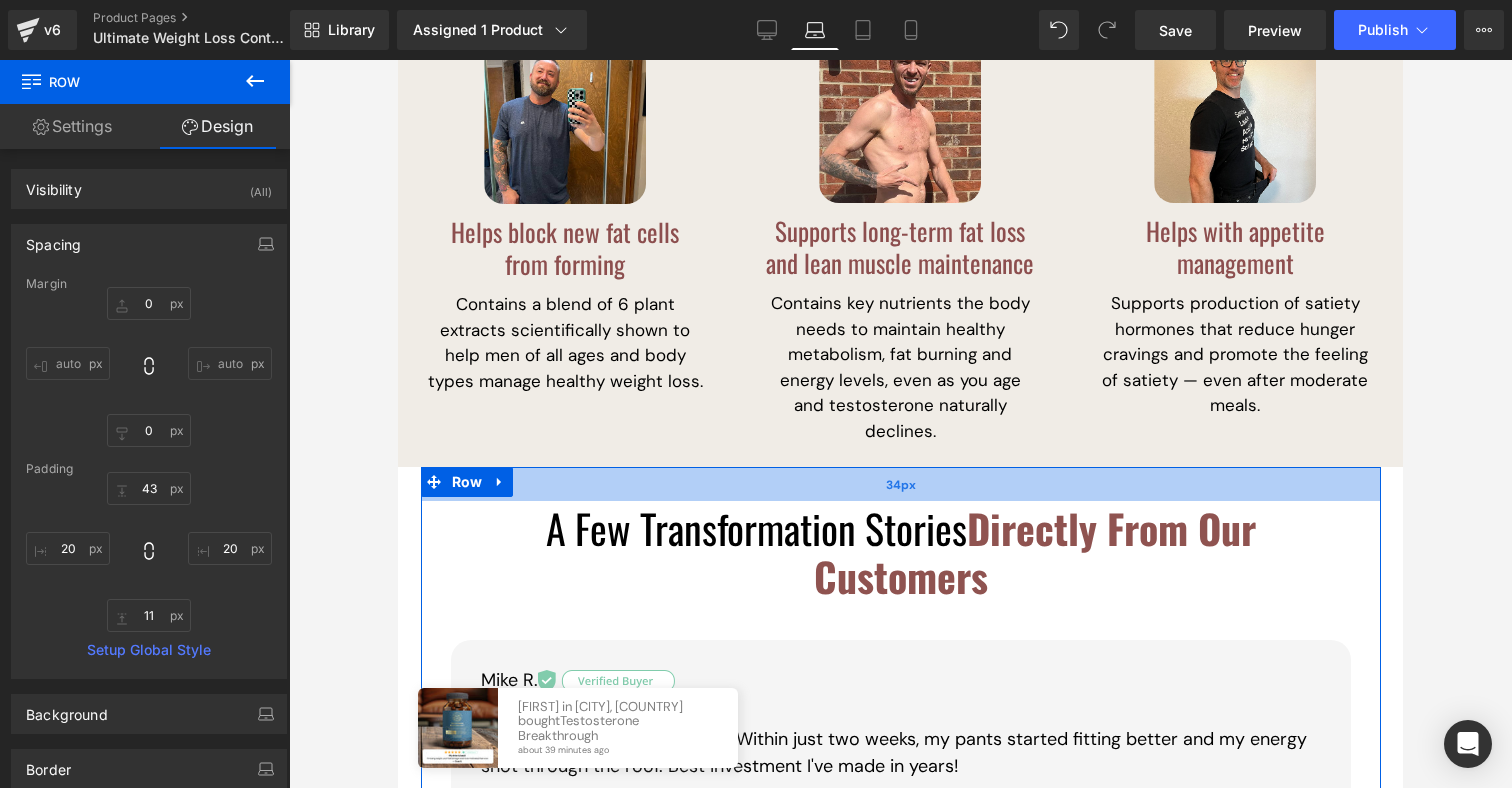 click on "34px" at bounding box center [901, 485] 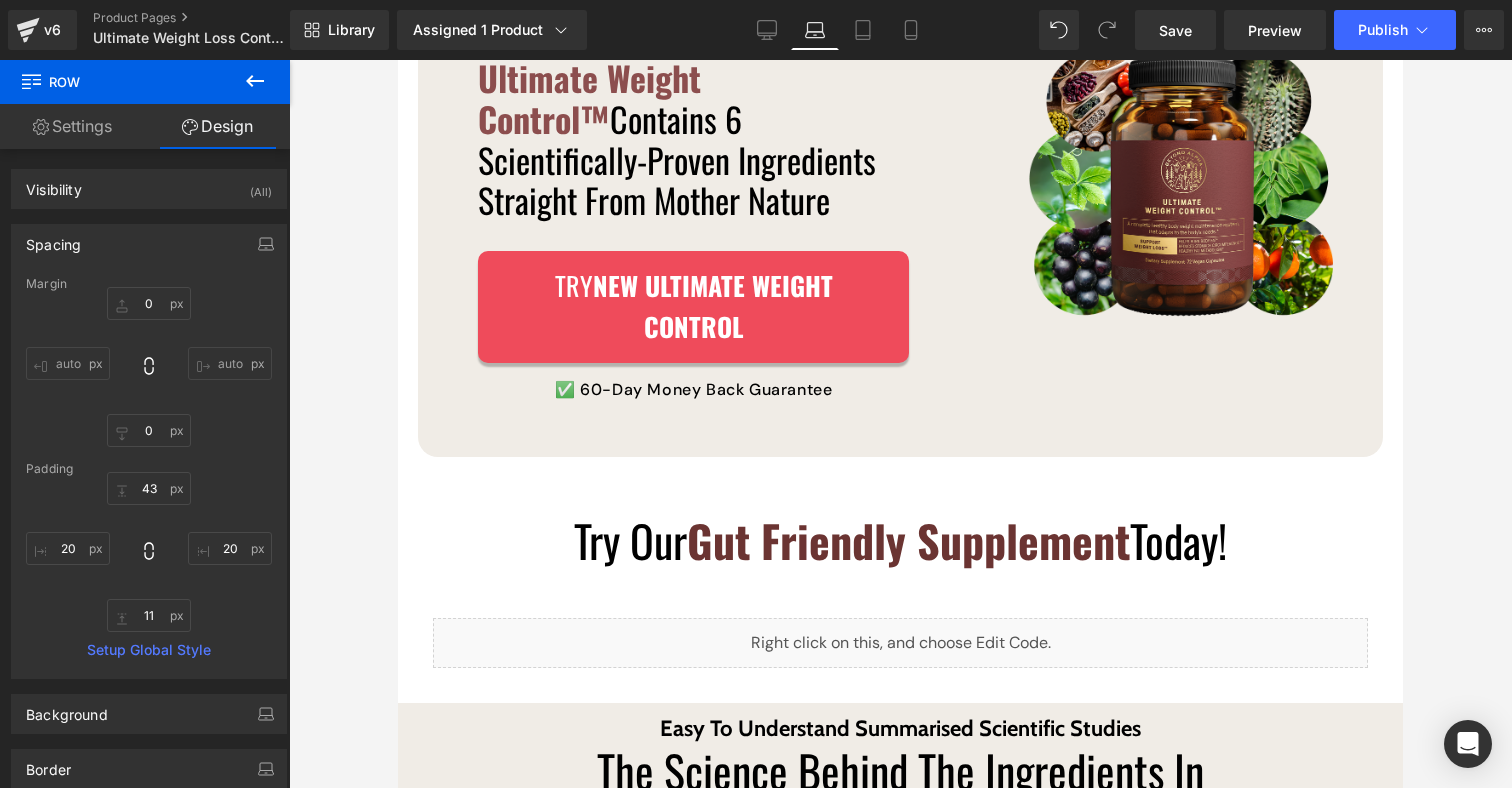 scroll, scrollTop: 2090, scrollLeft: 0, axis: vertical 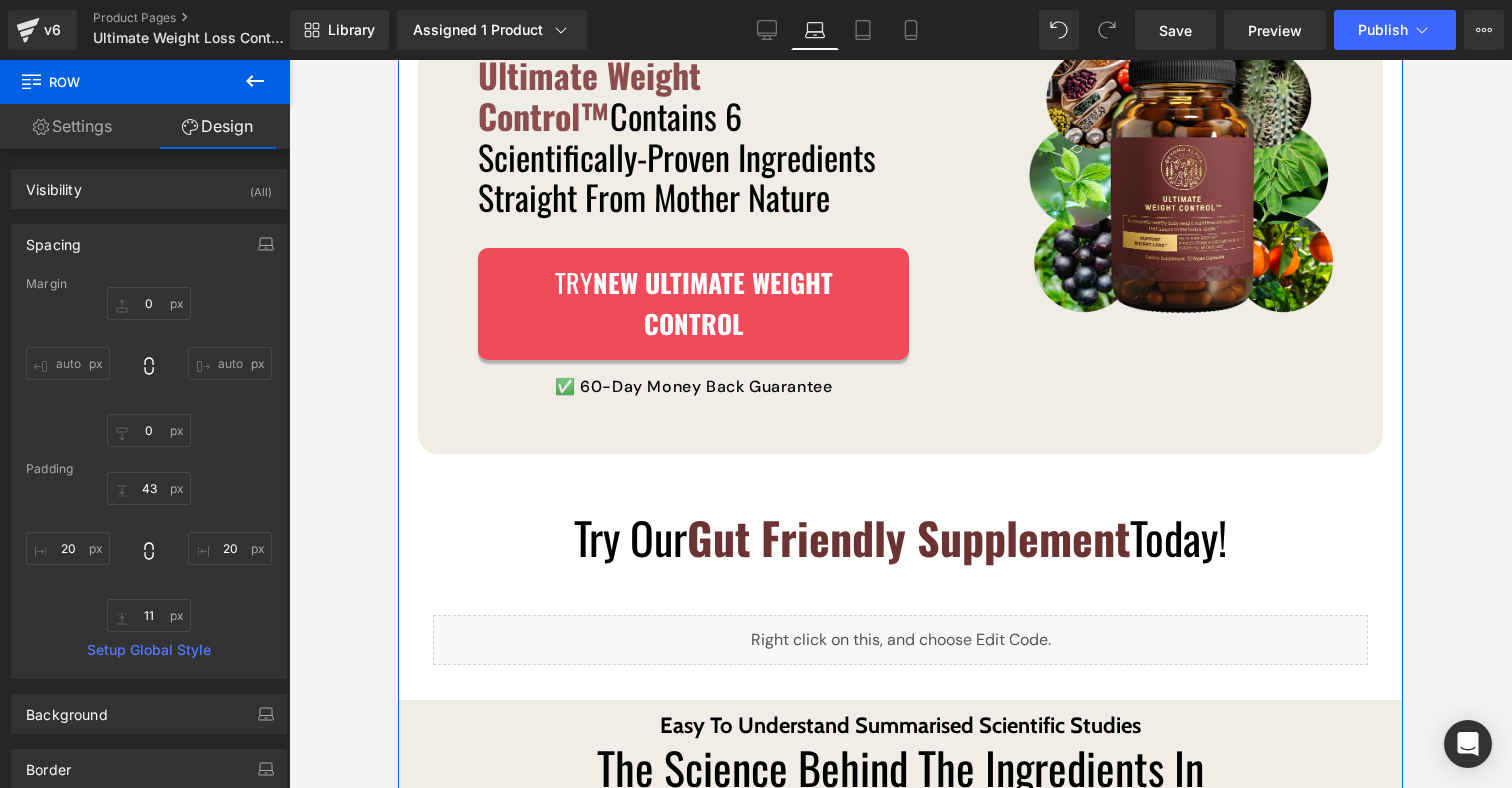 click on "Ultimate Weight Control™  Contains 6 Scientifically-Proven Ingredients Straight From Mother Nature Heading         Image         TRY  NEW Ultimate Weight Control Button         ✅ 60-Day Money Back Guarantee Text Block         Row         Row         40px Image         Row     34px     Try Our  Gut Friendly Supplement  Today! Heading         Liquid         Row         Easy To Understand Summarised Scientific Studies Text Block         The Science Behind The Ingredients In  Ultimate Weight Control Heading         Row         Liquid         Row         Try   NEW ULTIMATE WEIGHT CONTROL Button         ✅  60-Day Money Back Guarantee Text Block         Row         Row" at bounding box center (900, 580) 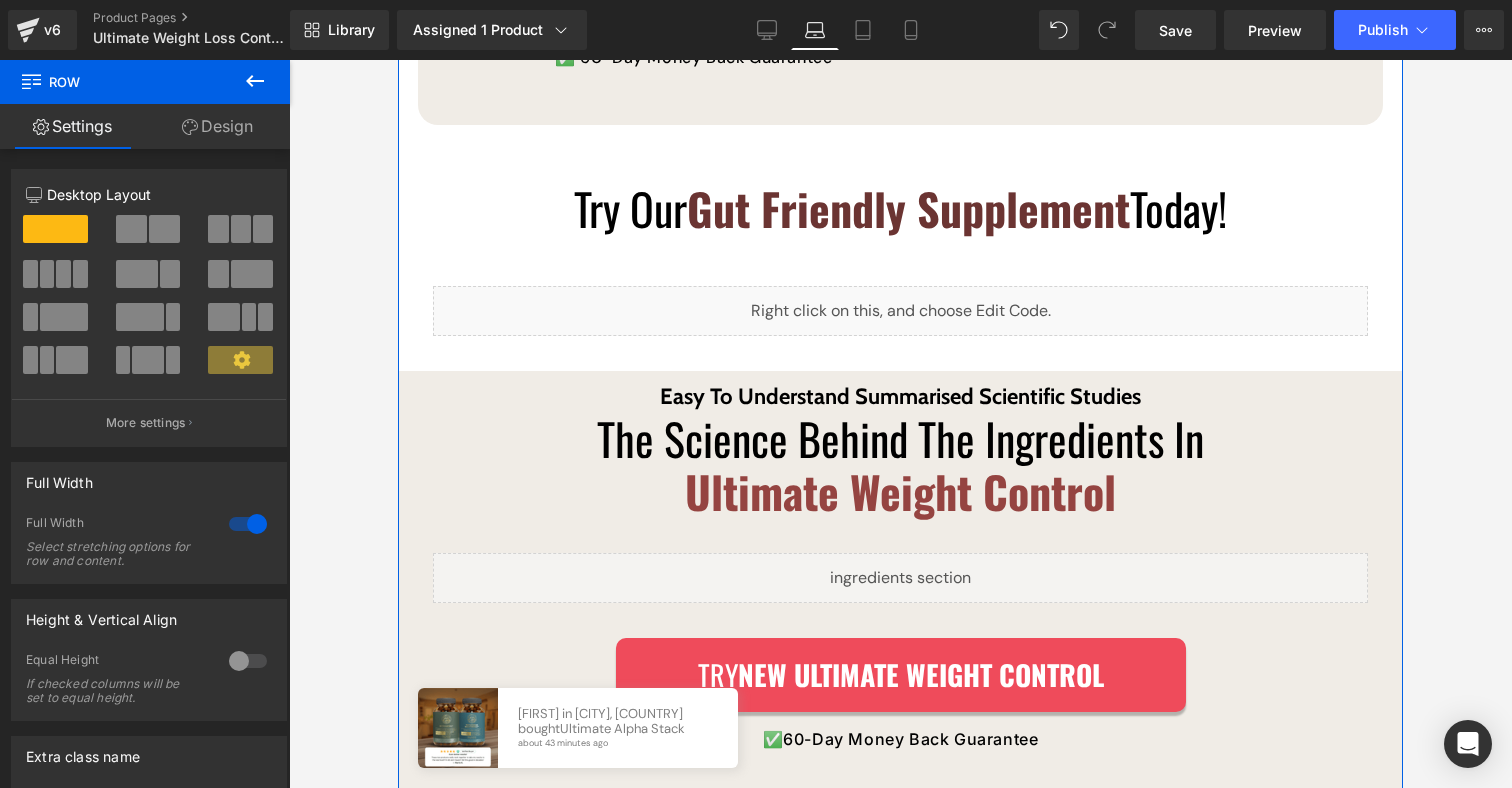 scroll, scrollTop: 2778, scrollLeft: 0, axis: vertical 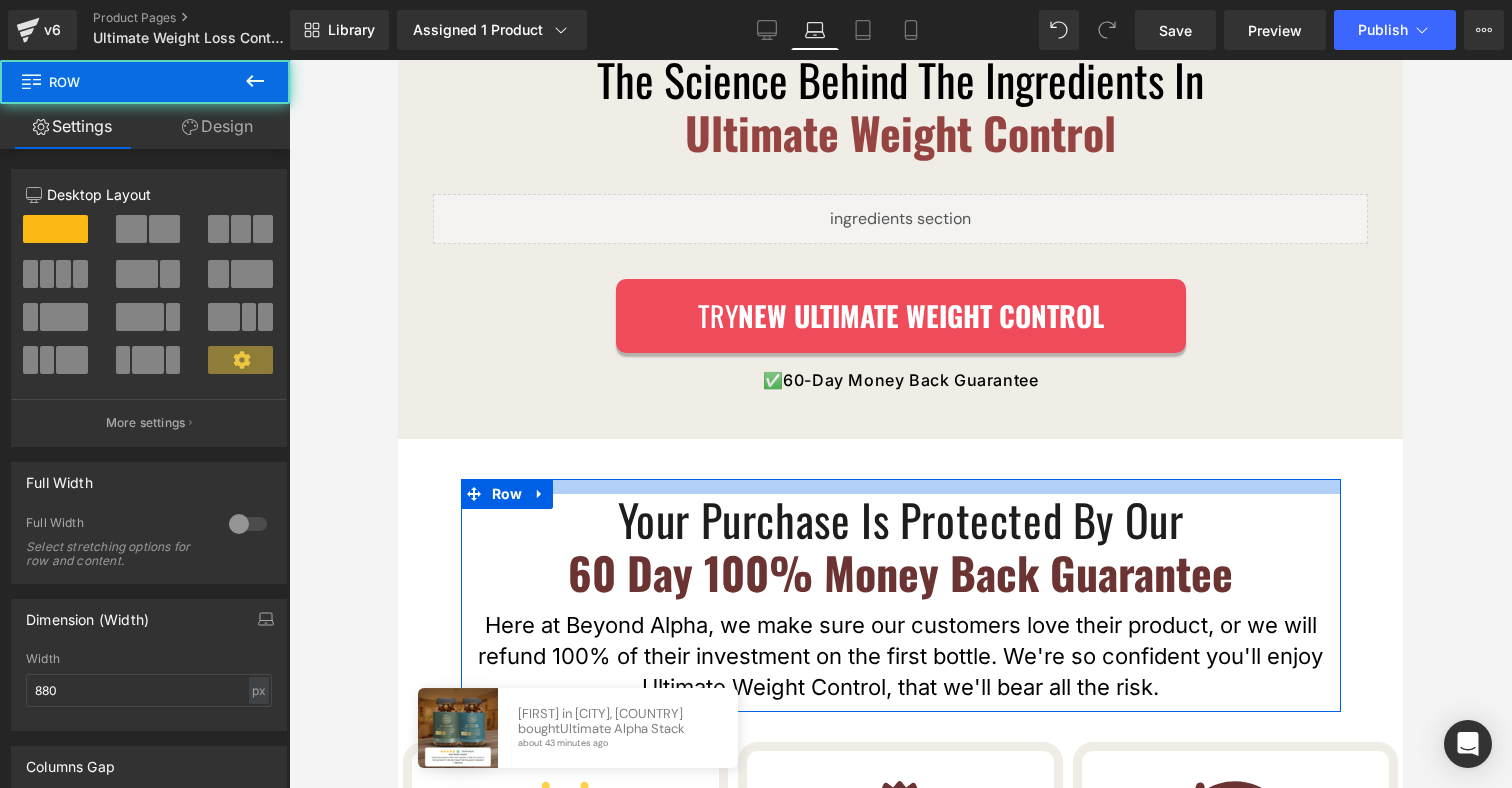 drag, startPoint x: 812, startPoint y: 485, endPoint x: 818, endPoint y: 444, distance: 41.4367 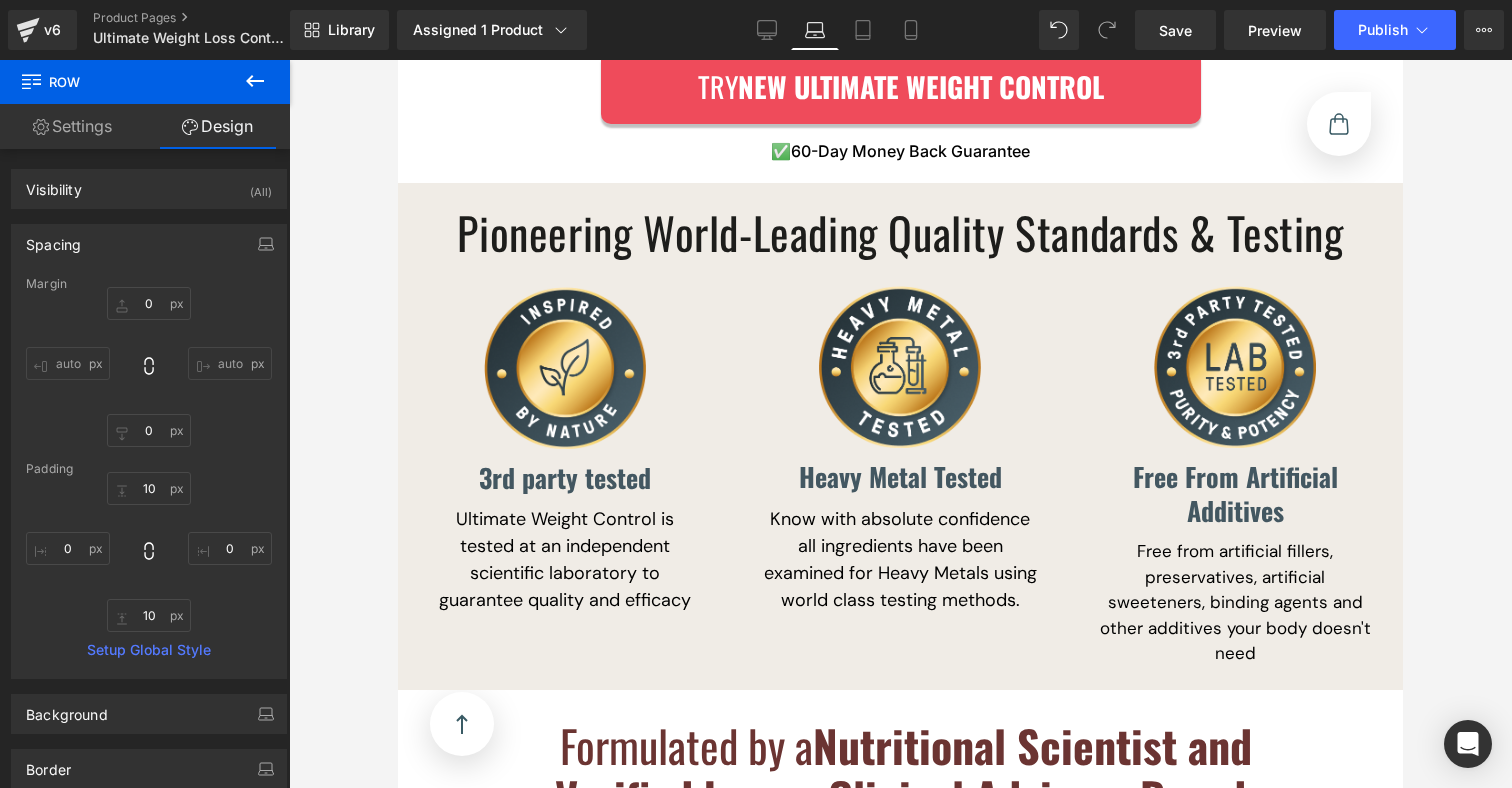 scroll, scrollTop: 4143, scrollLeft: 0, axis: vertical 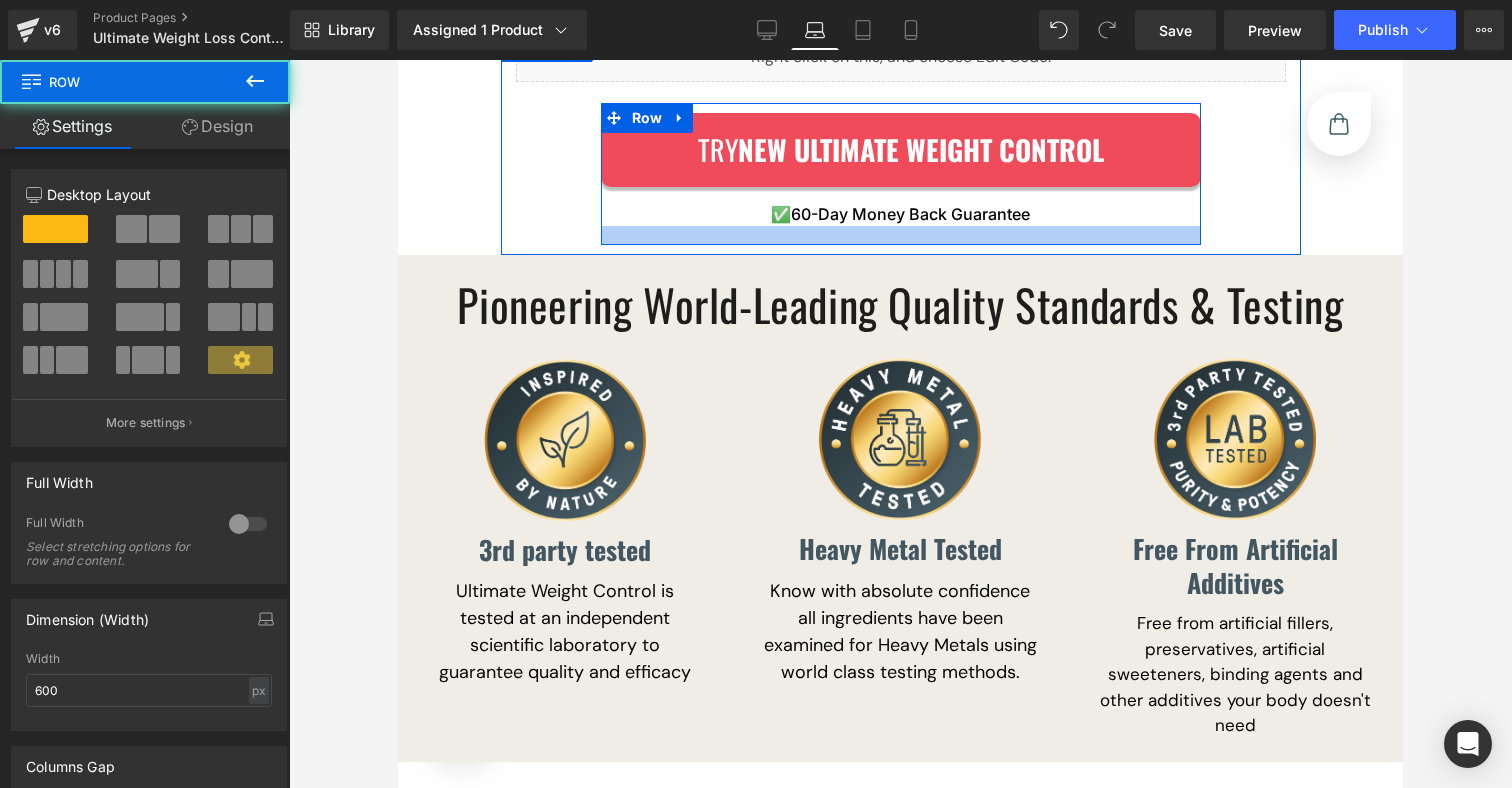click at bounding box center [901, 235] 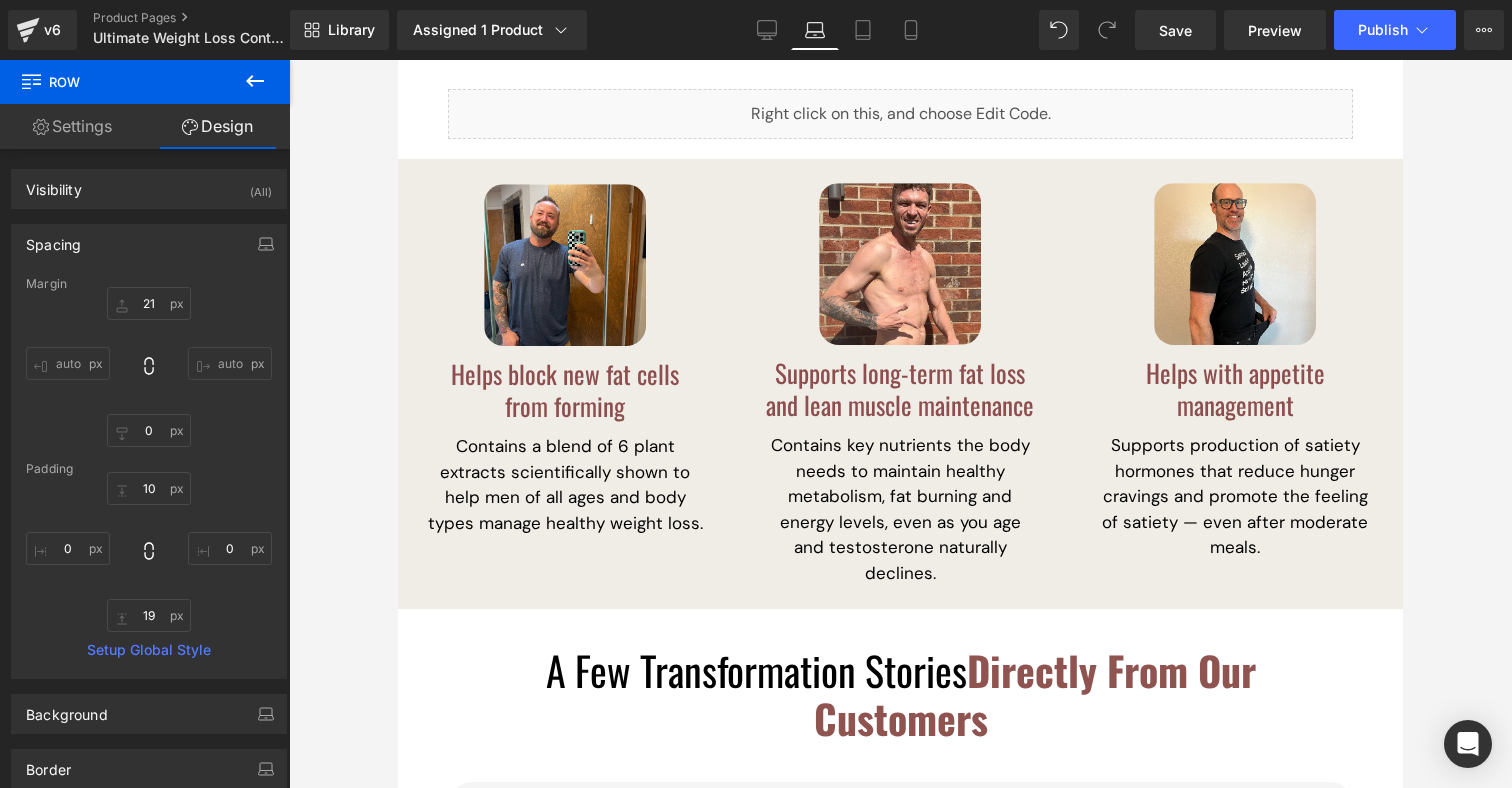 scroll, scrollTop: 0, scrollLeft: 0, axis: both 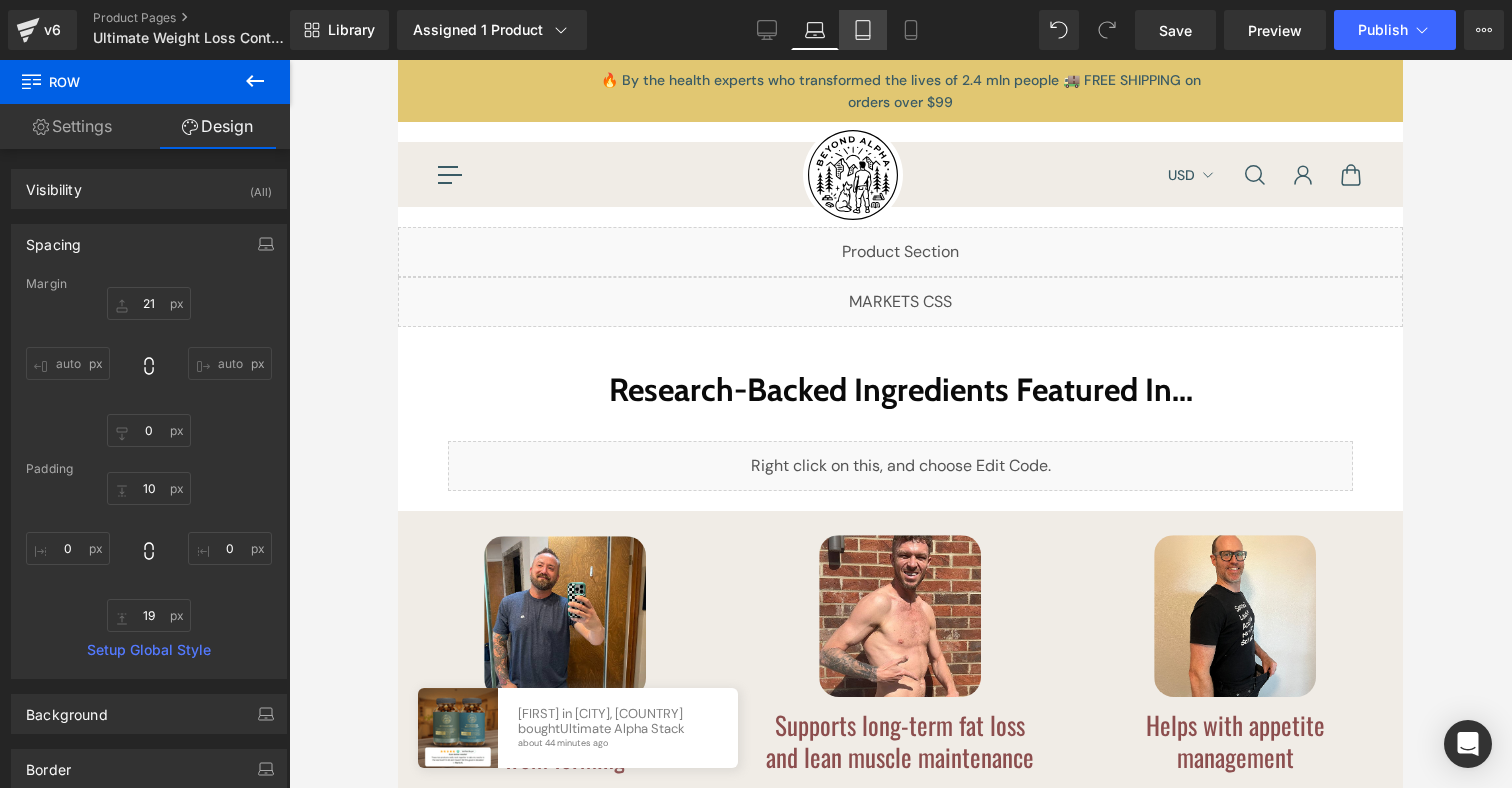 click on "Tablet" at bounding box center (863, 30) 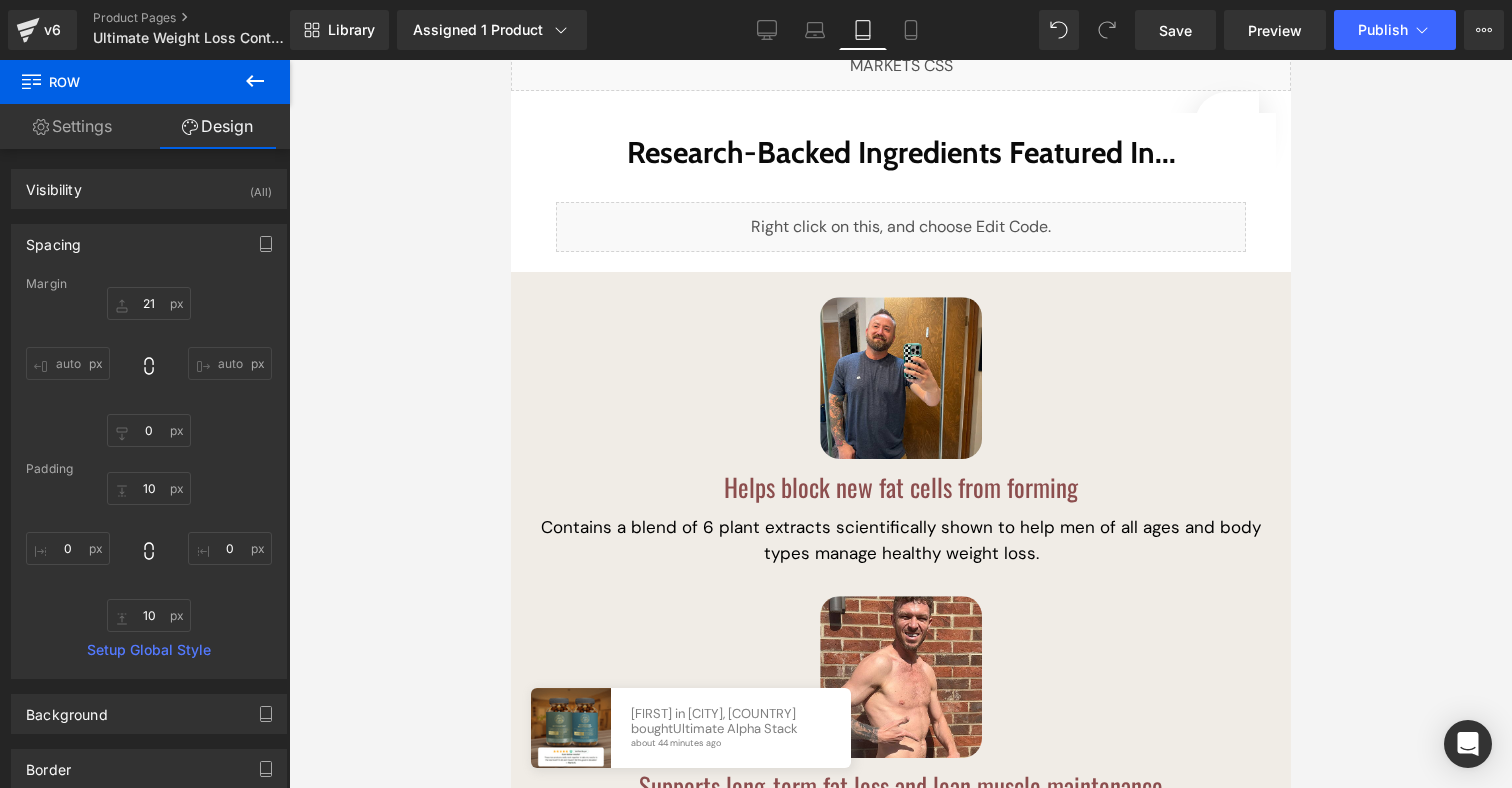 scroll, scrollTop: 0, scrollLeft: 0, axis: both 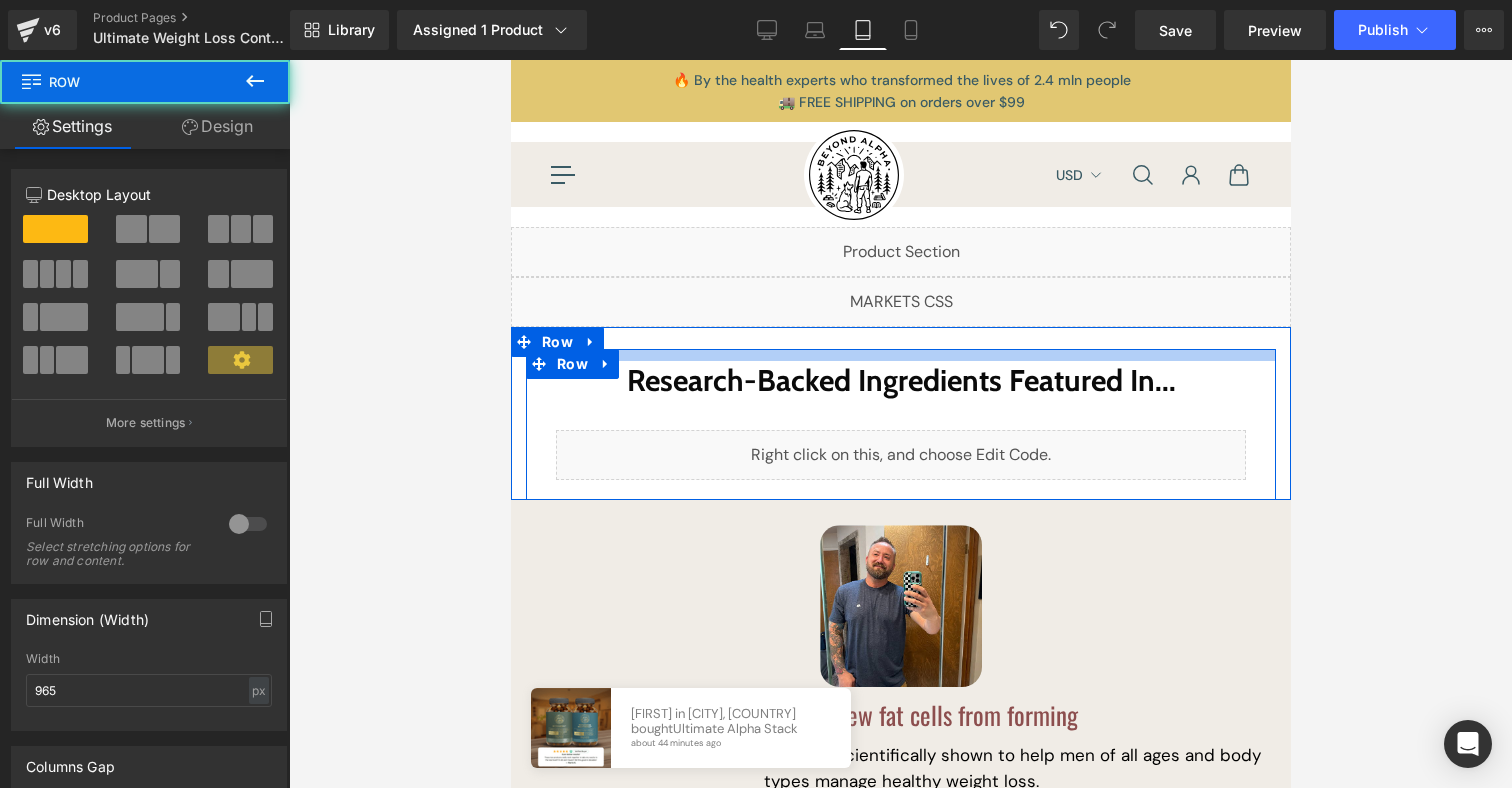 click at bounding box center (900, 355) 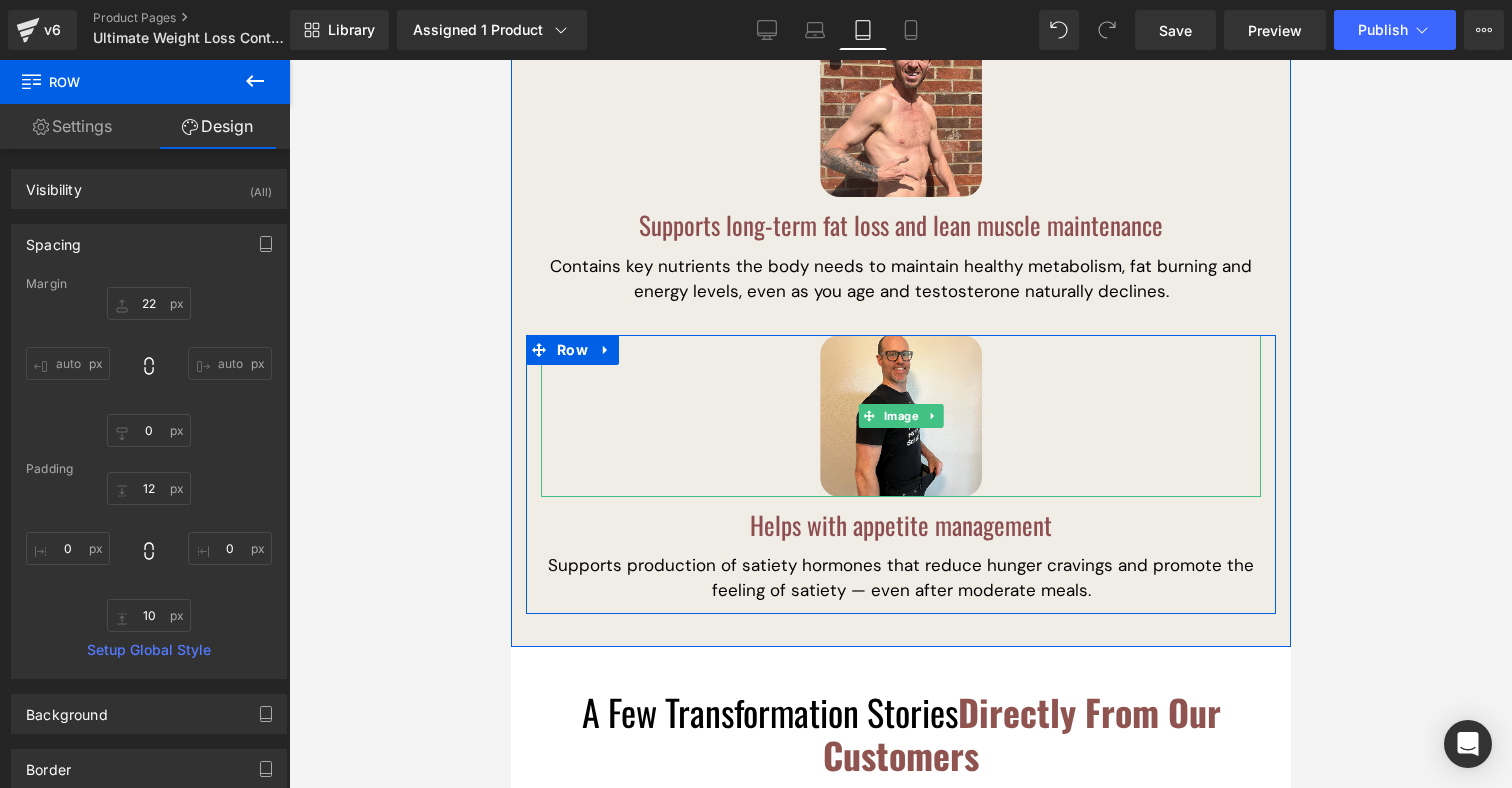 scroll, scrollTop: 1191, scrollLeft: 0, axis: vertical 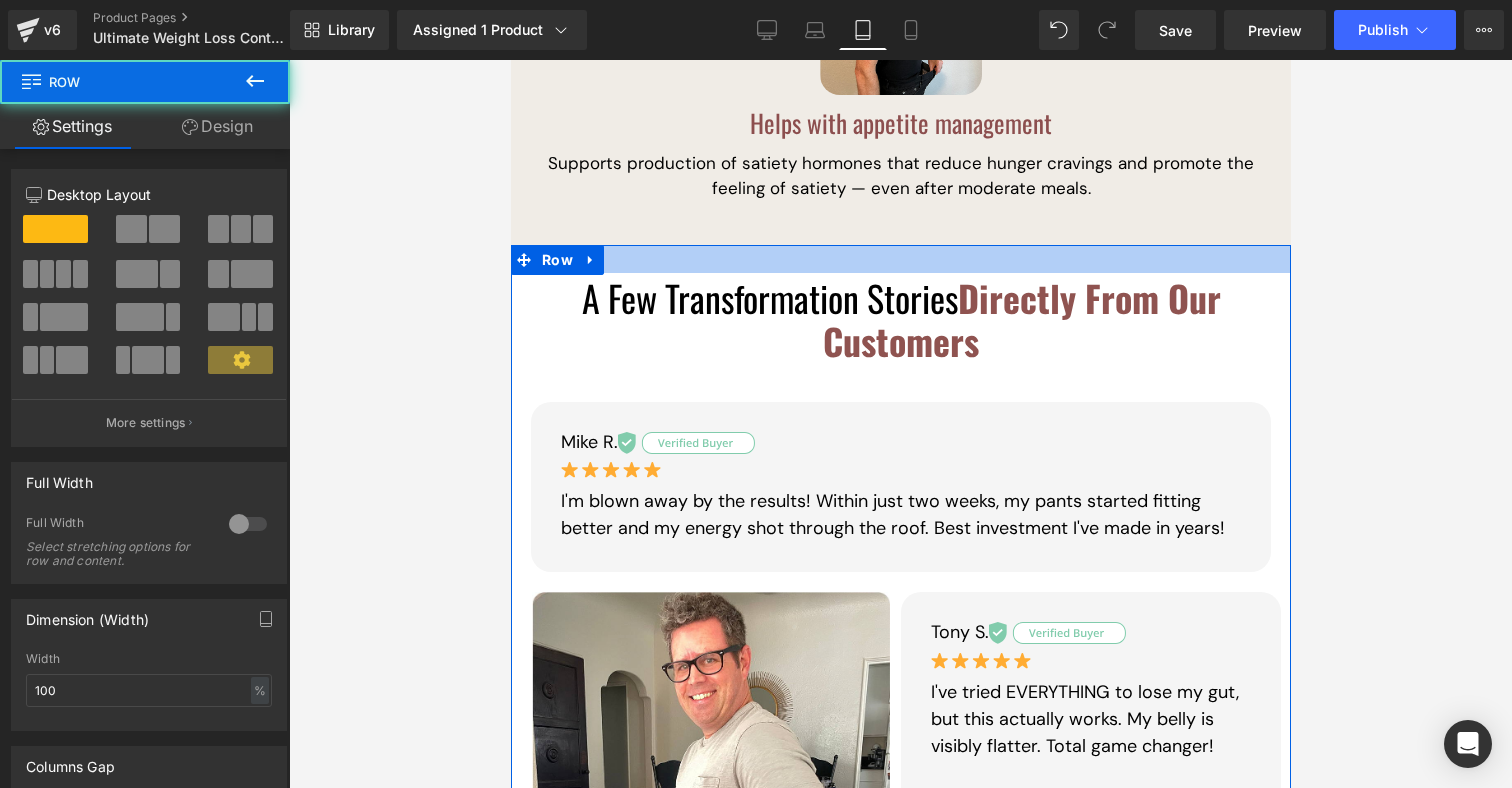 drag, startPoint x: 901, startPoint y: 254, endPoint x: 899, endPoint y: 242, distance: 12.165525 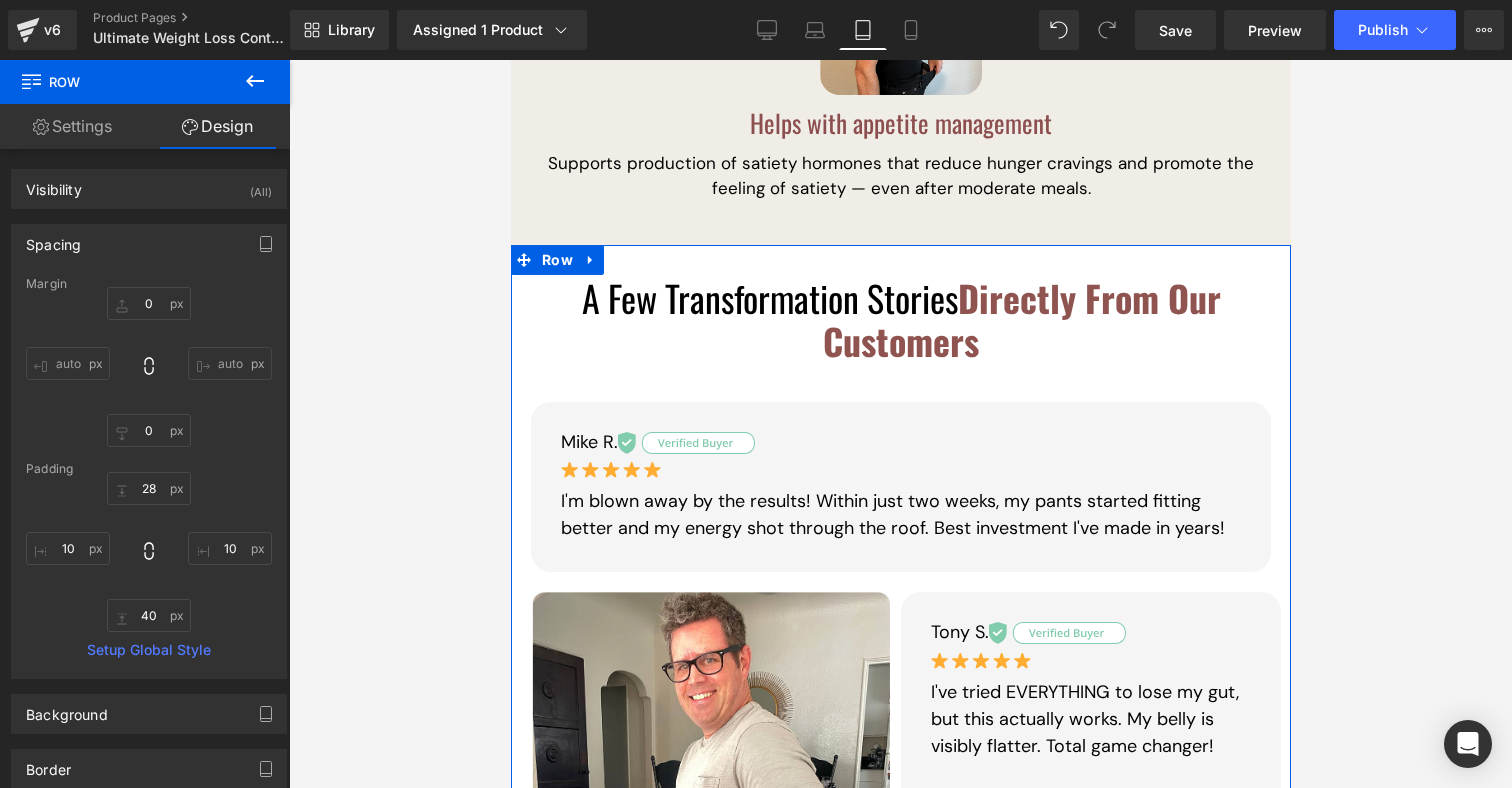 click on "A Few Transformation Stories  Directly From Our Customers Heading" at bounding box center (900, 339) 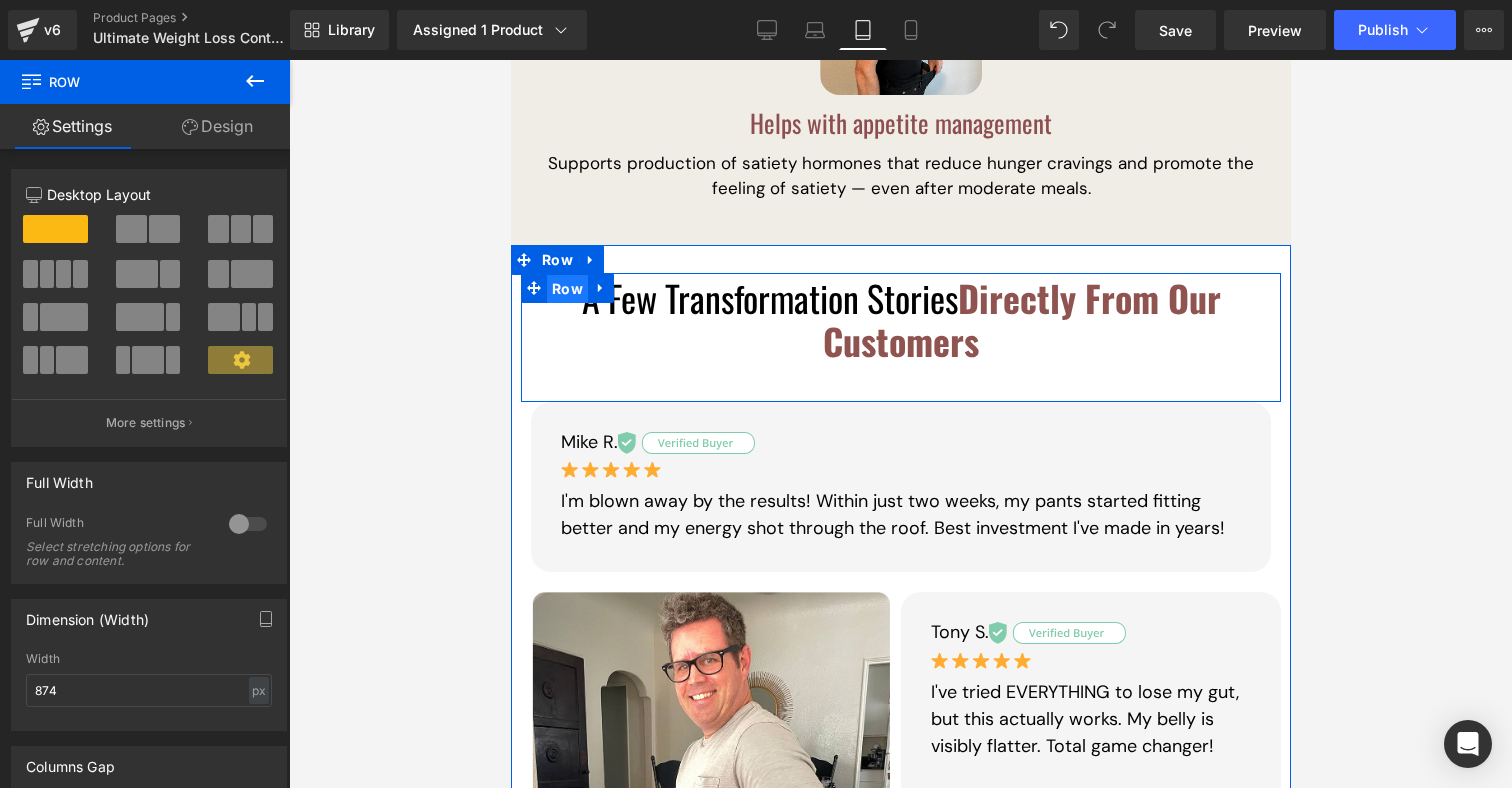 click on "Row" at bounding box center (566, 289) 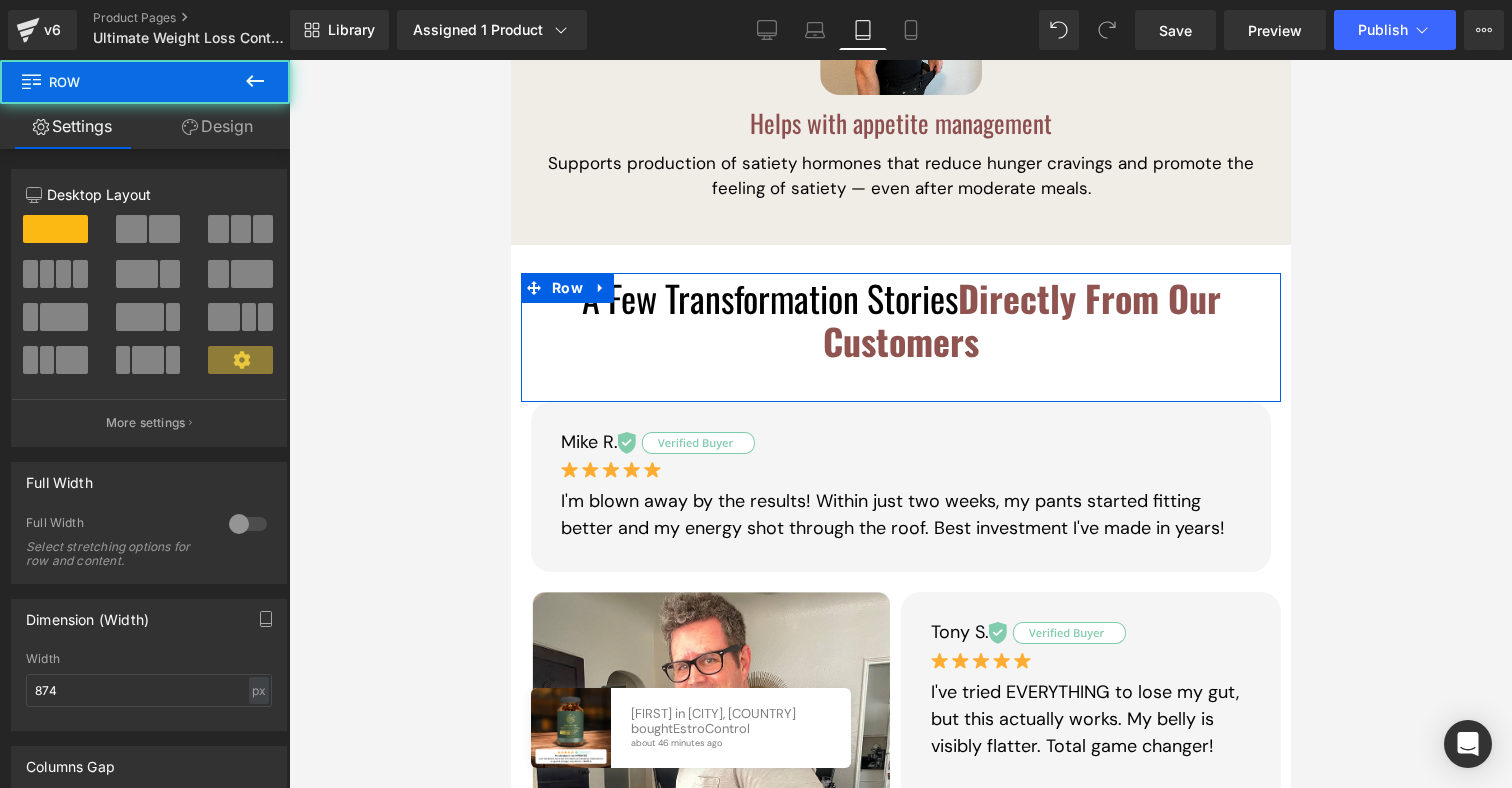 click on "Design" at bounding box center (217, 126) 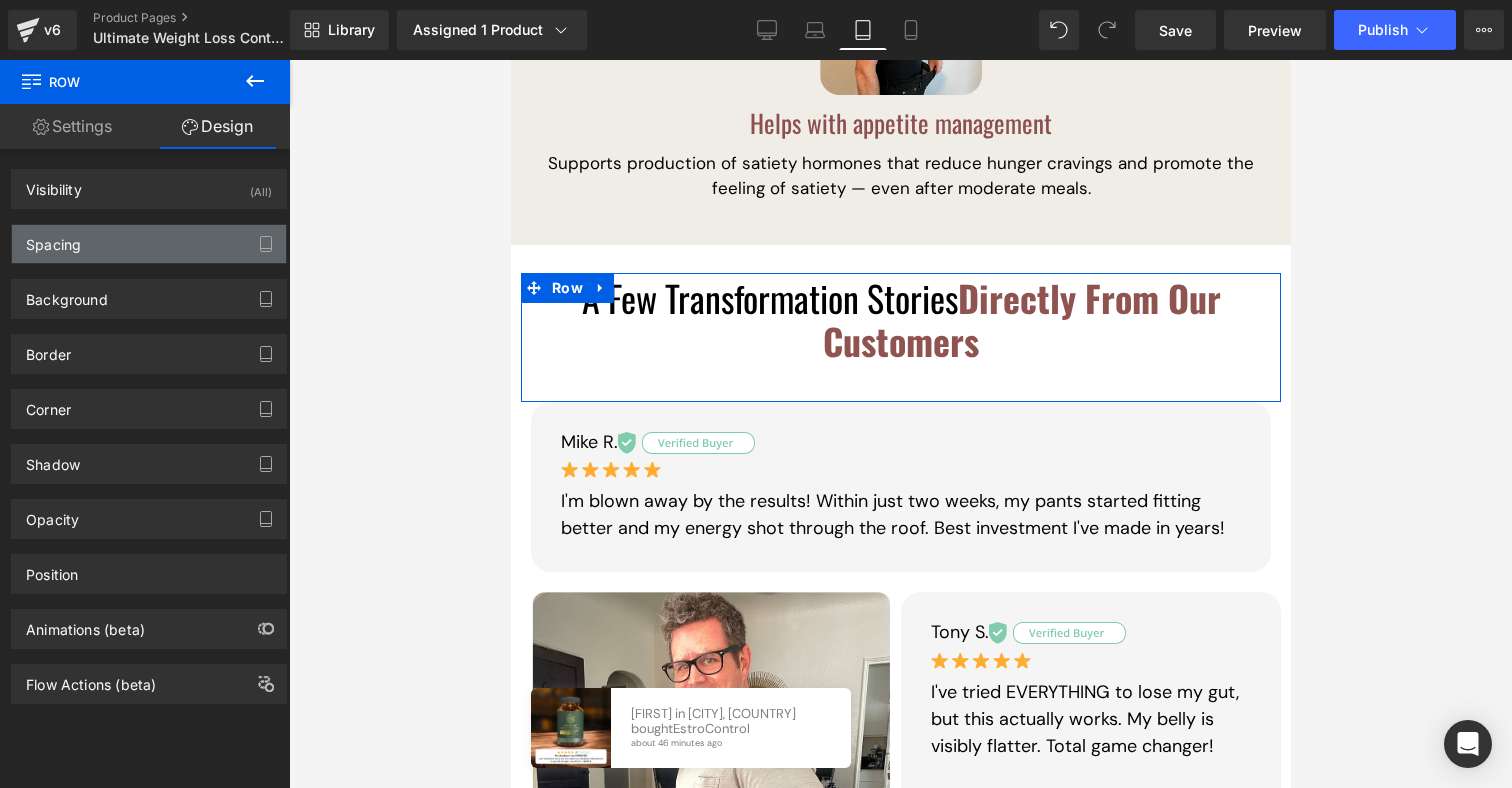 click on "Spacing" at bounding box center (149, 244) 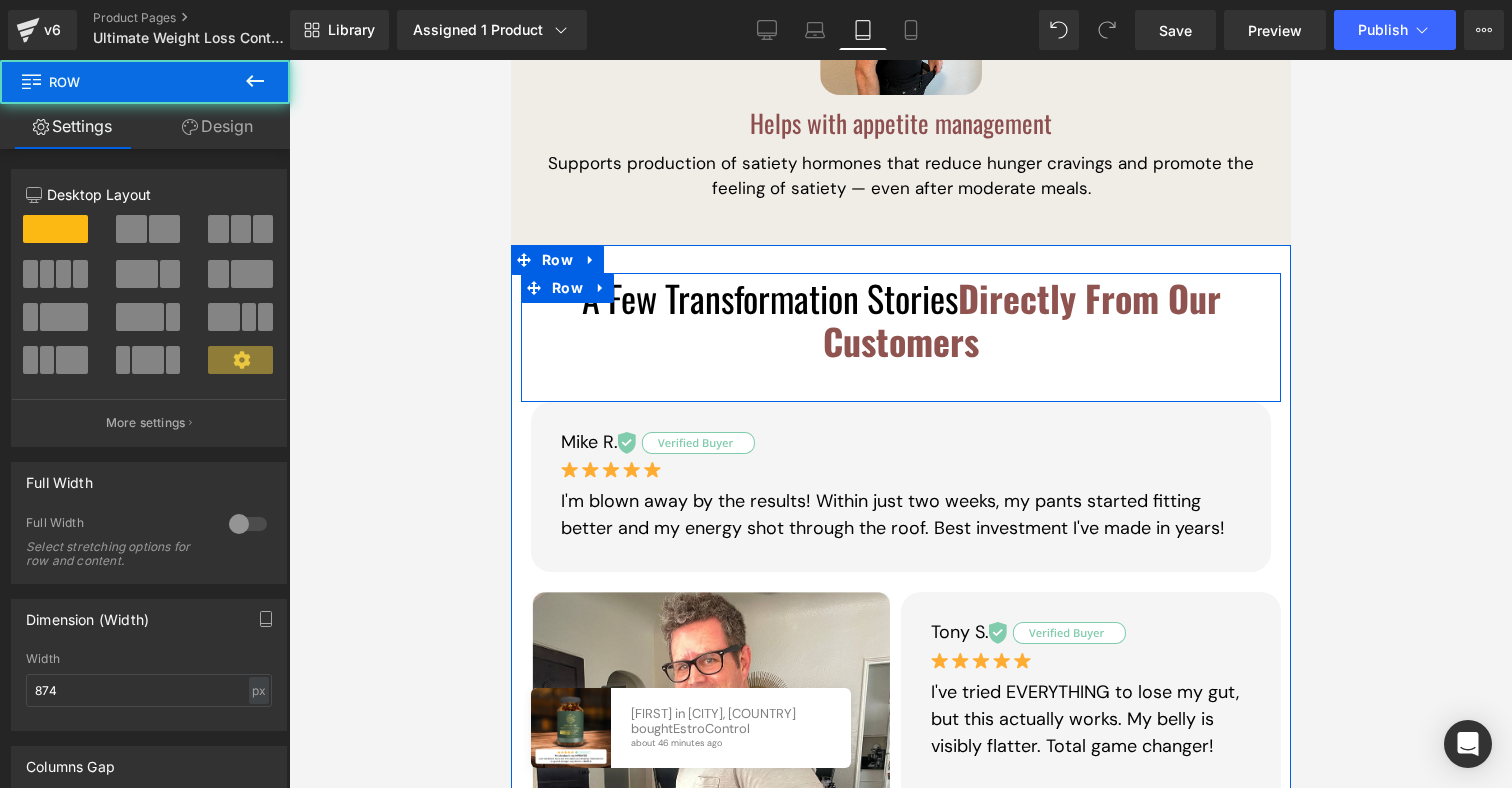 drag, startPoint x: 694, startPoint y: 395, endPoint x: 693, endPoint y: 384, distance: 11.045361 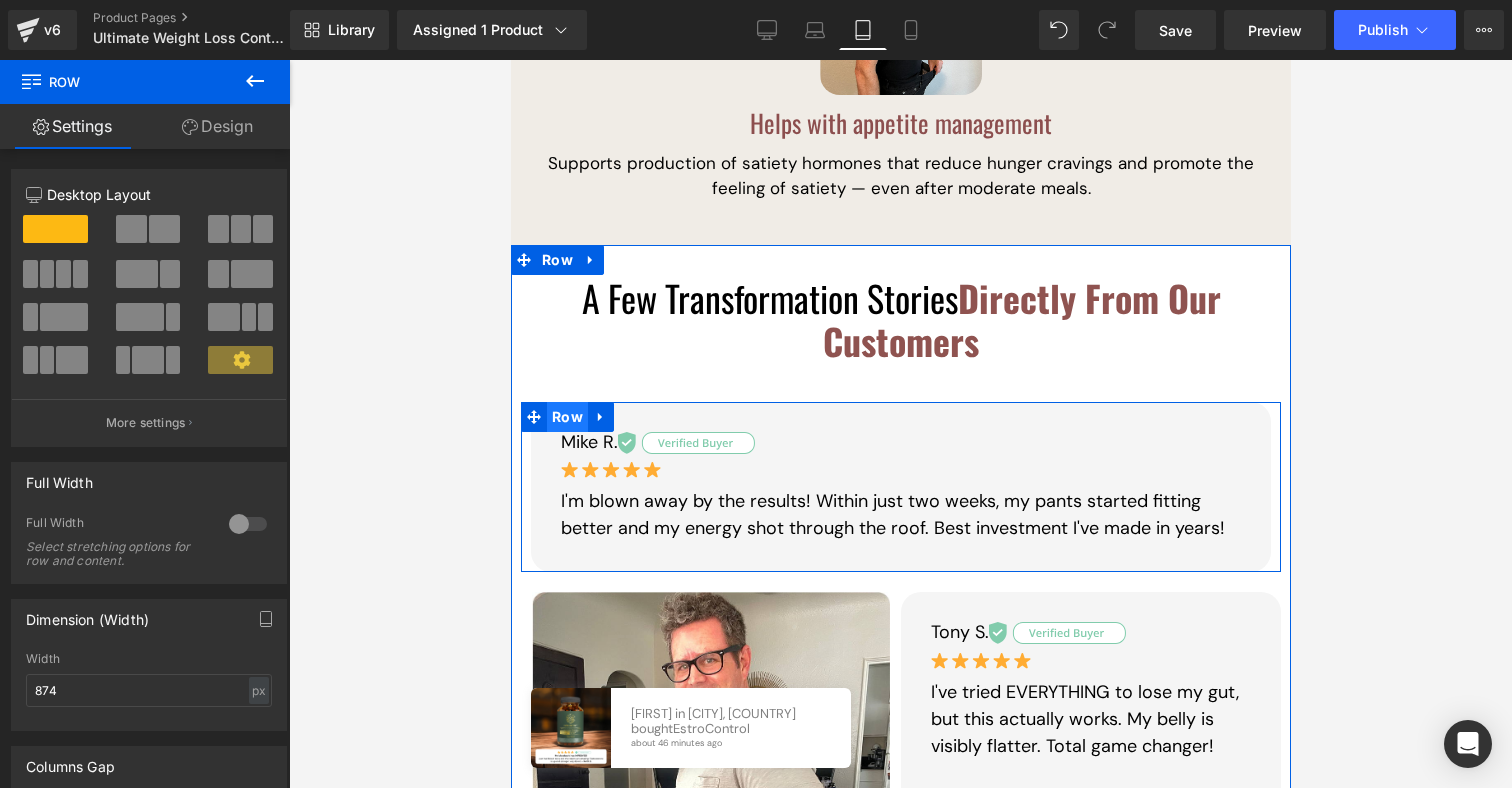 click on "Row" at bounding box center (566, 417) 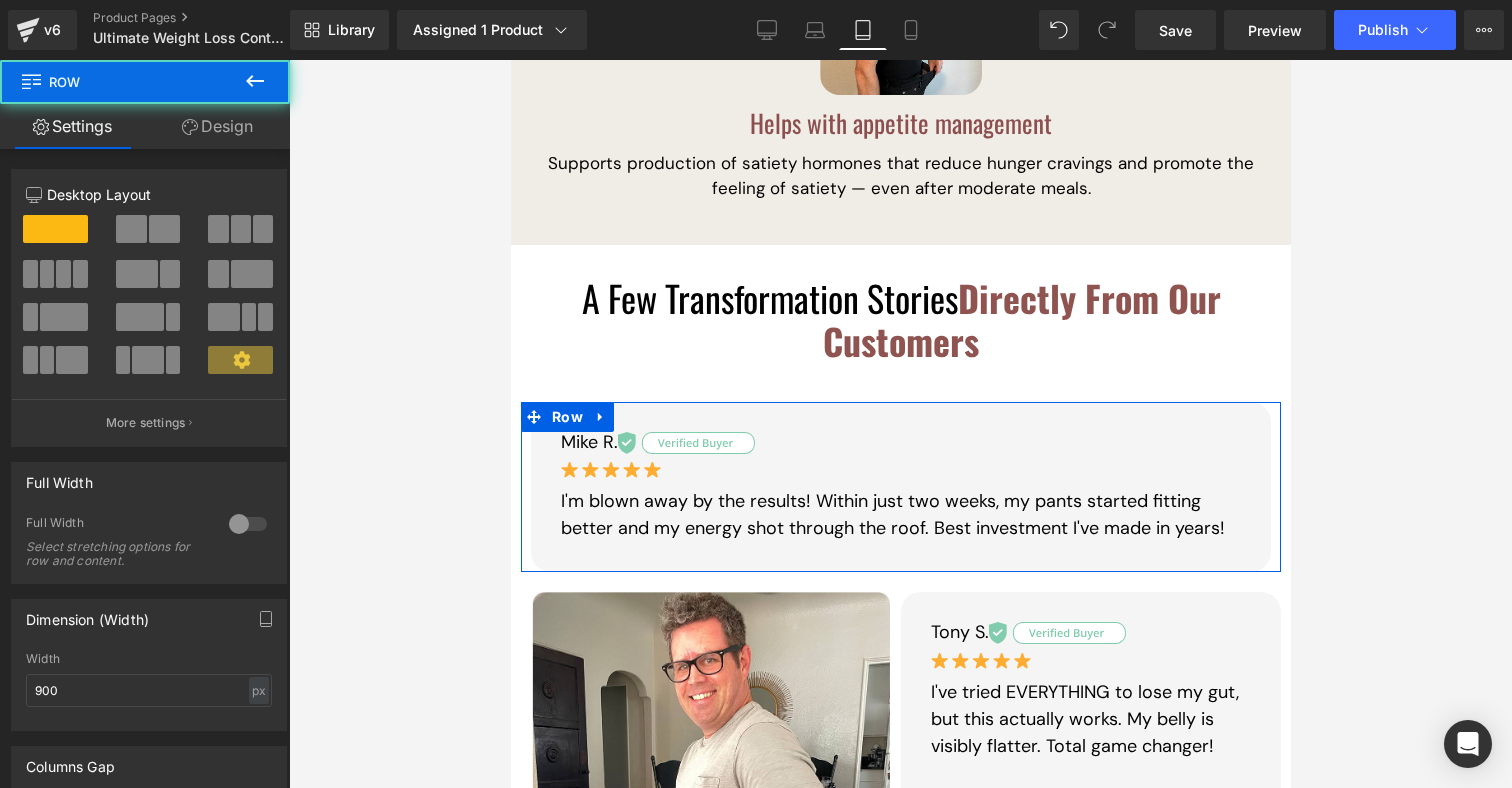 click on "Design" at bounding box center [217, 126] 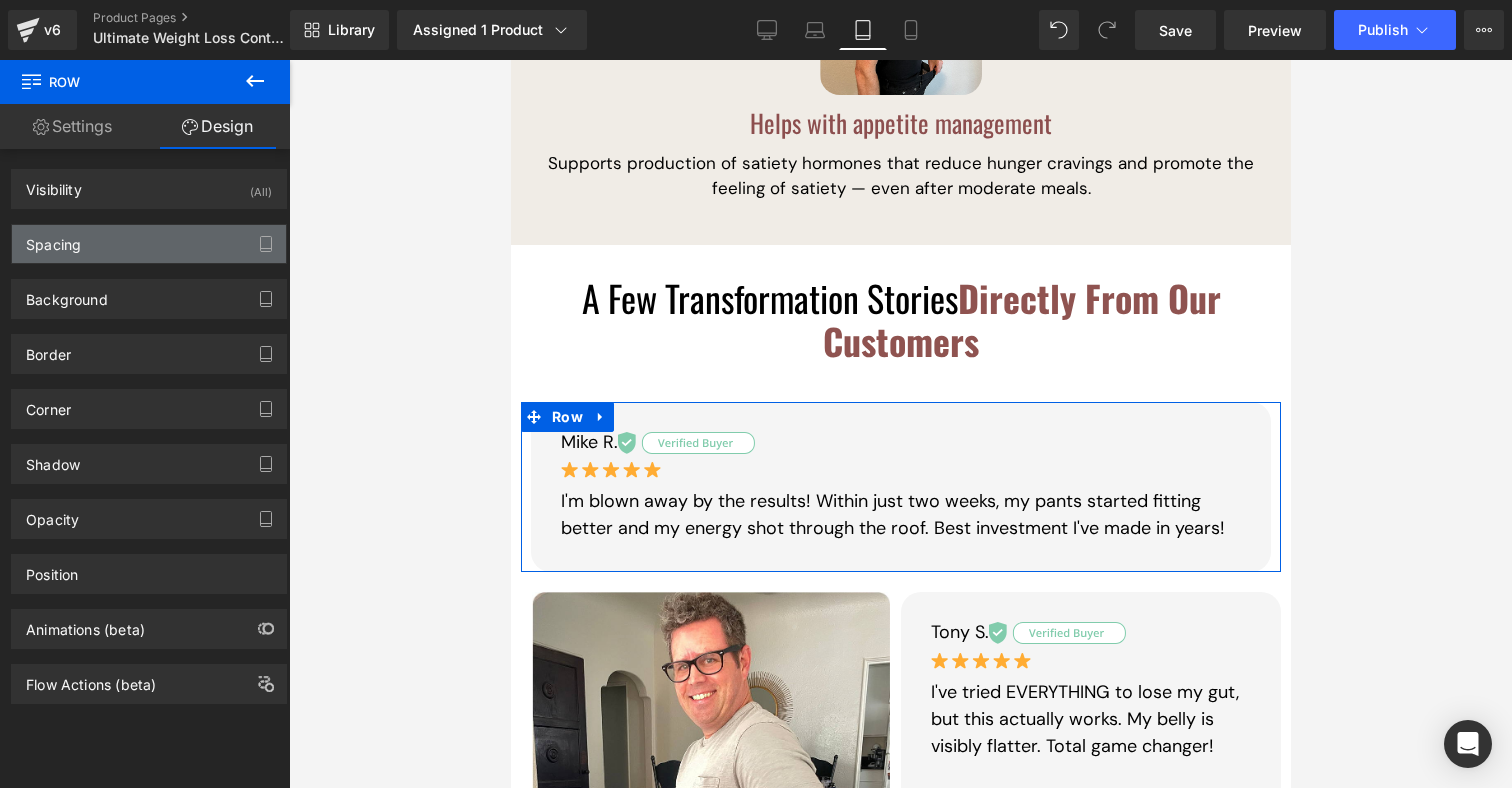 click on "Spacing" at bounding box center [149, 244] 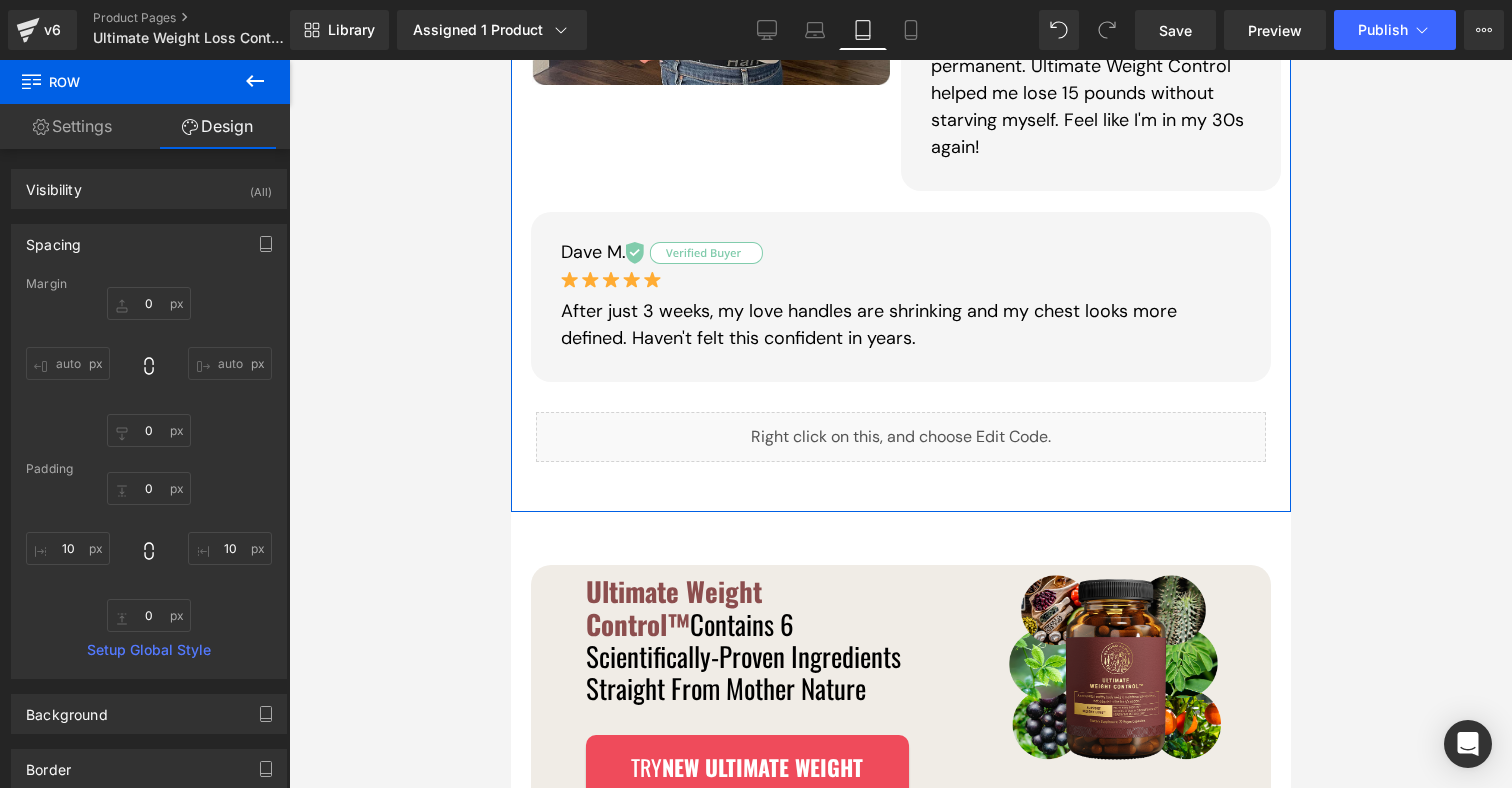 scroll, scrollTop: 2359, scrollLeft: 0, axis: vertical 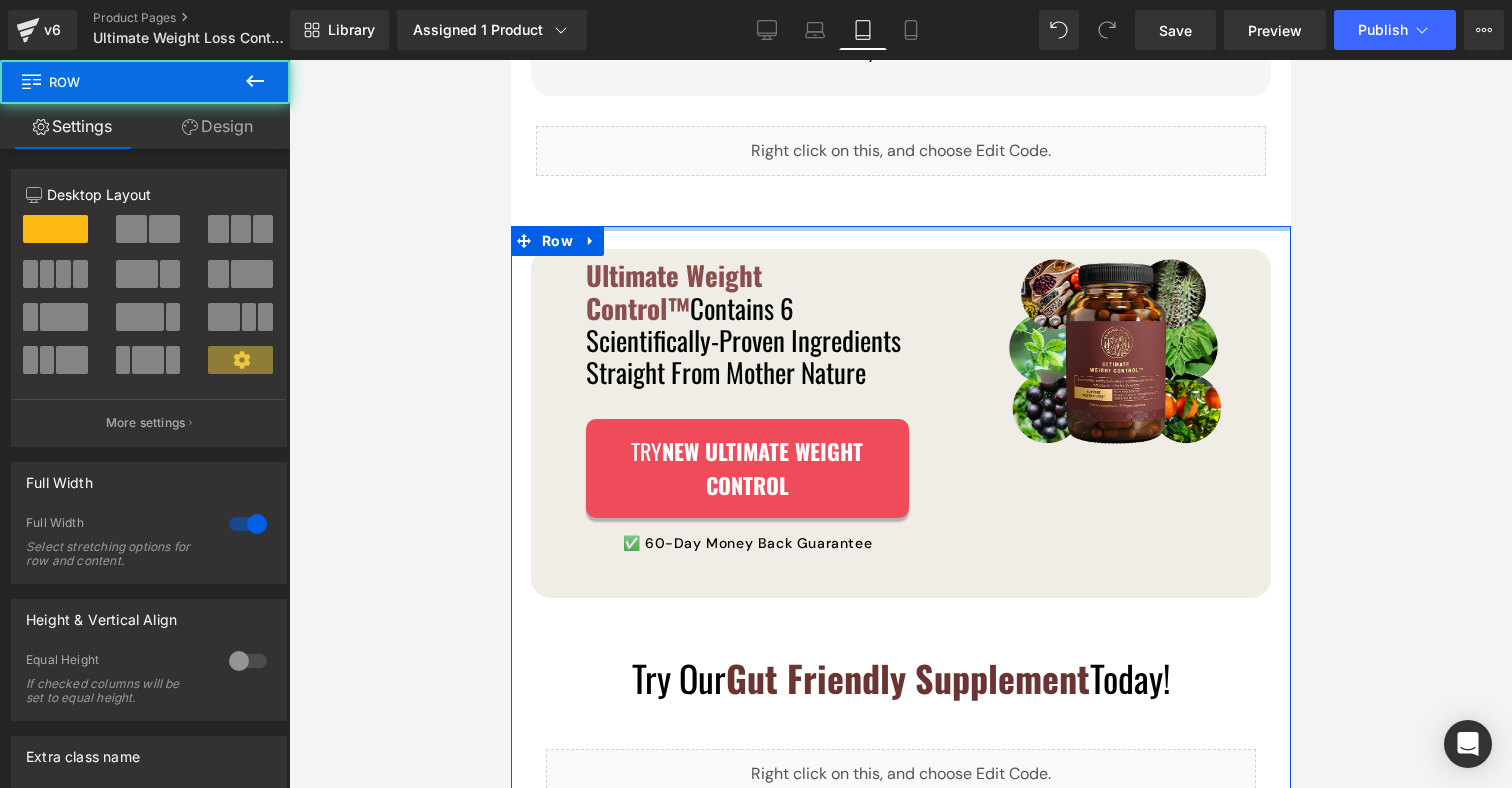 drag, startPoint x: 687, startPoint y: 191, endPoint x: 744, endPoint y: 211, distance: 60.40695 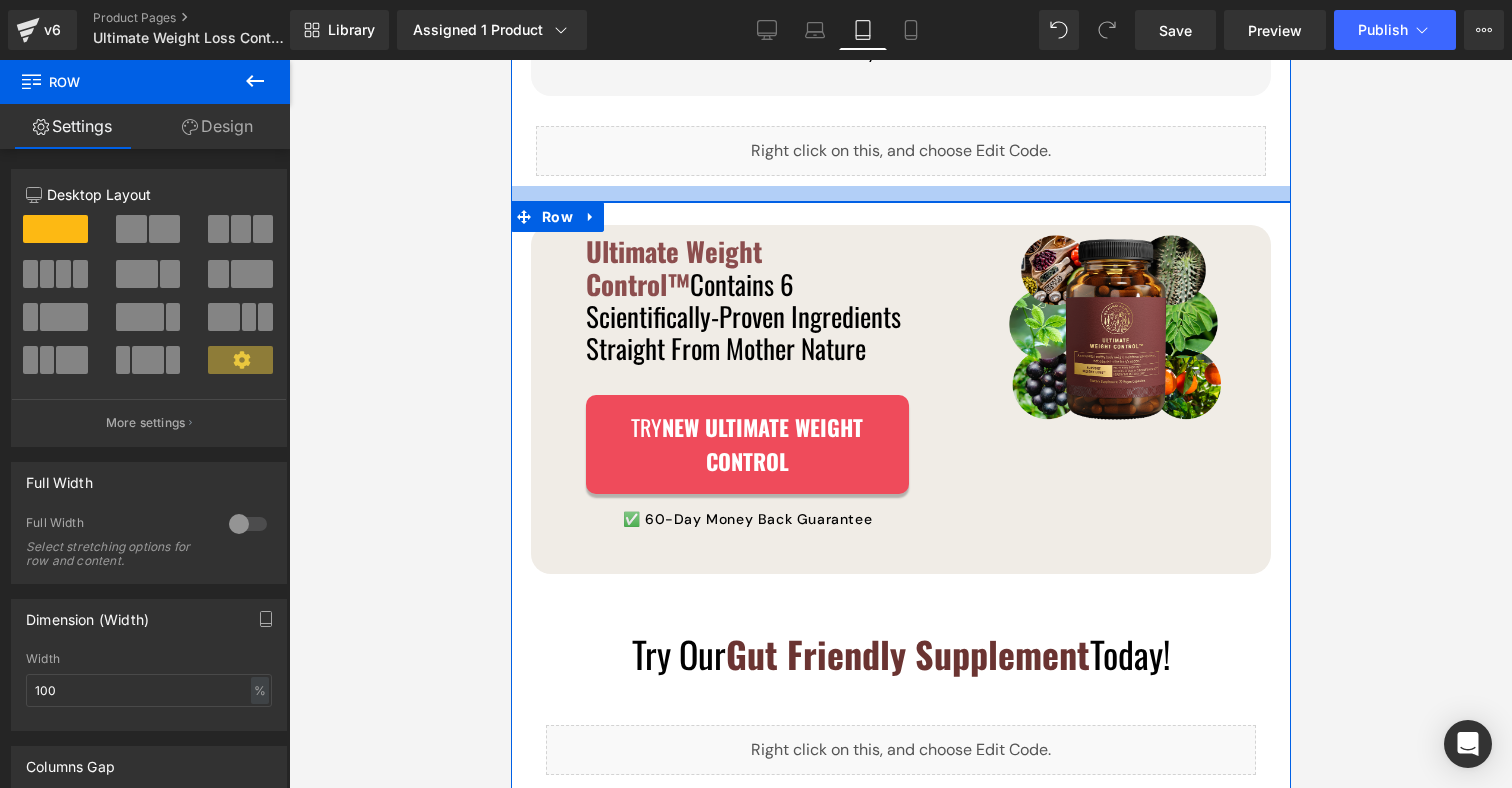 drag, startPoint x: 748, startPoint y: 215, endPoint x: 745, endPoint y: 191, distance: 24.186773 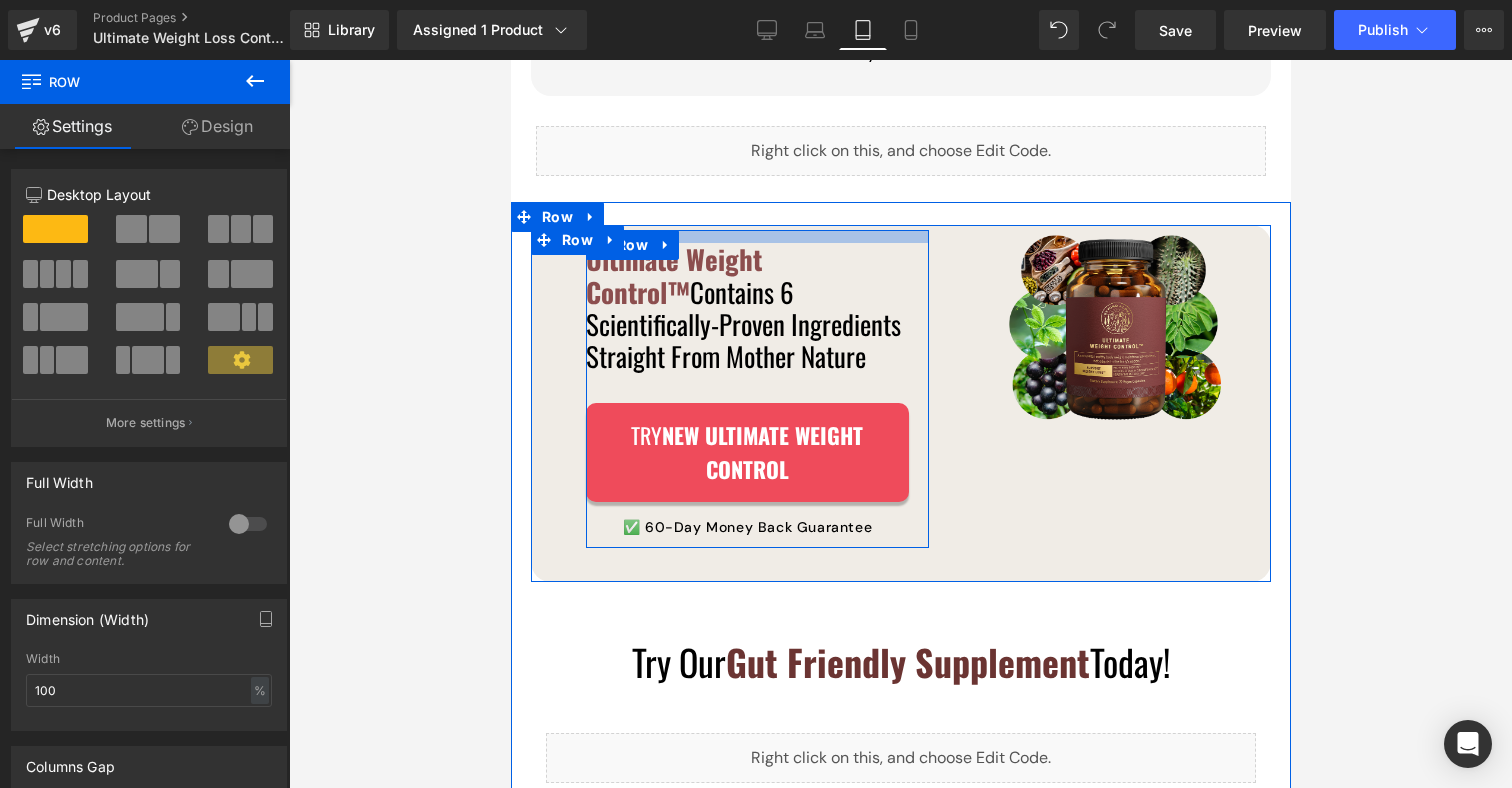 drag, startPoint x: 729, startPoint y: 232, endPoint x: 731, endPoint y: 242, distance: 10.198039 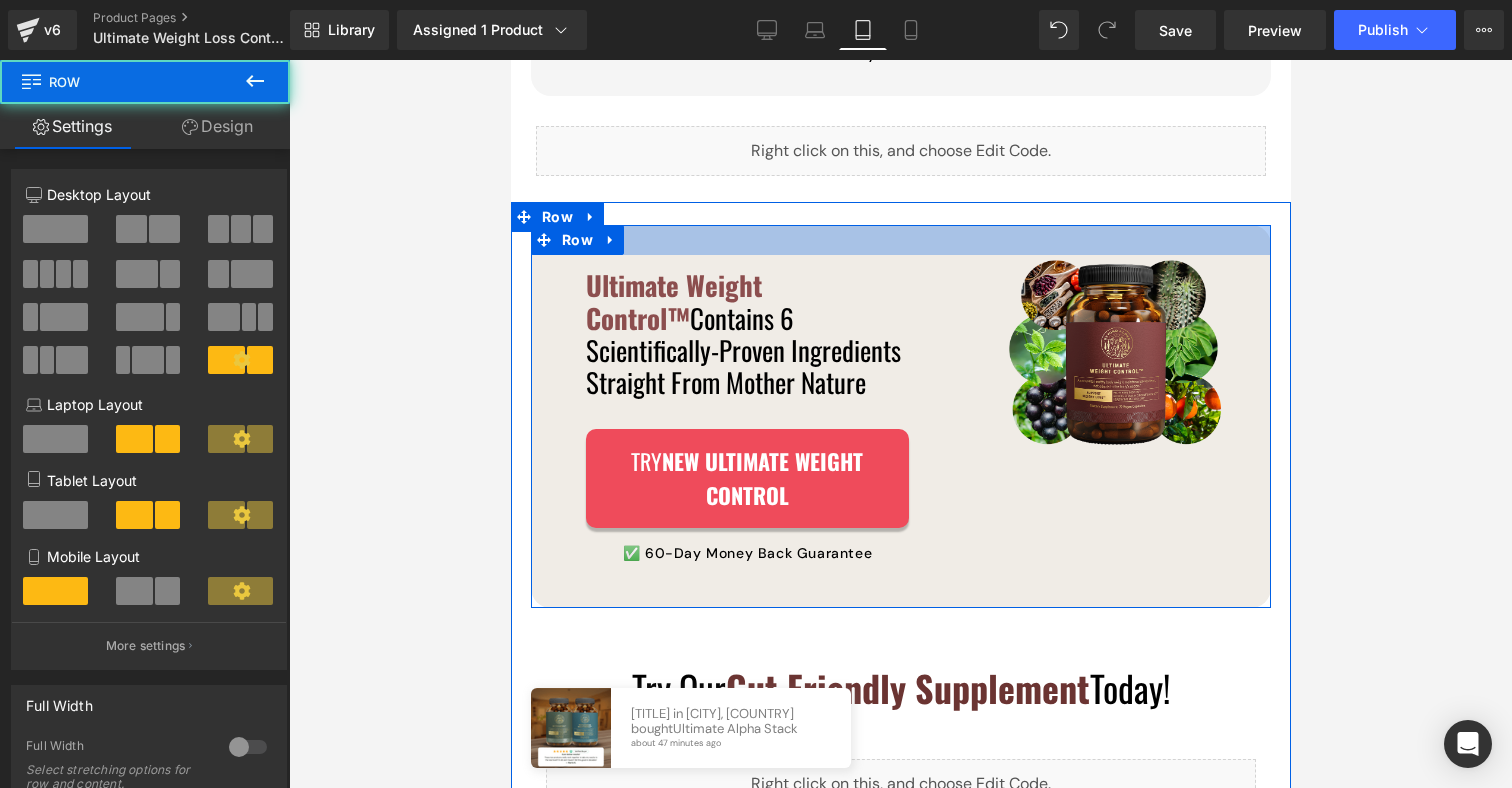 drag, startPoint x: 1047, startPoint y: 228, endPoint x: 1047, endPoint y: 253, distance: 25 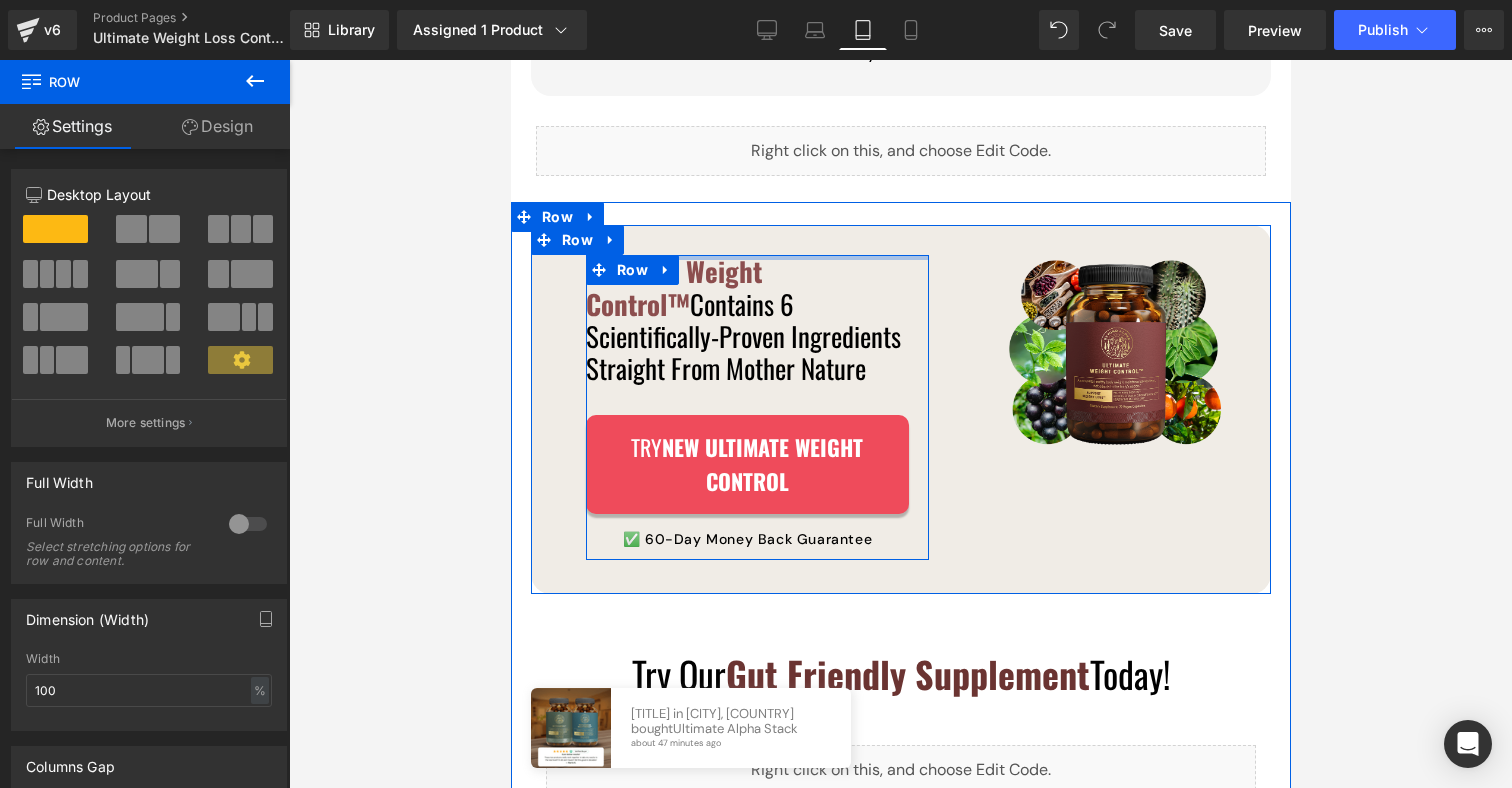 drag, startPoint x: 760, startPoint y: 259, endPoint x: 761, endPoint y: 239, distance: 20.024984 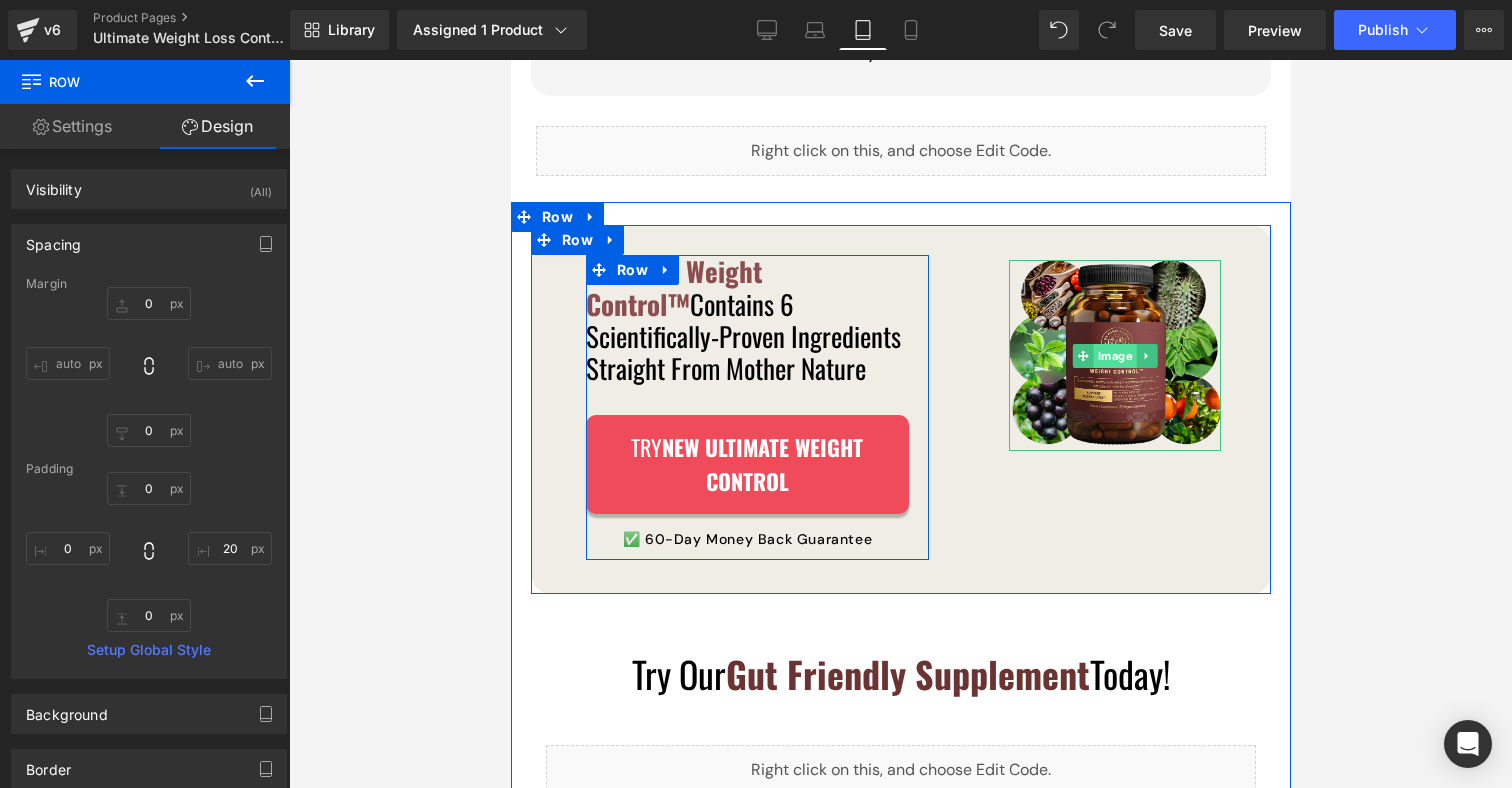 click on "Image" at bounding box center (1114, 355) 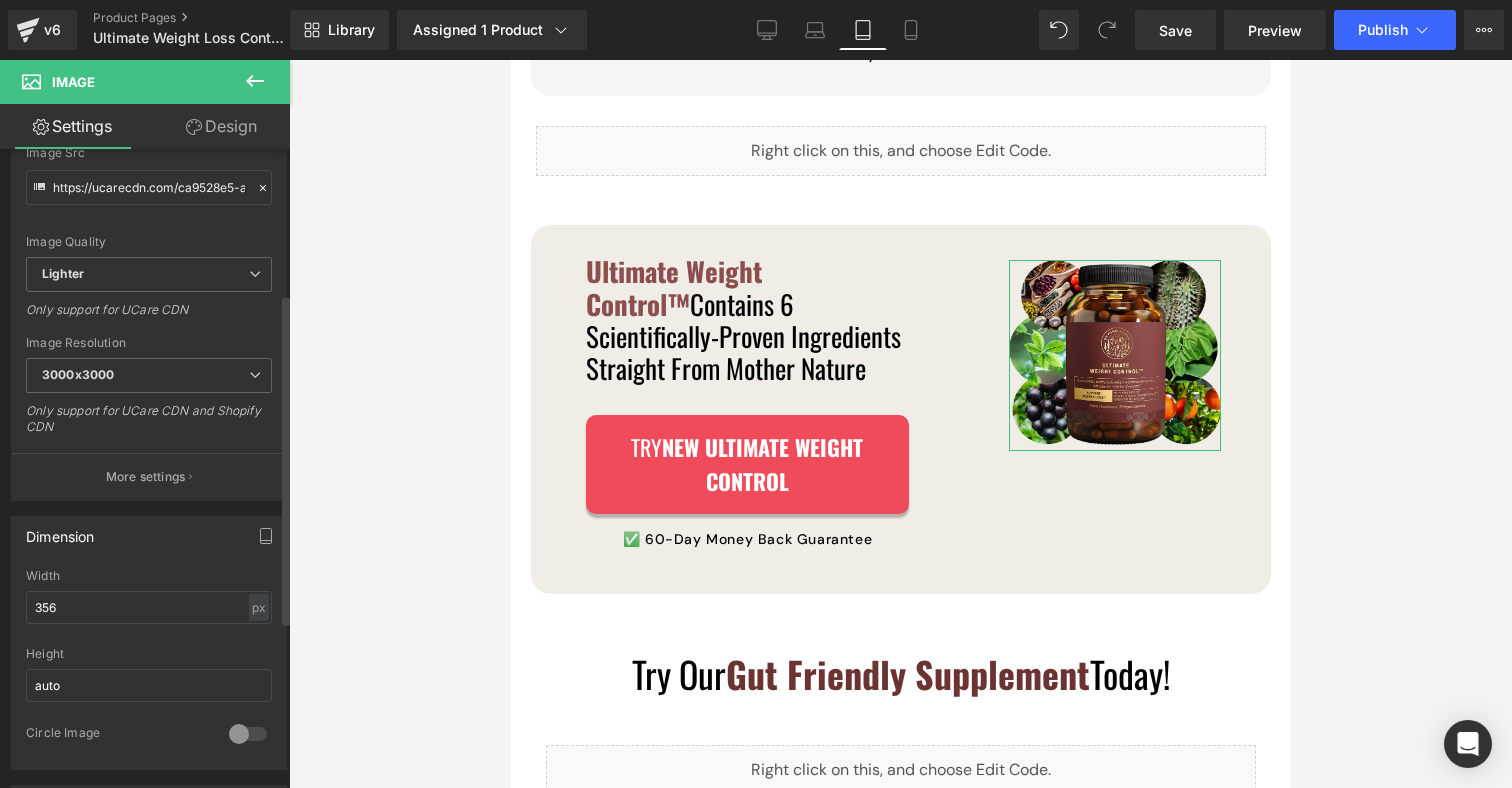 scroll, scrollTop: 282, scrollLeft: 0, axis: vertical 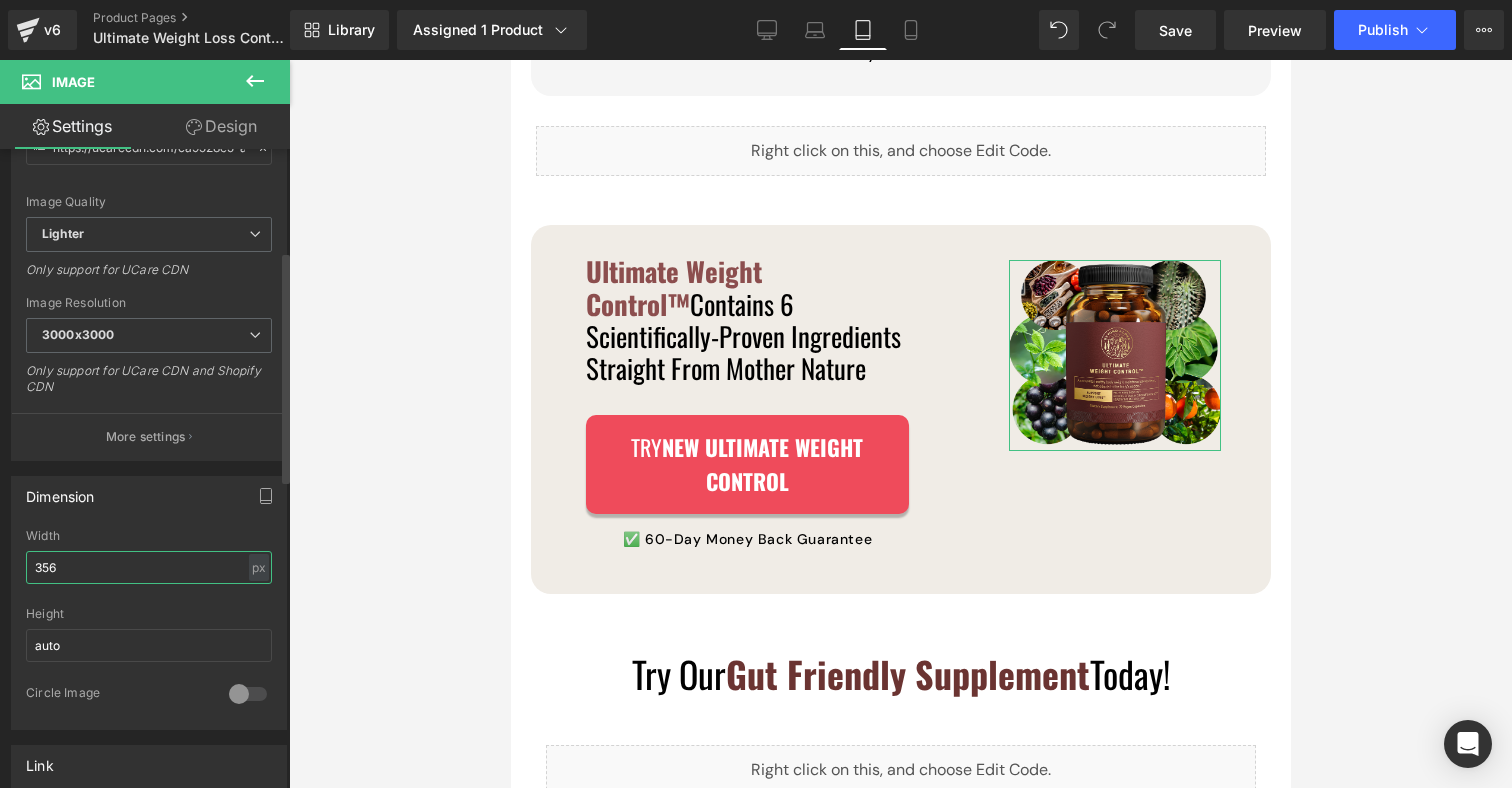 click on "356" at bounding box center (149, 567) 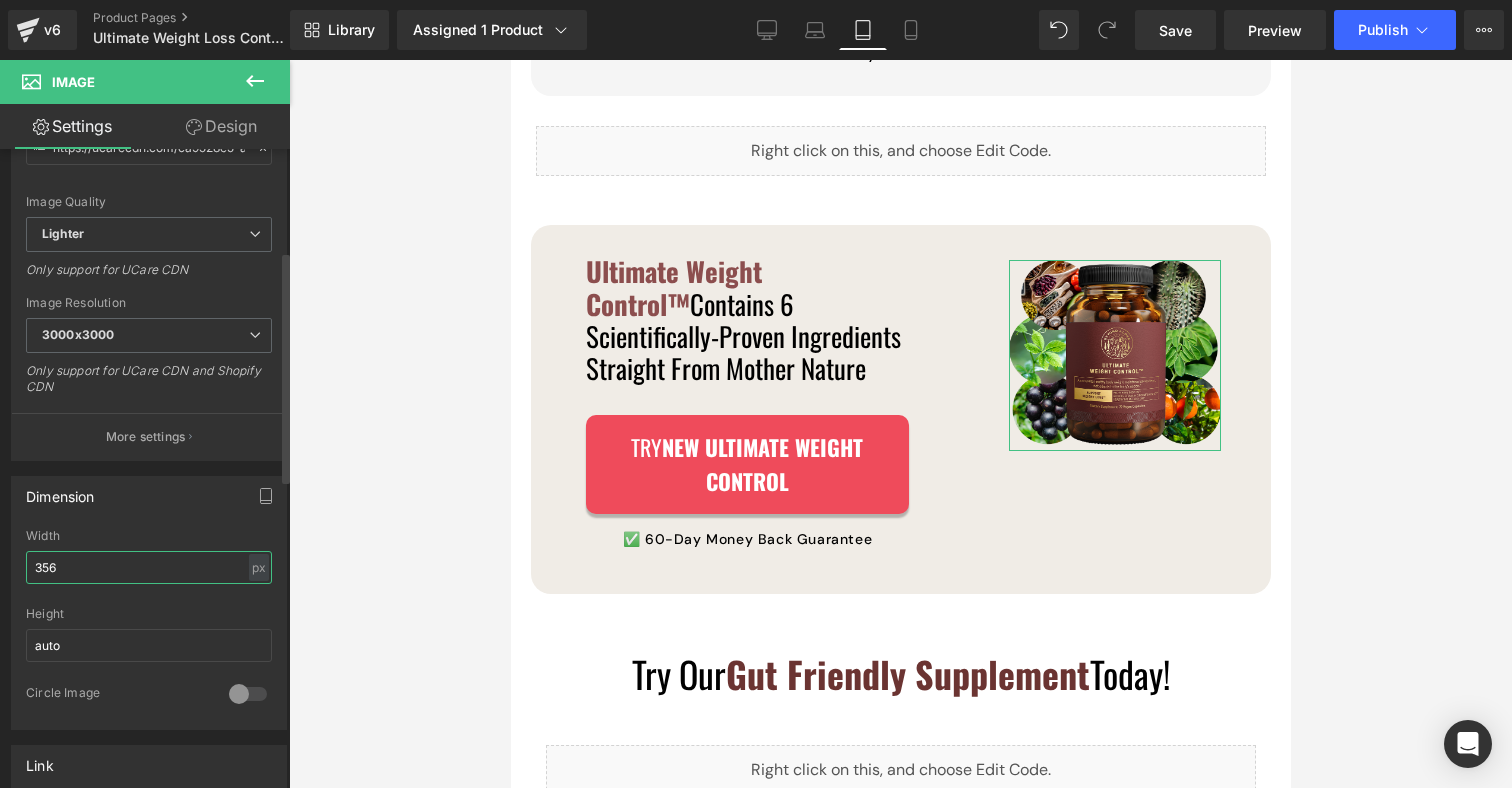 click on "356" at bounding box center (149, 567) 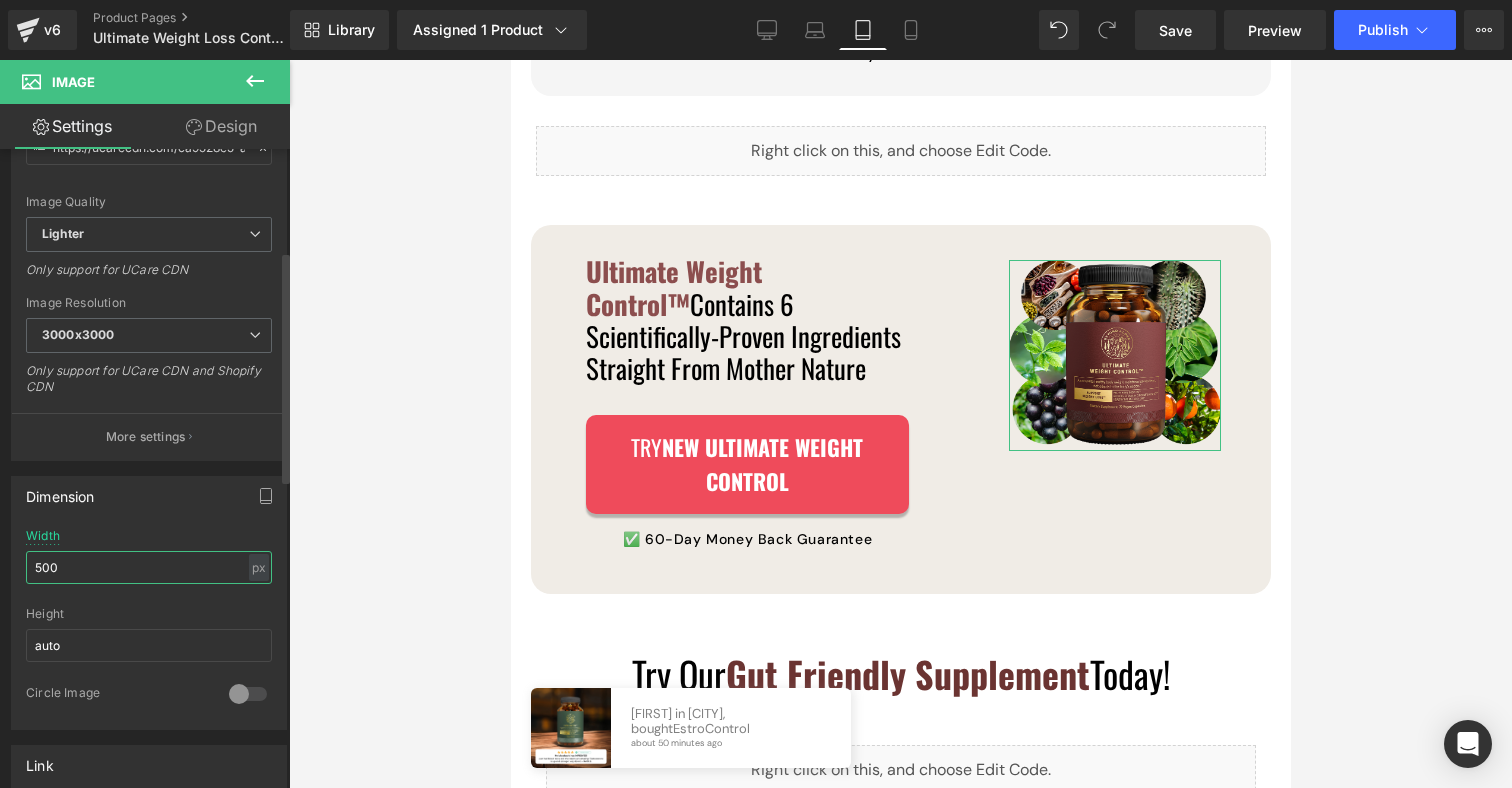 drag, startPoint x: 140, startPoint y: 569, endPoint x: 0, endPoint y: 559, distance: 140.35669 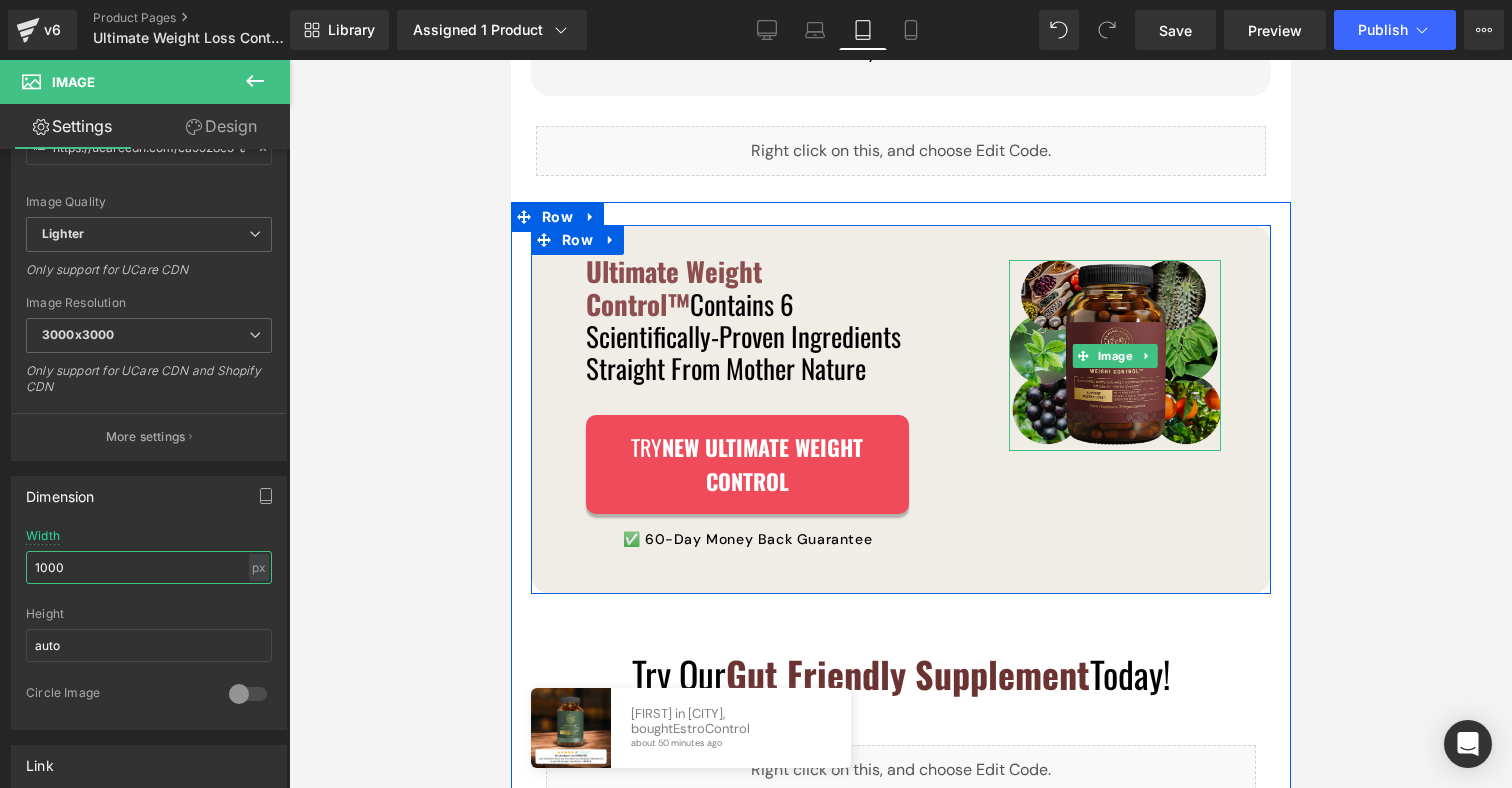 type on "1000" 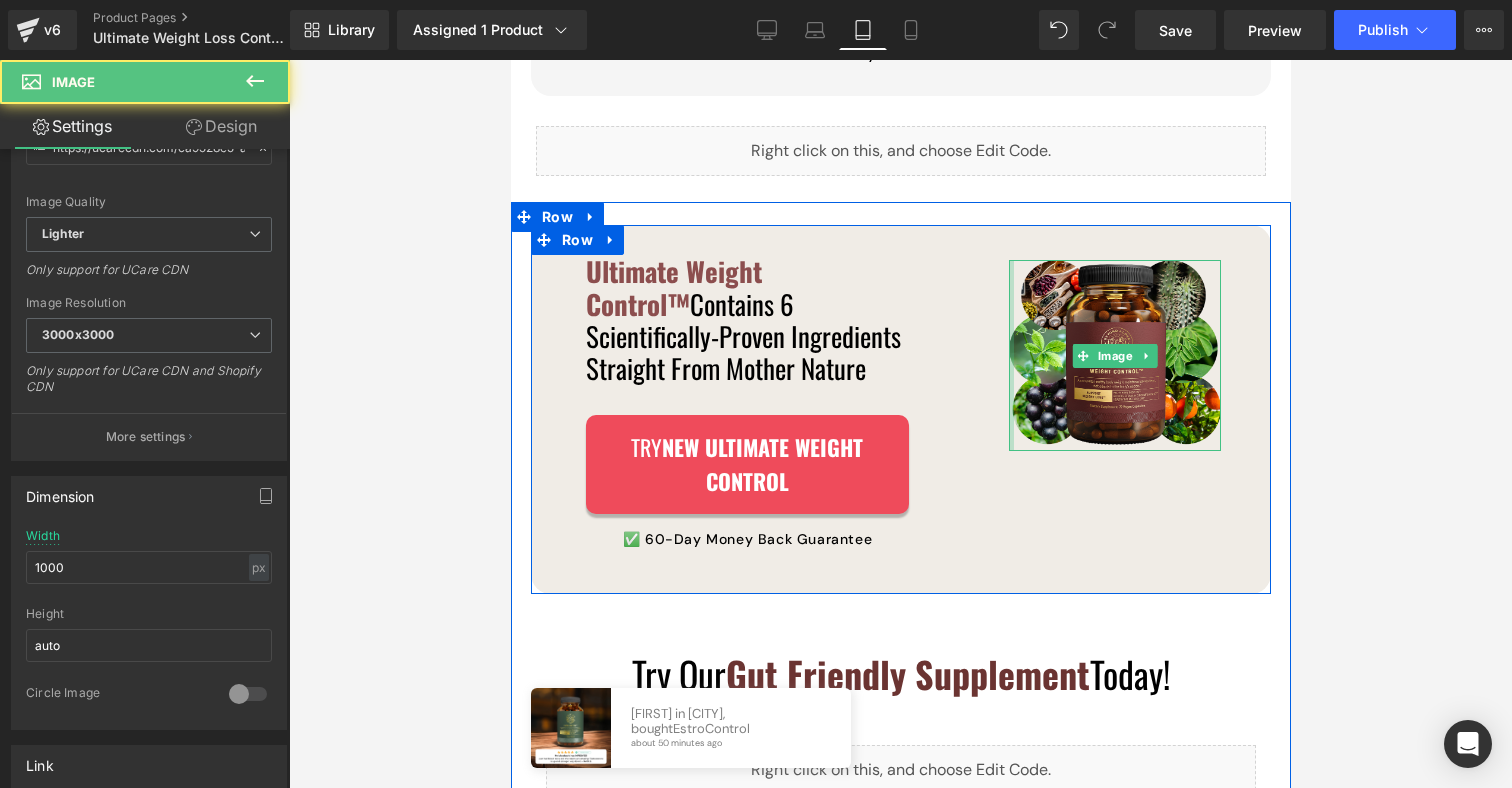 click on "Image" at bounding box center [1119, 349] 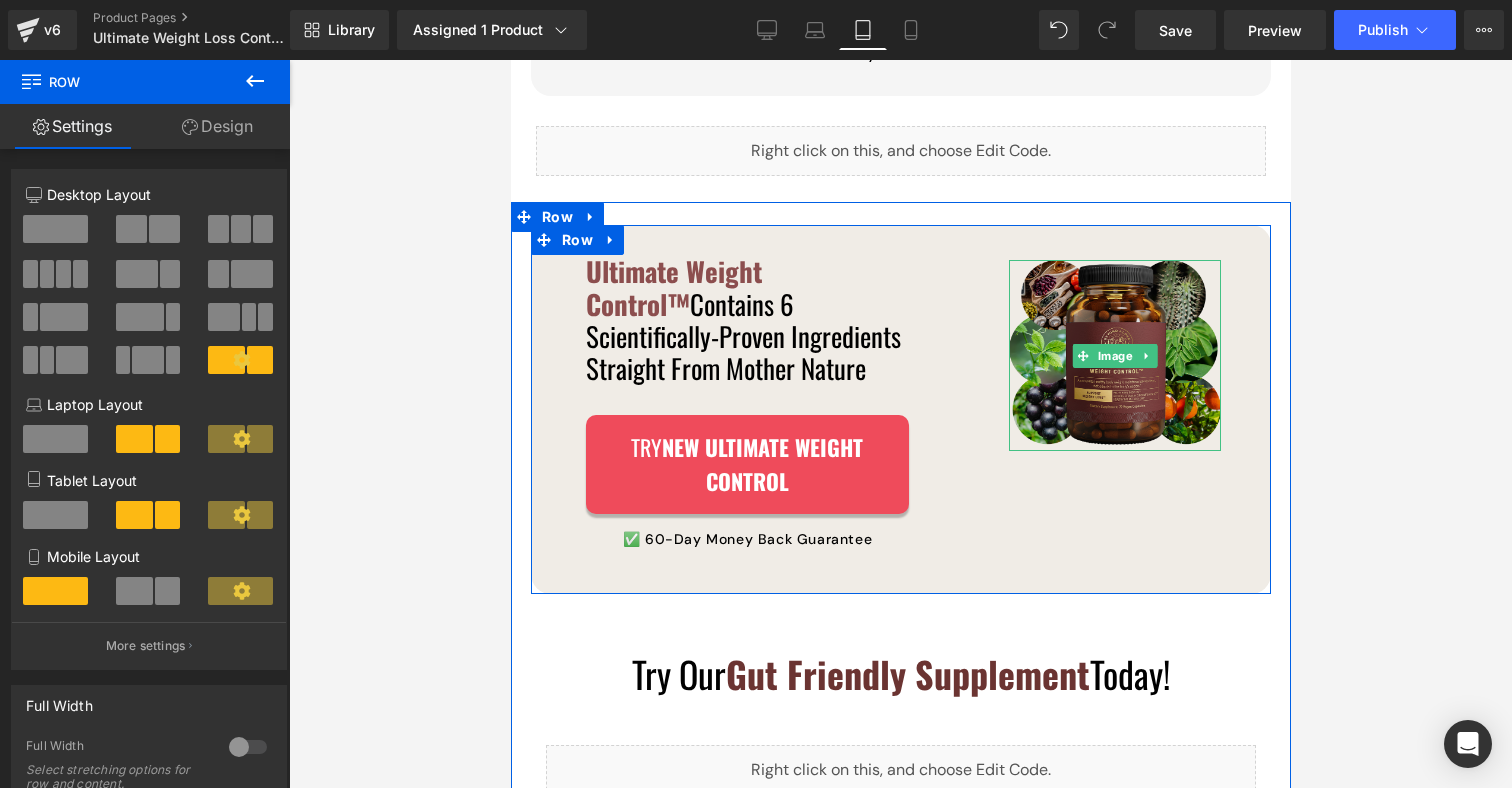 click at bounding box center (1114, 355) 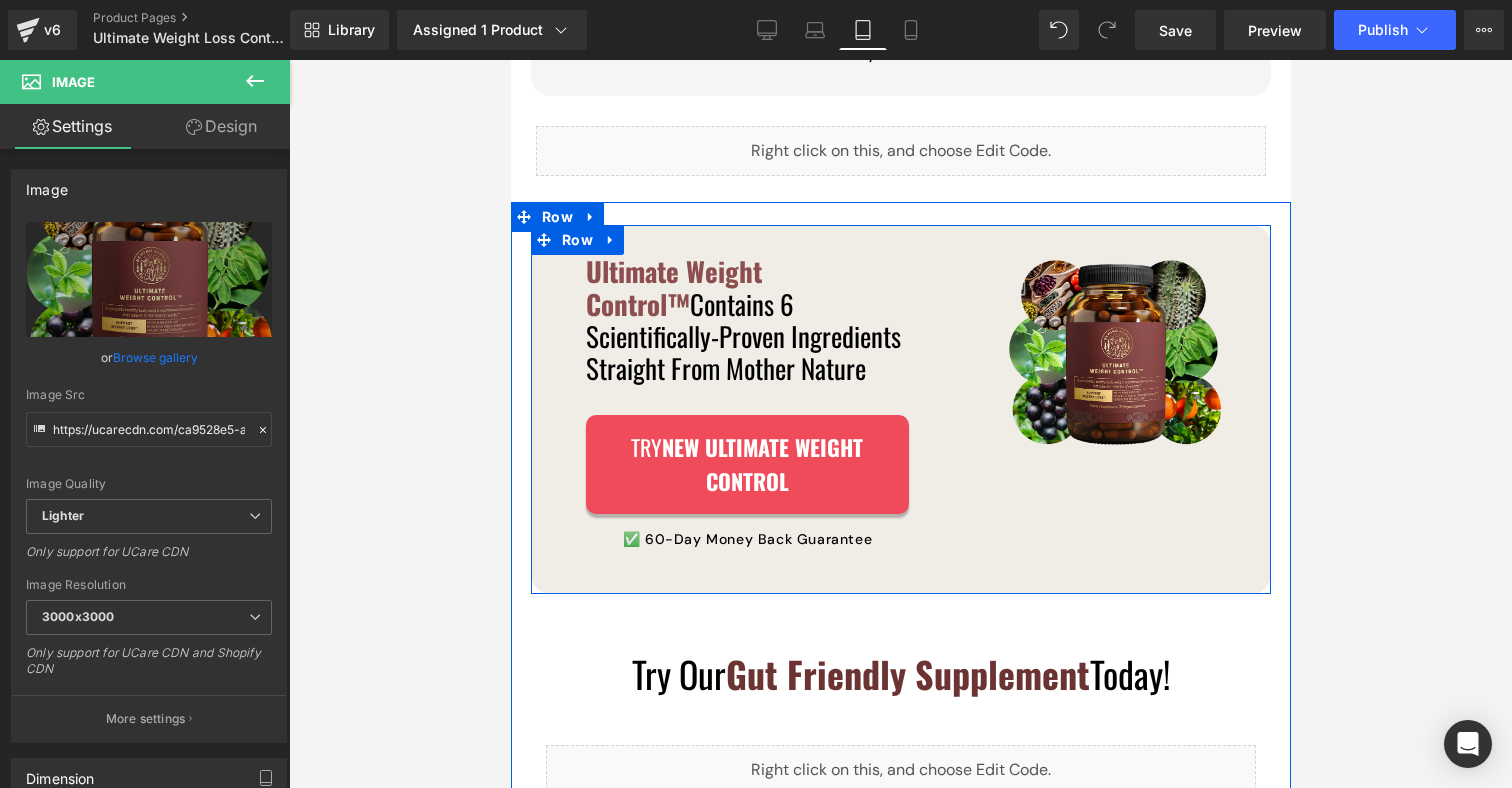 click on "Ultimate Weight Control™  Contains 6 Scientifically-Proven Ingredients Straight From Mother Nature Heading         Image         TRY  NEW Ultimate Weight Control Button         ✅ 60-Day Money Back Guarantee Text Block         Row         Row         40px" at bounding box center (756, 407) 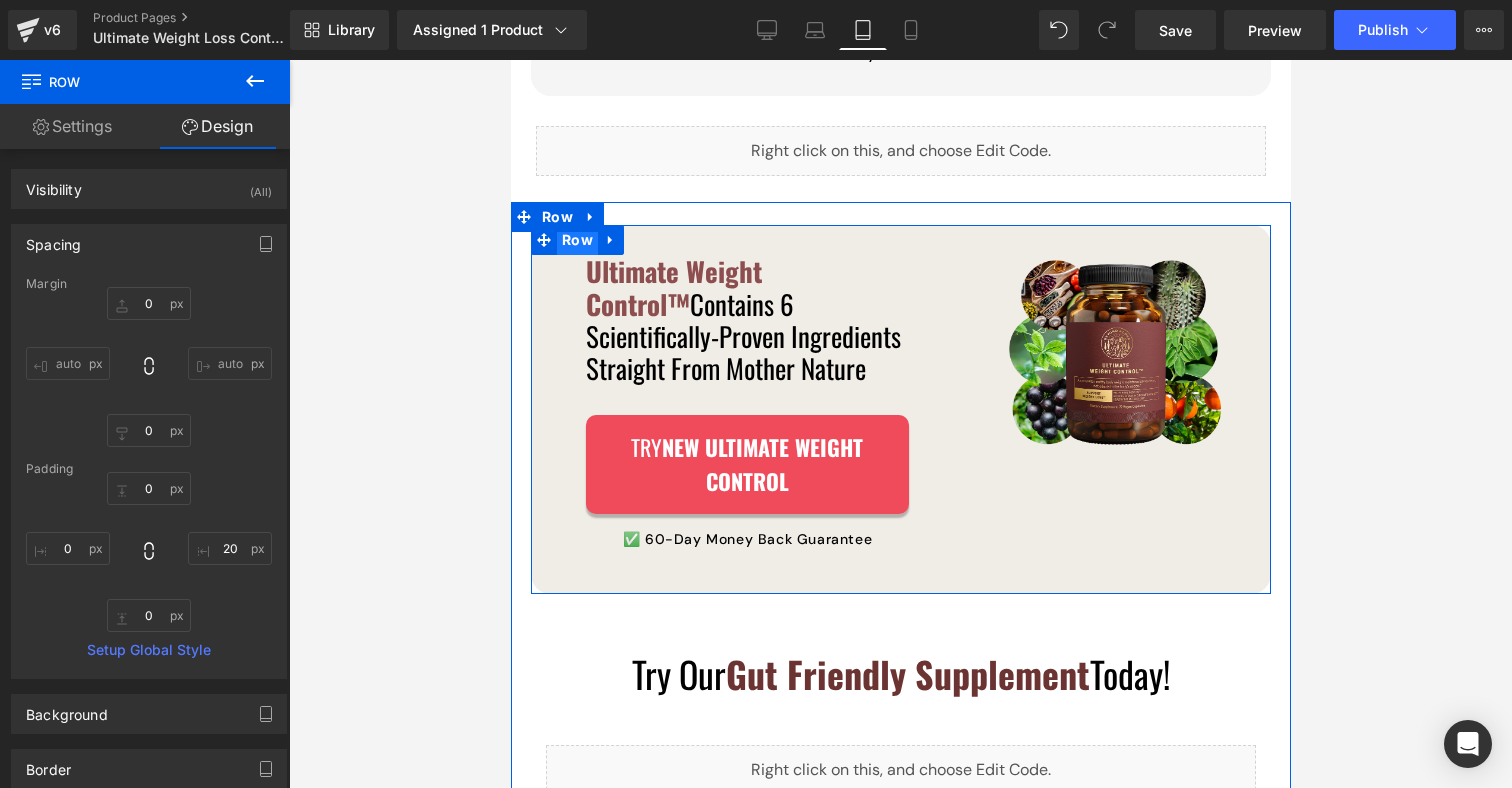 click on "Row" at bounding box center [576, 240] 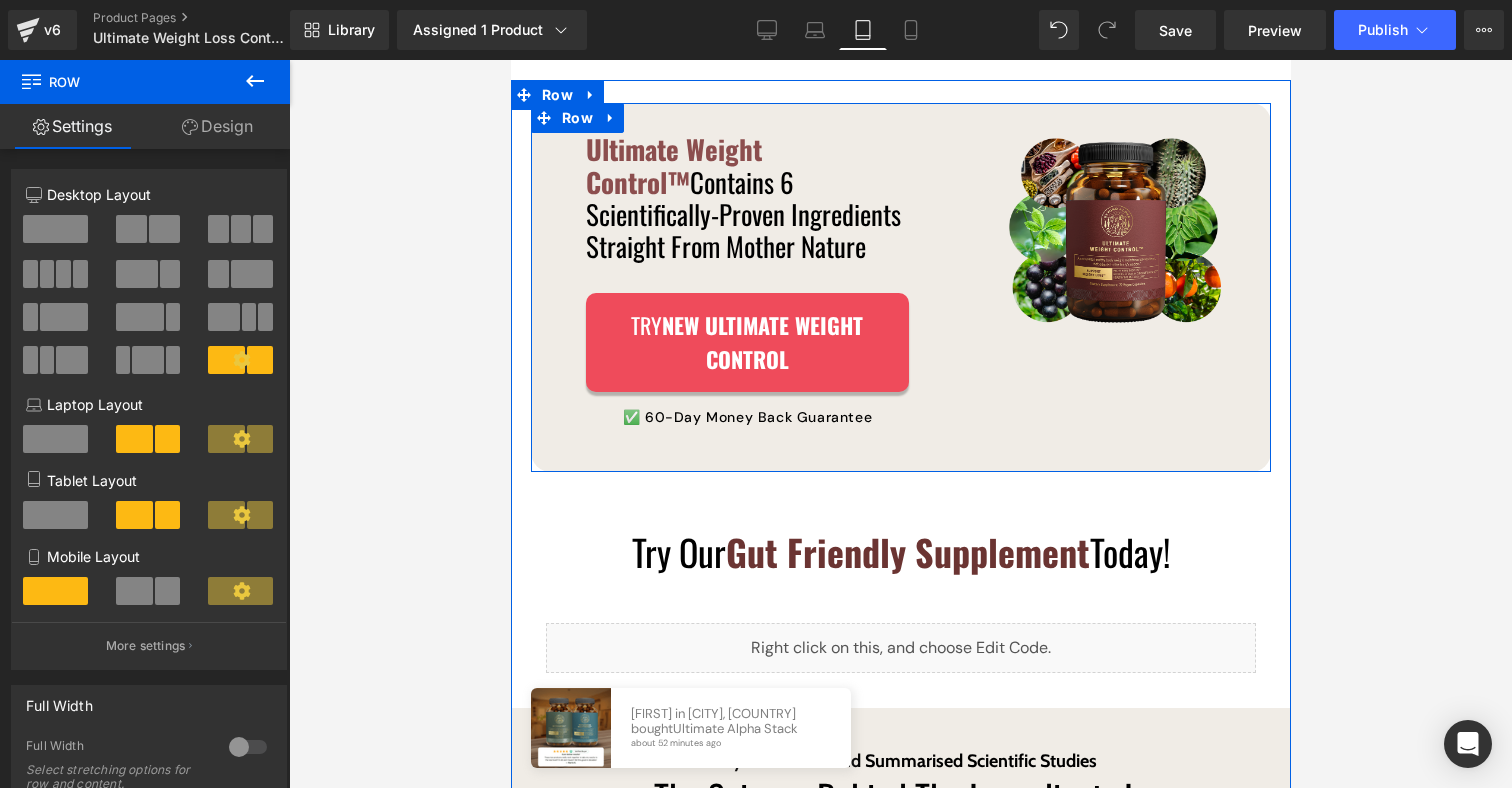 scroll, scrollTop: 2742, scrollLeft: 0, axis: vertical 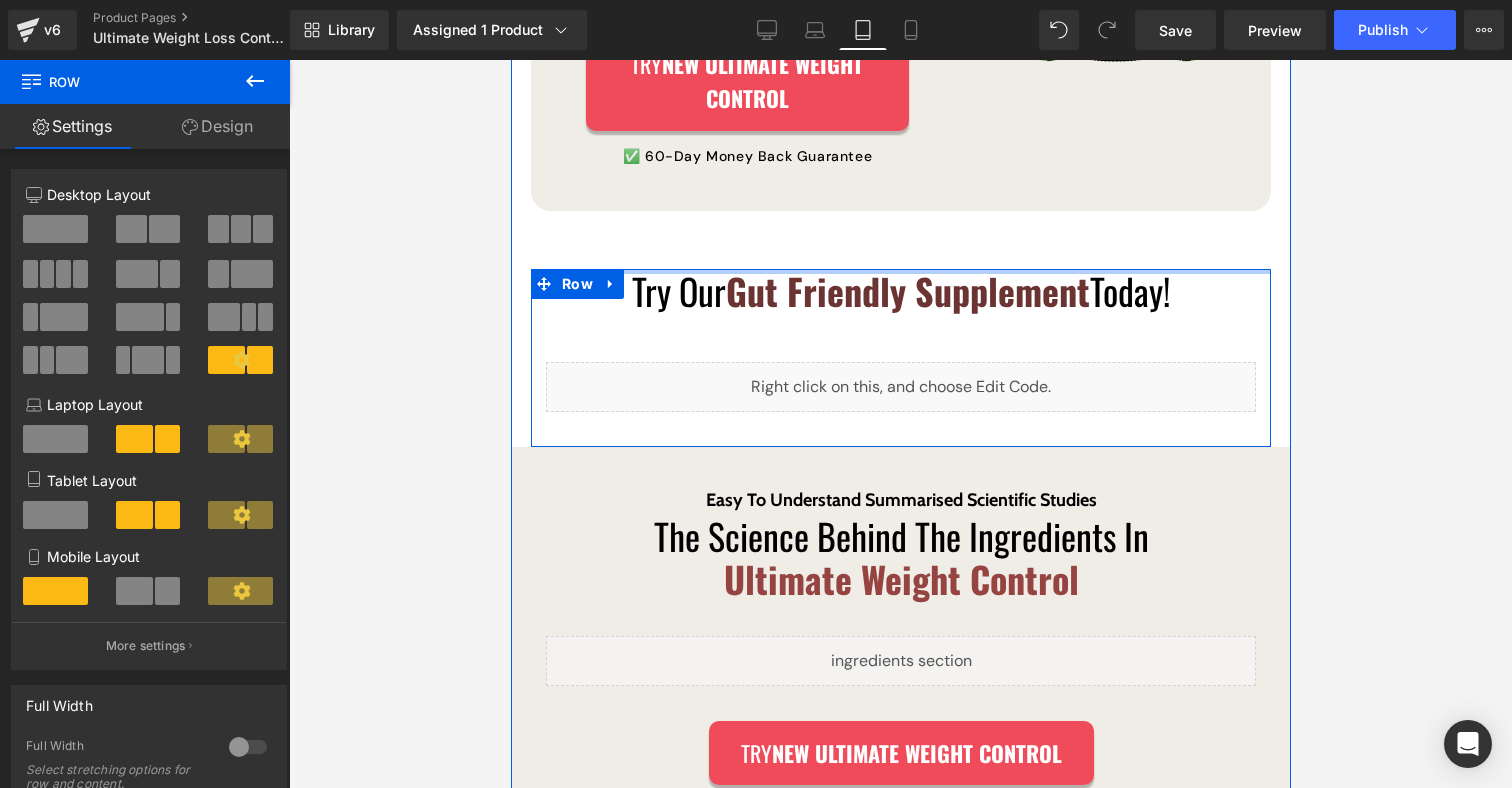 click at bounding box center [900, 271] 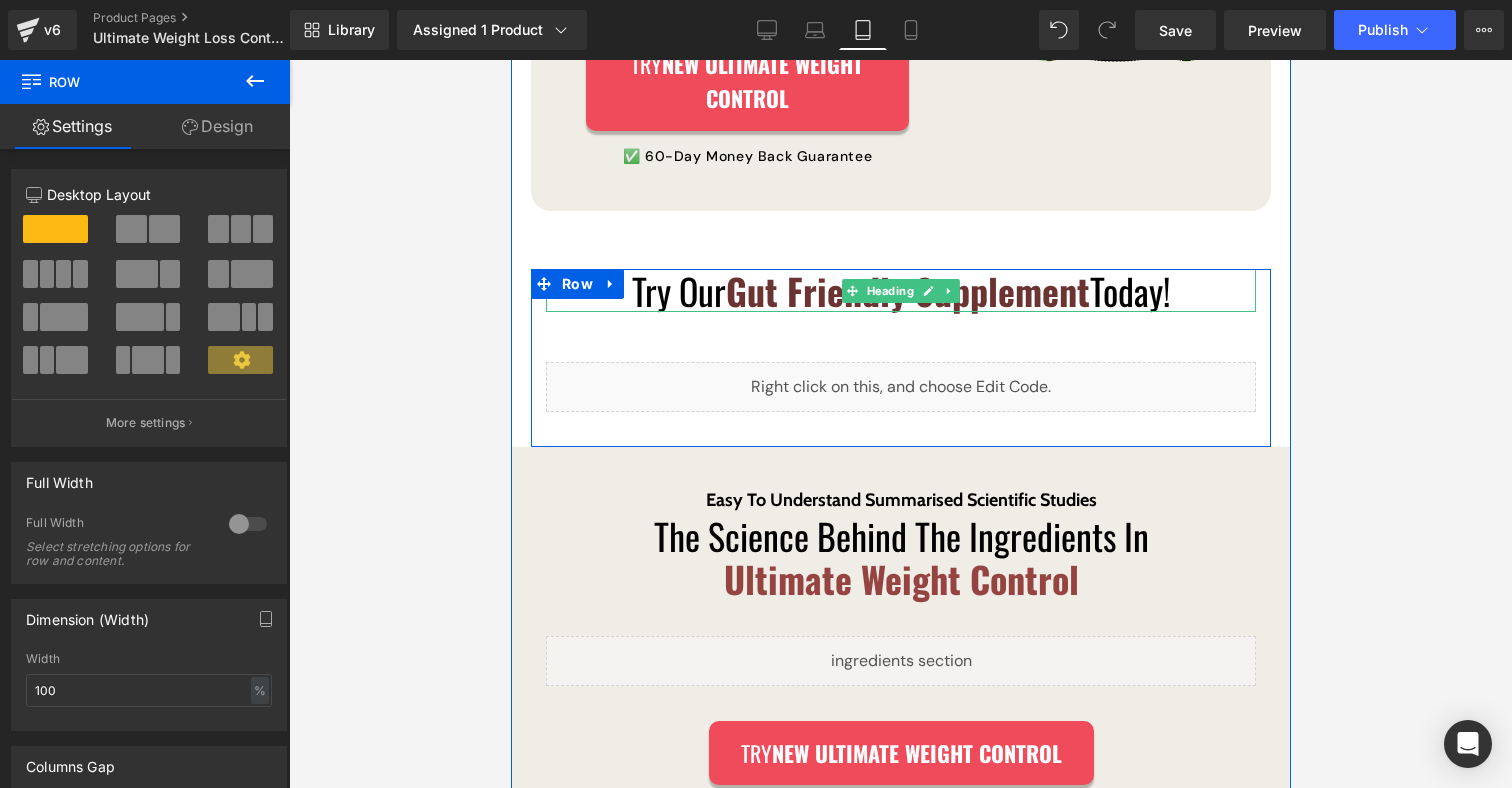 click on "Try Our  Gut Friendly Supplement  Today!" at bounding box center [900, 290] 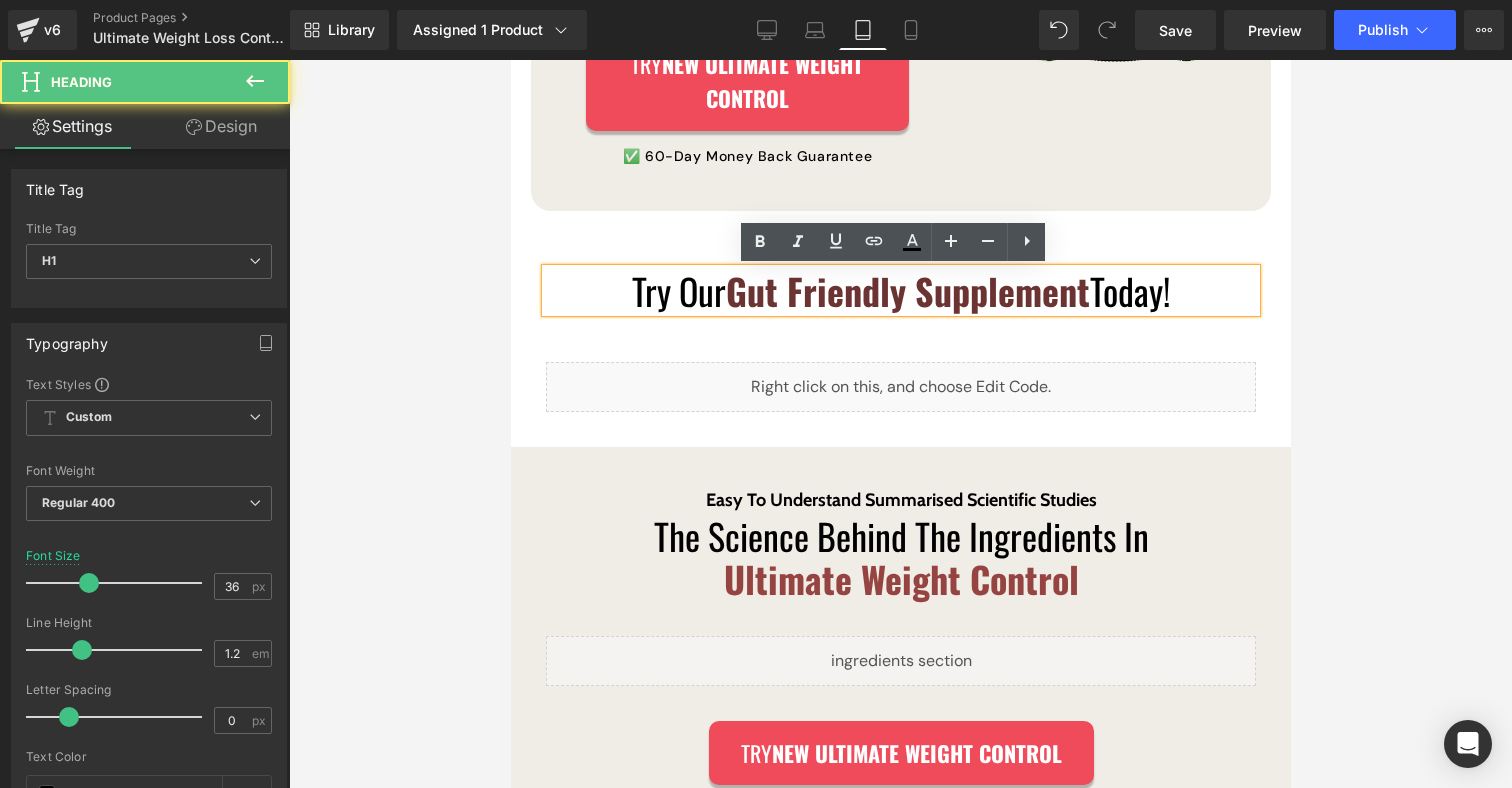 click on "34px" at bounding box center [510, 60] 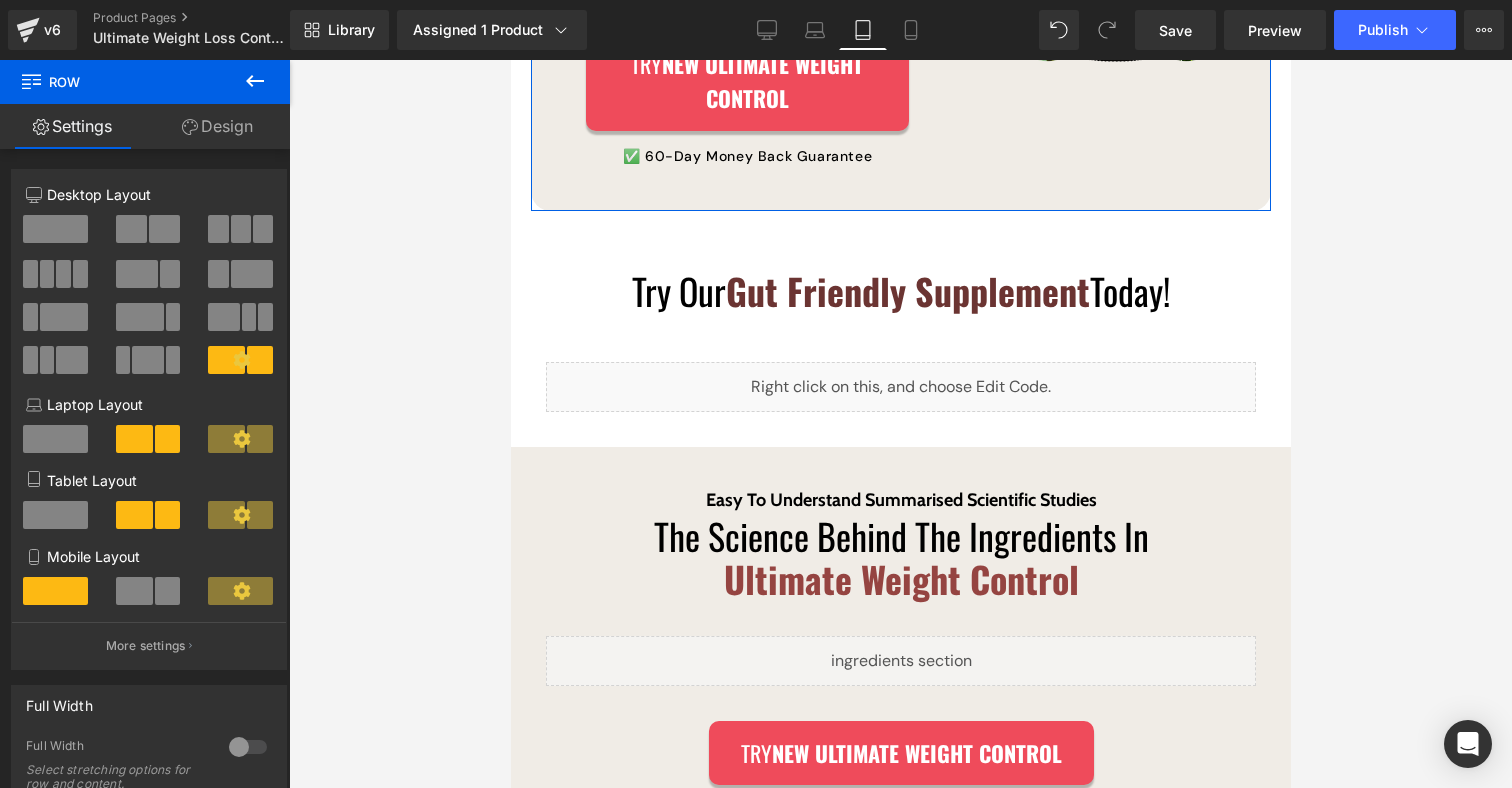 click on "Design" at bounding box center [217, 126] 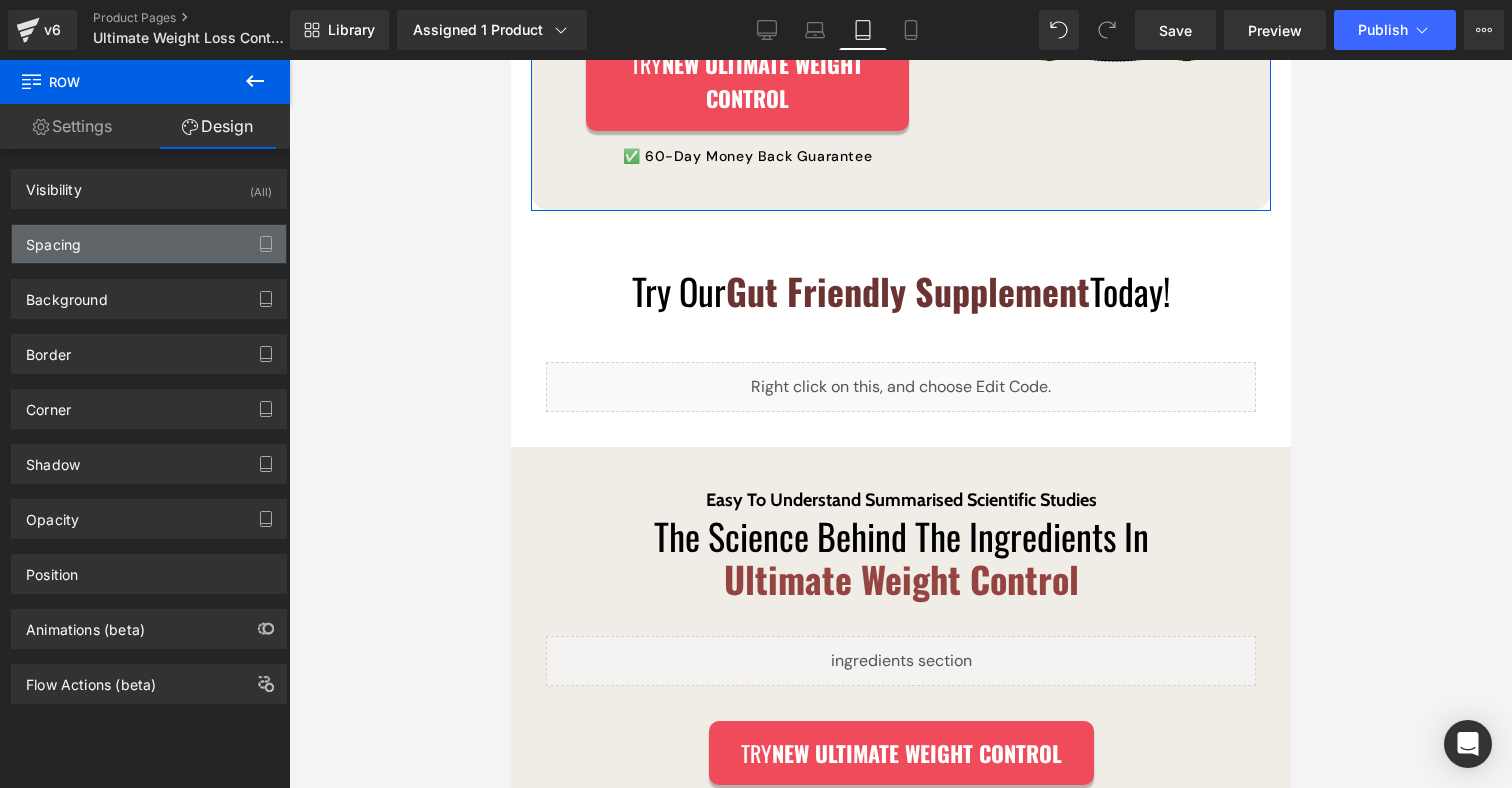 click on "Spacing" at bounding box center (149, 244) 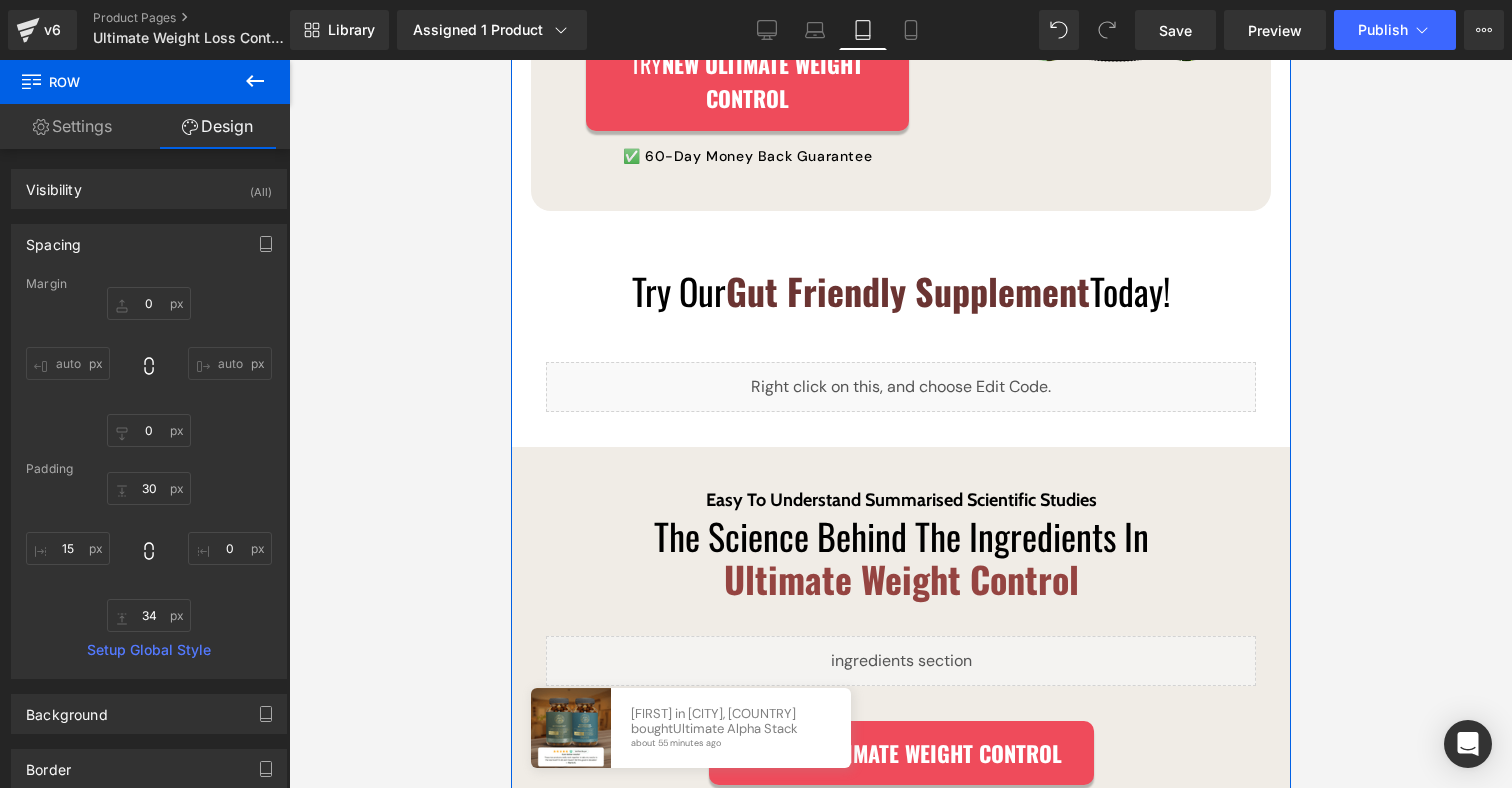 click on "Try Our  Gut Friendly Supplement  Today!" at bounding box center [900, 290] 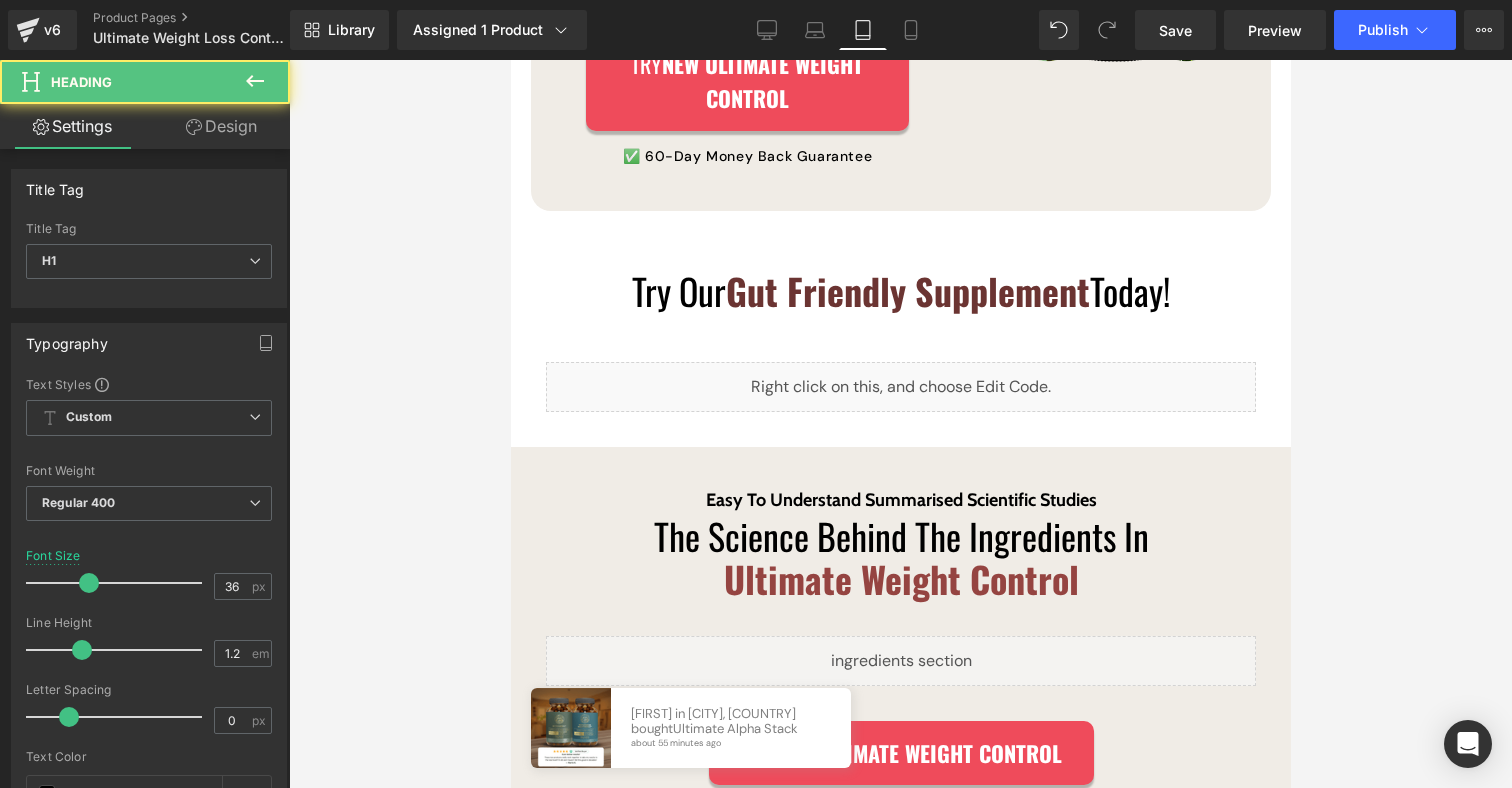 click on "Design" at bounding box center (221, 126) 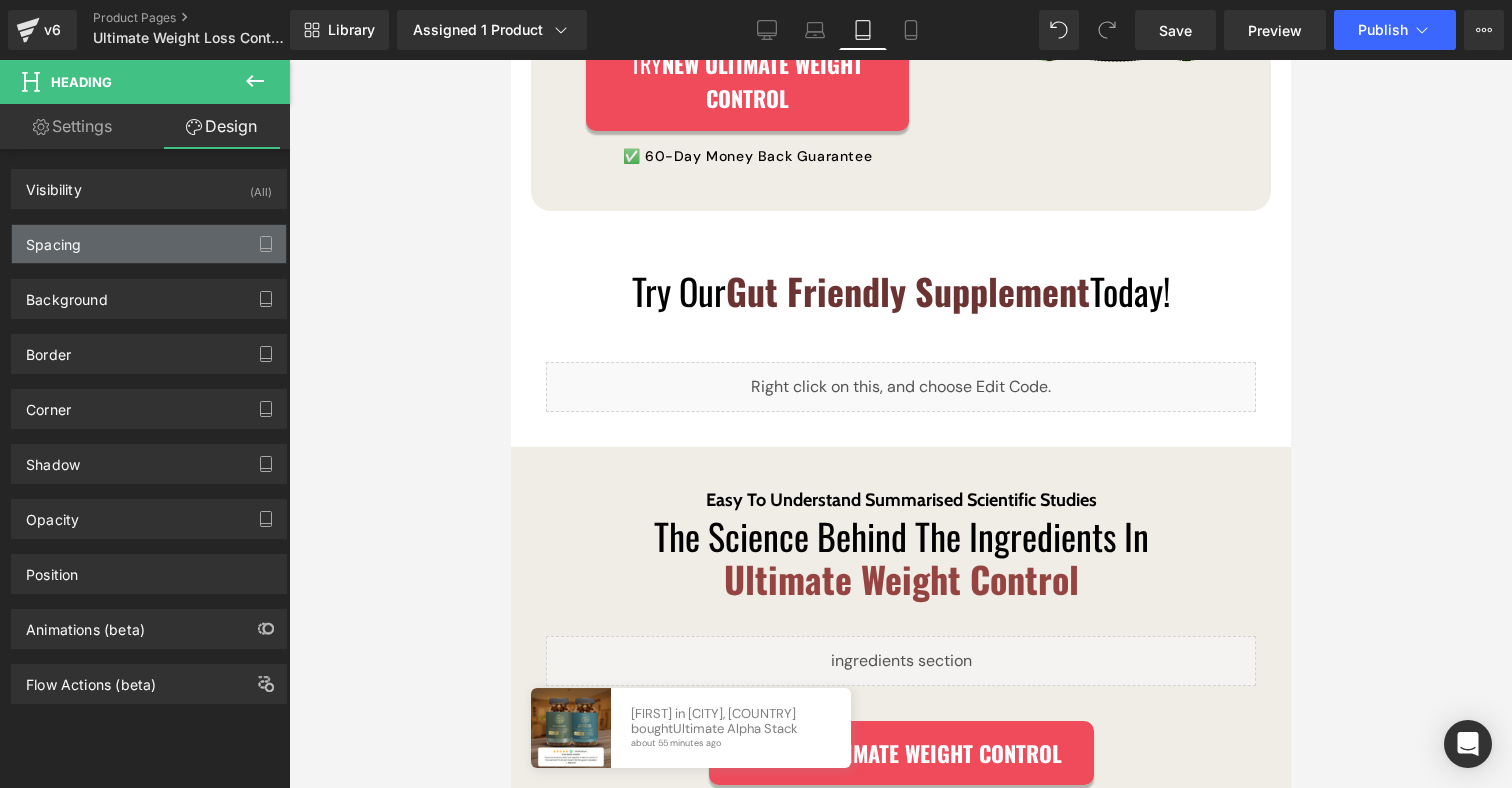 click on "Spacing" at bounding box center (149, 244) 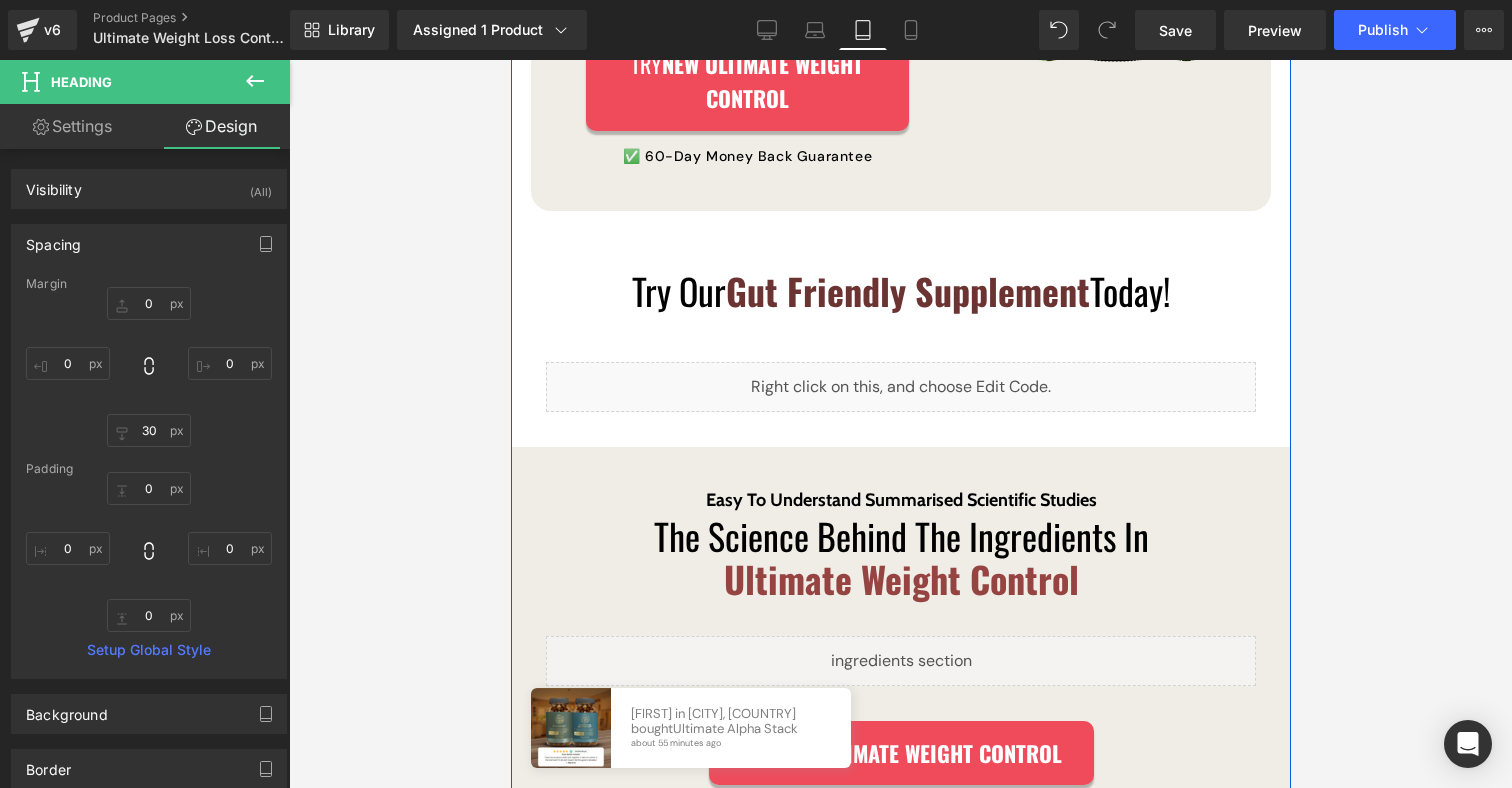 click on "Ultimate Weight Control™  Contains 6 Scientifically-Proven Ingredients Straight From Mother Nature Heading         Image         TRY  NEW Ultimate Weight Control Button         ✅ 60-Day Money Back Guarantee Text Block         Row         Row         Image         Row     34px     Try Our  Gut Friendly Supplement  Today! Heading         Liquid         Row         Easy To Understand Summarised Scientific Studies Text Block         The Science Behind The Ingredients In  Ultimate Weight Control Heading         Row         Liquid         Row         Try   NEW ULTIMATE WEIGHT CONTROL Button         ✅  60-Day Money Back Guarantee Text Block         Row         Row" at bounding box center (900, 363) 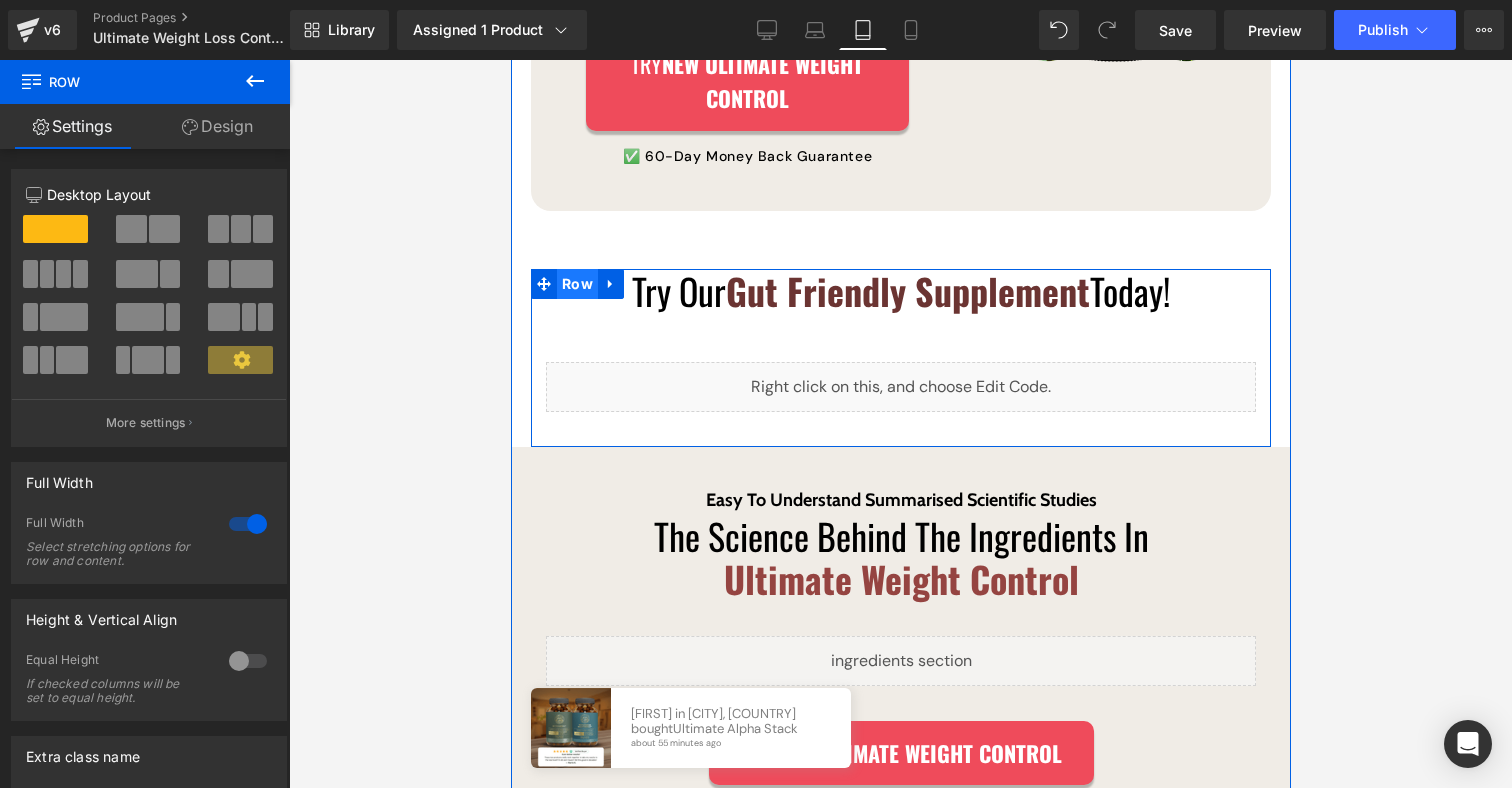 click on "Row" at bounding box center (576, 284) 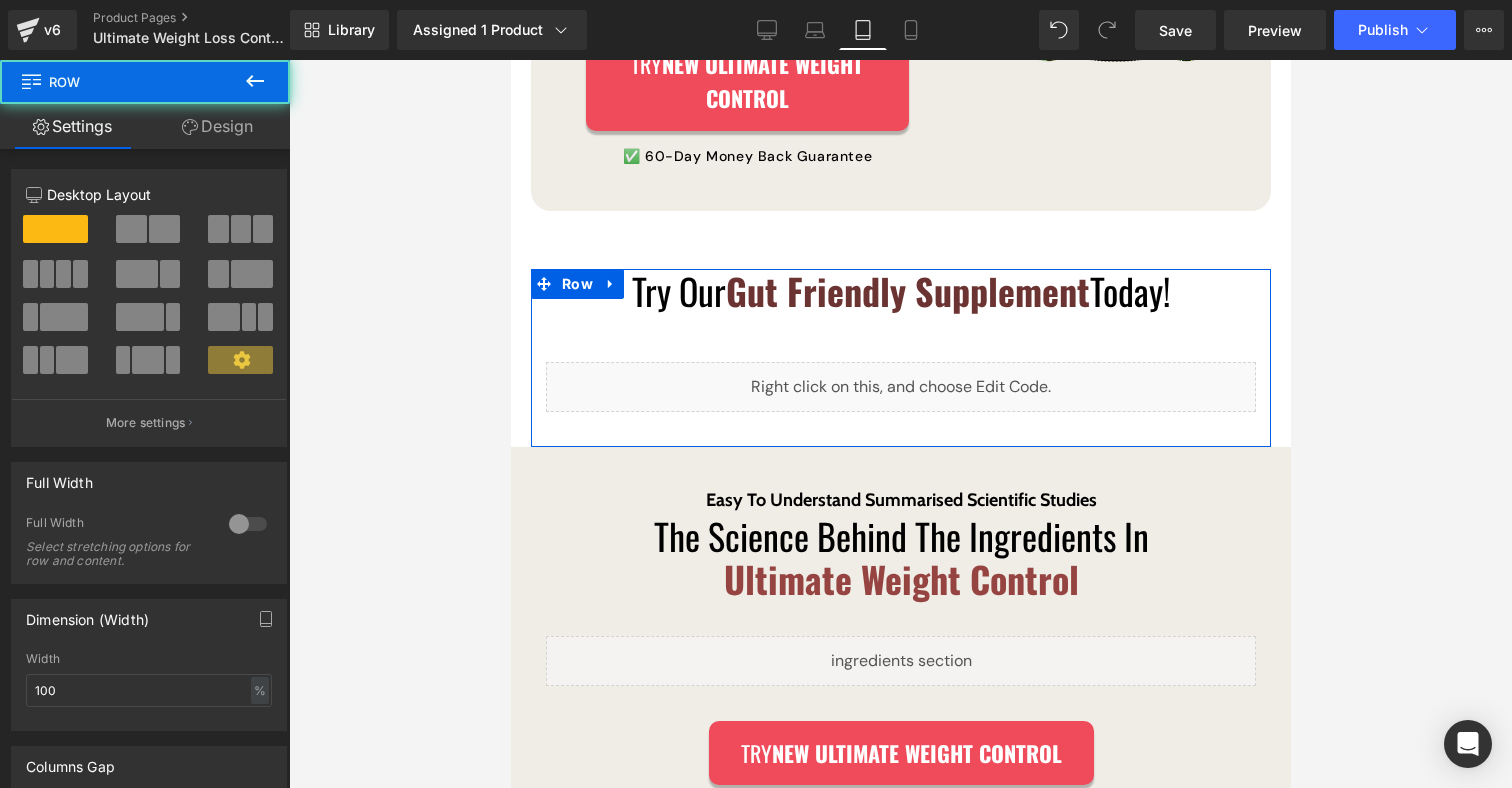 click on "Design" at bounding box center [217, 126] 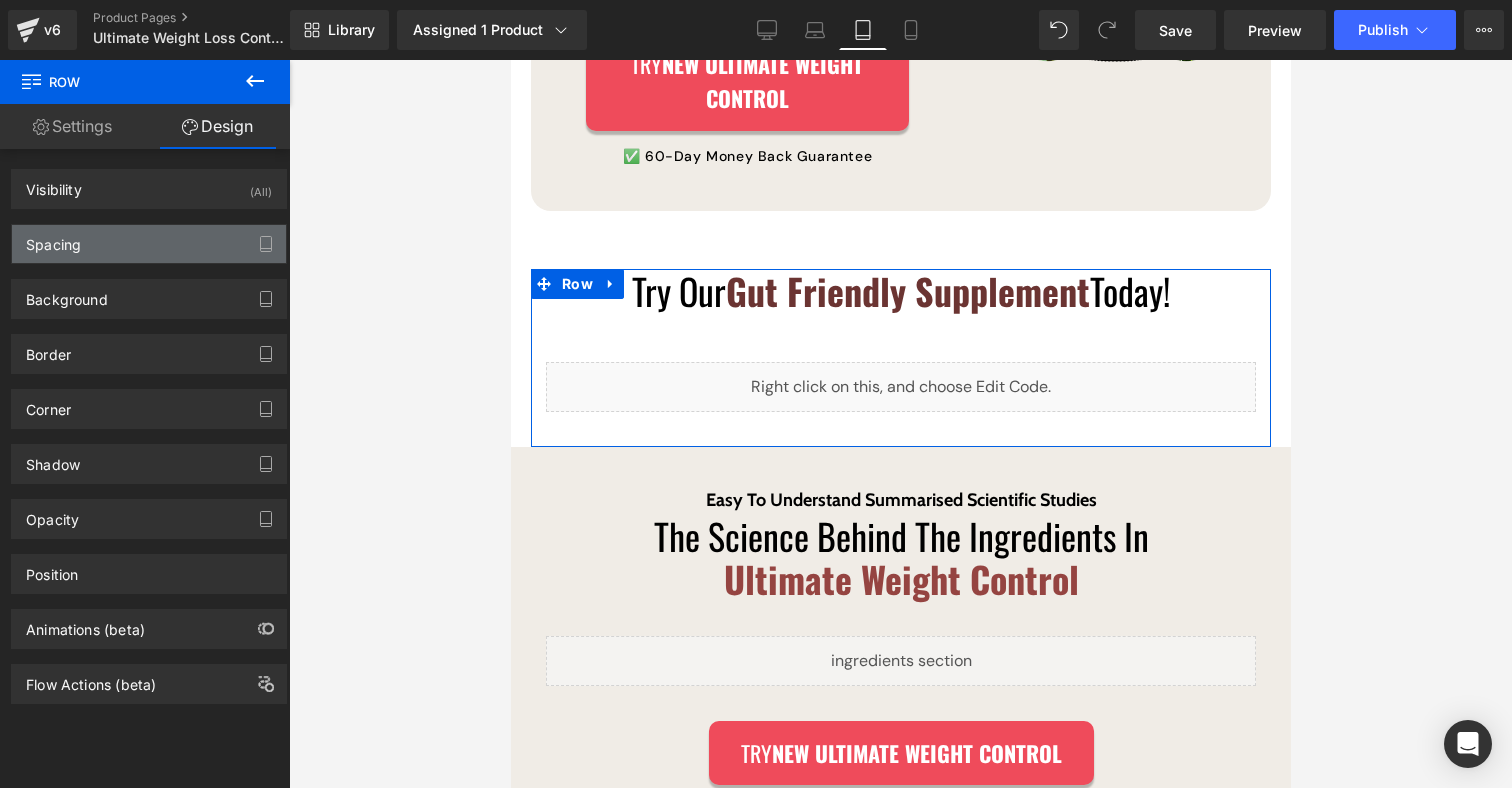 click on "Spacing" at bounding box center (149, 244) 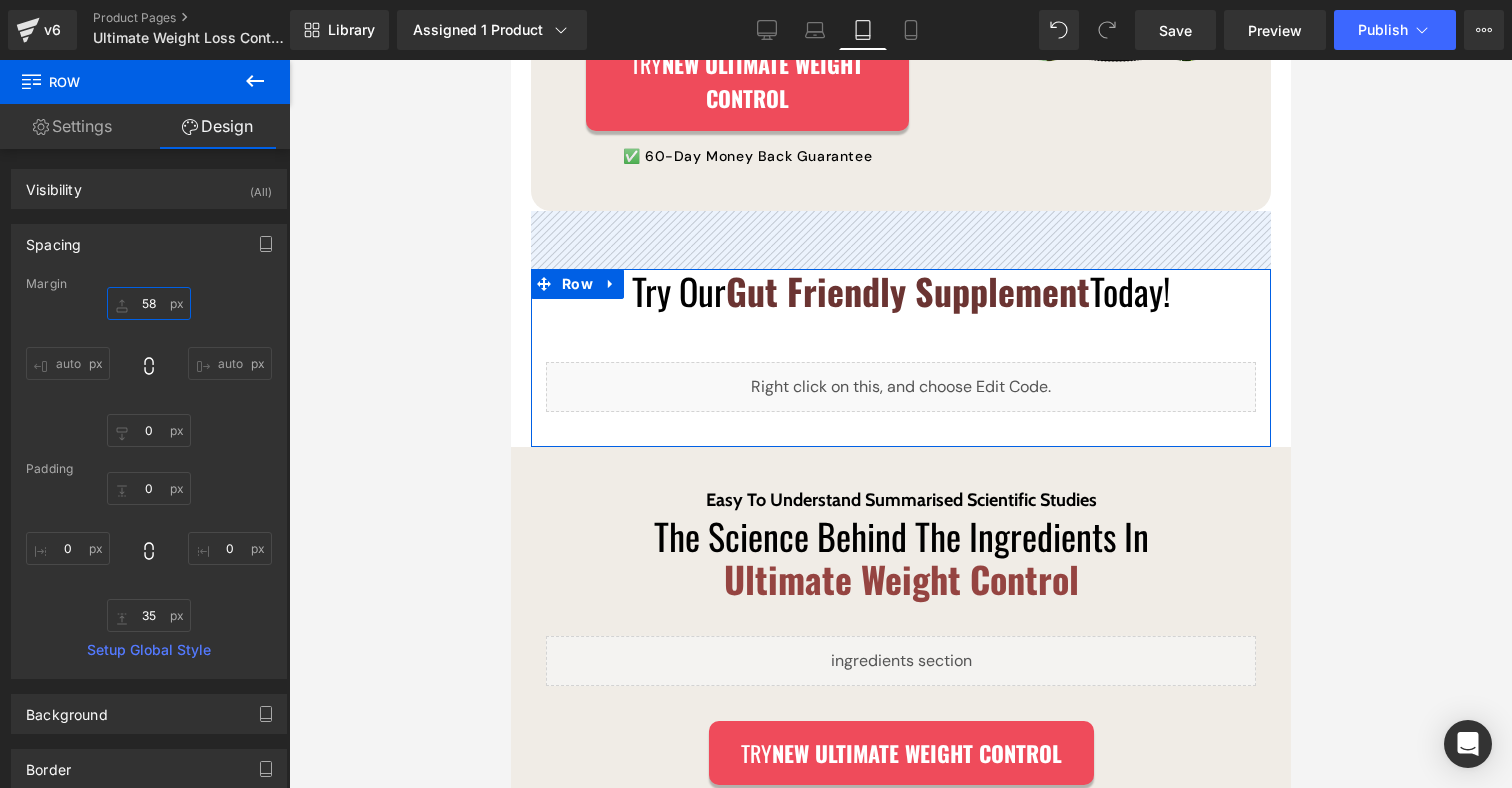 click at bounding box center [149, 303] 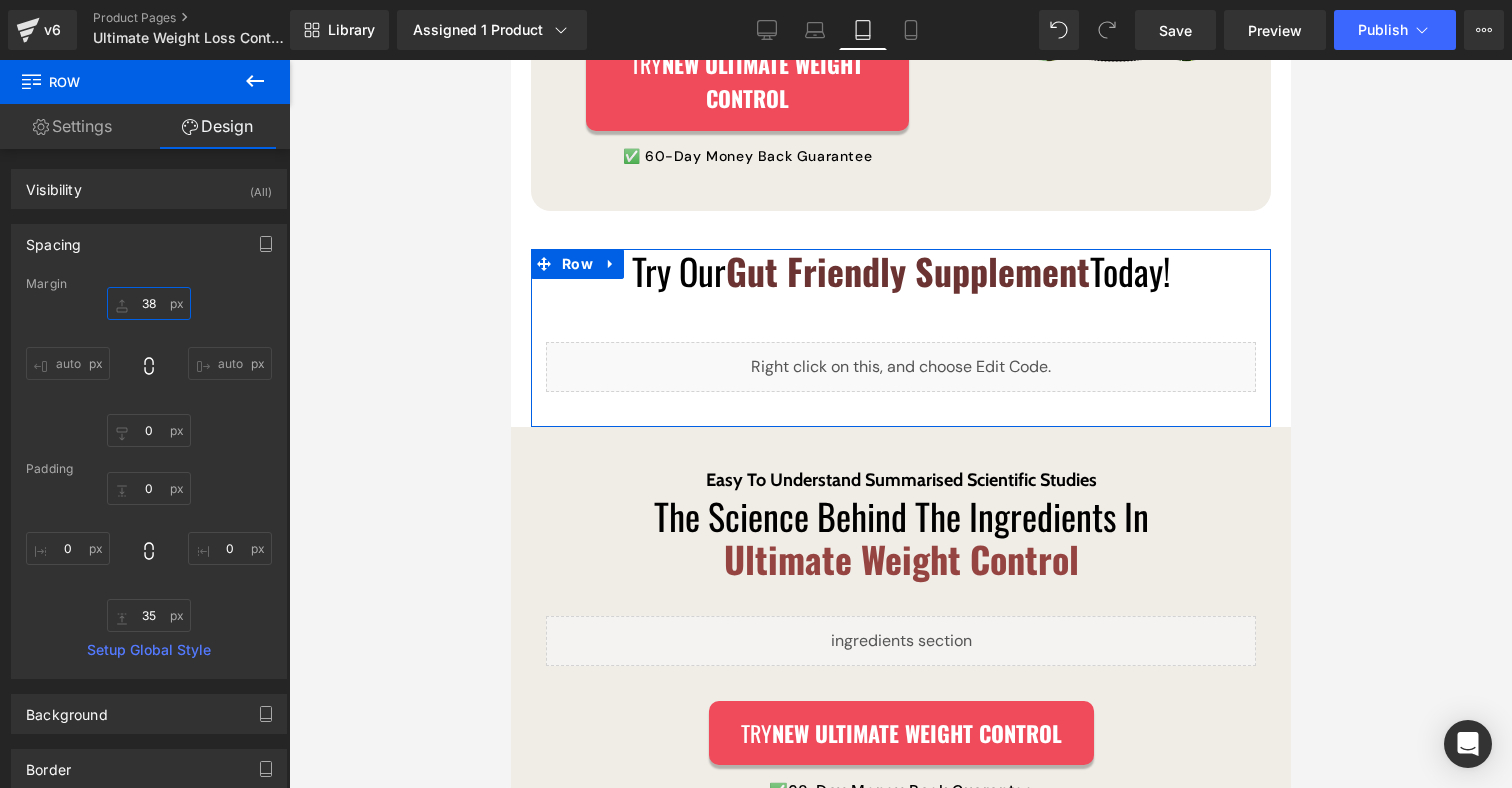 click on "38" at bounding box center [149, 303] 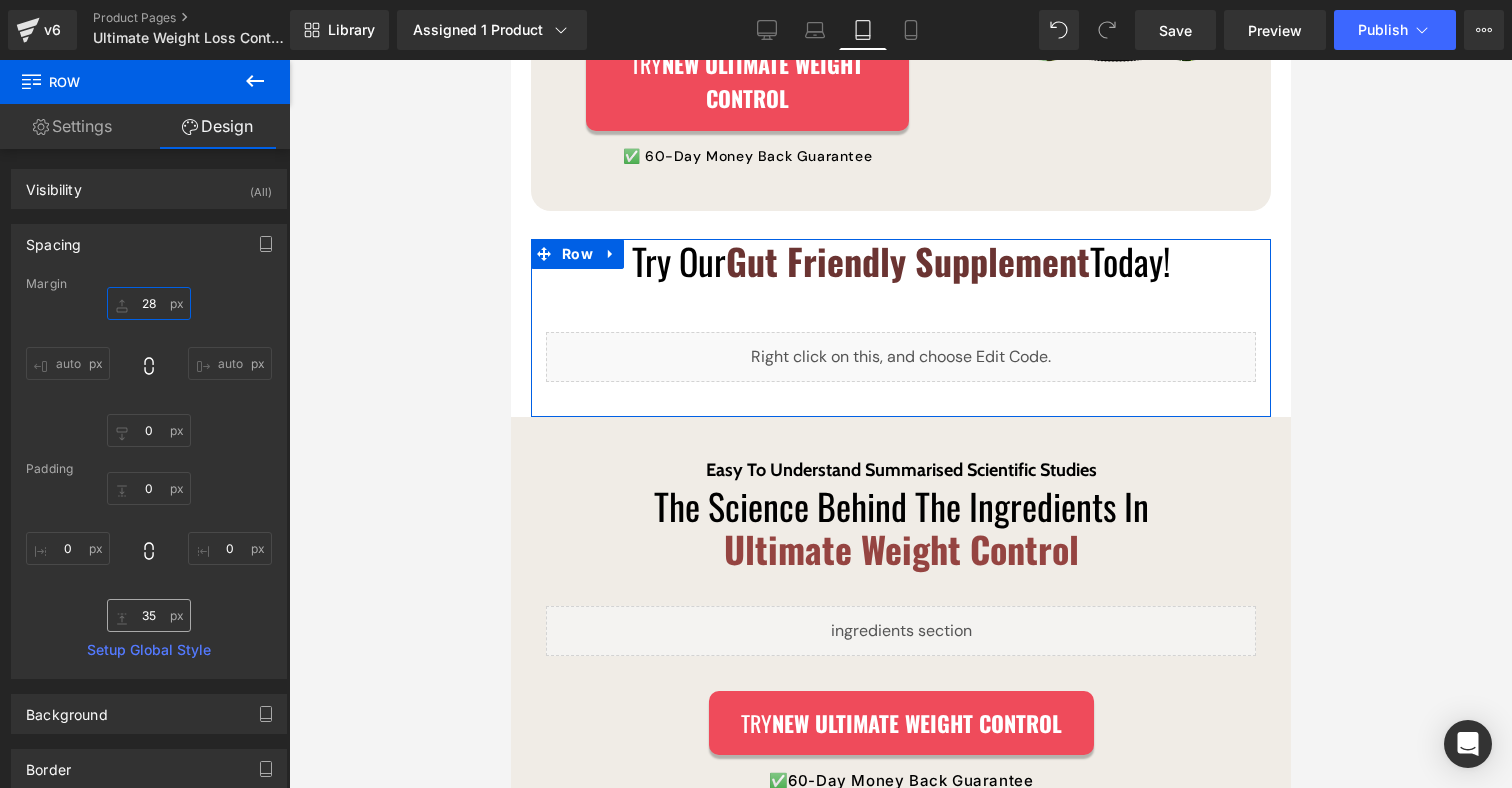 type on "28" 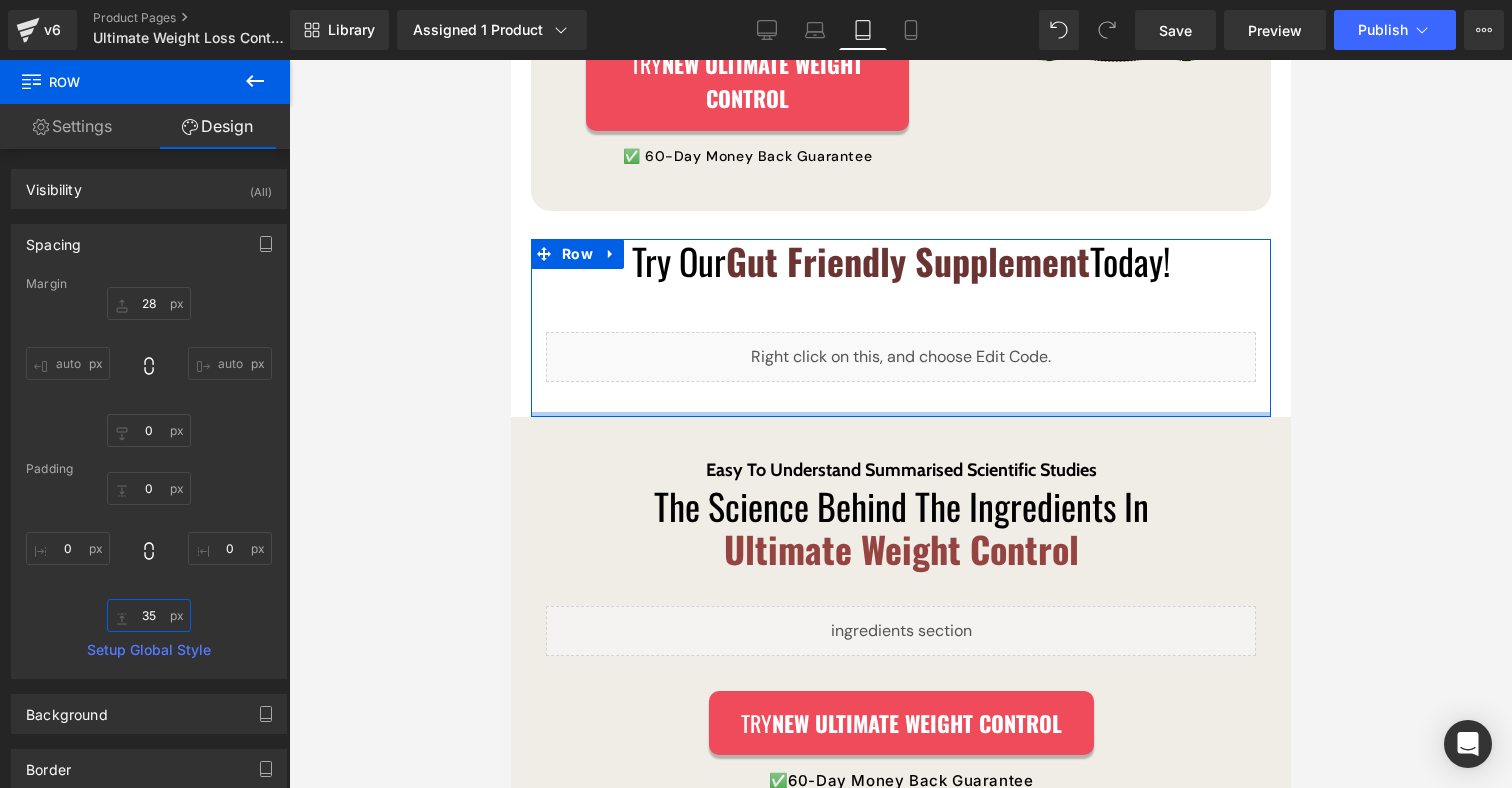 click at bounding box center [149, 615] 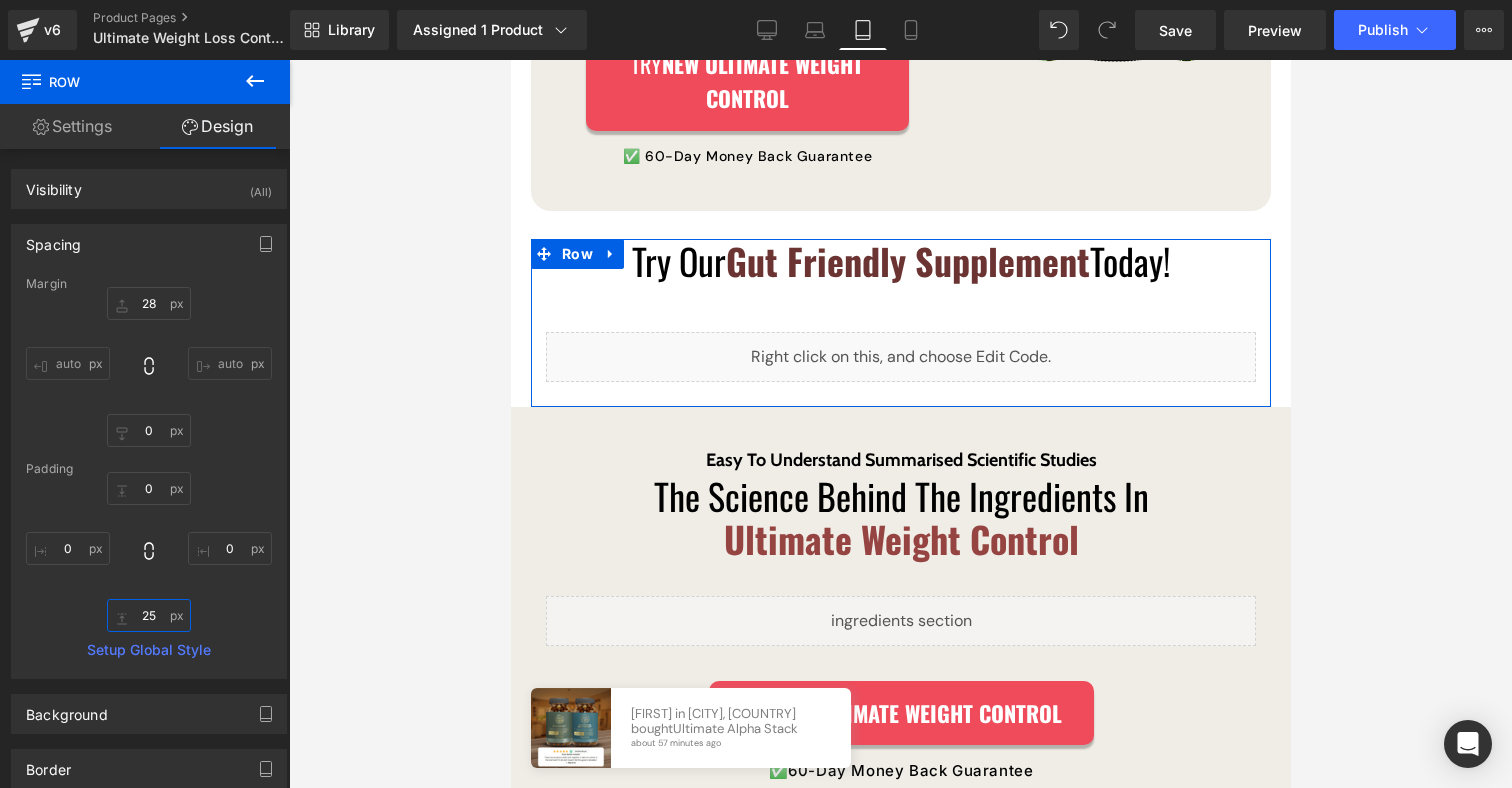 drag, startPoint x: 143, startPoint y: 610, endPoint x: 133, endPoint y: 612, distance: 10.198039 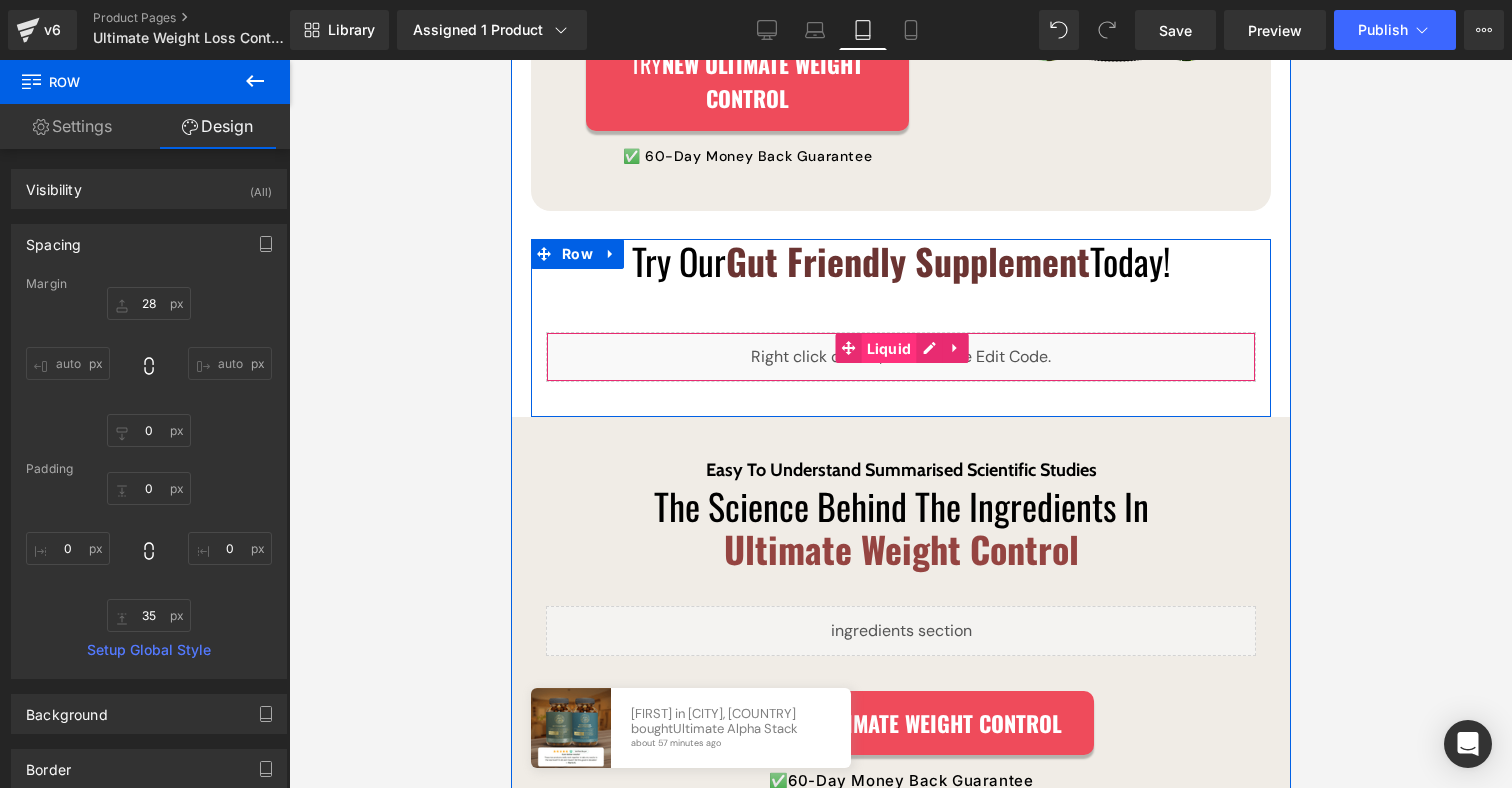 click on "Liquid" at bounding box center [900, 357] 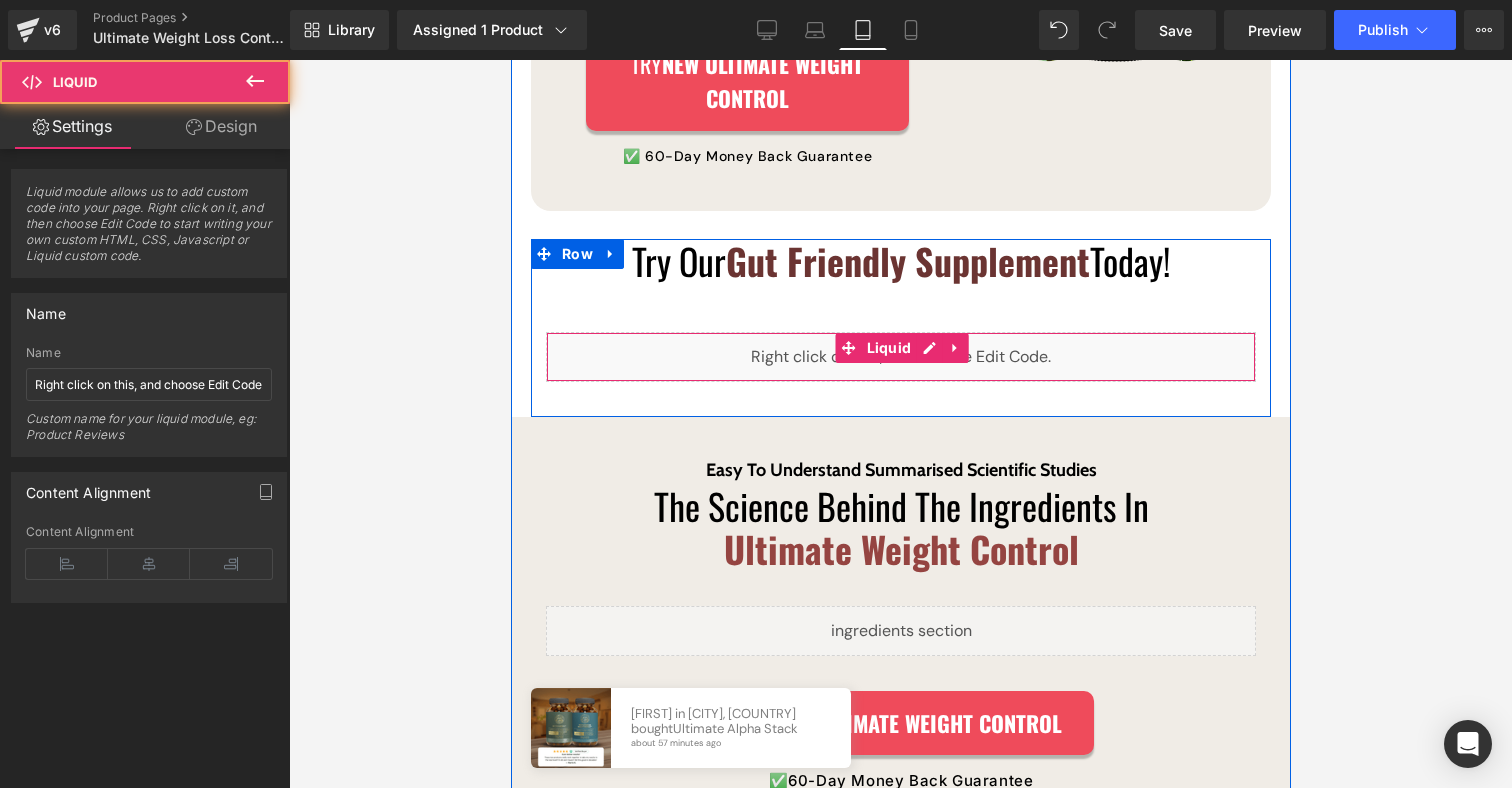 click on "Liquid" at bounding box center [900, 357] 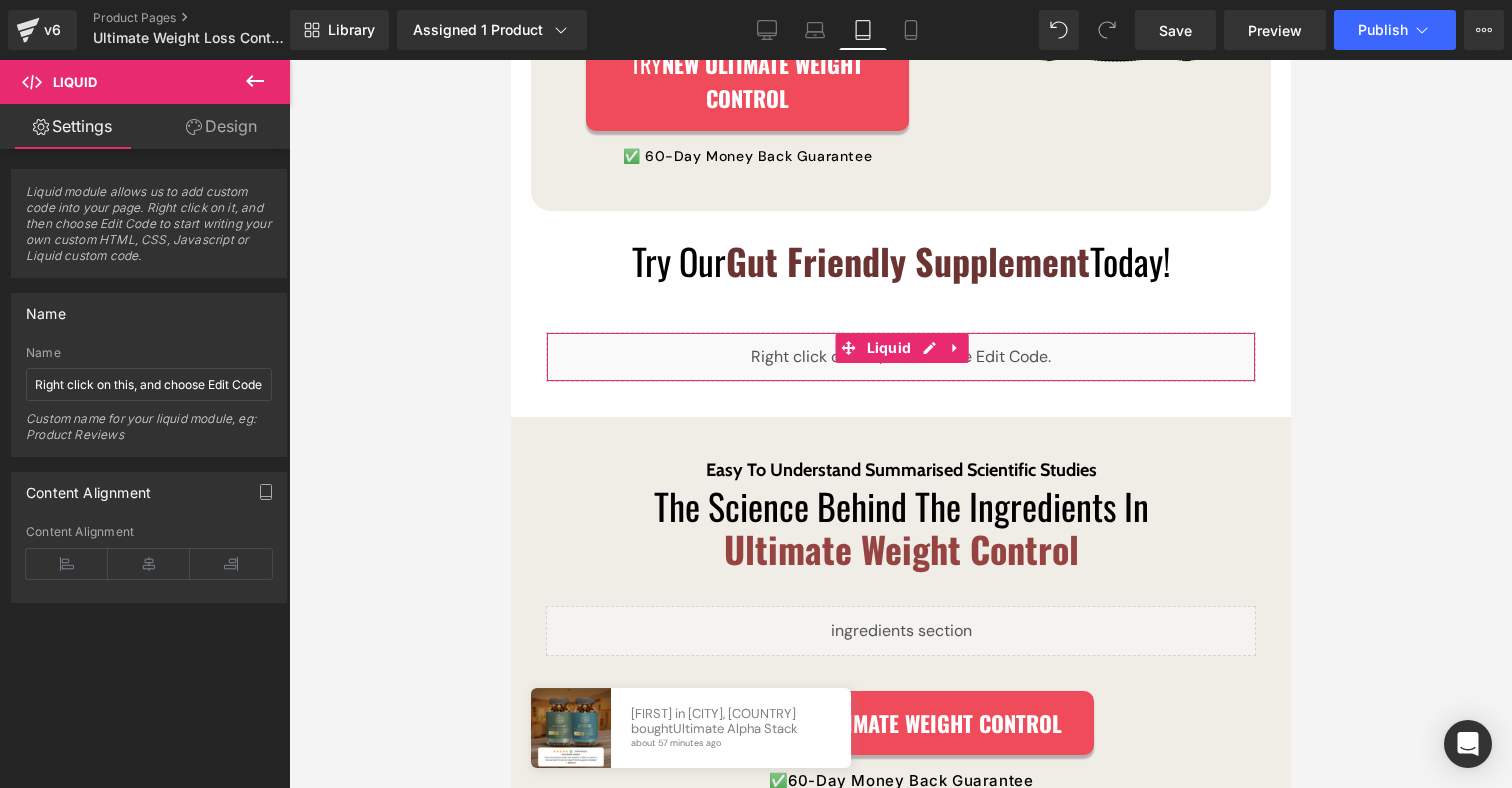 click on "Design" at bounding box center [221, 126] 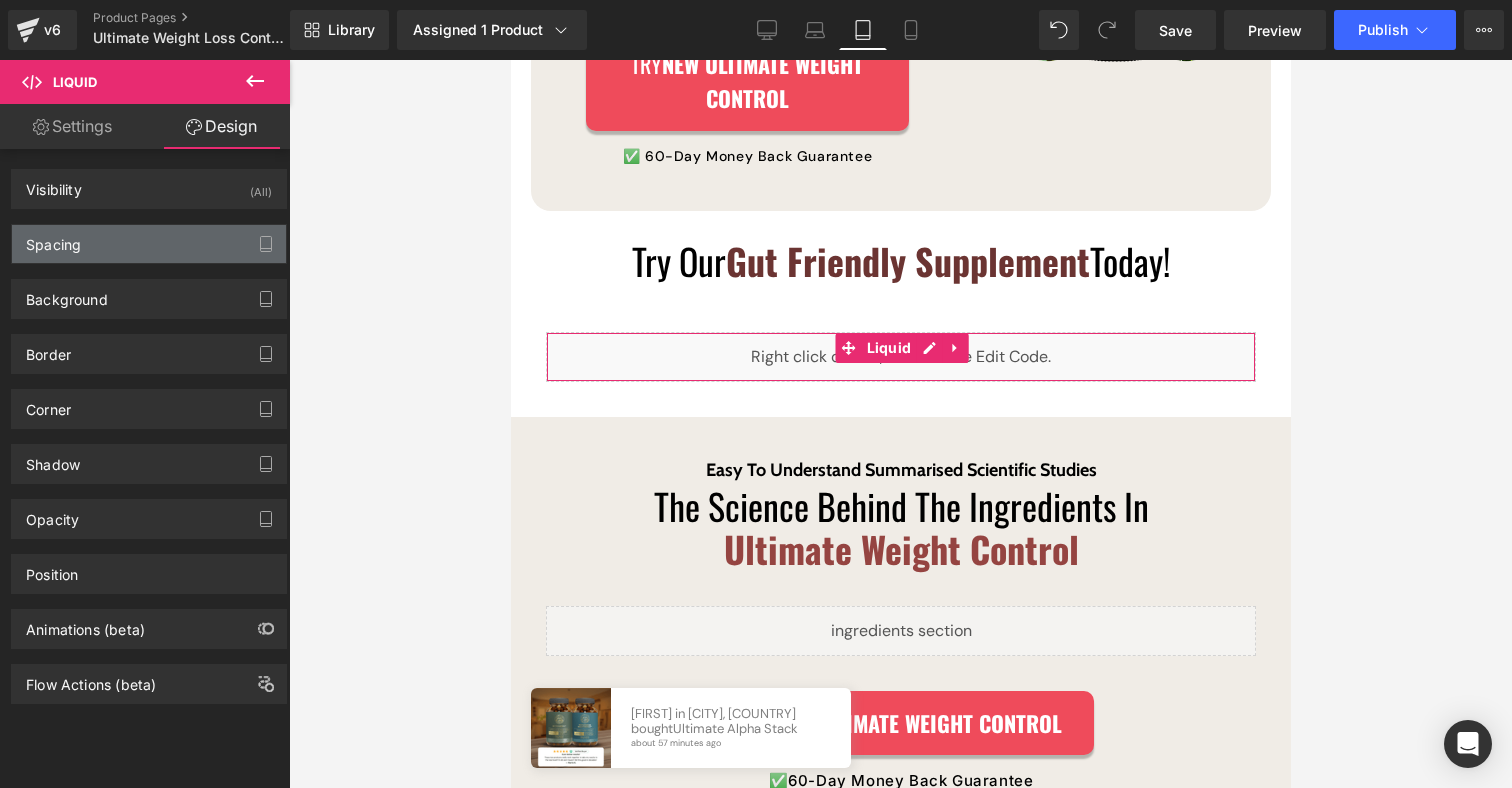 click on "Spacing" at bounding box center [149, 244] 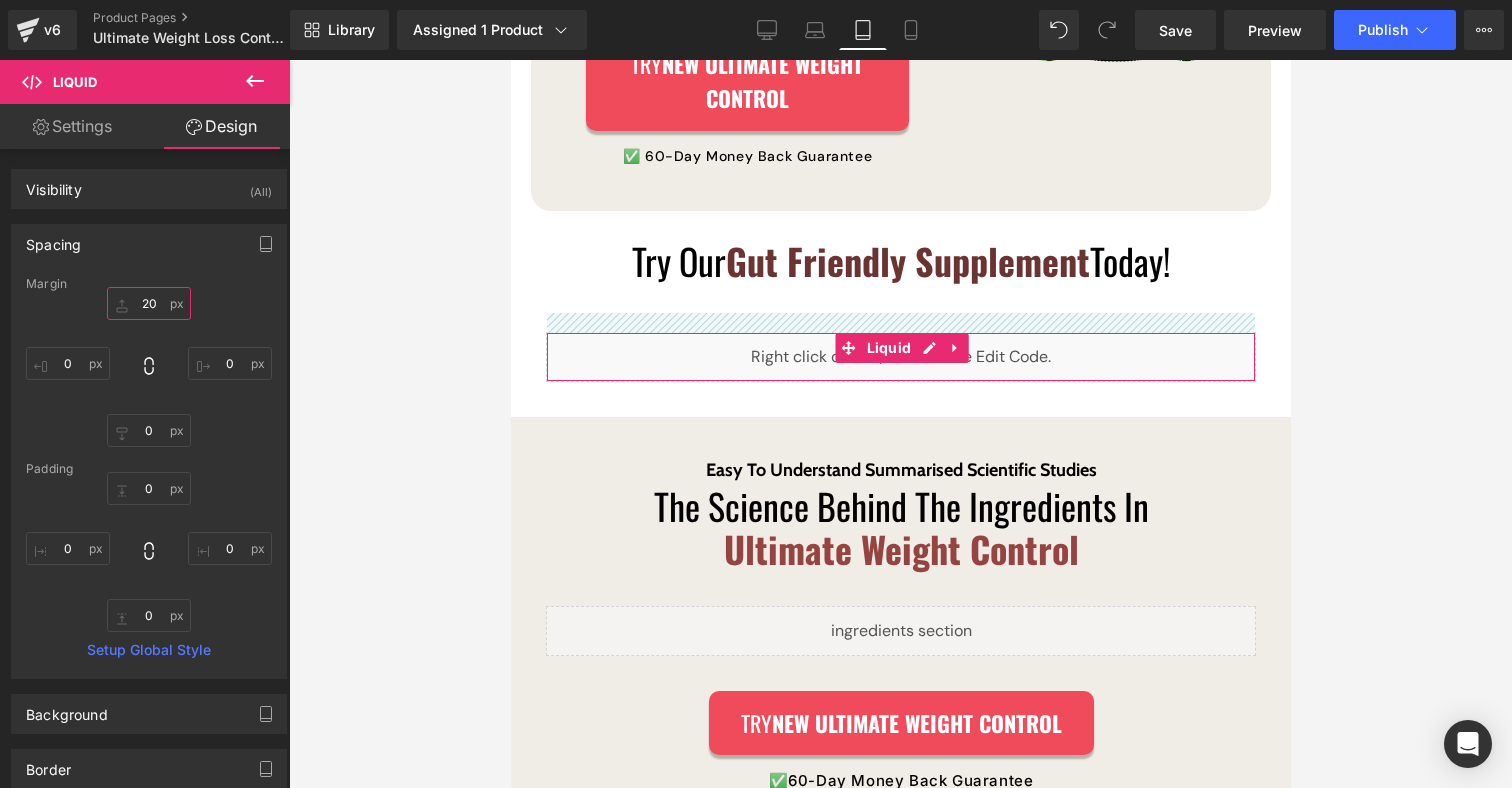 click on "20" at bounding box center [149, 303] 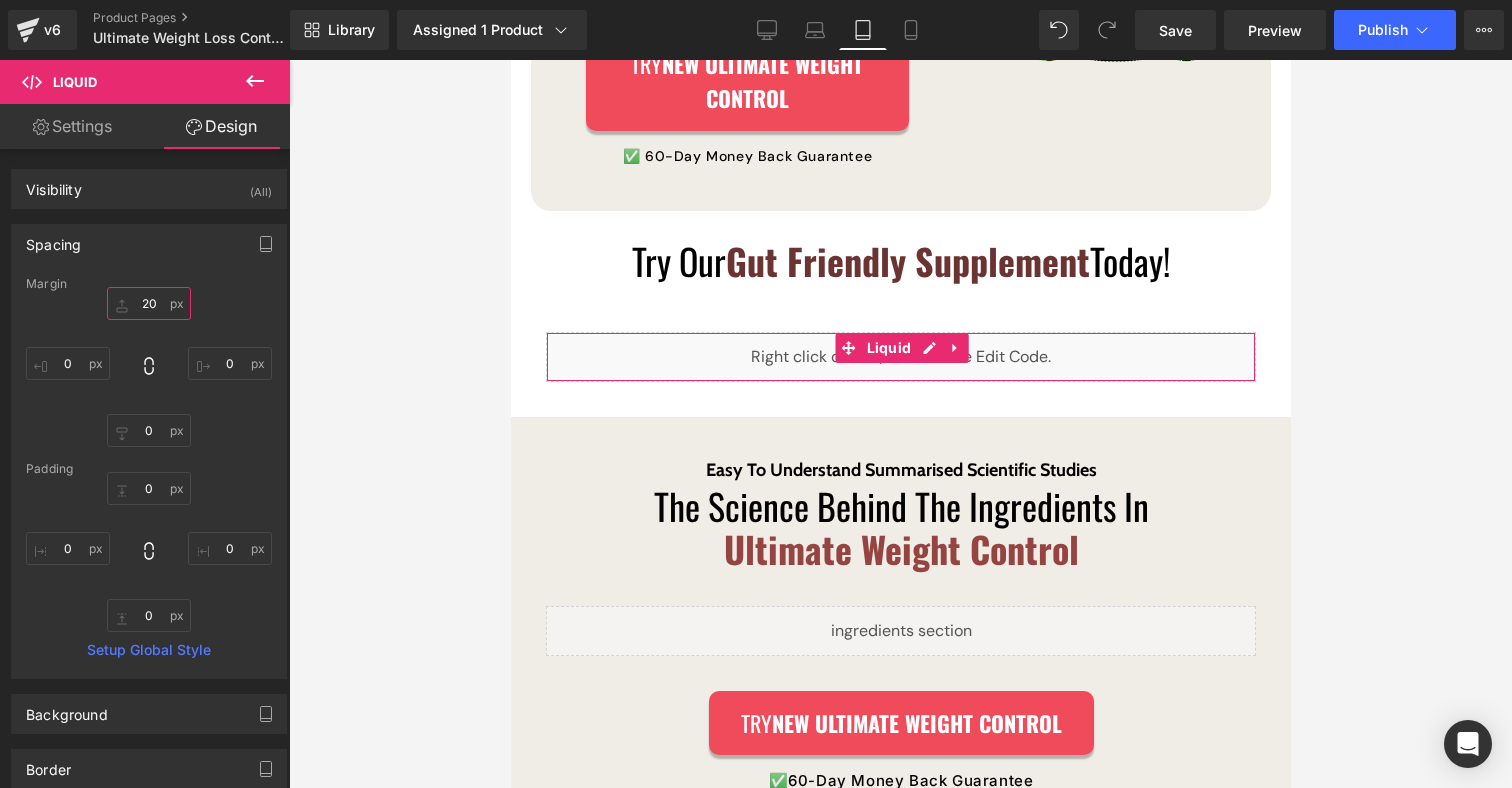 click on "20" at bounding box center (149, 303) 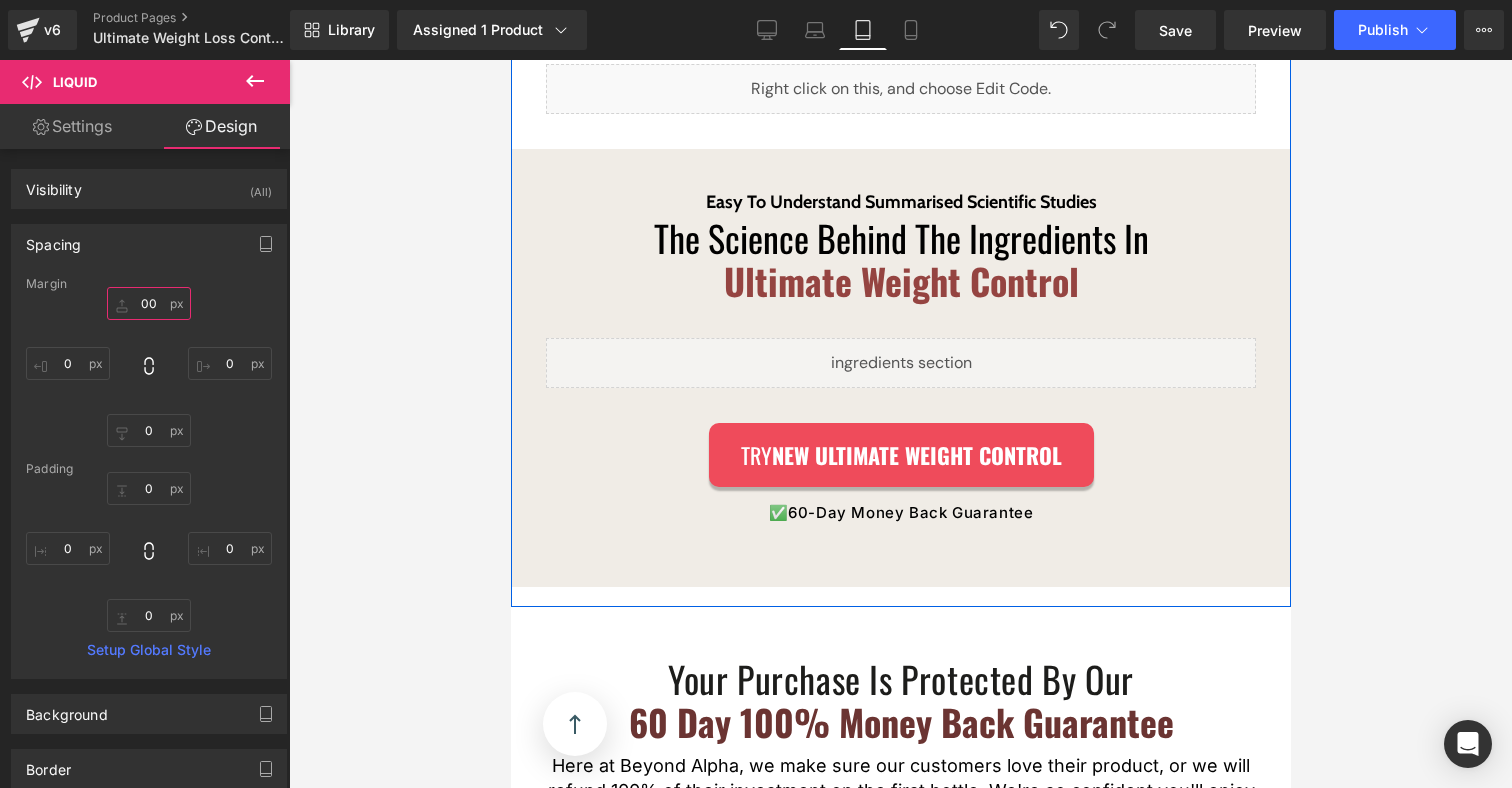 scroll, scrollTop: 3008, scrollLeft: 0, axis: vertical 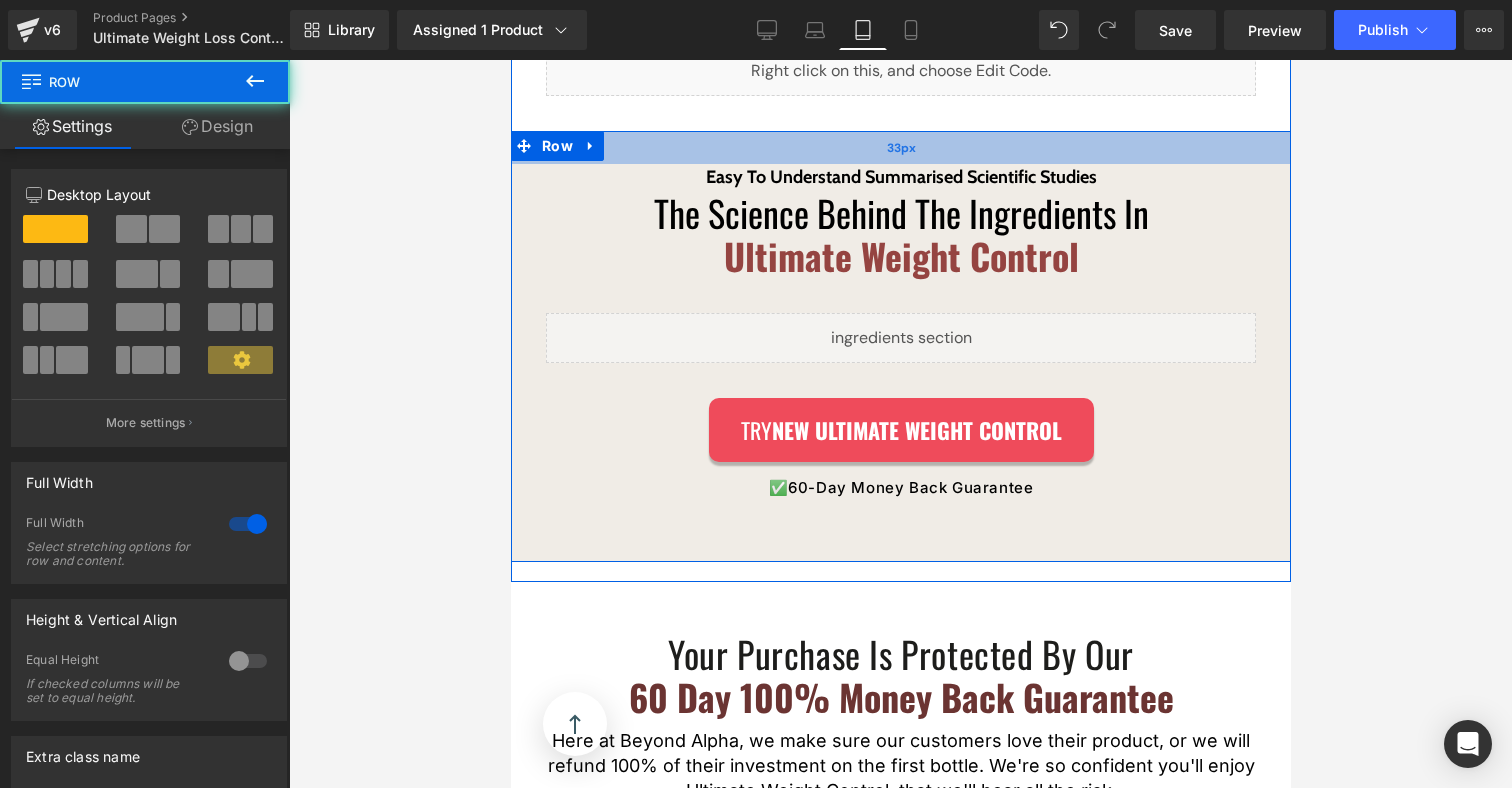 click on "33px" at bounding box center [900, 147] 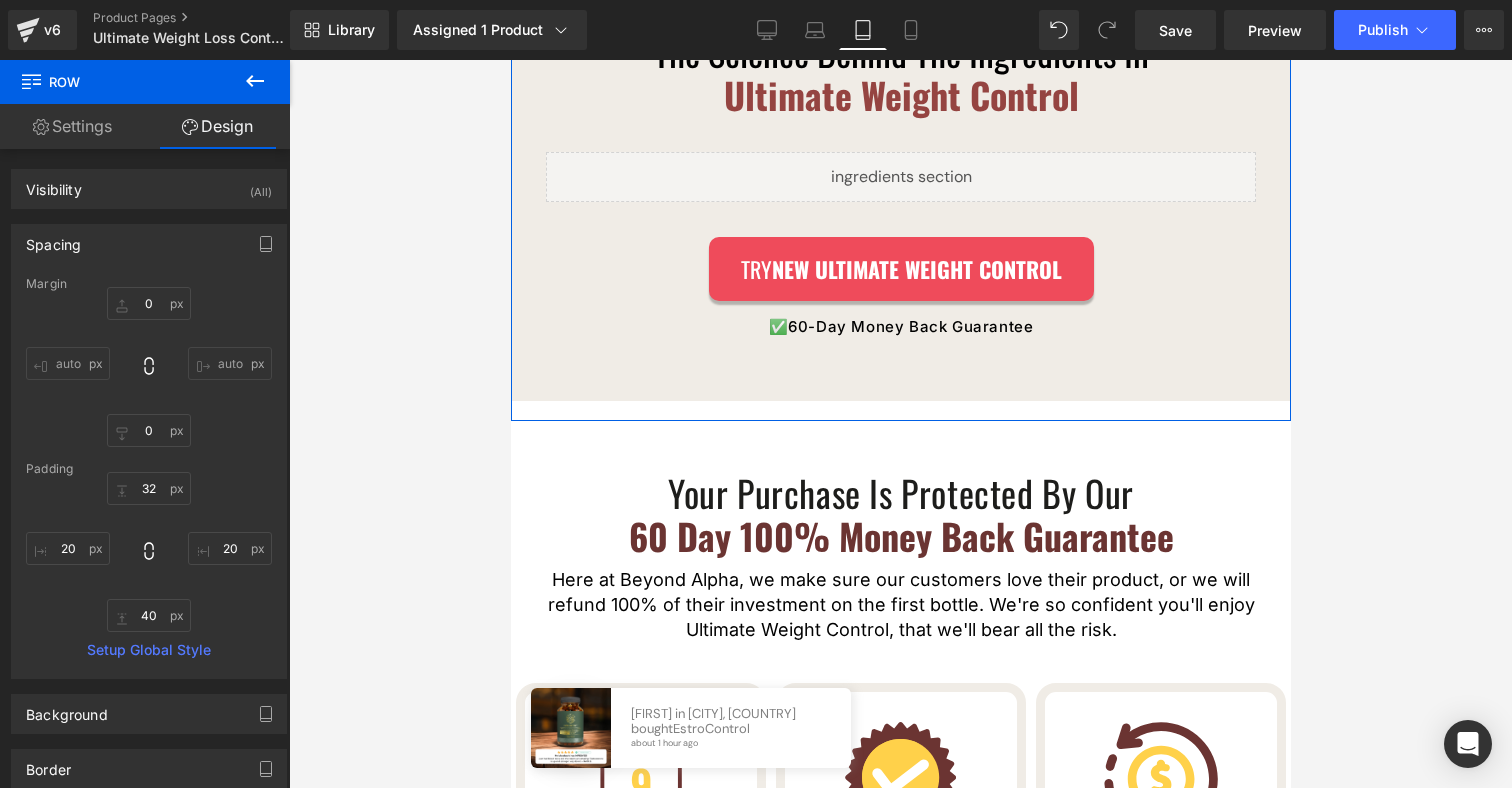 scroll, scrollTop: 3171, scrollLeft: 0, axis: vertical 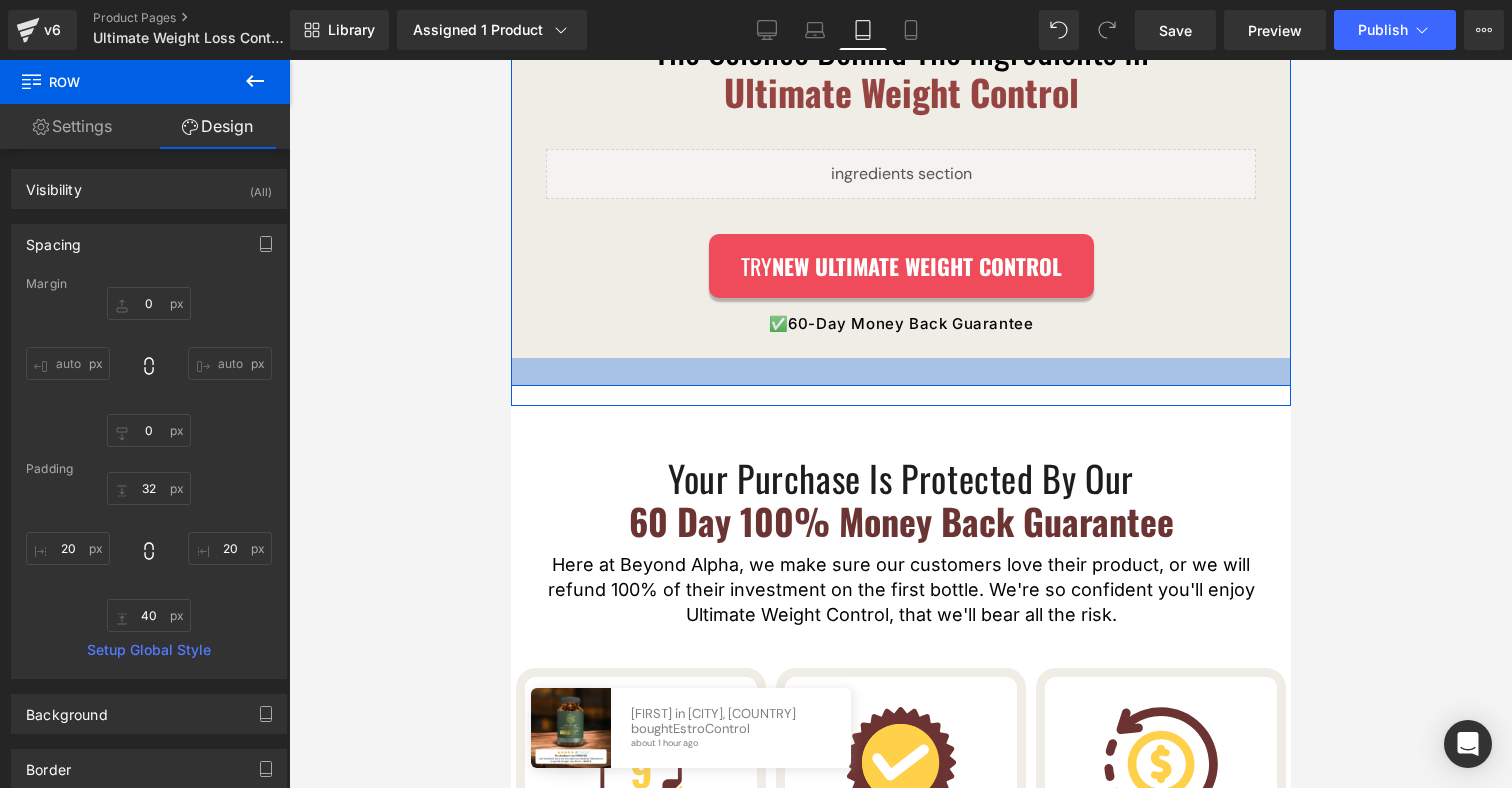 drag, startPoint x: 855, startPoint y: 384, endPoint x: 856, endPoint y: 371, distance: 13.038404 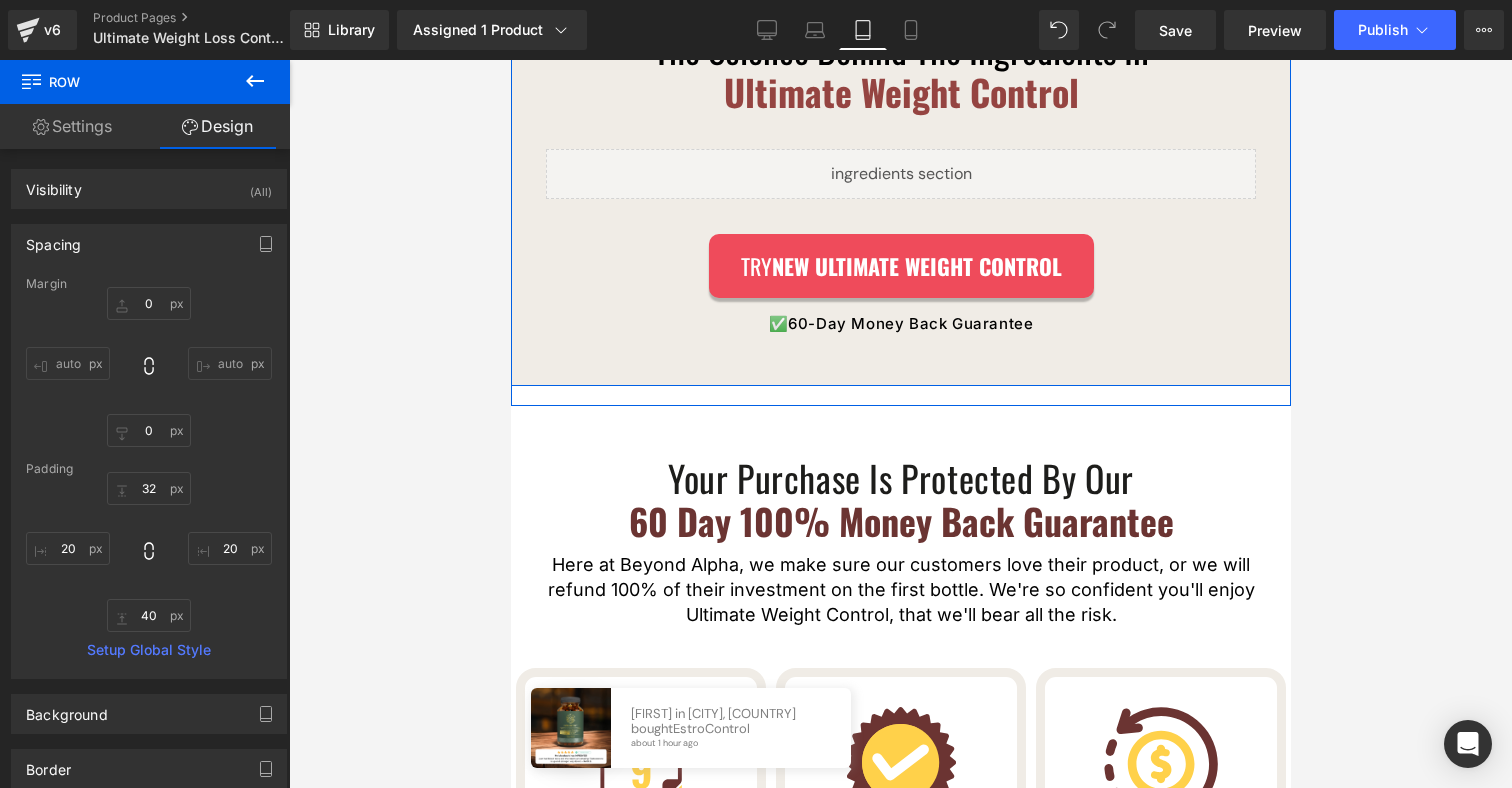 click at bounding box center (900, 372) 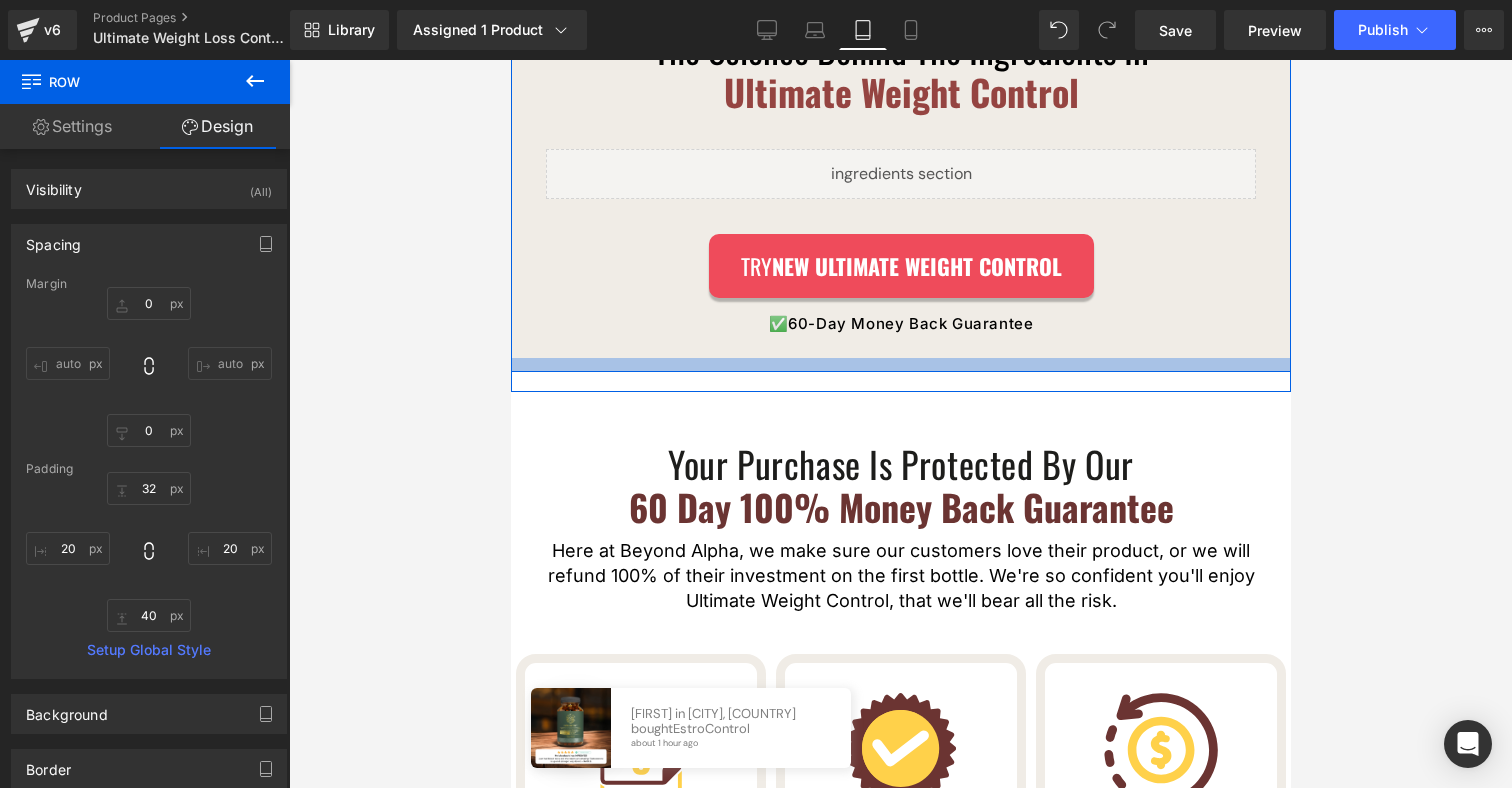 click at bounding box center (900, 365) 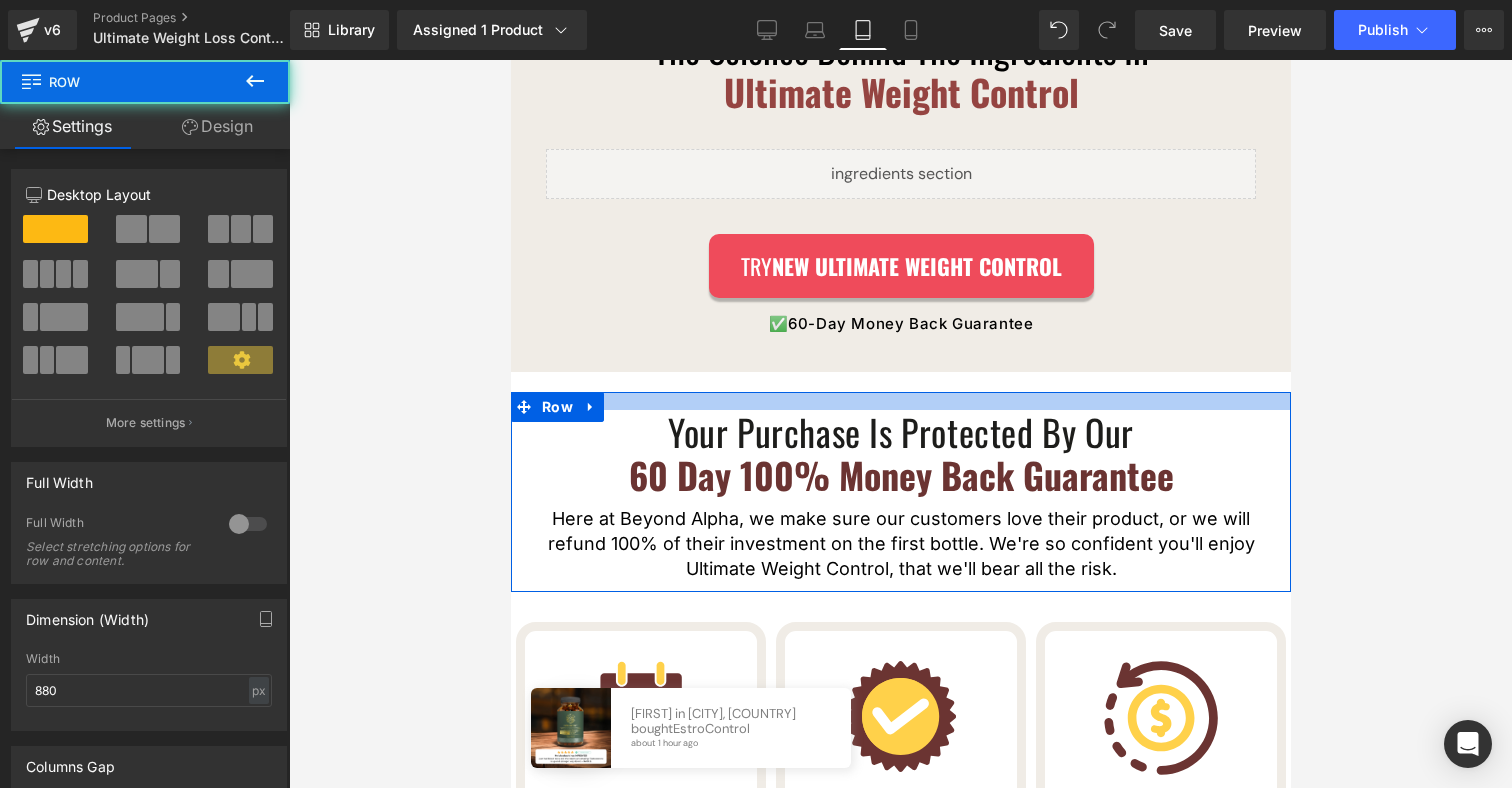 drag, startPoint x: 864, startPoint y: 407, endPoint x: 864, endPoint y: 375, distance: 32 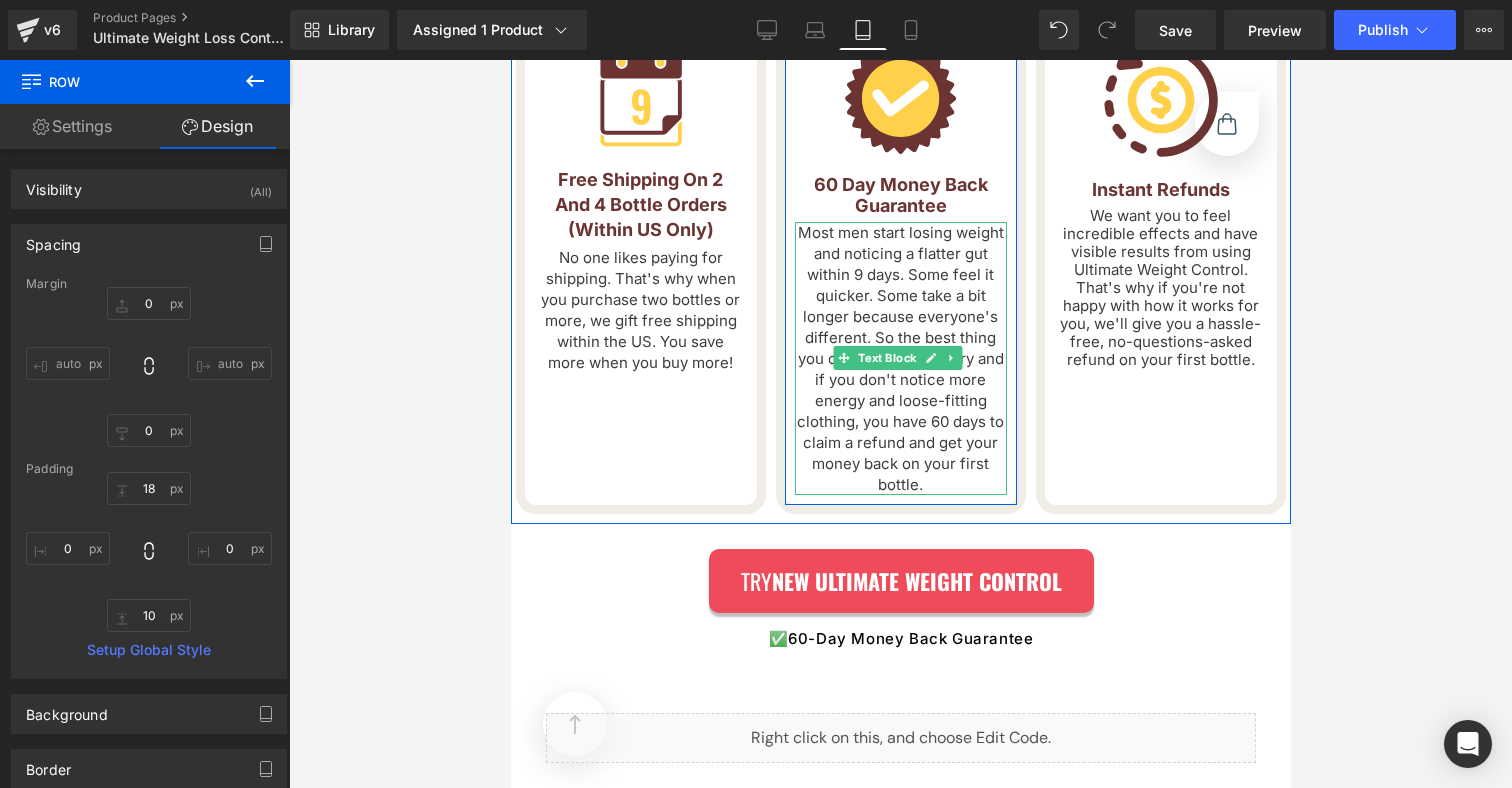scroll, scrollTop: 4178, scrollLeft: 0, axis: vertical 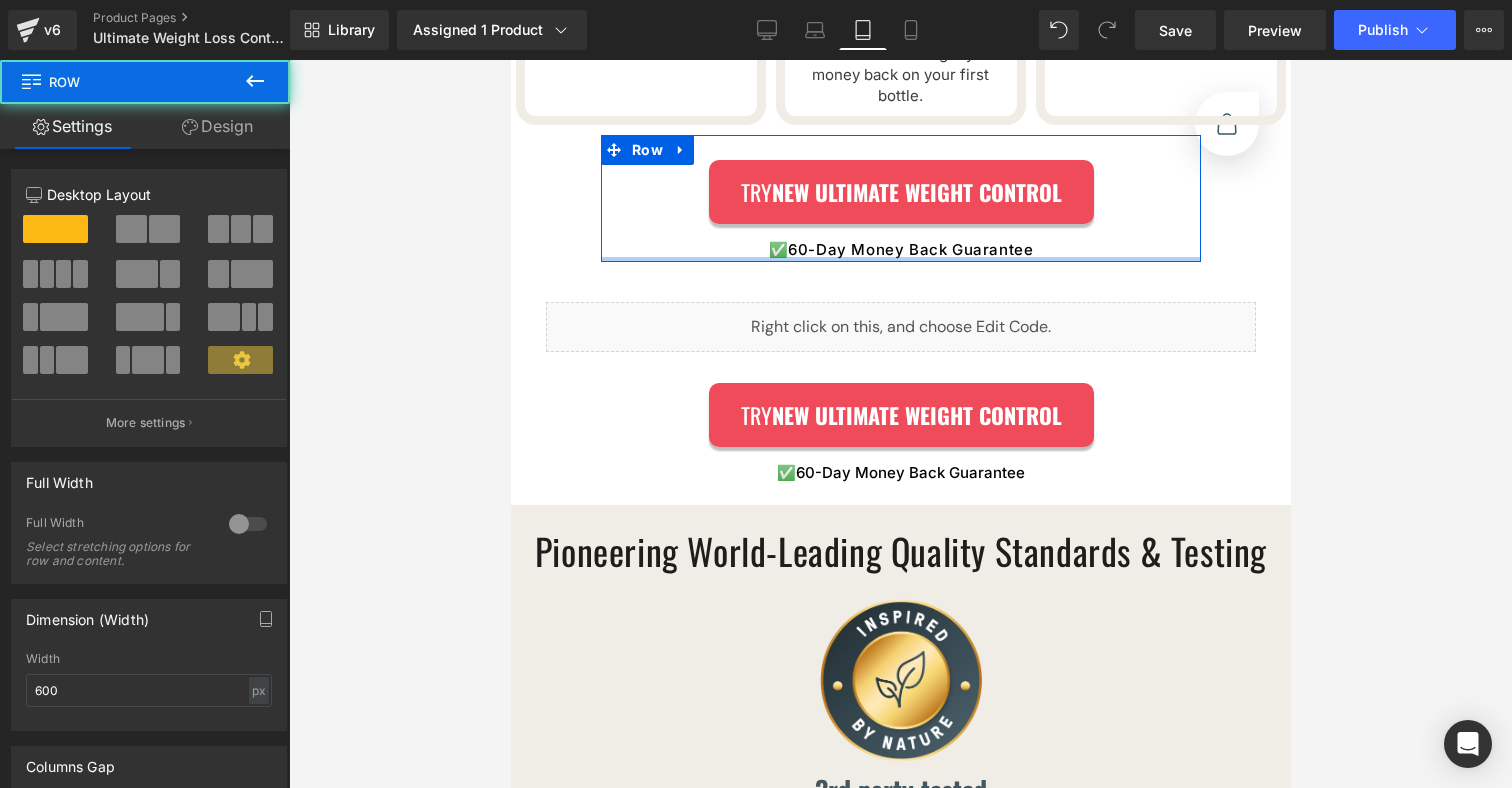 drag, startPoint x: 844, startPoint y: 242, endPoint x: 846, endPoint y: 229, distance: 13.152946 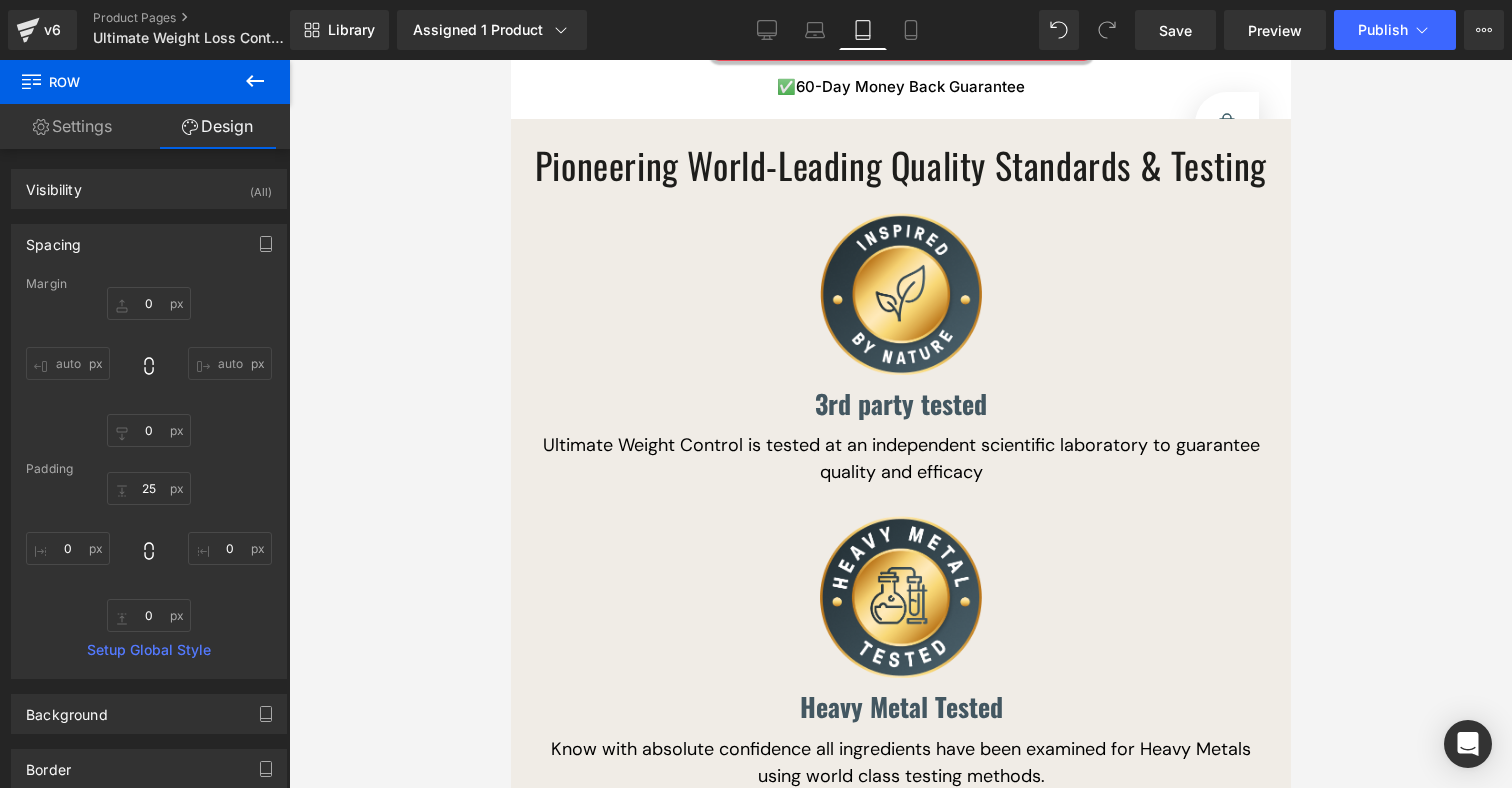 scroll, scrollTop: 4582, scrollLeft: 0, axis: vertical 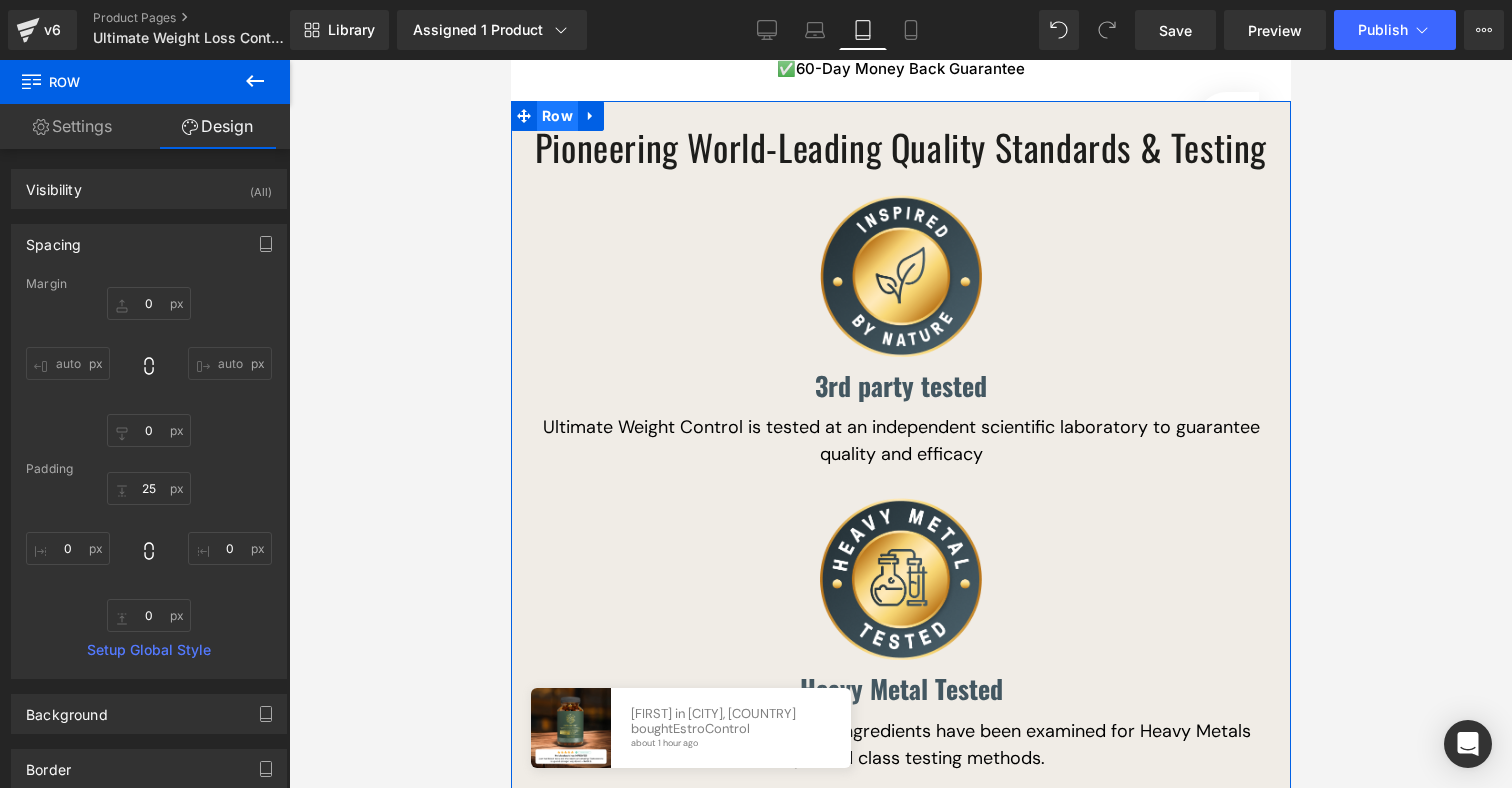 click on "Row" at bounding box center [556, 116] 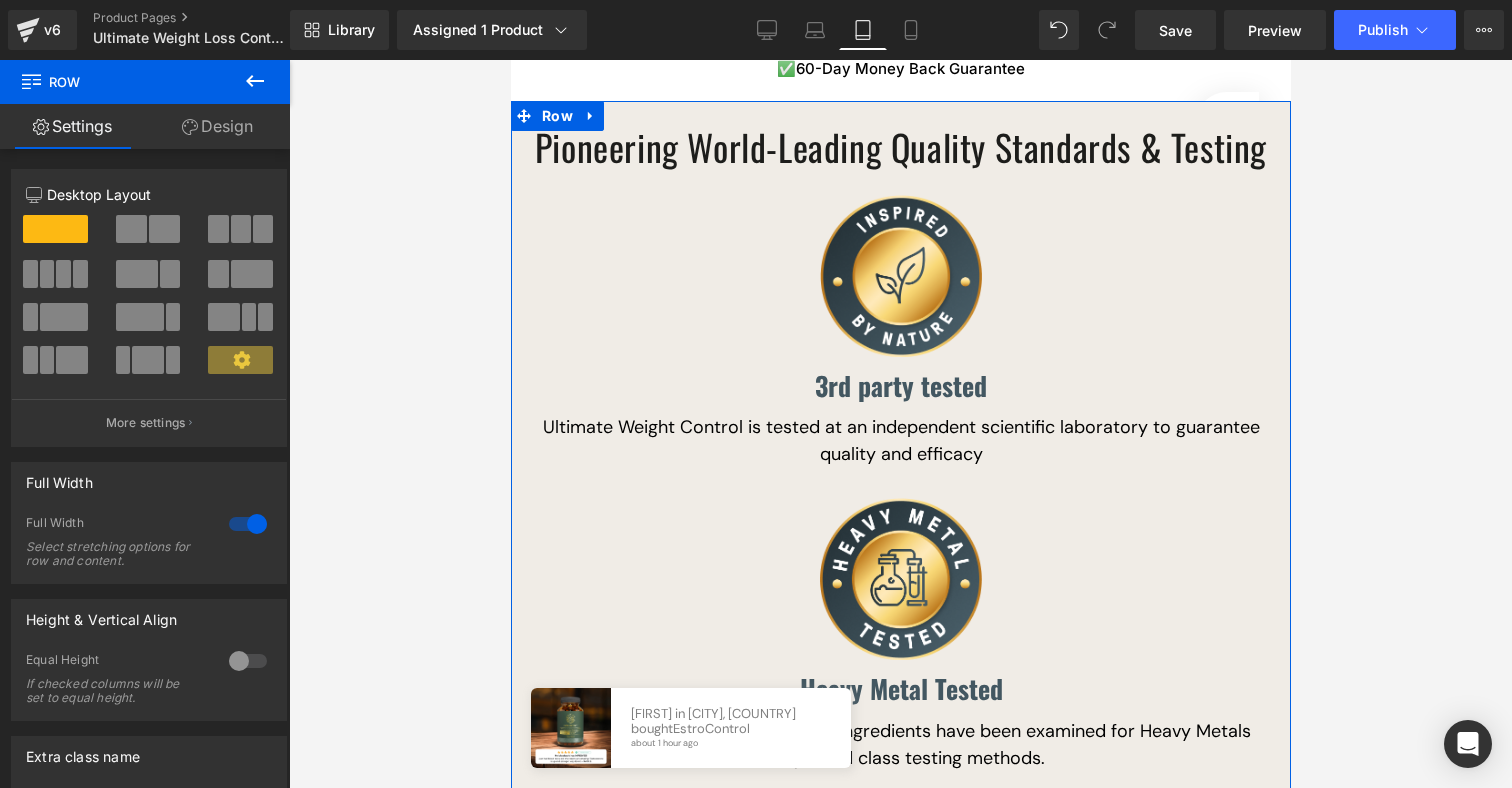 click on "Design" at bounding box center [217, 126] 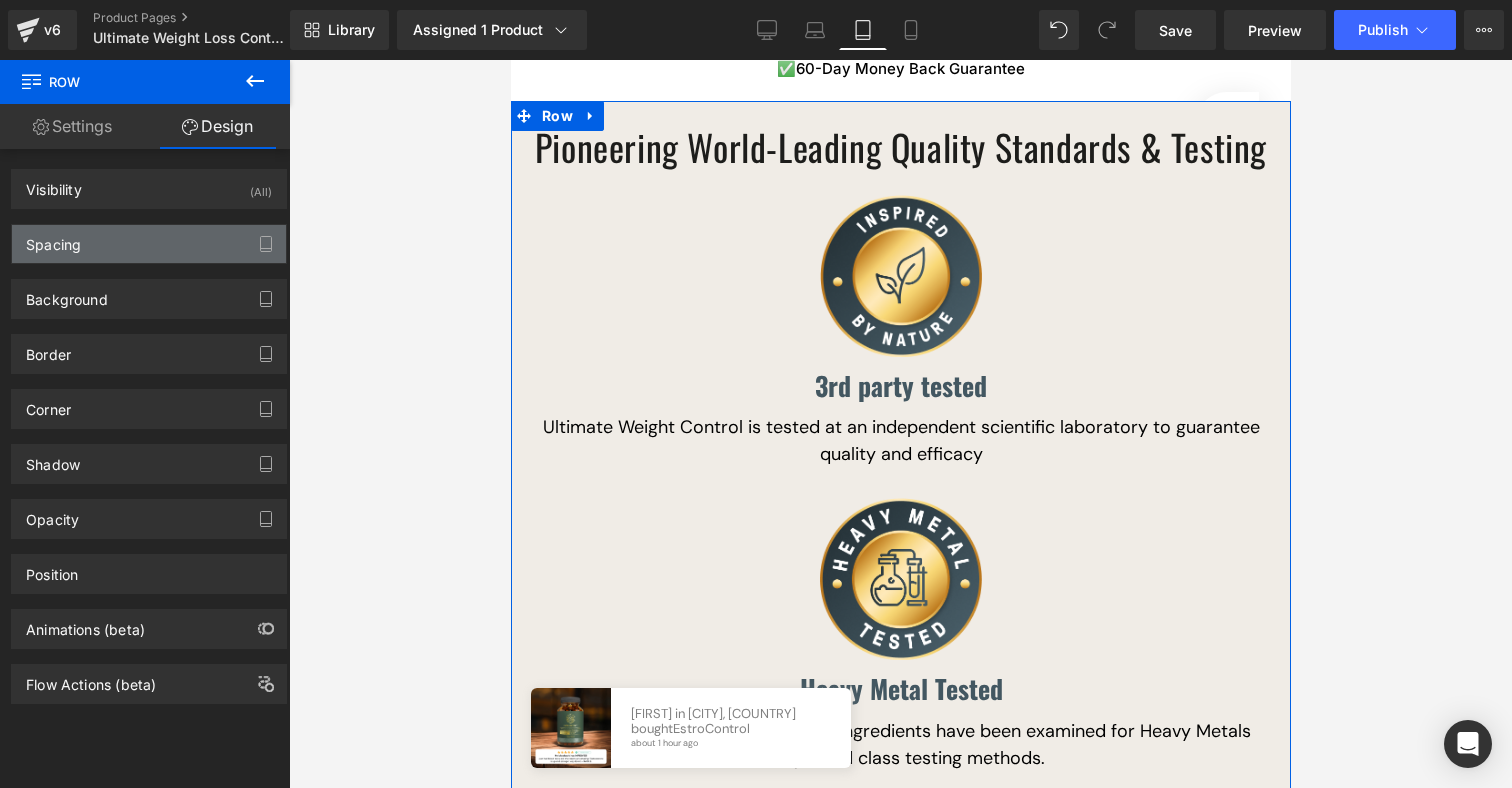click on "Spacing" at bounding box center (149, 244) 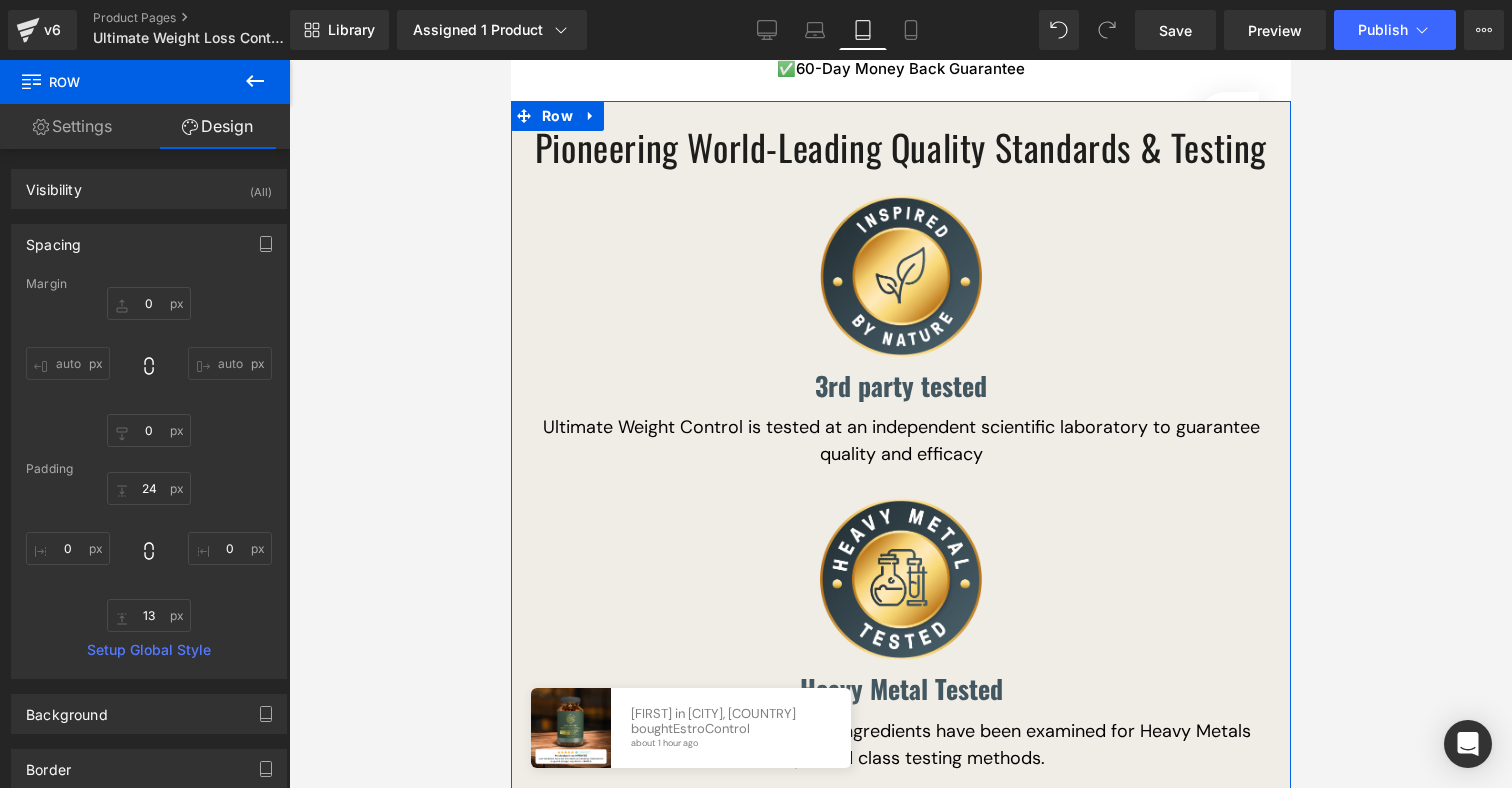 click on "Settings" at bounding box center [72, 126] 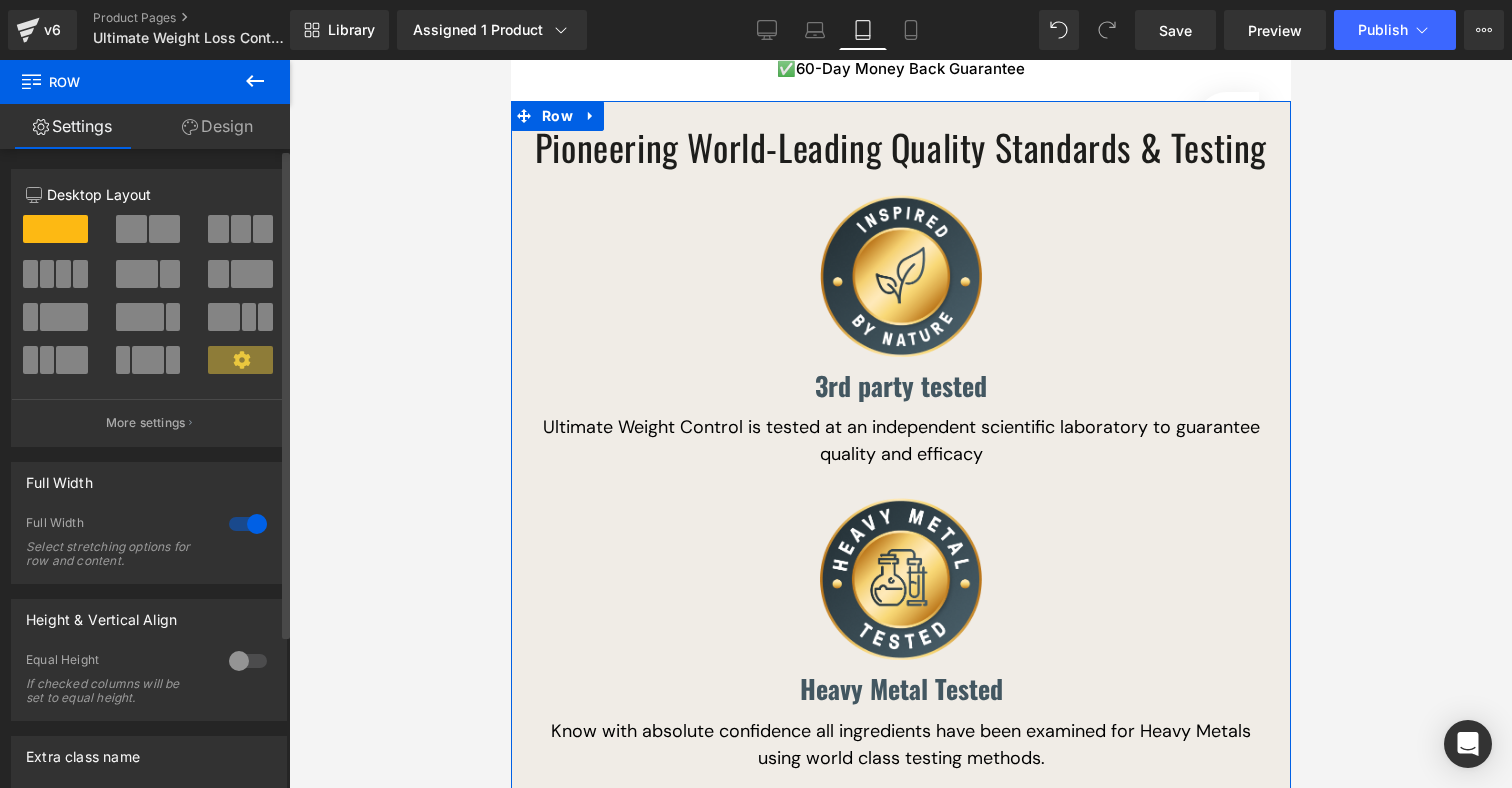 click at bounding box center [248, 524] 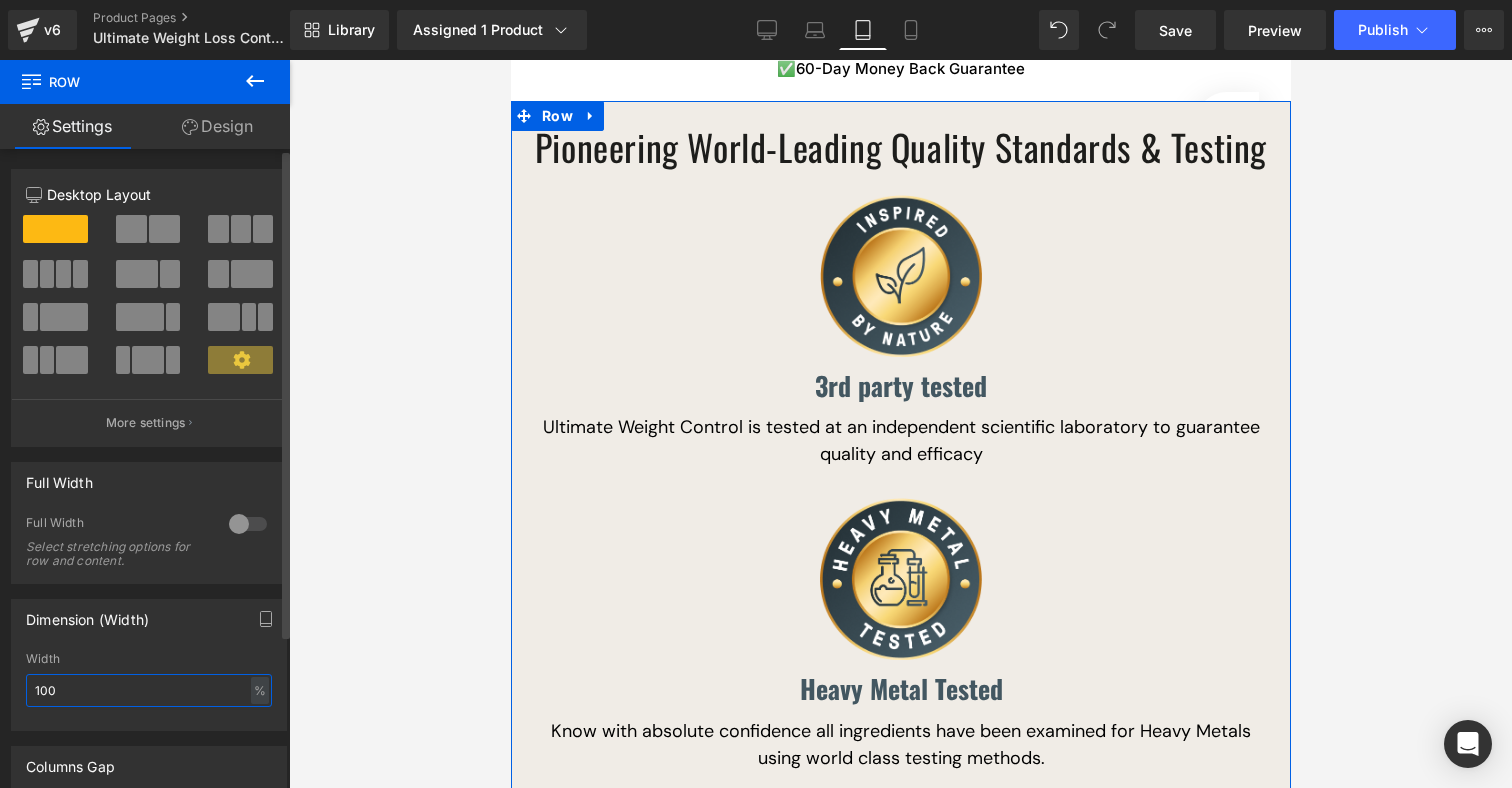 click on "100" at bounding box center (149, 690) 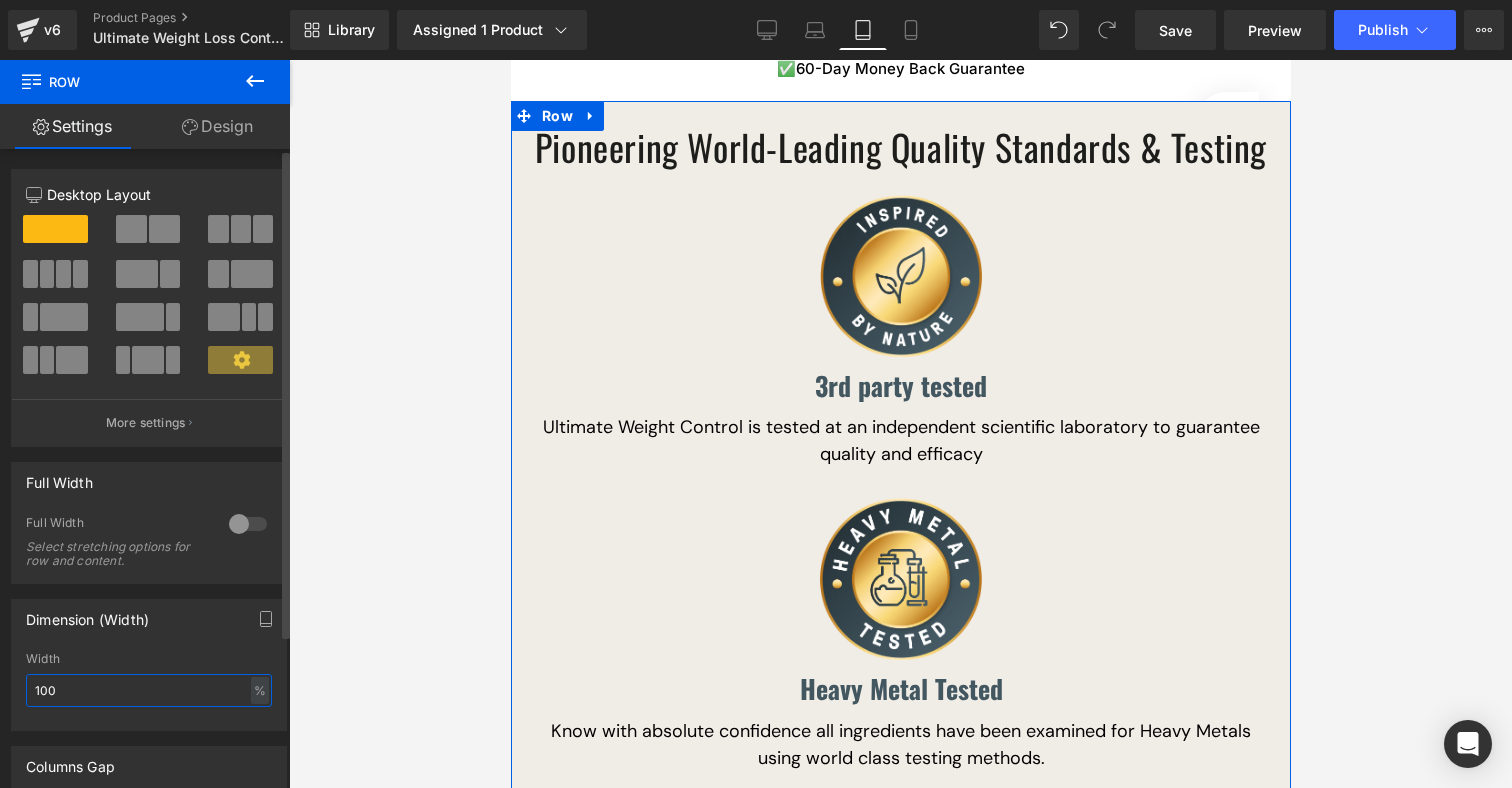 click on "100" at bounding box center (149, 690) 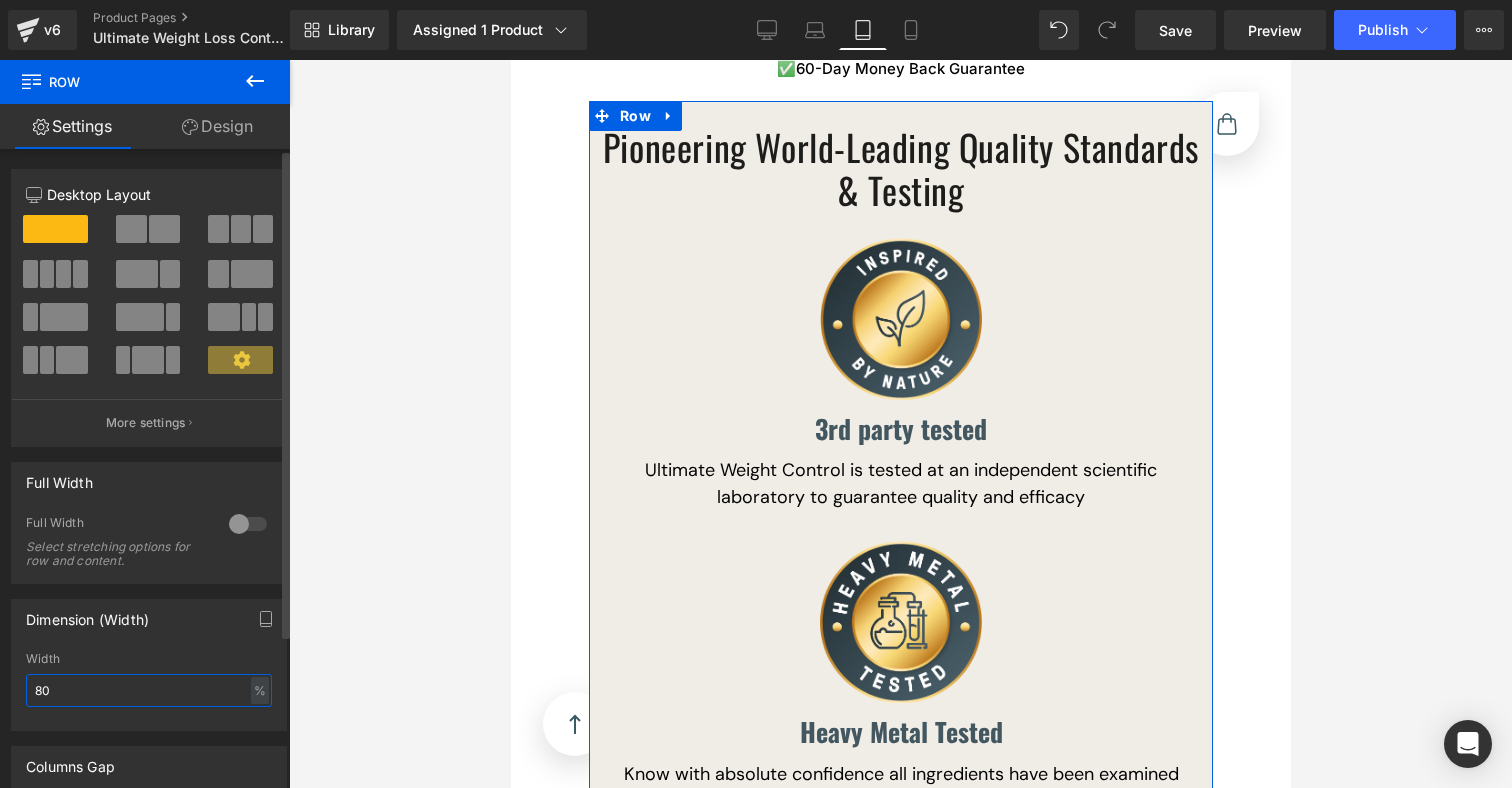 click on "80" at bounding box center [149, 690] 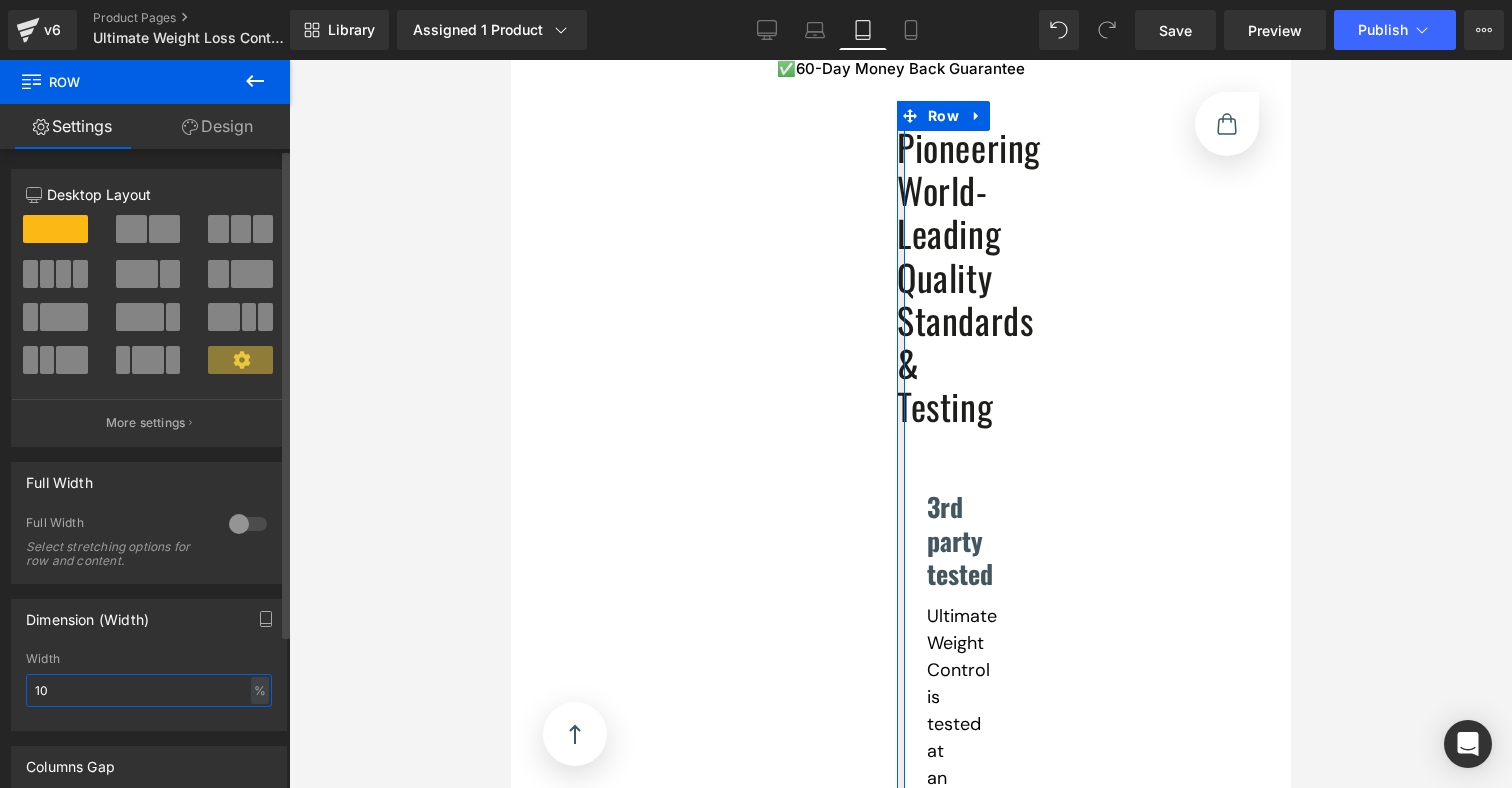 type on "100" 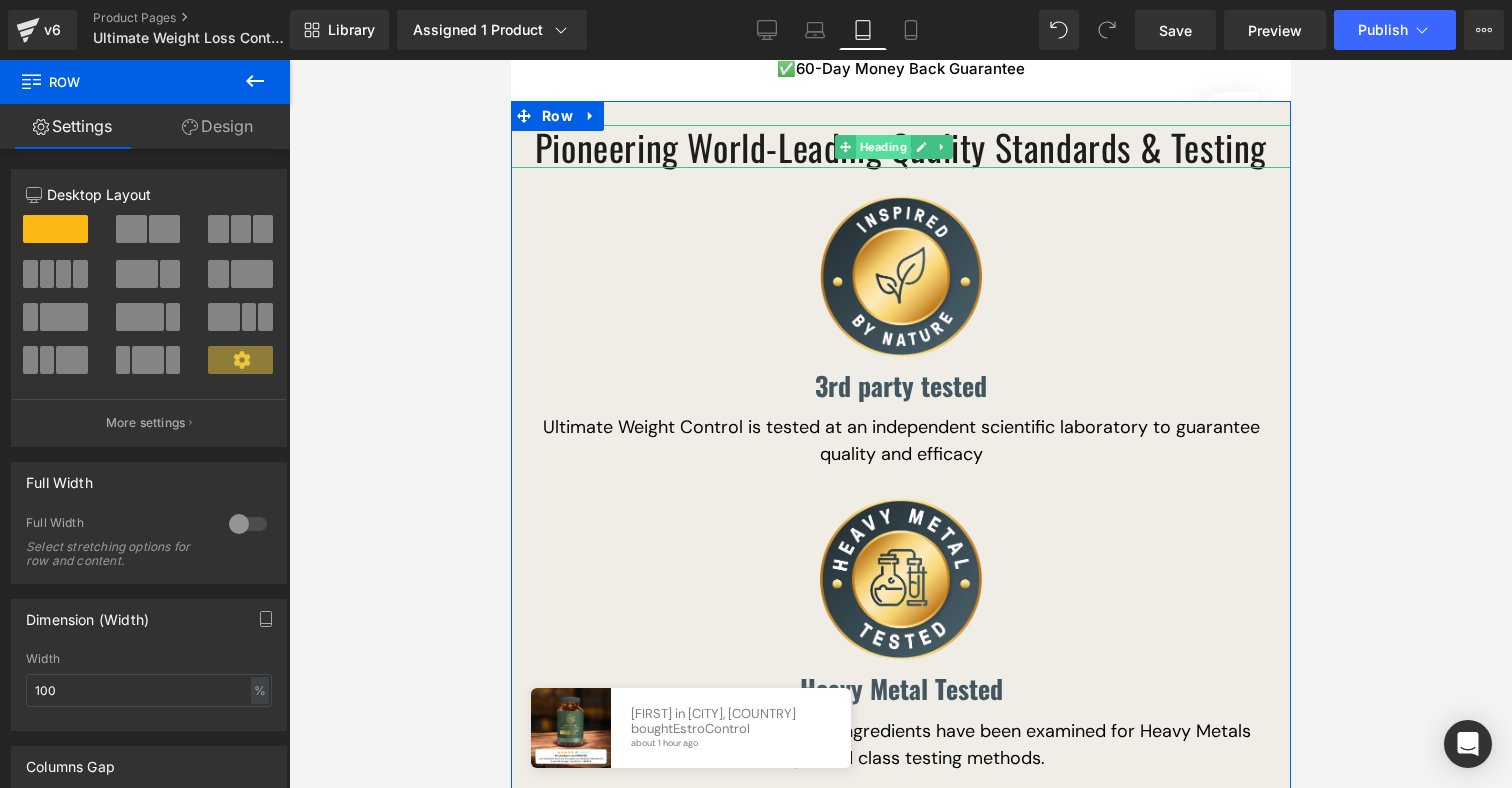 click on "Pioneering World-Leading Quality Standards & Testing Heading" at bounding box center [900, 146] 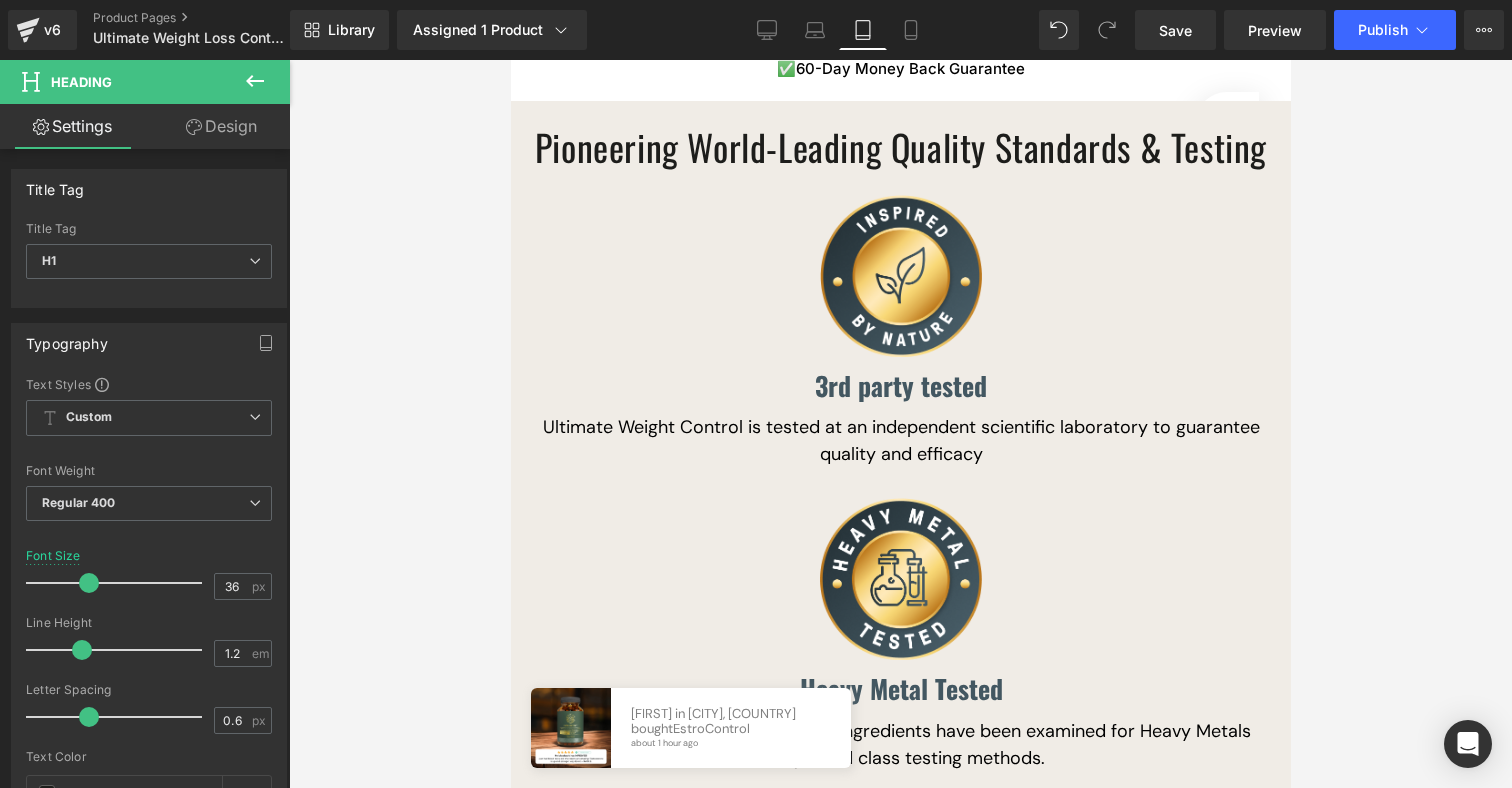 click 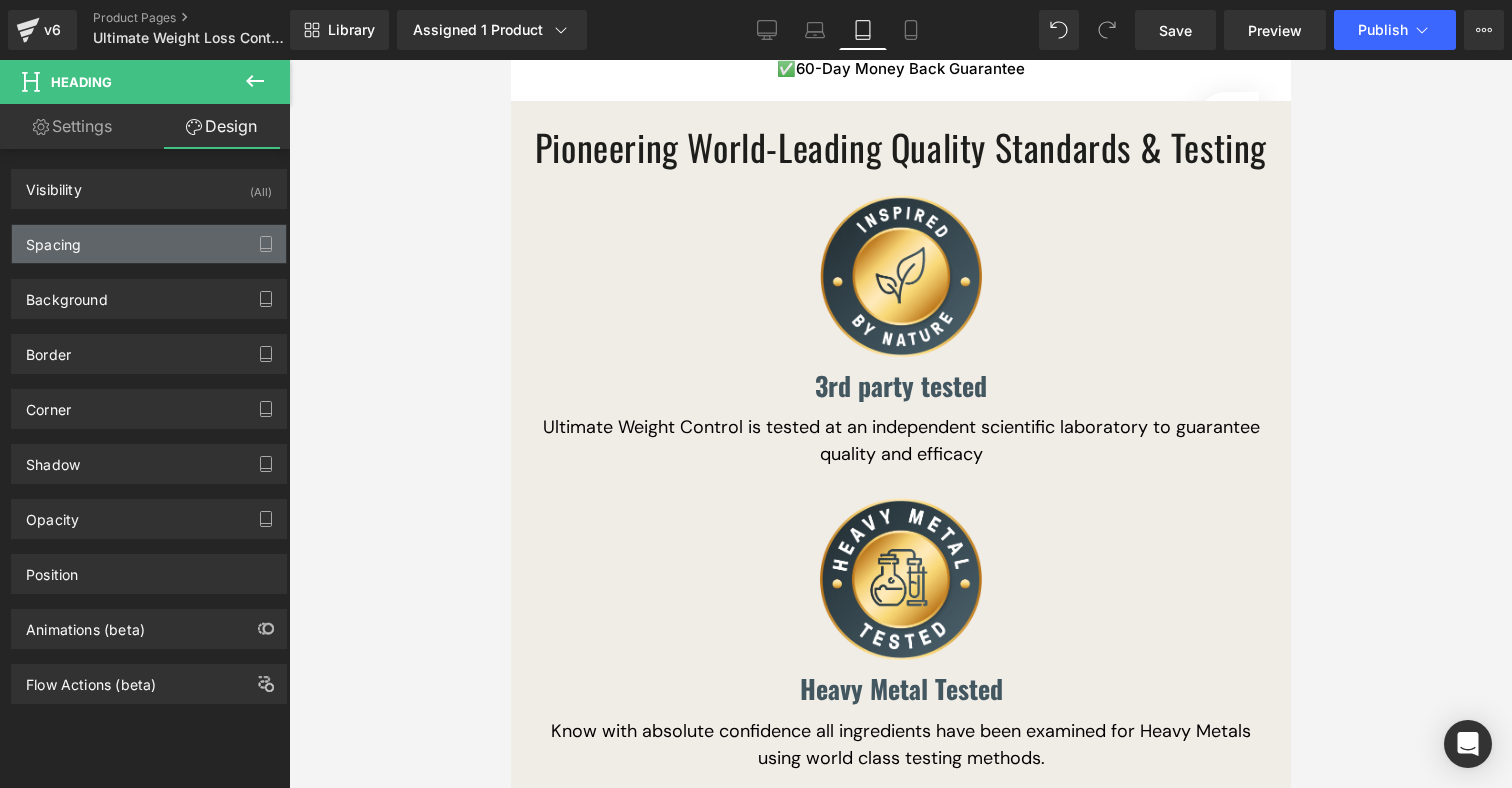 click on "Spacing" at bounding box center [149, 244] 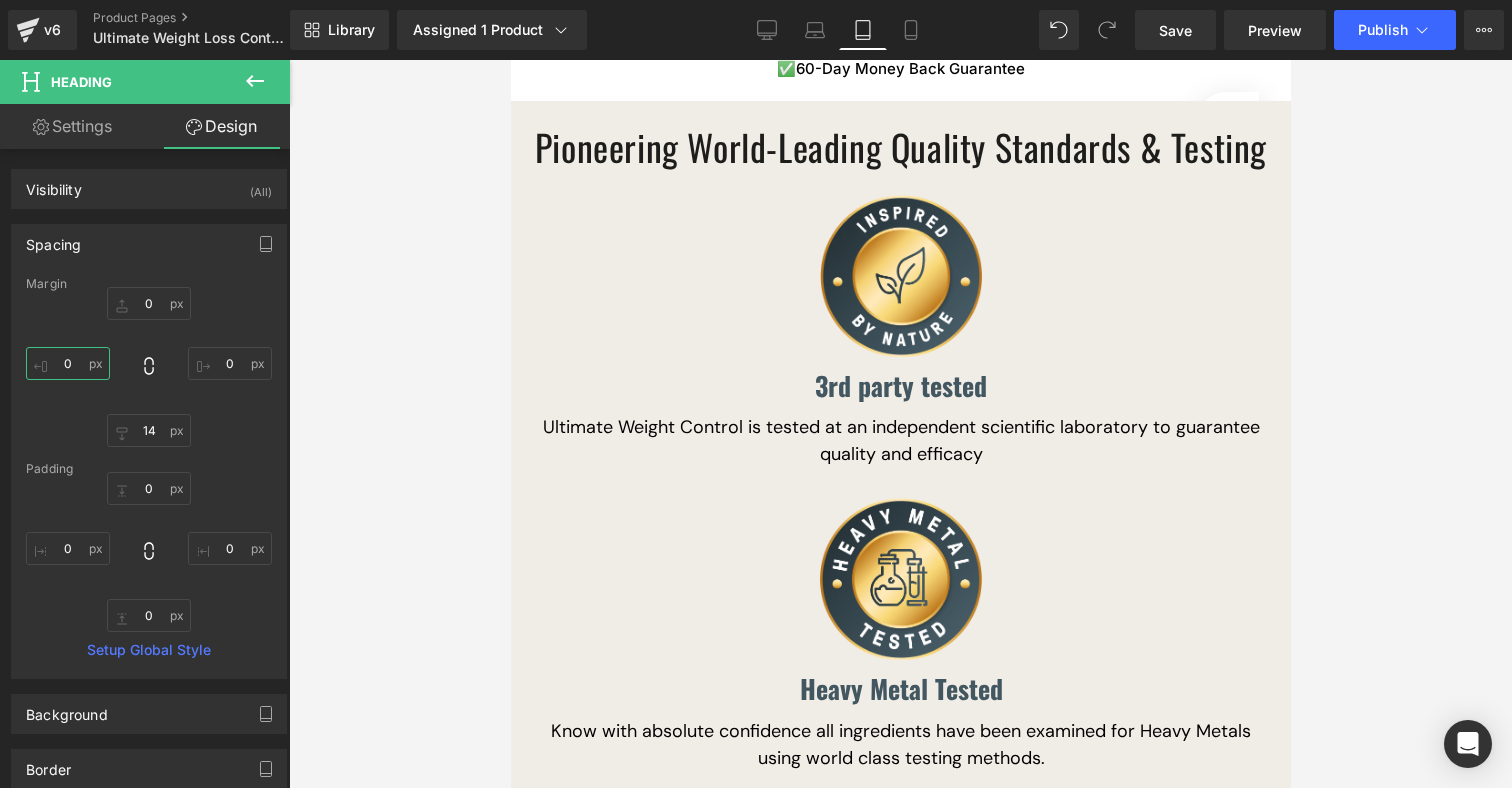 click on "0" at bounding box center (68, 363) 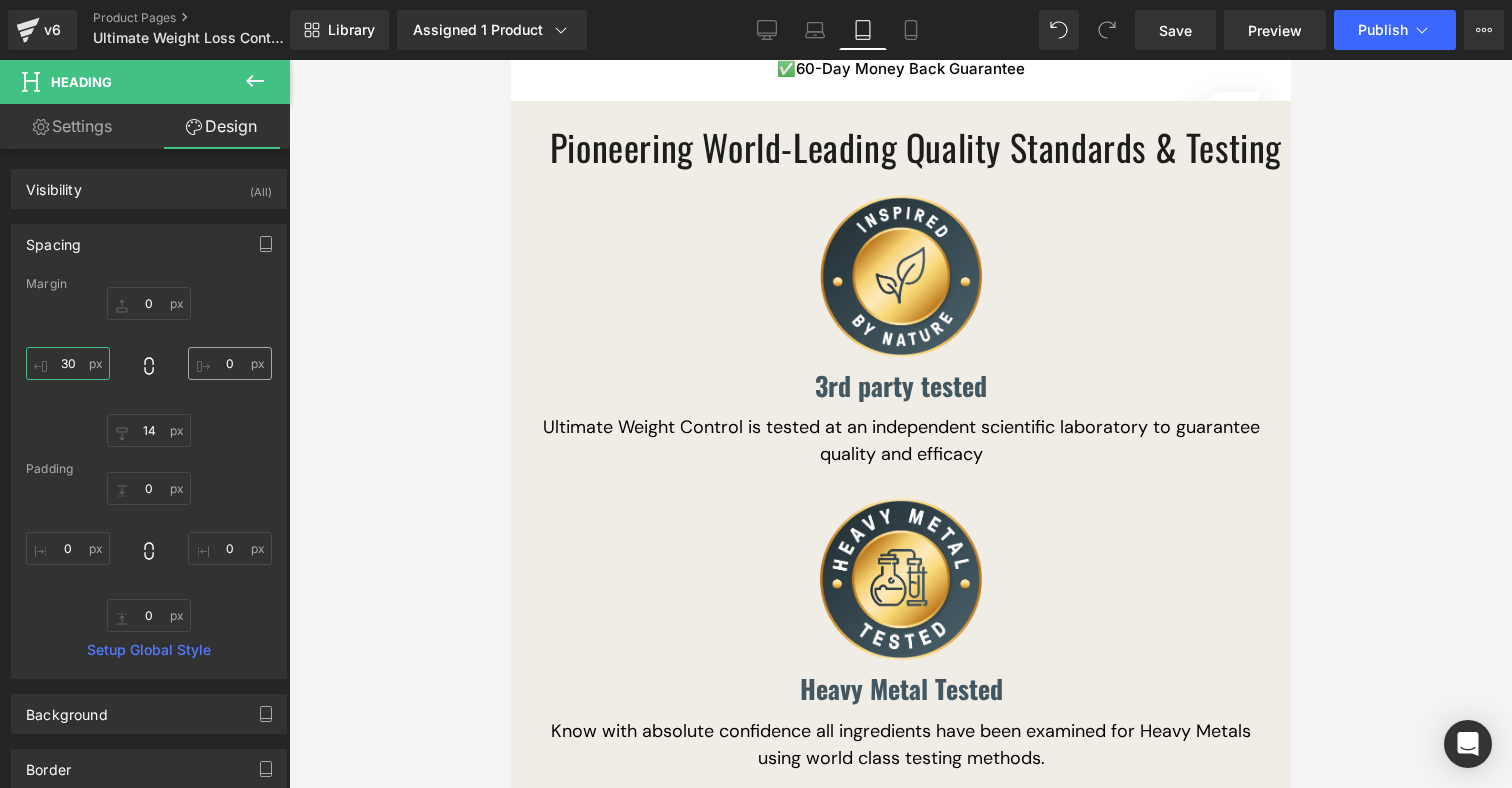 type on "30" 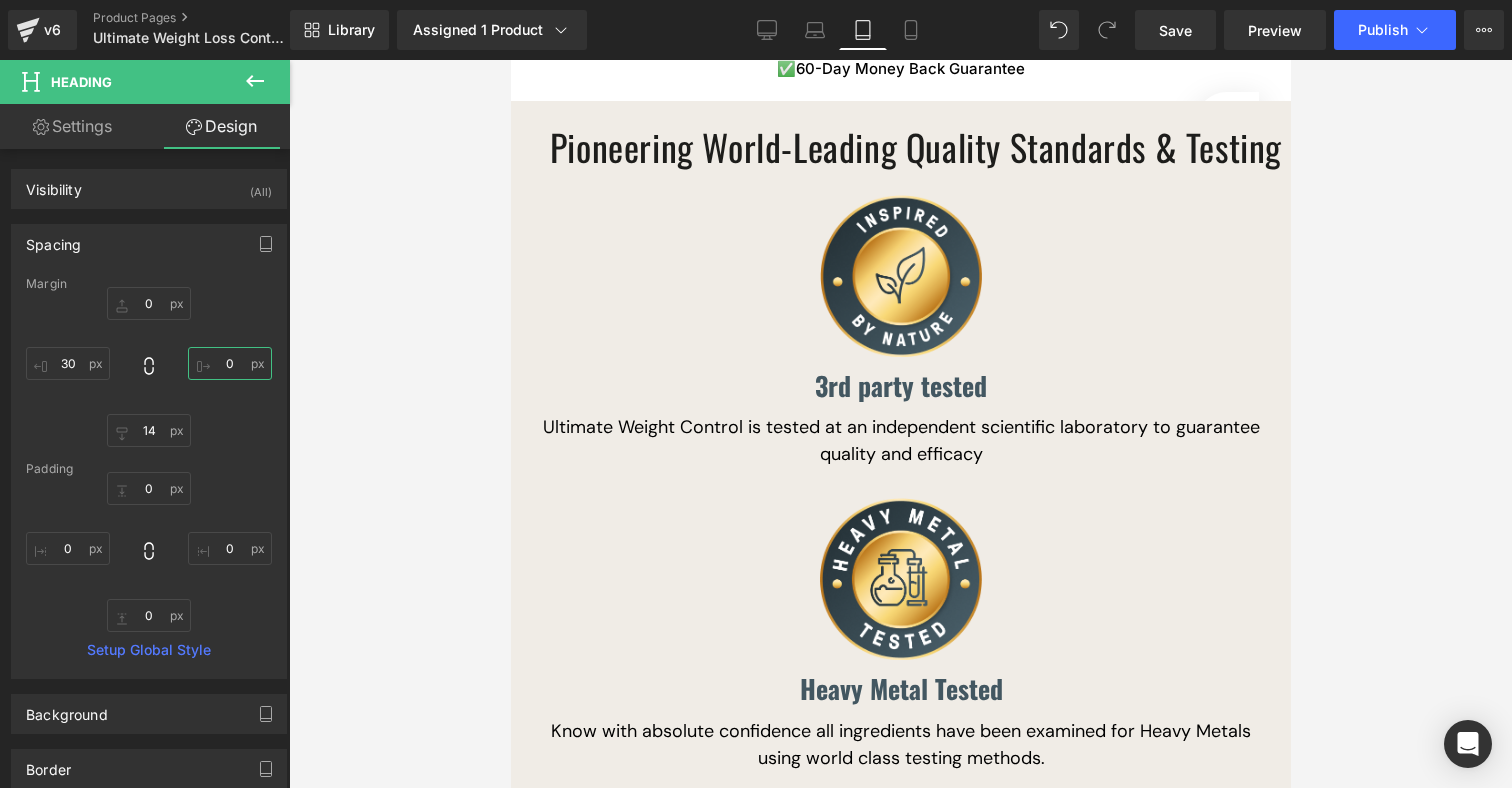 click on "0" at bounding box center [230, 363] 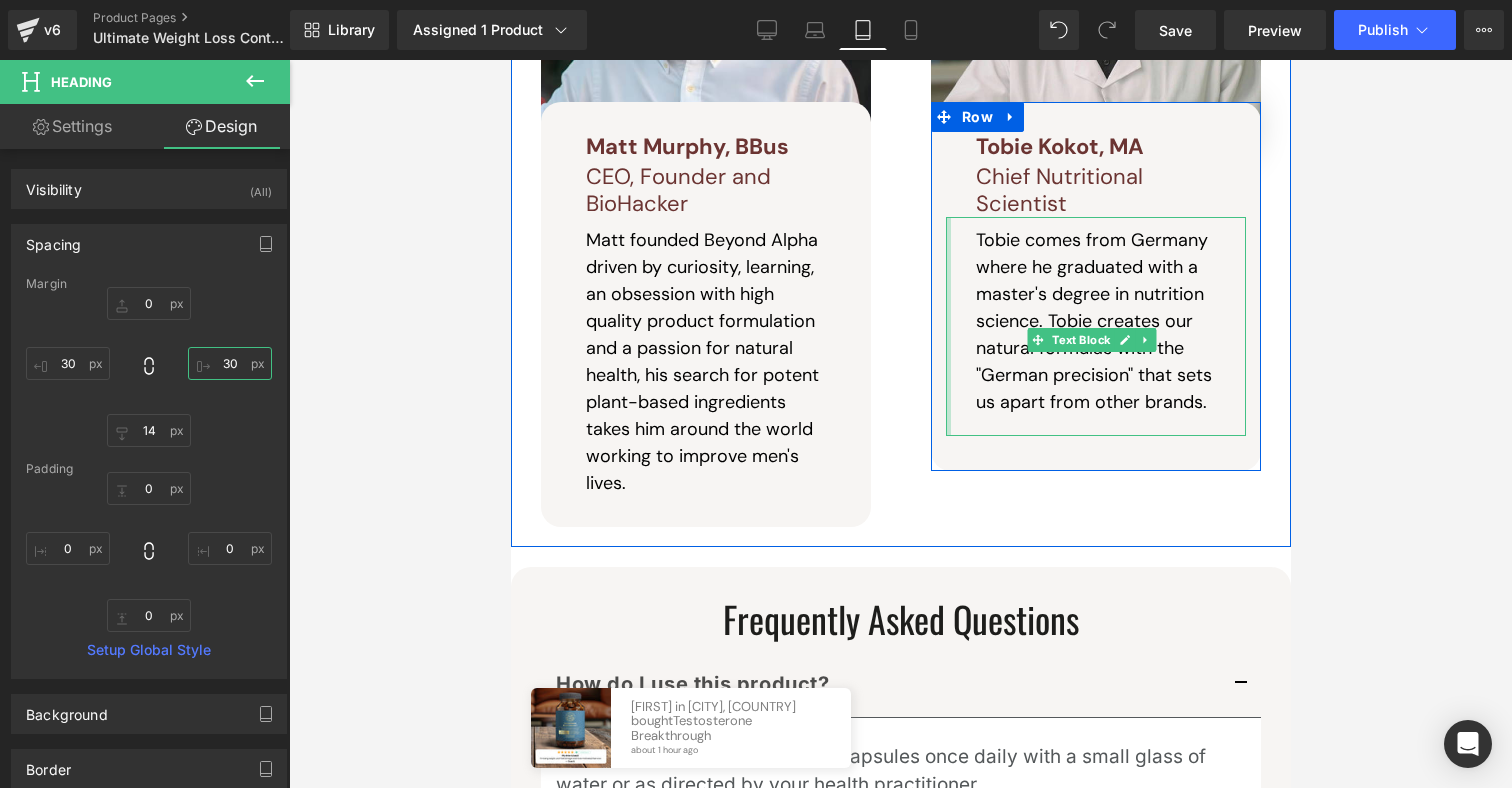 scroll, scrollTop: 6580, scrollLeft: 0, axis: vertical 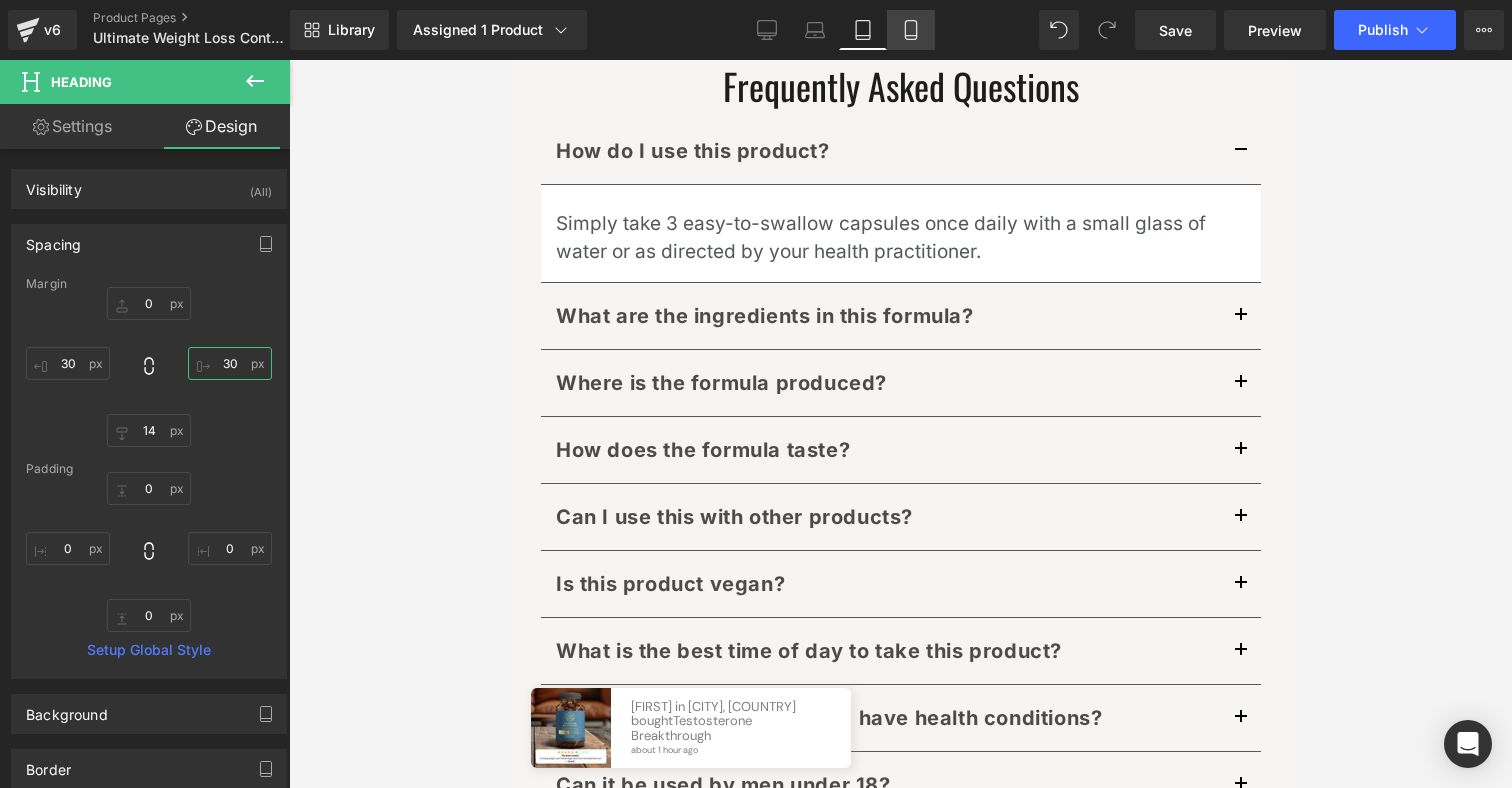 type on "30" 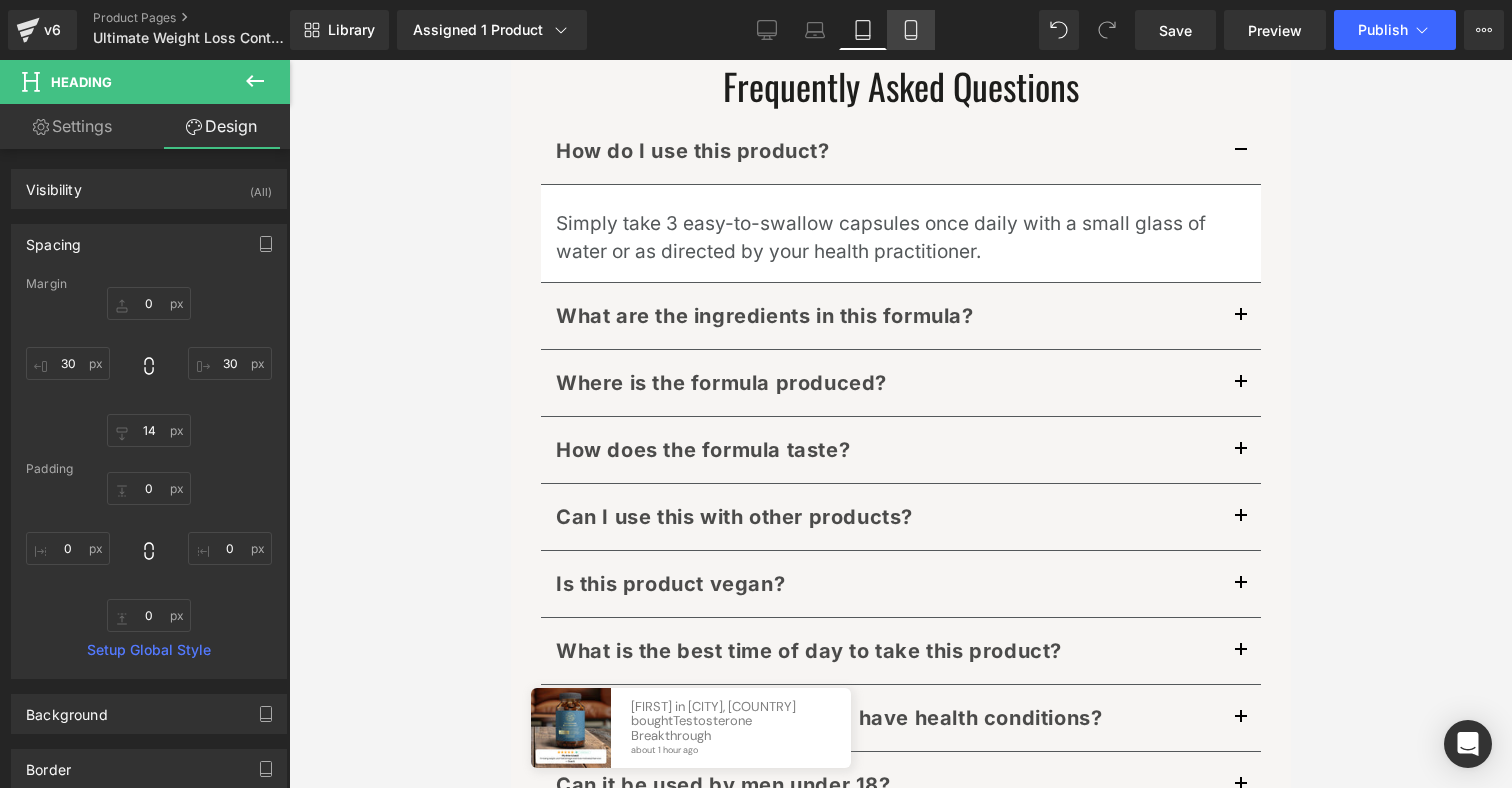 click 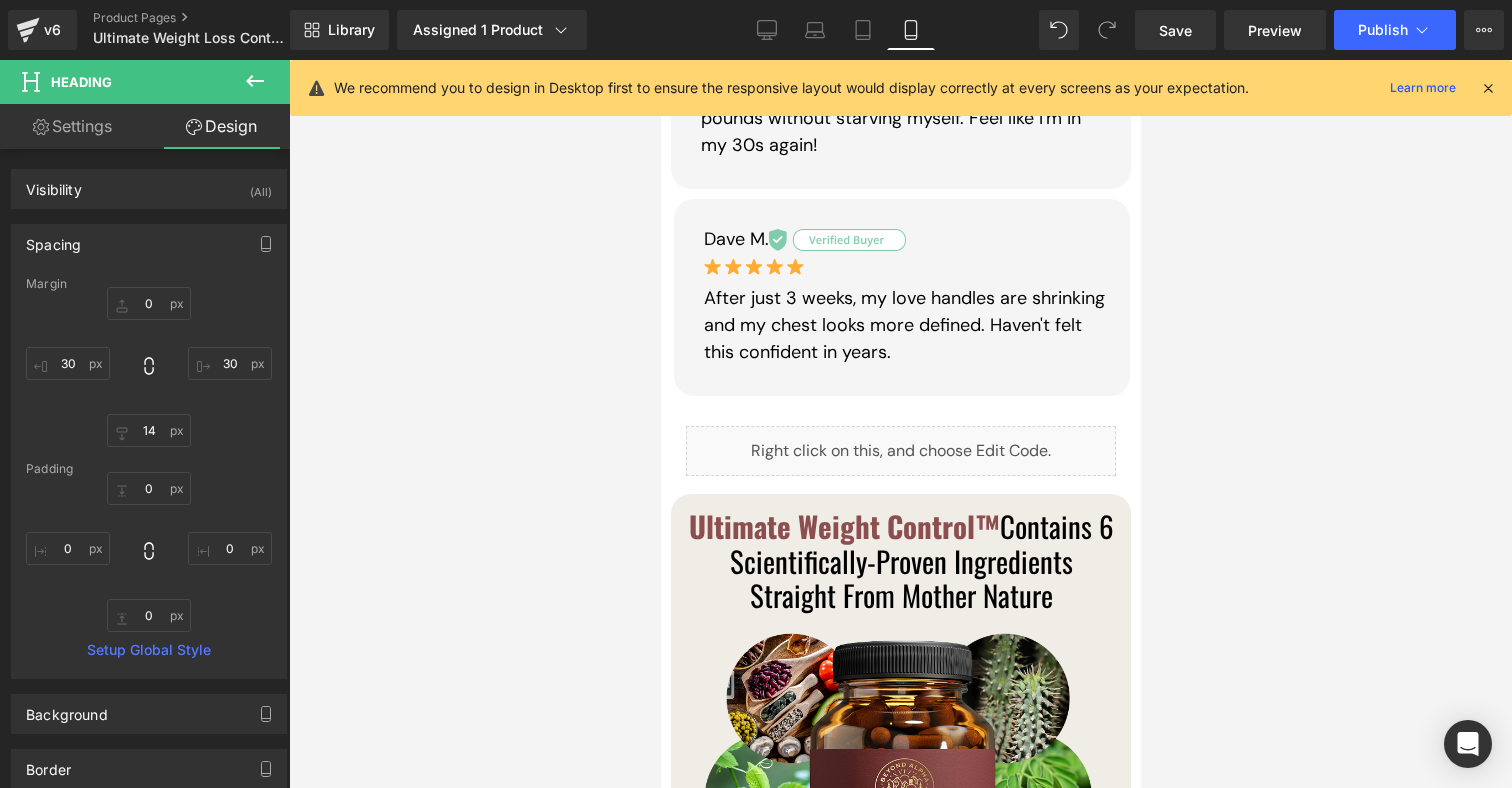 scroll, scrollTop: 2650, scrollLeft: 0, axis: vertical 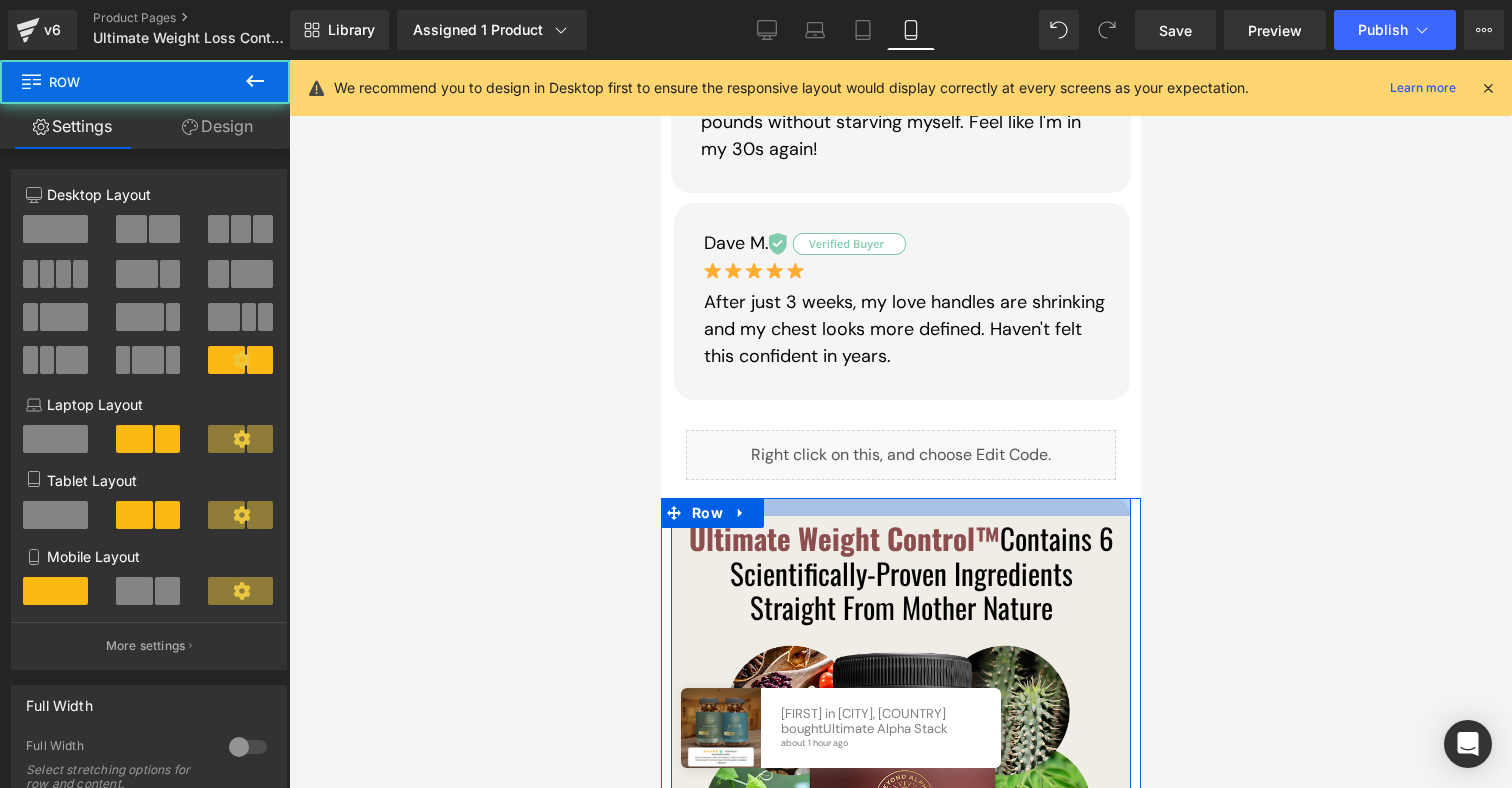 click at bounding box center [900, 507] 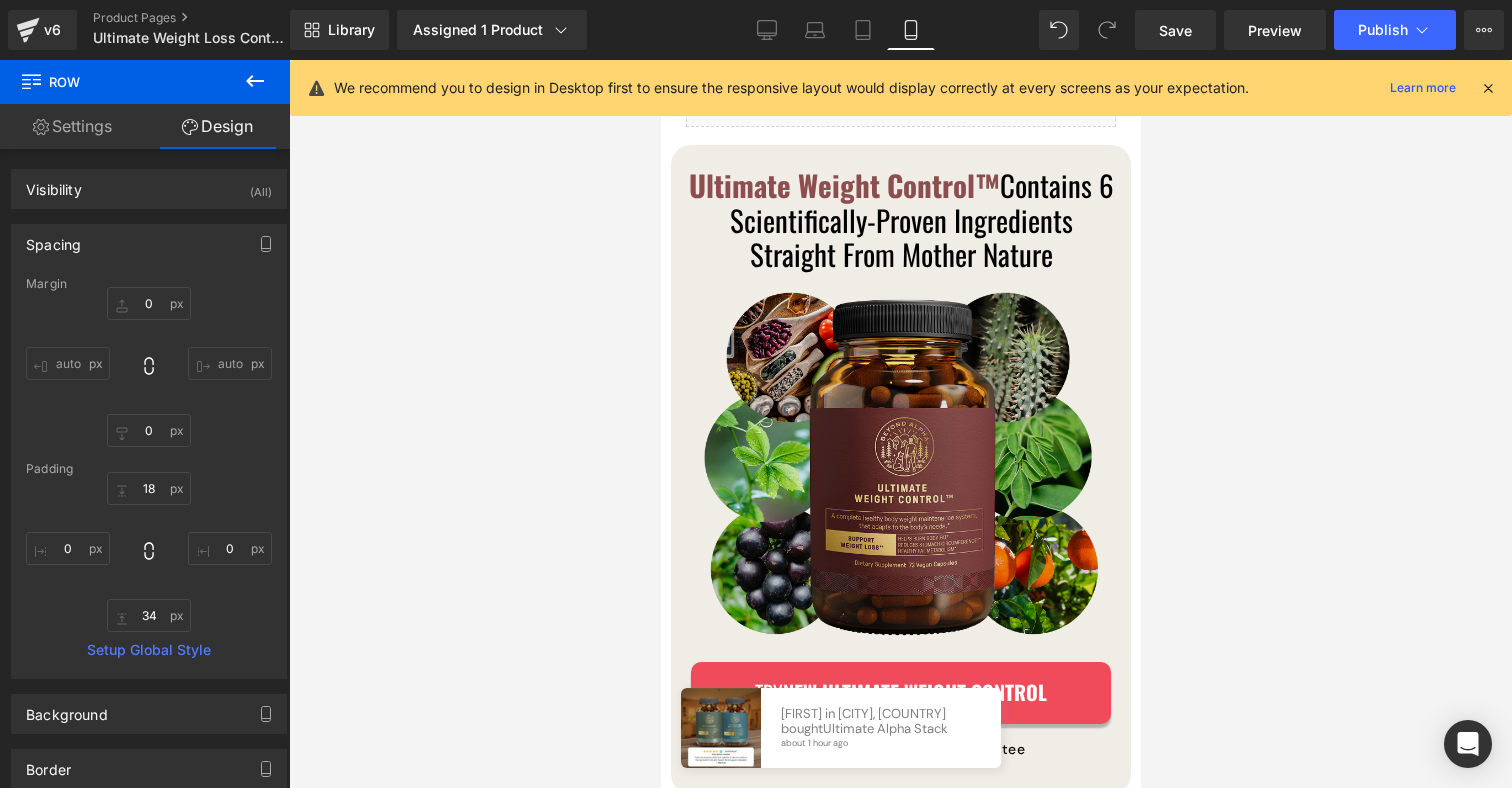 scroll, scrollTop: 3326, scrollLeft: 0, axis: vertical 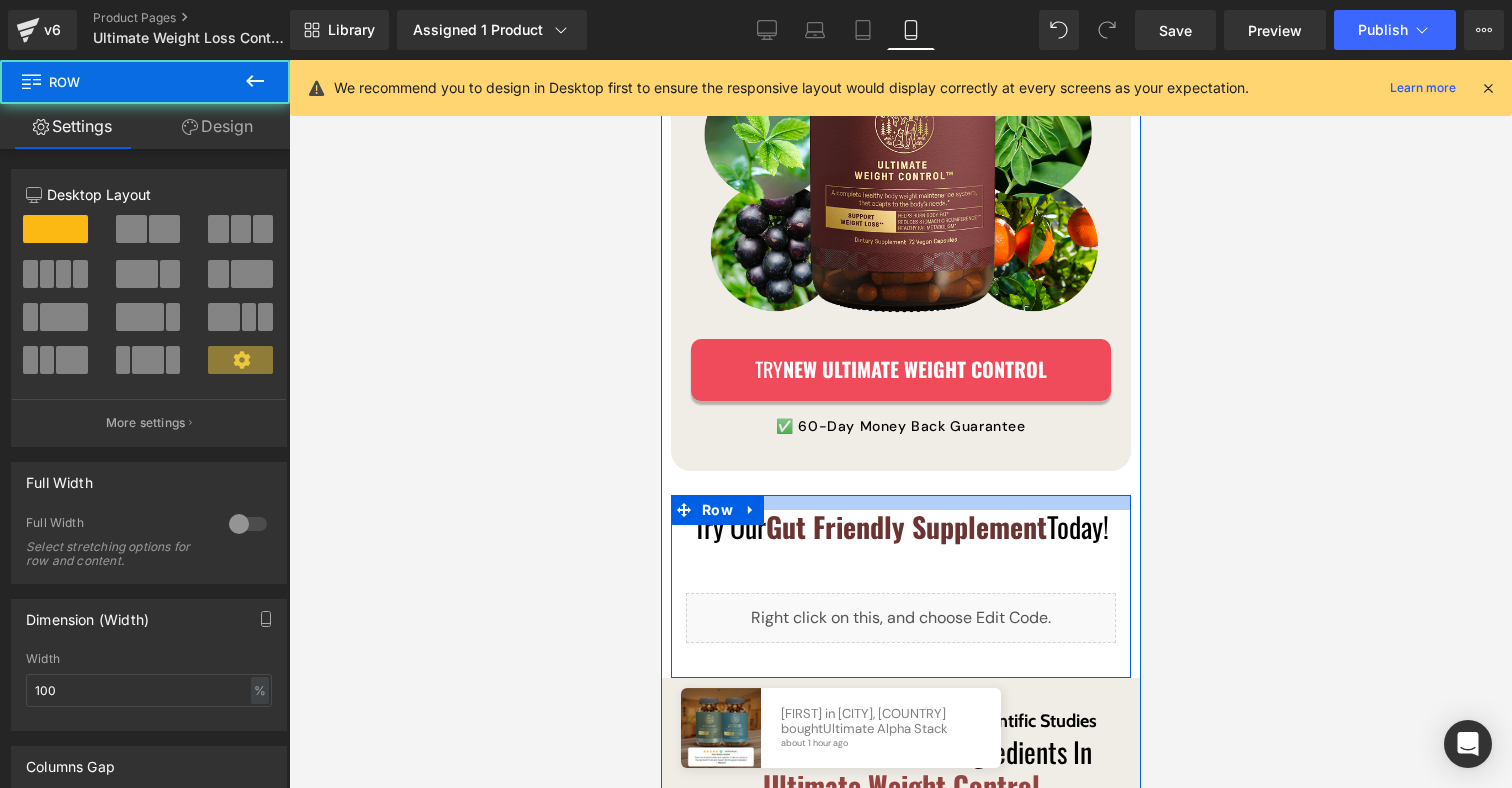 click on "Ultimate Weight Control™  Contains 6 Scientifically-Proven Ingredients Straight From Mother Nature Heading         Image         TRY  NEW Ultimate Weight Control Button         ✅ 60-Day Money Back Guarantee Text Block         Row         Row         Image         Row     34px     Try Our  Gut Friendly Supplement  Today! Heading         Liquid         Row     35px     Easy To Understand Summarised Scientific Studies Text Block         The Science Behind The Ingredients In  Ultimate Weight Control Heading         Row         Liquid         Row         Try   NEW ULTIMATE WEIGHT CONTROL Button         ✅  60-Day Money Back Guarantee Text Block         Row         Row   32px" at bounding box center [900, 428] 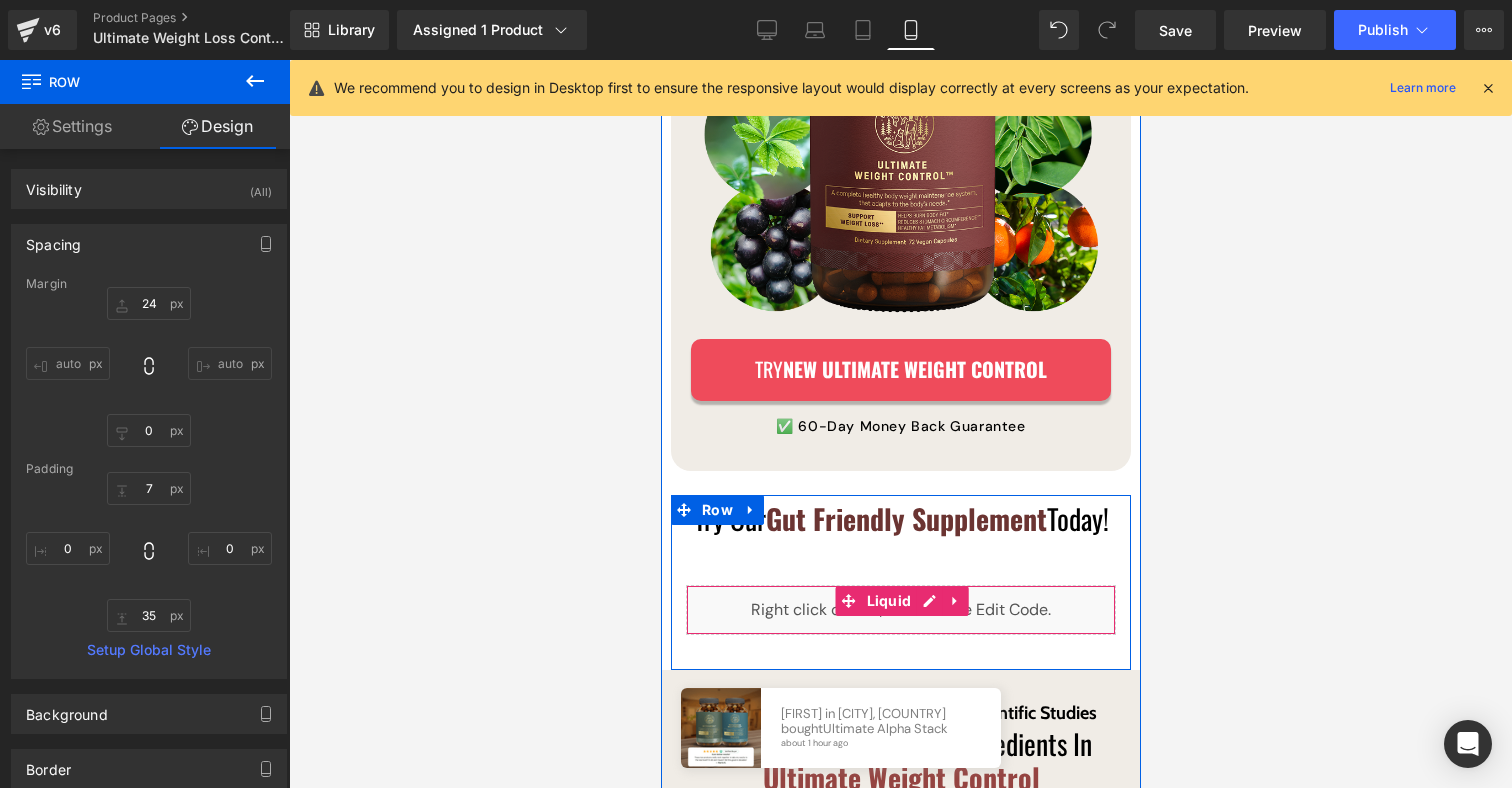 click on "Liquid" at bounding box center [900, 610] 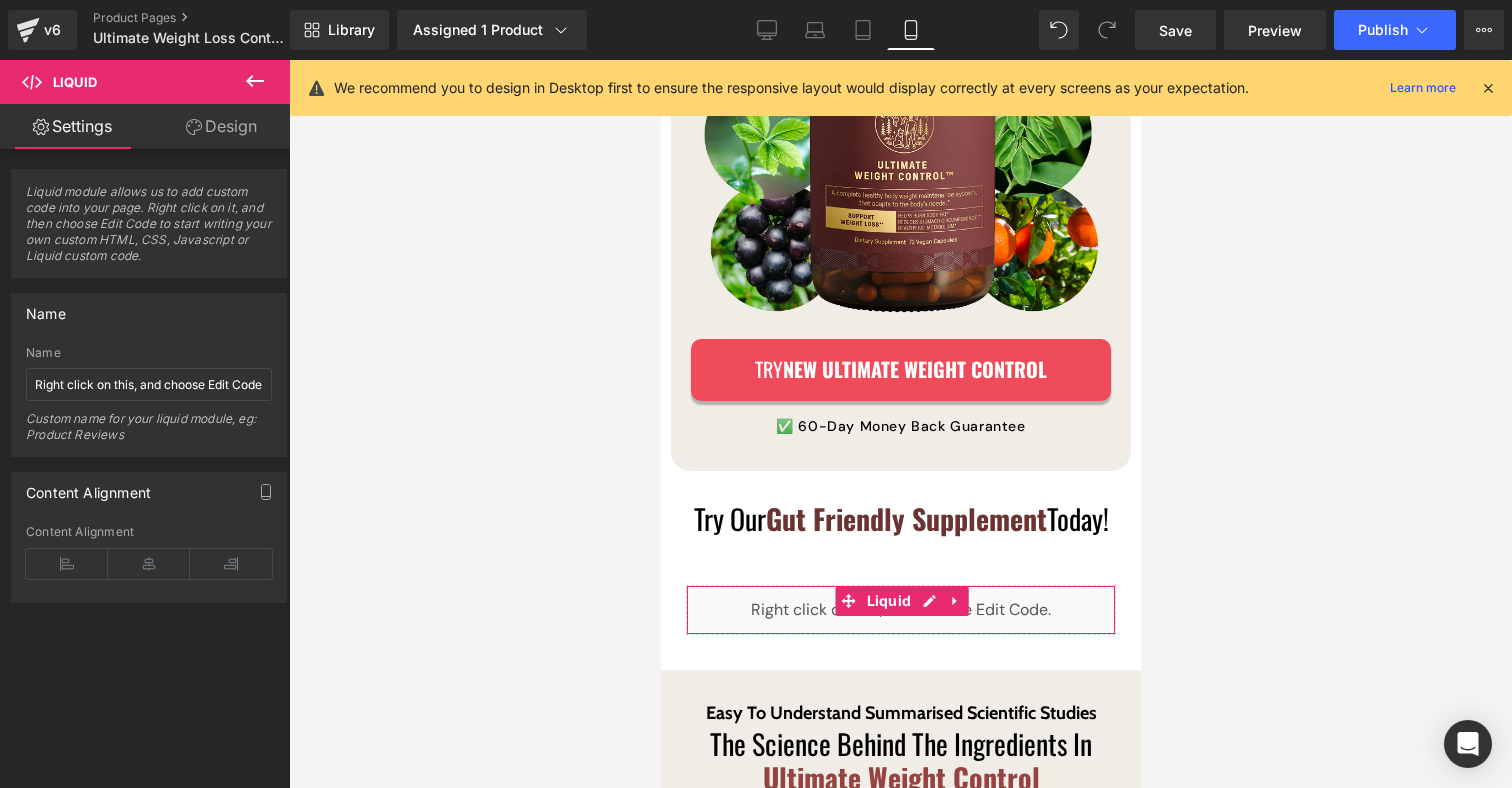 click on "Liquid module allows us to add custom code into your page. Right click on it, and then choose Edit Code to start writing your own custom HTML, CSS, Javascript or Liquid custom code. Name Right click on this, and choose Edit Code. Name Right click on this, and choose Edit Code. Custom name for your liquid module, eg: Product Reviews Content Alignment Left Center Right Content Alignment Content Alignment Left Center Right Content Alignment Content Alignment Left Center Right Content Alignment Content Alignment Left Center Right Content Alignment" at bounding box center [149, 376] 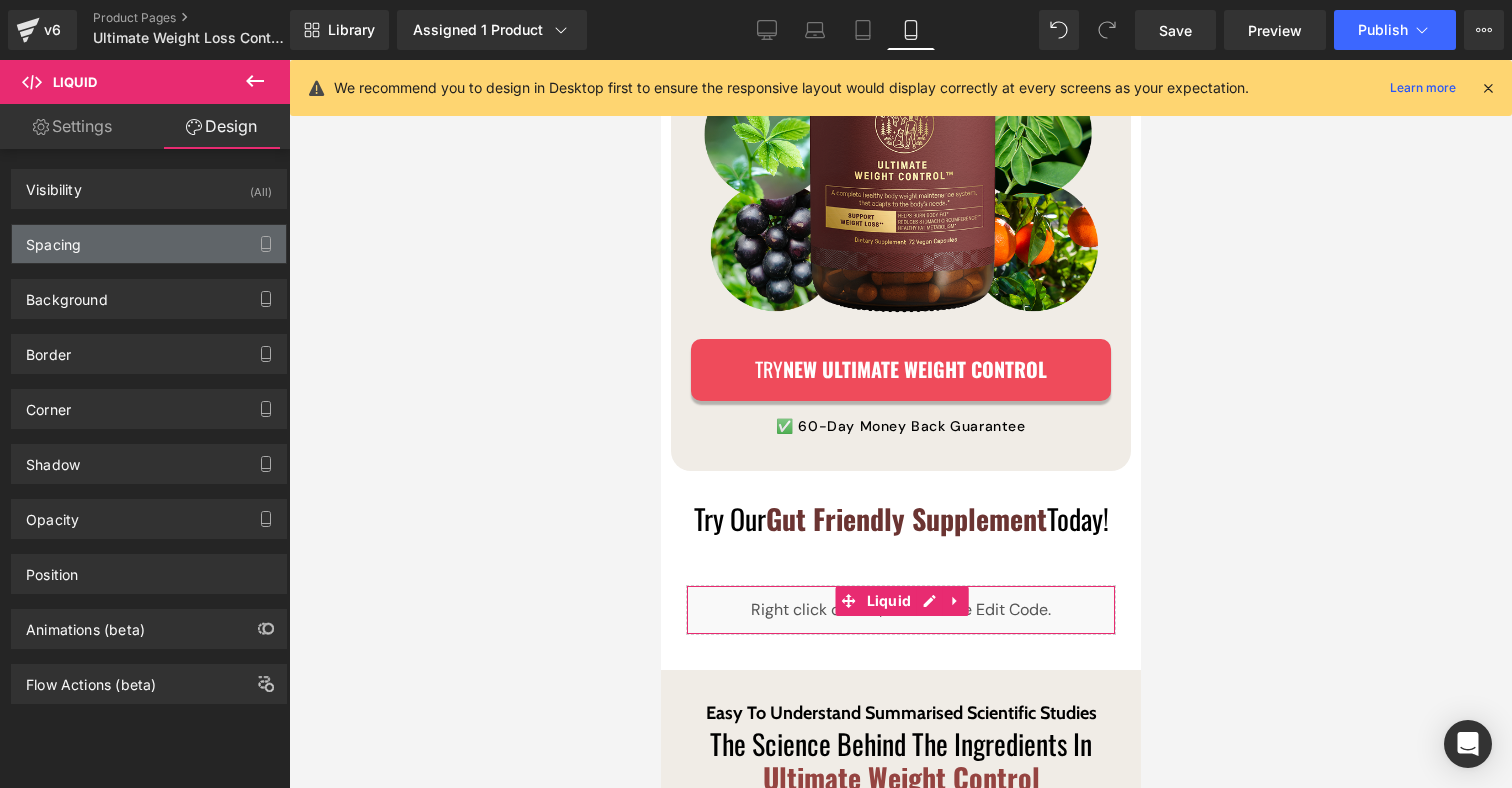 click on "Spacing" at bounding box center [149, 244] 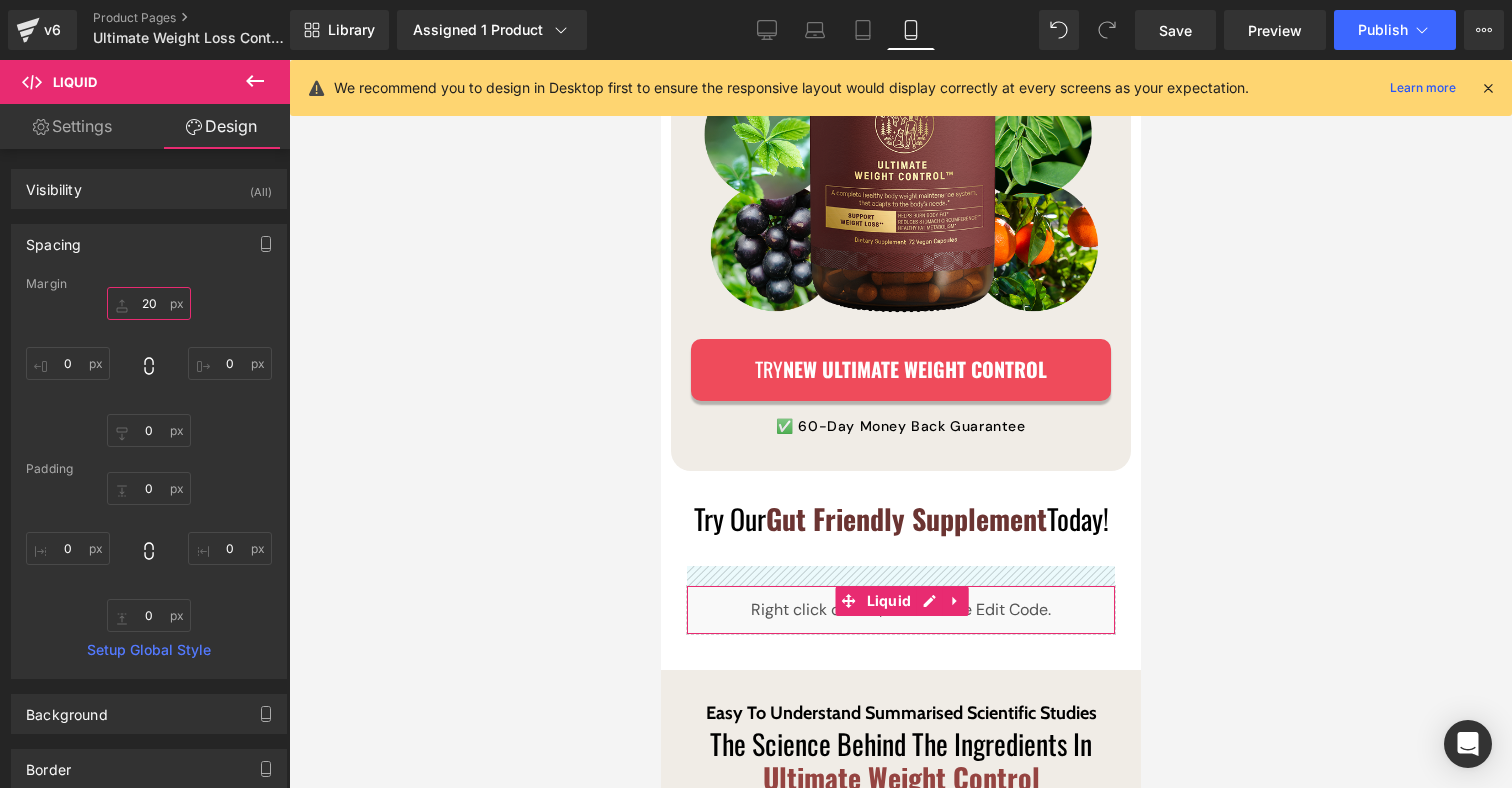 click on "20" at bounding box center (149, 303) 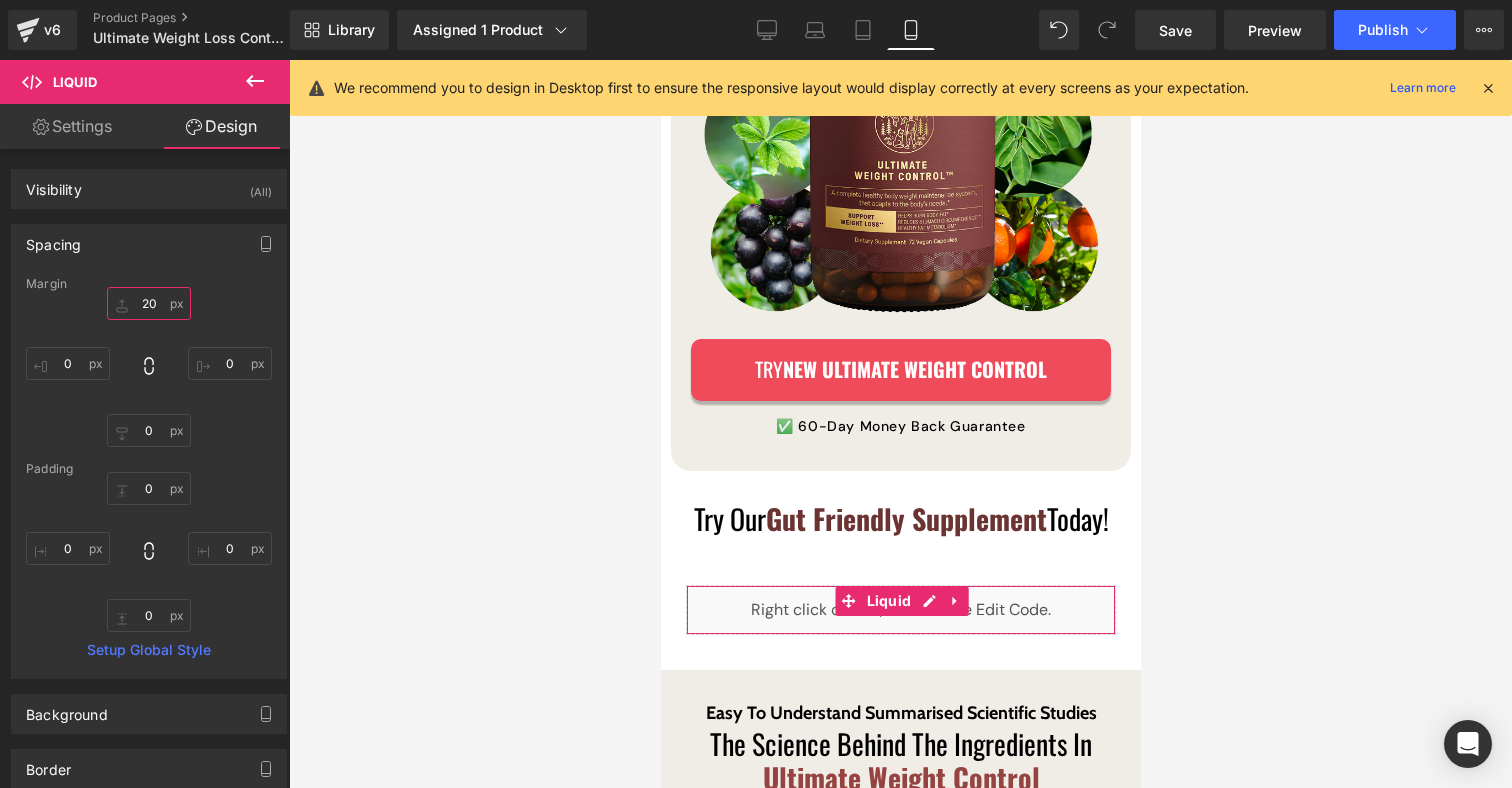 click on "20" at bounding box center [149, 303] 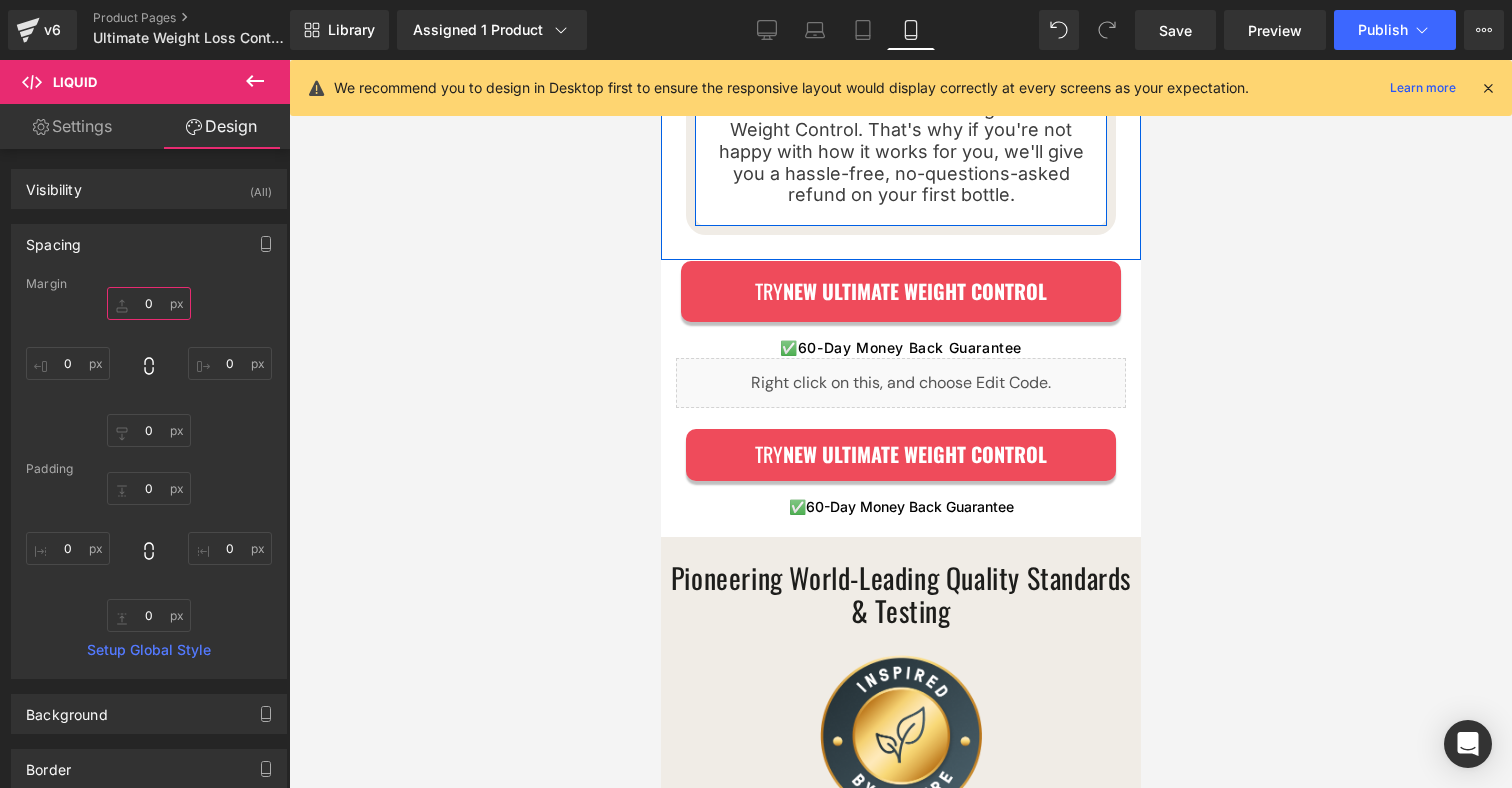scroll, scrollTop: 5209, scrollLeft: 0, axis: vertical 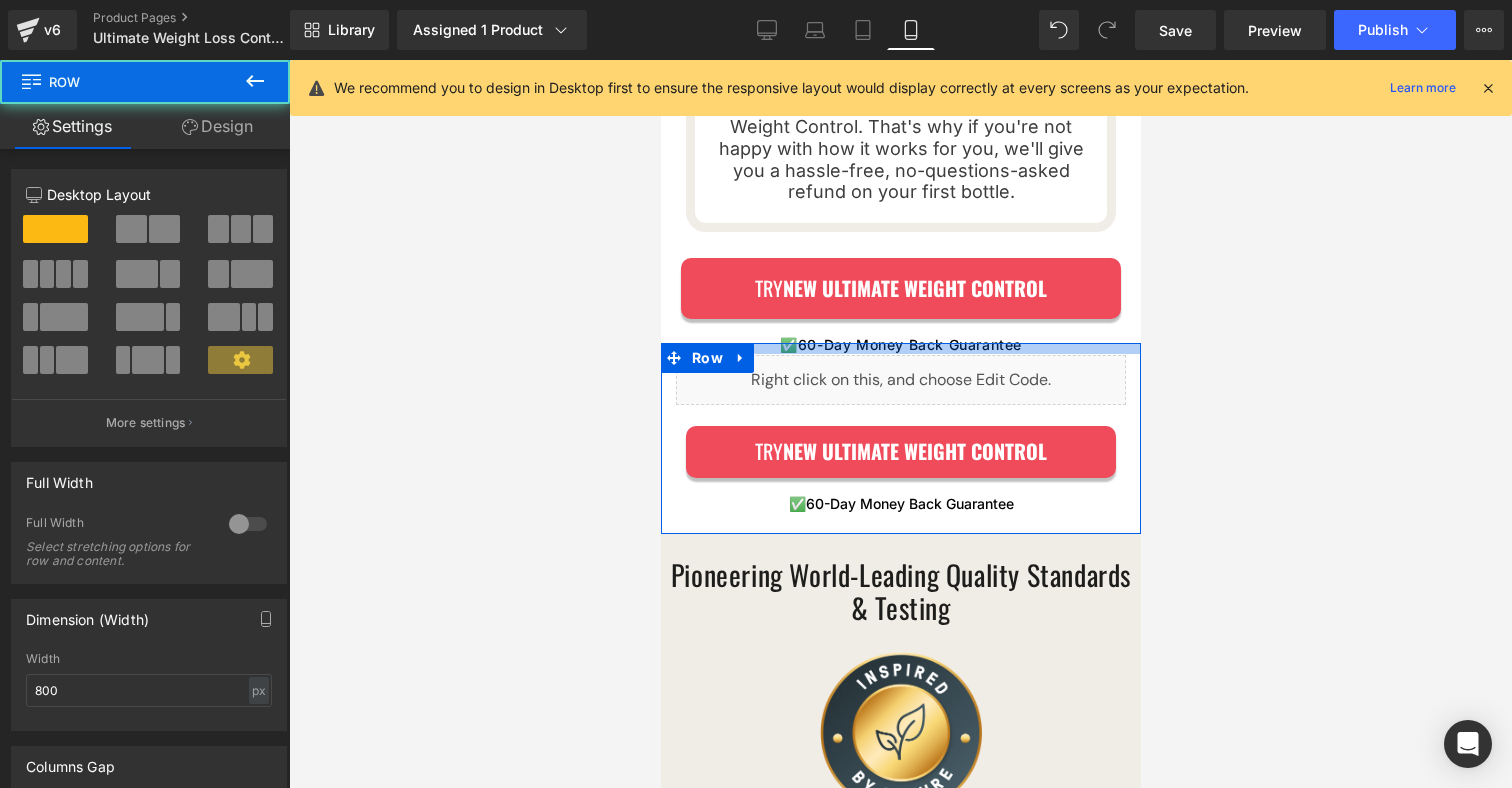 drag, startPoint x: 821, startPoint y: 302, endPoint x: 823, endPoint y: 312, distance: 10.198039 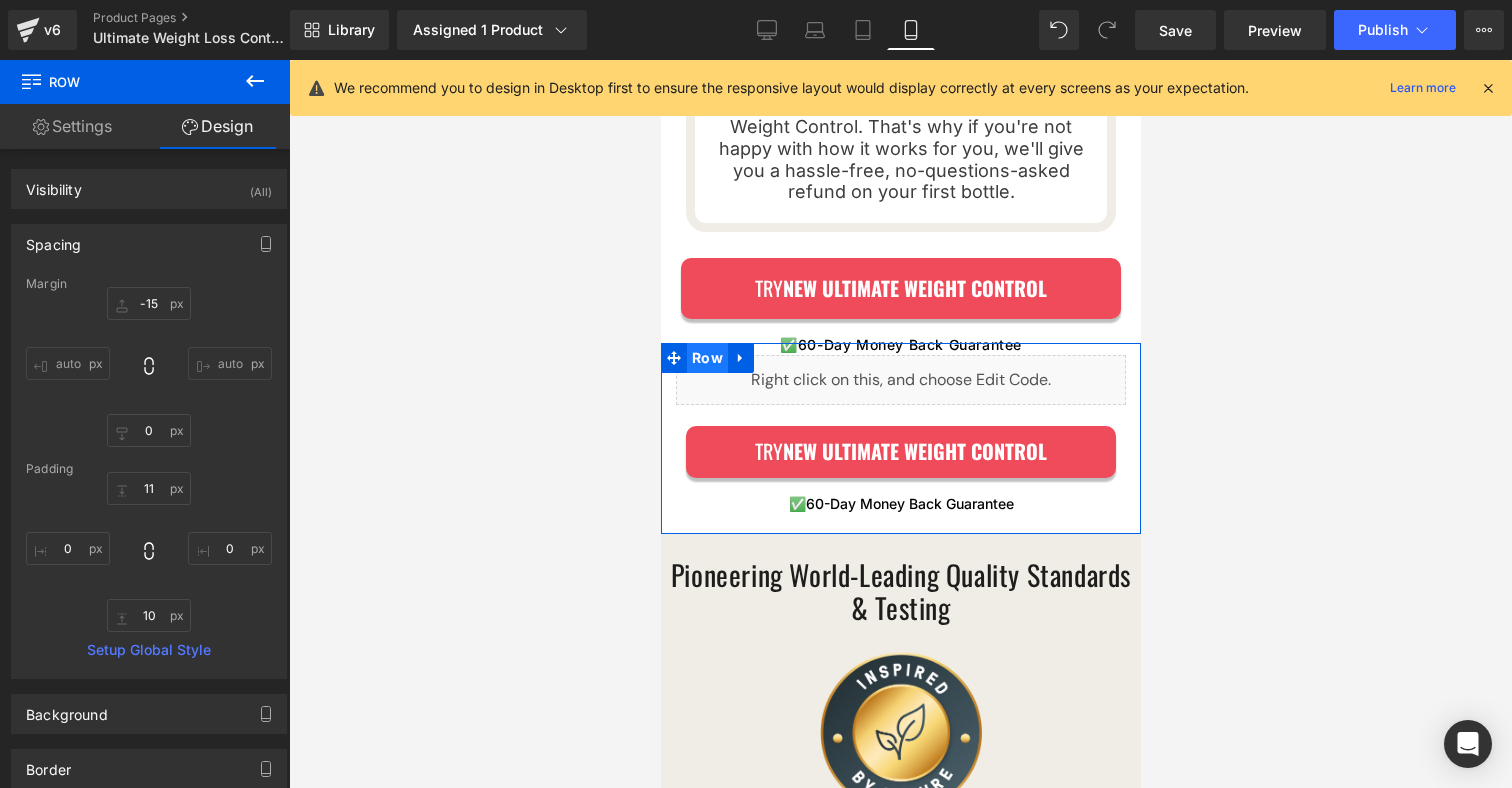 click on "Row" at bounding box center (706, 358) 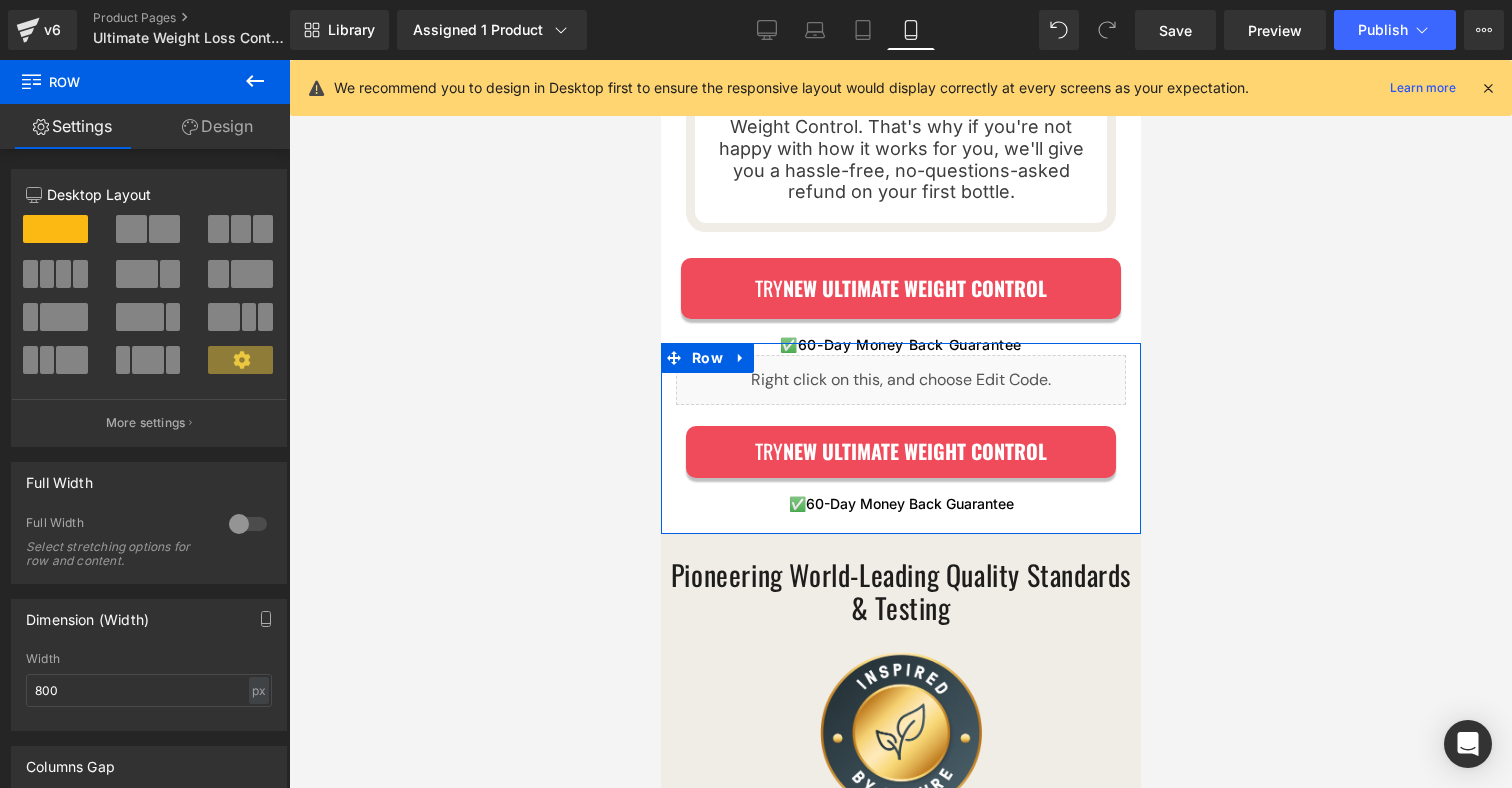click on "Design" at bounding box center [217, 126] 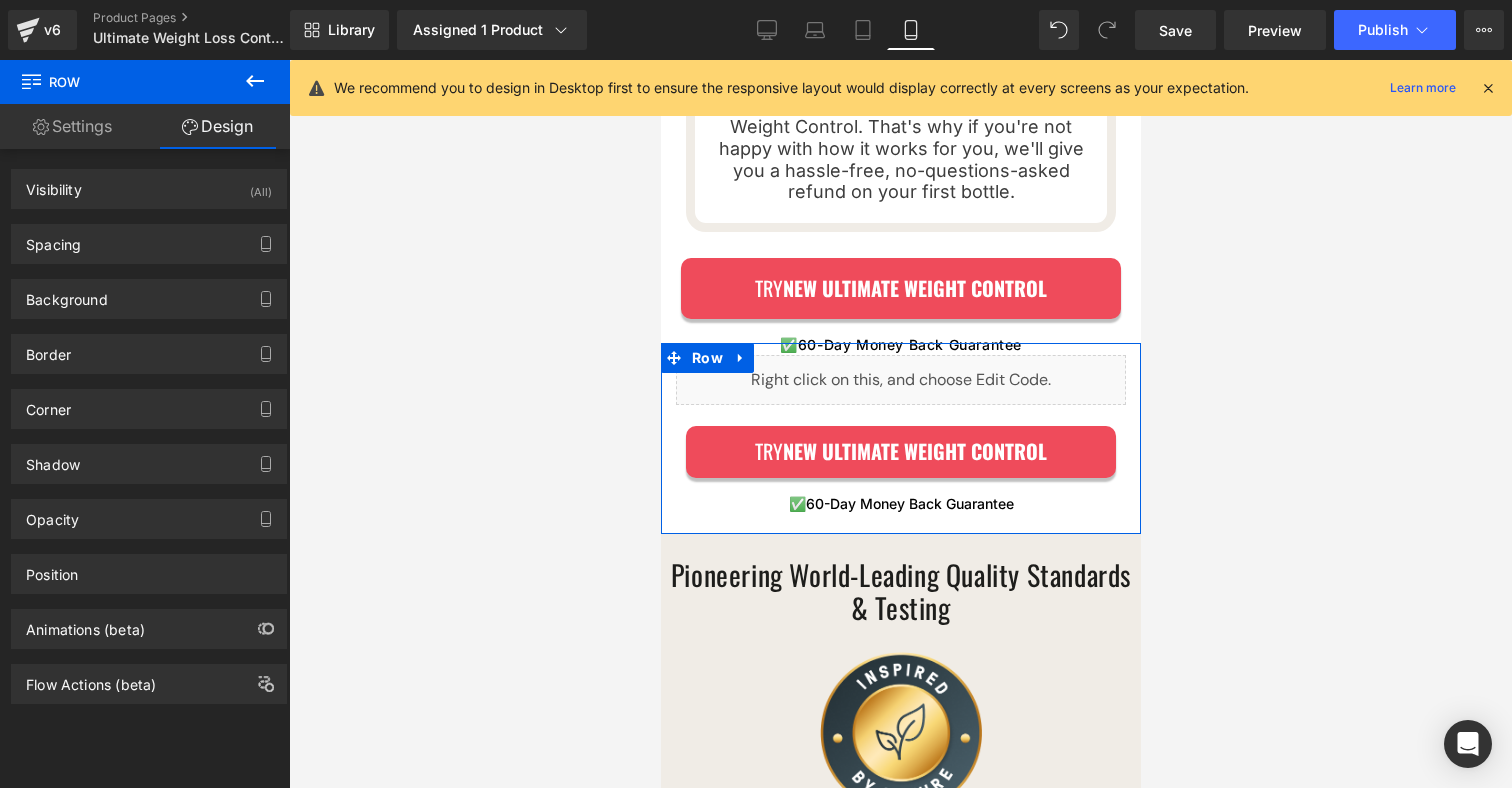 click on "Spacing
Margin
auto
auto
Padding
Setup Global Style" at bounding box center [149, 236] 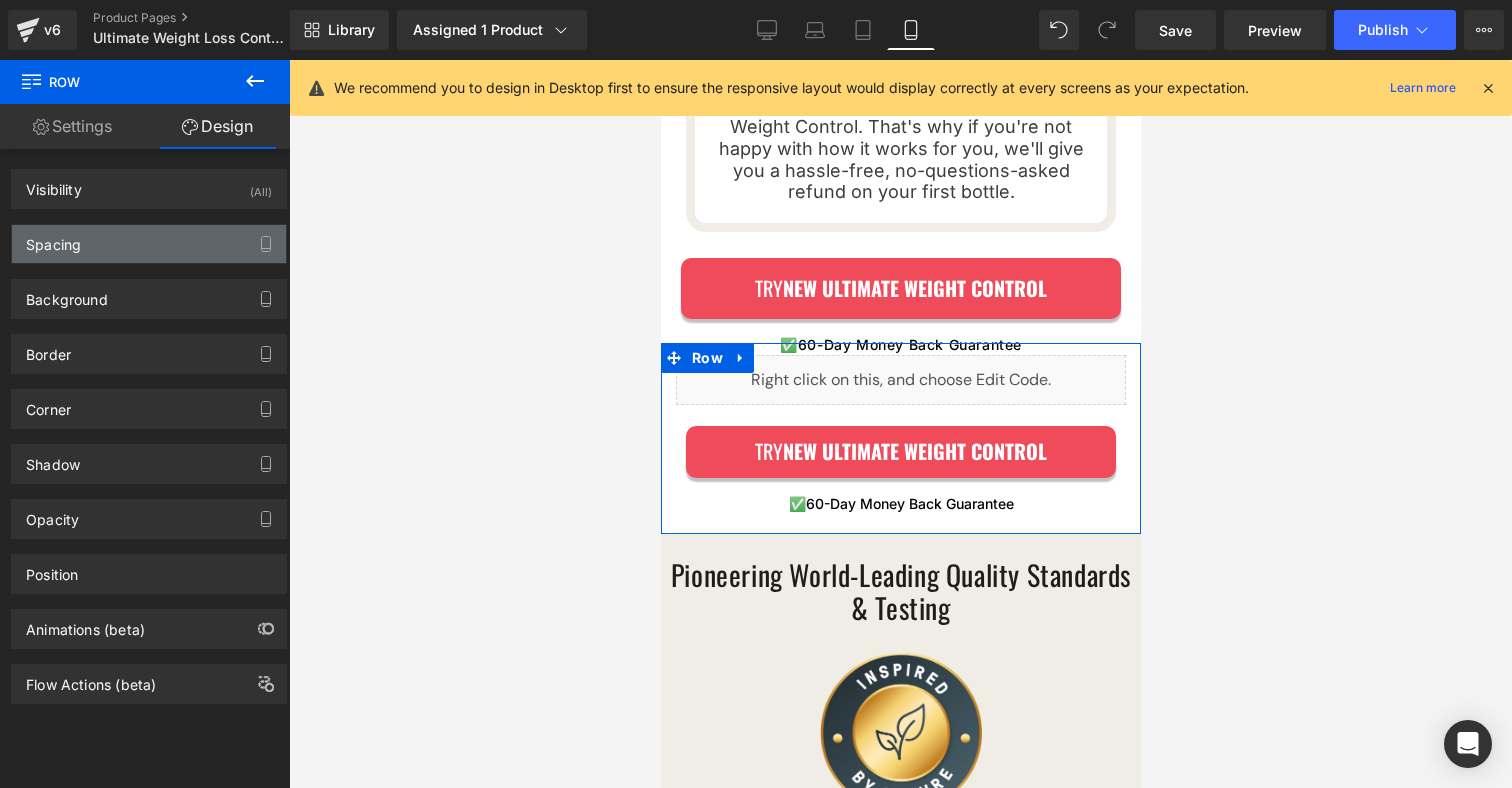 click on "Spacing" at bounding box center [149, 244] 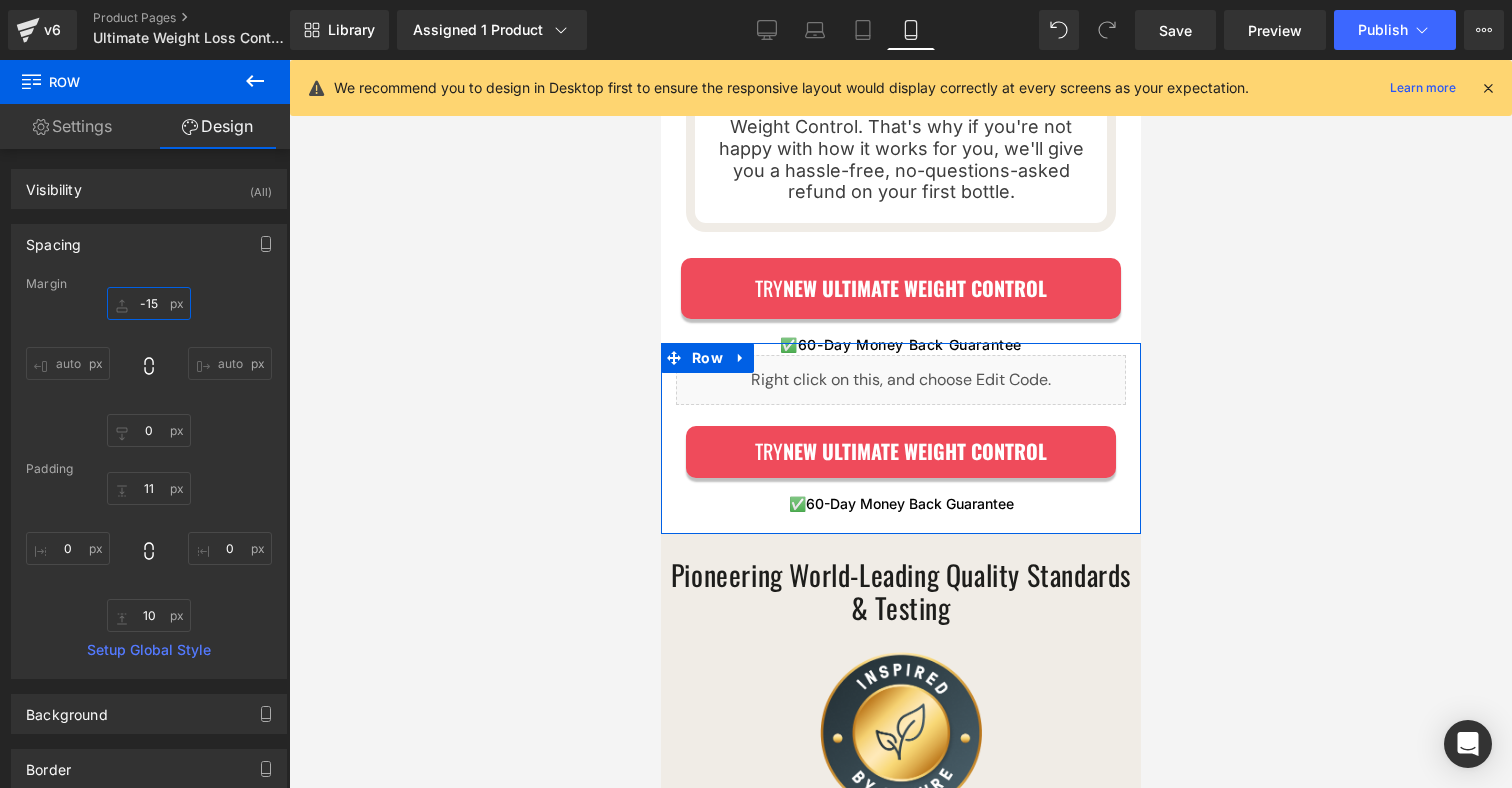 click at bounding box center (149, 303) 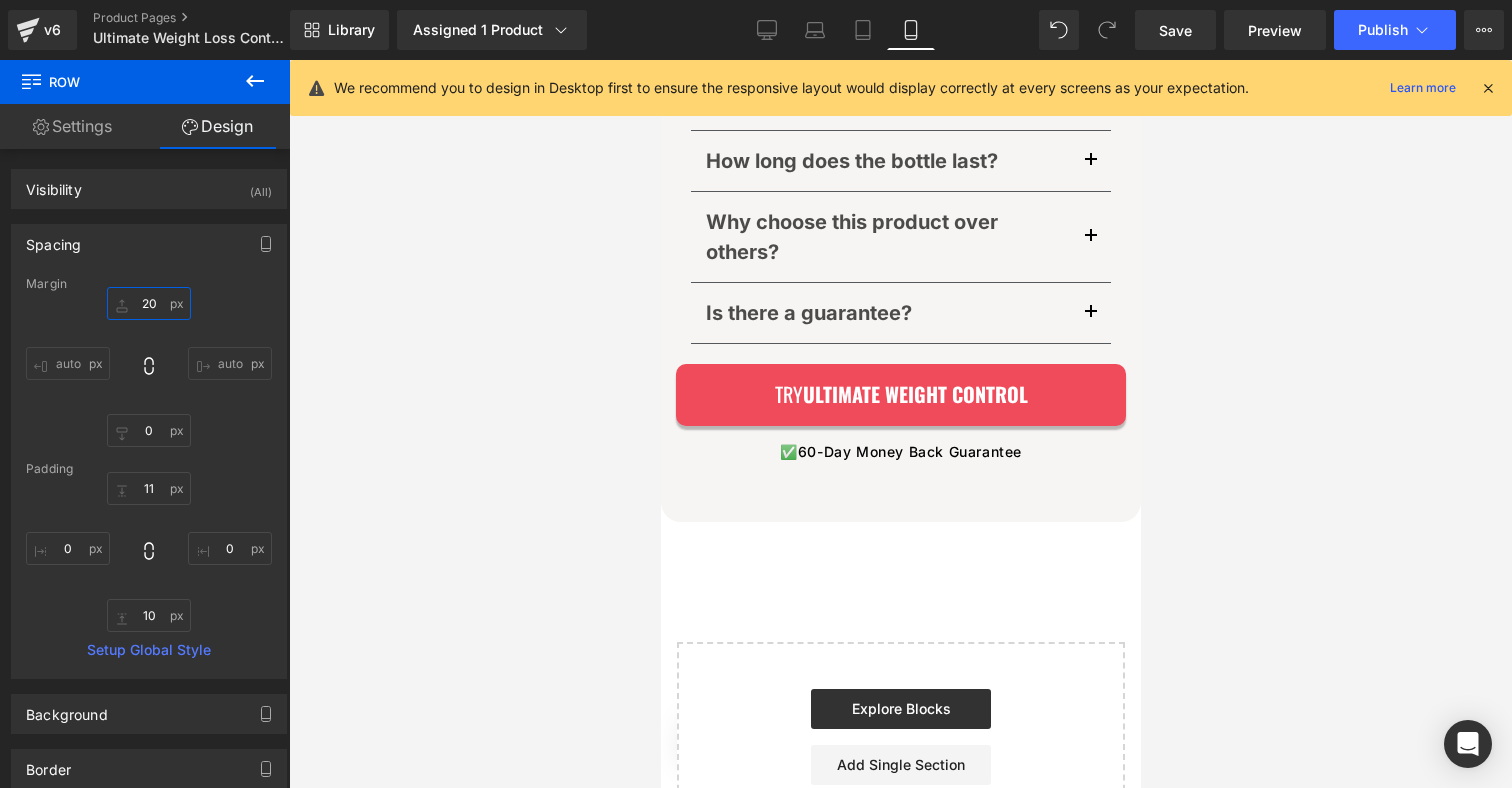 scroll, scrollTop: 9123, scrollLeft: 0, axis: vertical 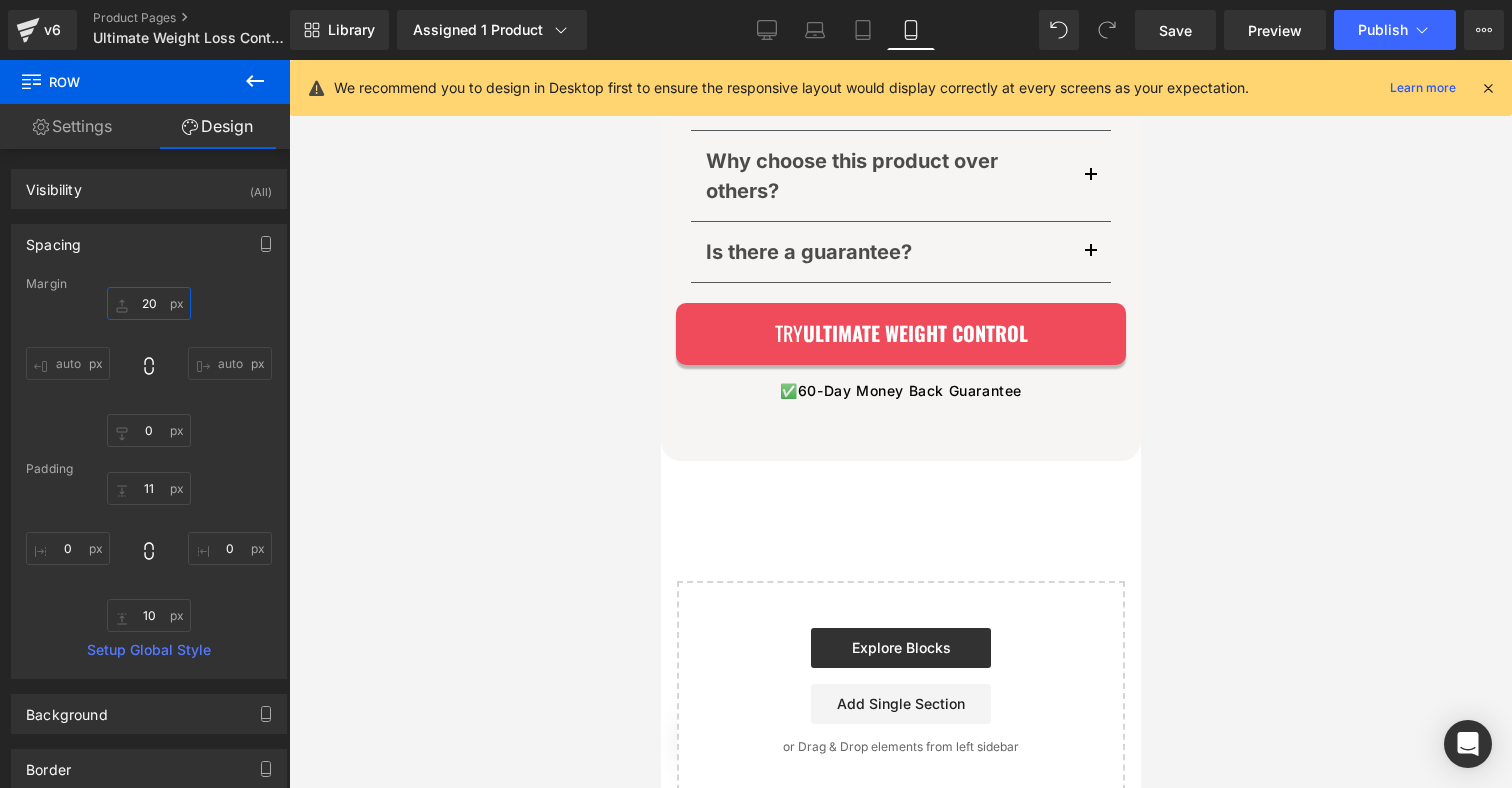 type on "20" 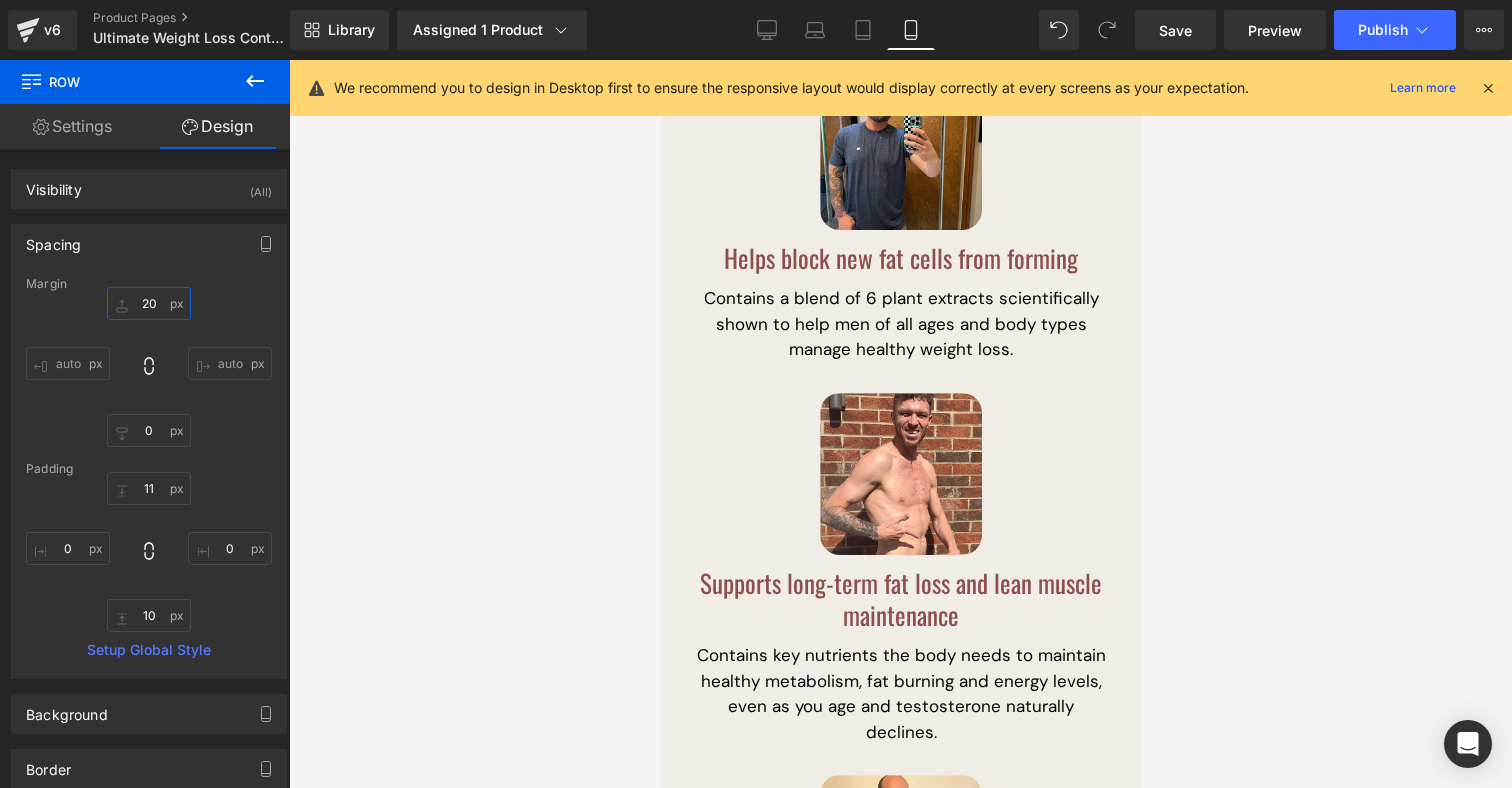 scroll, scrollTop: 0, scrollLeft: 0, axis: both 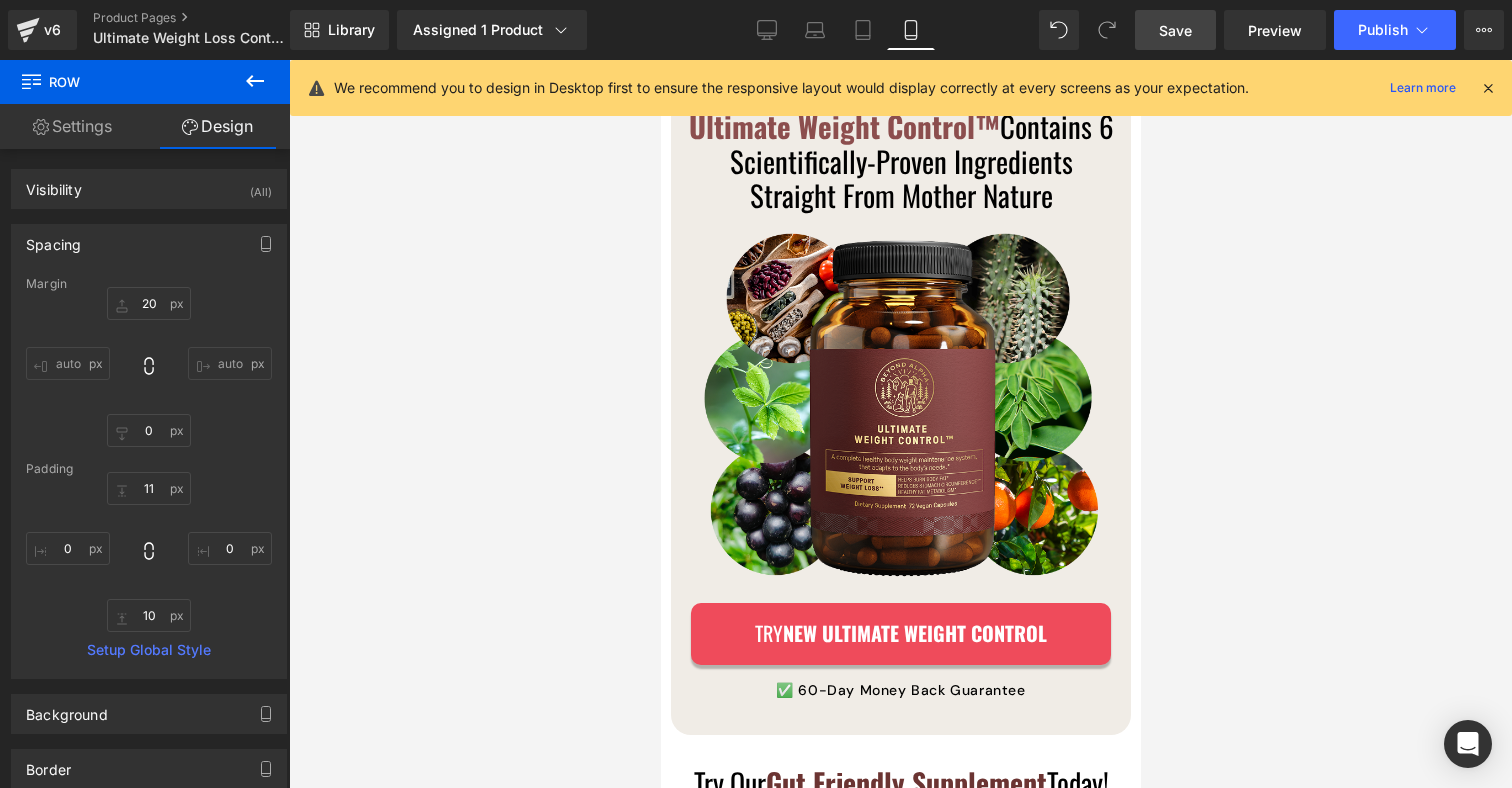 click on "Save" at bounding box center [1175, 30] 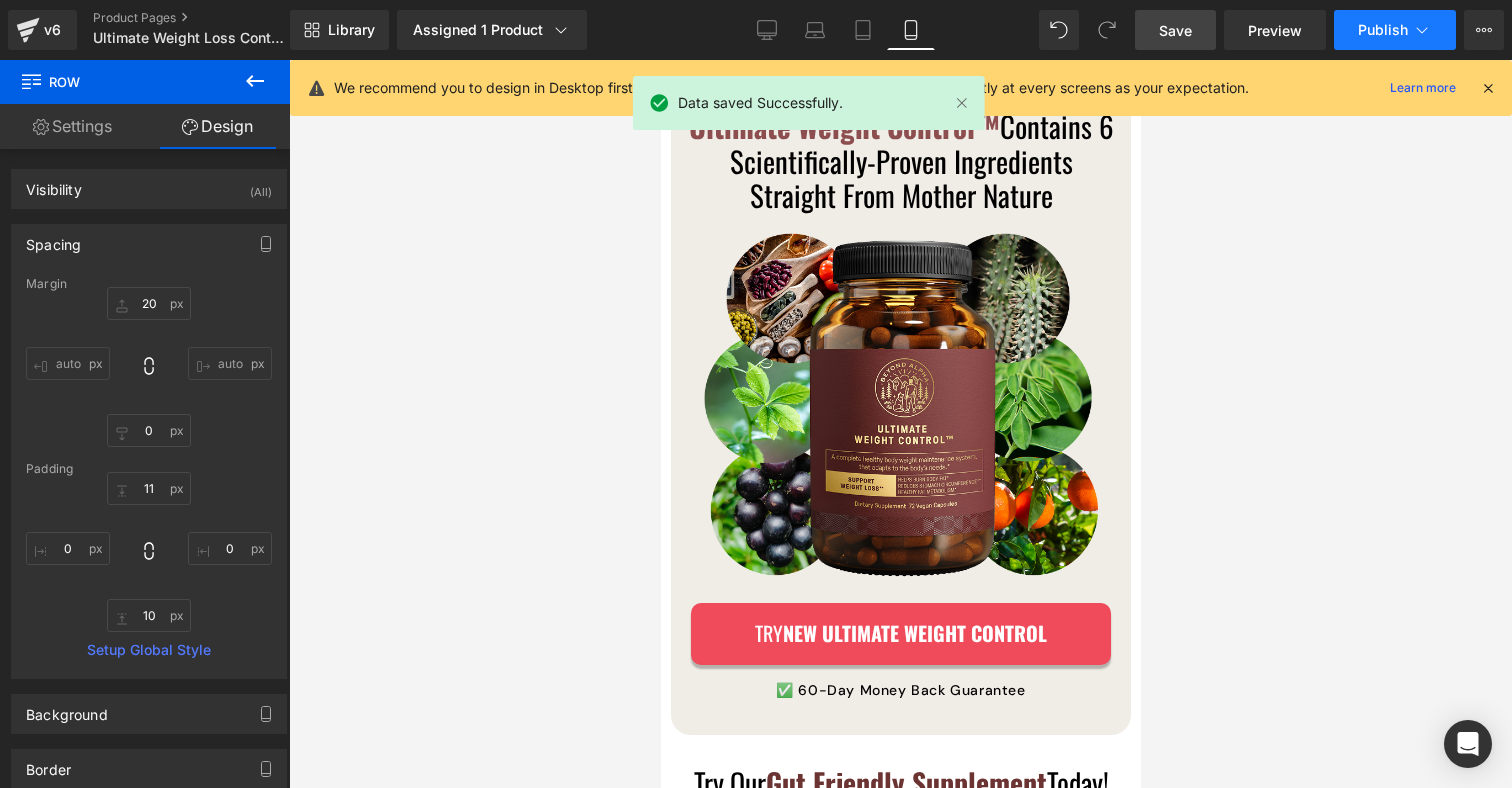 click on "Publish" at bounding box center (1395, 30) 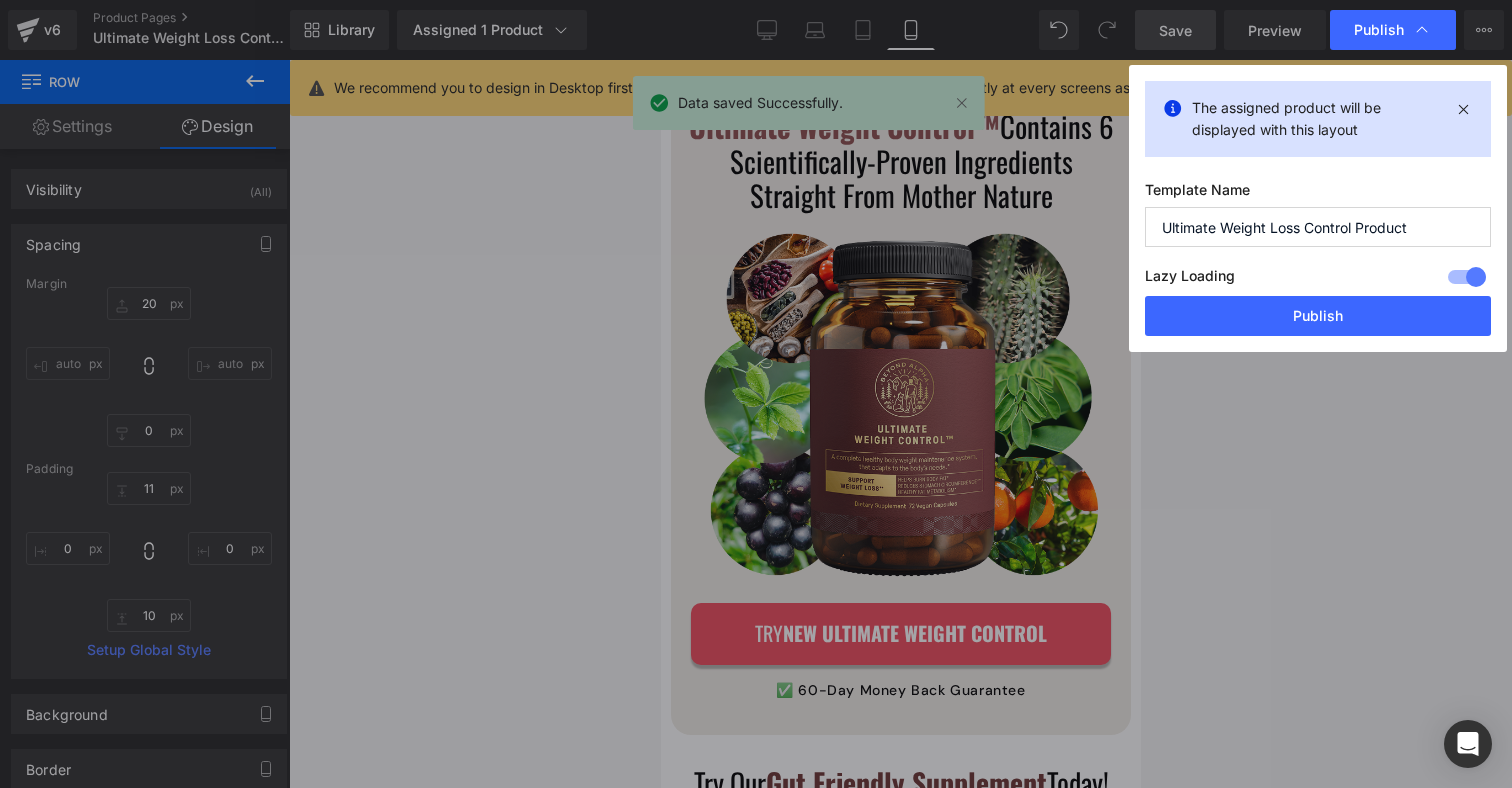 click on "Publish" at bounding box center (1318, 316) 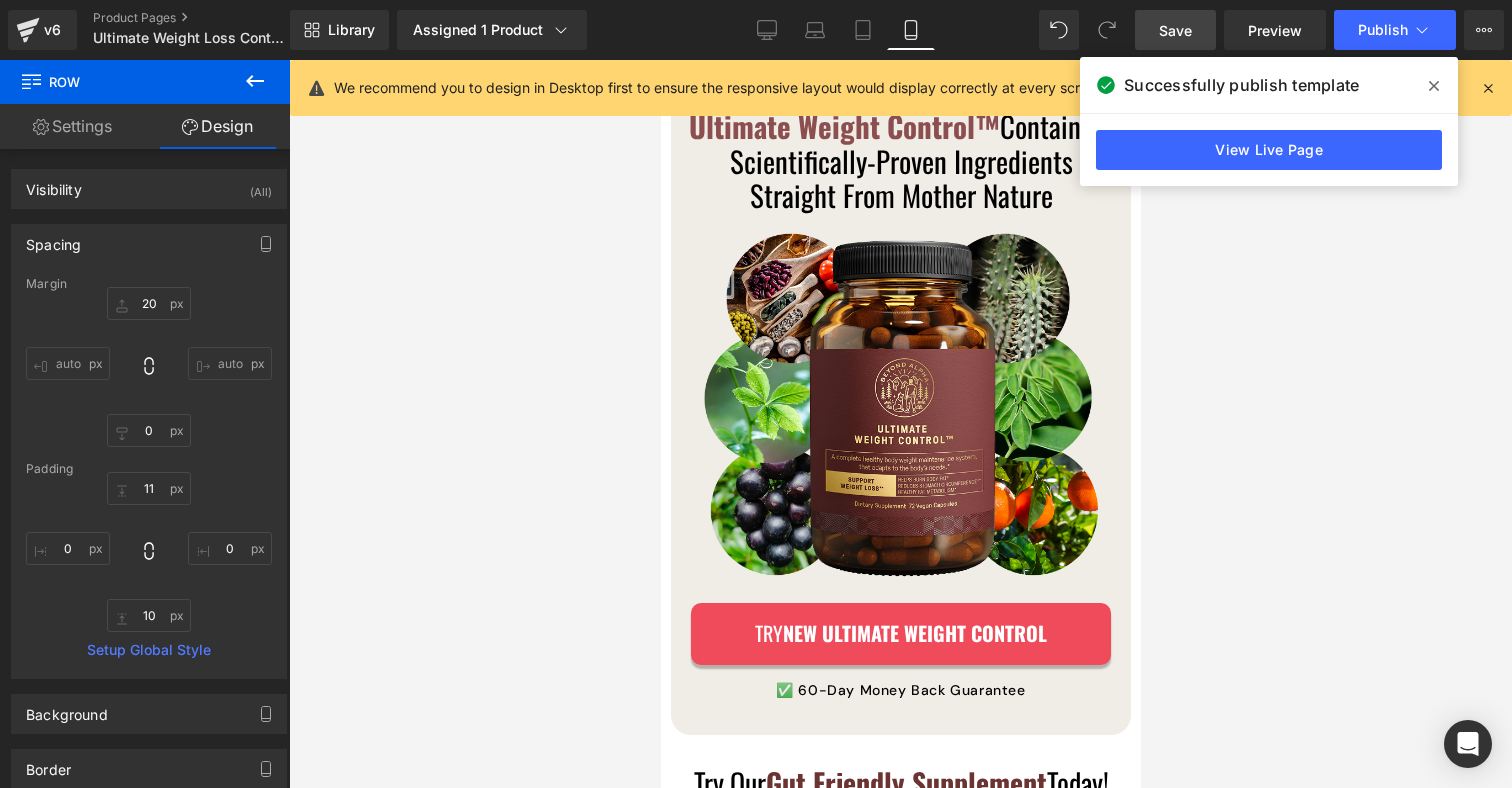click 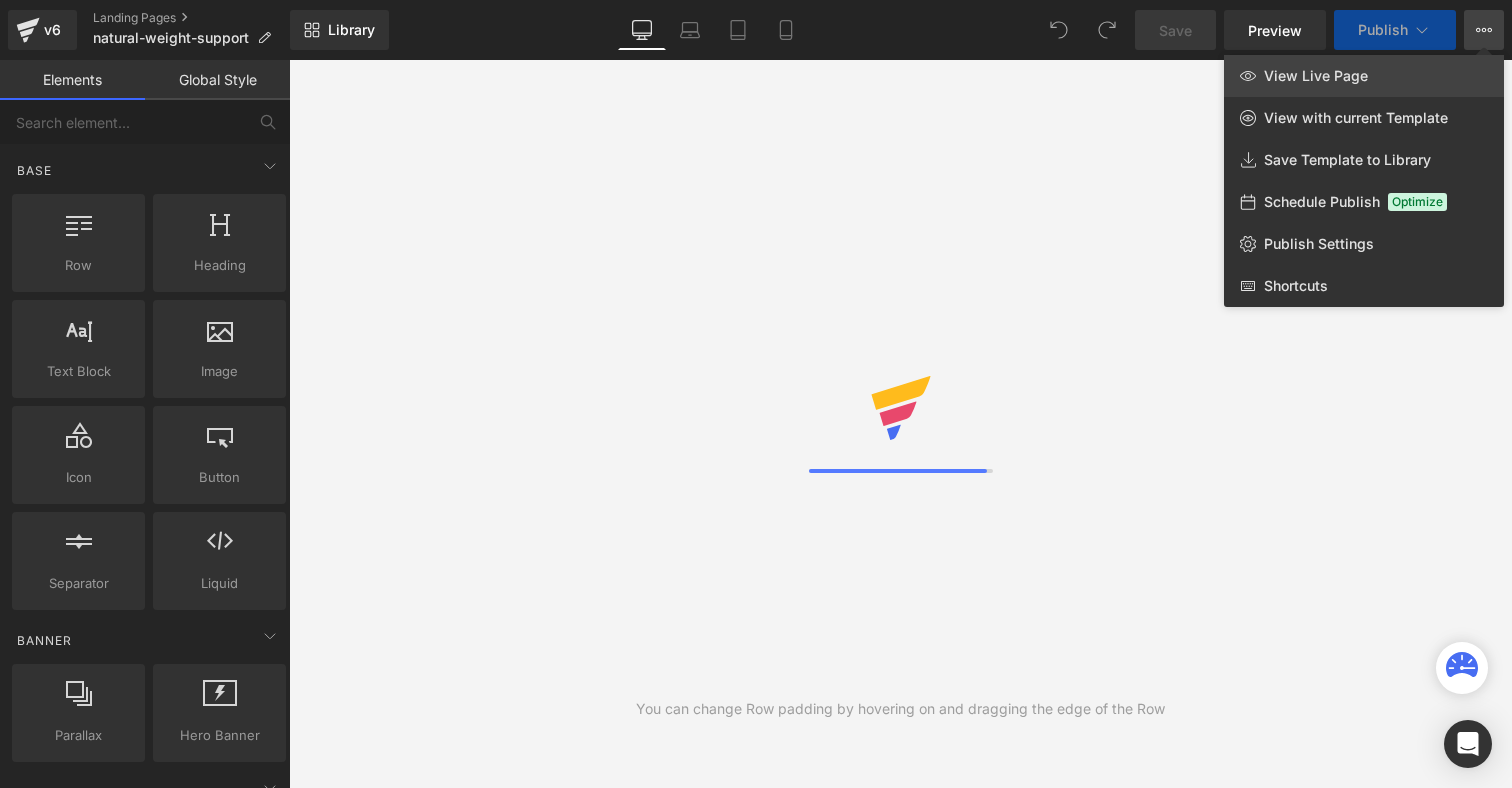 click on "View Live Page" at bounding box center (1364, 76) 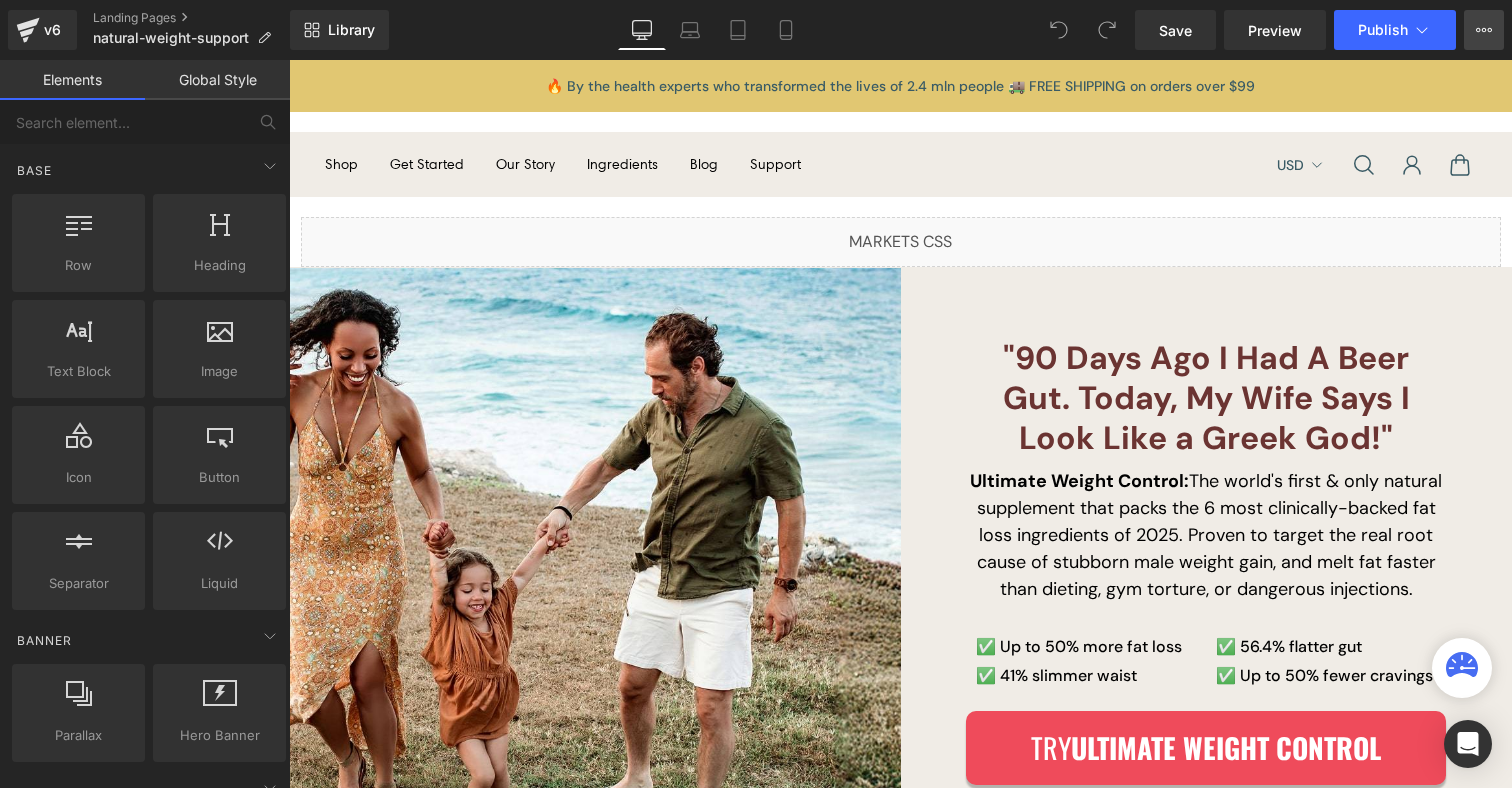 scroll, scrollTop: 0, scrollLeft: 0, axis: both 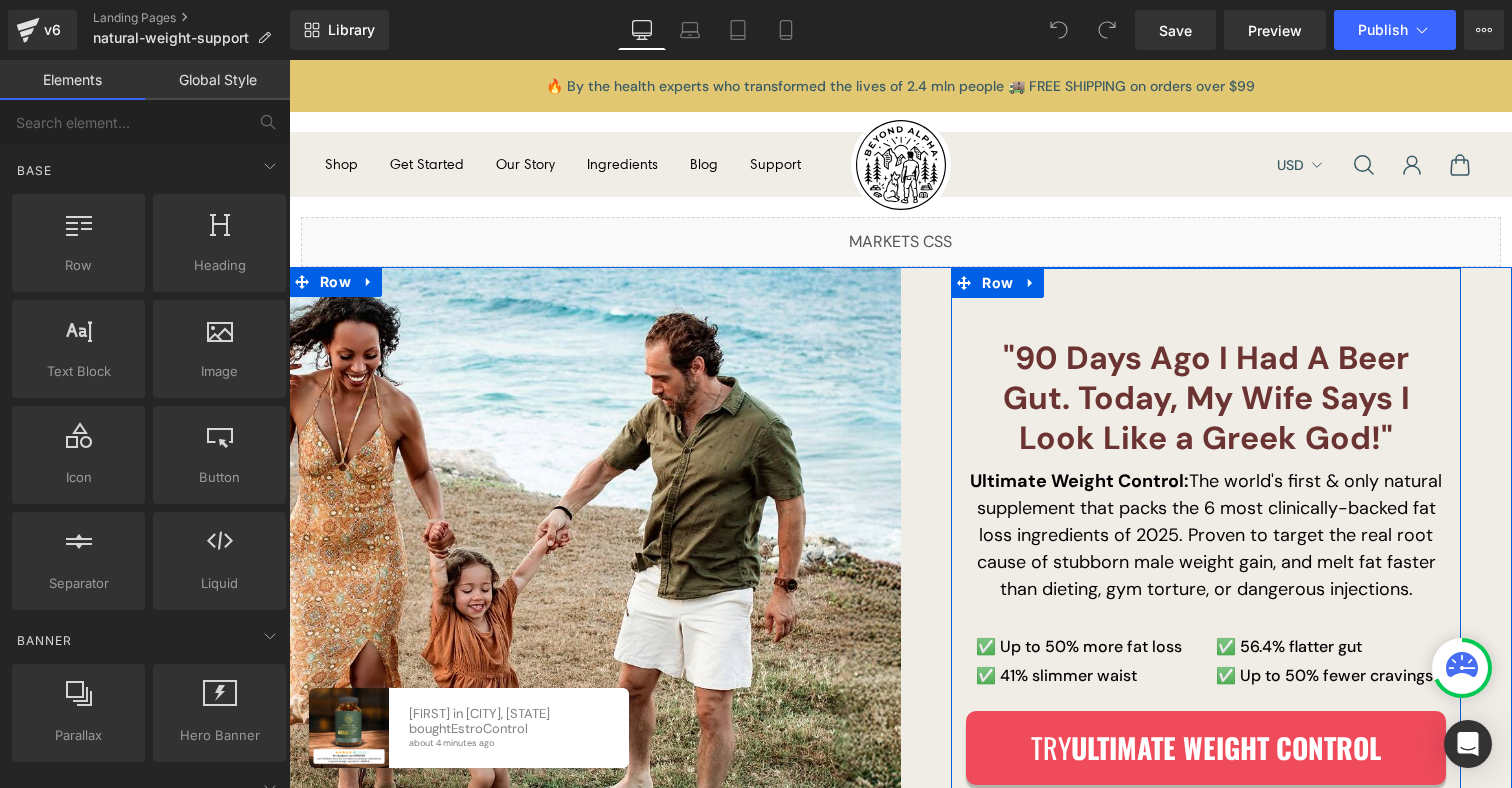 click on ""90 Days Ago I Had A Beer Gut. Today, My Wife Says I Look Like a Greek God!" Heading         Ultimate Weight Control:  The world's first & only natural supplement that packs the 6 most clinically-backed fat loss ingredients of 2025. Proven to target the real root cause of stubborn male weight gain, and melt fat faster than dieting, gym torture, or dangerous injections. Text Block         ✅ Up to 50% more fat loss ✅ 41% slimmer waist Text Block         ✅ 56.4% flatter gut  ✅ Up to 50% fewer cravings Text Block         Row         Try   ULTIMATE WEIGHT CONTROL Button          ✅ 60 Day Money Back Guarantee Text Block         Row" at bounding box center (1206, 578) 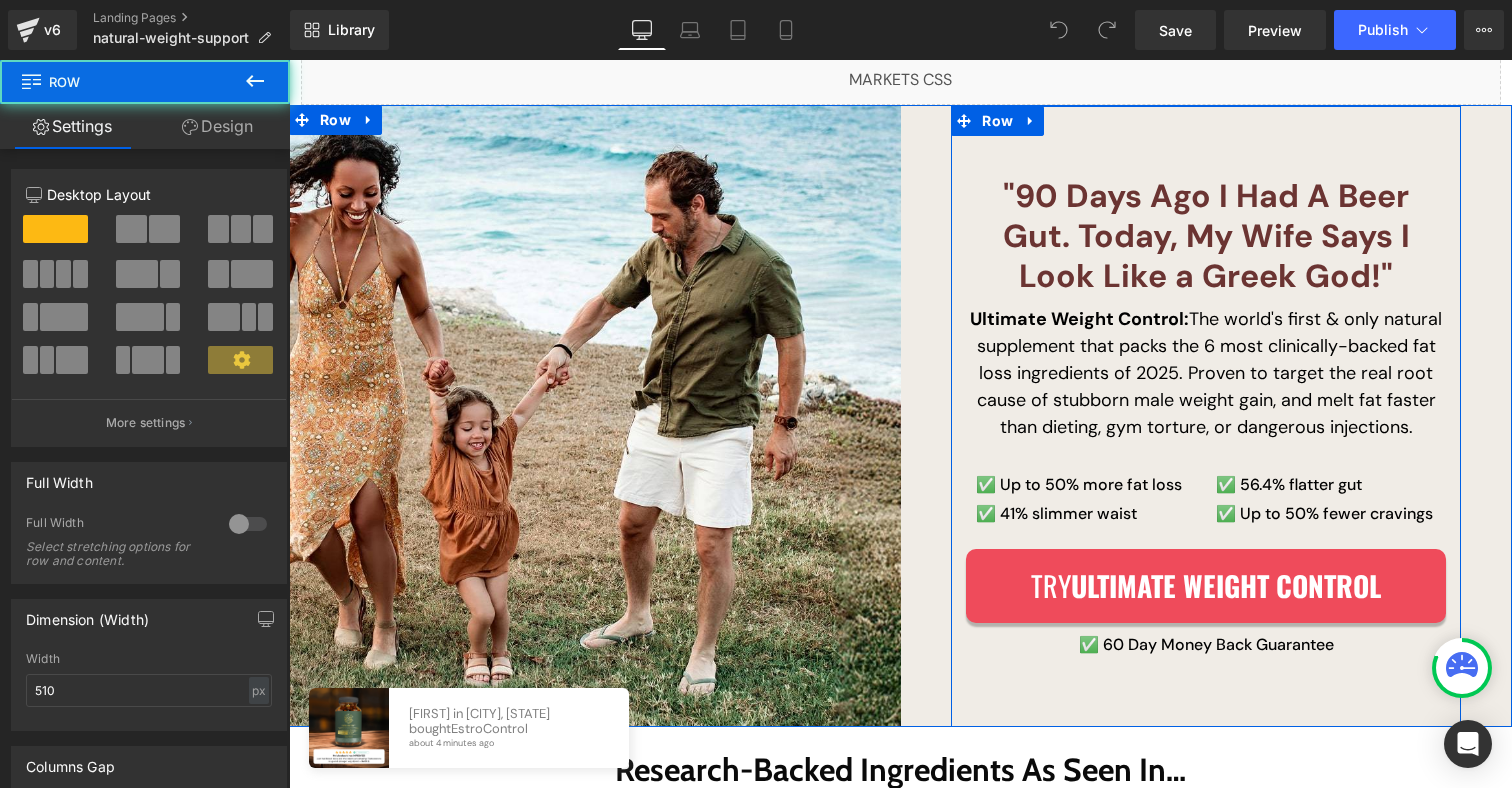 scroll, scrollTop: 403, scrollLeft: 0, axis: vertical 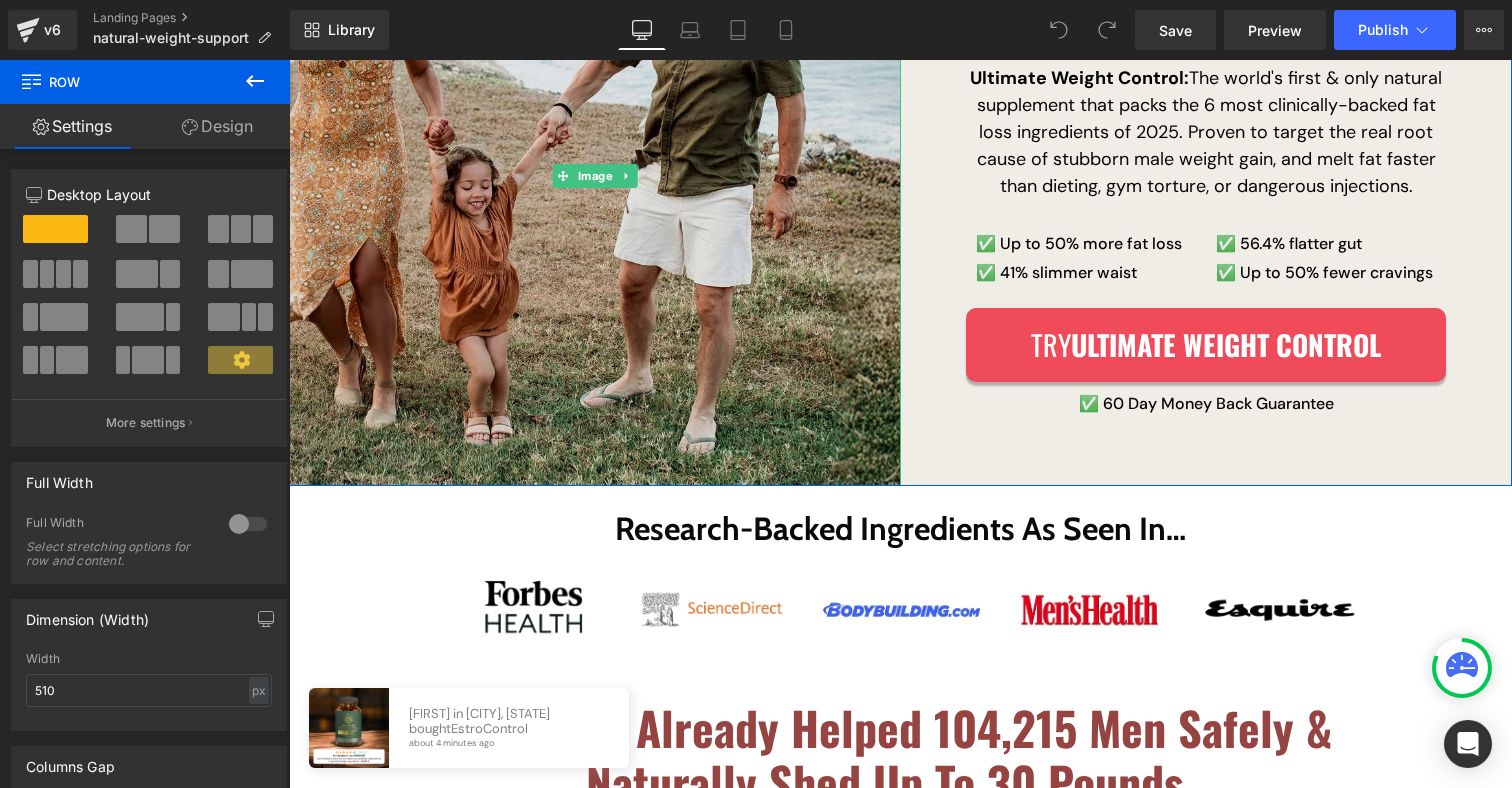 click at bounding box center [595, 175] 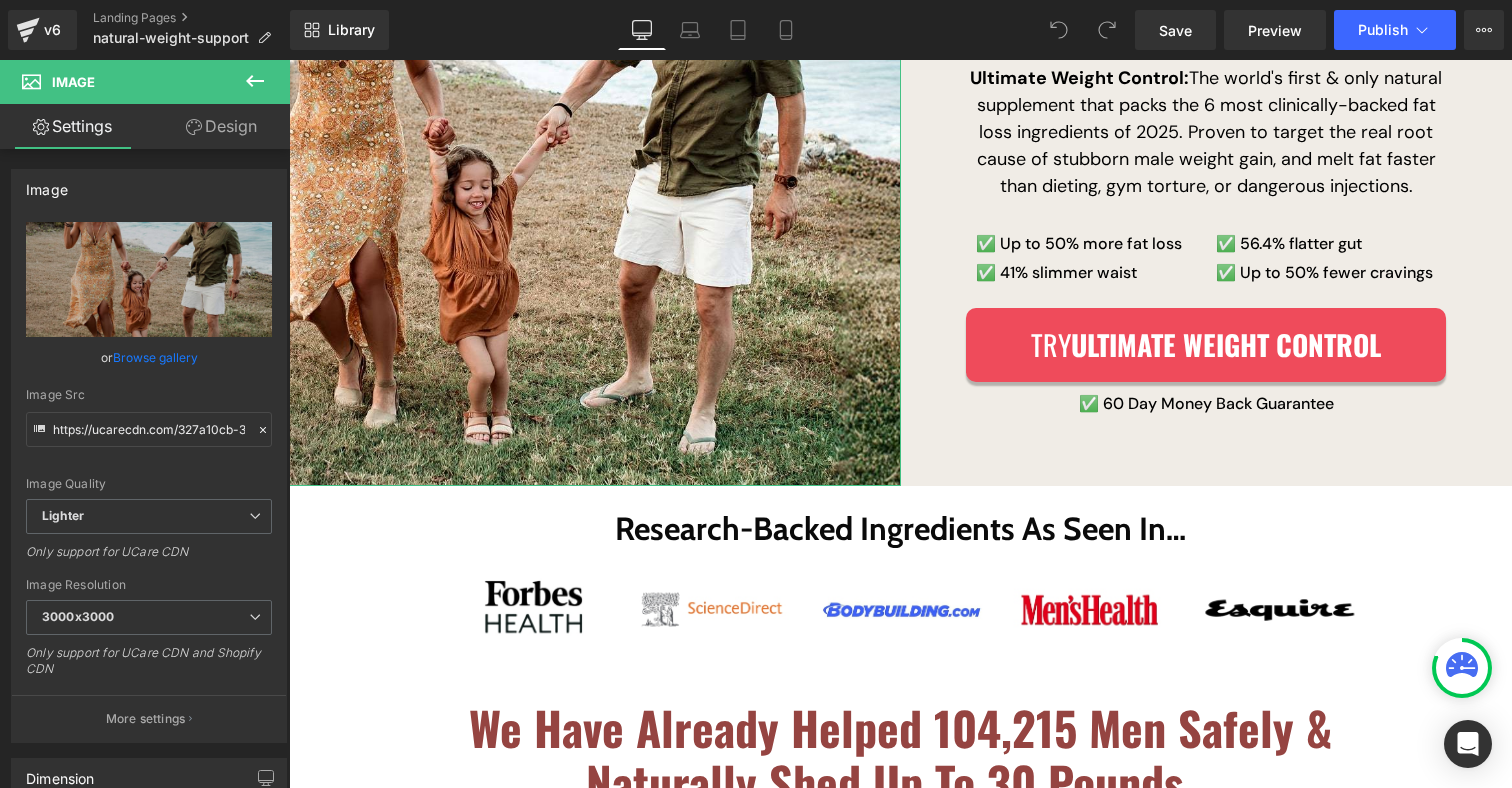 click on "Design" at bounding box center [221, 126] 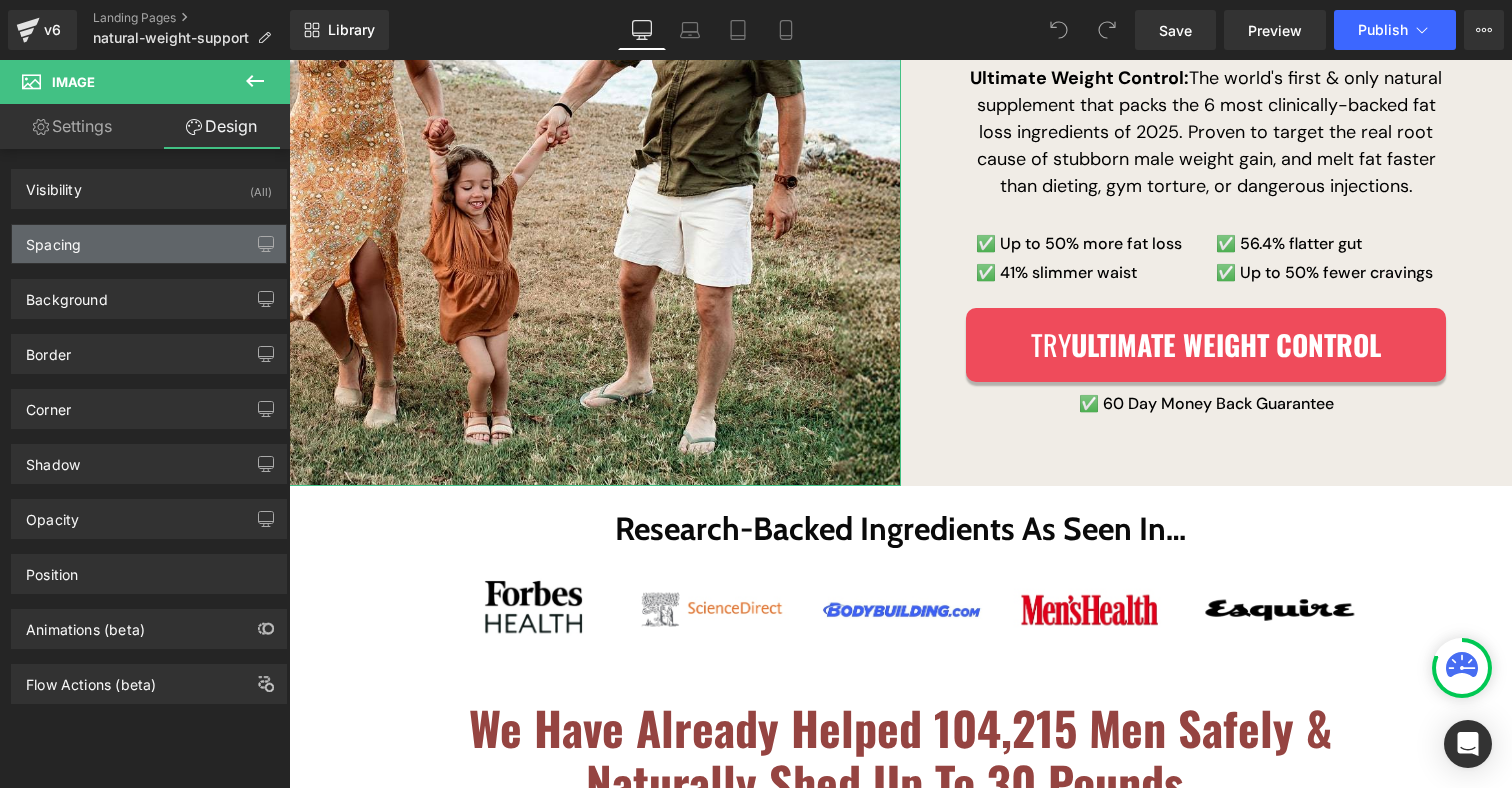 click on "Spacing" at bounding box center (149, 244) 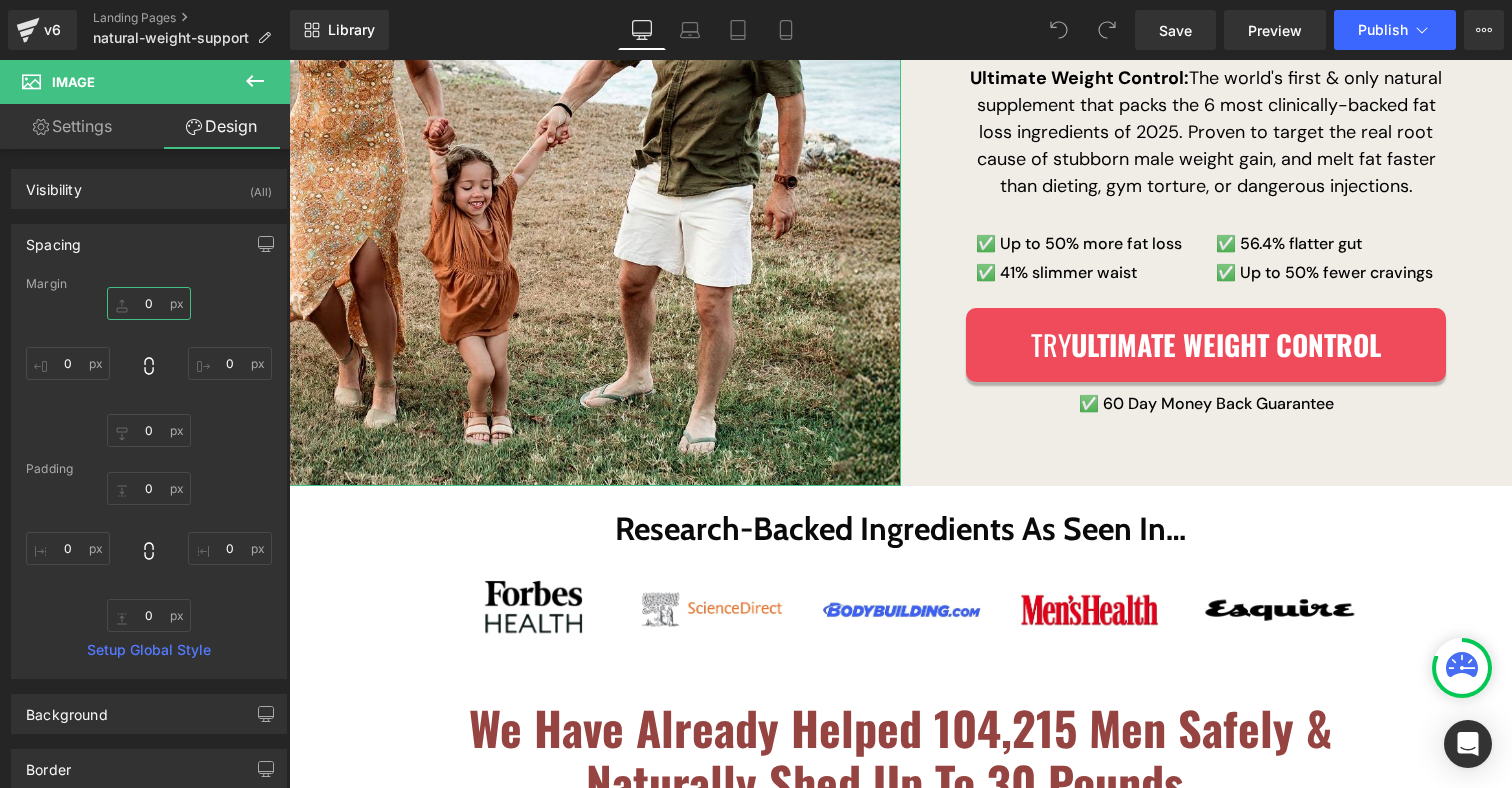 click on "0" at bounding box center (149, 303) 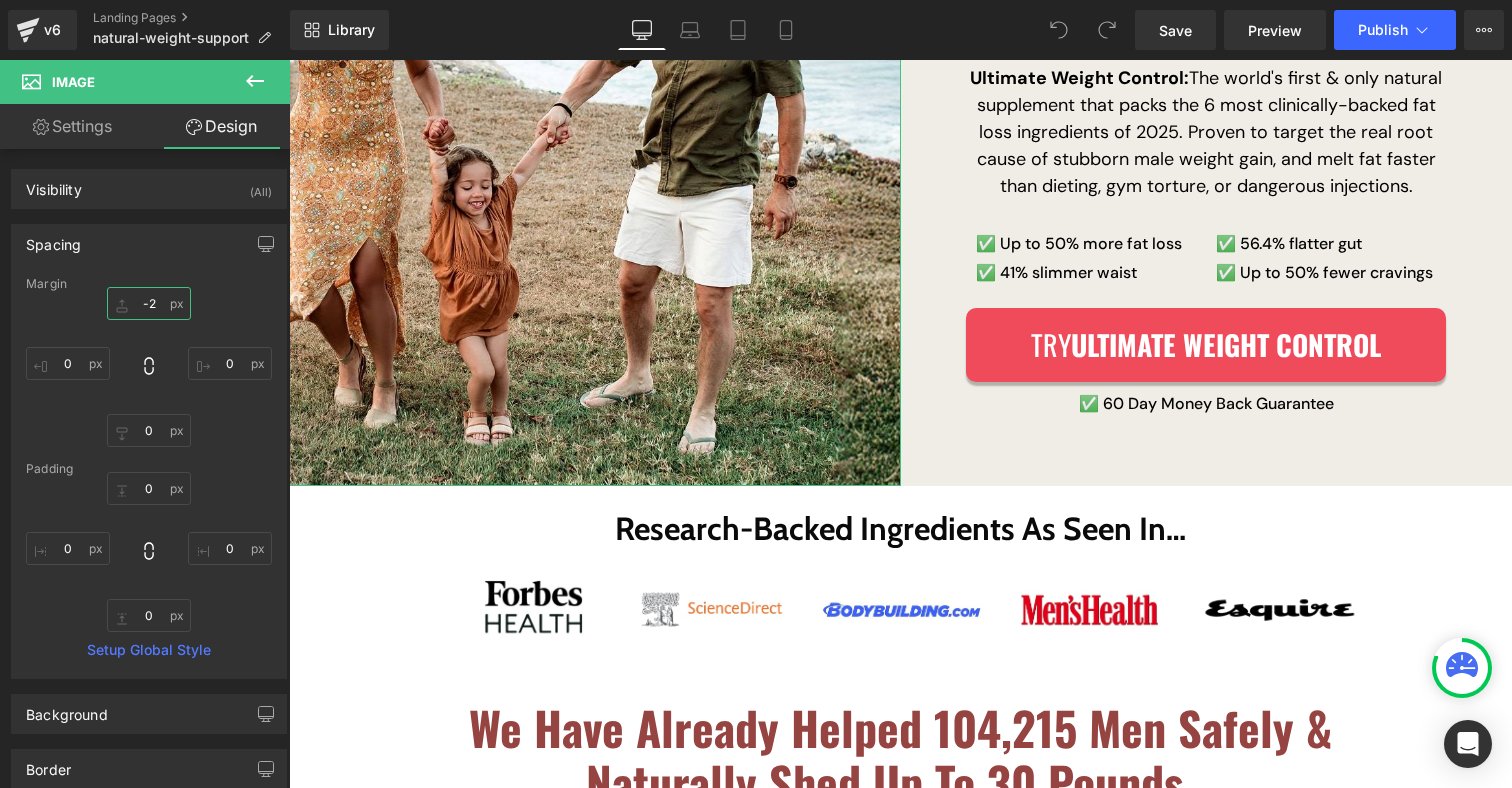 type on "-20" 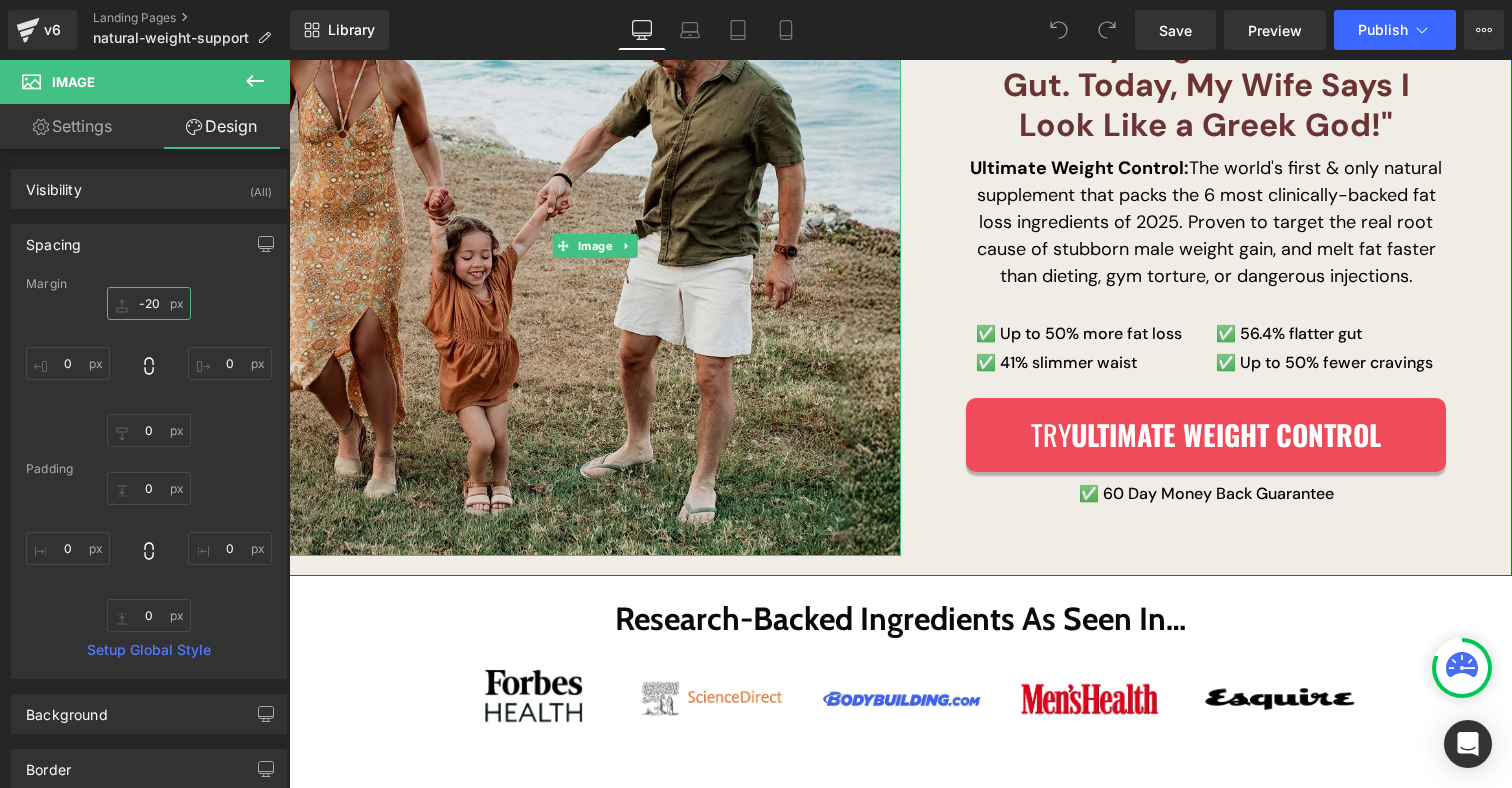 scroll, scrollTop: 0, scrollLeft: 0, axis: both 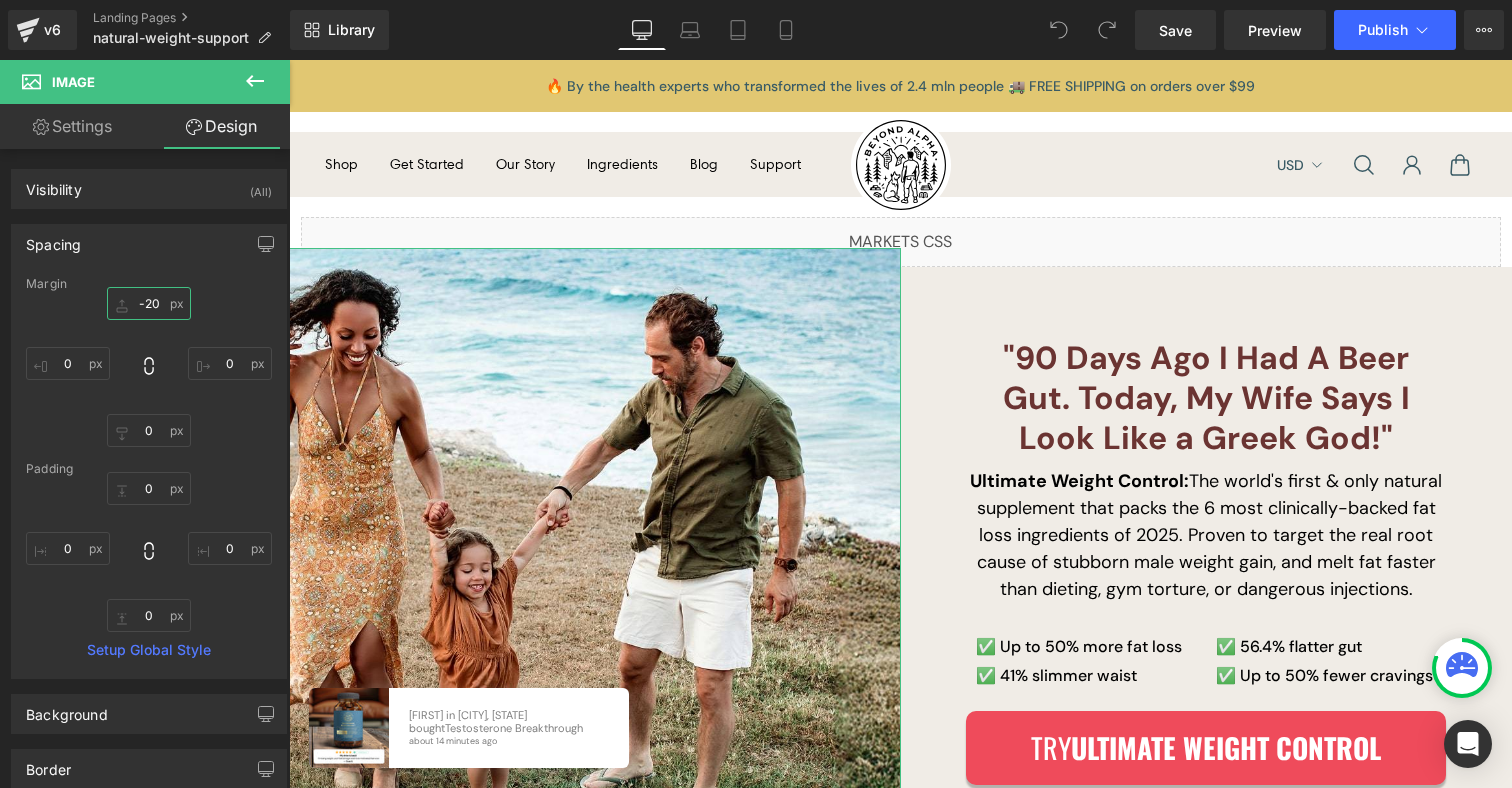 click on "-20" at bounding box center (149, 303) 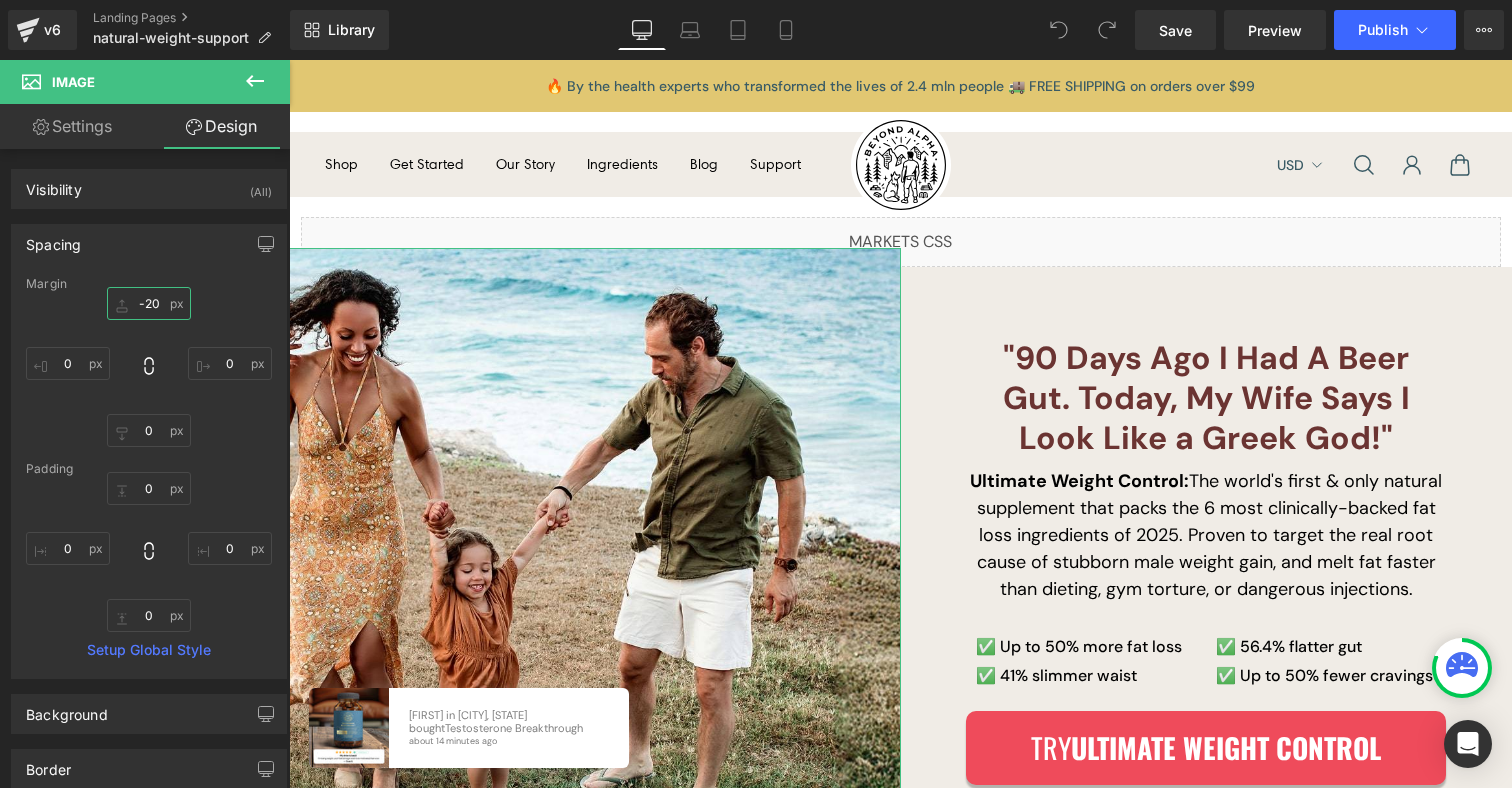 click on "-20" at bounding box center (149, 303) 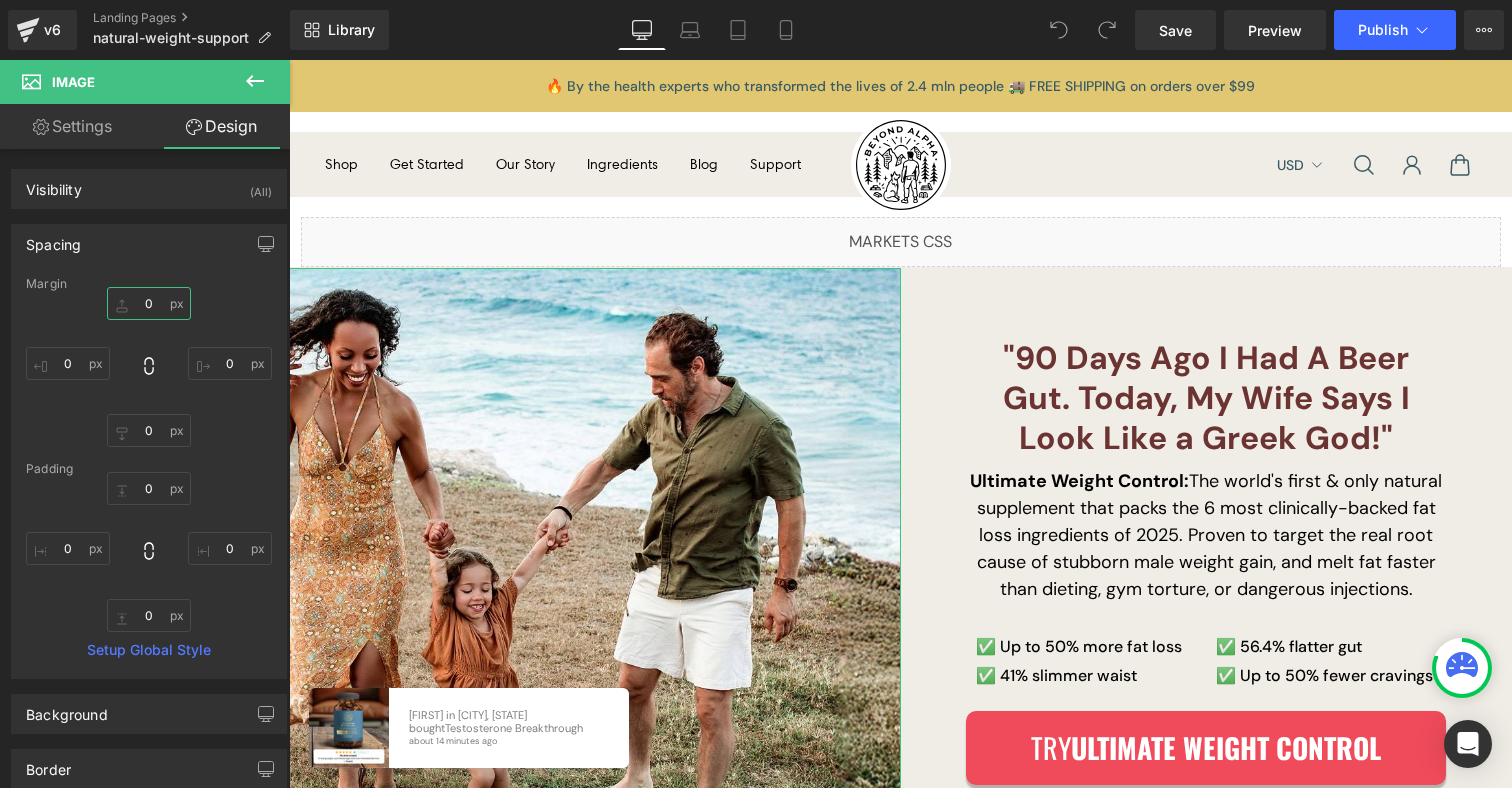 scroll, scrollTop: 387, scrollLeft: 0, axis: vertical 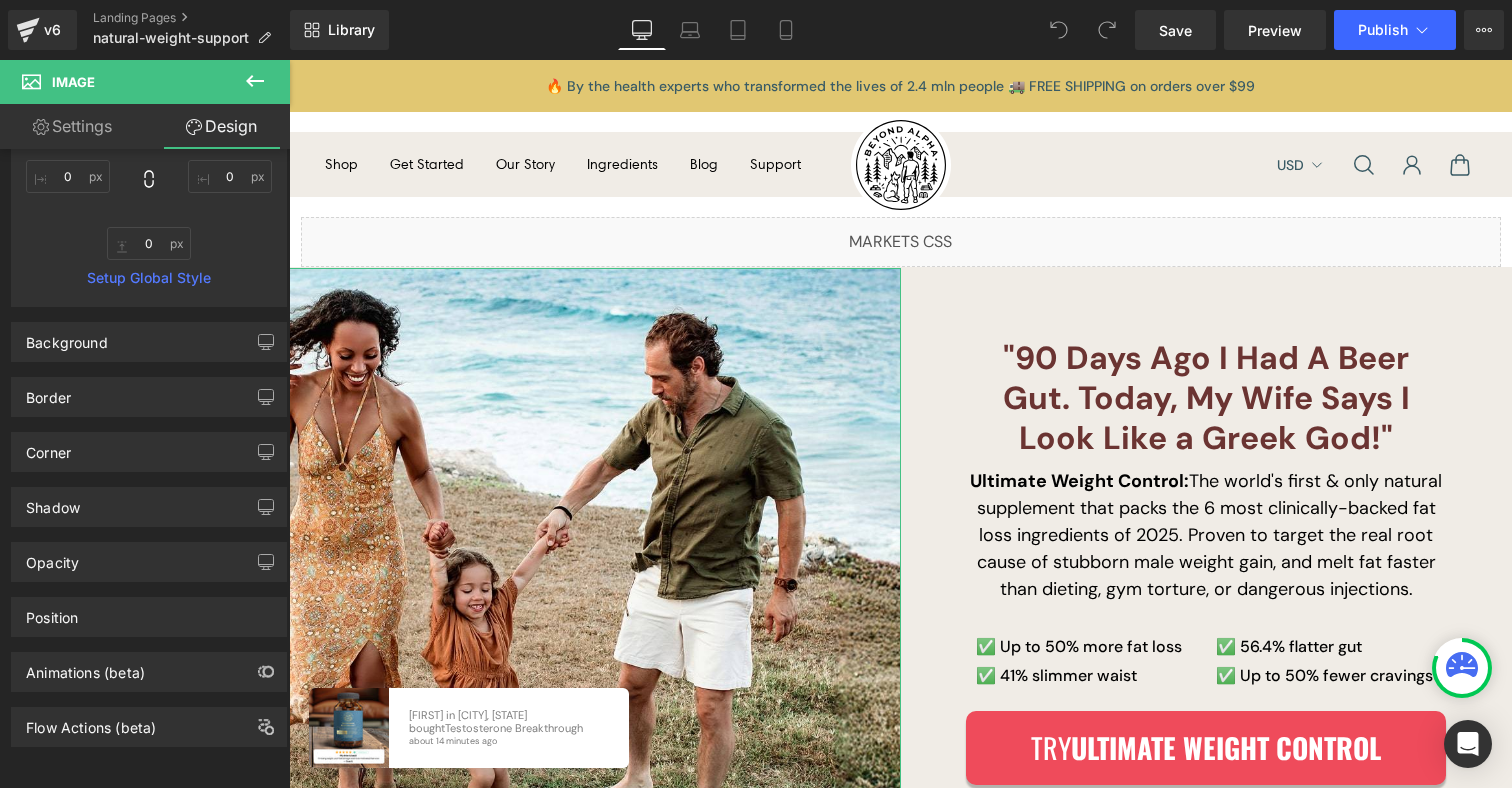 type 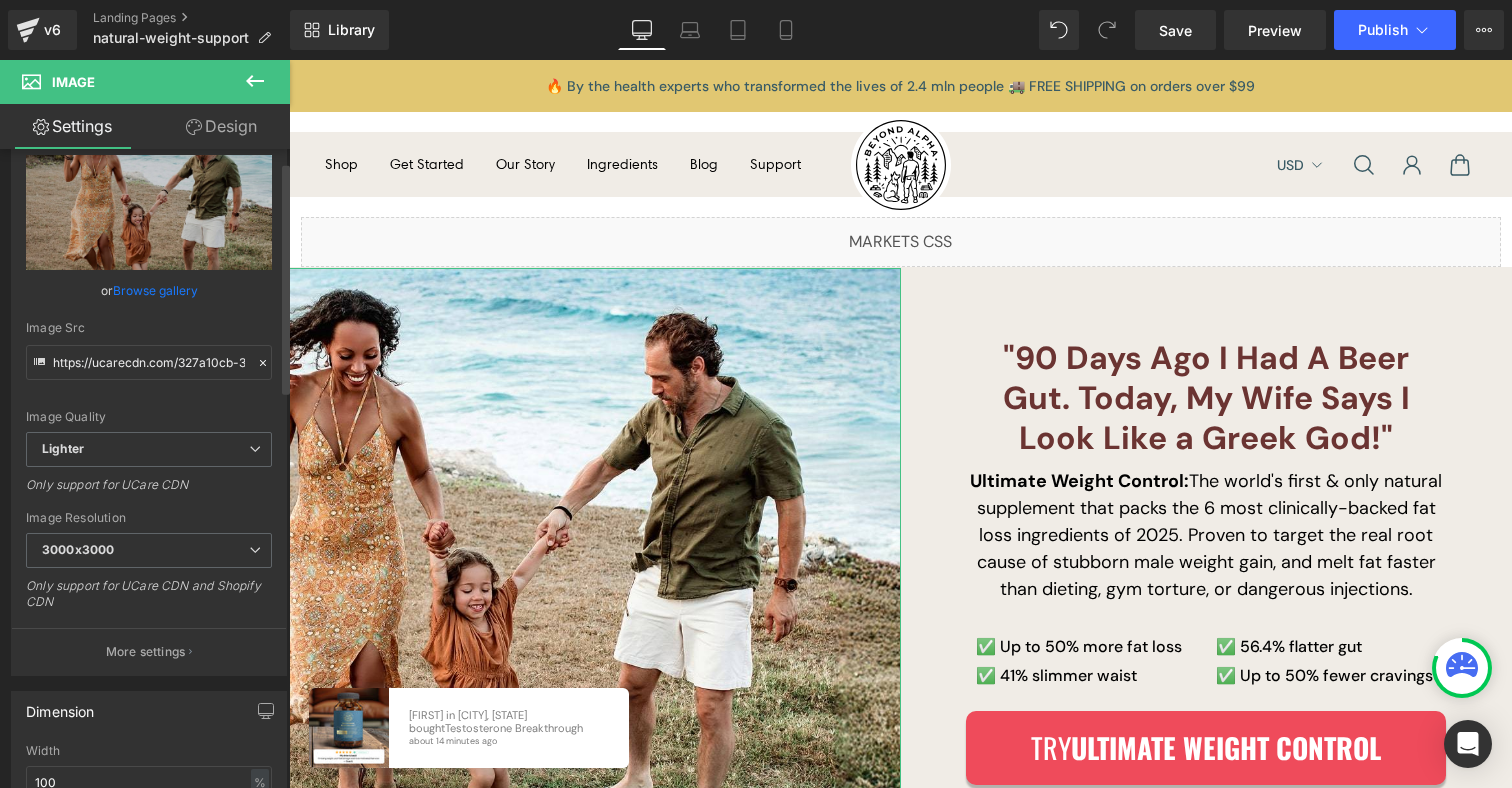 scroll, scrollTop: 359, scrollLeft: 0, axis: vertical 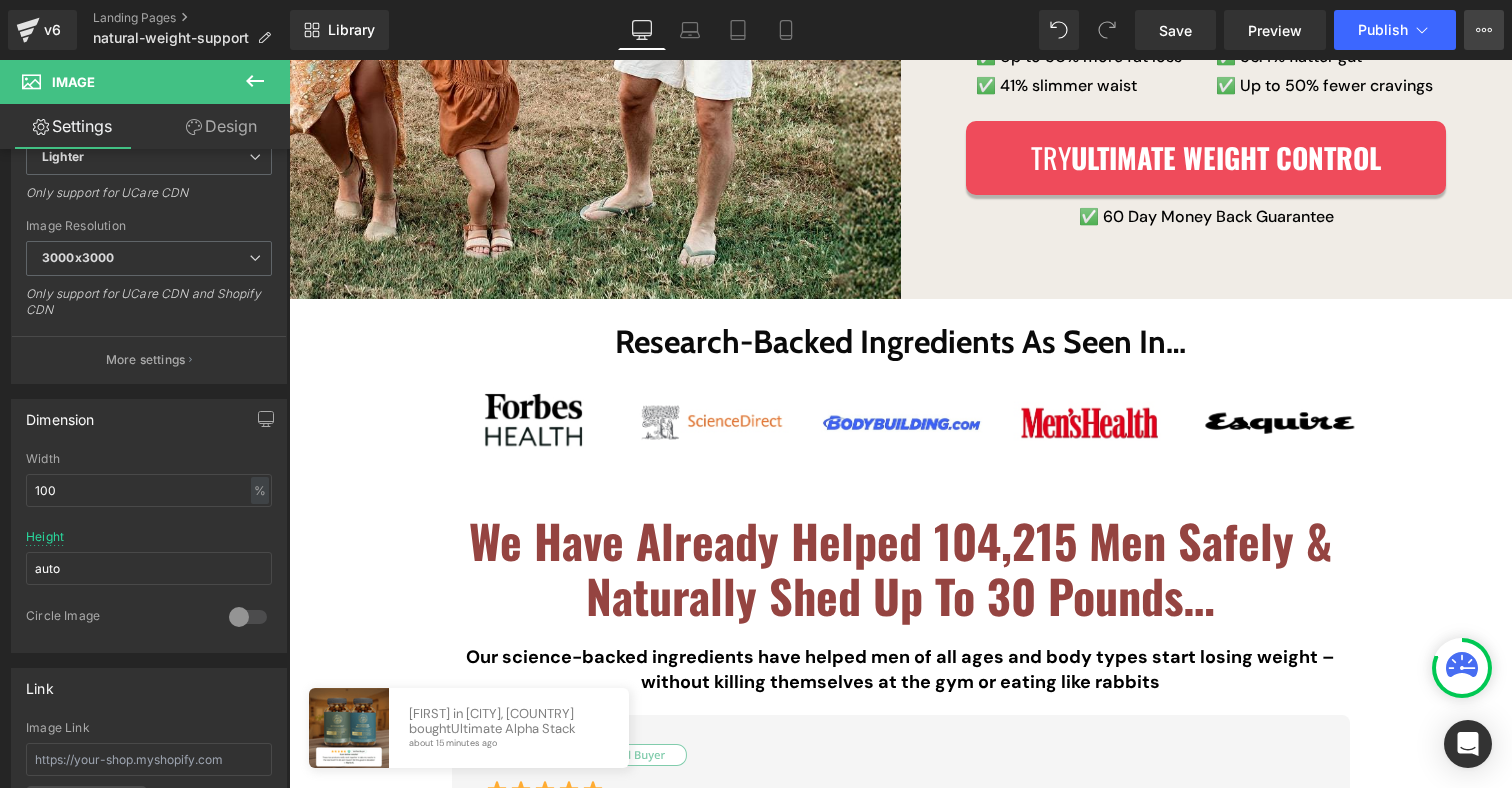 click 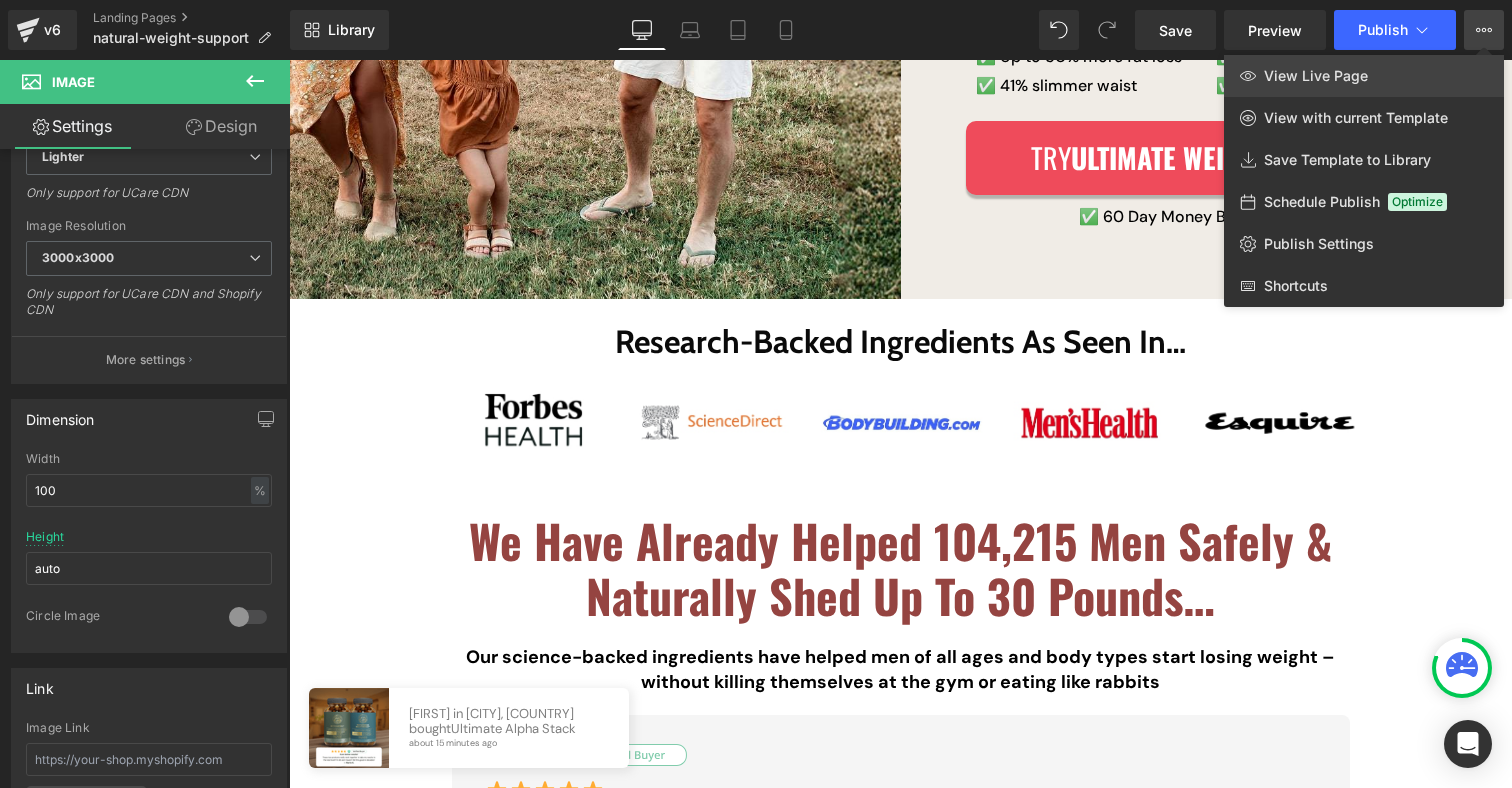 click on "View Live Page" at bounding box center [1364, 76] 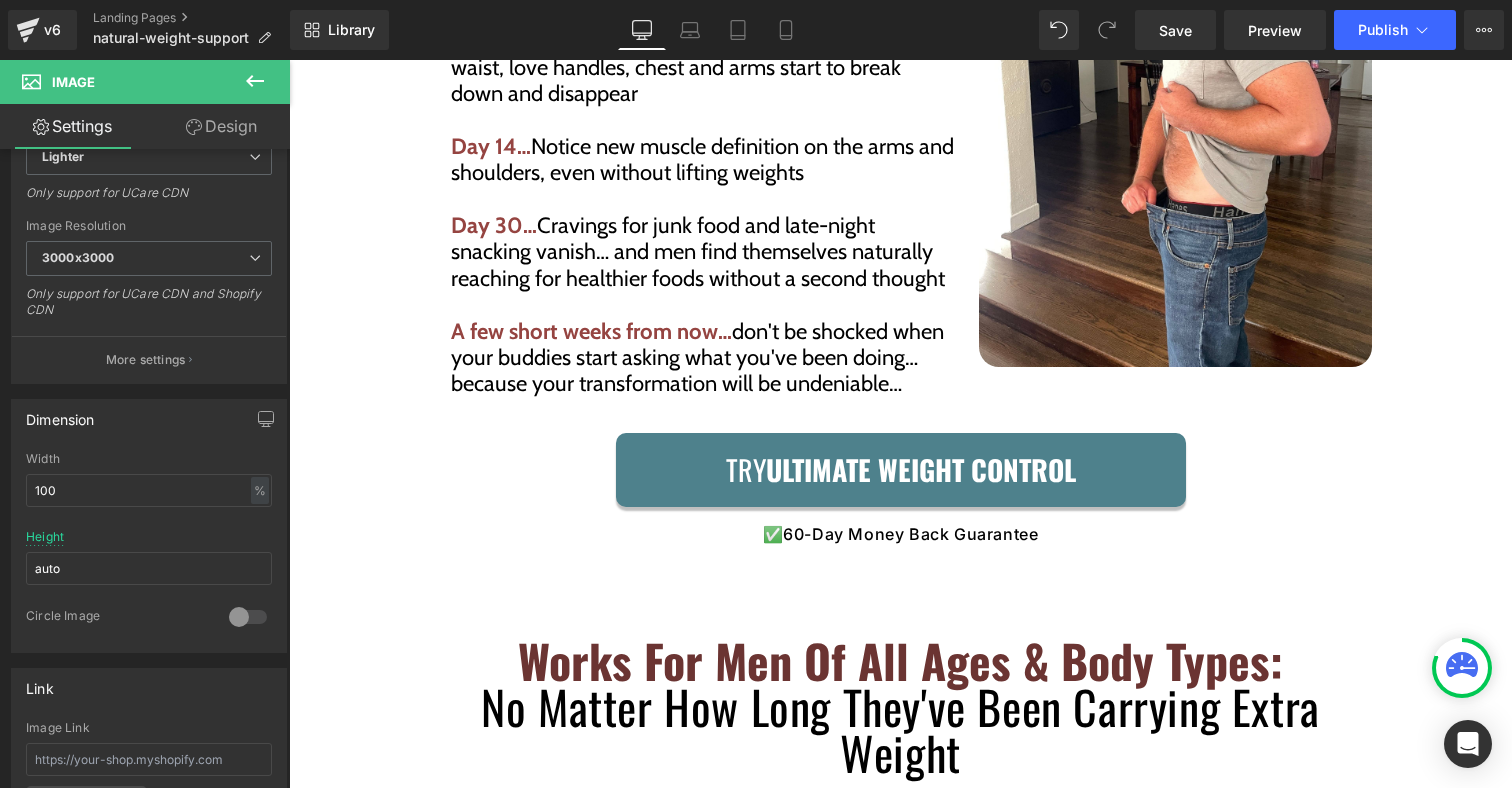 scroll, scrollTop: 9760, scrollLeft: 0, axis: vertical 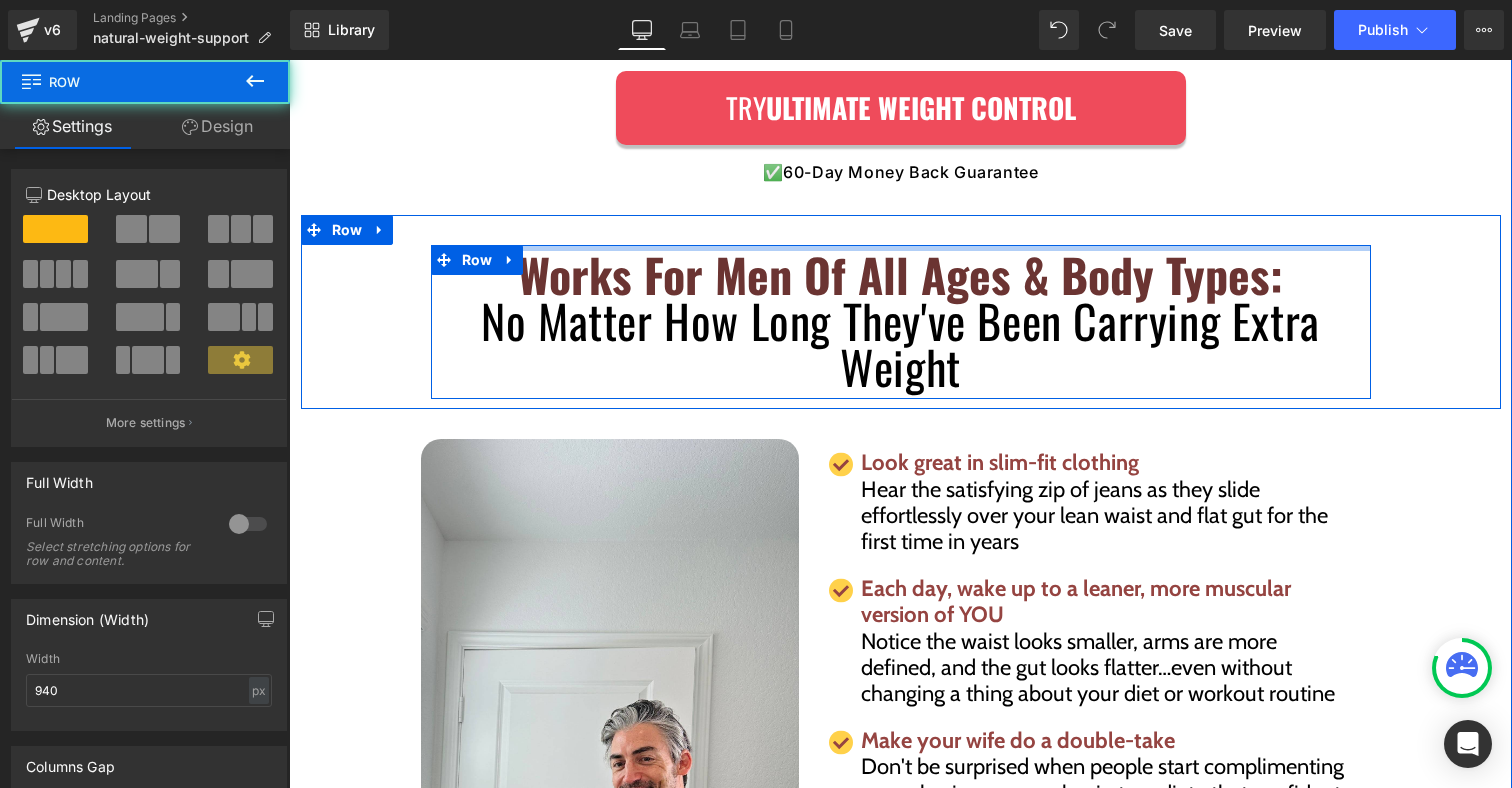 click on "Works For Men Of All Ages & Body Types: No Matter How Long They've Been Carrying Extra Weight Heading         Row         Row" at bounding box center [901, 312] 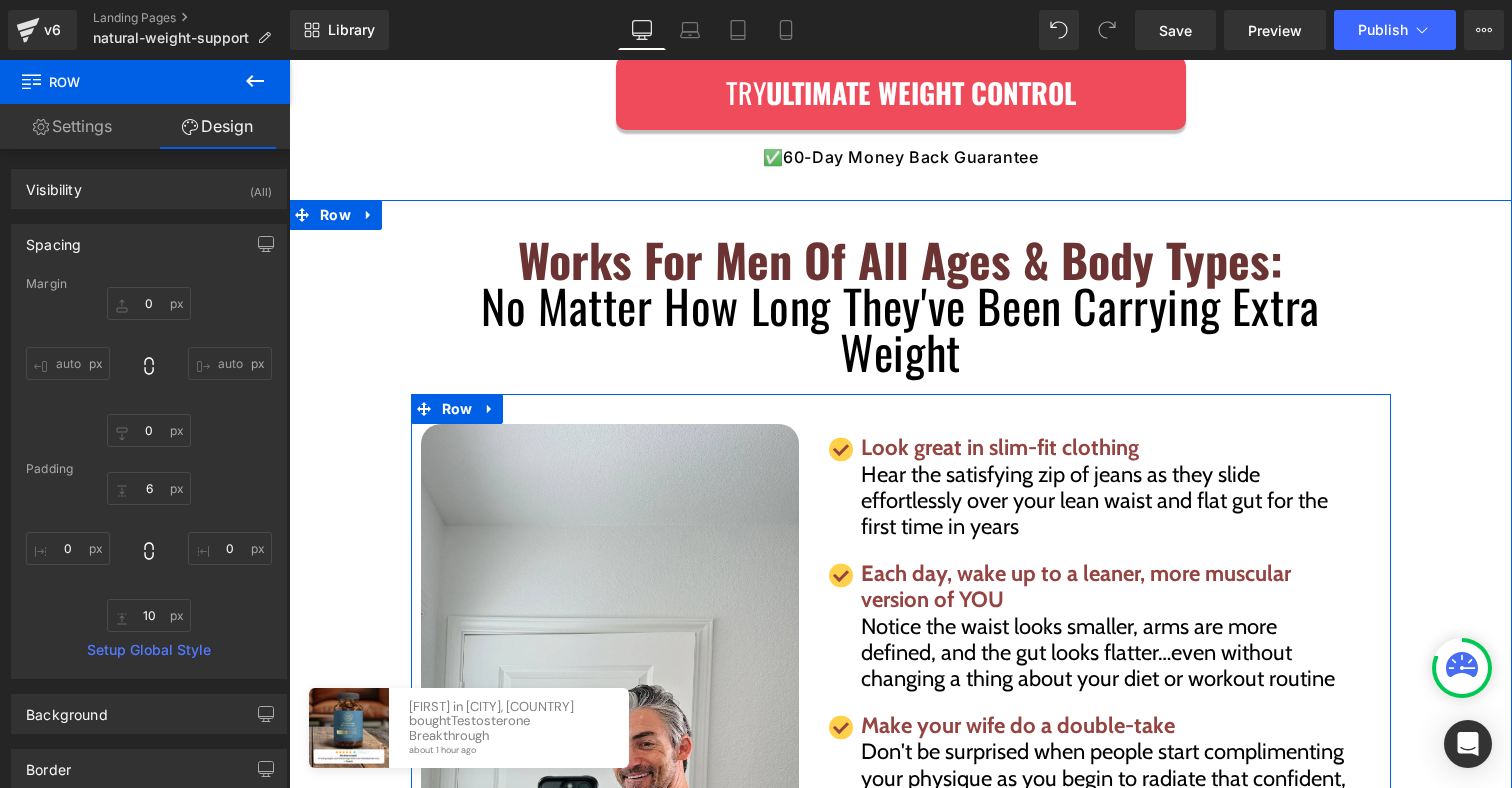 scroll, scrollTop: 9768, scrollLeft: 0, axis: vertical 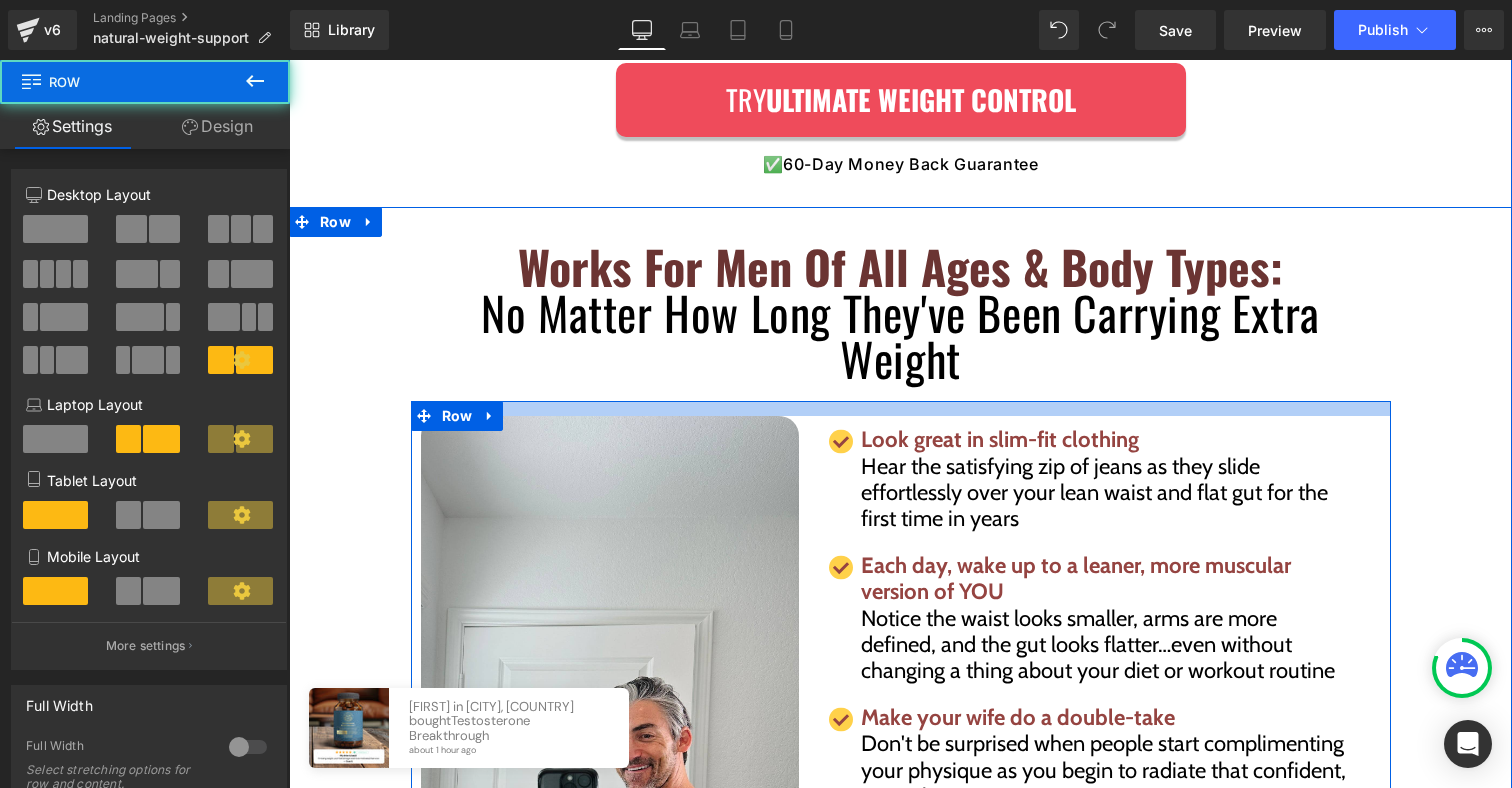 drag, startPoint x: 837, startPoint y: 378, endPoint x: 840, endPoint y: 365, distance: 13.341664 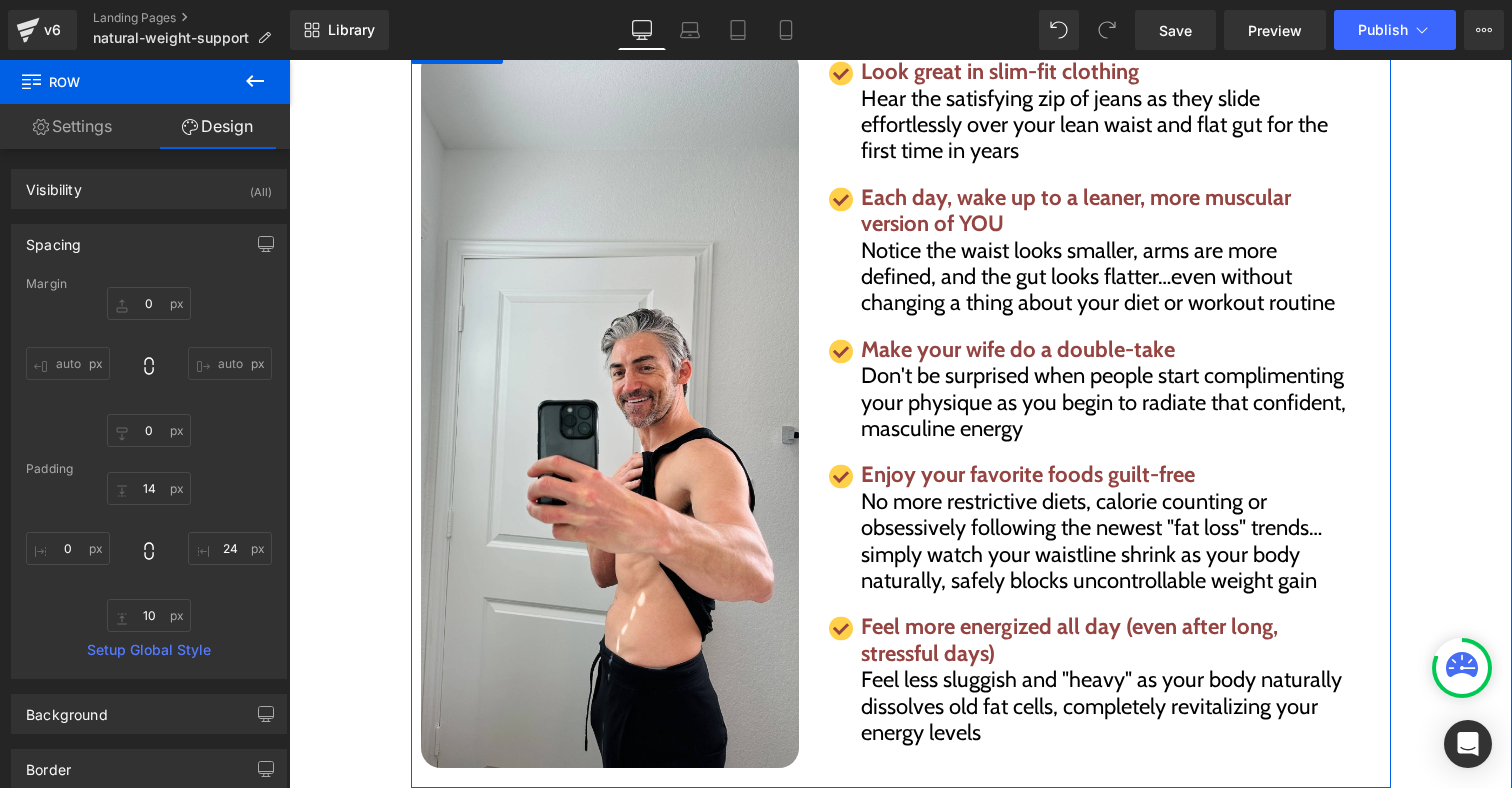 scroll, scrollTop: 10569, scrollLeft: 0, axis: vertical 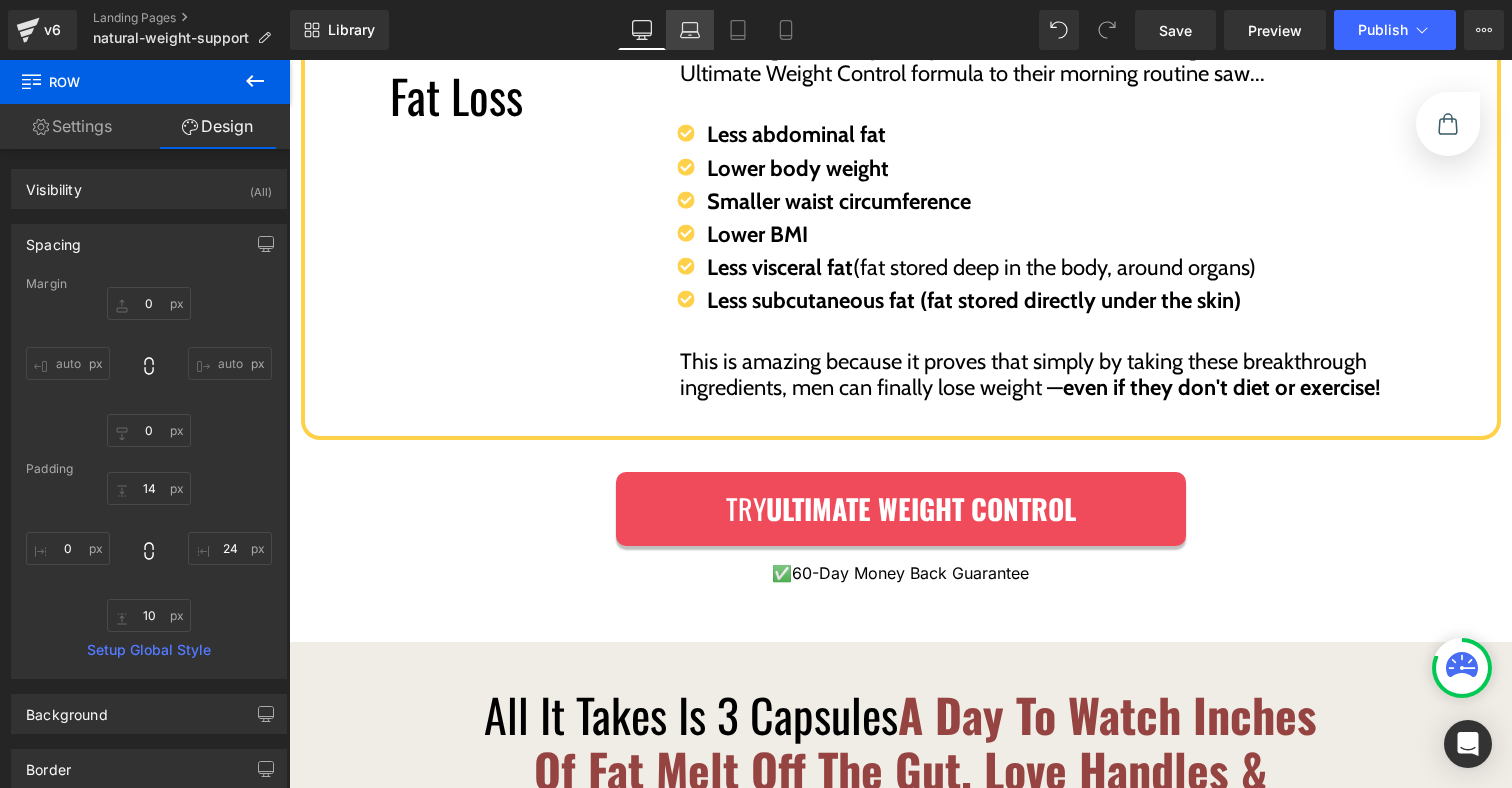 click on "Laptop" at bounding box center [690, 30] 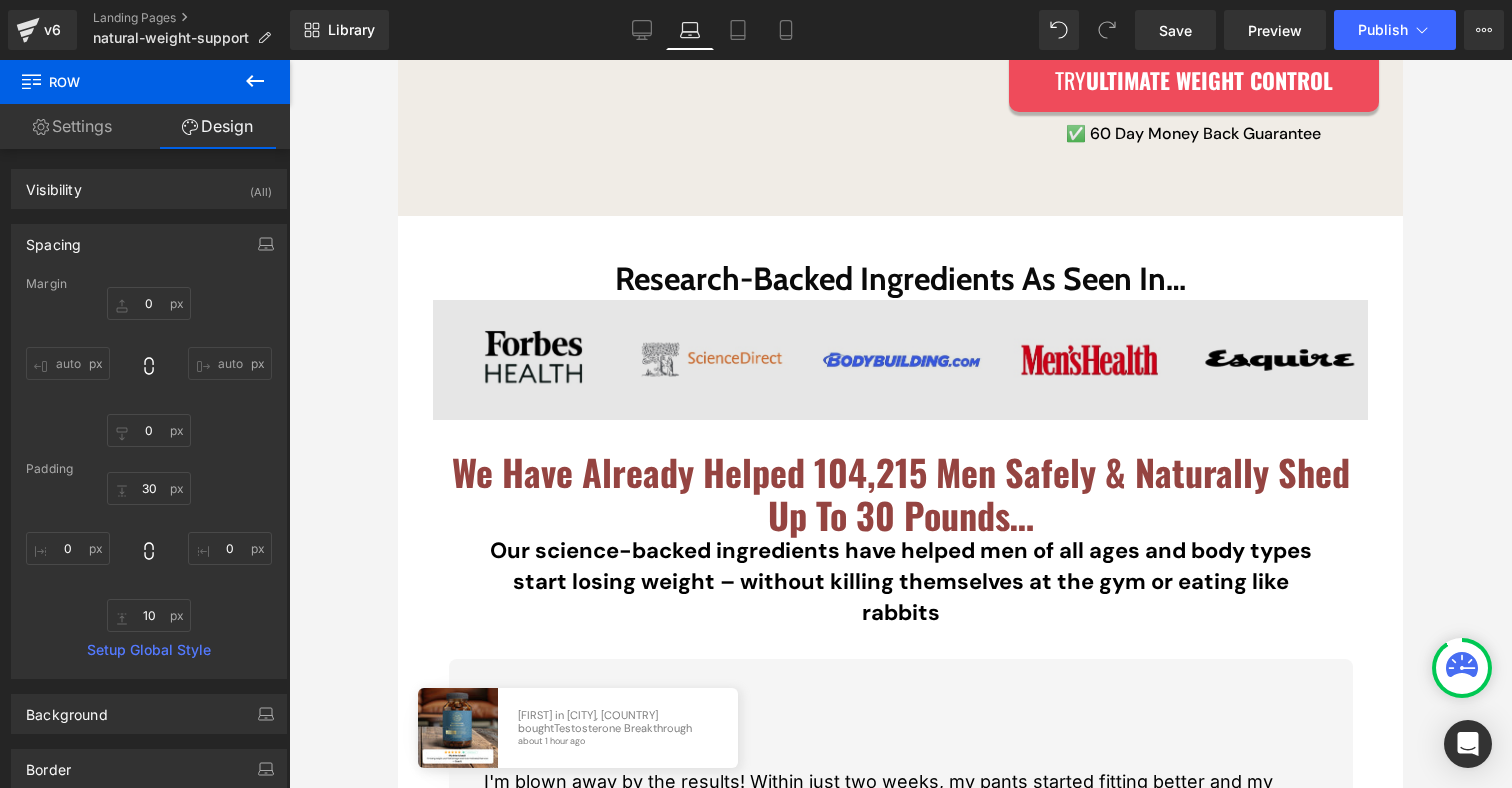 scroll, scrollTop: 122, scrollLeft: 0, axis: vertical 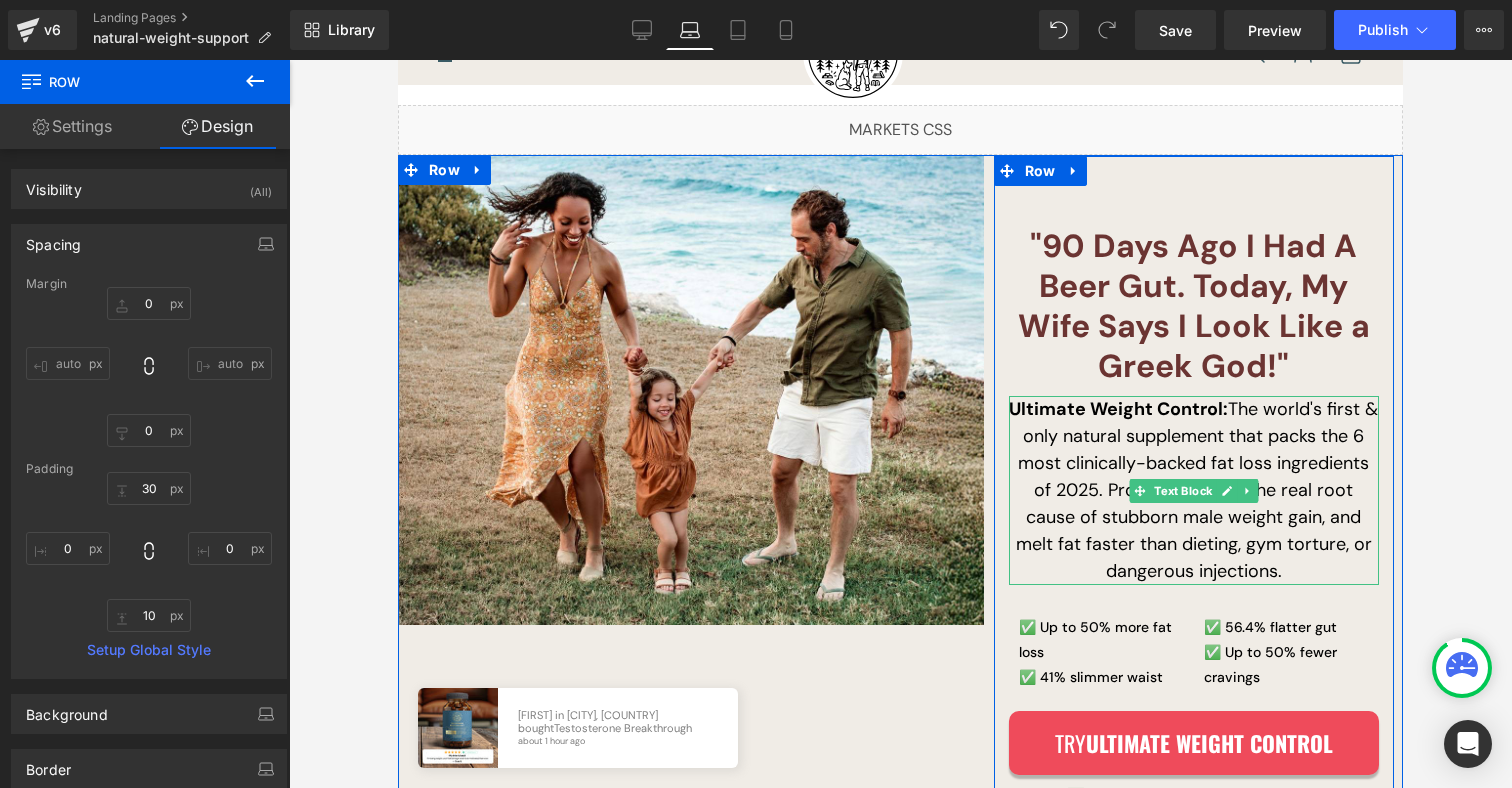 click on "Ultimate Weight Control:  The world's first & only natural supplement that packs the 6 most clinically-backed fat loss ingredients of 2025. Proven to target the real root cause of stubborn male weight gain, and melt fat faster than dieting, gym torture, or dangerous injections." at bounding box center (1194, 490) 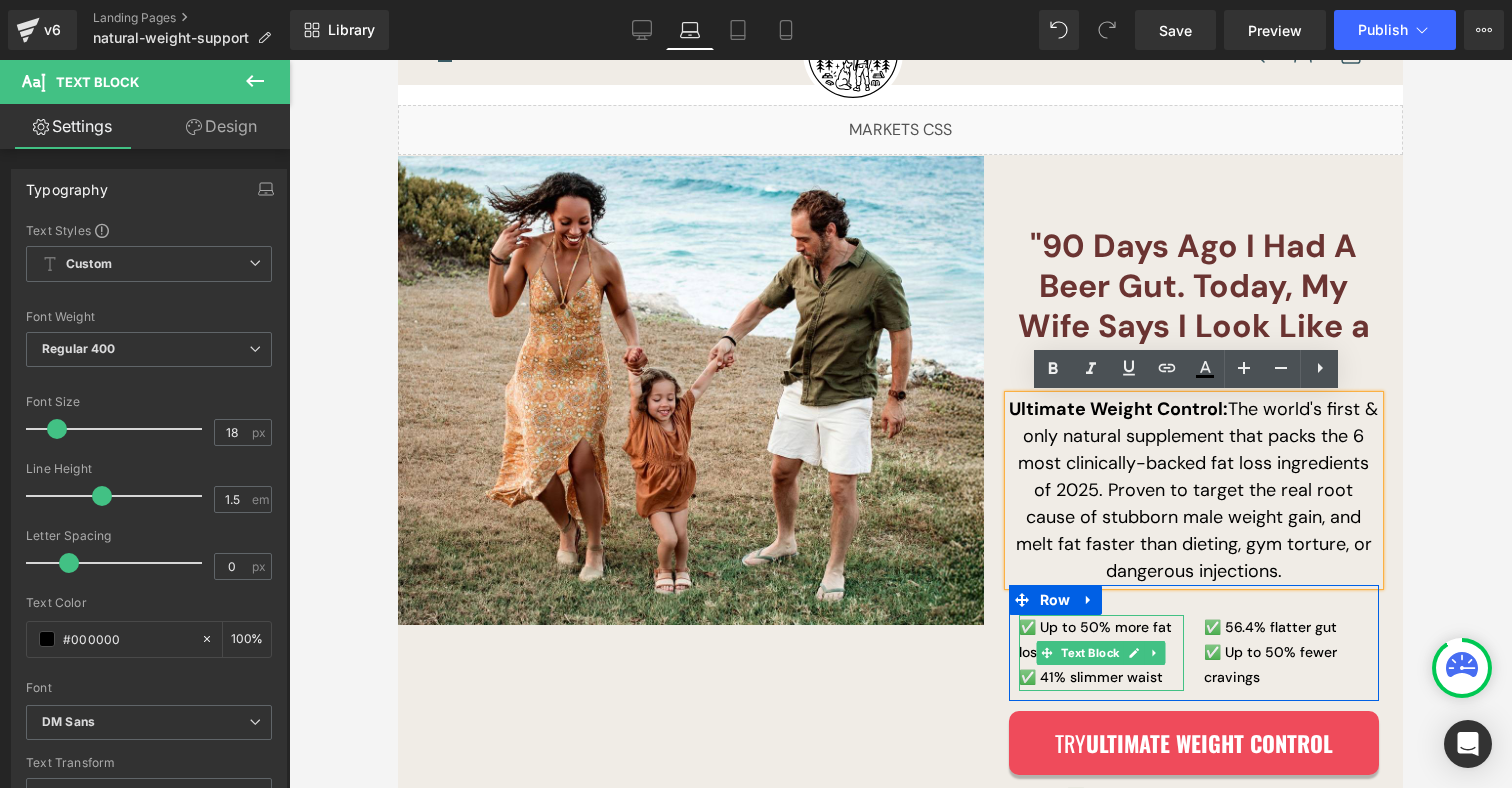 click on "✅ Up to 50% more fat loss" at bounding box center (1101, 640) 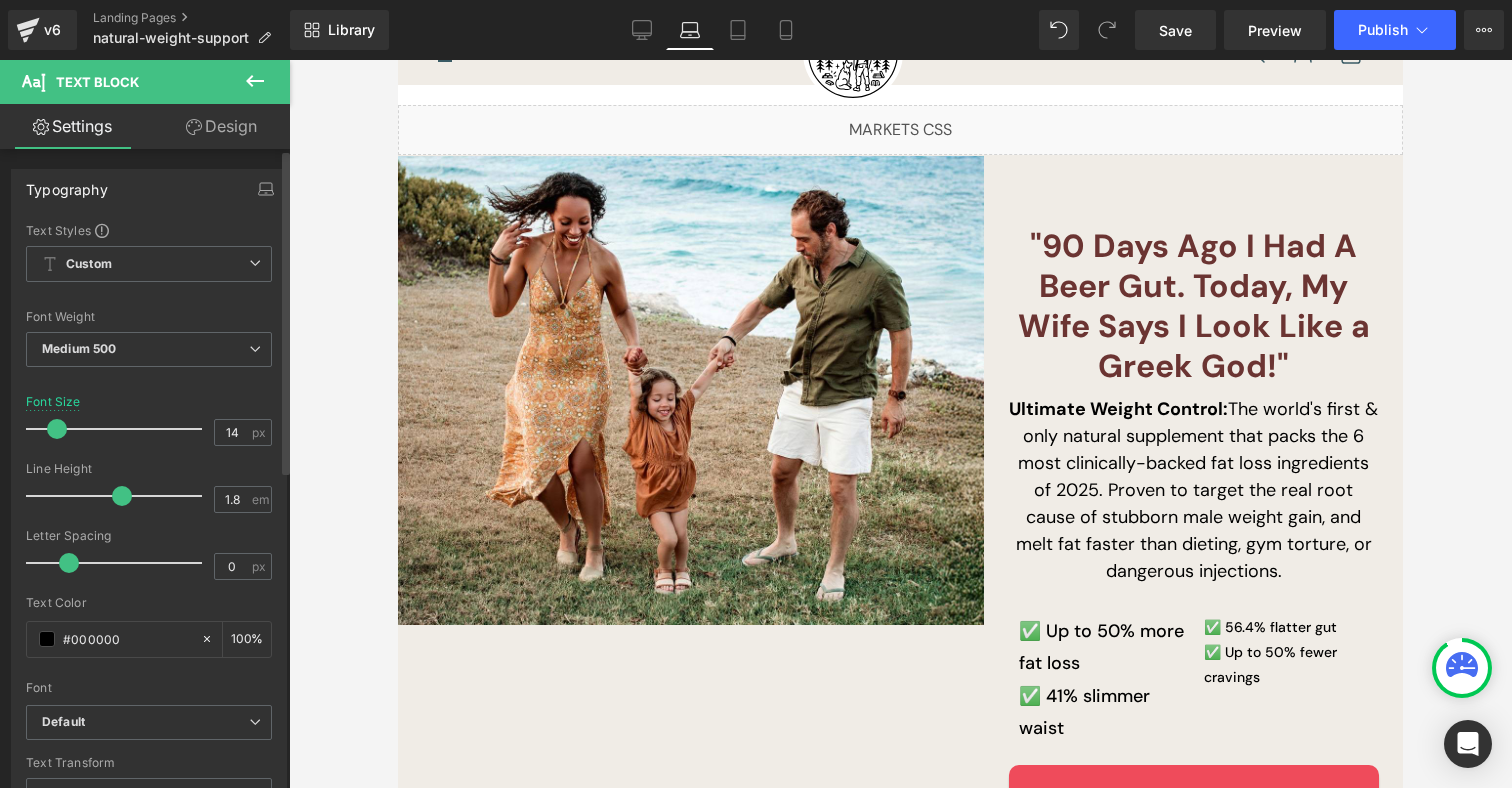 click at bounding box center (57, 429) 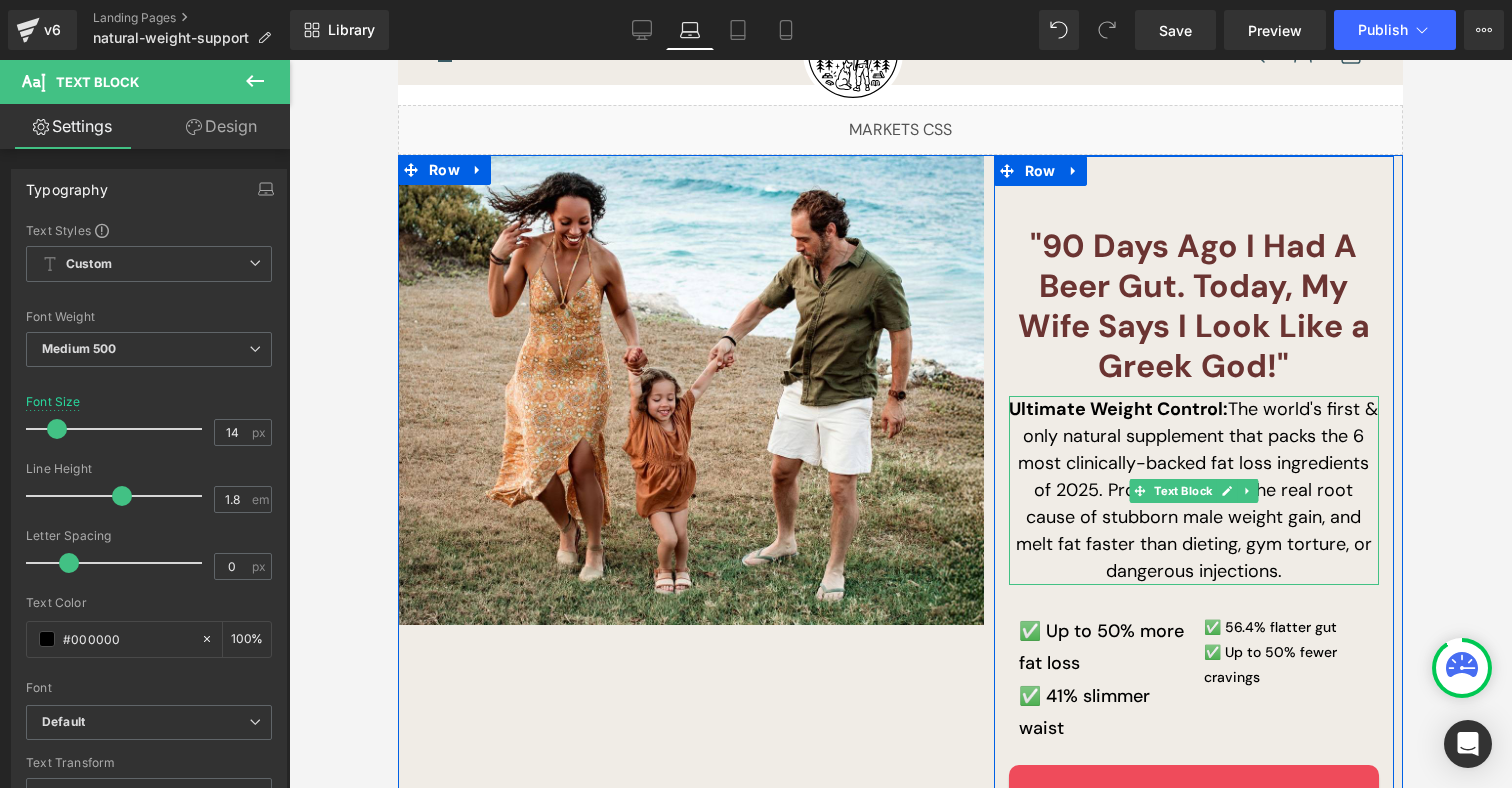click on "Ultimate Weight Control:  The world's first & only natural supplement that packs the 6 most clinically-backed fat loss ingredients of 2025. Proven to target the real root cause of stubborn male weight gain, and melt fat faster than dieting, gym torture, or dangerous injections." at bounding box center (1194, 490) 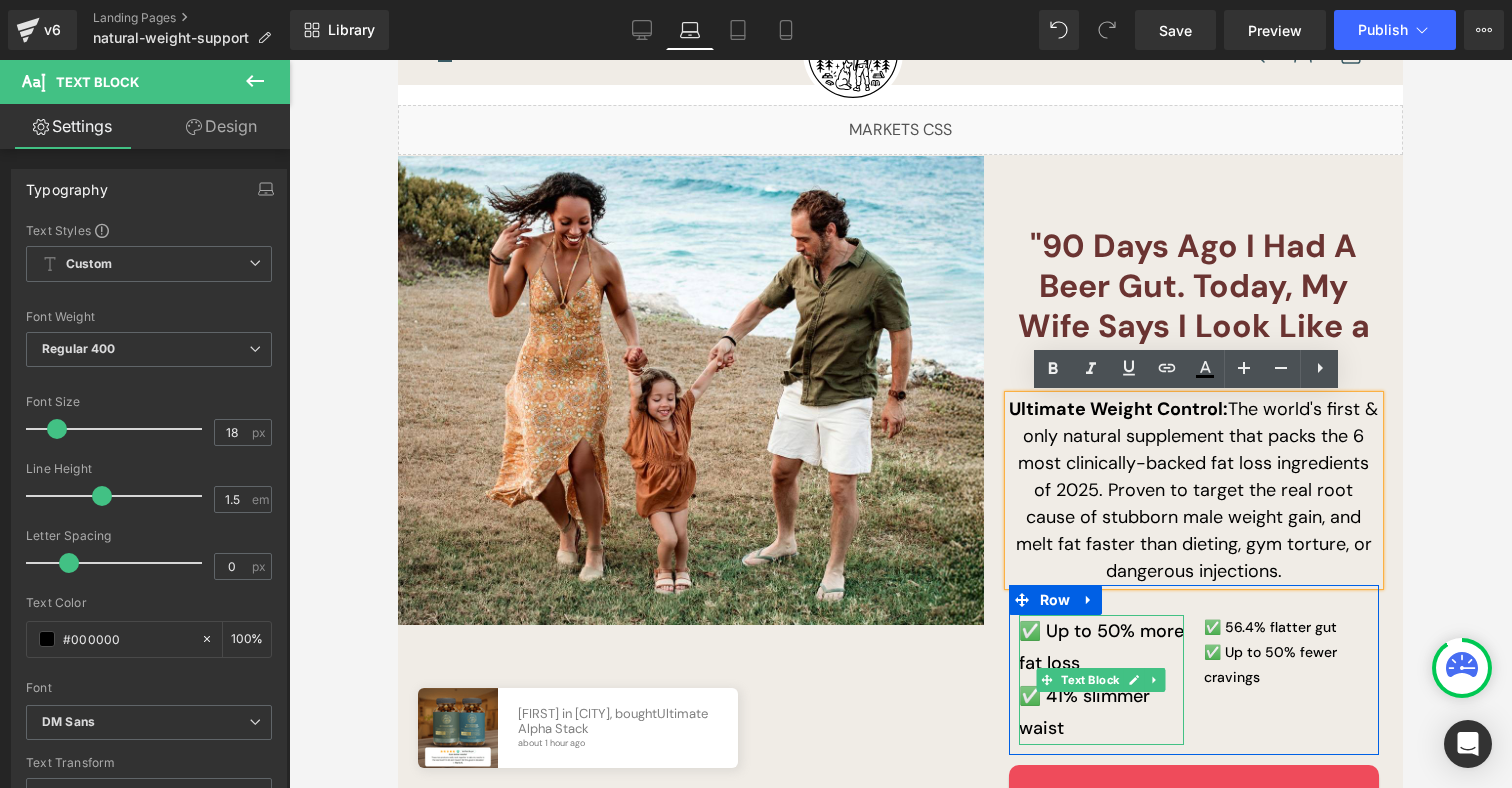 click on "✅ Up to 50% more fat loss" at bounding box center [1101, 647] 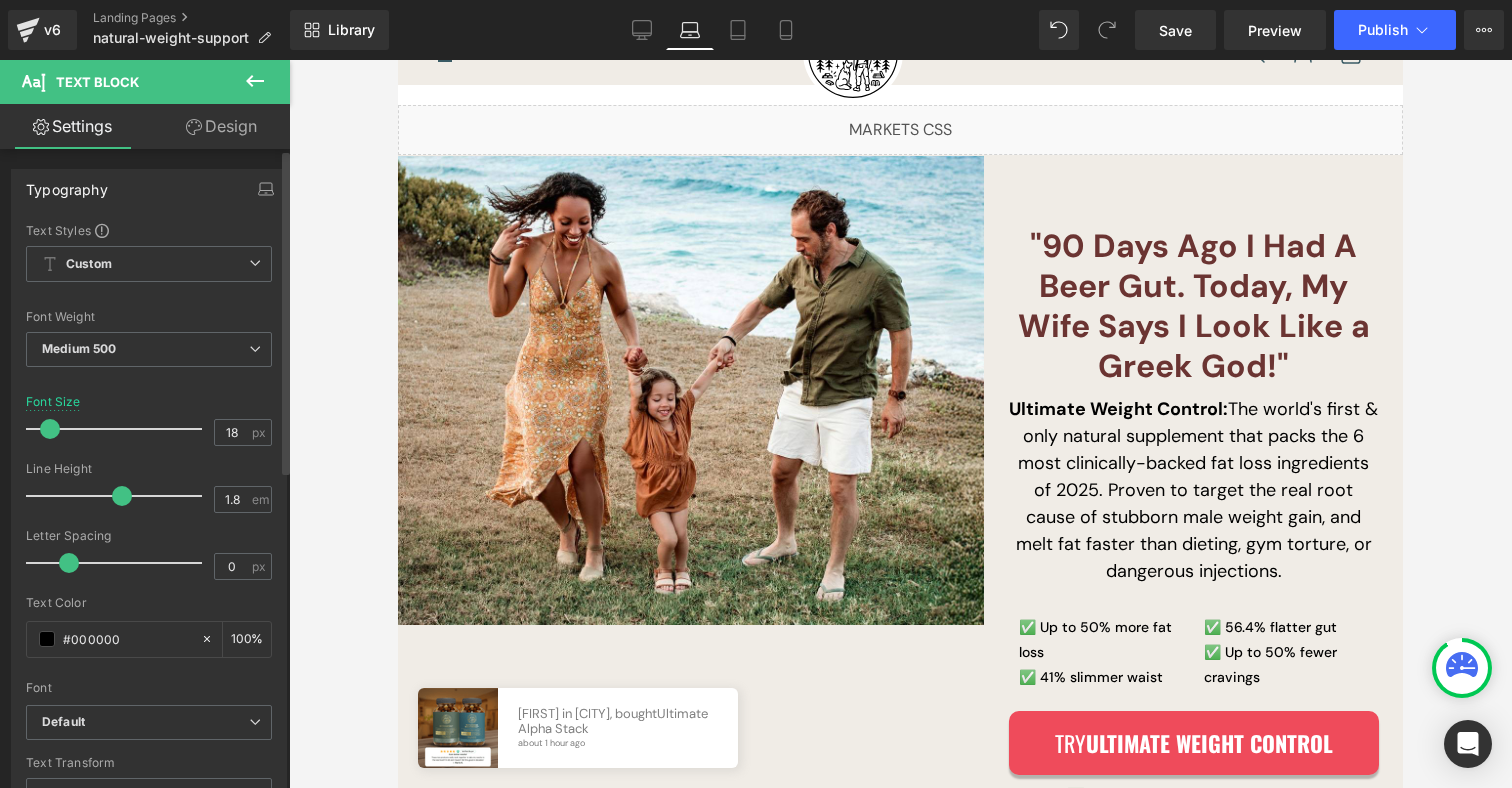 click at bounding box center (50, 429) 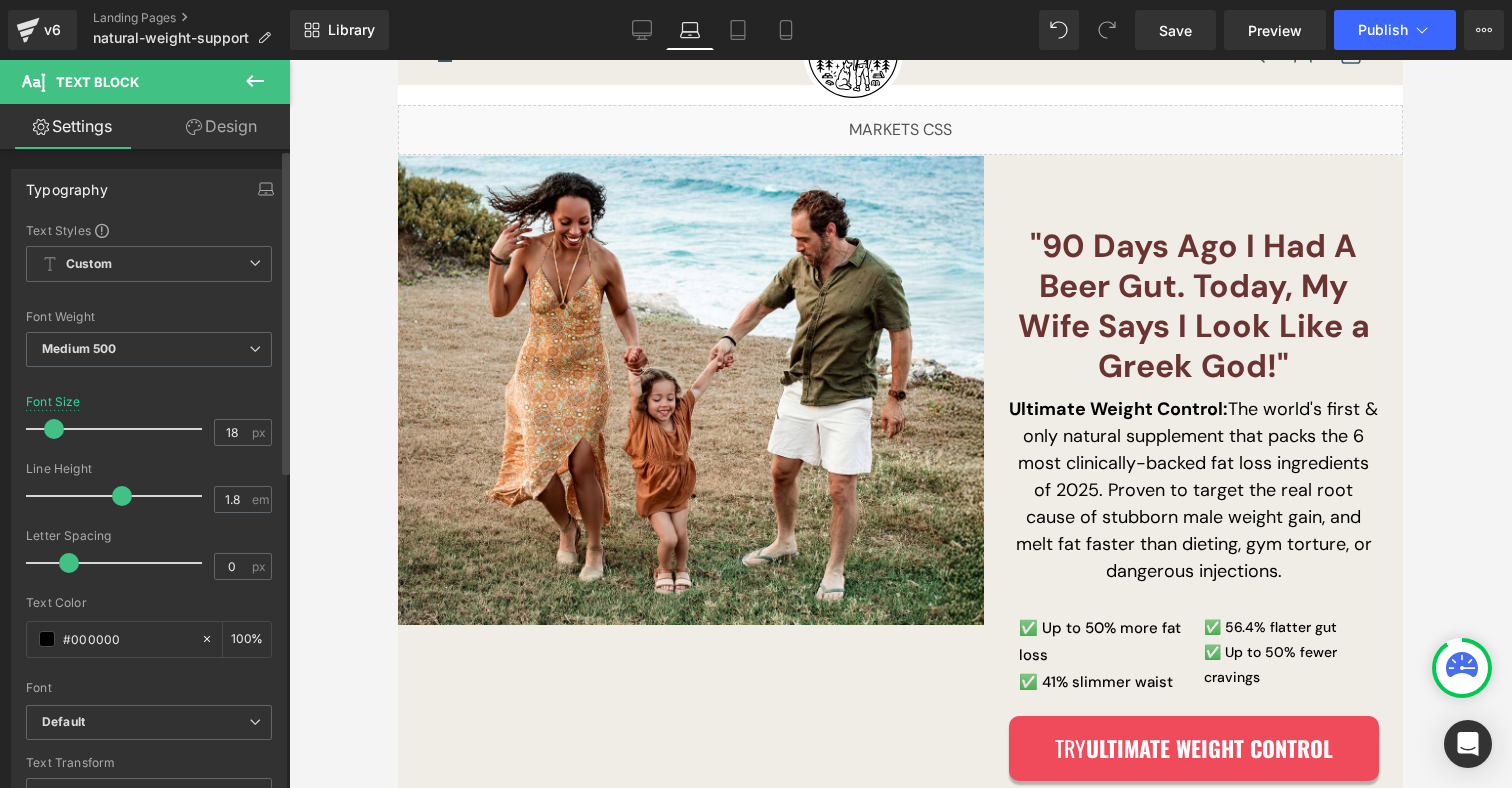 click at bounding box center [54, 429] 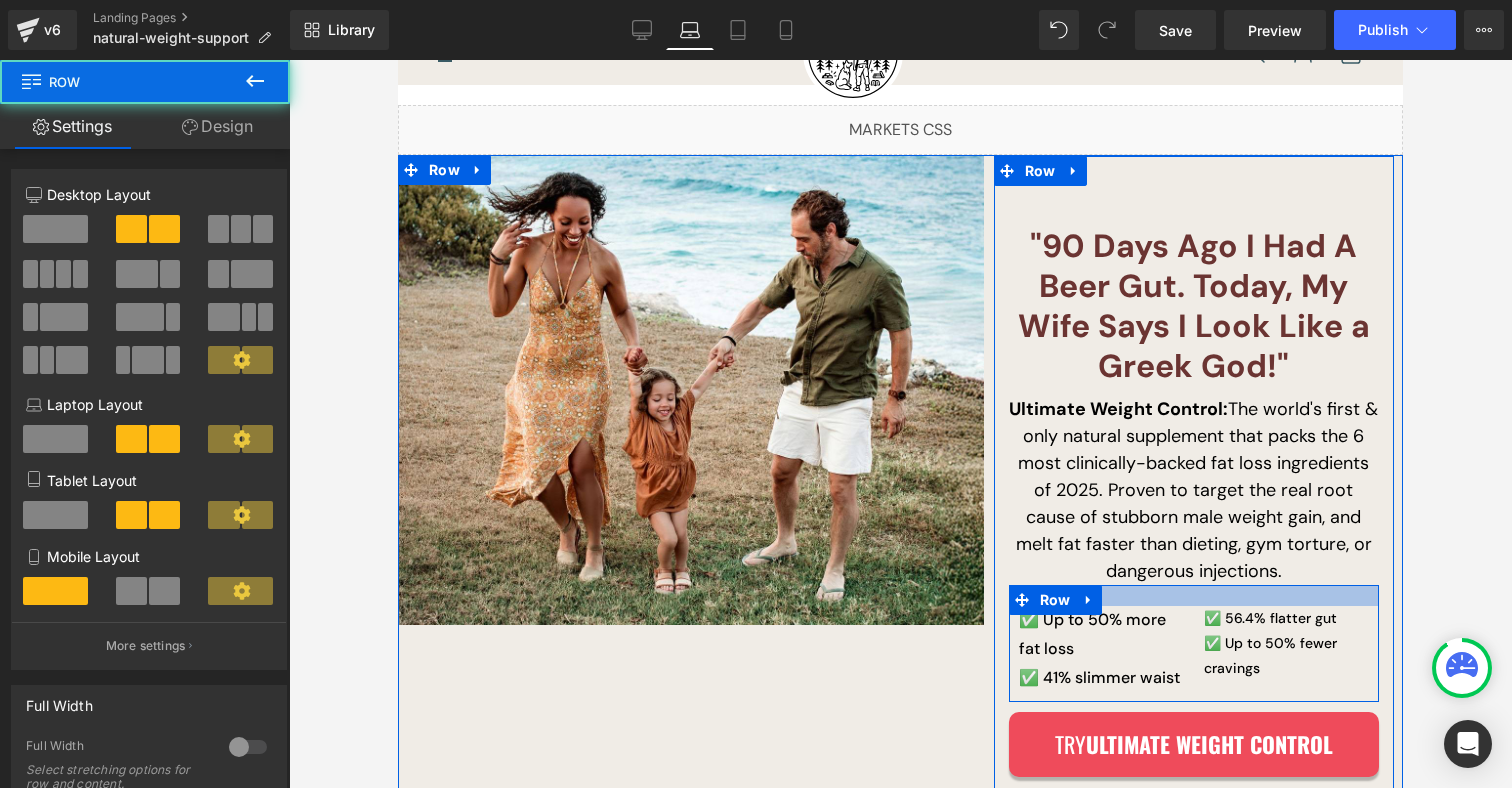 click at bounding box center [1194, 595] 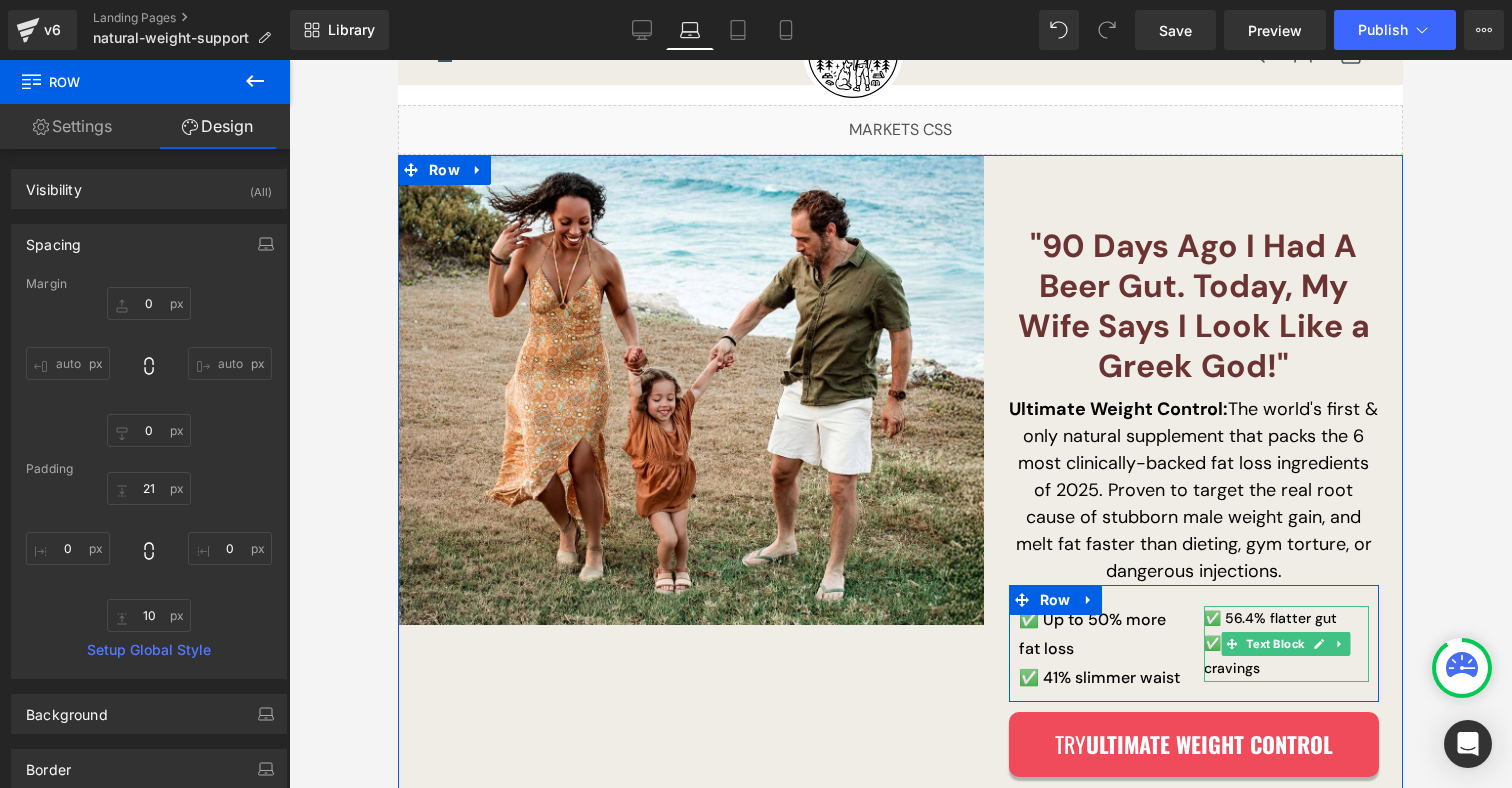 click on "✅ 56.4% flatter gut  ✅ Up to 50% fewer cravings" at bounding box center (1286, 644) 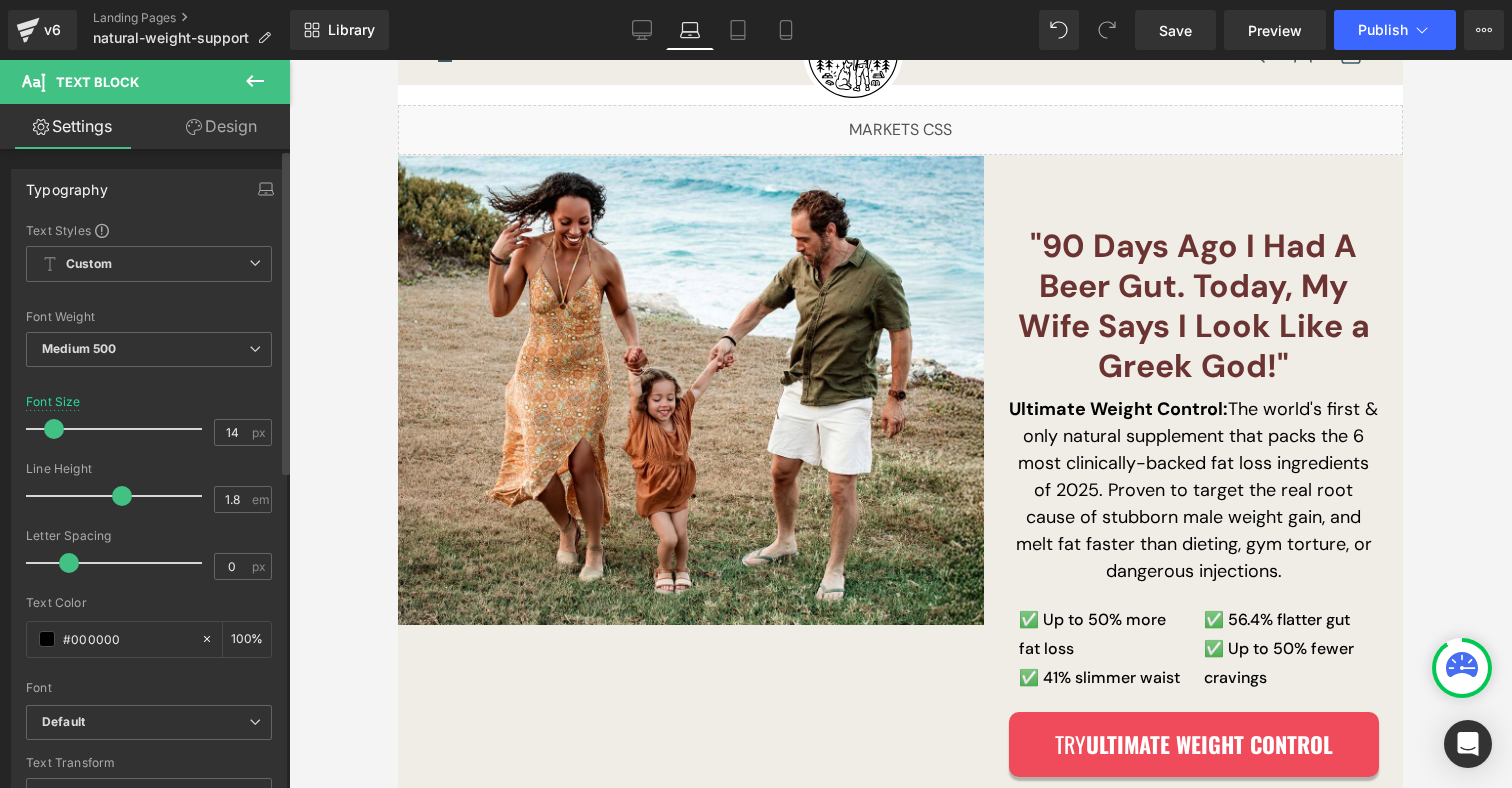 click at bounding box center [54, 429] 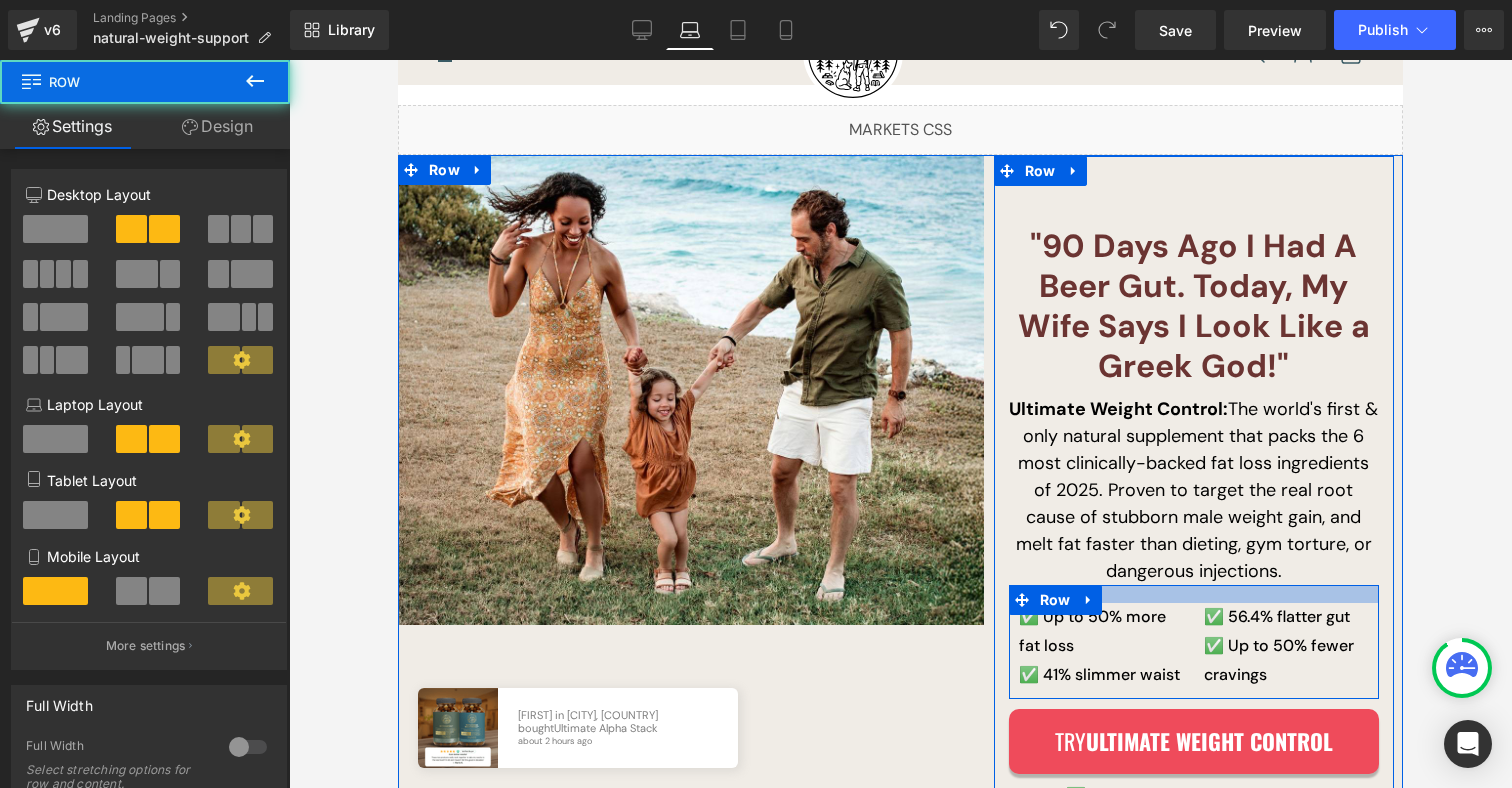 click on ""90 Days Ago I Had A Beer Gut. Today, My Wife Says I Look Like a Greek God!" Heading         Ultimate Weight Control:  The world's first & only natural supplement that packs the 6 most clinically-backed fat loss ingredients of 2025. Proven to target the real root cause of stubborn male weight gain, and melt fat faster than dieting, gym torture, or dangerous injections. Text Block         ✅ Up to 50% more fat loss ✅ 41% slimmer waist Text Block         ✅ 56.4% flatter gut  ✅ Up to 50% fewer cravings Text Block         Row         Try   ULTIMATE WEIGHT CONTROL Button          ✅ 60 Day Money Back Guarantee Text Block" at bounding box center (1194, 517) 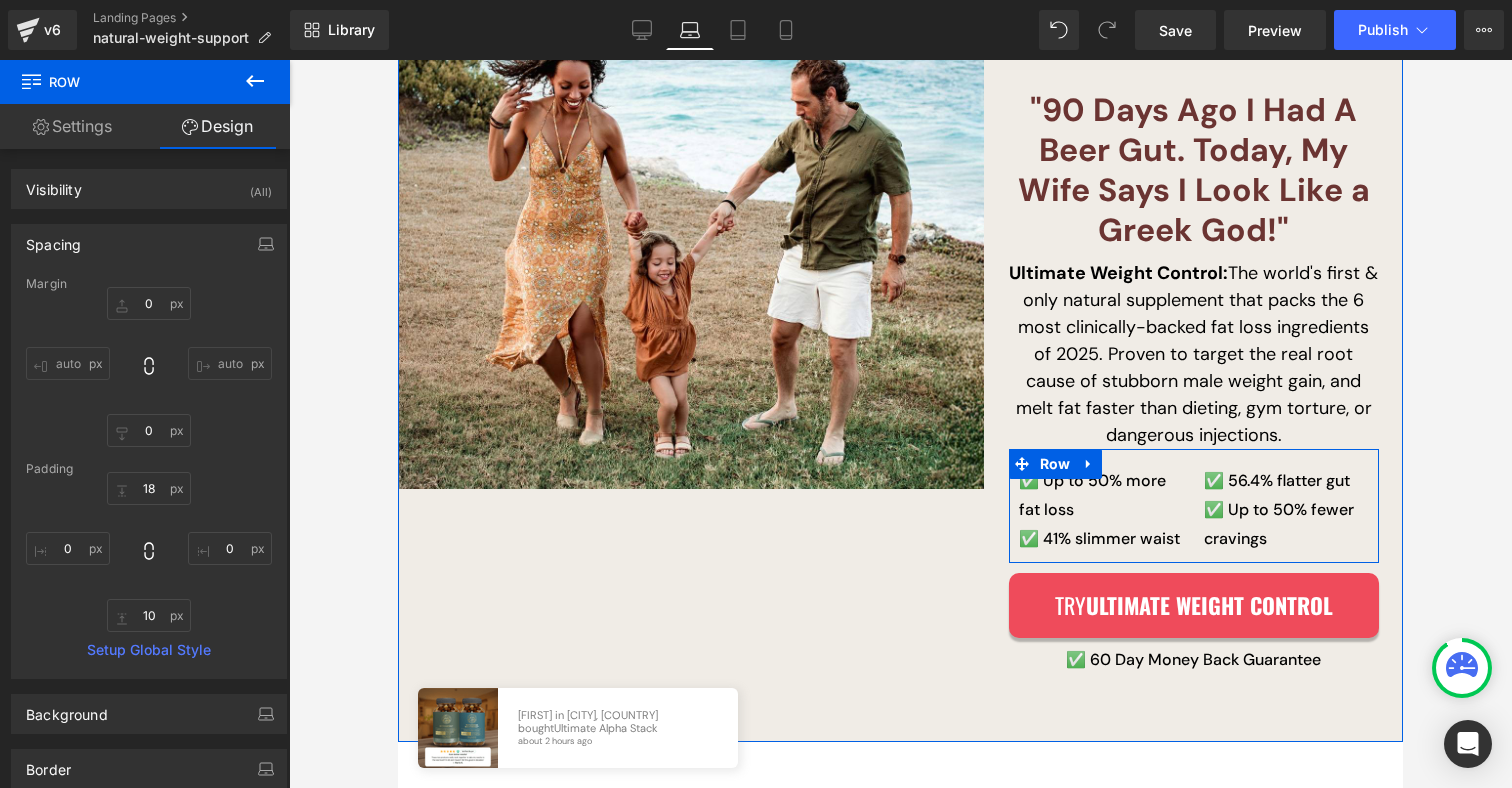 scroll, scrollTop: 318, scrollLeft: 0, axis: vertical 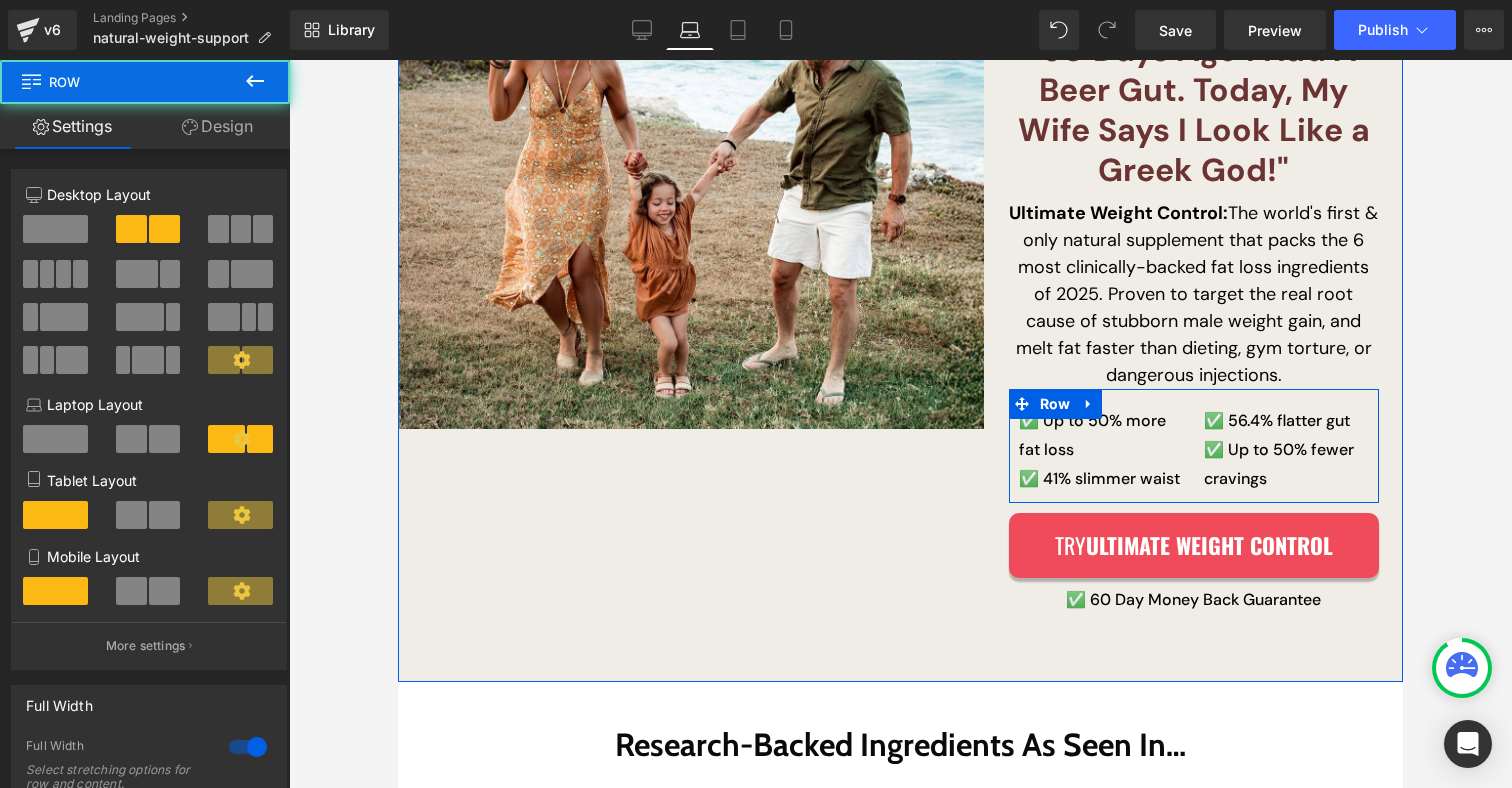 click on "Image         "90 Days Ago I Had A Beer Gut. Today, My Wife Says I Look Like a Greek God!" Heading         Ultimate Weight Control:  The world's first & only natural supplement that packs the 6 most clinically-backed fat loss ingredients of 2025. Proven to target the real root cause of stubborn male weight gain, and melt fat faster than dieting, gym torture, or dangerous injections. Text Block         ✅ Up to 50% more fat loss ✅ 41% slimmer waist Text Block         ✅ 56.4% flatter gut  ✅ Up to 50% fewer cravings Text Block         Row         Try   ULTIMATE WEIGHT CONTROL Button          ✅ 60 Day Money Back Guarantee Text Block         Row         Row" at bounding box center (900, 320) 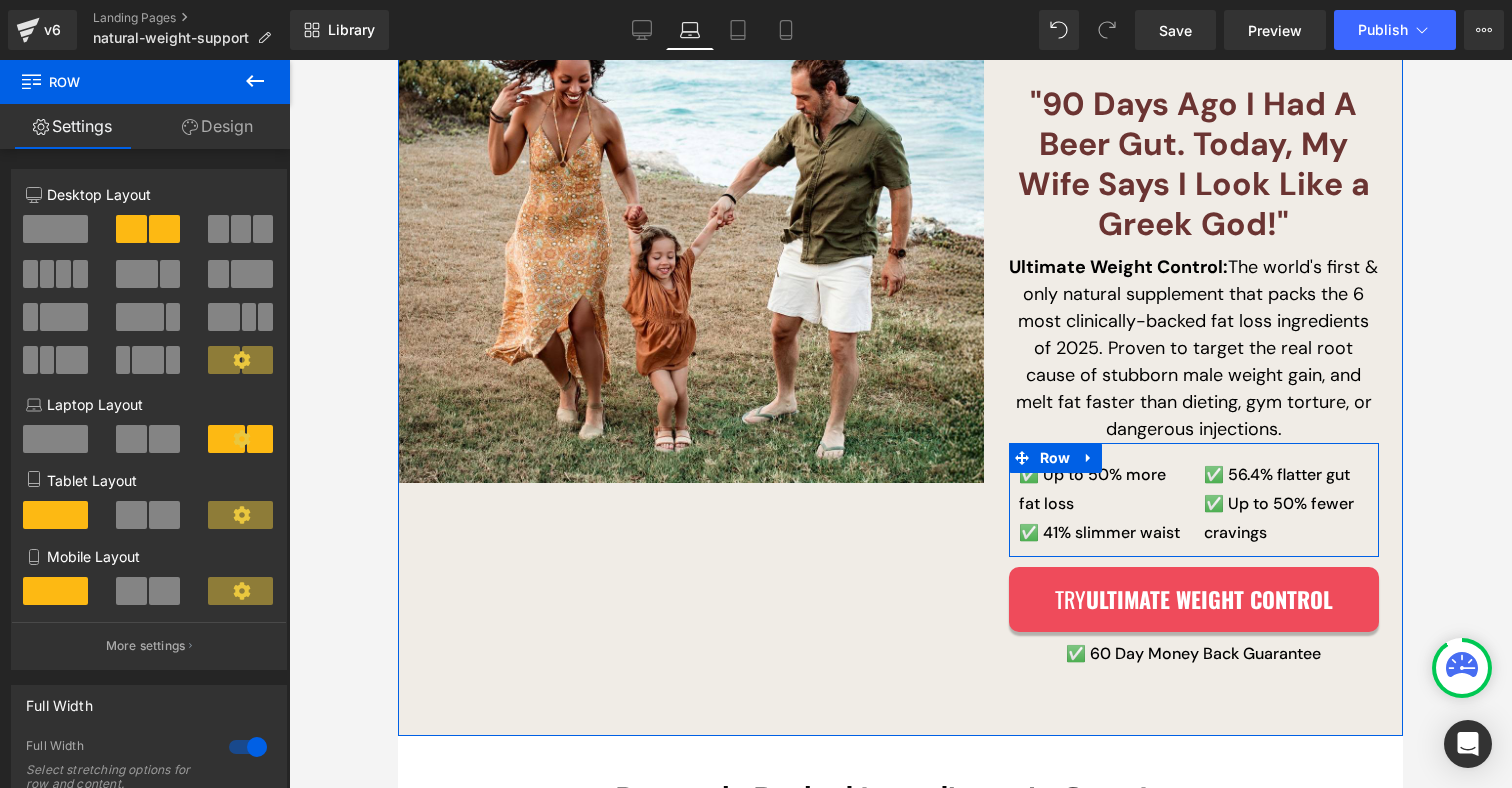 scroll, scrollTop: 145, scrollLeft: 0, axis: vertical 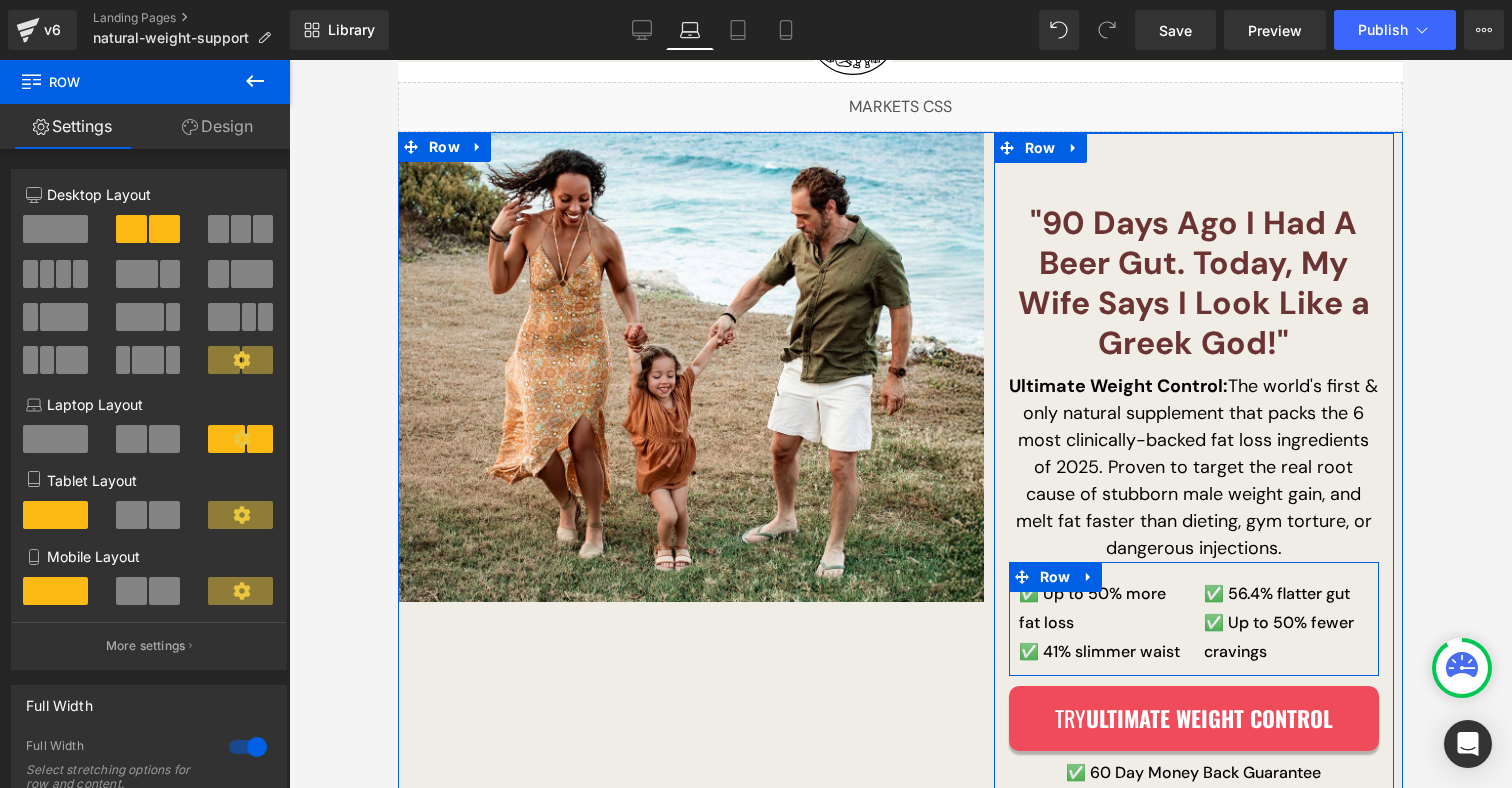 click on ""90 Days Ago I Had A Beer Gut. Today, My Wife Says I Look Like a Greek God!" Heading         Ultimate Weight Control:  The world's first & only natural supplement that packs the 6 most clinically-backed fat loss ingredients of 2025. Proven to target the real root cause of stubborn male weight gain, and melt fat faster than dieting, gym torture, or dangerous injections. Text Block         ✅ Up to 50% more fat loss ✅ 41% slimmer waist Text Block         ✅ 56.4% flatter gut  ✅ Up to 50% fewer cravings Text Block         Row         Try   ULTIMATE WEIGHT CONTROL Button          ✅ 60 Day Money Back Guarantee Text Block         Row" at bounding box center (1194, 494) 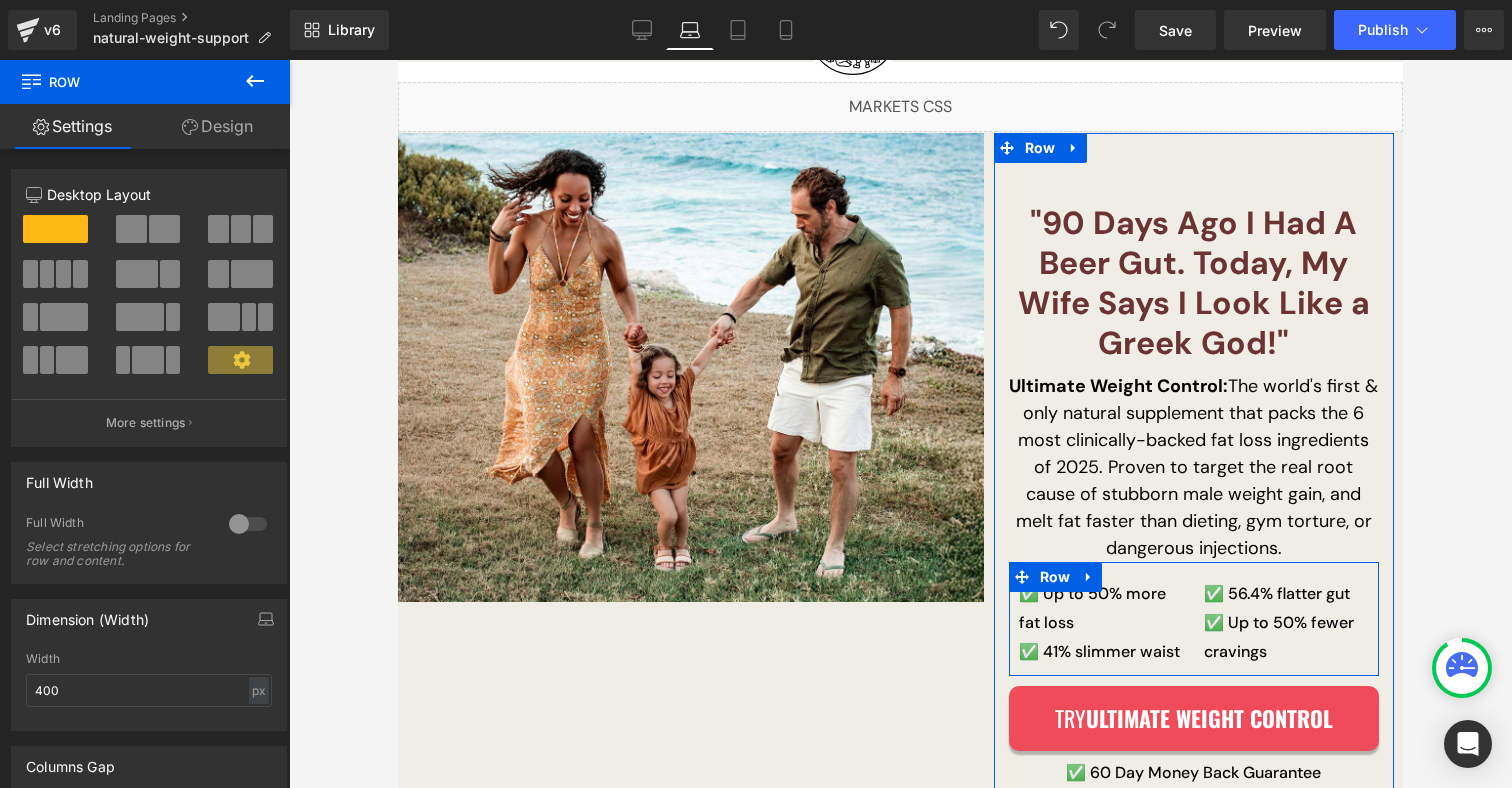 click on "Design" at bounding box center [217, 126] 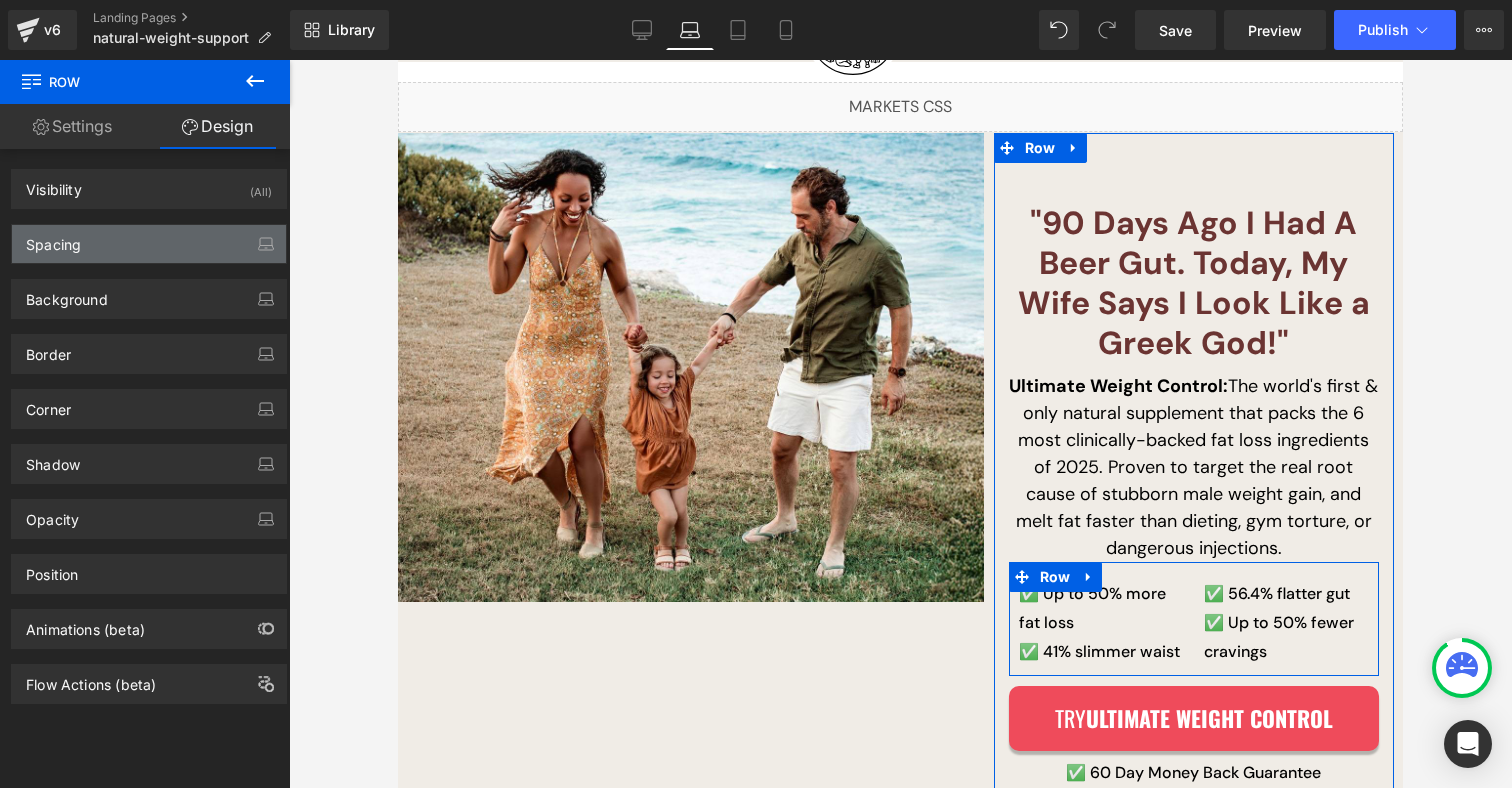 click on "Spacing" at bounding box center [149, 244] 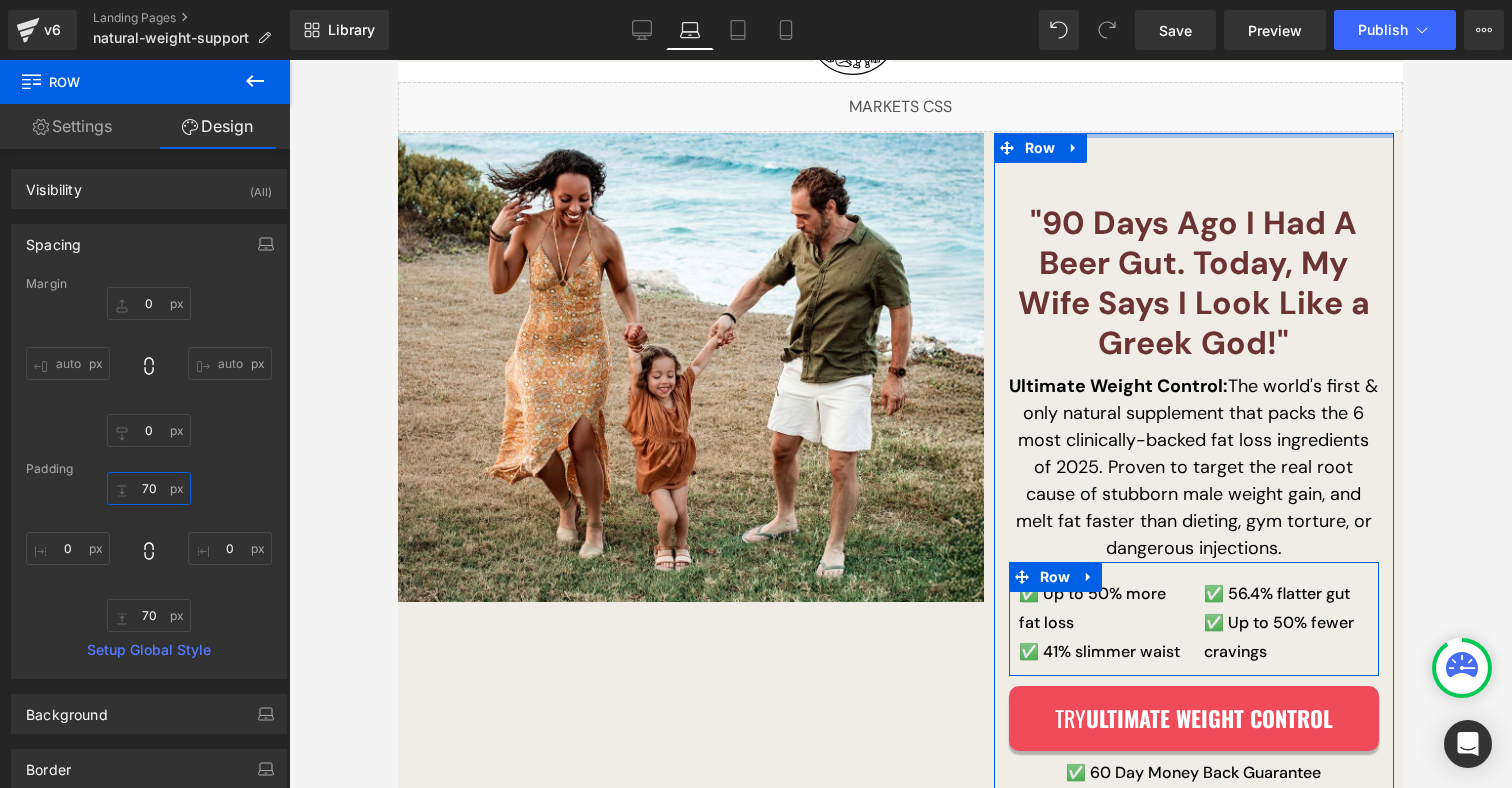click on "70" at bounding box center (149, 488) 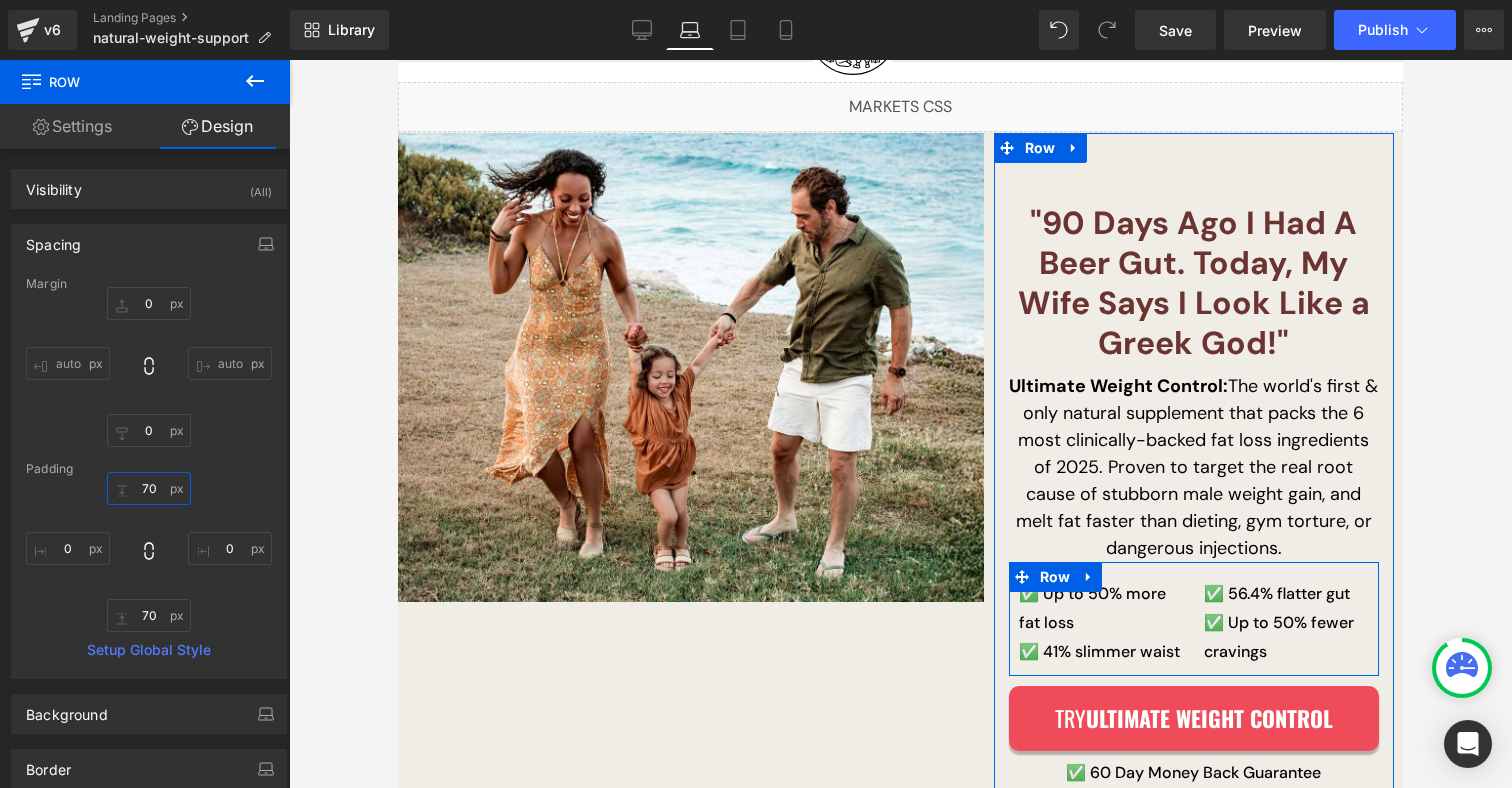 click on "70" at bounding box center [149, 488] 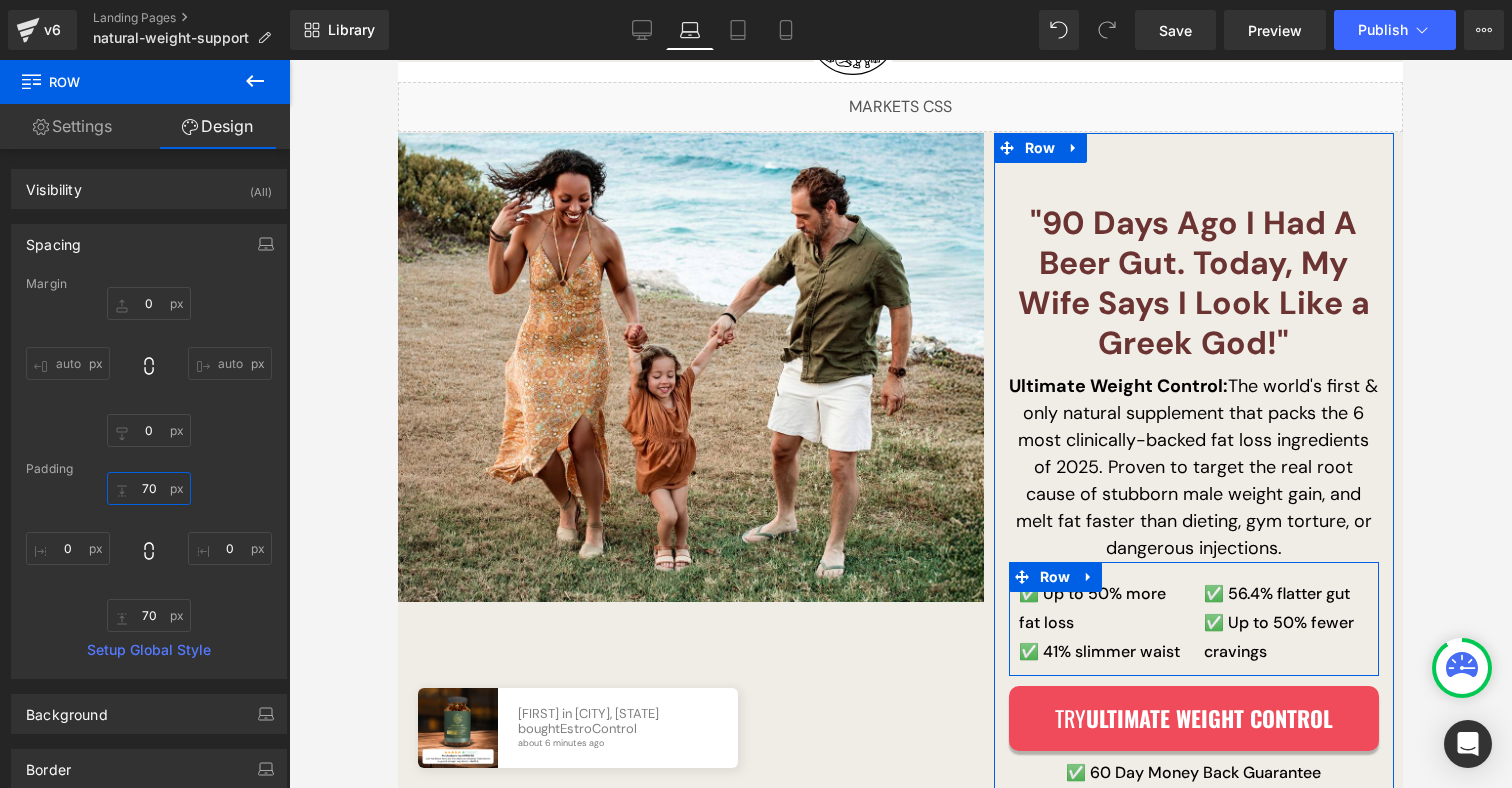 click on "70" at bounding box center [149, 488] 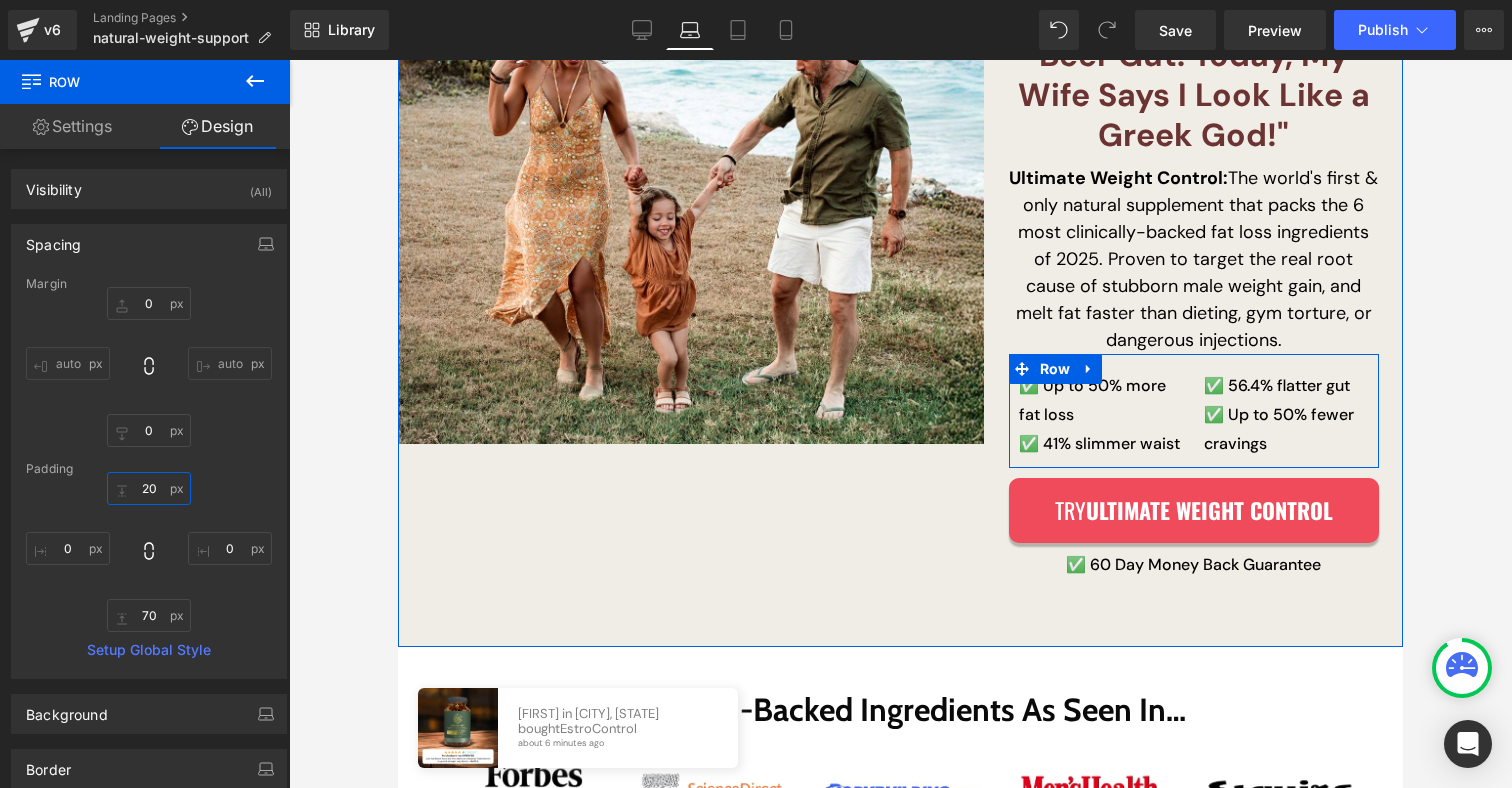 scroll, scrollTop: 307, scrollLeft: 0, axis: vertical 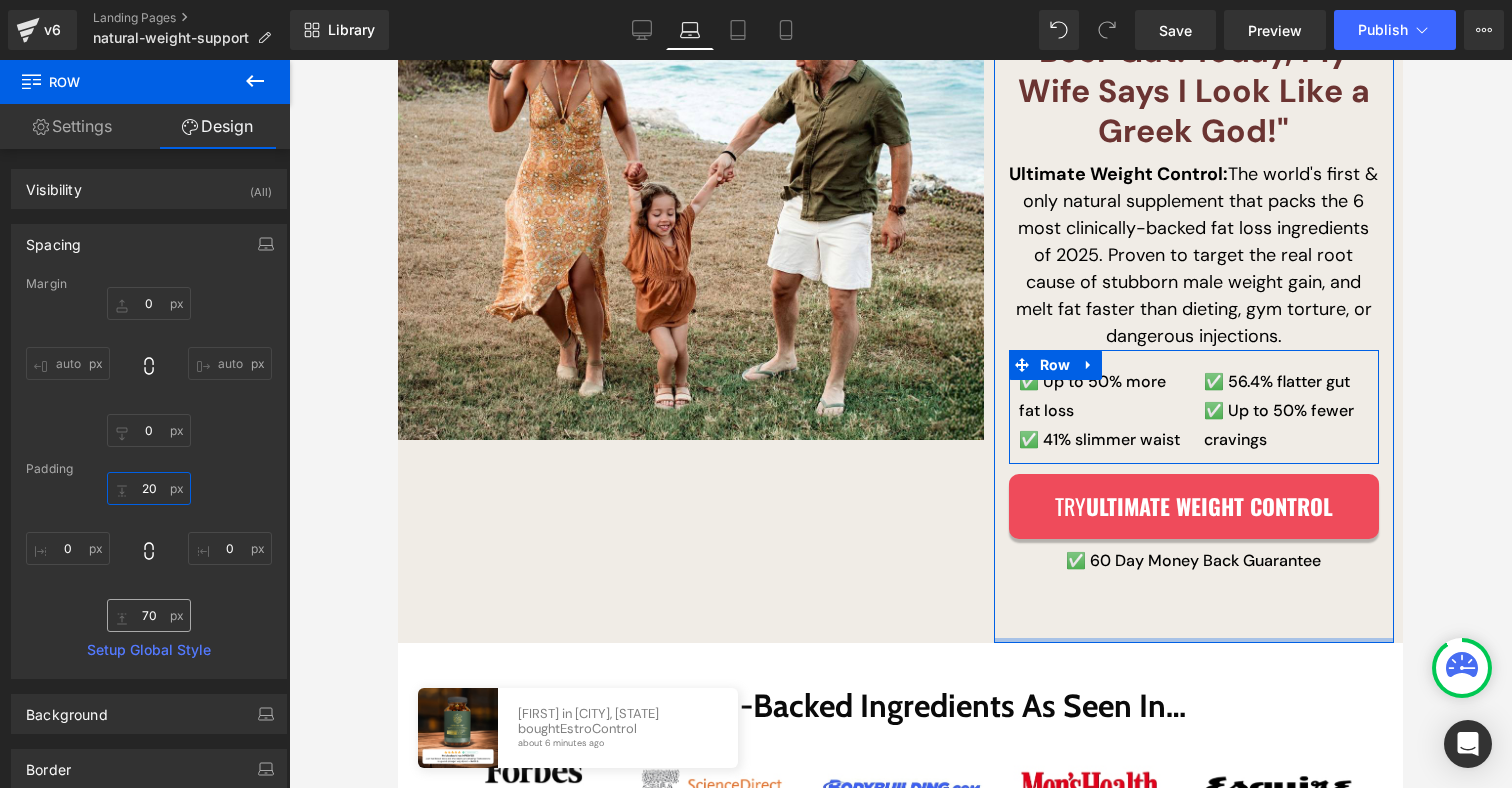 type on "20" 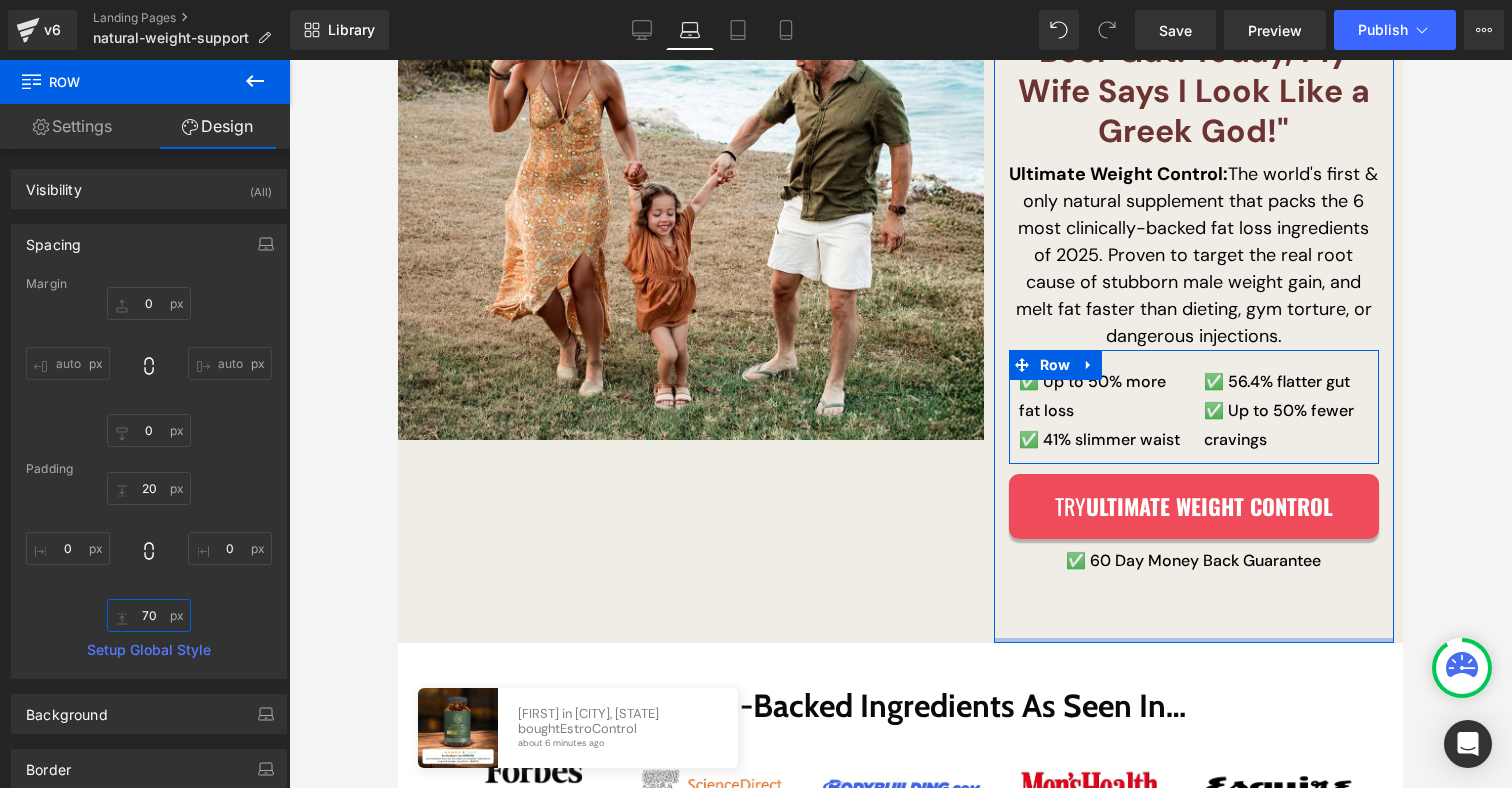 click on "70" at bounding box center [149, 615] 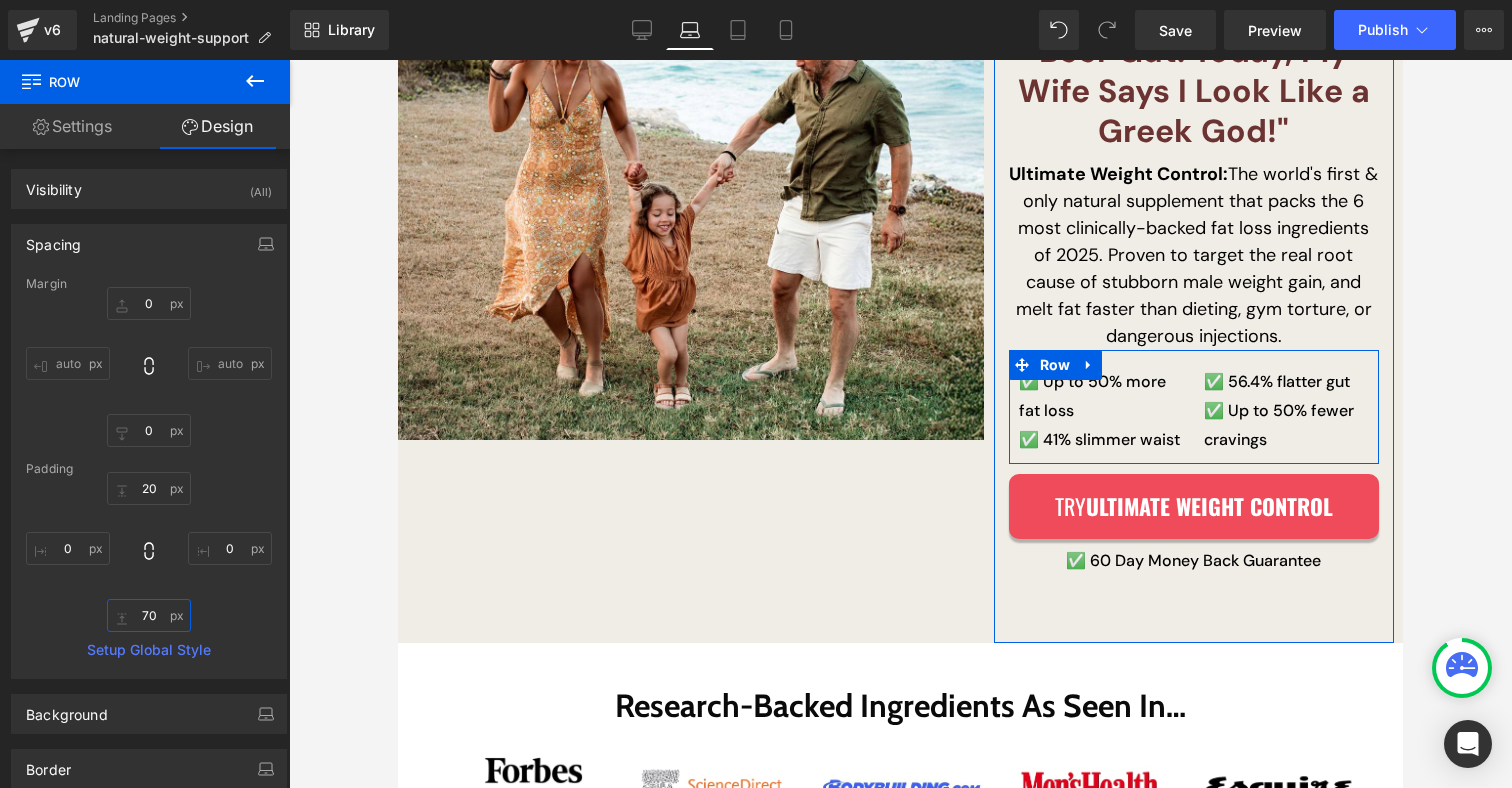 click on "70" at bounding box center [149, 615] 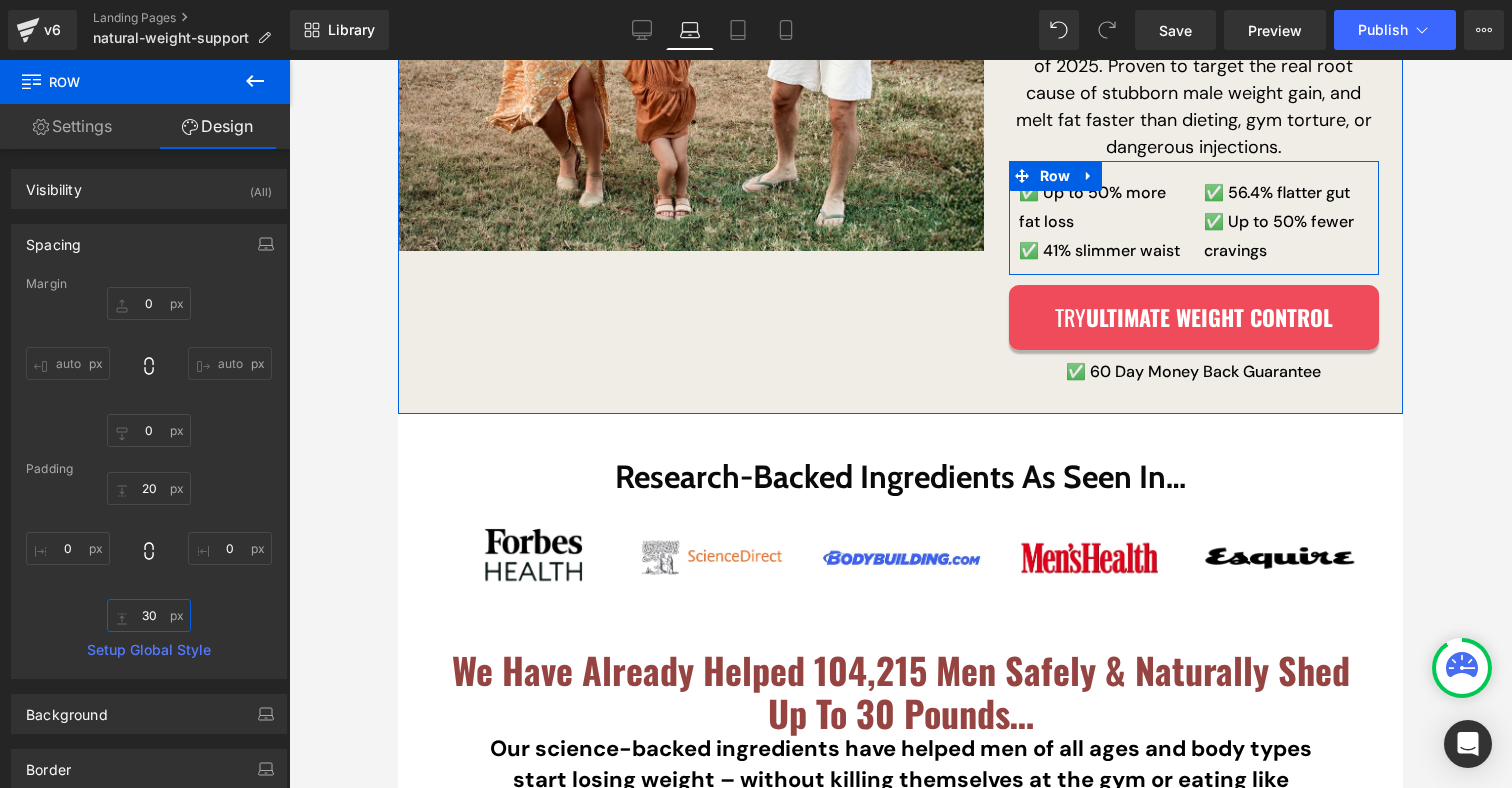 scroll, scrollTop: 810, scrollLeft: 0, axis: vertical 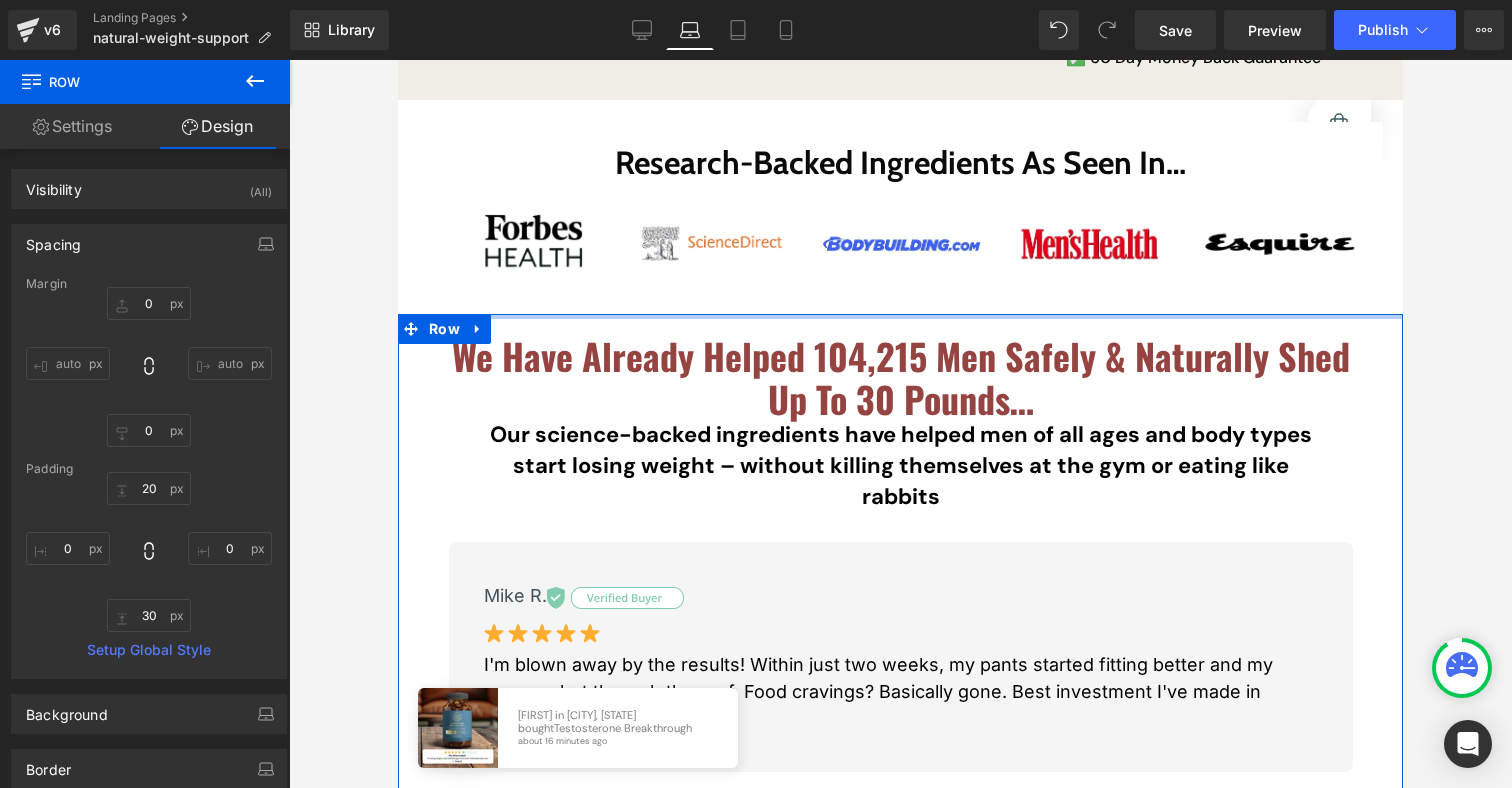 click at bounding box center [900, 316] 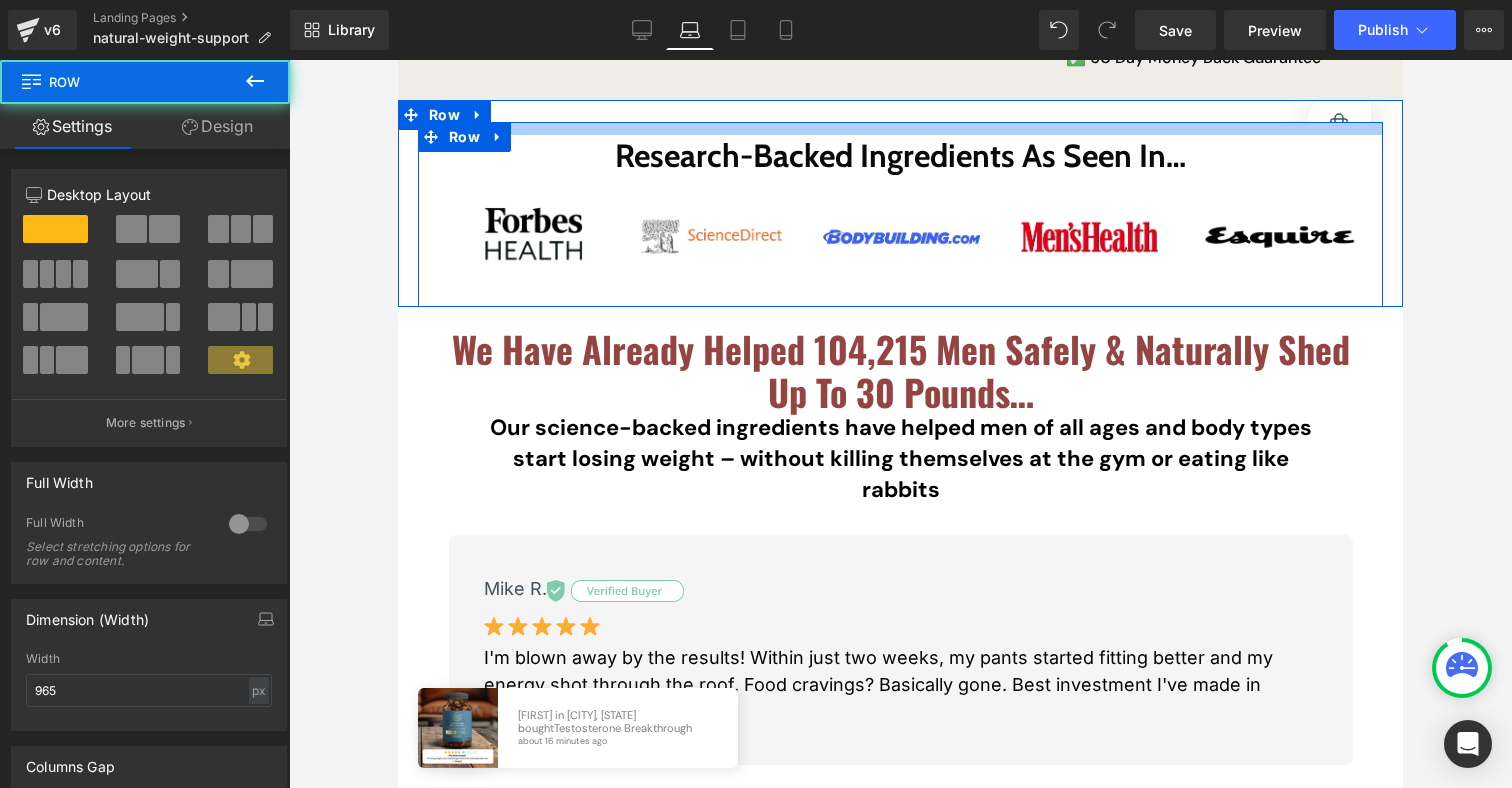 click on "Research-Backed Ingredients As Seen In… Heading         Image         Image         Row" at bounding box center [900, 203] 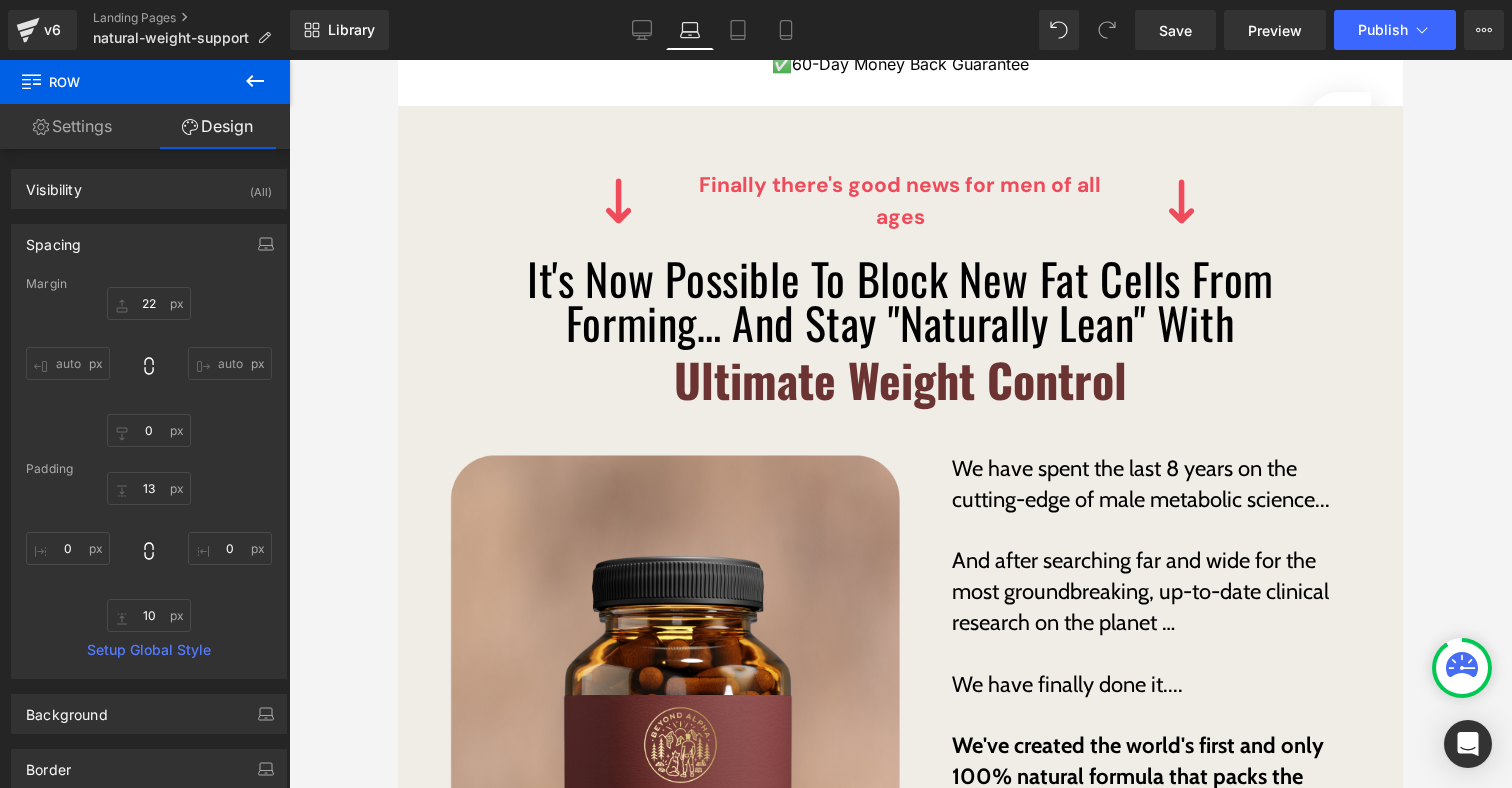 scroll, scrollTop: 3800, scrollLeft: 0, axis: vertical 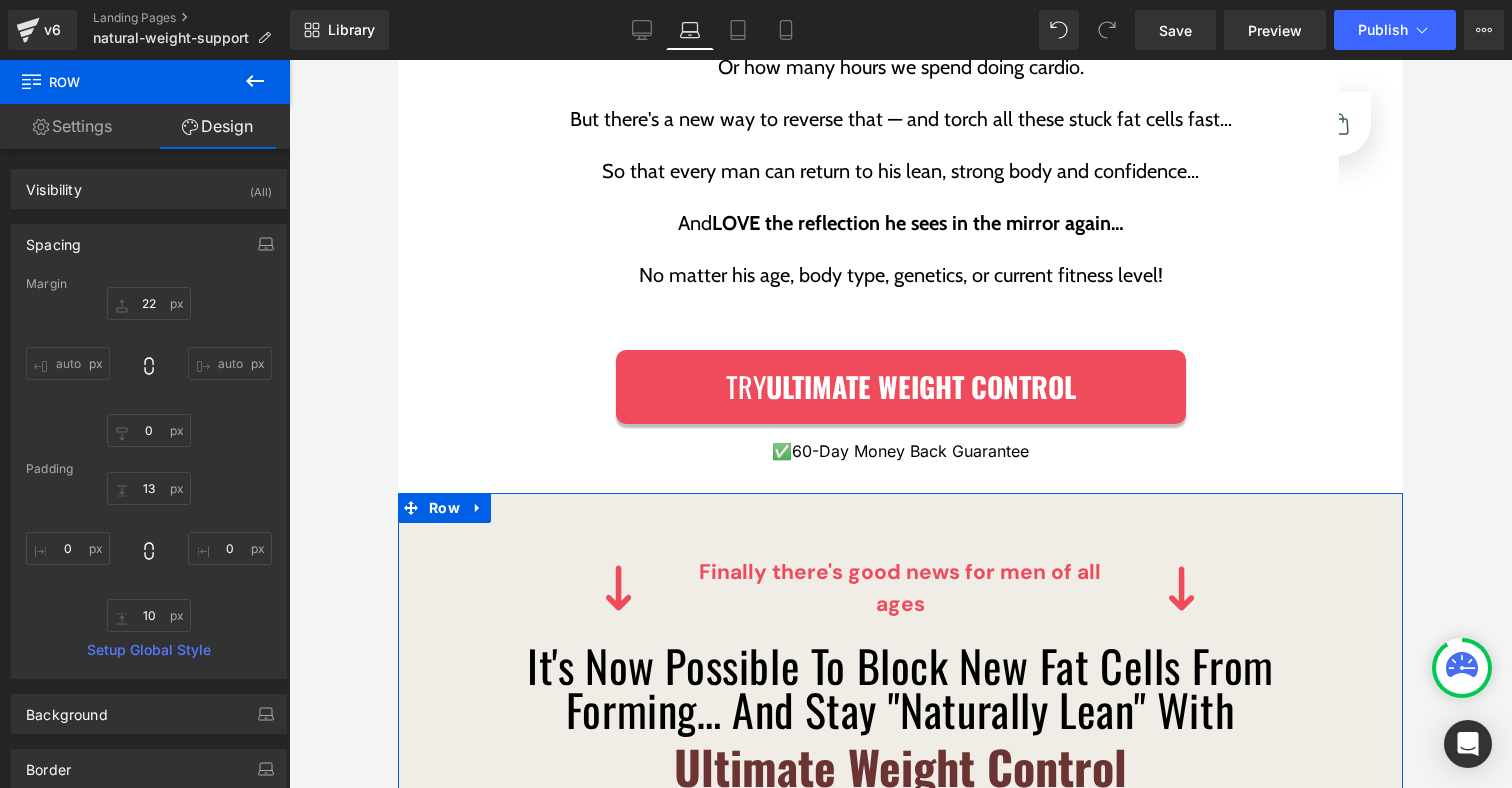 click on "Image         Finally there's good news for men of all ages Text Block         Image         Row         It's Now Possible To Block New Fat Cells From Forming… And Stay "Naturally Lean" With  Ultimate Weight Control Heading         Row         Image         Row         We have spent the last 8 years on the cutting-edge of male metabolic science... And after searching far and wide for the most groundbreaking, up-to-date clinical research on the planet … We have finally done it.... We've created the world's first and only 100% natural formula that packs the newest and most clinically-backed fat loss nutrients into a single capsule... To target the real, root cause of male weight gain as quickly, effectively and safely as possible… Text Block         Row         Row         Try   ULTIMATE WEIGHT CONTROL Button         ✅  60-Day Money Back Guarantee Text Block         Row" at bounding box center (900, 1078) 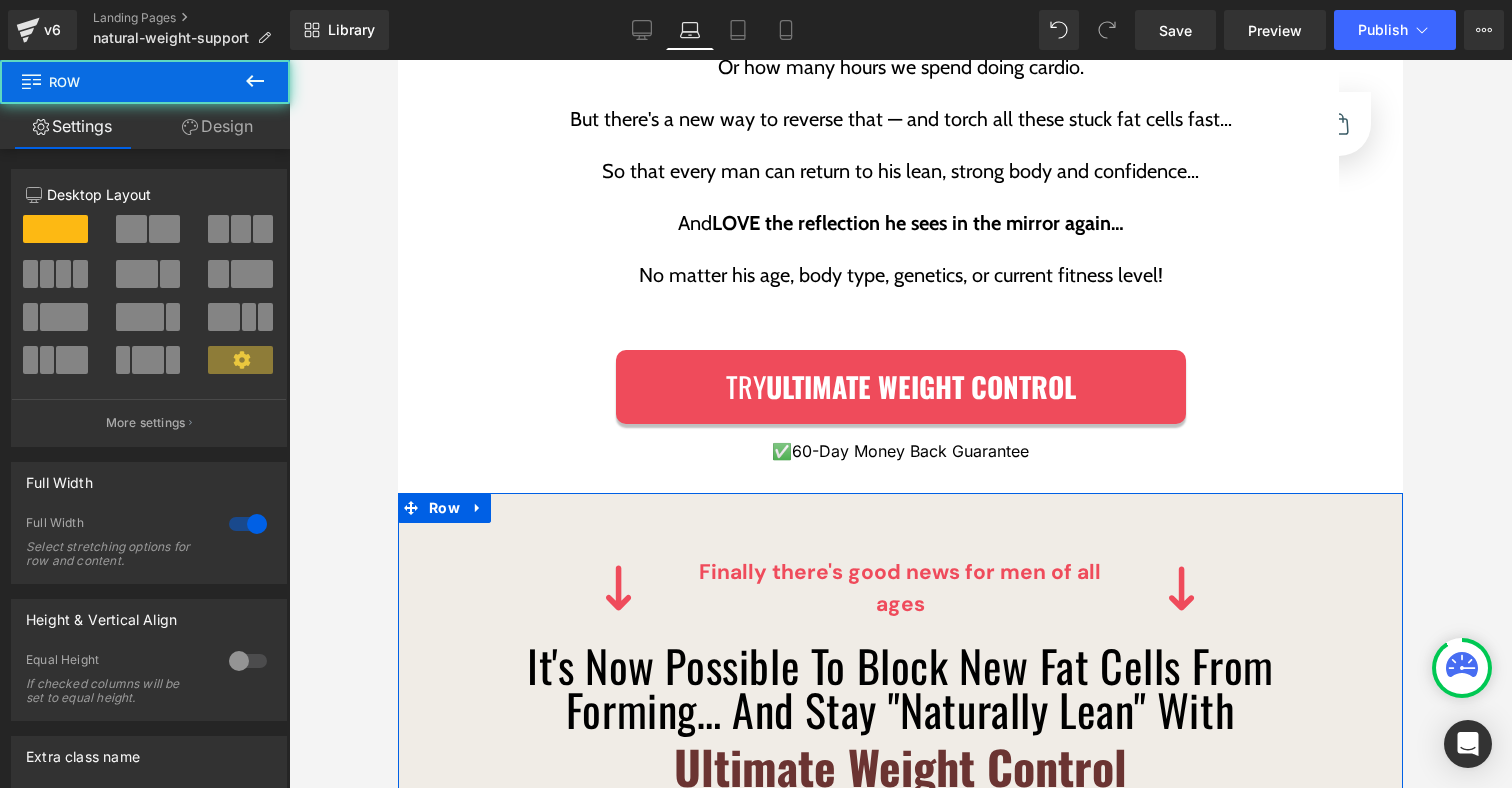 click on "Design" at bounding box center [217, 126] 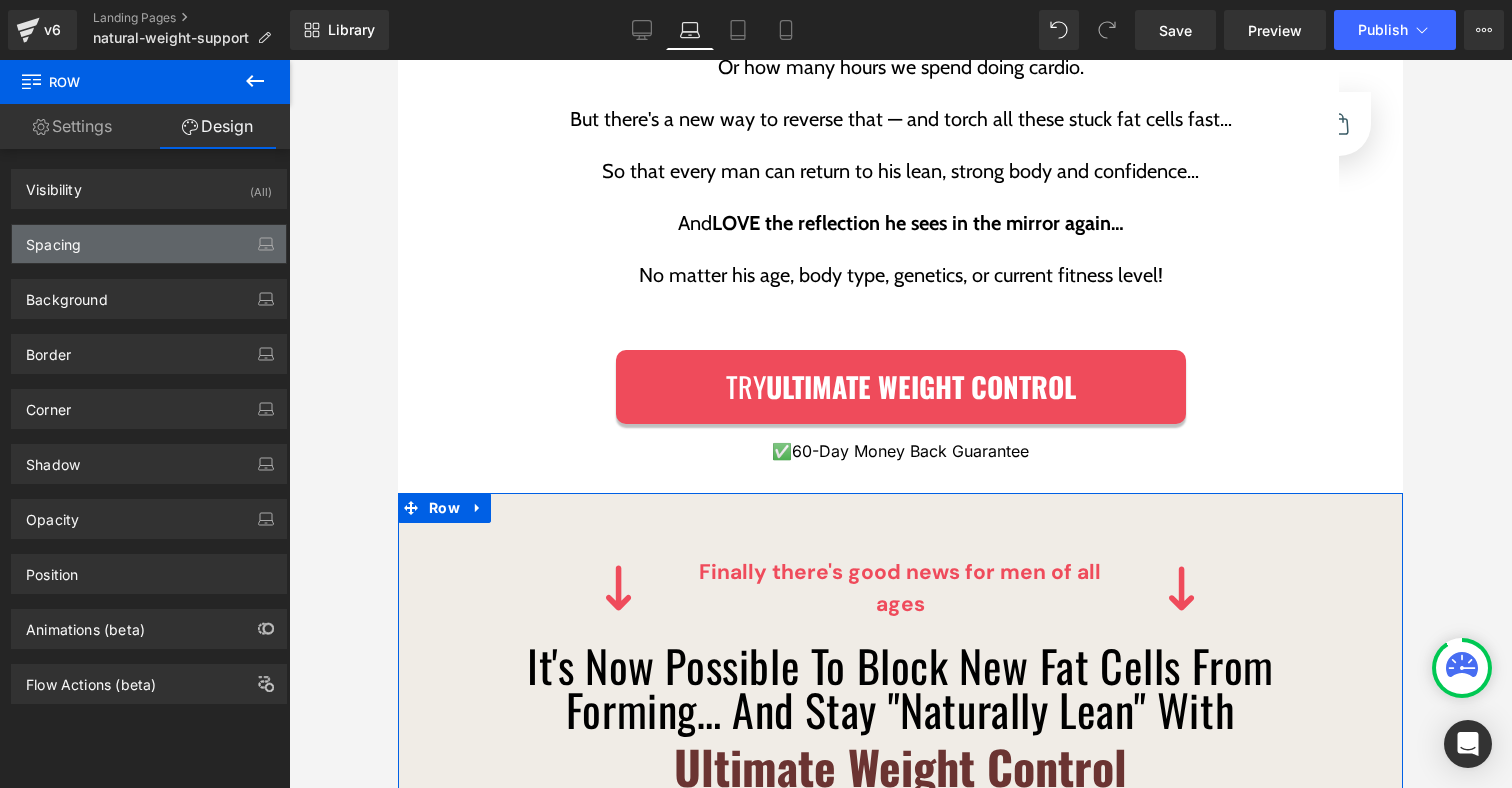 click on "Spacing" at bounding box center [149, 244] 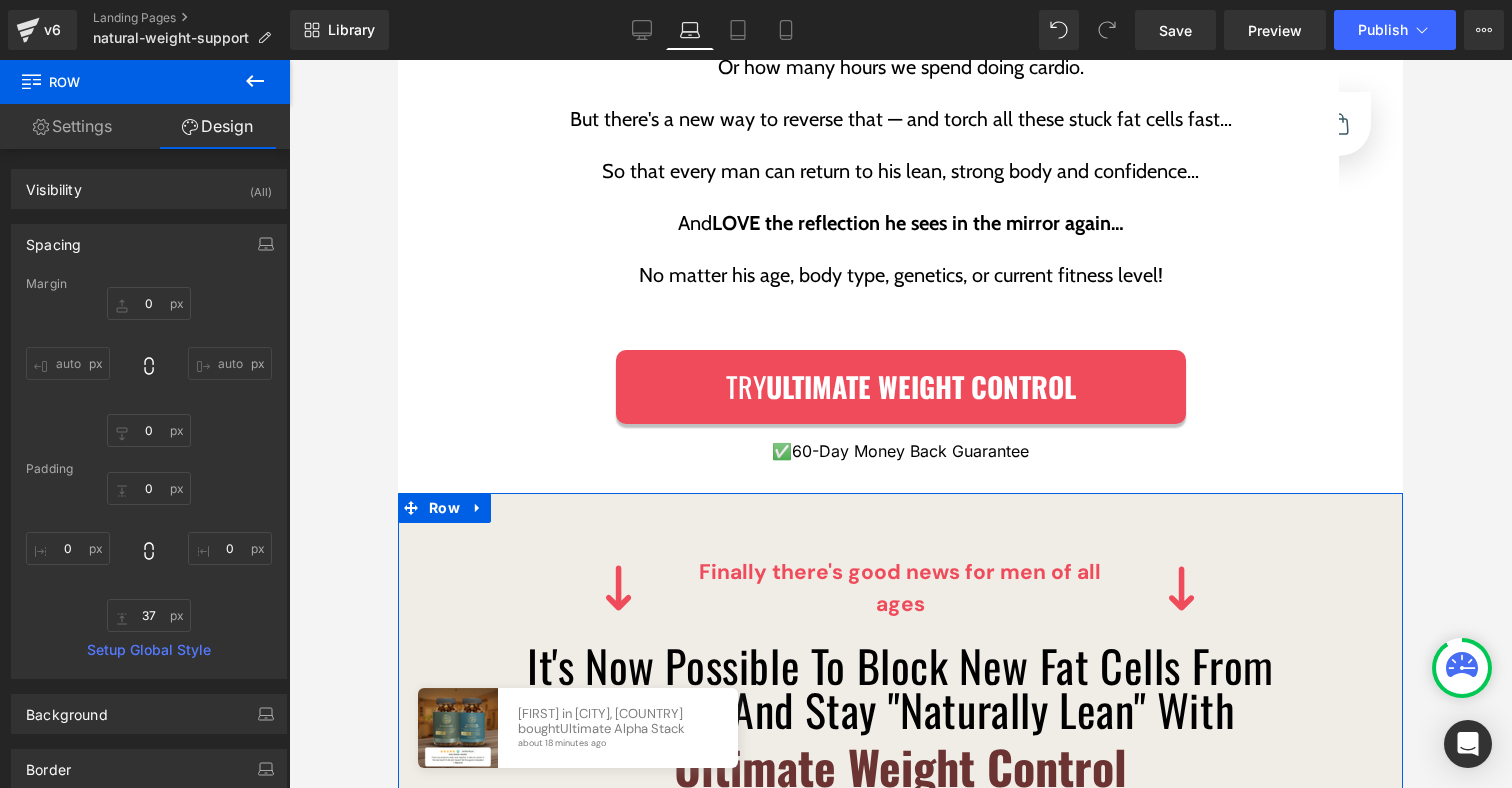 click on "Image         Finally there's good news for men of all ages Text Block         Image         Row         It's Now Possible To Block New Fat Cells From Forming… And Stay "Naturally Lean" With  Ultimate Weight Control Heading         Row         Image         Row         We have spent the last 8 years on the cutting-edge of male metabolic science... And after searching far and wide for the most groundbreaking, up-to-date clinical research on the planet … We have finally done it.... We've created the world's first and only 100% natural formula that packs the newest and most clinically-backed fat loss nutrients into a single capsule... To target the real, root cause of male weight gain as quickly, effectively and safely as possible… Text Block         Row         Row         Try   ULTIMATE WEIGHT CONTROL Button         ✅  60-Day Money Back Guarantee Text Block         Row" at bounding box center (900, 1078) 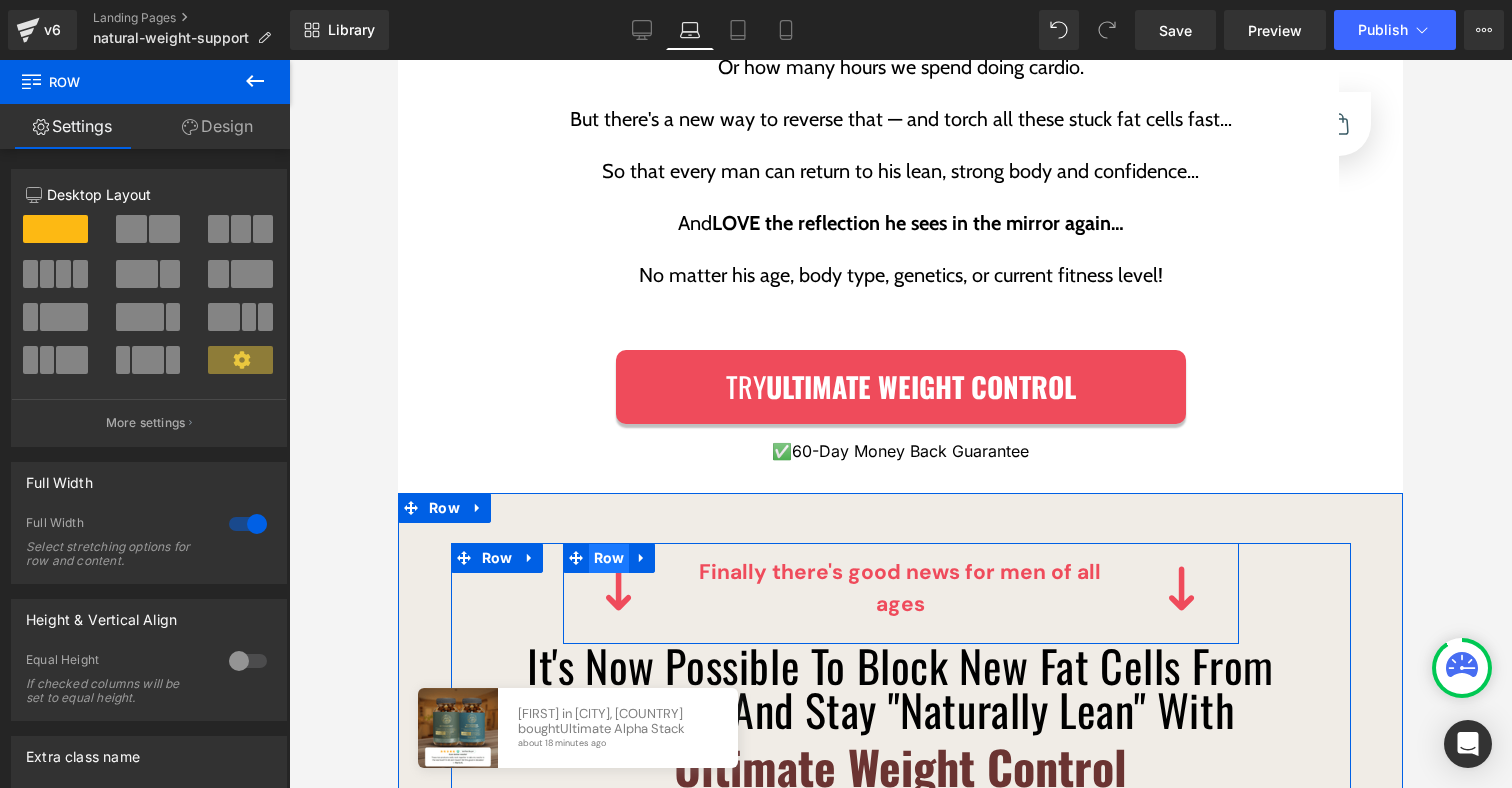 click on "Row" at bounding box center (609, 558) 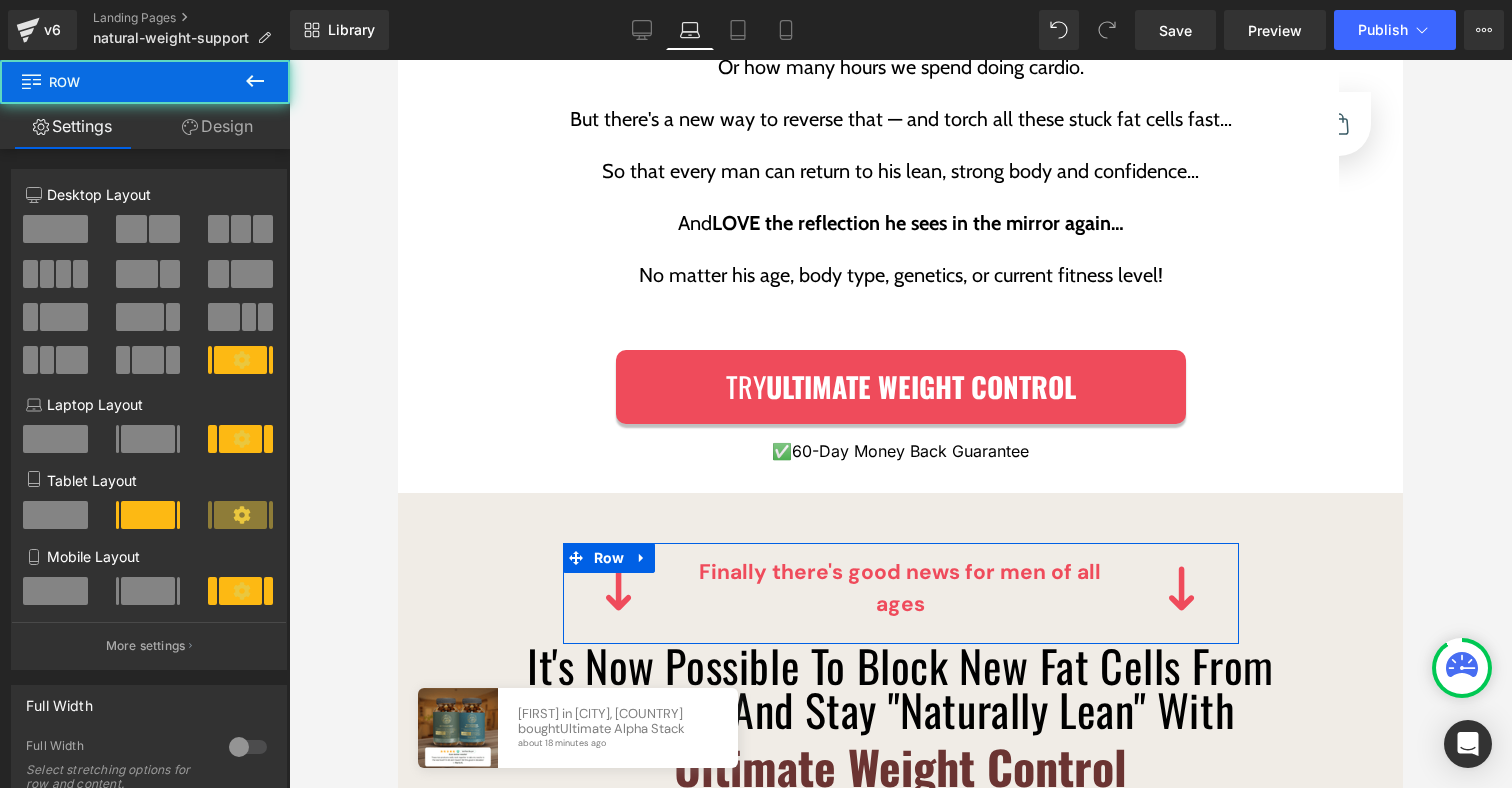 click on "Design" at bounding box center (217, 126) 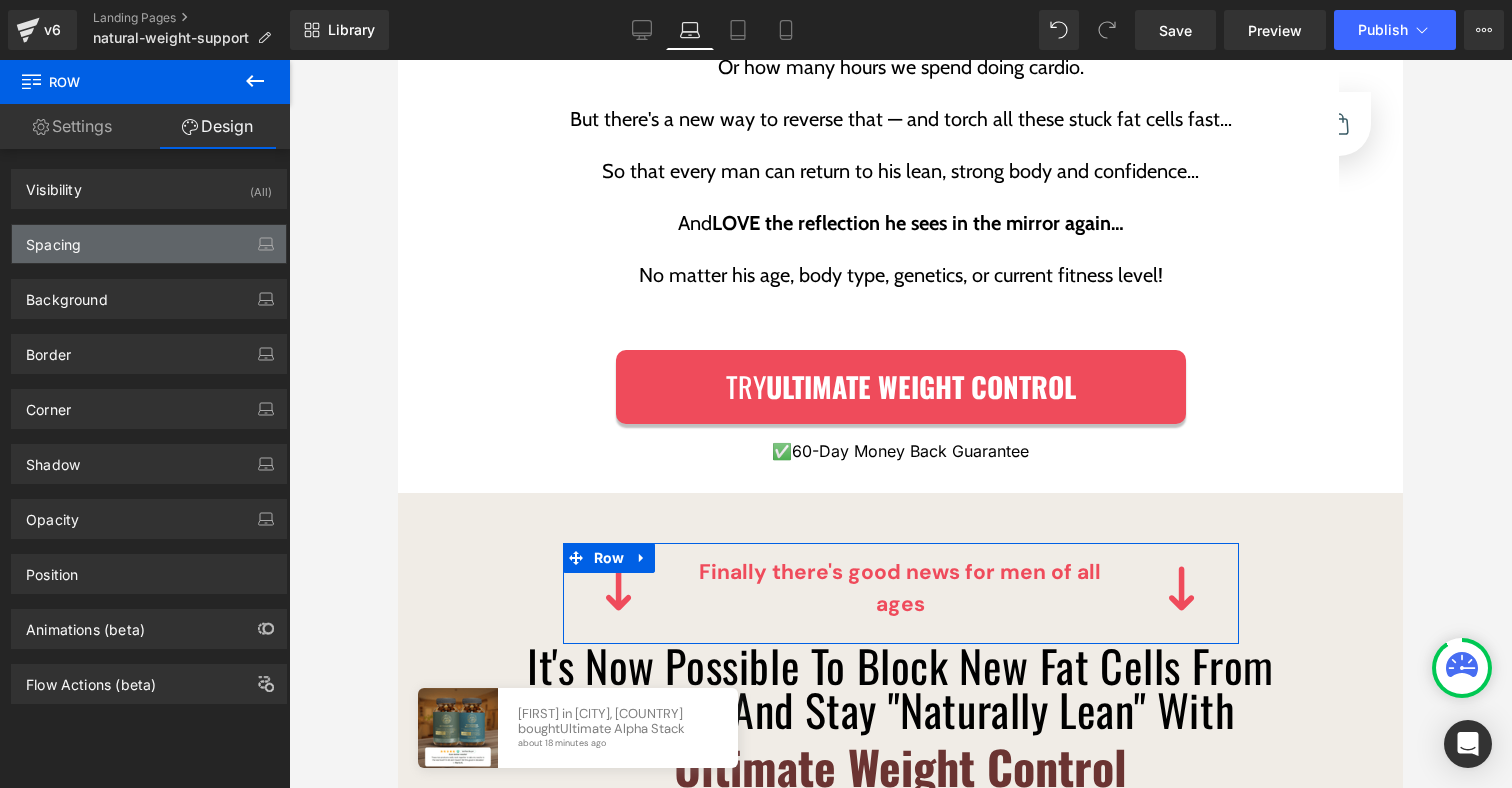 click on "Spacing" at bounding box center [149, 244] 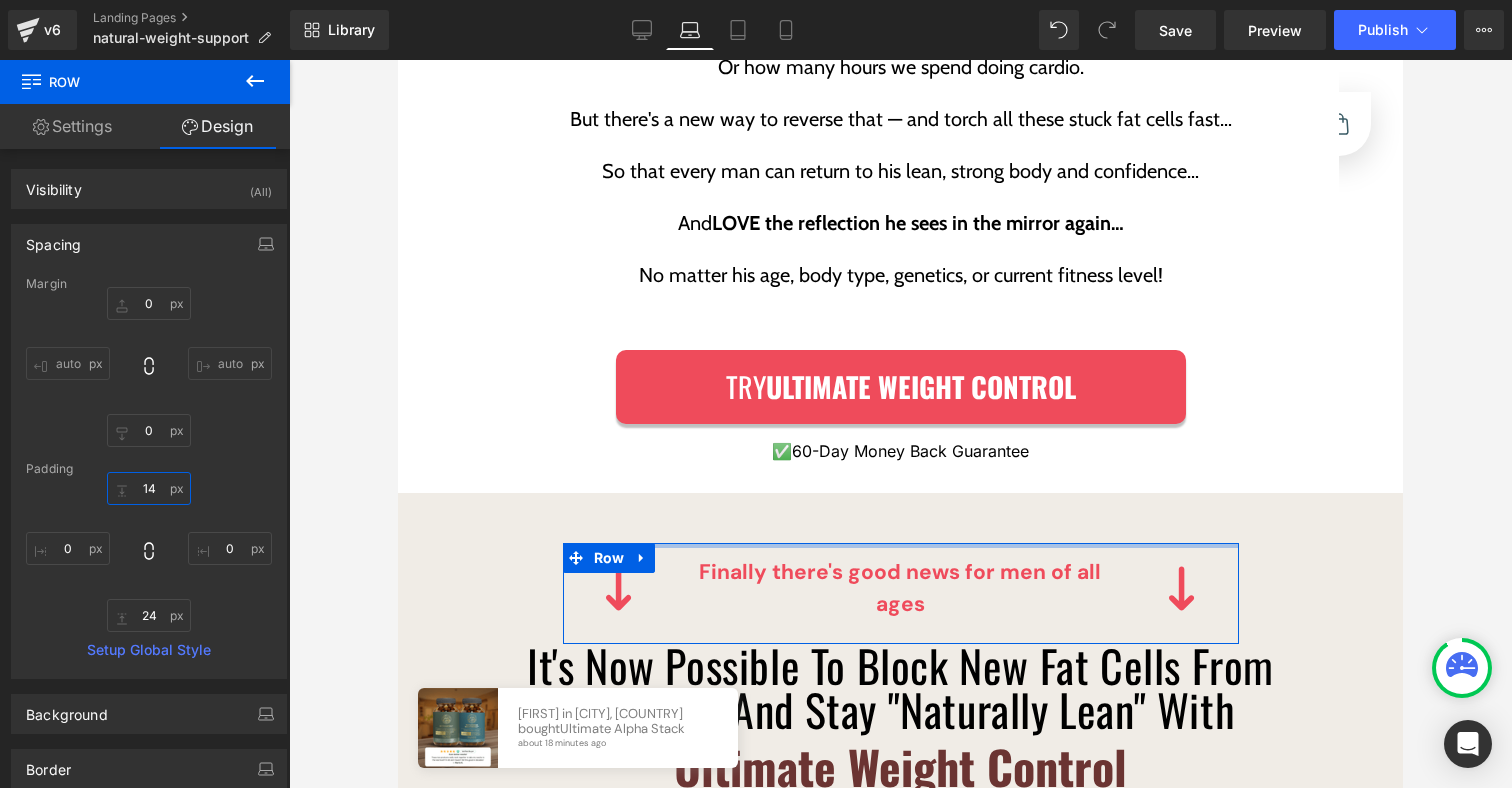 click on "14" at bounding box center (149, 488) 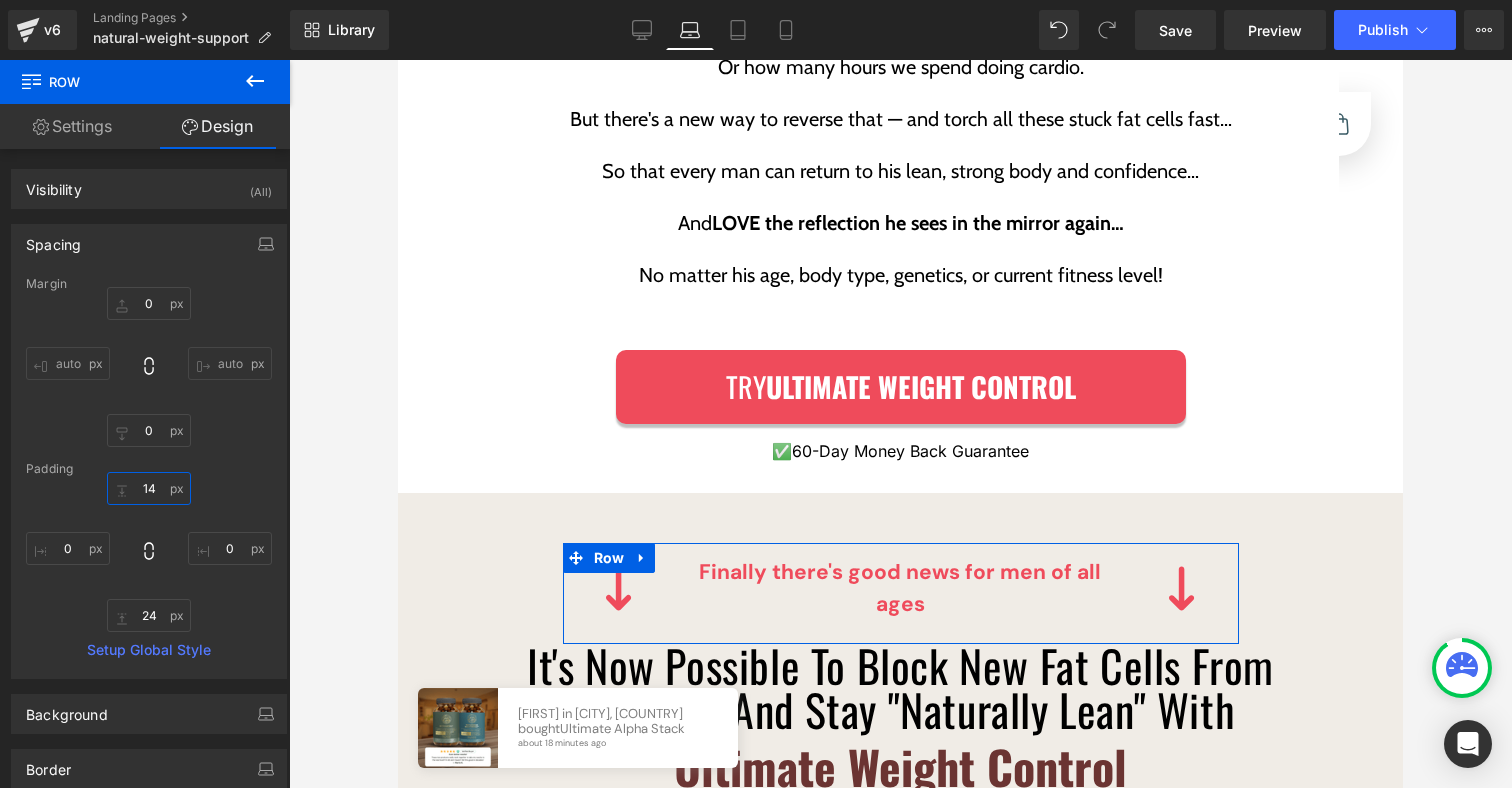 click on "14" at bounding box center (149, 488) 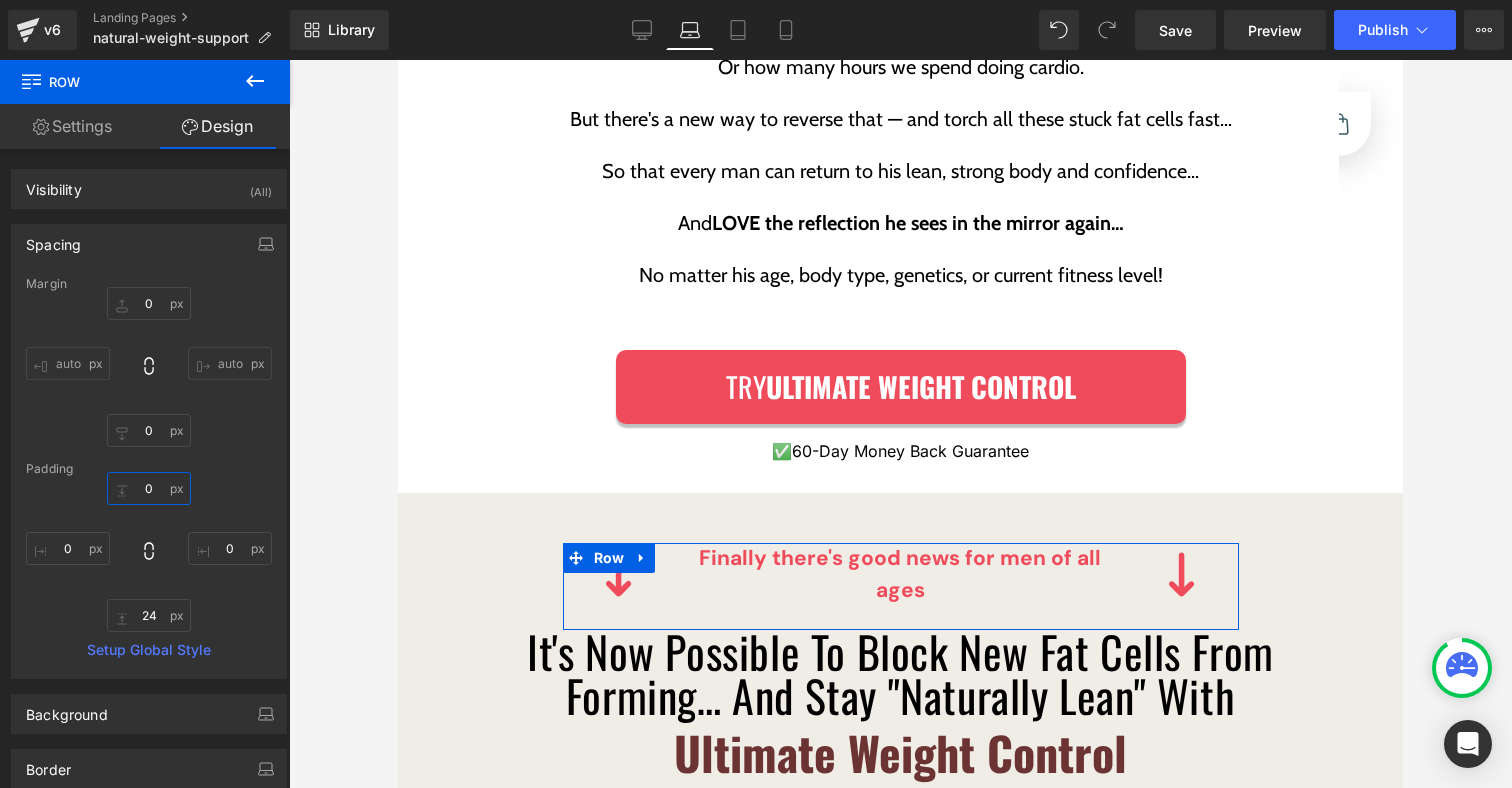 click on "0" at bounding box center (149, 488) 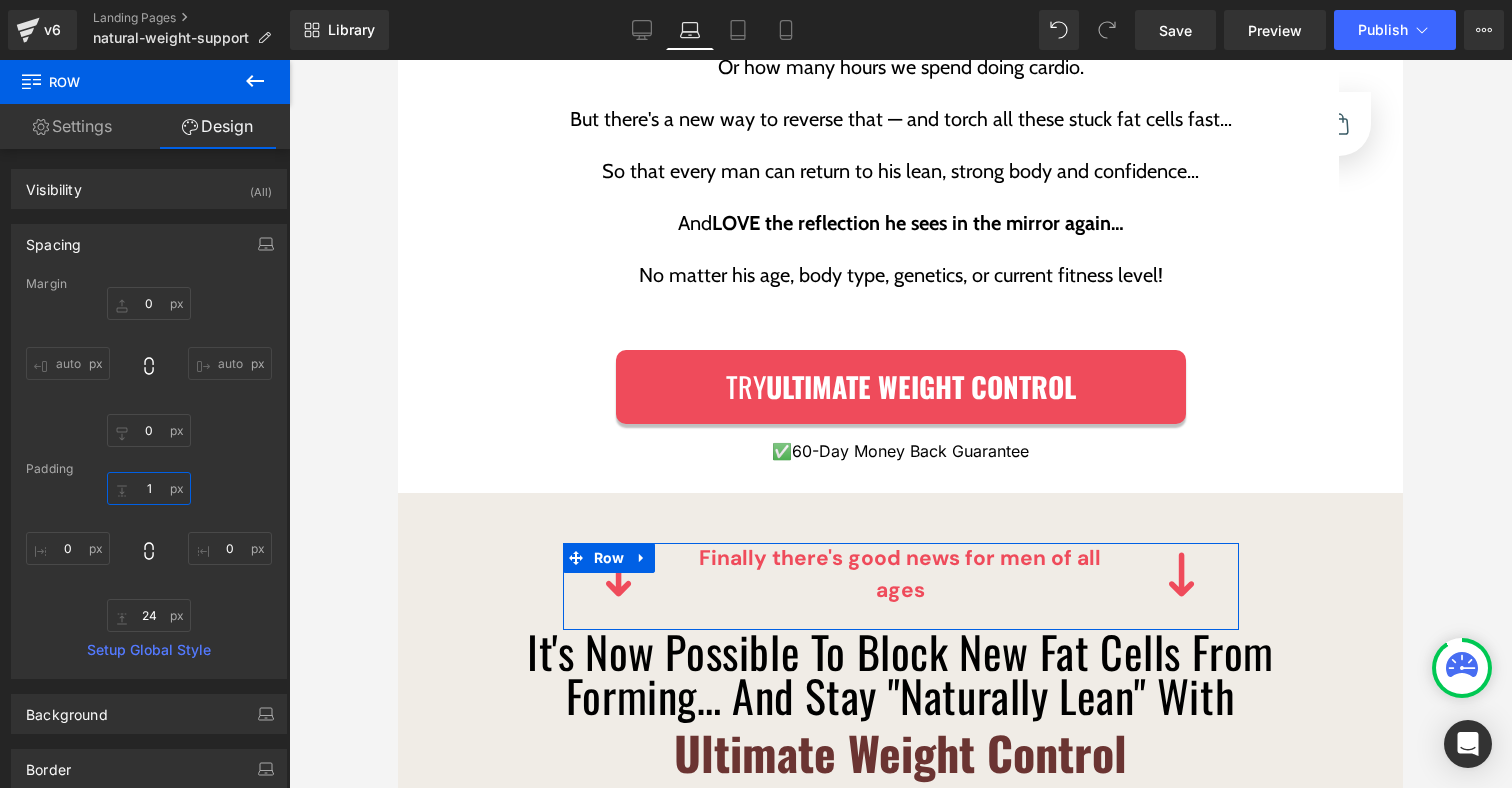 type on "10" 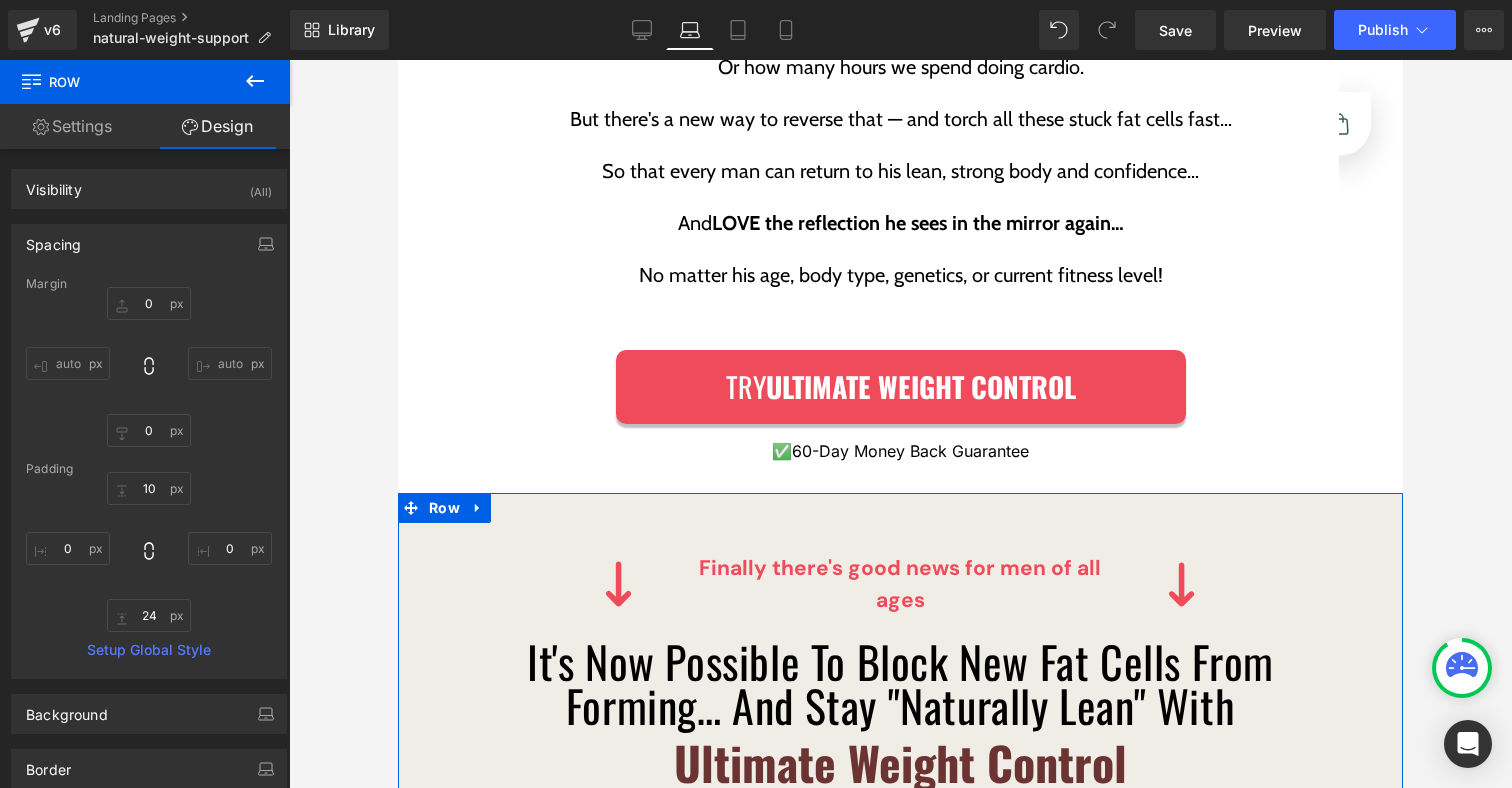 click on "Image         Finally there's good news for men of all ages Text Block         Image         Row         It's Now Possible To Block New Fat Cells From Forming… And Stay "Naturally Lean" With  Ultimate Weight Control Heading         Row         Image         Row         We have spent the last 8 years on the cutting-edge of male metabolic science... And after searching far and wide for the most groundbreaking, up-to-date clinical research on the planet … We have finally done it.... We've created the world's first and only 100% natural formula that packs the newest and most clinically-backed fat loss nutrients into a single capsule... To target the real, root cause of male weight gain as quickly, effectively and safely as possible… Text Block         Row         Row         Try   ULTIMATE WEIGHT CONTROL Button         ✅  60-Day Money Back Guarantee Text Block         Row" at bounding box center [900, 1076] 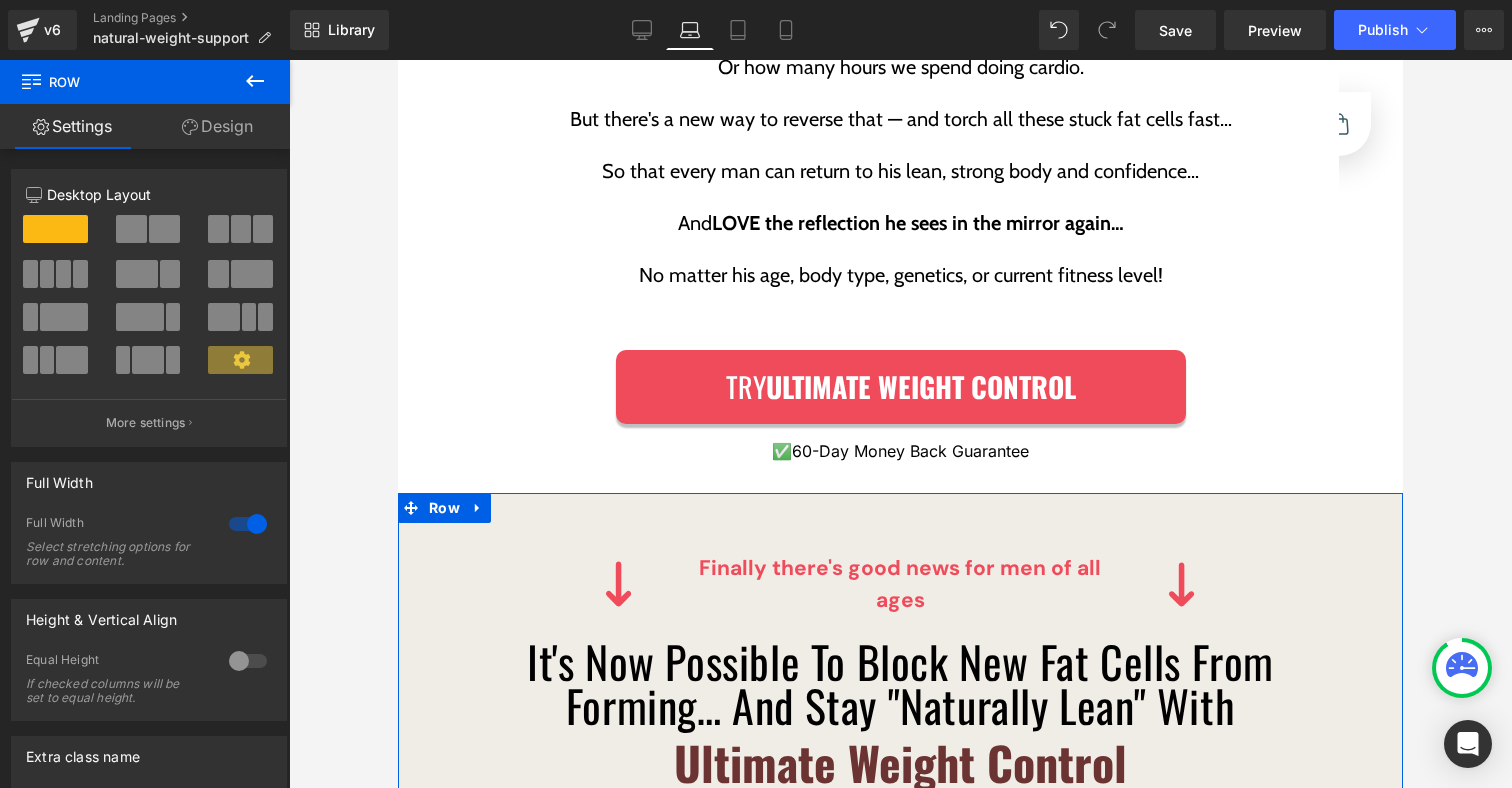 click on "Design" at bounding box center [217, 126] 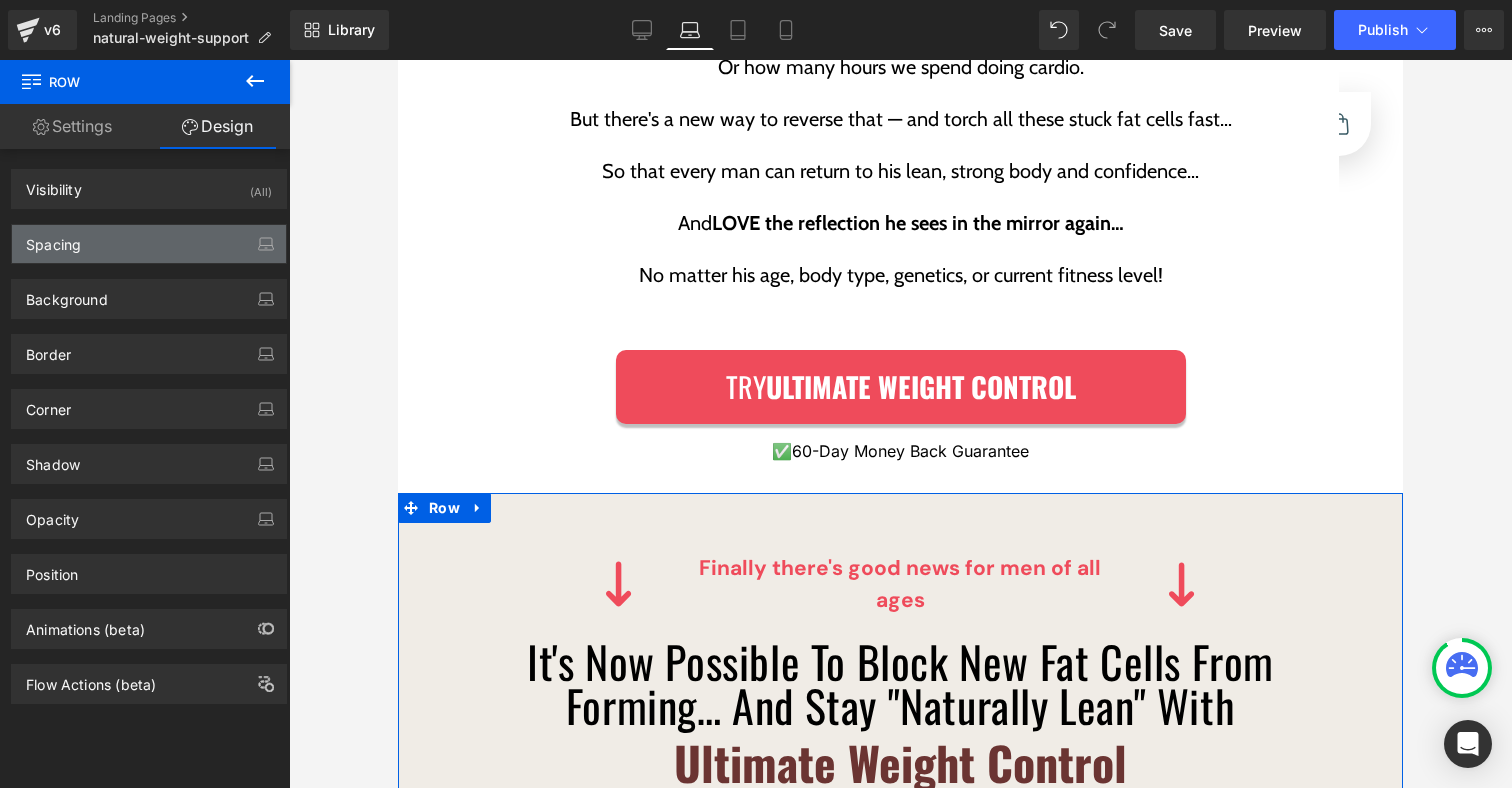 click on "Spacing" at bounding box center (149, 244) 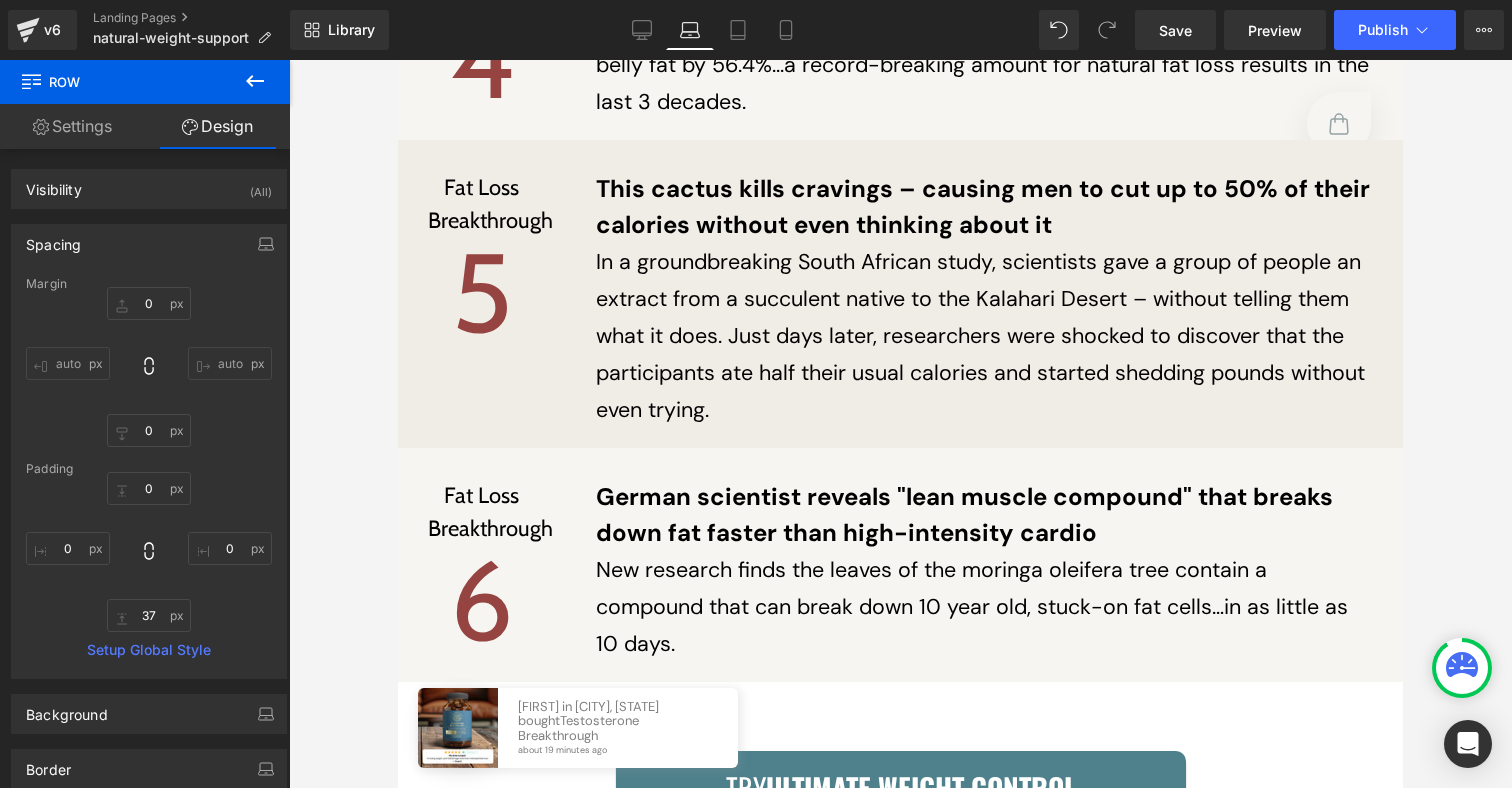 scroll, scrollTop: 7287, scrollLeft: 0, axis: vertical 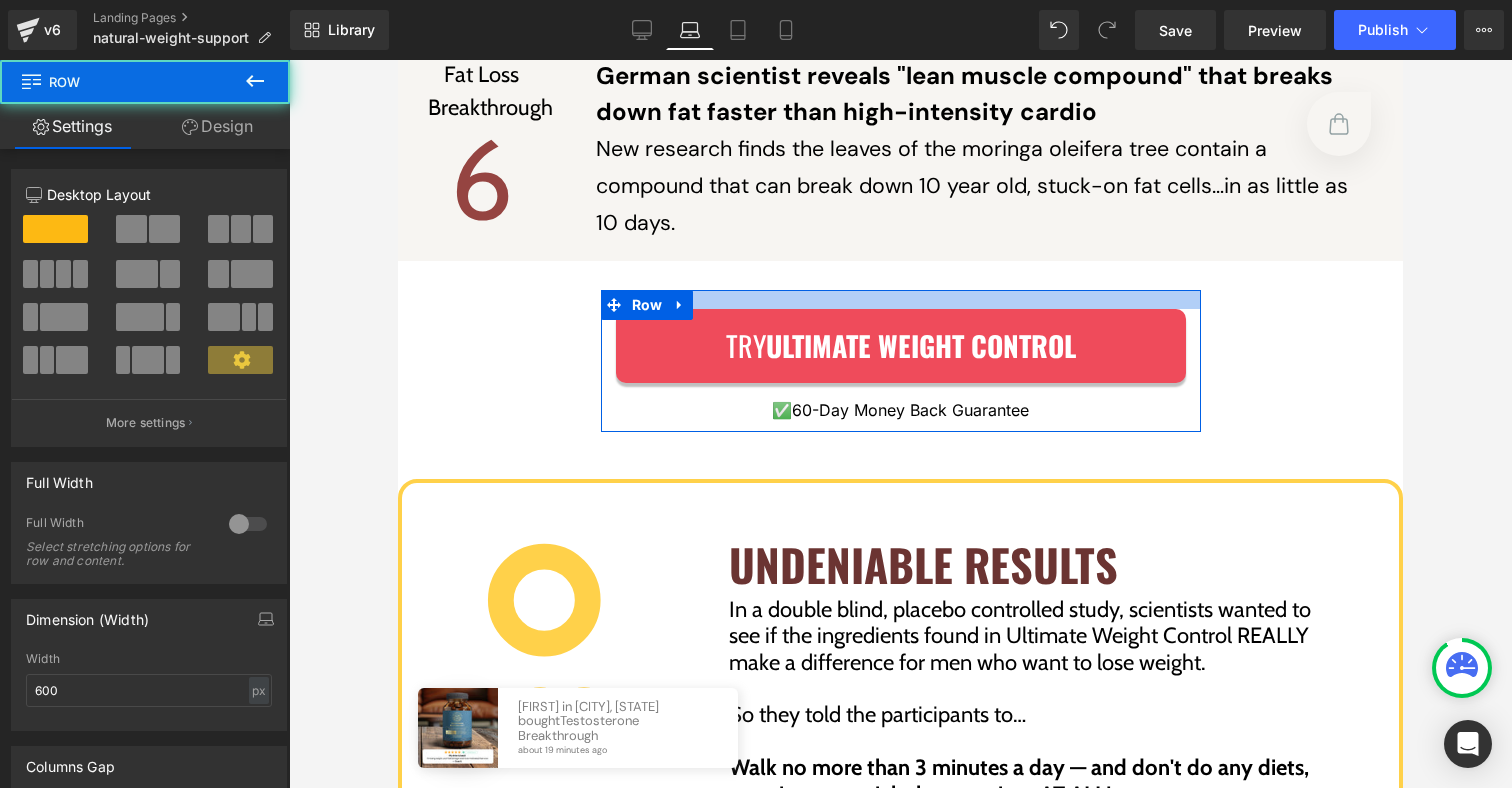 drag, startPoint x: 787, startPoint y: 283, endPoint x: 793, endPoint y: 261, distance: 22.803509 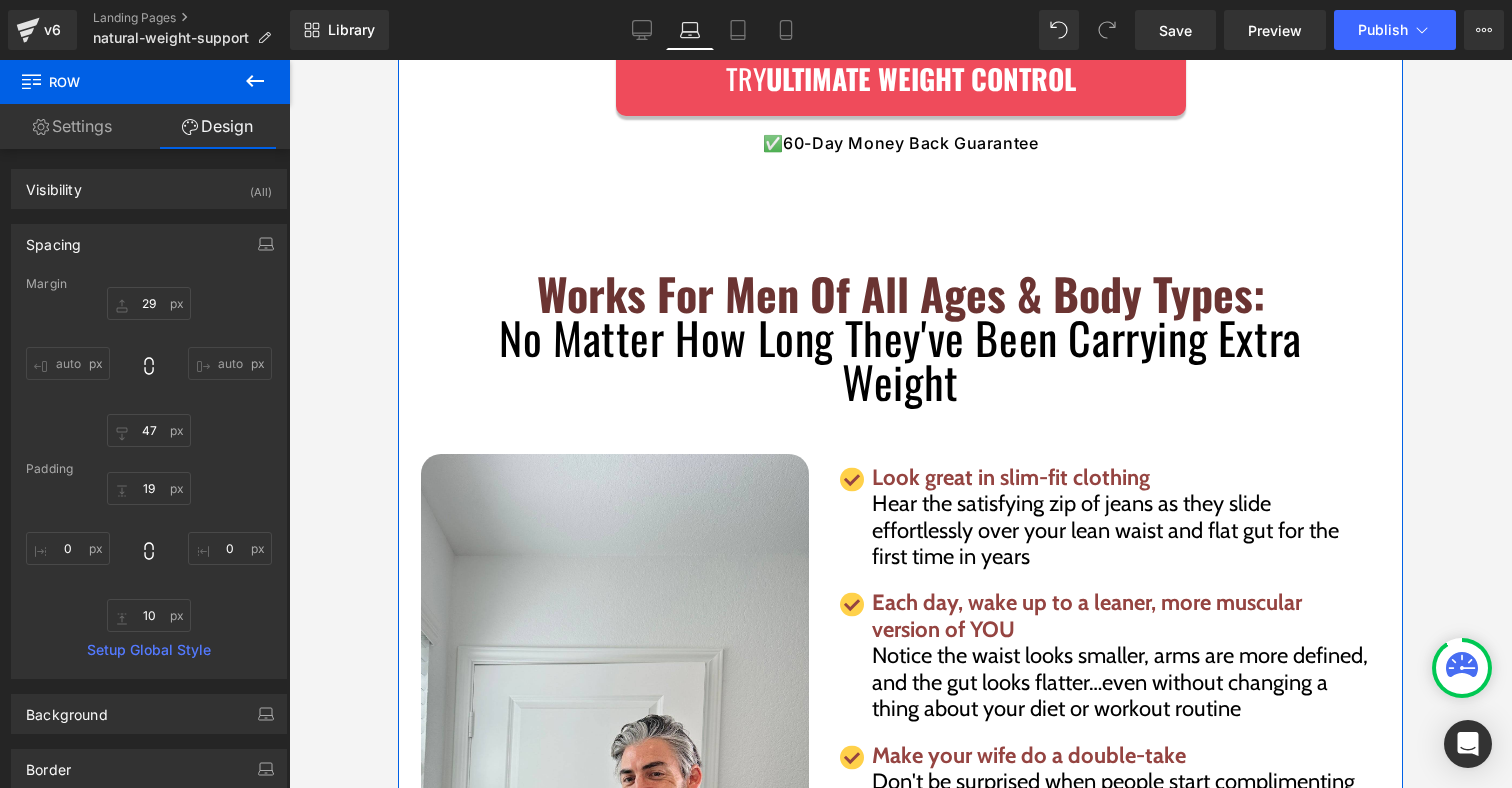 scroll, scrollTop: 10275, scrollLeft: 0, axis: vertical 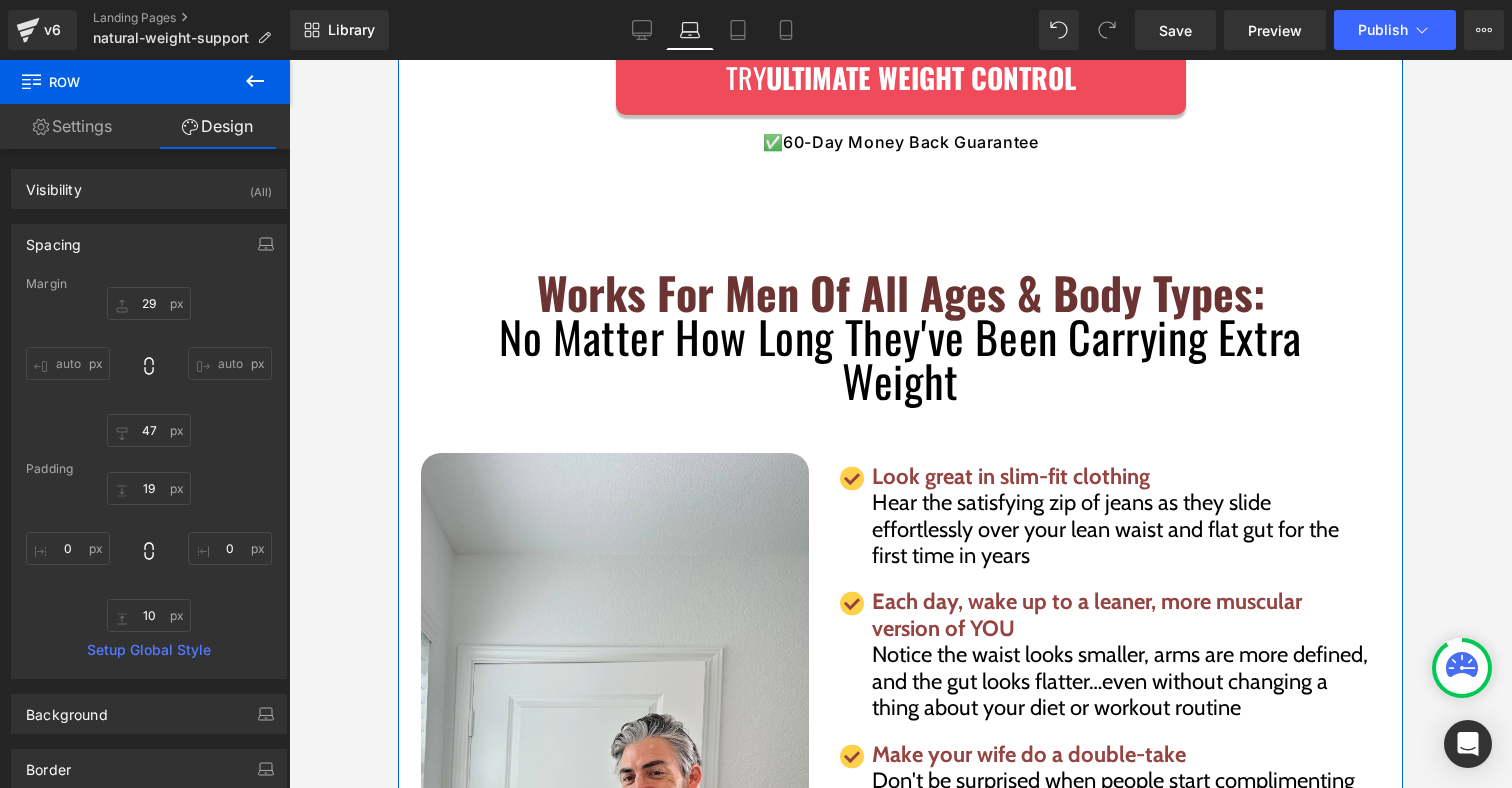 click on "Works For Men Of All Ages & Body Types: No Matter How Long They've Been Carrying Extra Weight Heading         Row" at bounding box center (901, 327) 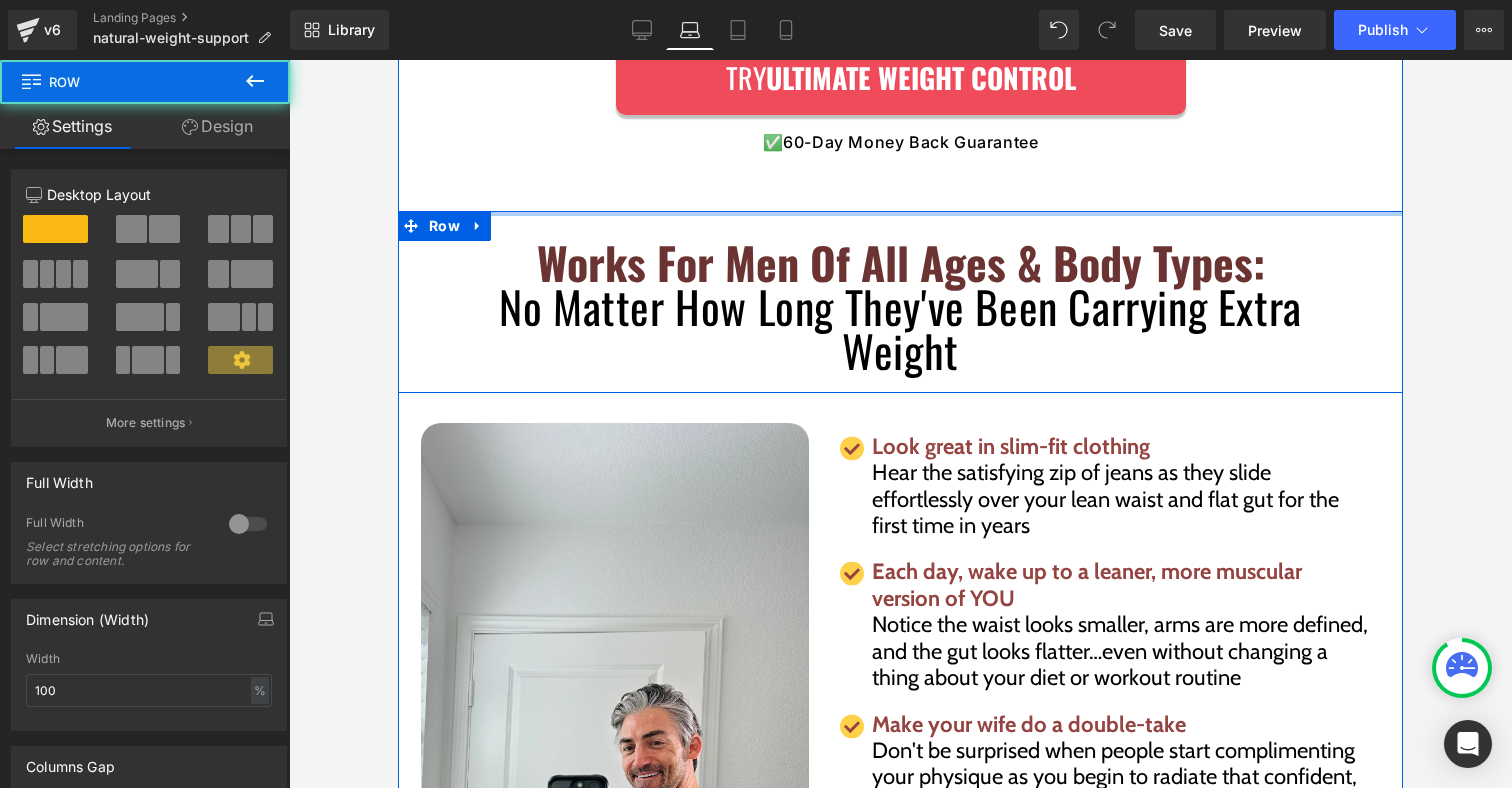 drag, startPoint x: 783, startPoint y: 166, endPoint x: 788, endPoint y: 98, distance: 68.18358 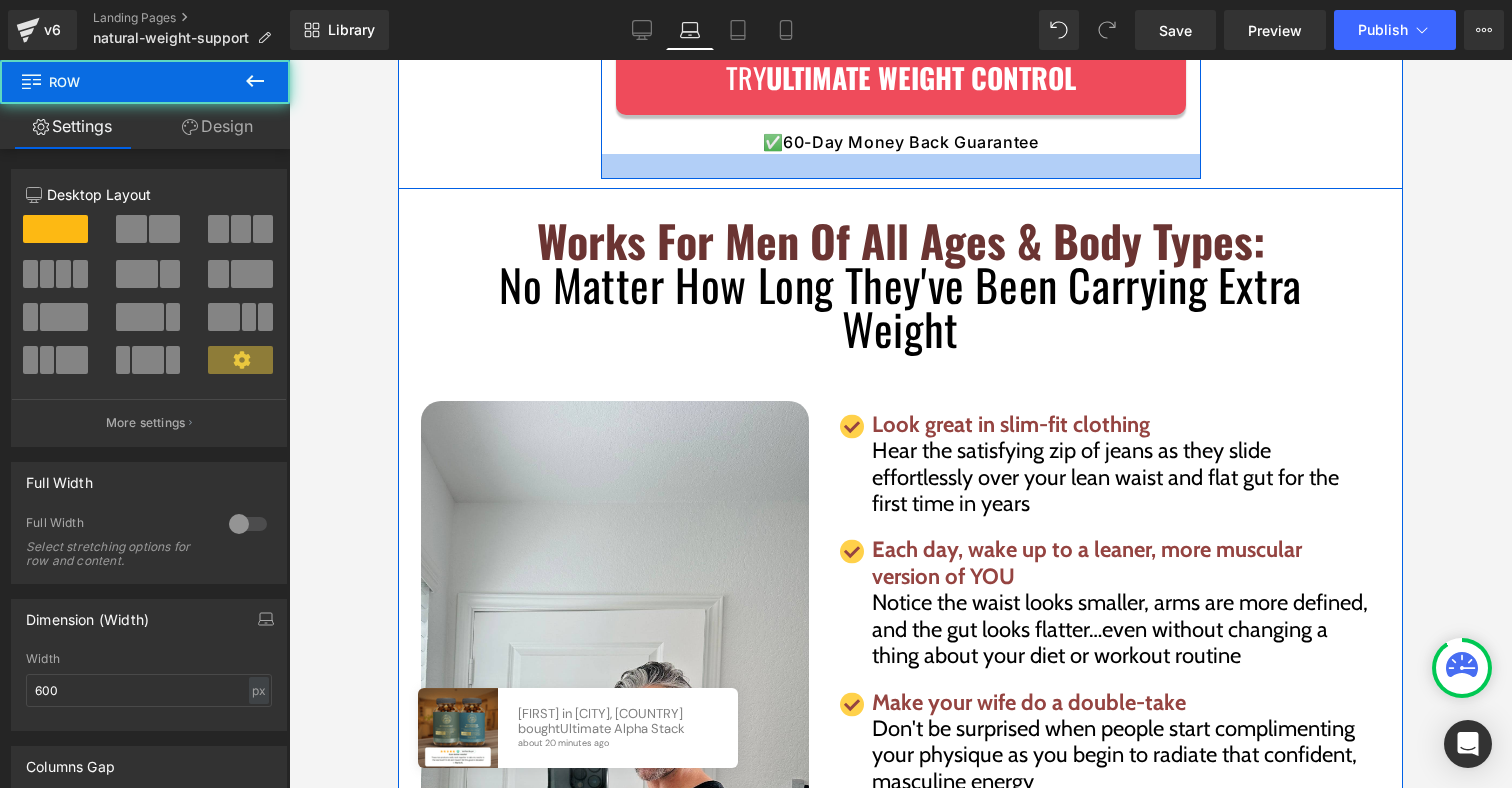 click at bounding box center [901, 166] 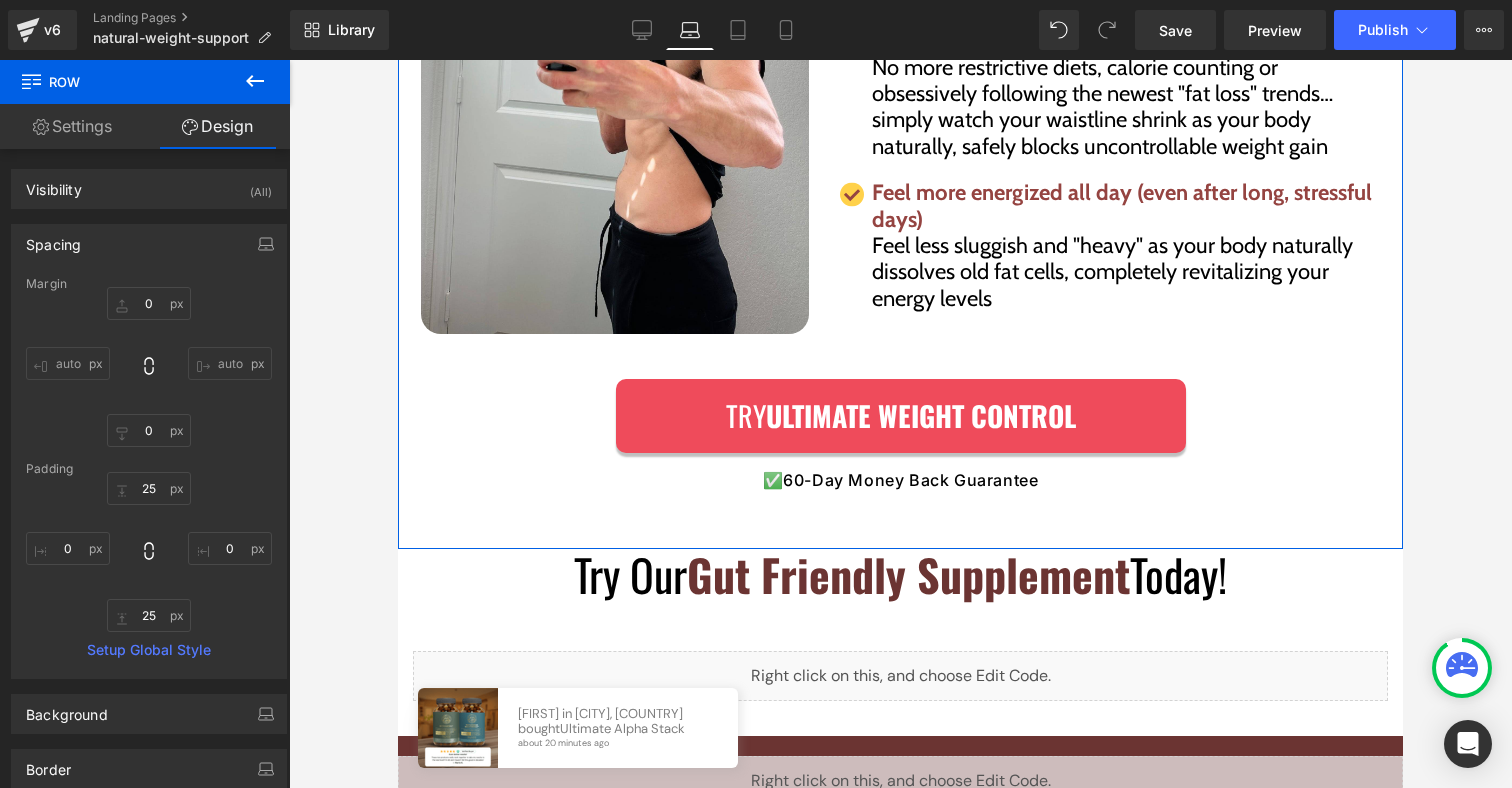 scroll, scrollTop: 11302, scrollLeft: 0, axis: vertical 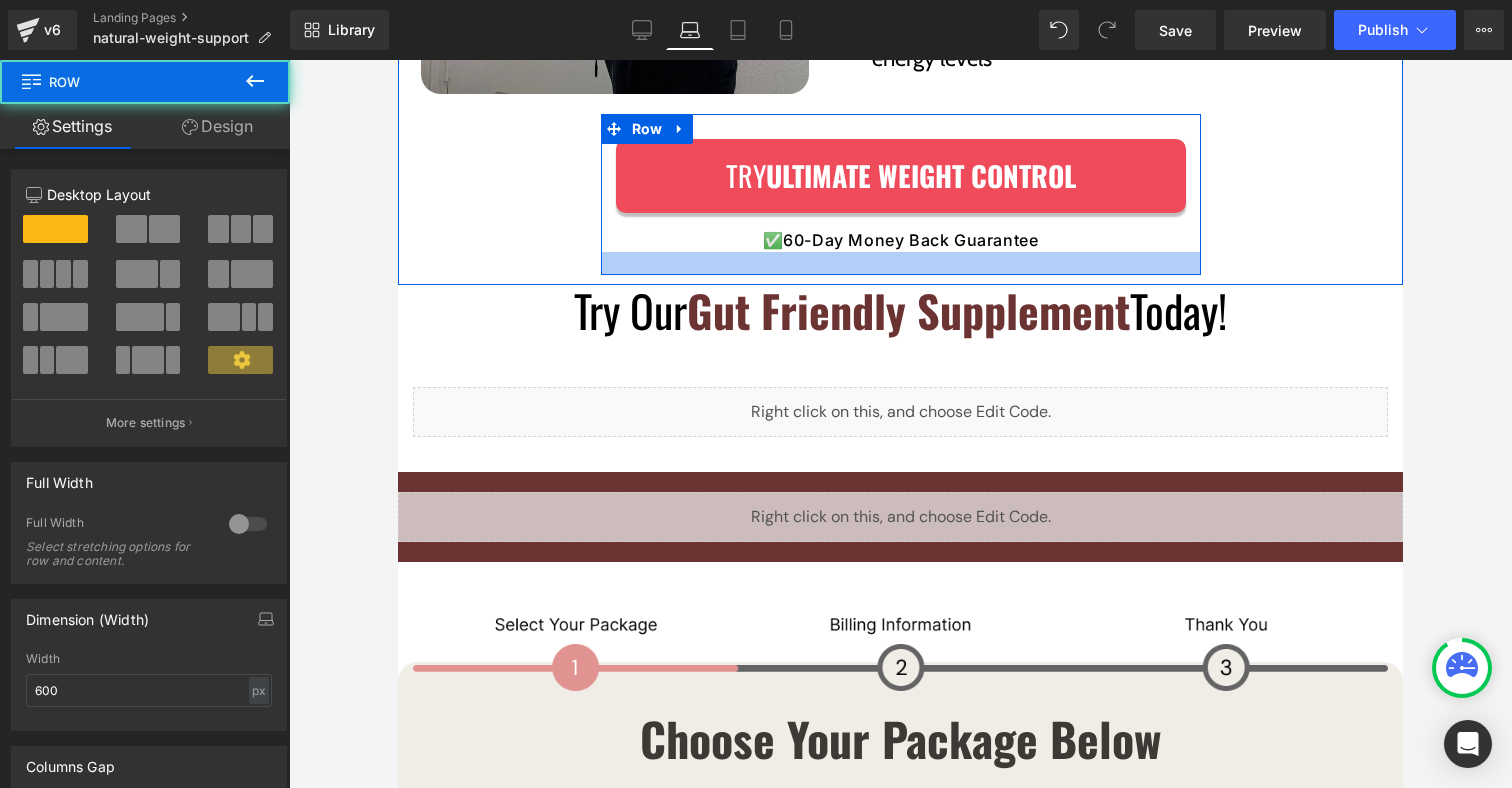 drag, startPoint x: 845, startPoint y: 262, endPoint x: 845, endPoint y: 238, distance: 24 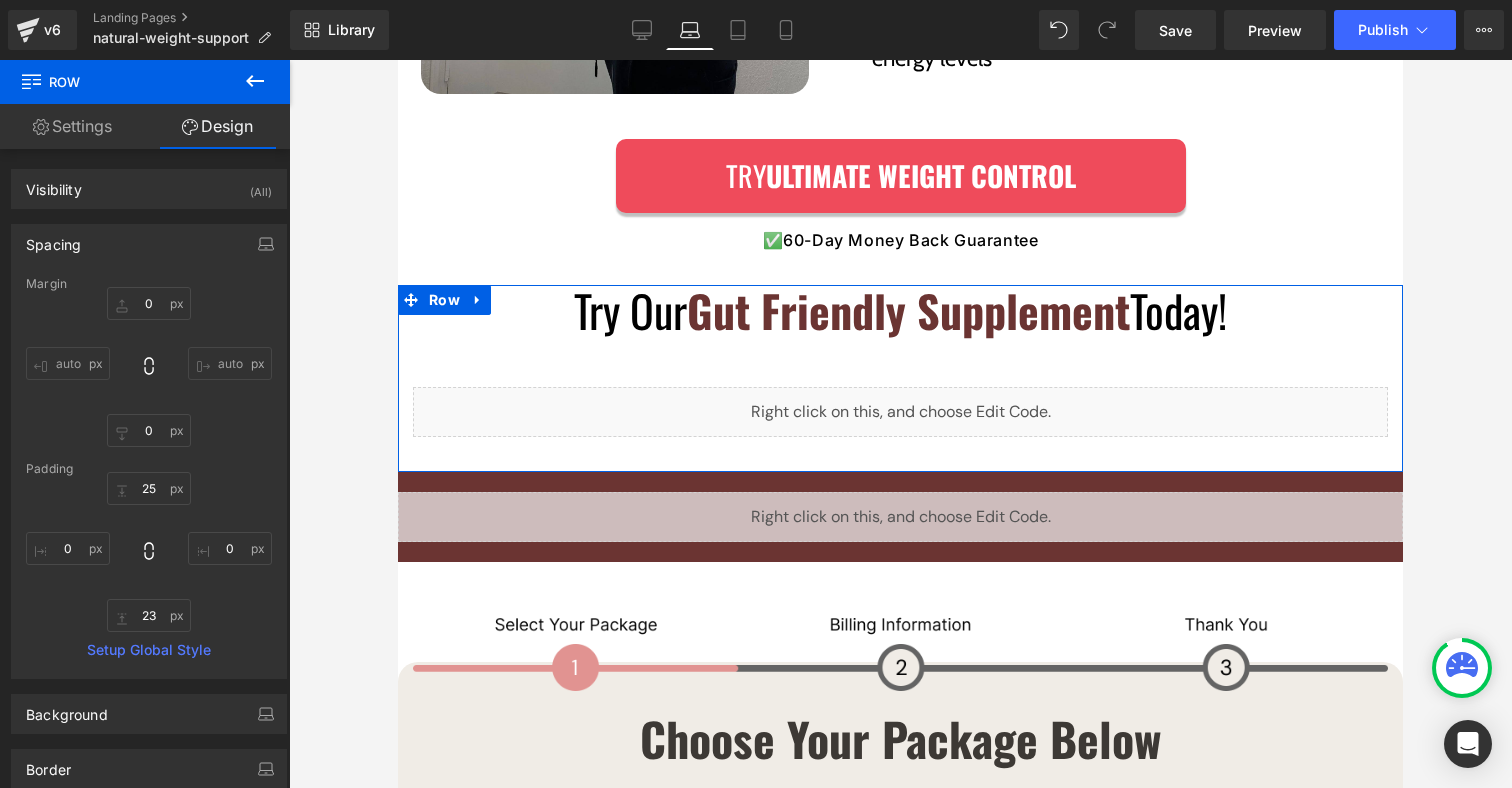 click on "Gut Friendly Supplement" at bounding box center [908, 310] 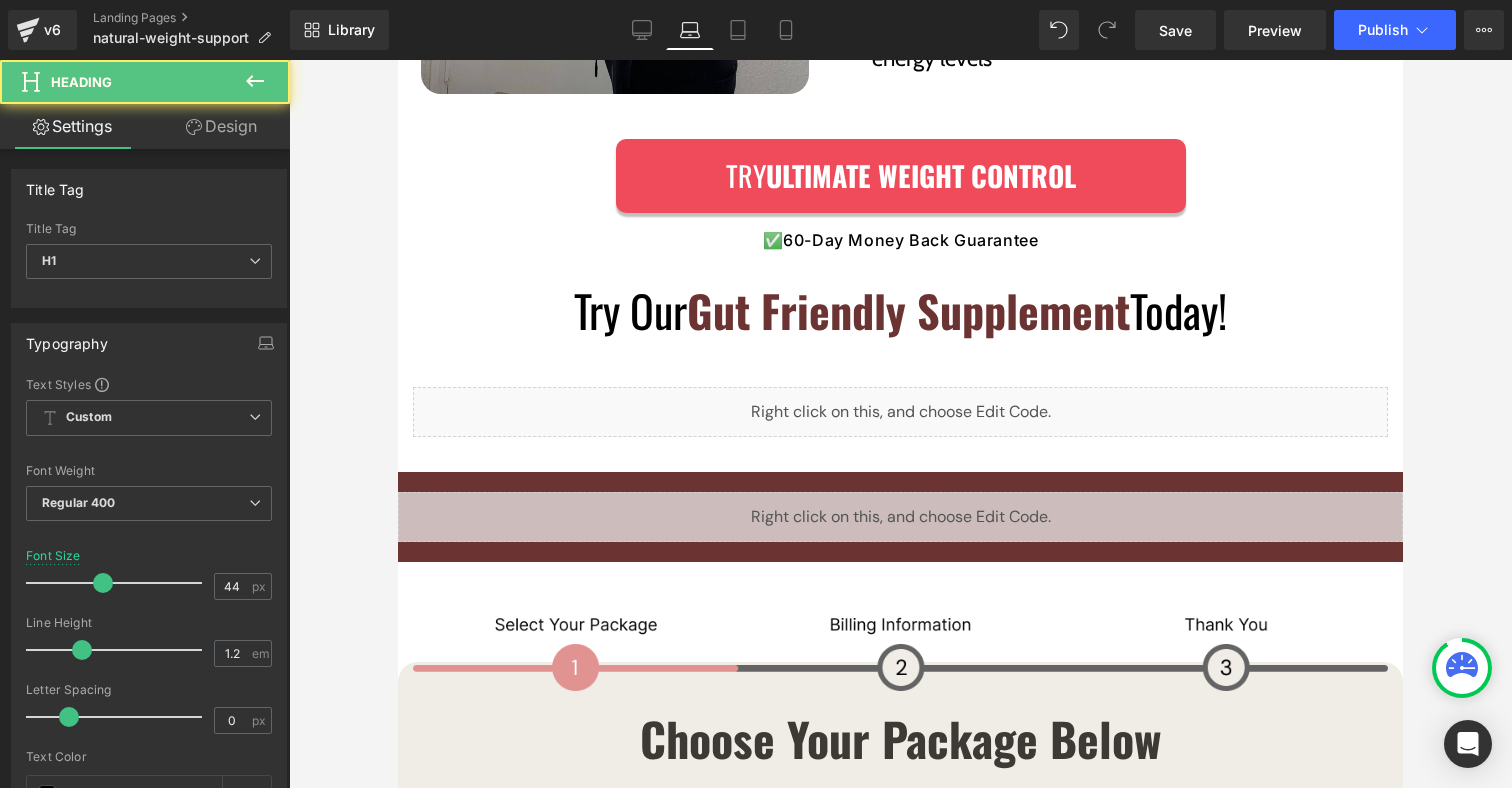 drag, startPoint x: 205, startPoint y: 127, endPoint x: 113, endPoint y: 247, distance: 151.20847 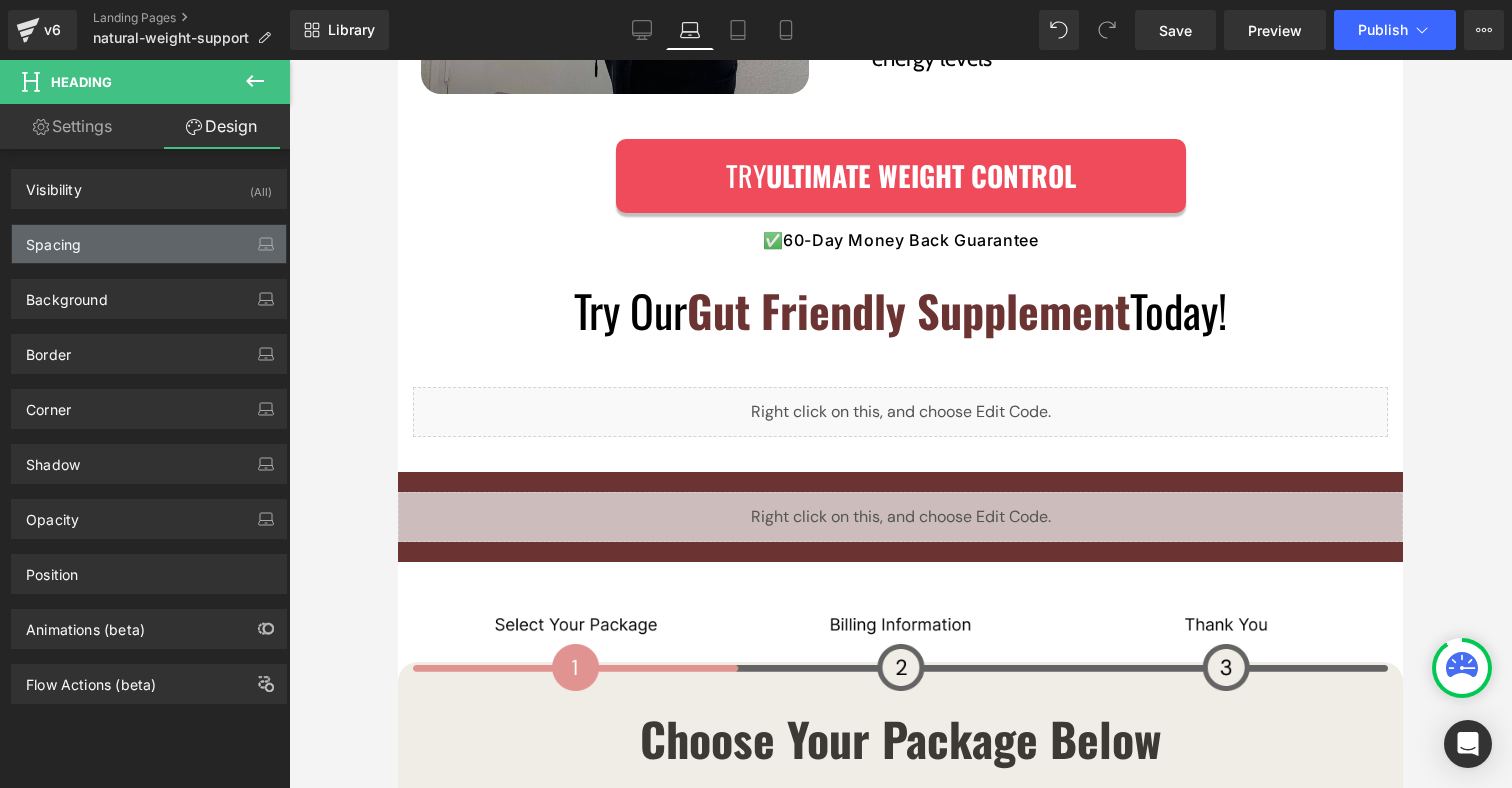 click on "Spacing" at bounding box center [149, 244] 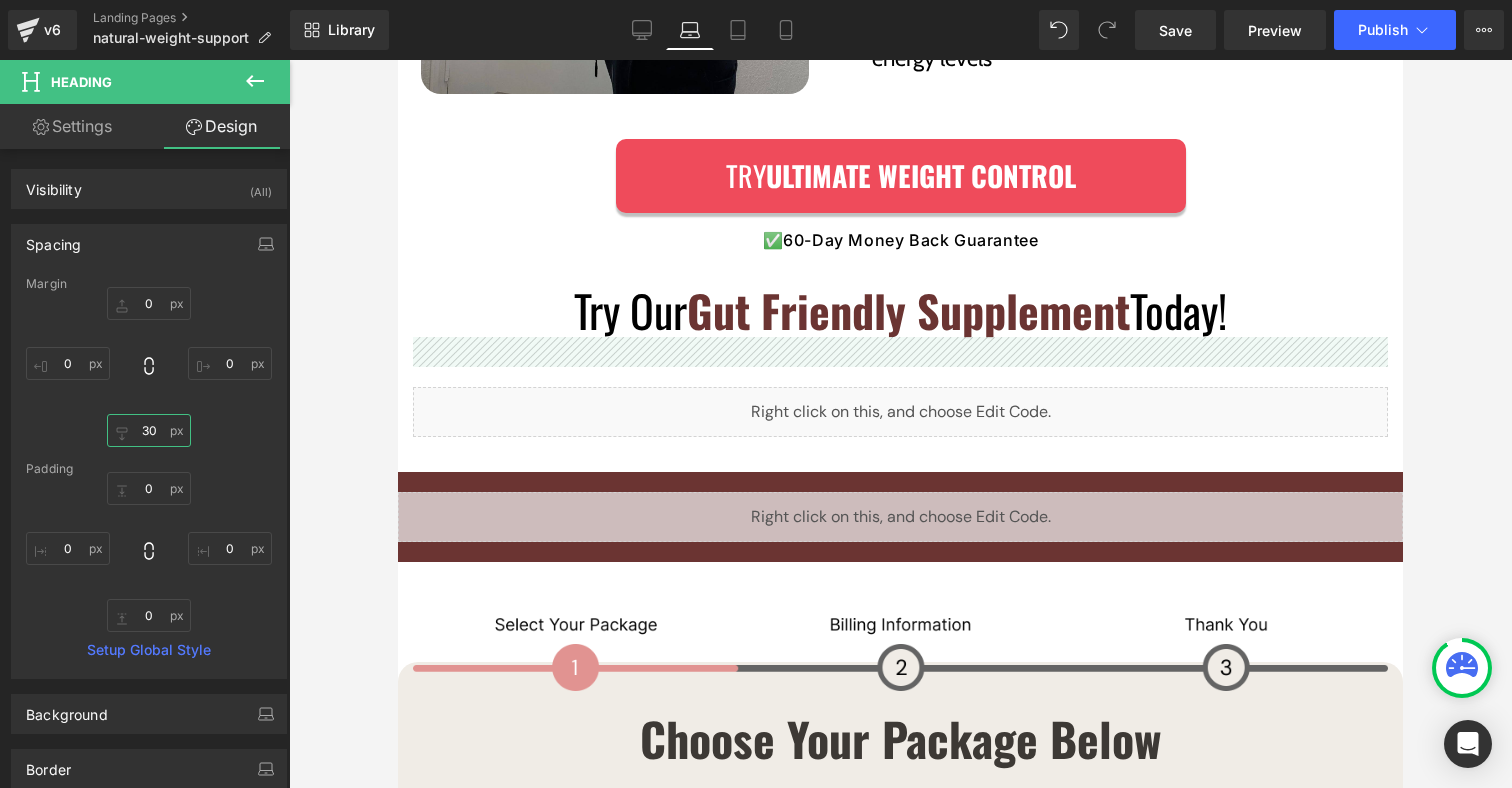 click at bounding box center (149, 430) 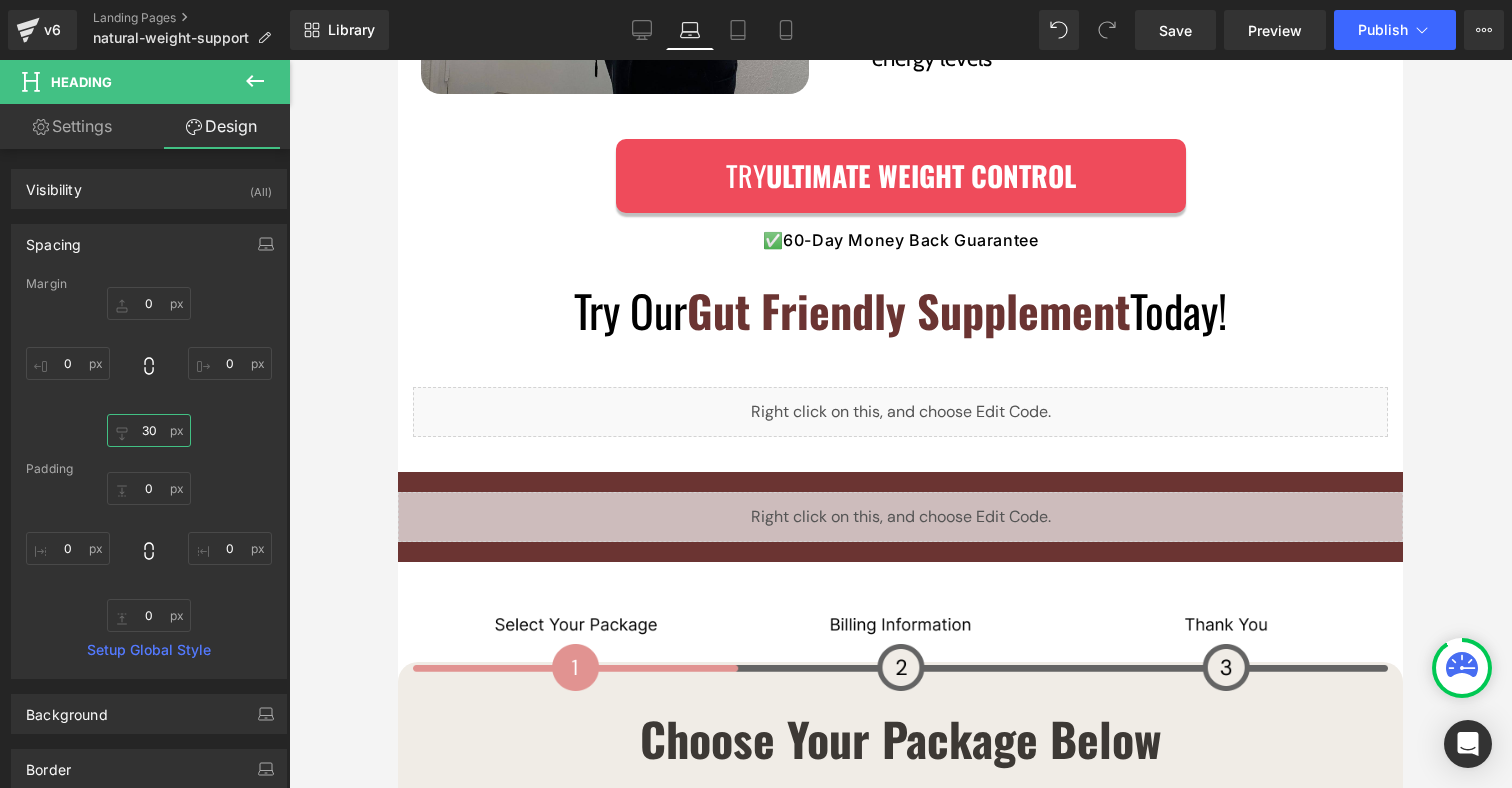 type on "10" 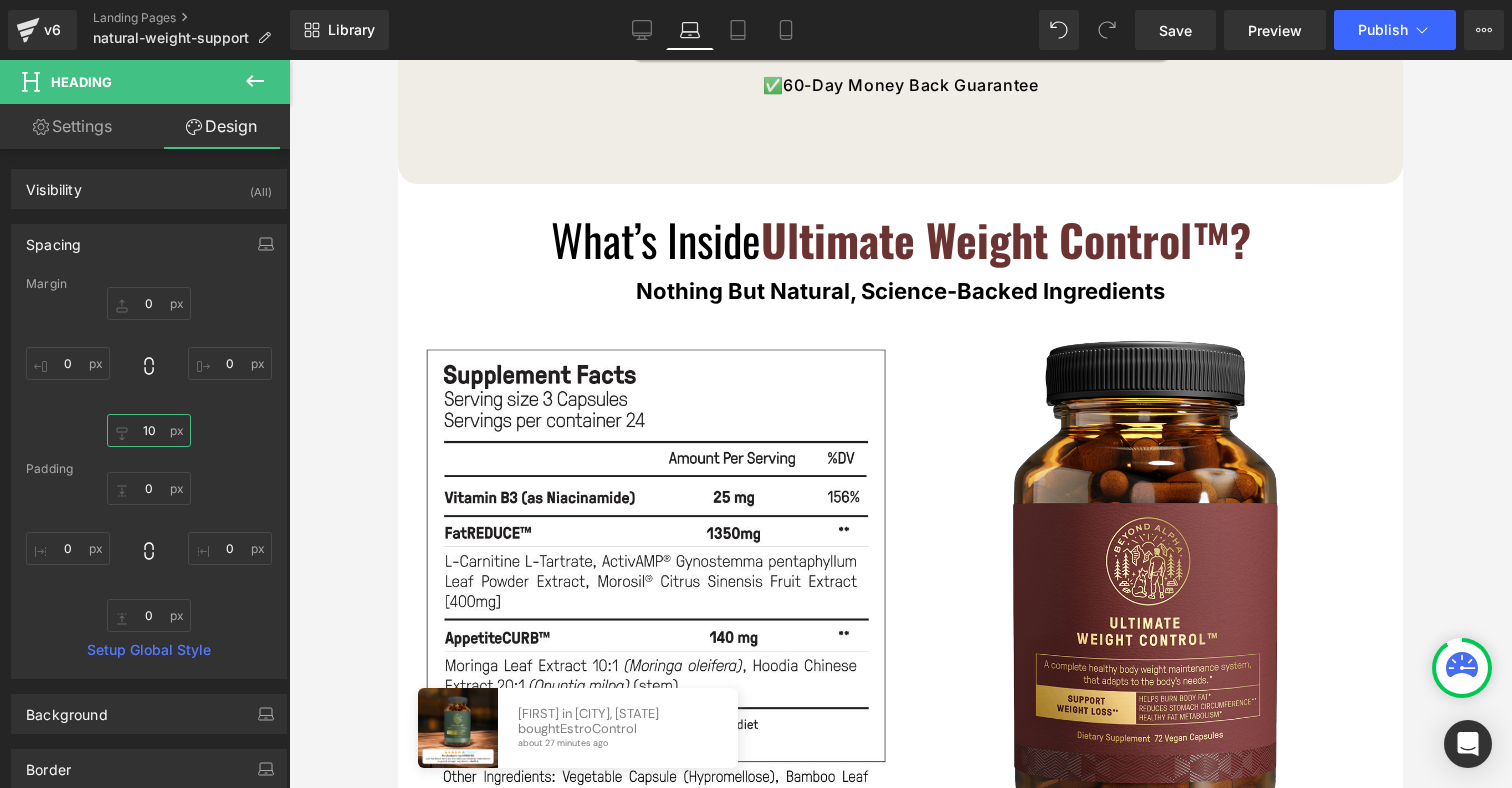scroll, scrollTop: 13902, scrollLeft: 0, axis: vertical 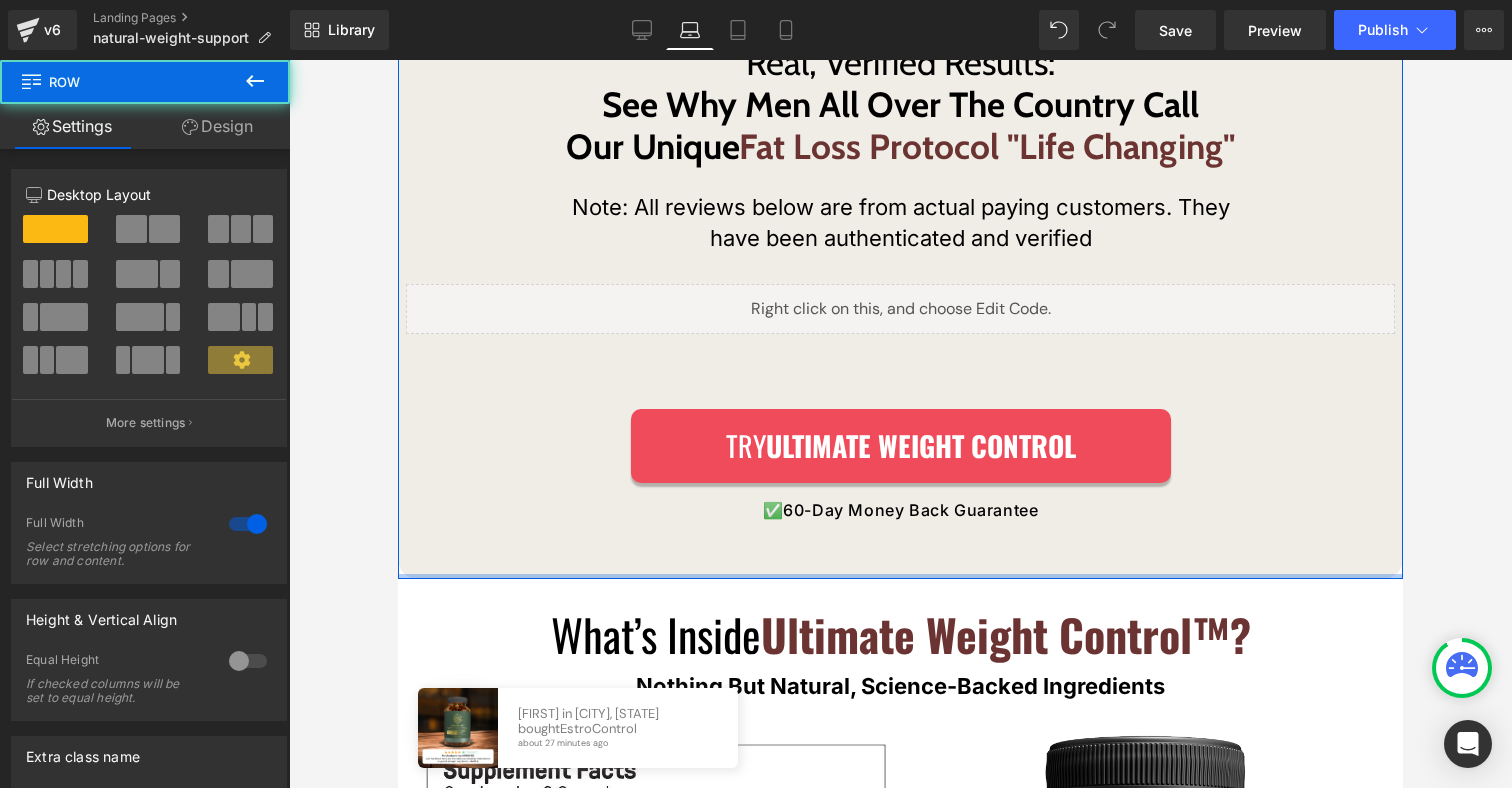 drag, startPoint x: 863, startPoint y: 577, endPoint x: 864, endPoint y: 487, distance: 90.005554 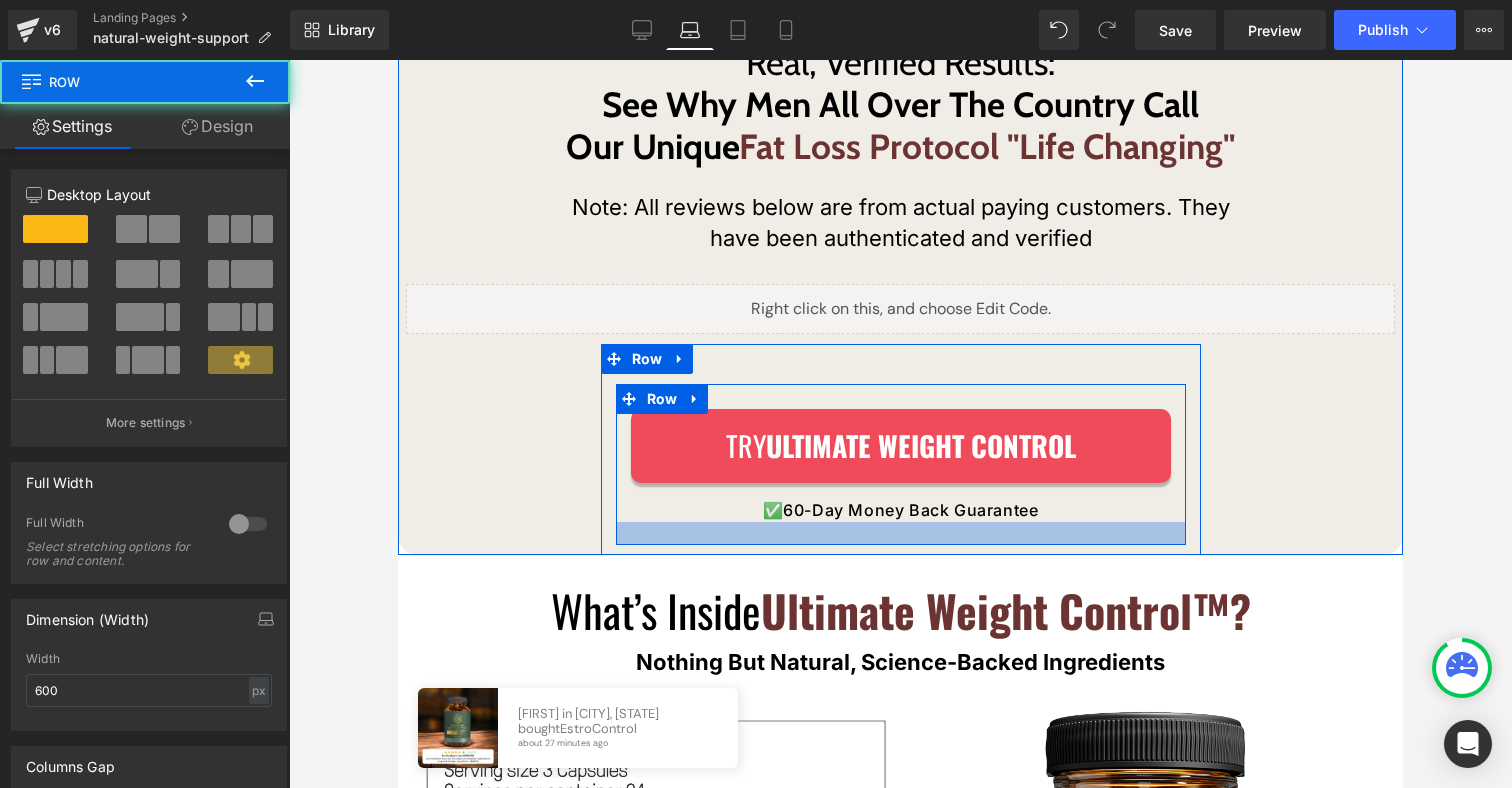 drag, startPoint x: 873, startPoint y: 540, endPoint x: 874, endPoint y: 518, distance: 22.022715 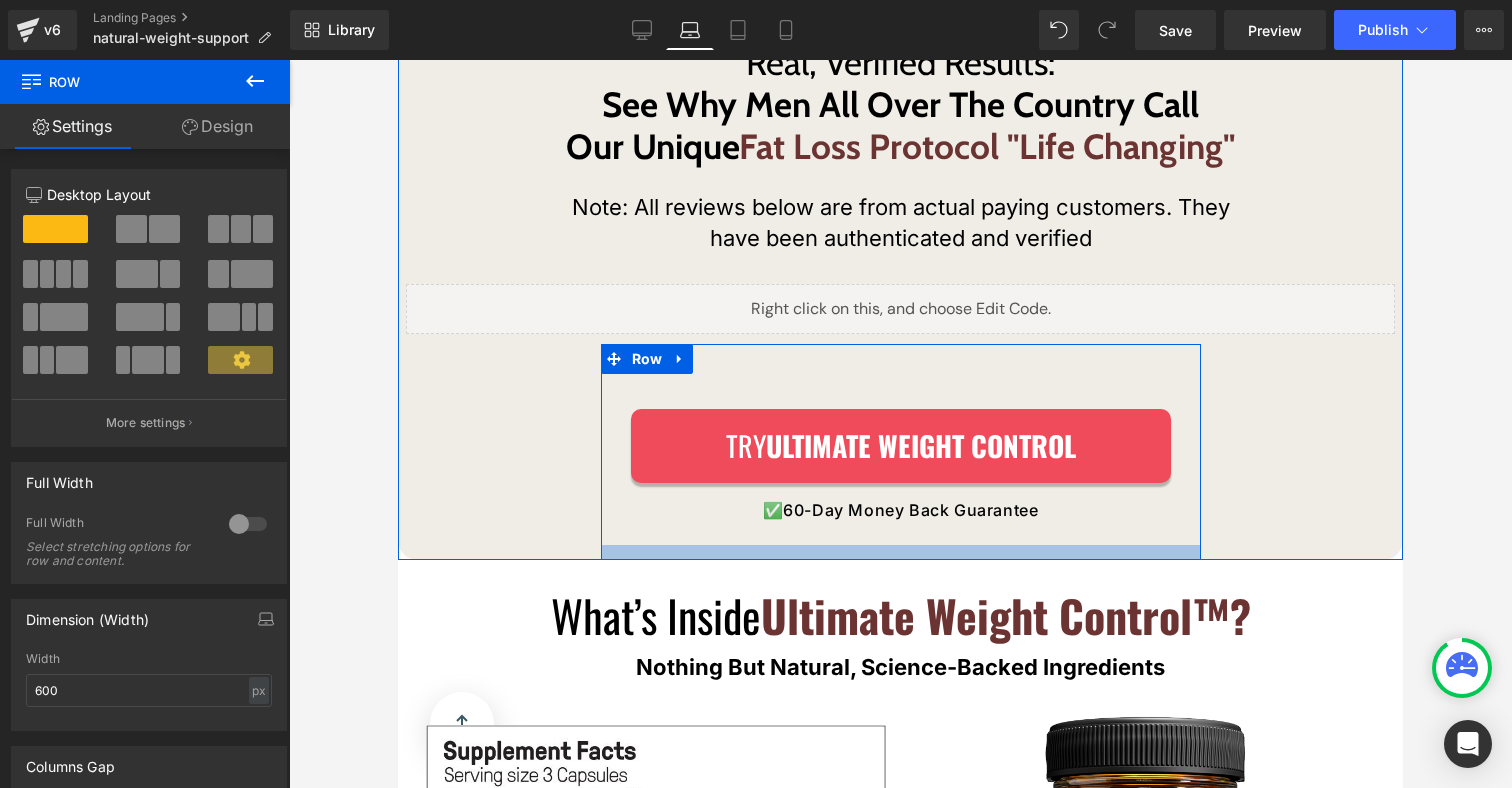 click at bounding box center (901, 552) 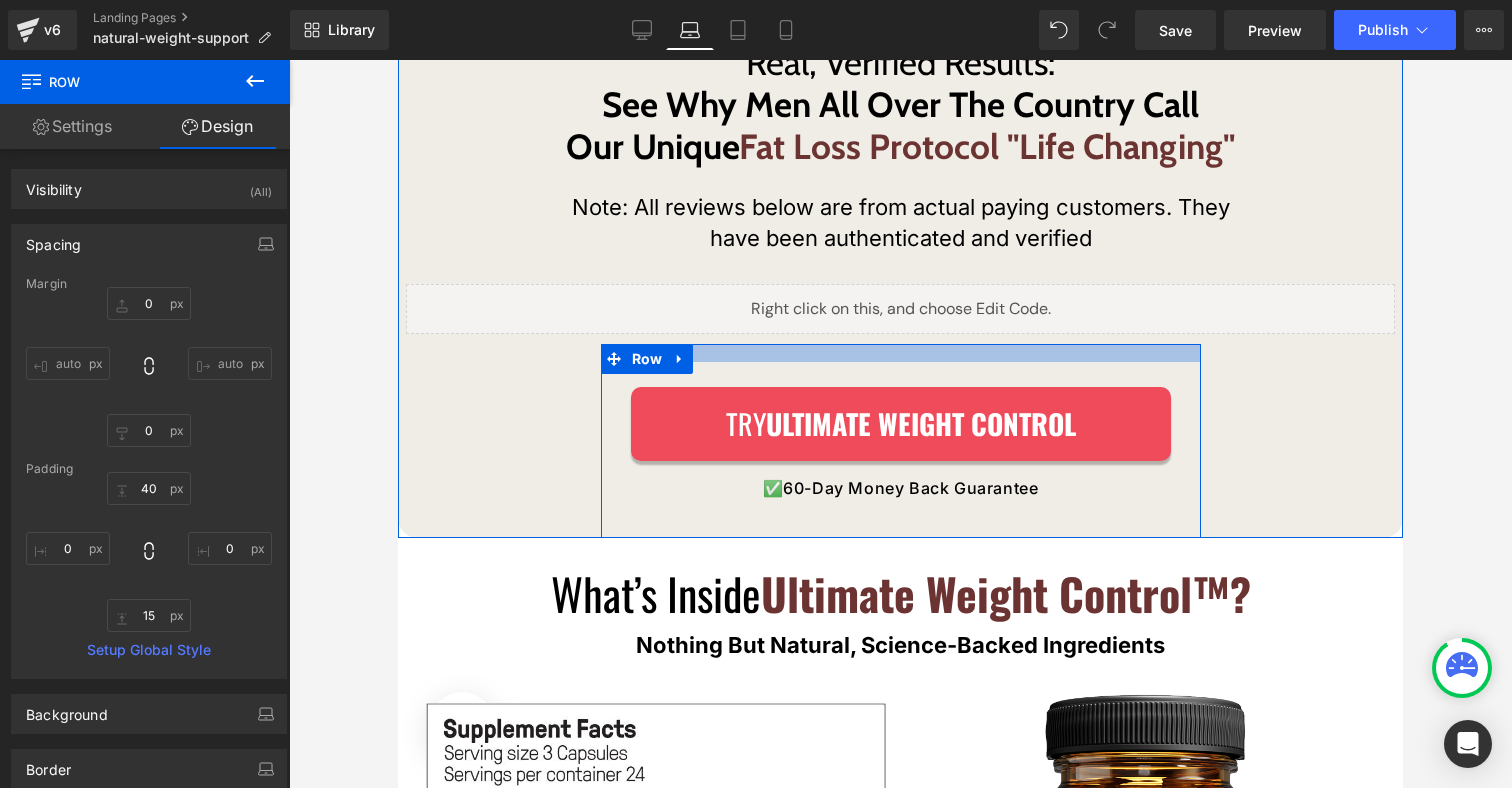 drag, startPoint x: 827, startPoint y: 343, endPoint x: 827, endPoint y: 321, distance: 22 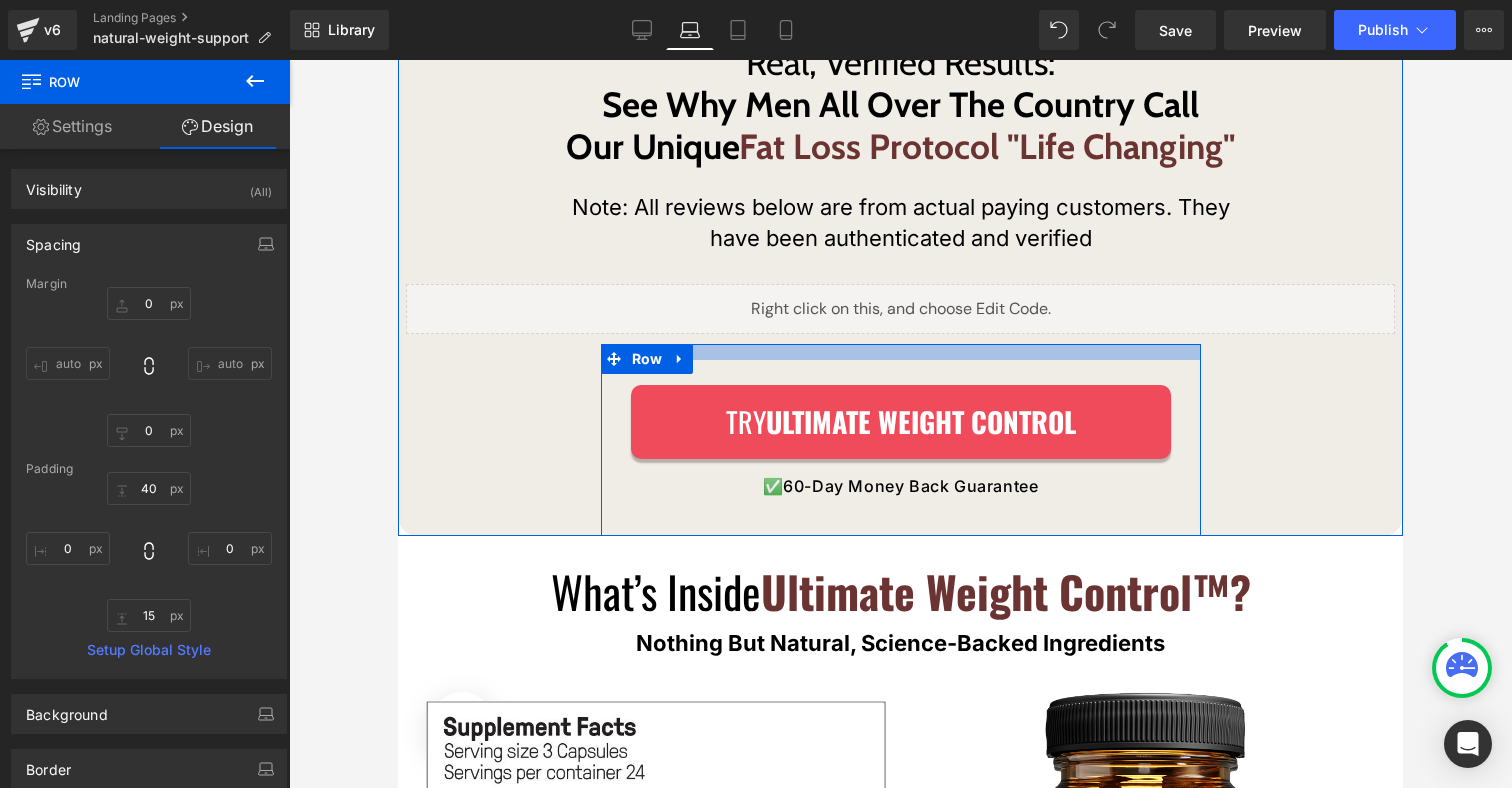 click at bounding box center (901, 352) 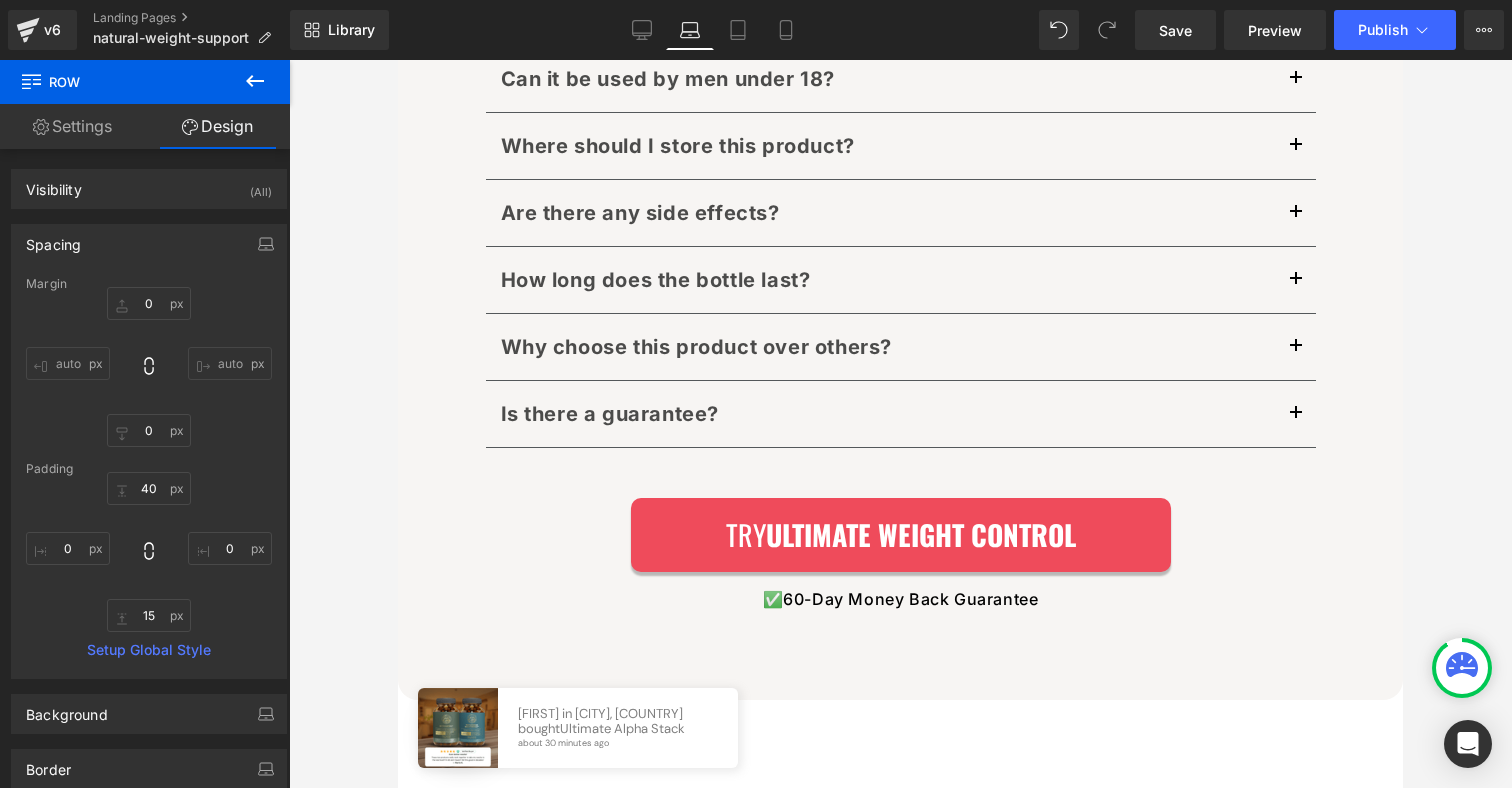scroll, scrollTop: 17586, scrollLeft: 0, axis: vertical 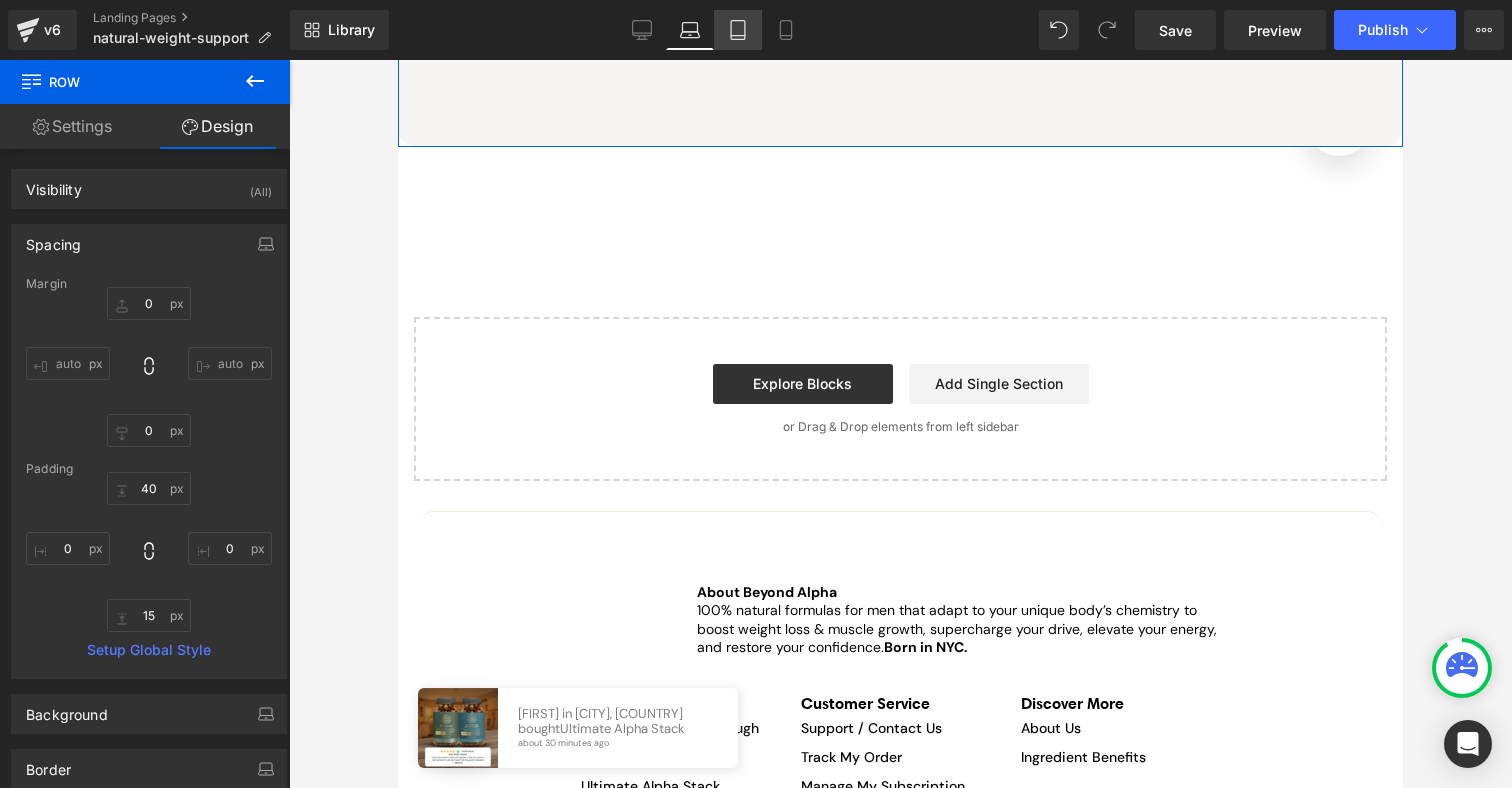 click 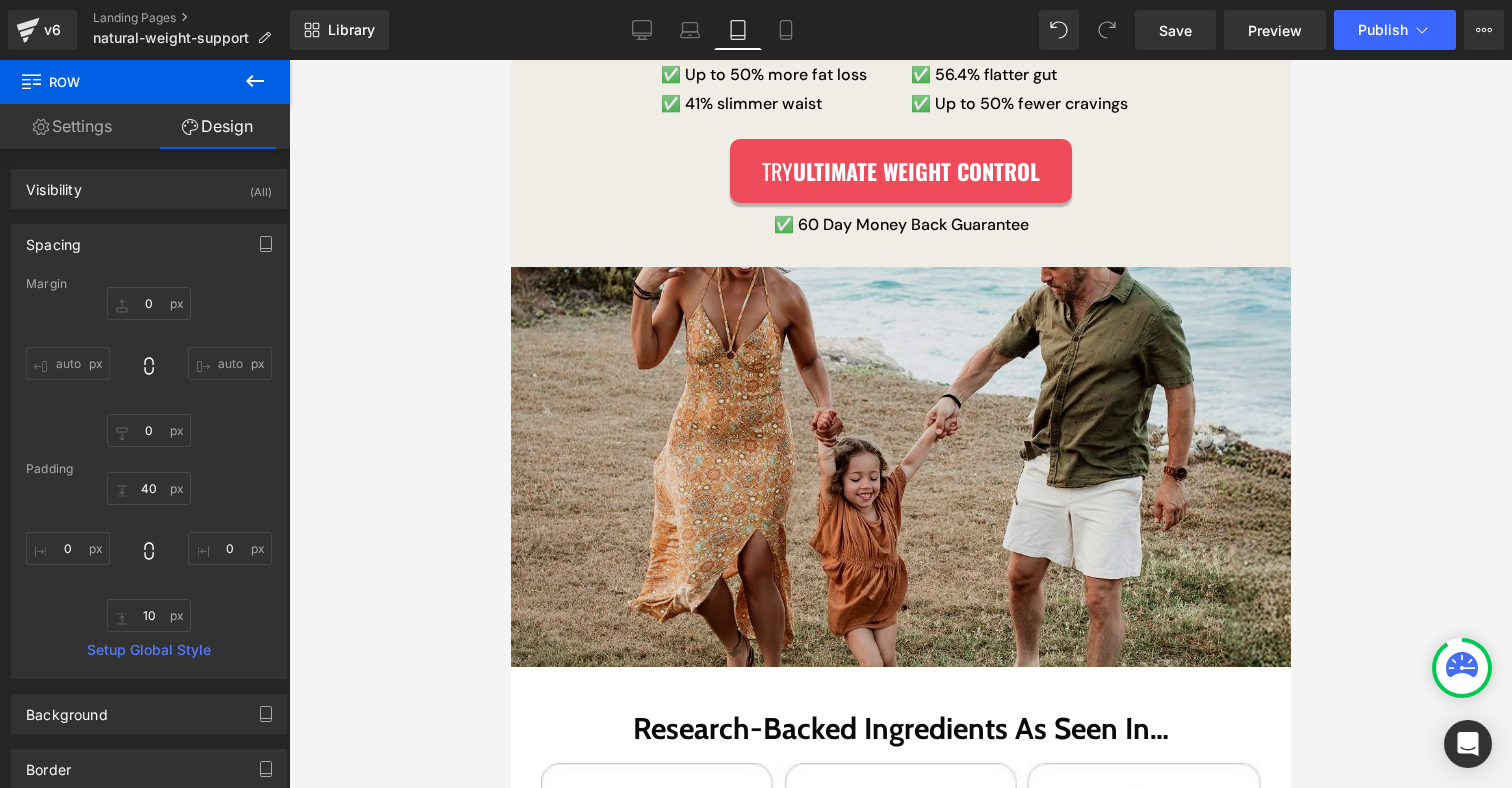 scroll, scrollTop: 432, scrollLeft: 0, axis: vertical 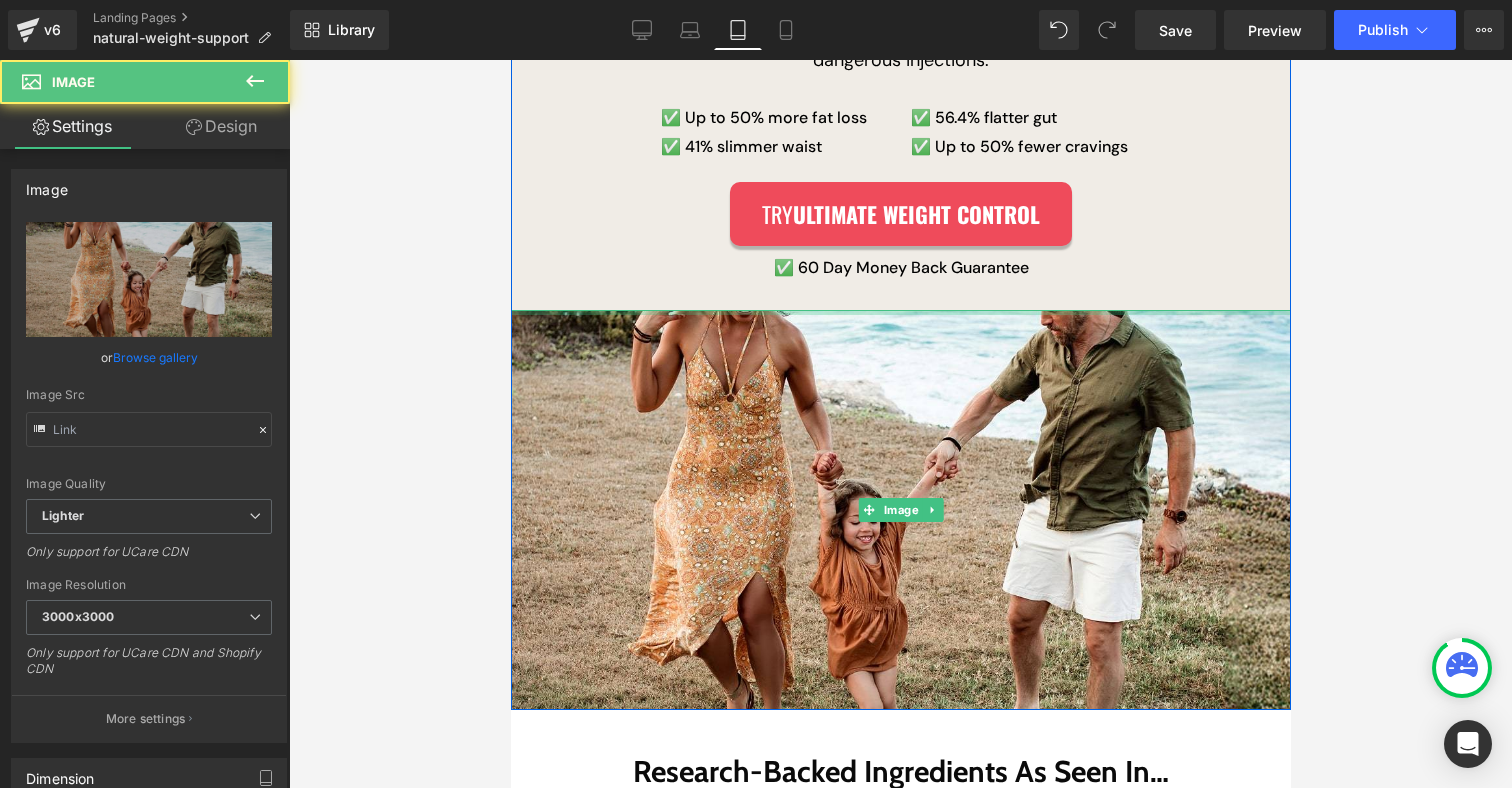 drag, startPoint x: 641, startPoint y: 312, endPoint x: 639, endPoint y: 299, distance: 13.152946 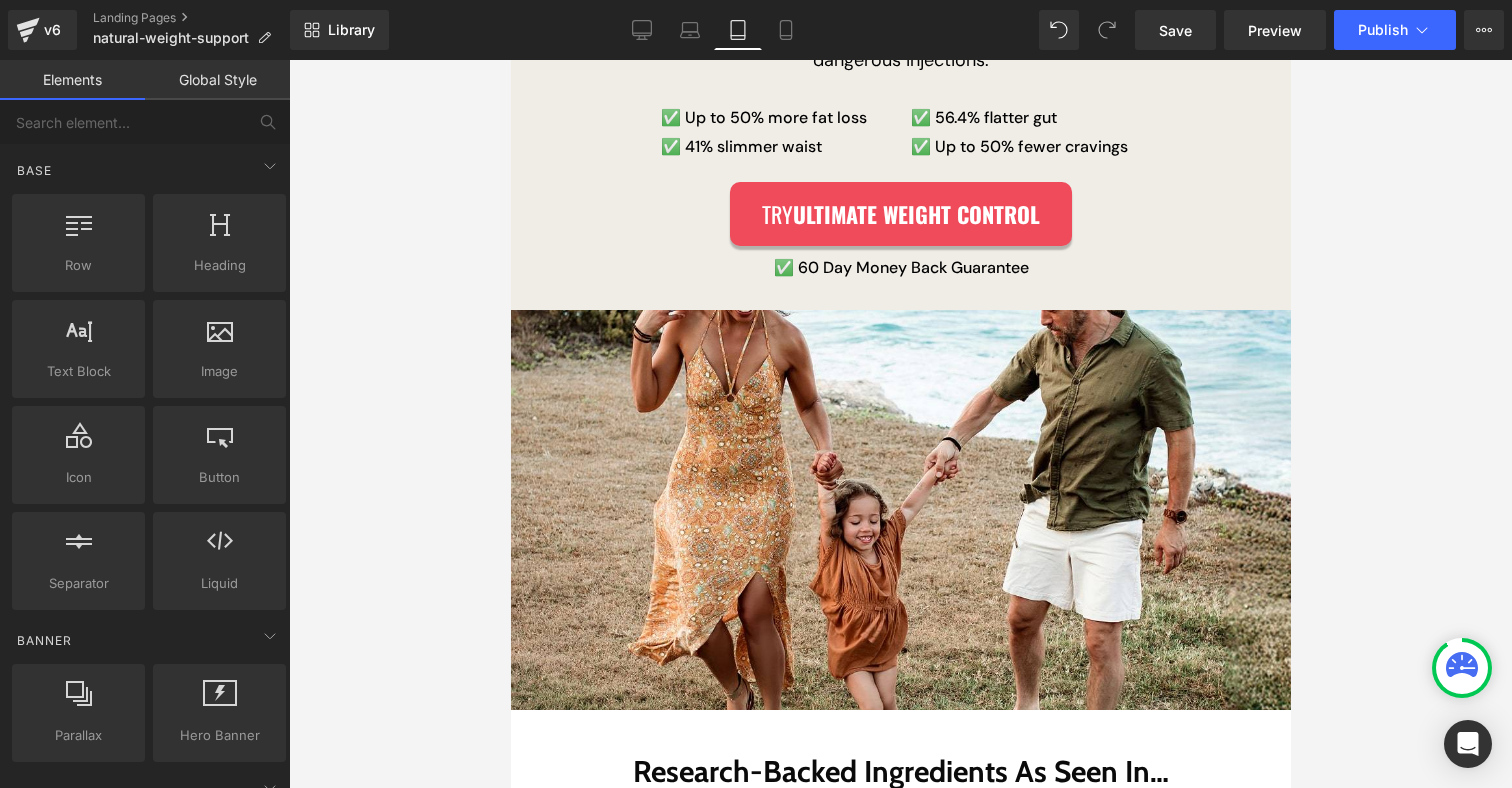 click at bounding box center (900, 424) 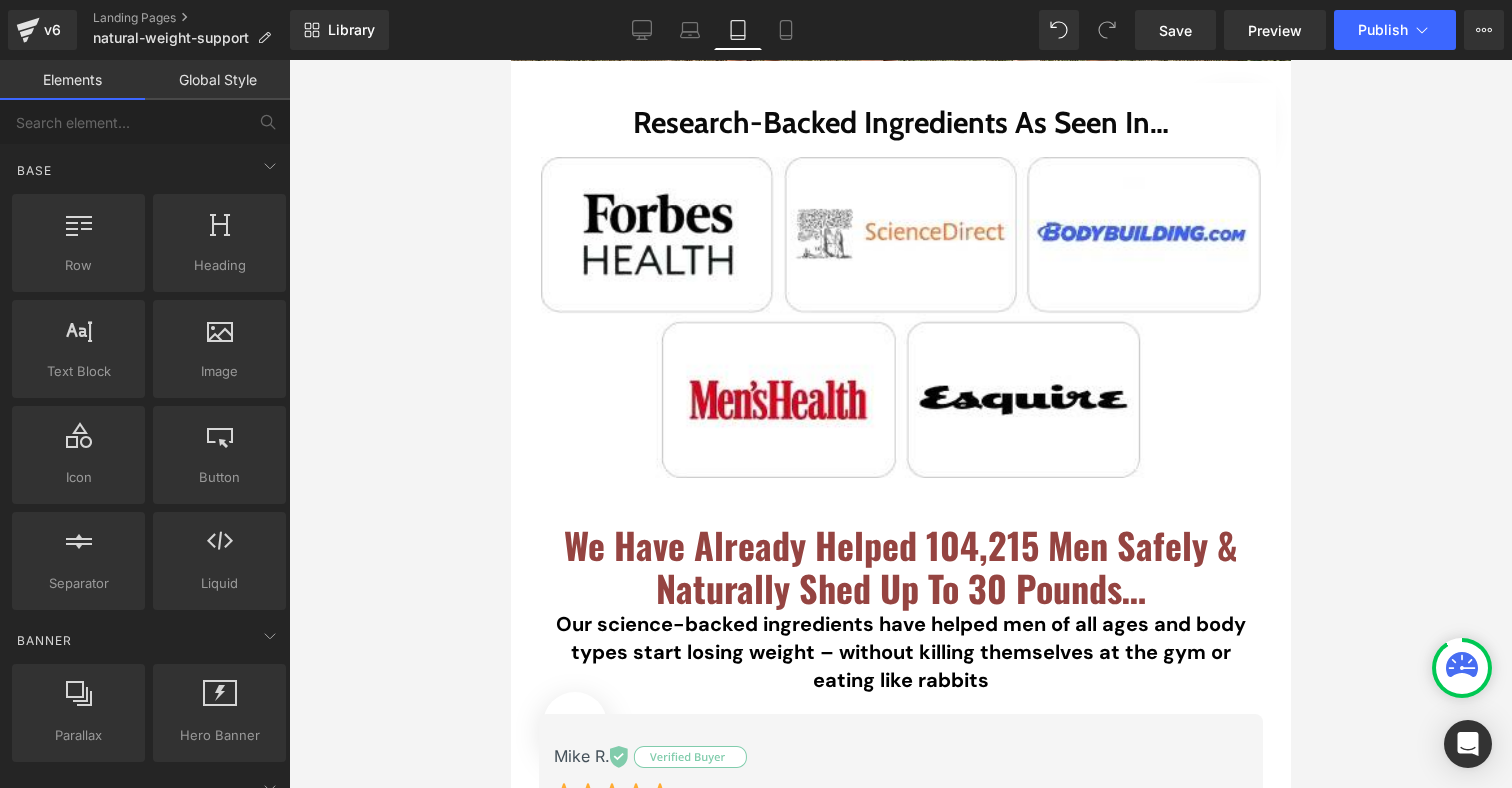 scroll, scrollTop: 895, scrollLeft: 0, axis: vertical 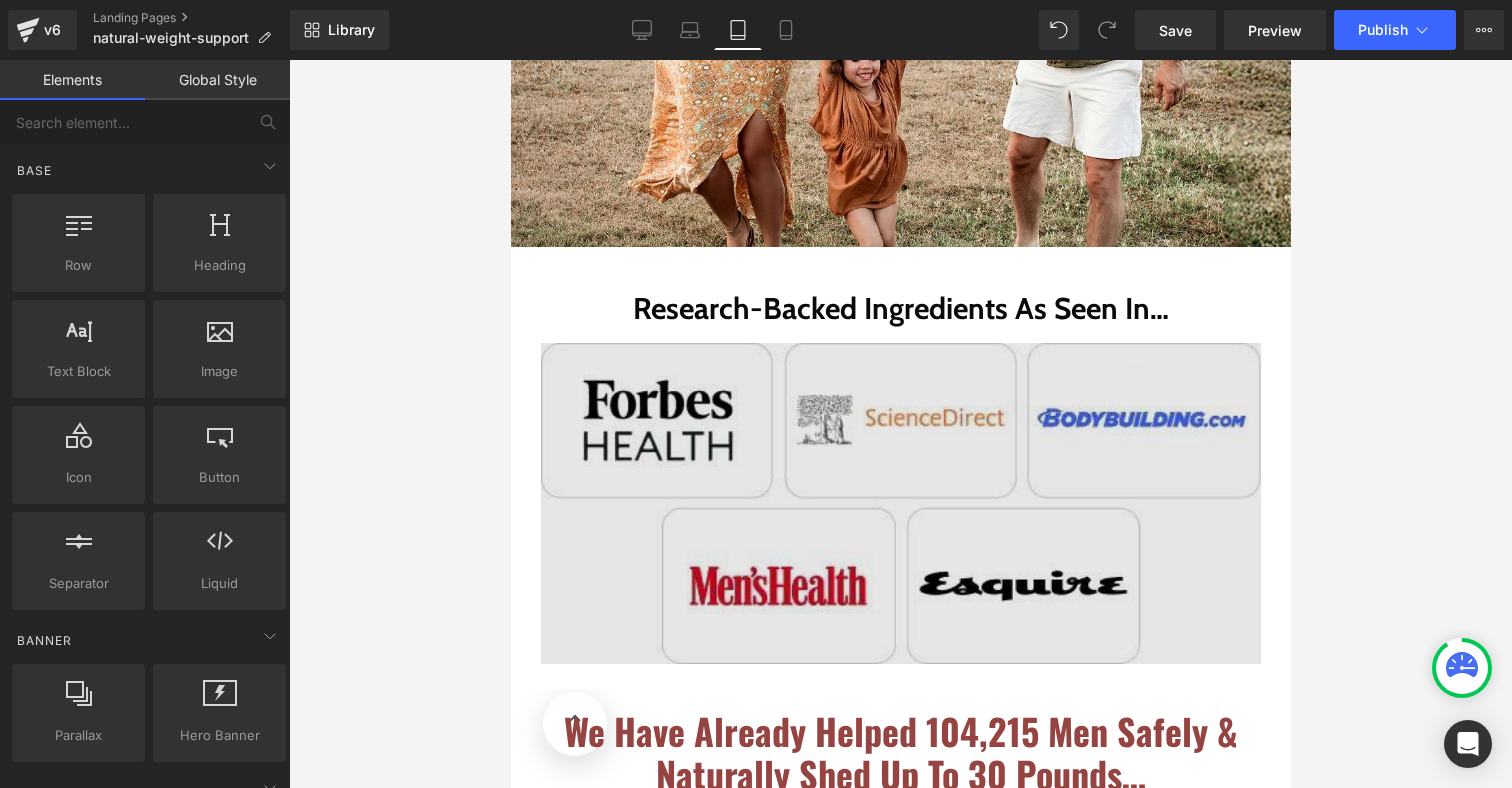 click at bounding box center (900, 503) 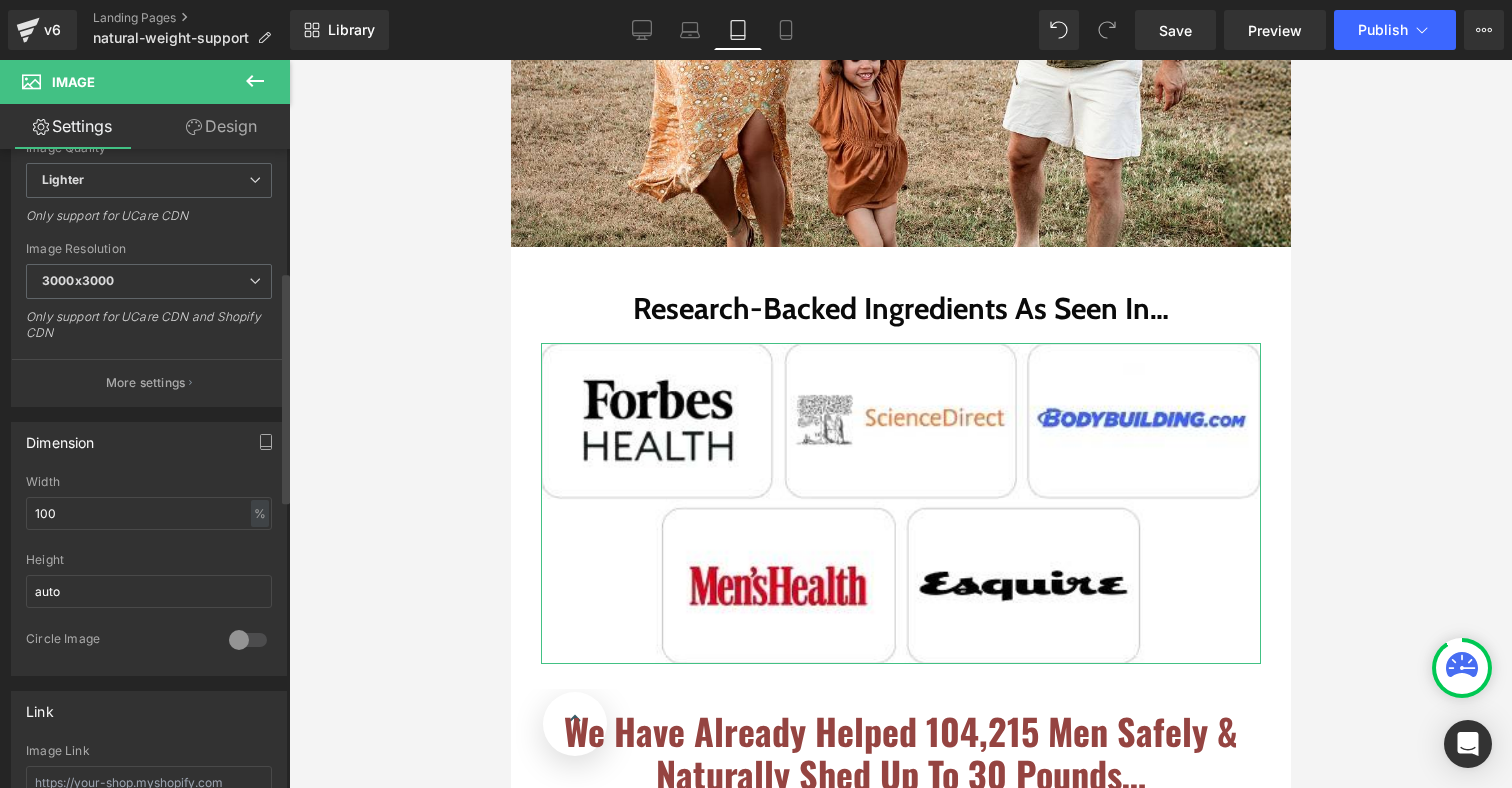 scroll, scrollTop: 337, scrollLeft: 0, axis: vertical 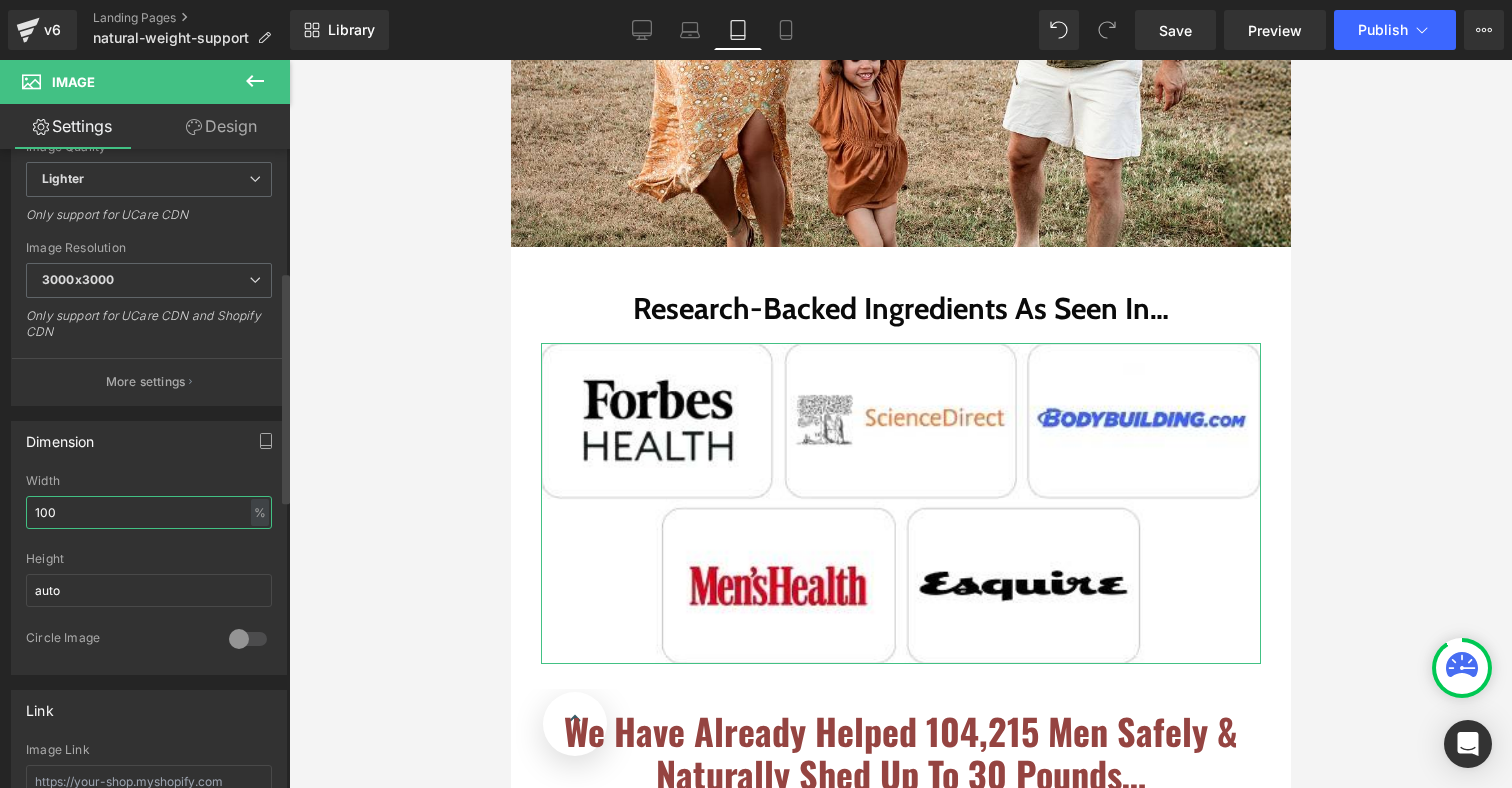 click on "100" at bounding box center [149, 512] 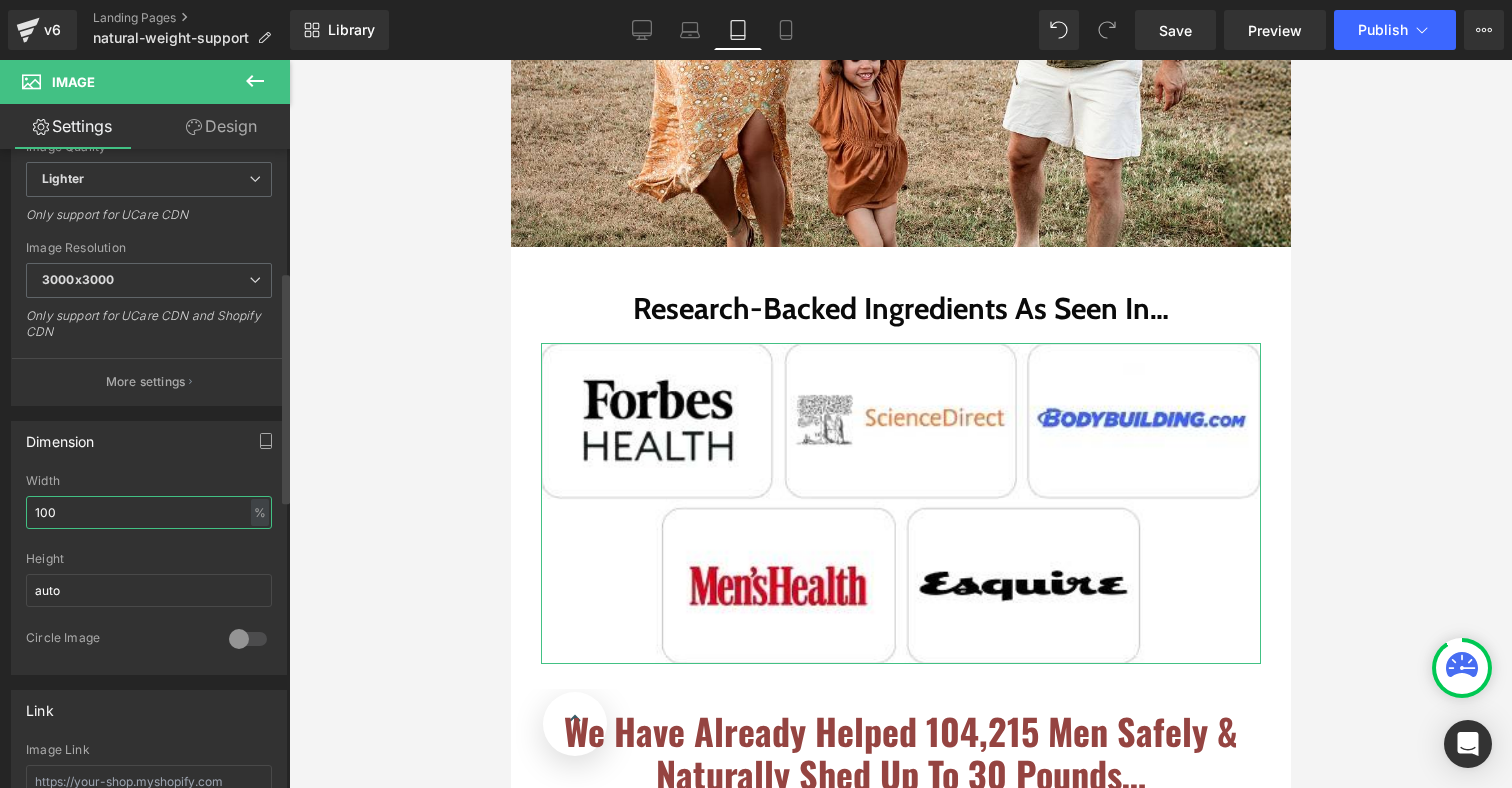 click on "100" at bounding box center (149, 512) 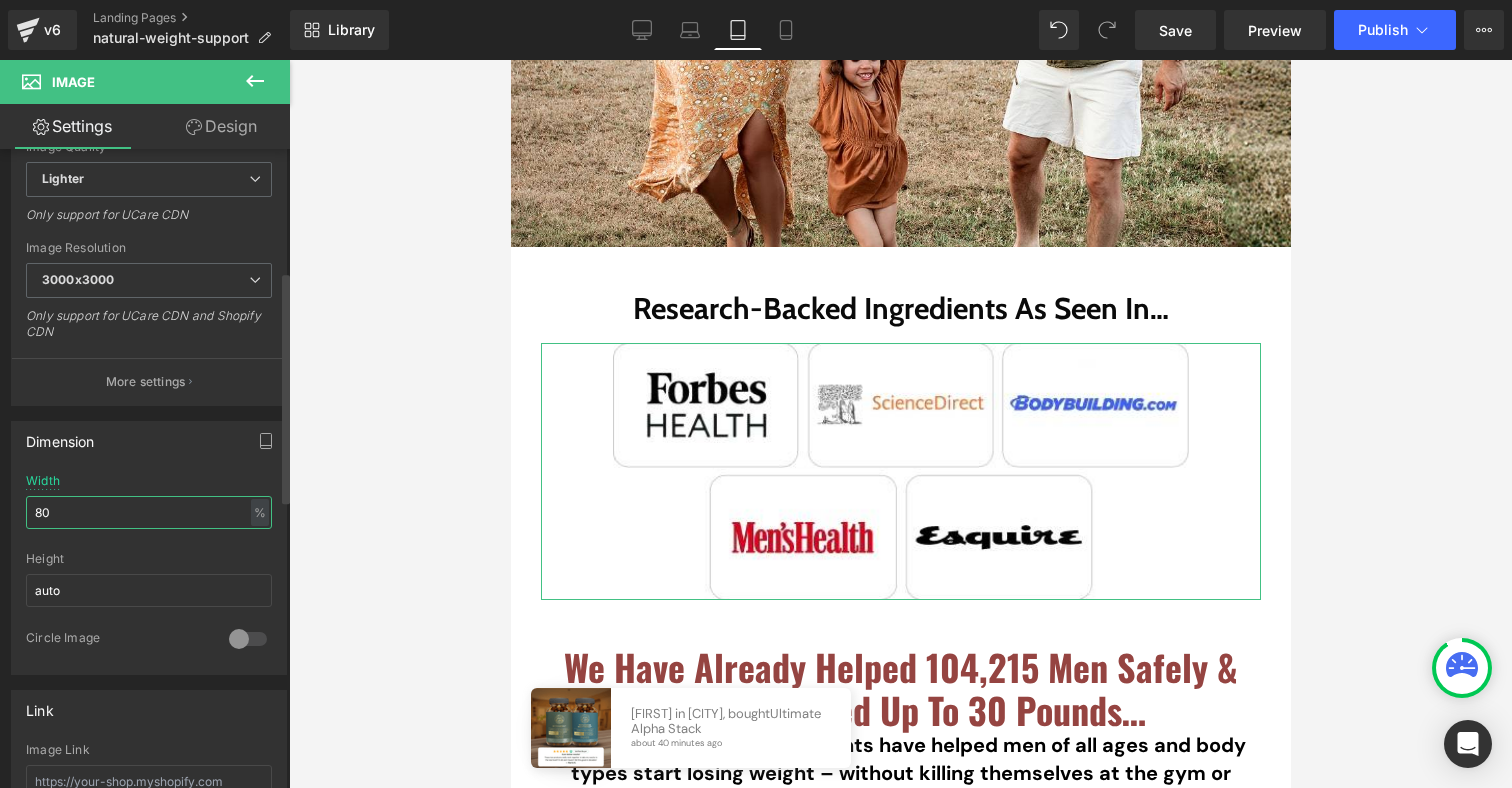 click on "80" at bounding box center (149, 512) 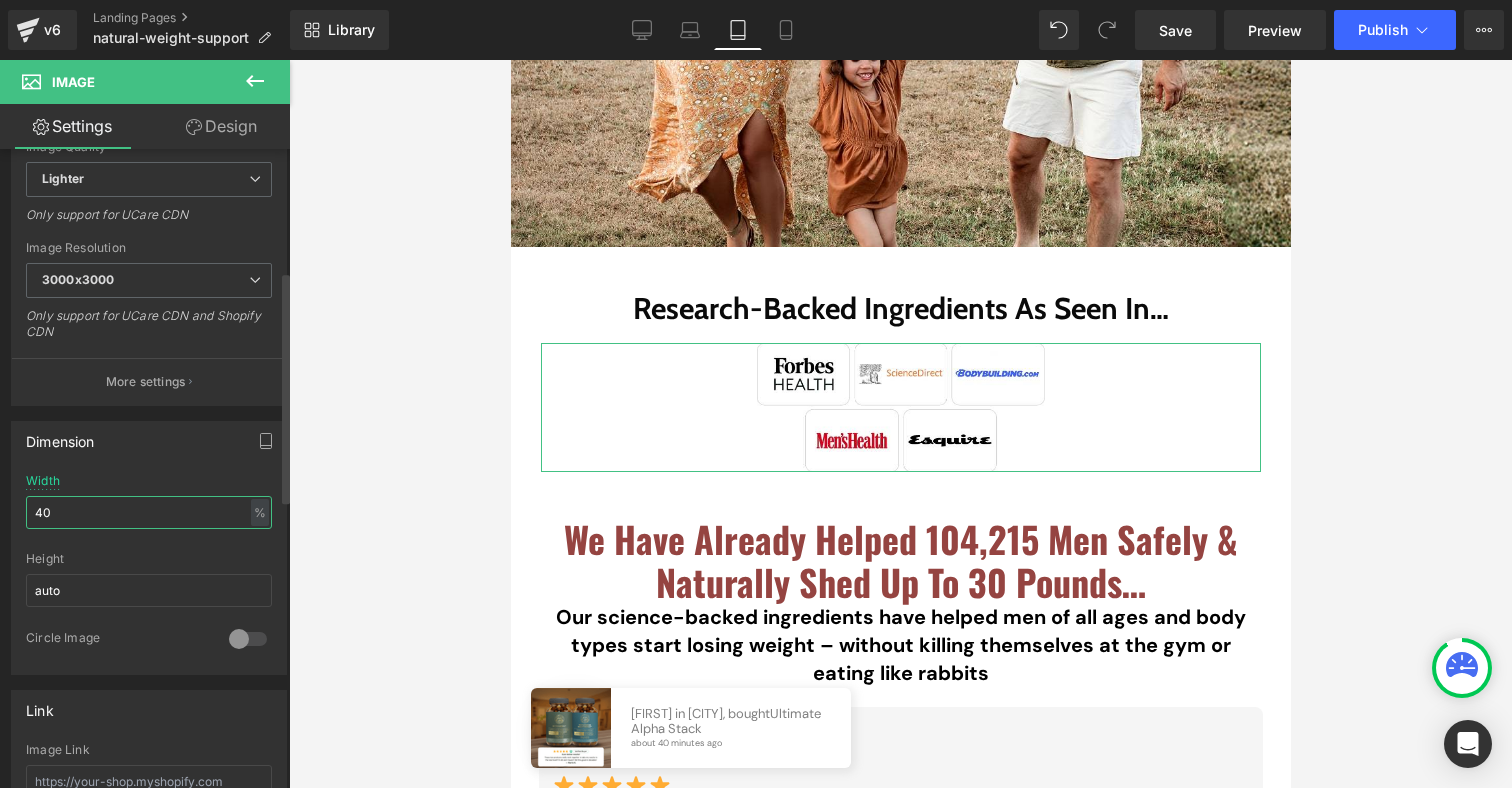type on "4" 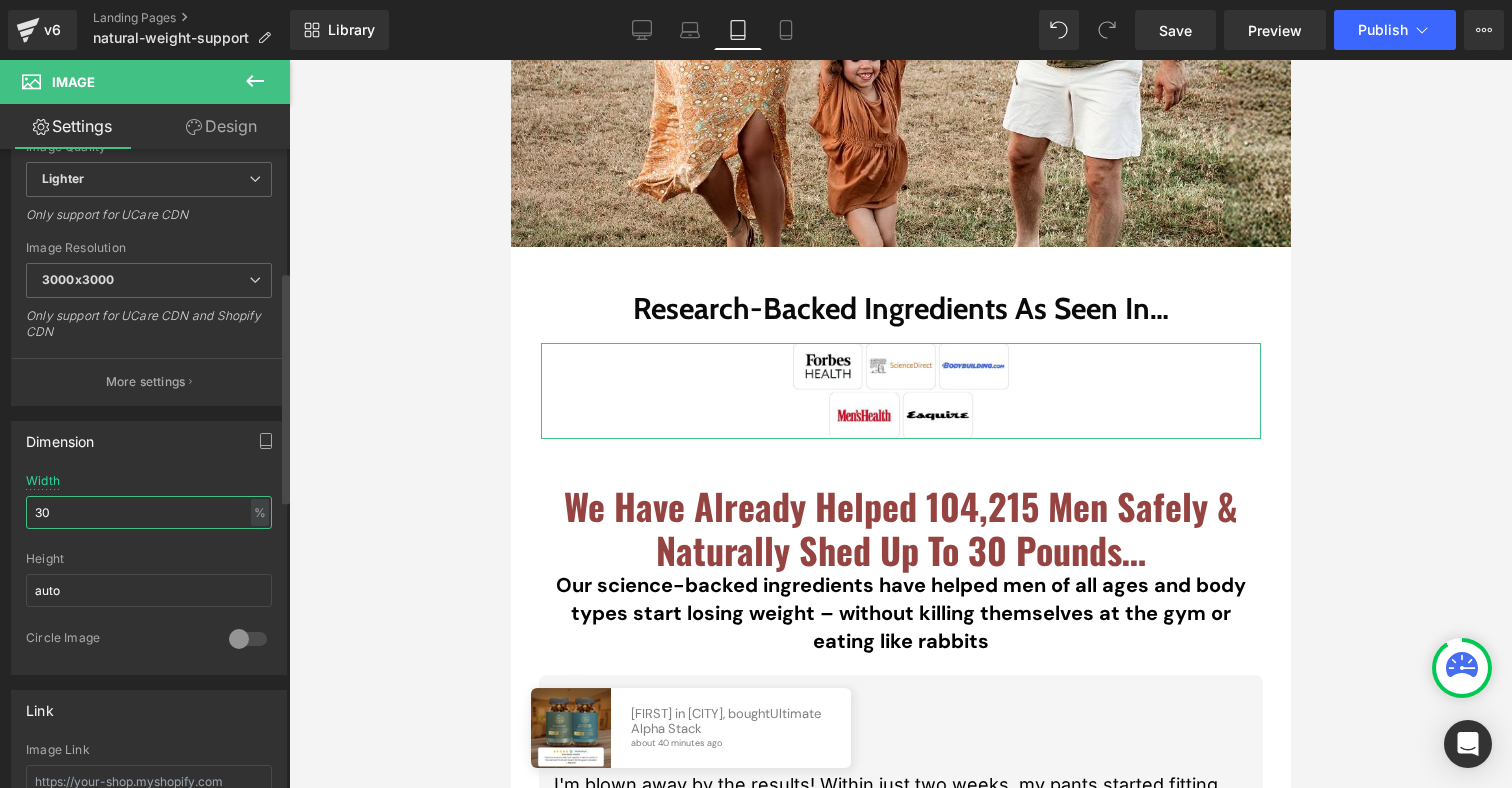 type on "3" 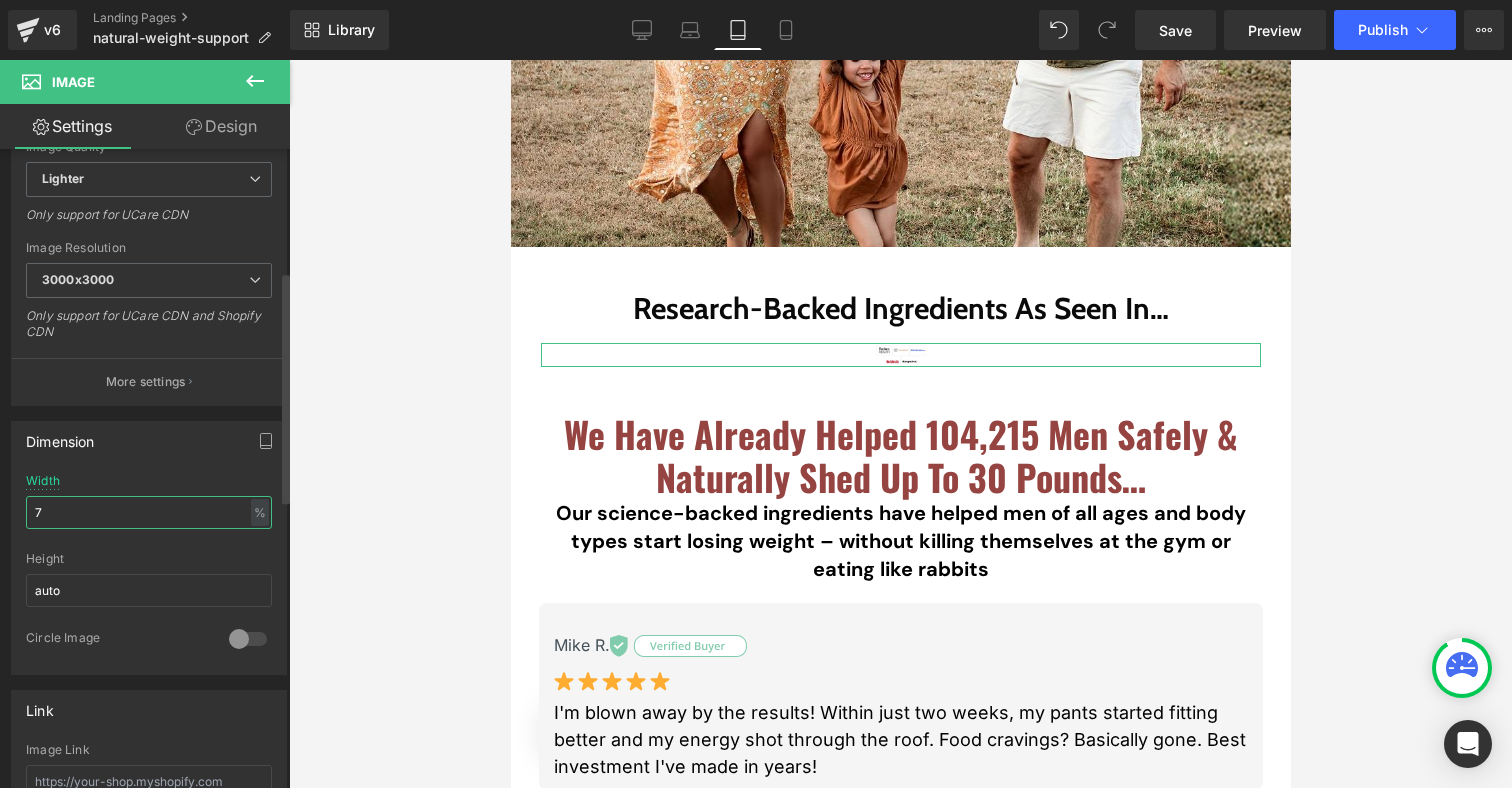 type on "70" 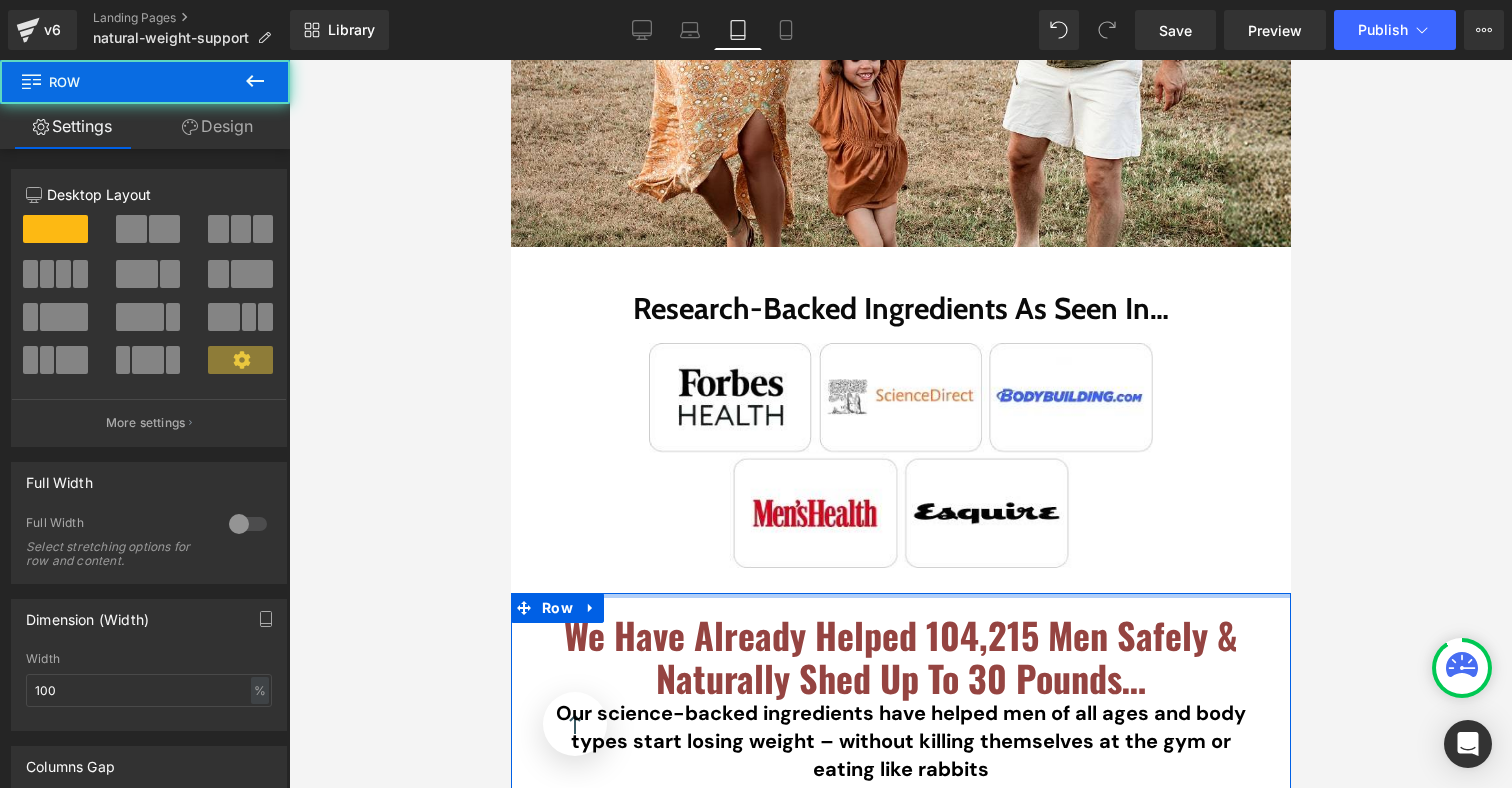 click on "[PRODUCT] "[TIME] I Had A Beer Gut. Today, My Wife Says I Look Like a Greek God!" Heading Ultimate Weight Control: The world's first & only natural supplement that packs the 6 most clinically-backed fat loss ingredients of [YEAR]. Proven to target the real root cause of stubborn male weight gain, and melt fat faster than dieting, gym torture, or dangerous injections. Text Block ✅ Up to 50% more fat loss ✅ 41% slimmer waist Text Block ✅ 56.4% flatter gut  ✅ Up to 50% fewer cravings Text Block Row Try ULTIMATE WEIGHT CONTROL Button  ✅ 60 Day Money Back Guarantee Text Block Row Row Research-Backed Ingredients As Seen In… Heading Image Image Row Row We Have Already Helped [NUMBER] Men Safely & Naturally Shed Up To 30 Pounds… Heading Text Block Row [FIRST] [LAST]. Text Block Image Text Block Row Row" at bounding box center (900, 9345) 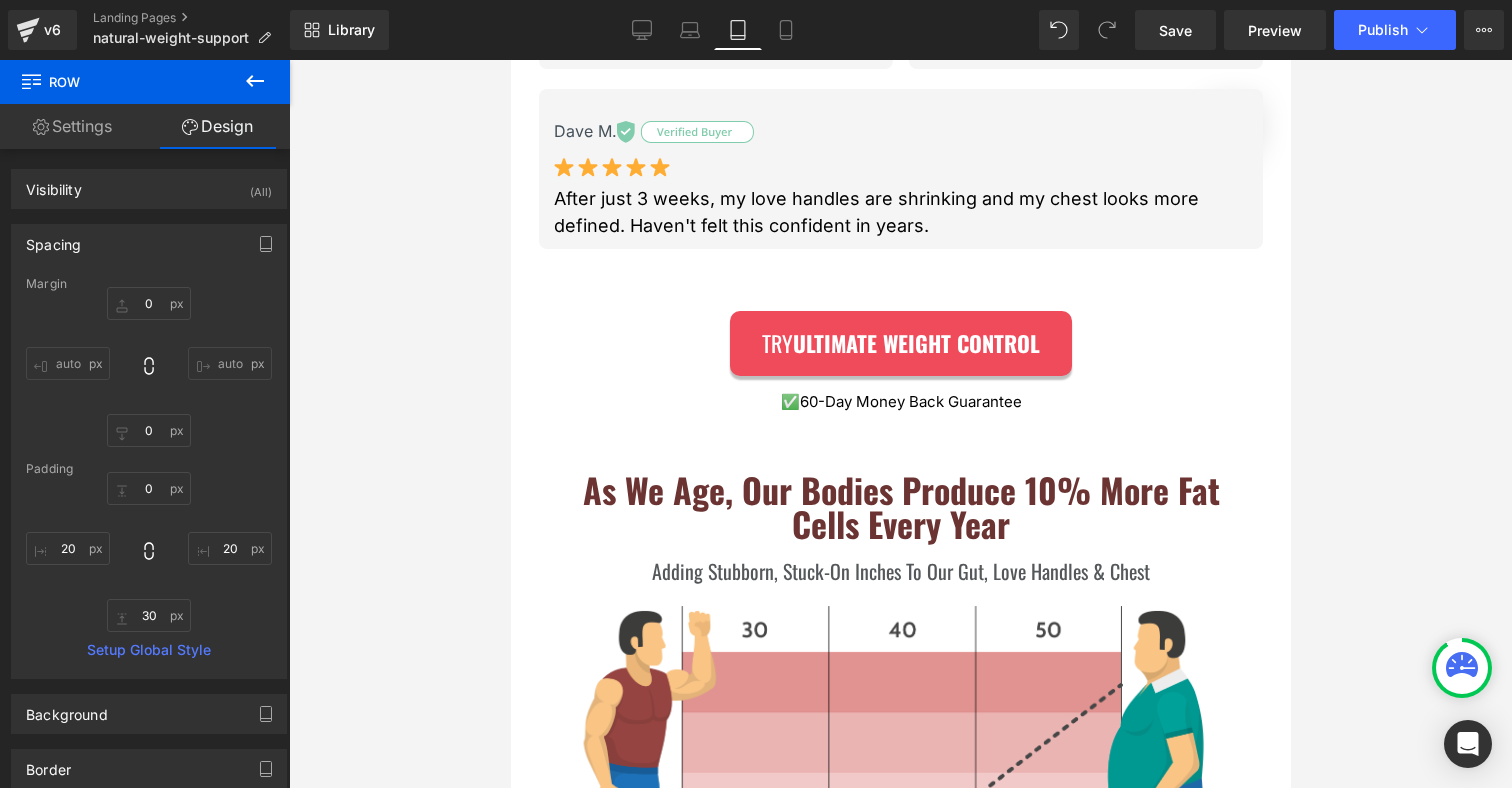 scroll, scrollTop: 1820, scrollLeft: 0, axis: vertical 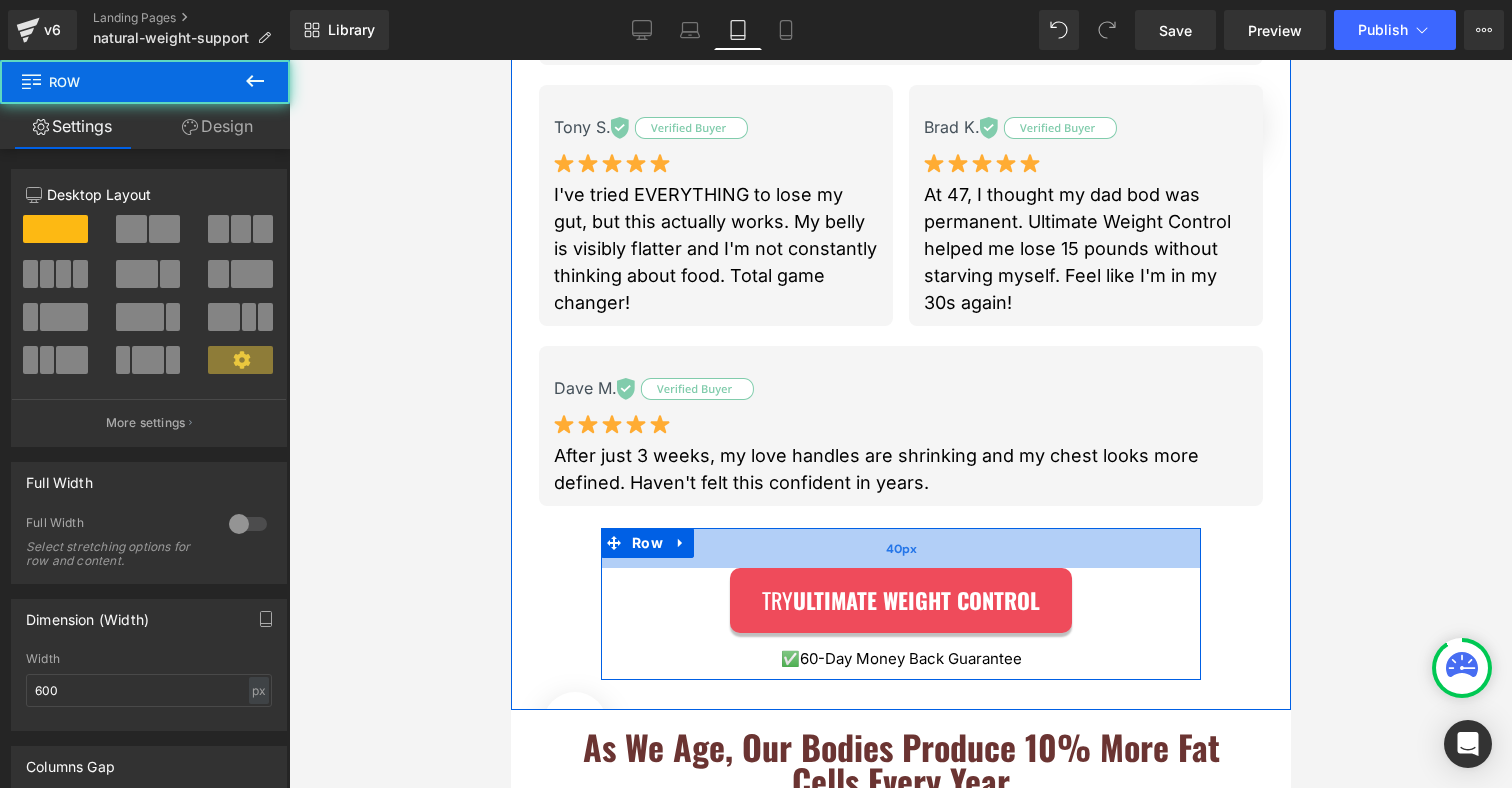 click on "40px" at bounding box center (900, 548) 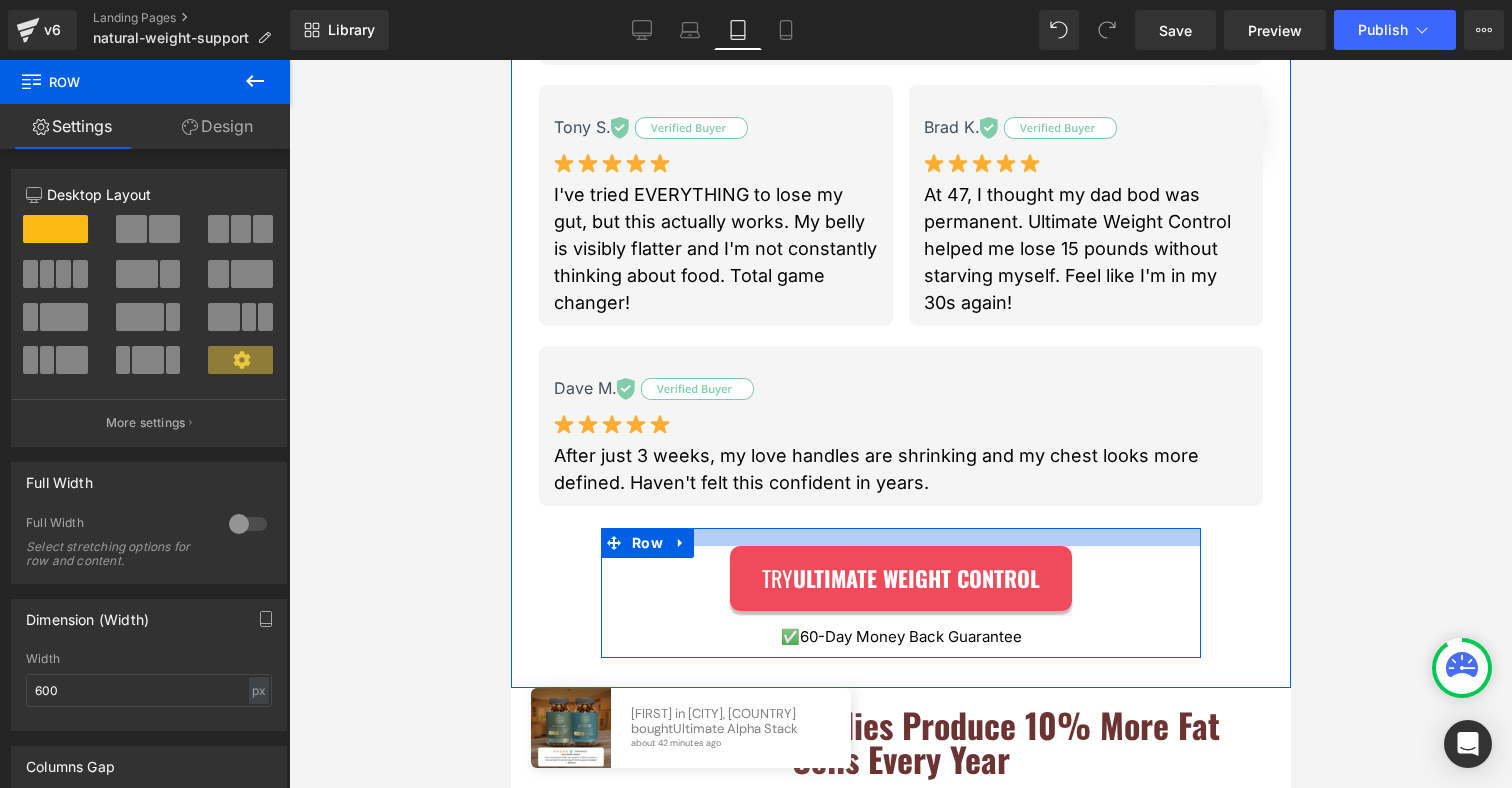 drag, startPoint x: 843, startPoint y: 542, endPoint x: 843, endPoint y: 520, distance: 22 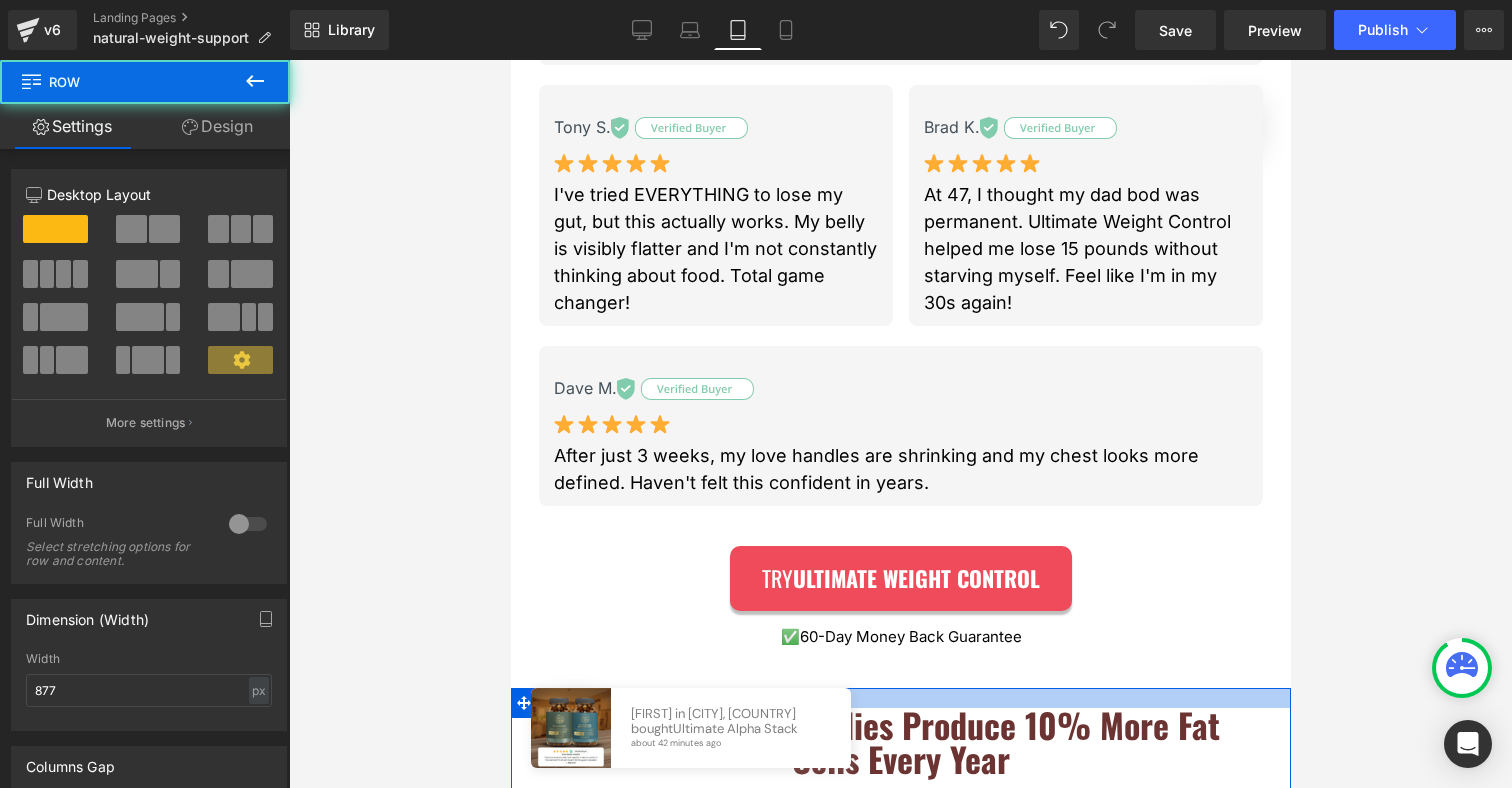 click at bounding box center (900, 698) 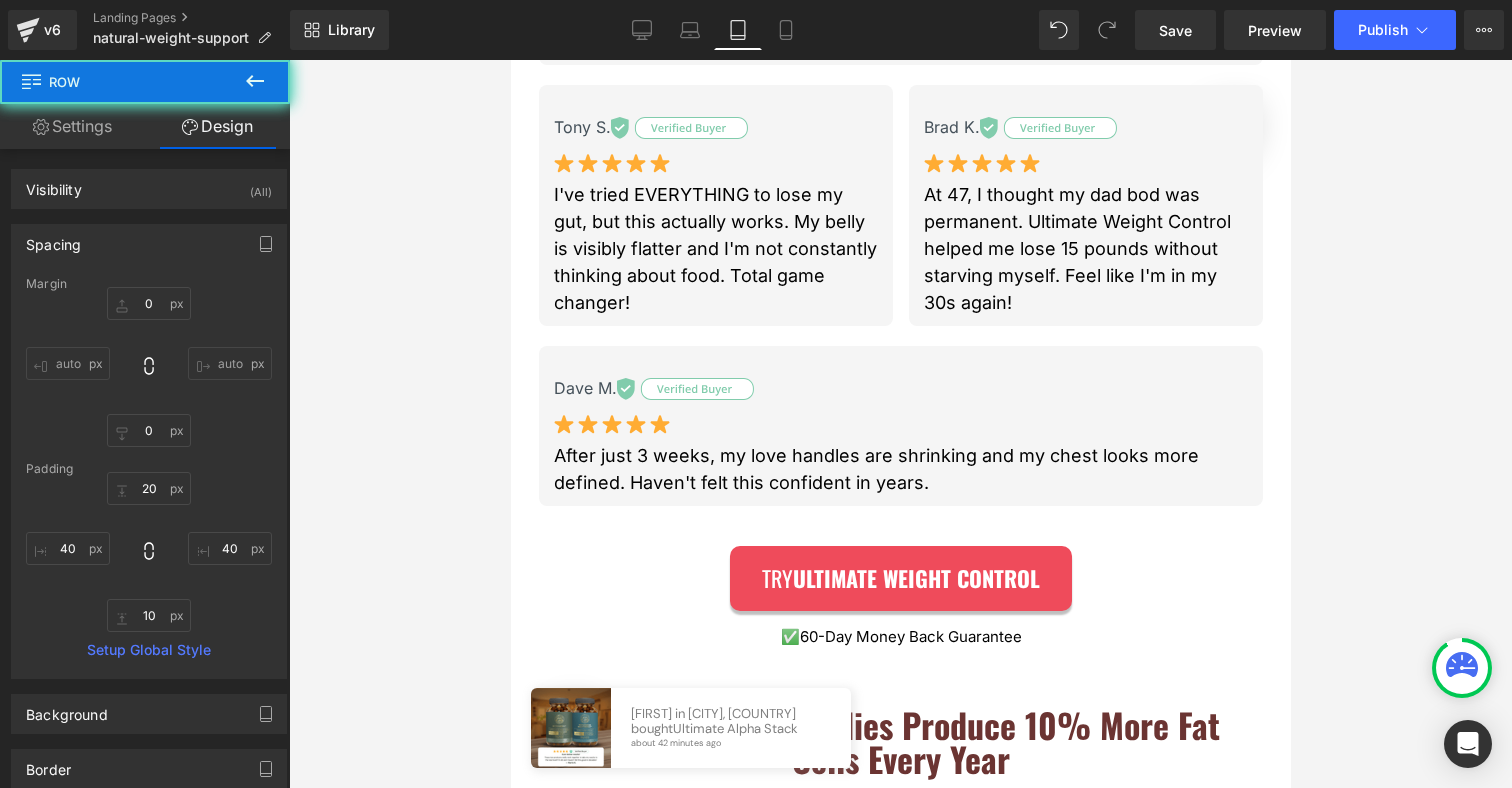 scroll, scrollTop: 2251, scrollLeft: 0, axis: vertical 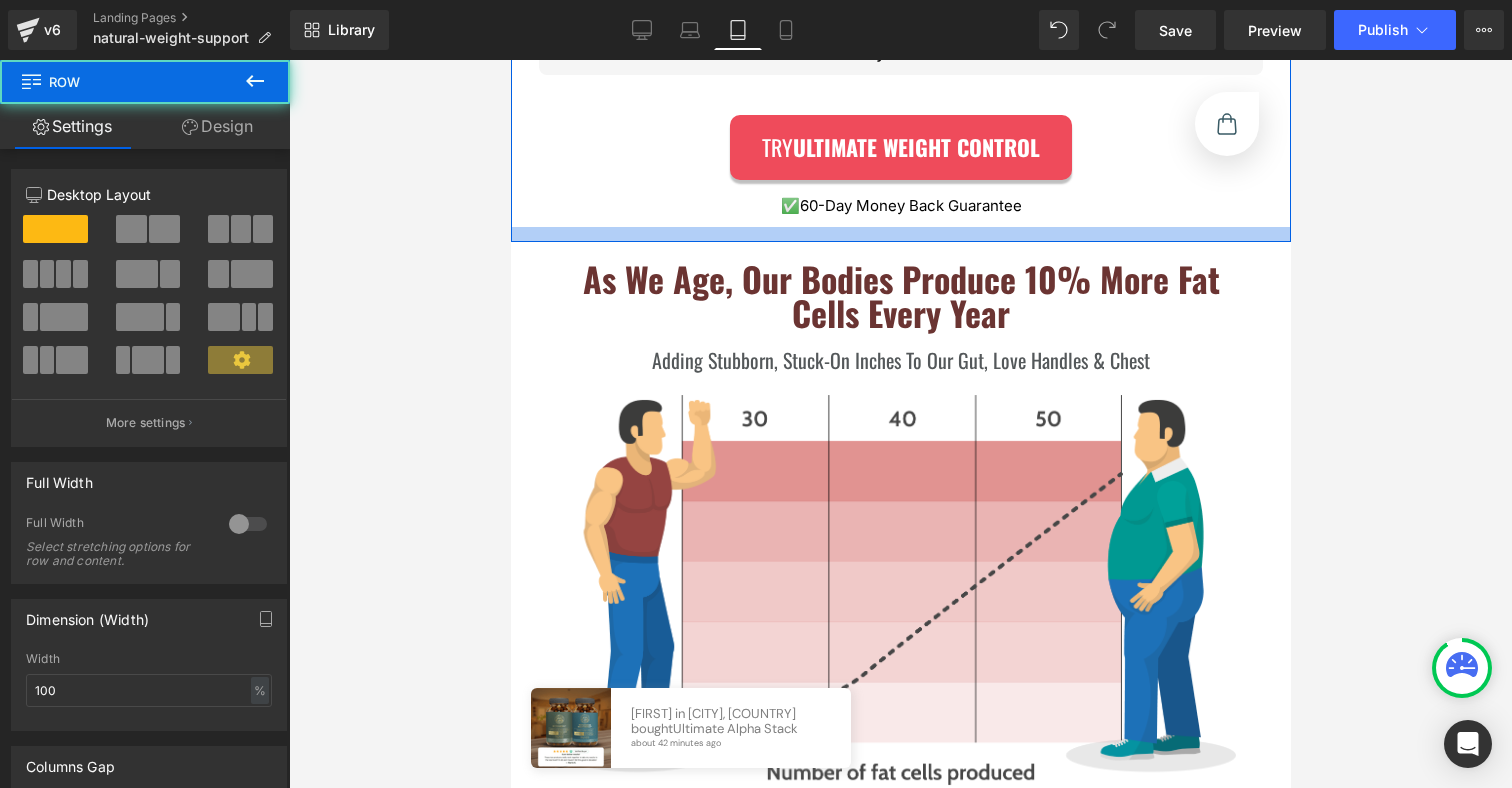 drag, startPoint x: 859, startPoint y: 241, endPoint x: 860, endPoint y: 224, distance: 17.029387 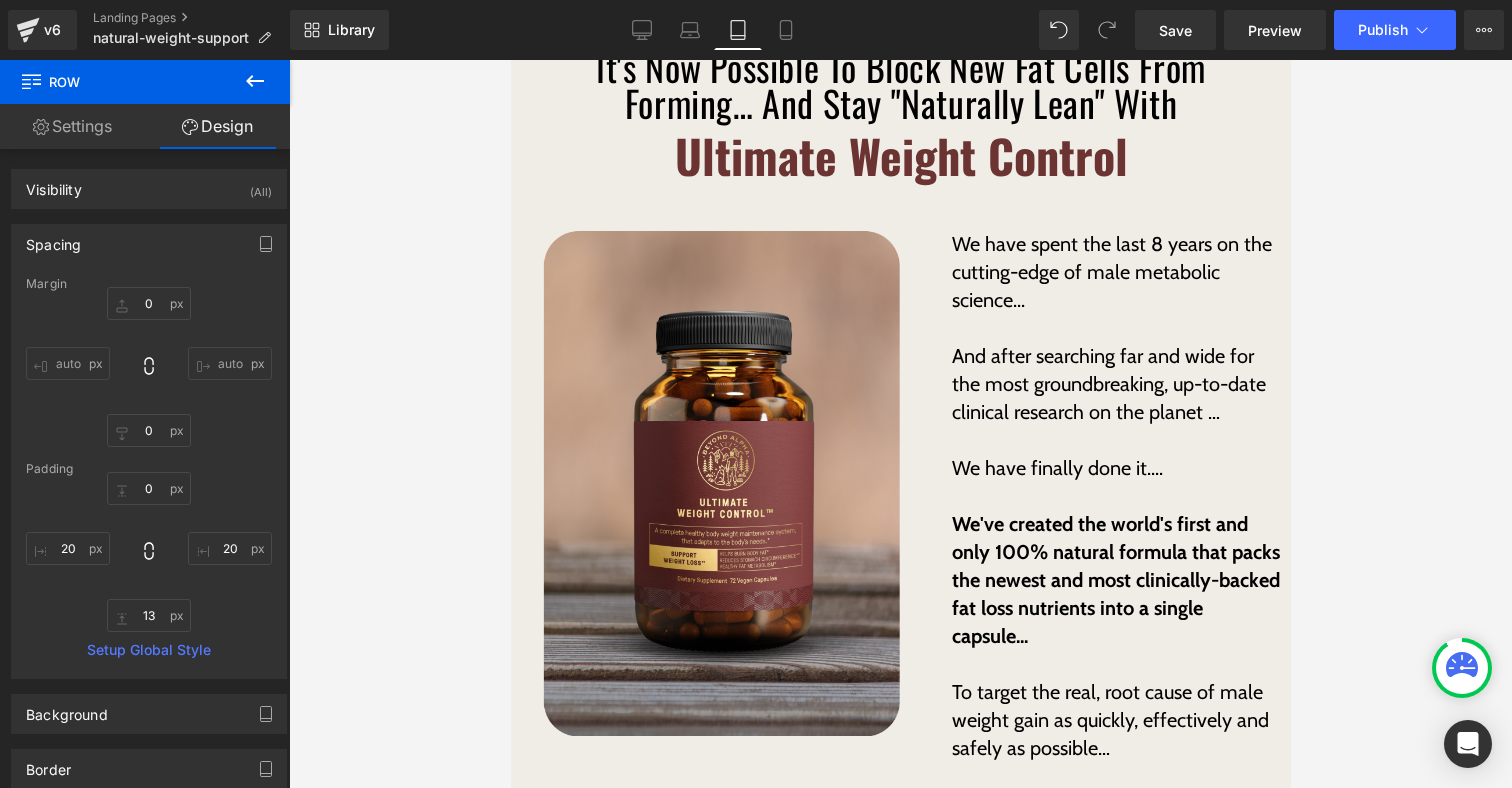 scroll, scrollTop: 4107, scrollLeft: 0, axis: vertical 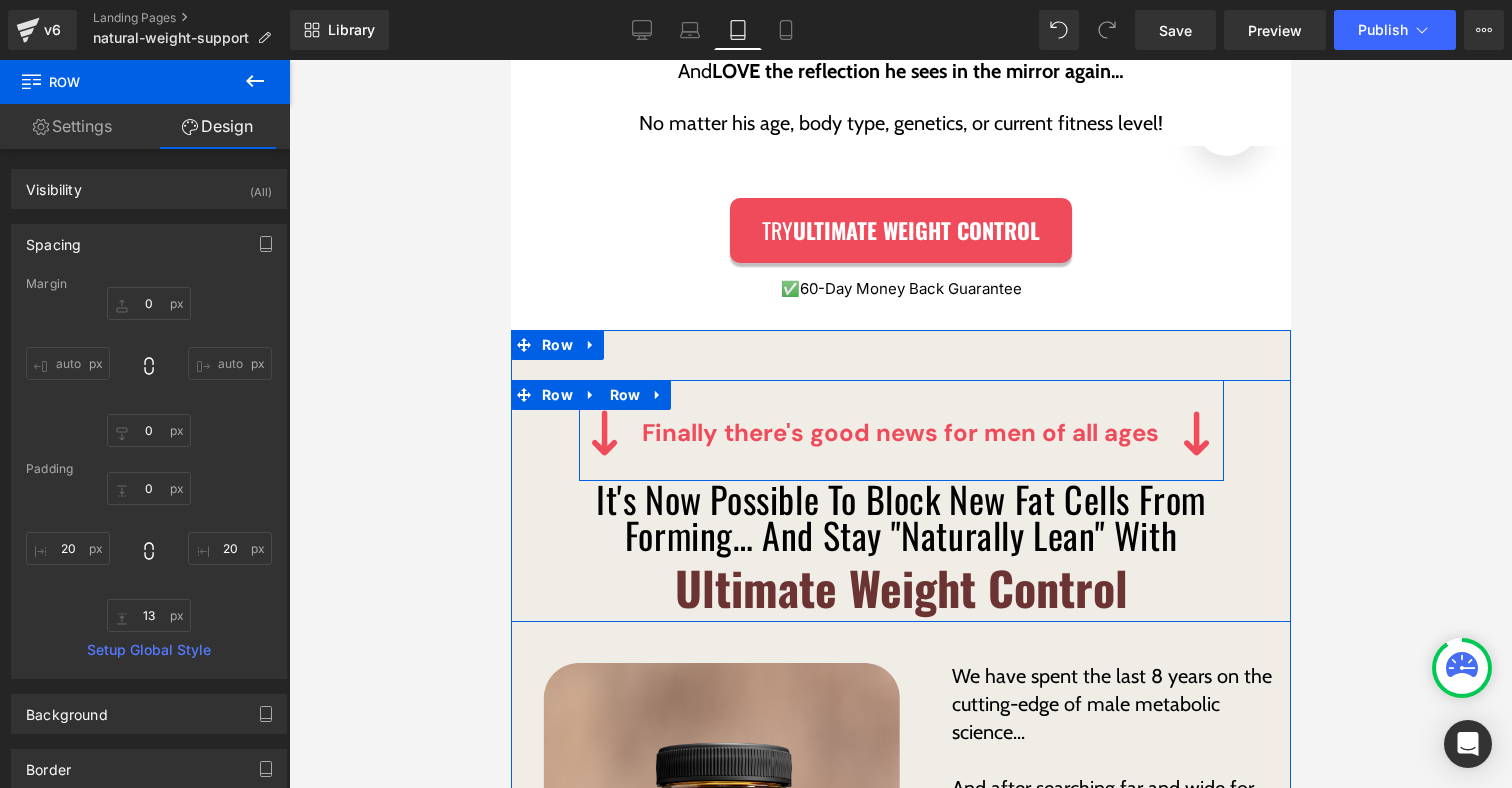 click on "Image         Finally there's good news for men of all ages Text Block         Image         Row         It's Now Possible To Block New Fat Cells From Forming… And Stay "Naturally Lean" With  Ultimate Weight Control Heading         Row         Image         Row         We have spent the last 8 years on the cutting-edge of male metabolic science... And after searching far and wide for the most groundbreaking, up-to-date clinical research on the planet … We have finally done it.... We've created the world's first and only 100% natural formula that packs the newest and most clinically-backed fat loss nutrients into a single capsule... To target the real, root cause of male weight gain as quickly, effectively and safely as possible… Text Block         Row         Row         Try   ULTIMATE WEIGHT CONTROL Button         ✅  60-Day Money Back Guarantee Text Block         Row" at bounding box center (900, 832) 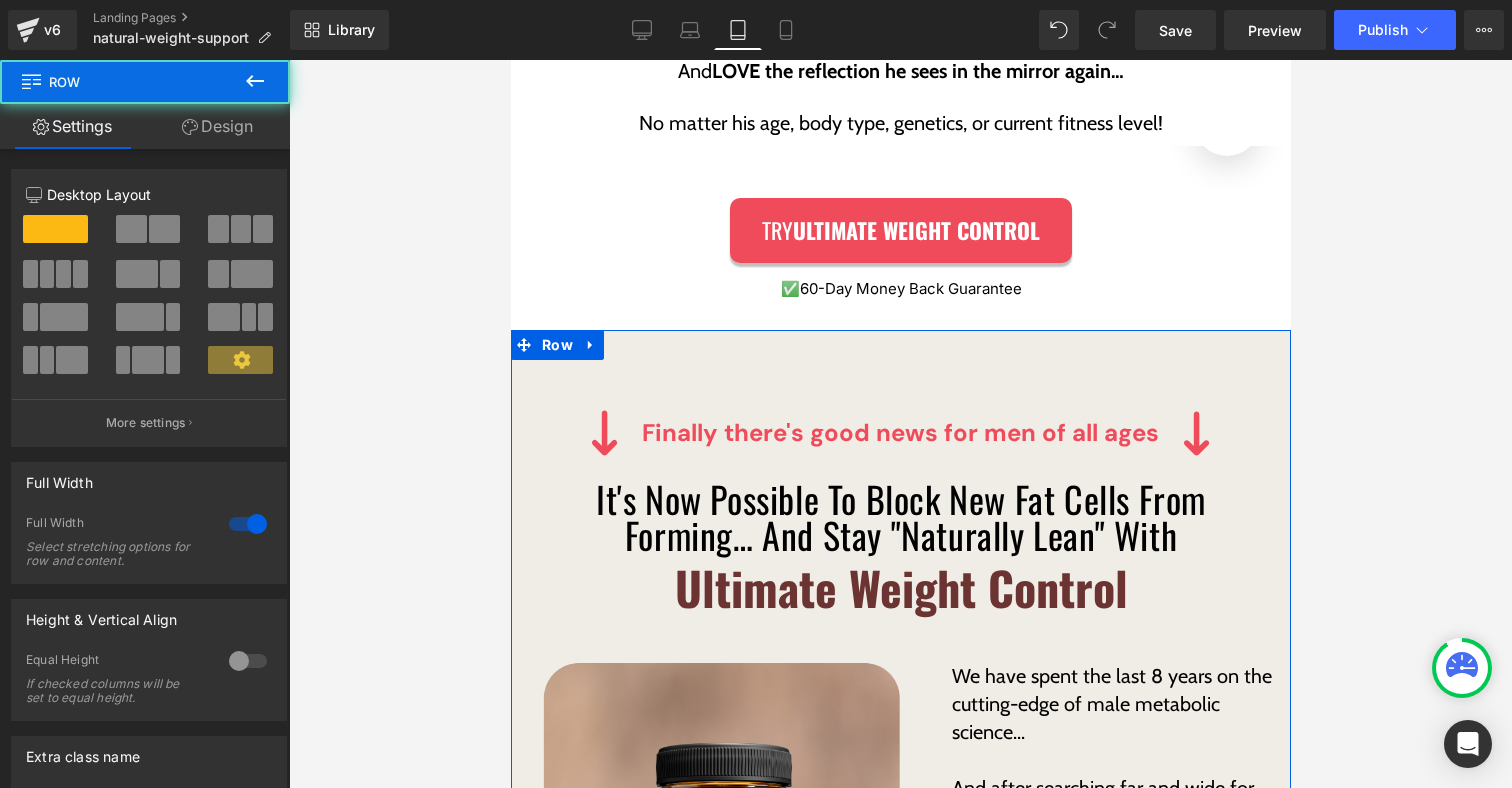 click on "Design" at bounding box center (217, 126) 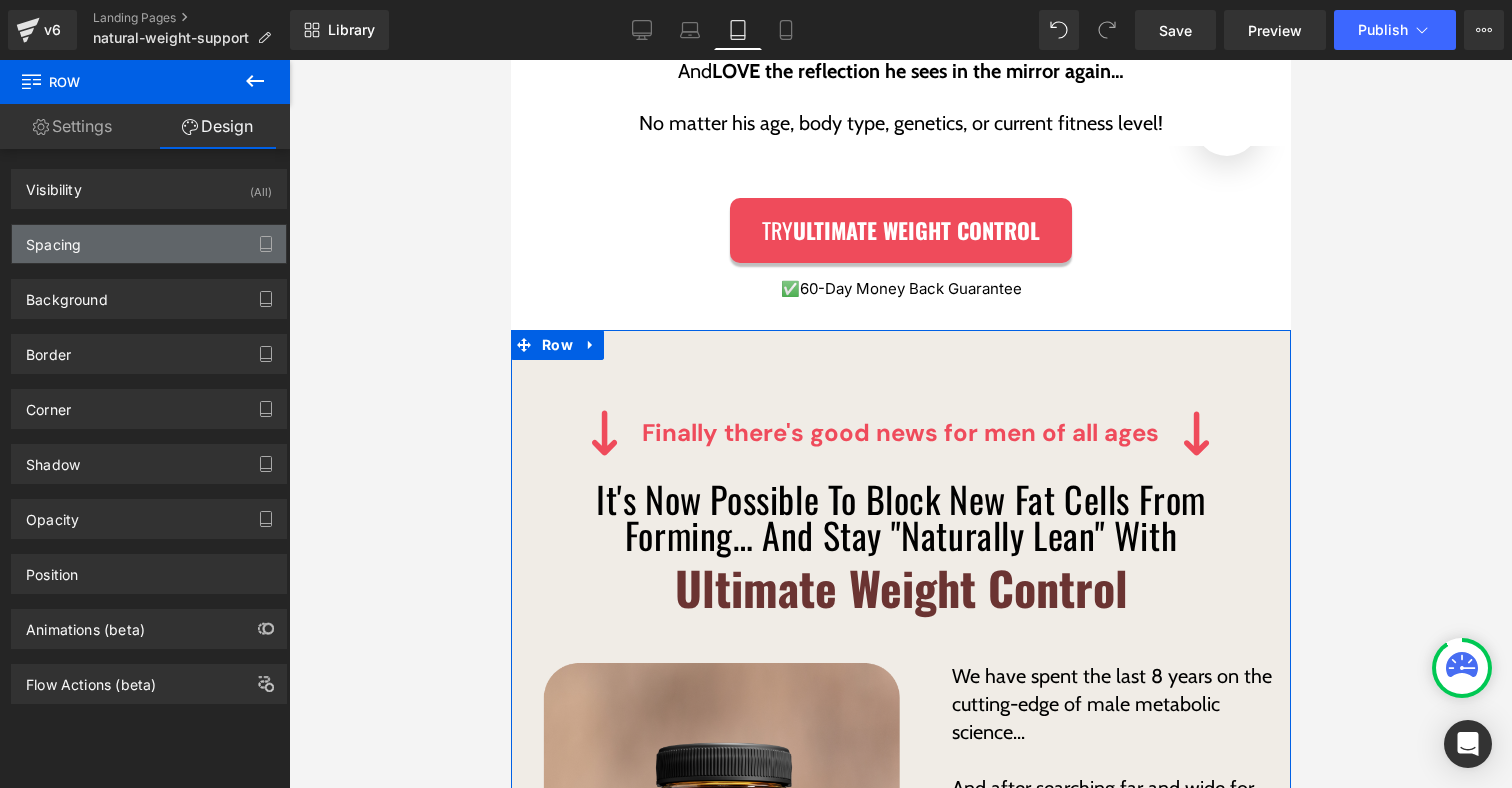 click on "Spacing" at bounding box center [149, 244] 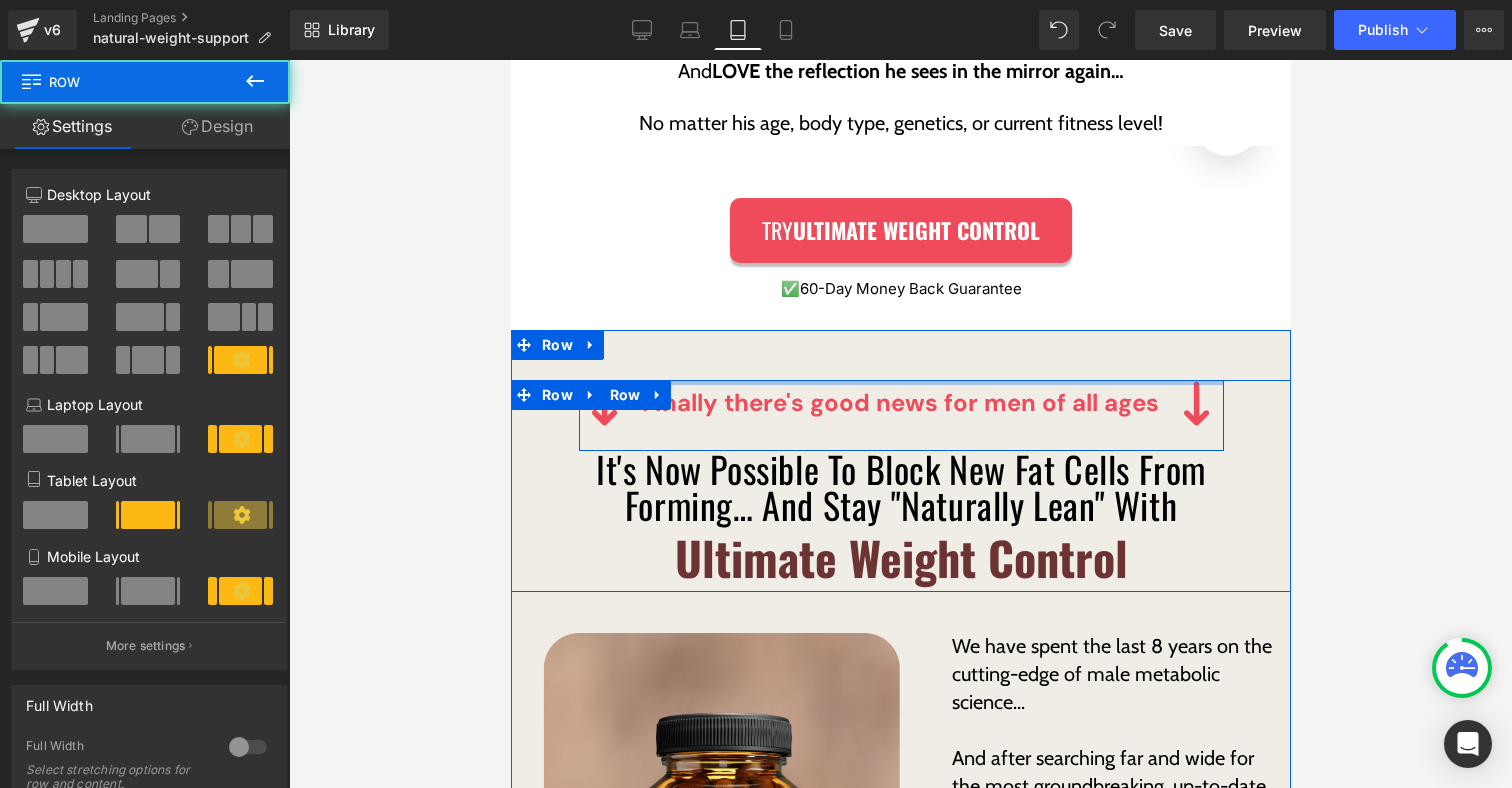 drag, startPoint x: 686, startPoint y: 376, endPoint x: 688, endPoint y: 304, distance: 72.02777 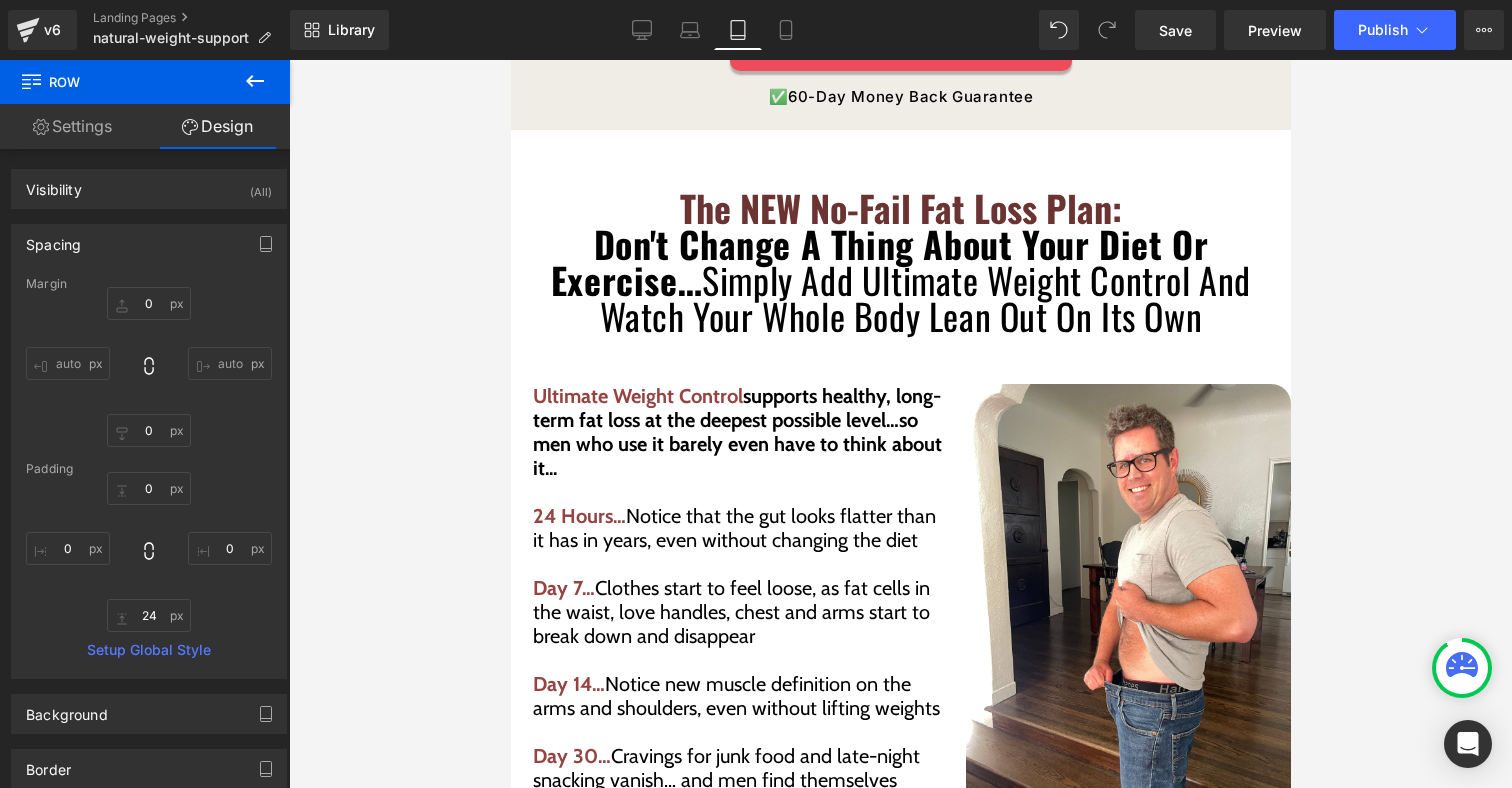 scroll, scrollTop: 9281, scrollLeft: 0, axis: vertical 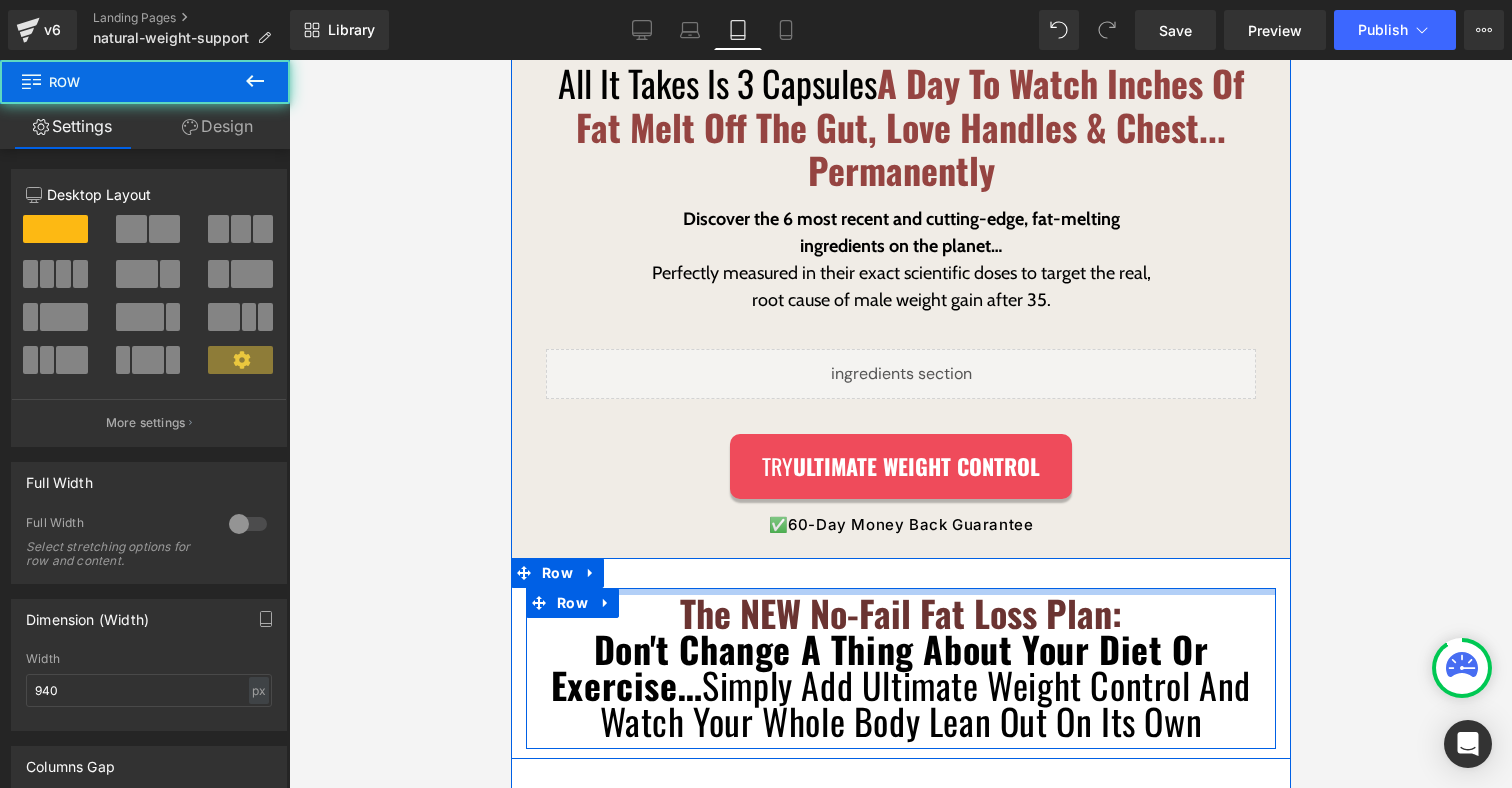 drag, startPoint x: 789, startPoint y: 634, endPoint x: 789, endPoint y: 611, distance: 23 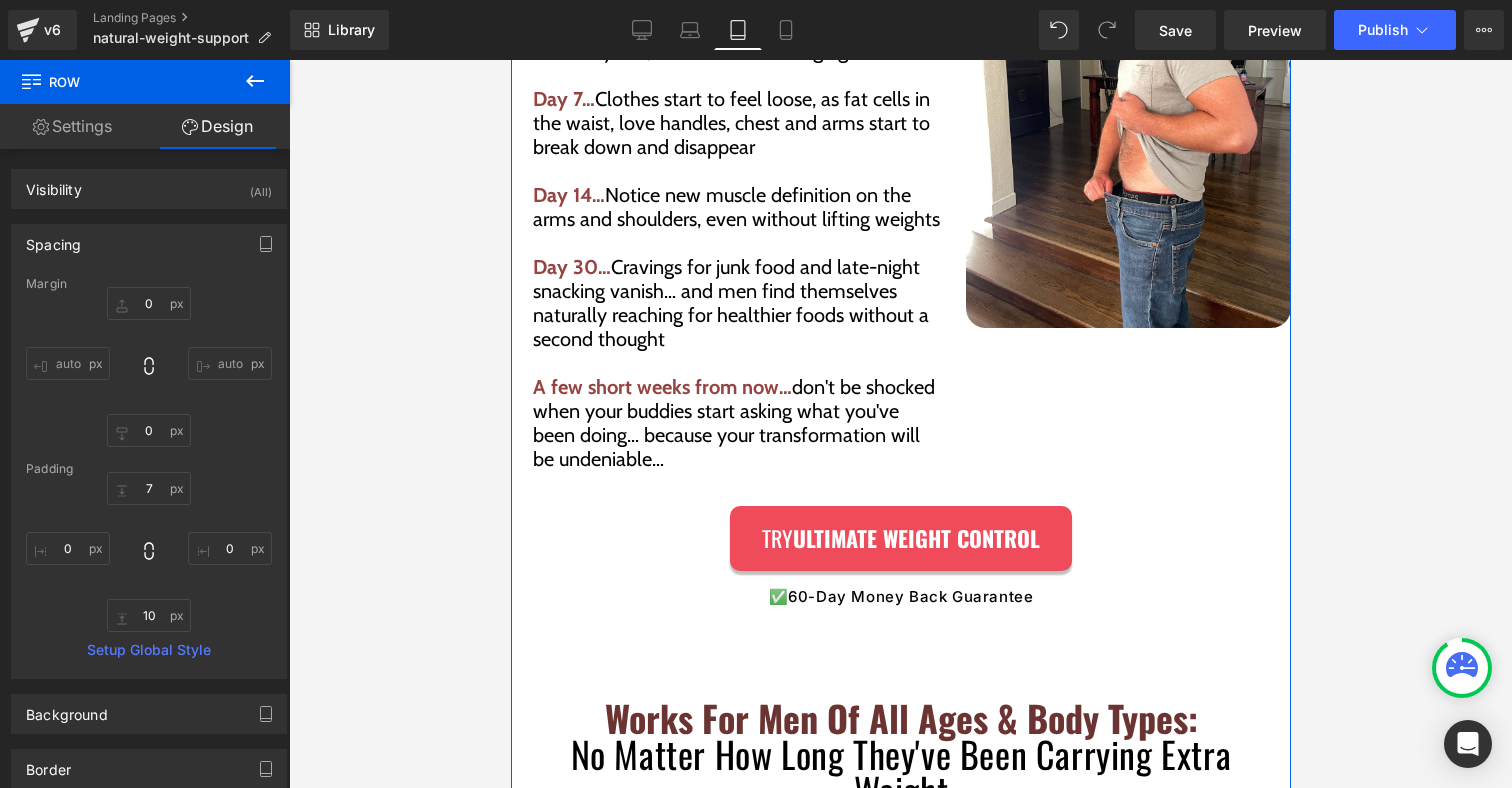 scroll, scrollTop: 10375, scrollLeft: 0, axis: vertical 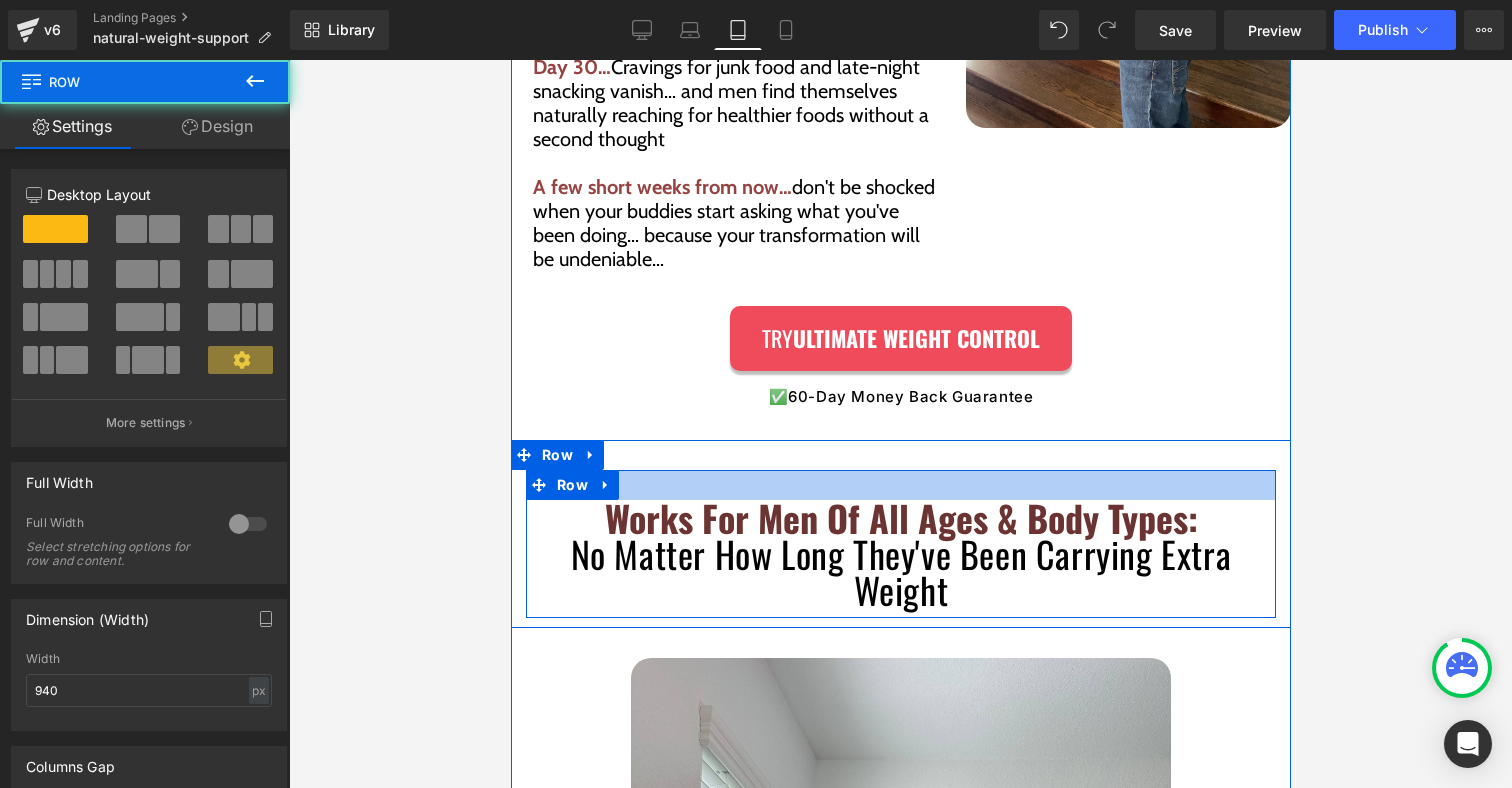 drag, startPoint x: 769, startPoint y: 513, endPoint x: 778, endPoint y: 436, distance: 77.52419 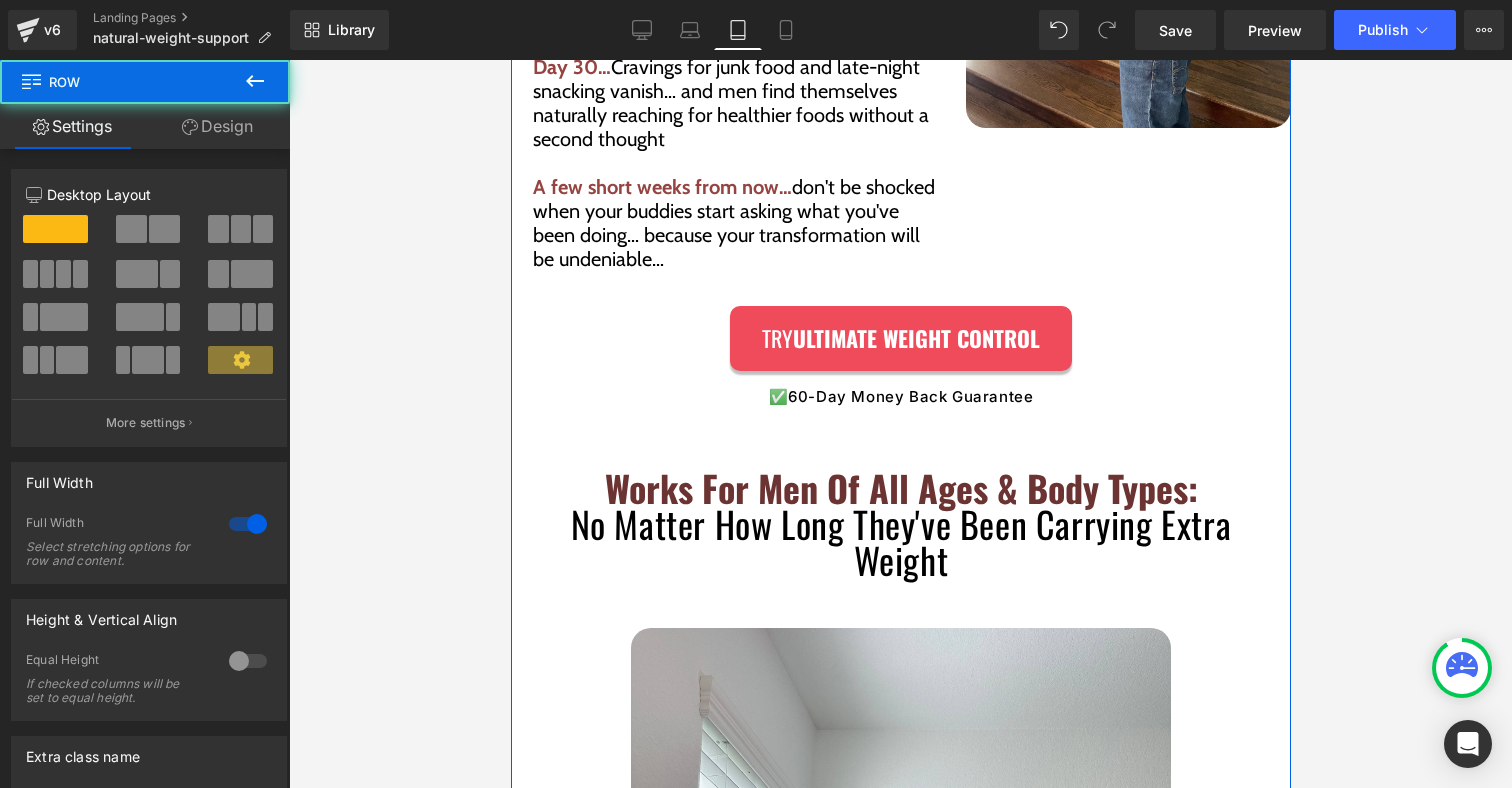click on "All It Takes Is 3 Capsules  A Day To Watch Inches Of Fat Melt Off The Gut, Love Handles & Chest... Permanently Heading         Discover the 6 most recent and cutting-edge, fat-melting ingredients on the planet… Perfectly measured in their exact scientific doses to target the real, root cause of male weight gain after 35. Text Block         Row         Liquid         Row         Try   ULTIMATE WEIGHT CONTROL Button         ✅  60-Day Money Back Guarantee Text Block         Row         The NEW No-Fail Fat Loss Plan: Don't Change A Thing About Your Diet Or Exercise…  Simply Add Ultimate Weight Control And Watch Your Whole Body Lean Out On Its Own Heading         Row         Row         Ultimate Weight Control  supports healthy, long-term fat loss at the deepest possible level…so men who use it barely even have to think about it... 24 Hours…  Notice that the gut looks flatter than it has in years, even without changing the diet Day 7… Day 14… Day 30… A few short weeks from now… Text Block" at bounding box center [900, 497] 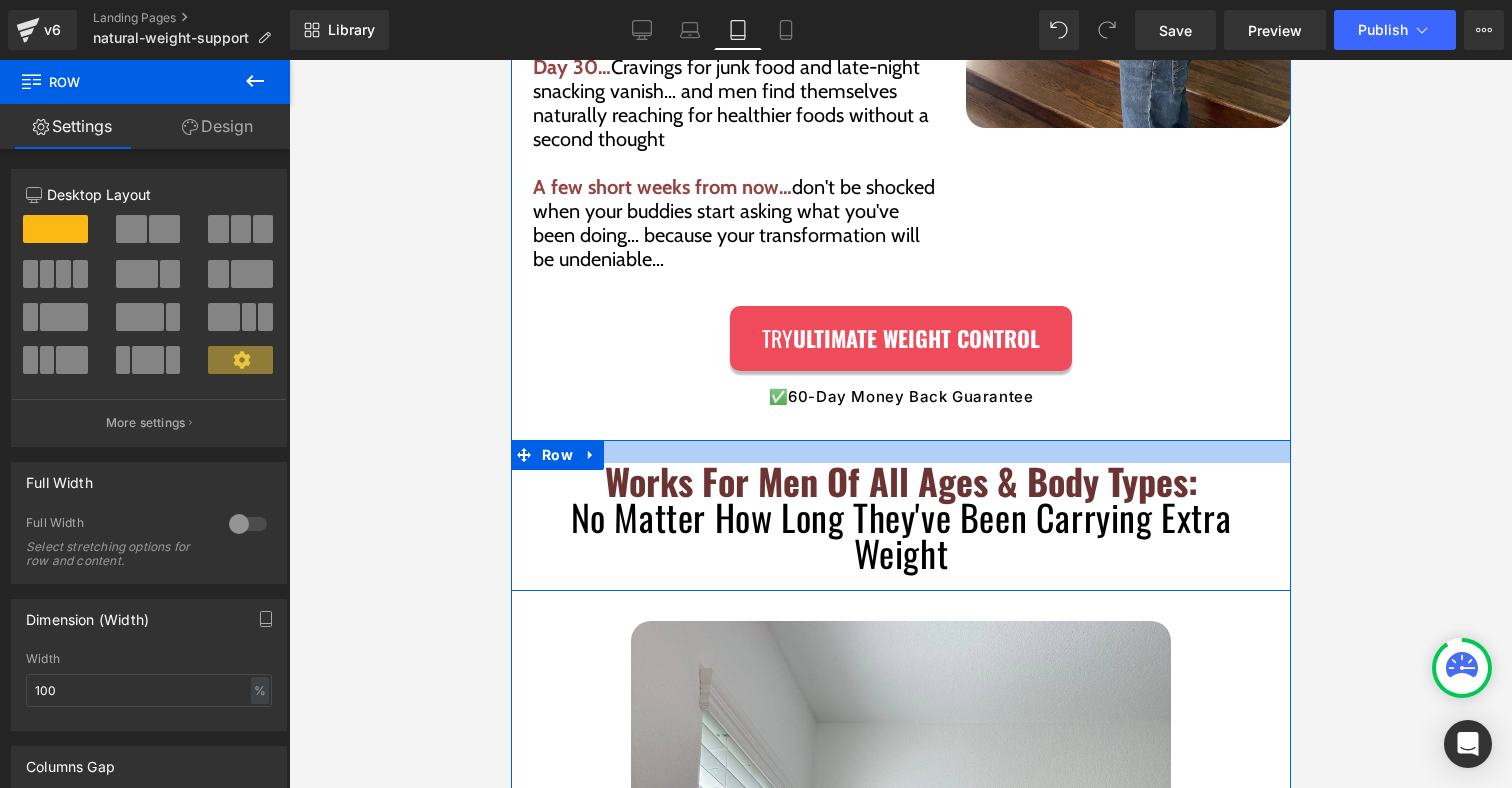 click on "Works For Men Of All Ages & Body Types: No Matter How Long They've Been Carrying Extra Weight Heading         Row         Row         Image         Row         Row         Image         Look great in slim-fit clothing Hear the satisfying zip of jeans as they slide effortlessly over your lean waist and flat gut for the first time in years Text Block         Row         Image         Each day, wake up to a leaner, more muscular version of YOU Notice the waist looks smaller, arms are more defined, and the gut looks flatter…even without changing a thing about your diet or workout routine Text Block         Row         Image         Make your wife do a double-take Don't be surprised when people start complimenting your physique as you begin to radiate that confident, masculine energy Text Block         Row         Image         Enjoy your favorite foods guilt-free Text Block         Row         Image         Feel more energized all day (even after long, stressful days) Text Block         Row         Row" at bounding box center [900, 1241] 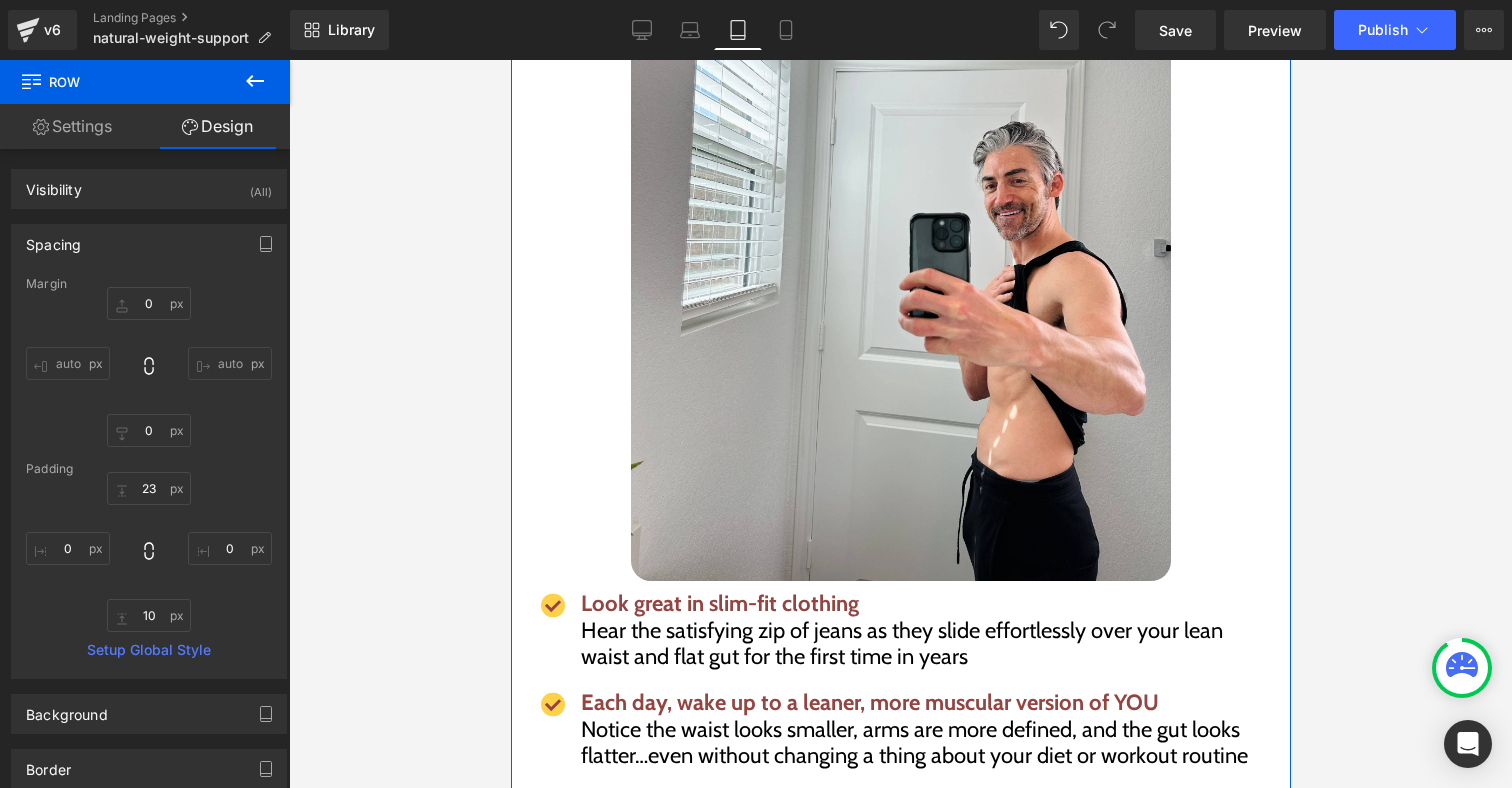 scroll, scrollTop: 10459, scrollLeft: 0, axis: vertical 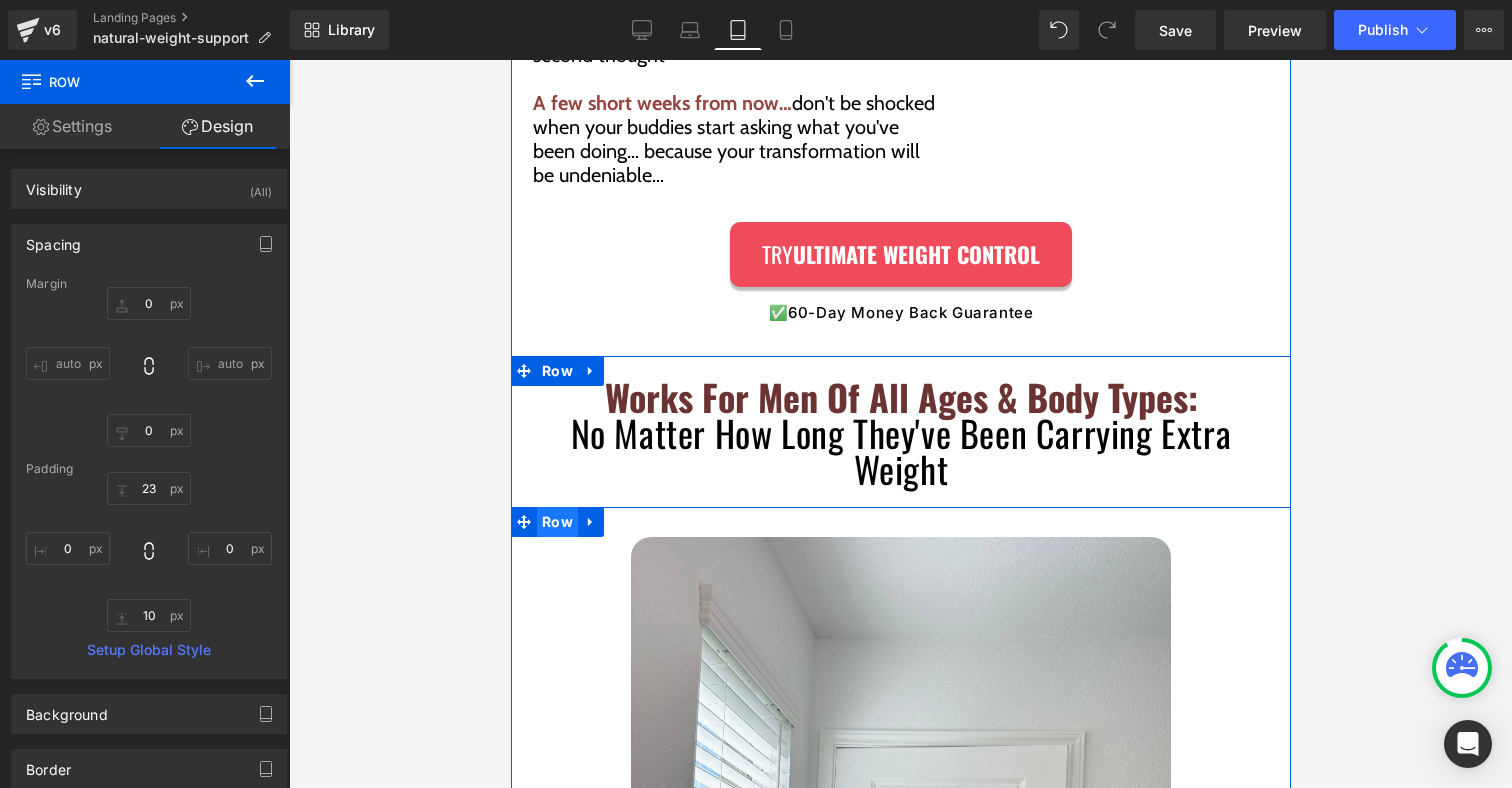click on "Row" at bounding box center [556, 522] 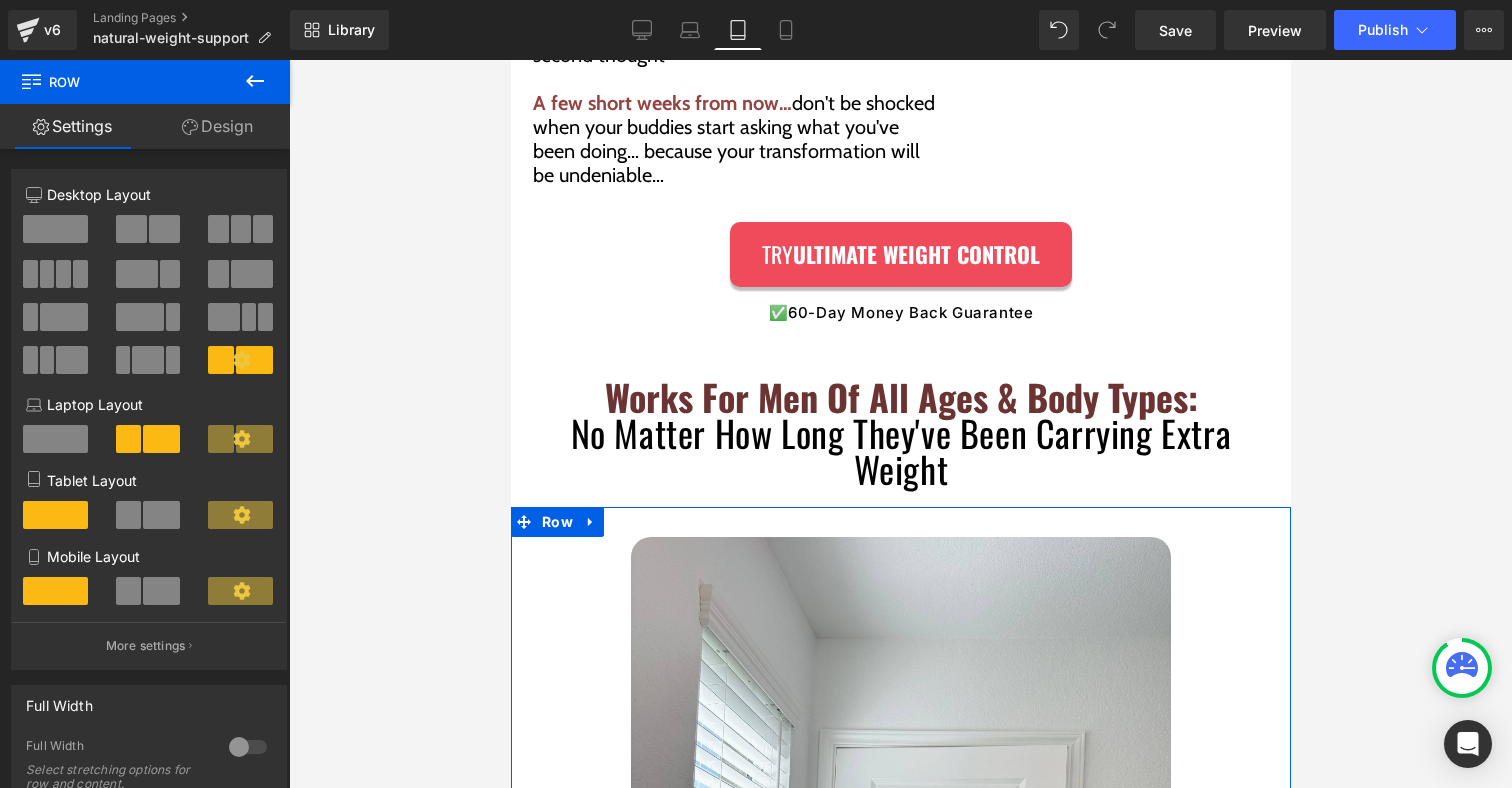 click at bounding box center (129, 591) 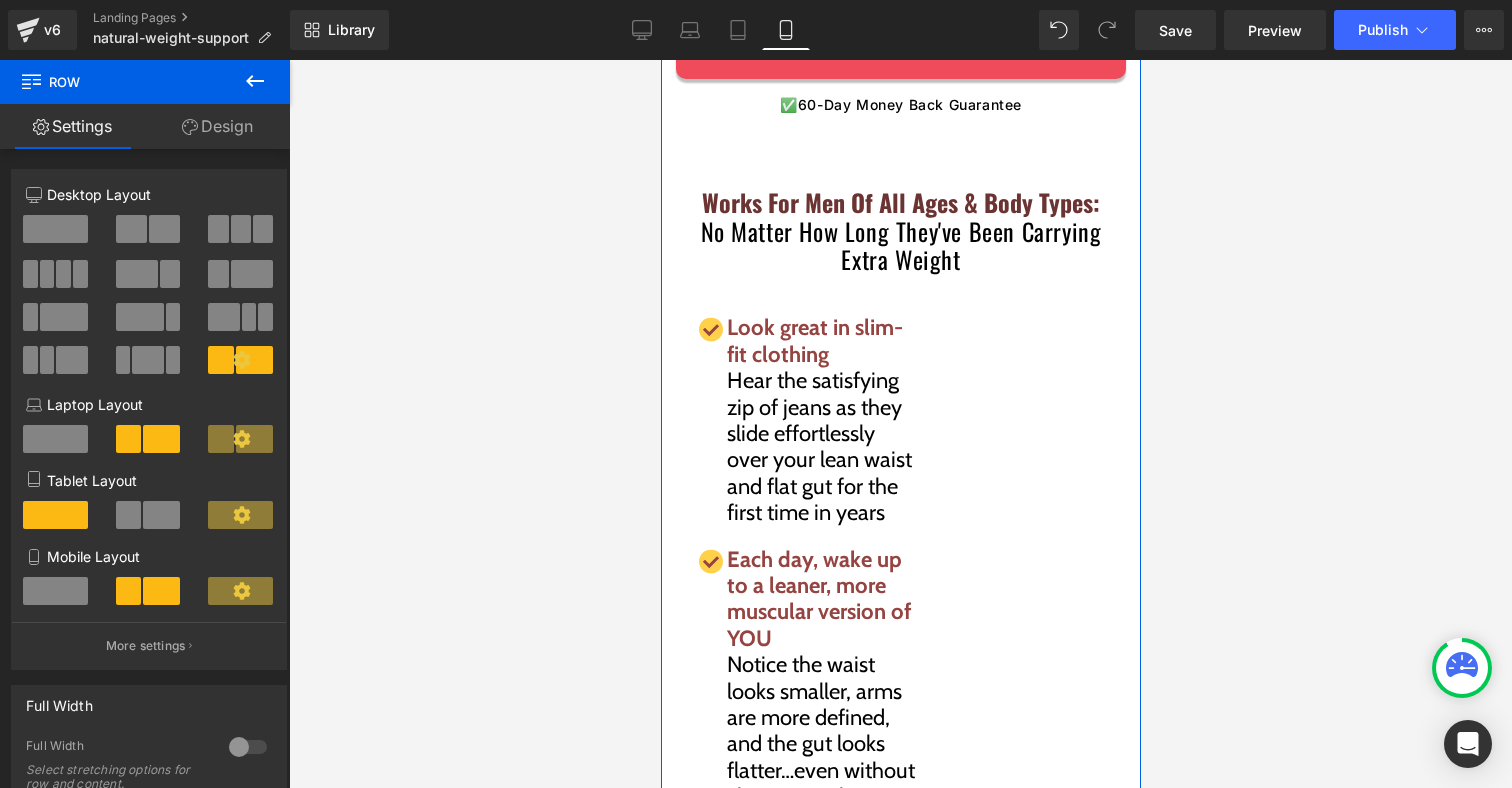 scroll, scrollTop: 12664, scrollLeft: 0, axis: vertical 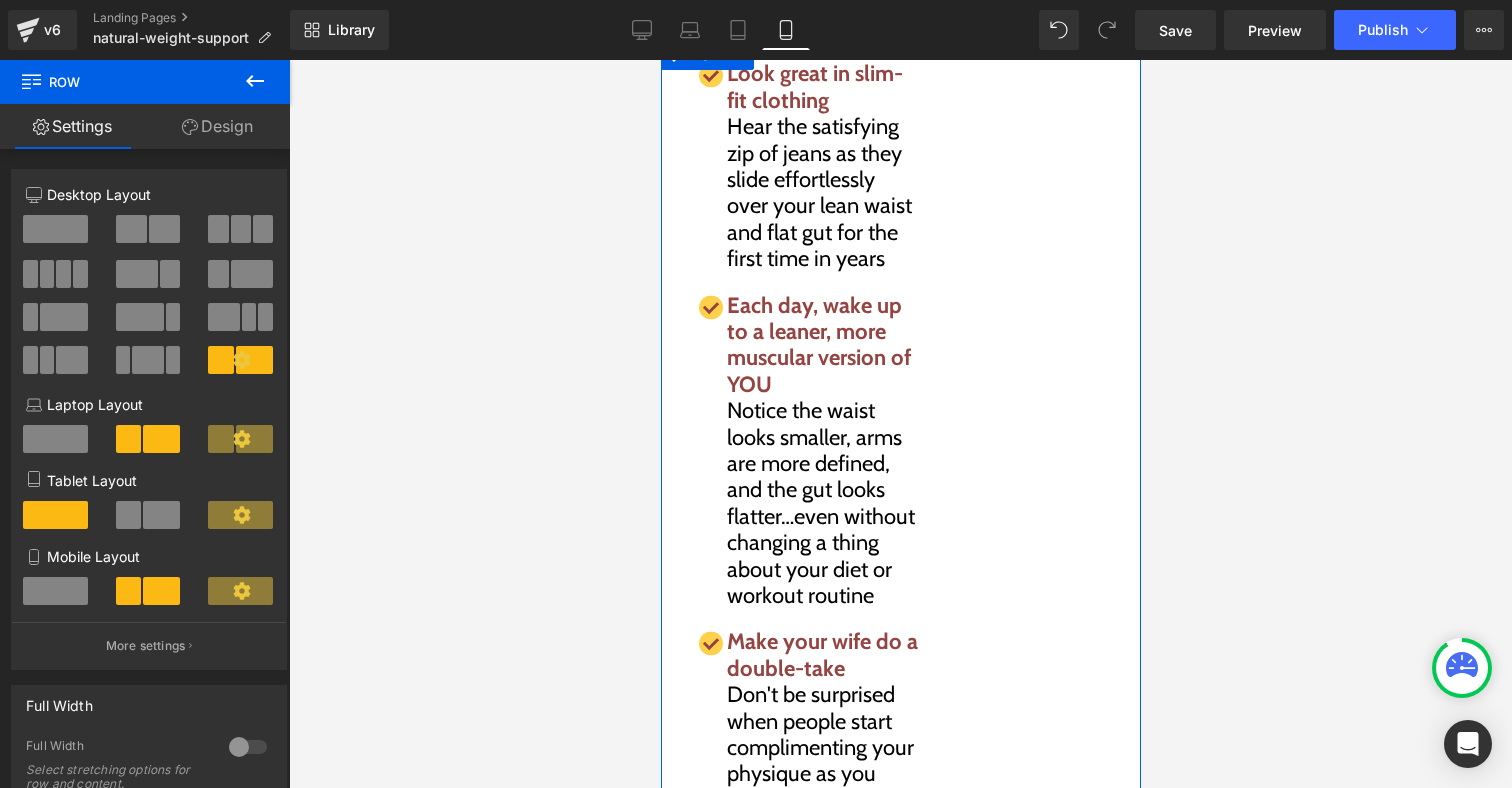click at bounding box center [55, 591] 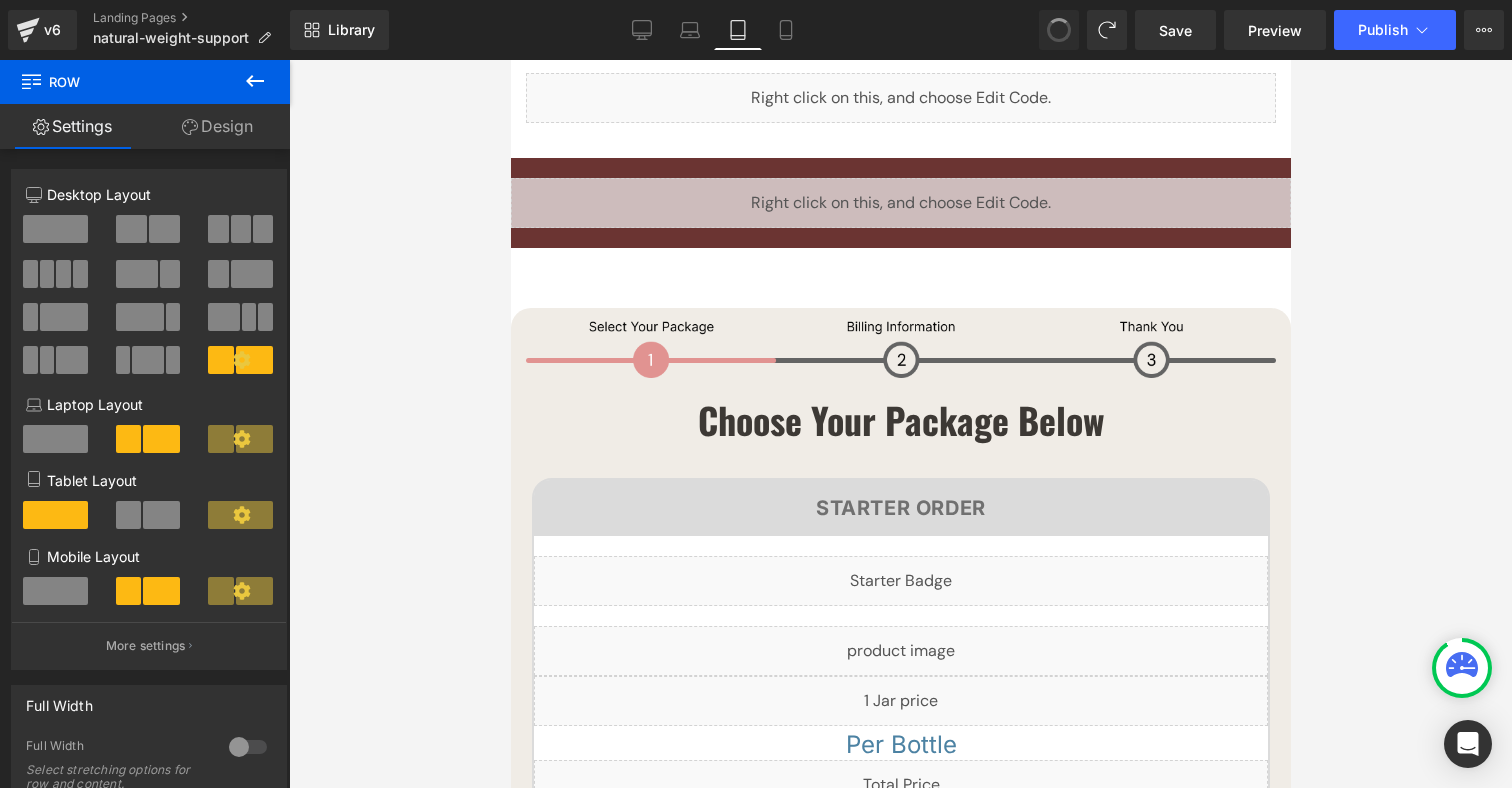 scroll, scrollTop: 10695, scrollLeft: 0, axis: vertical 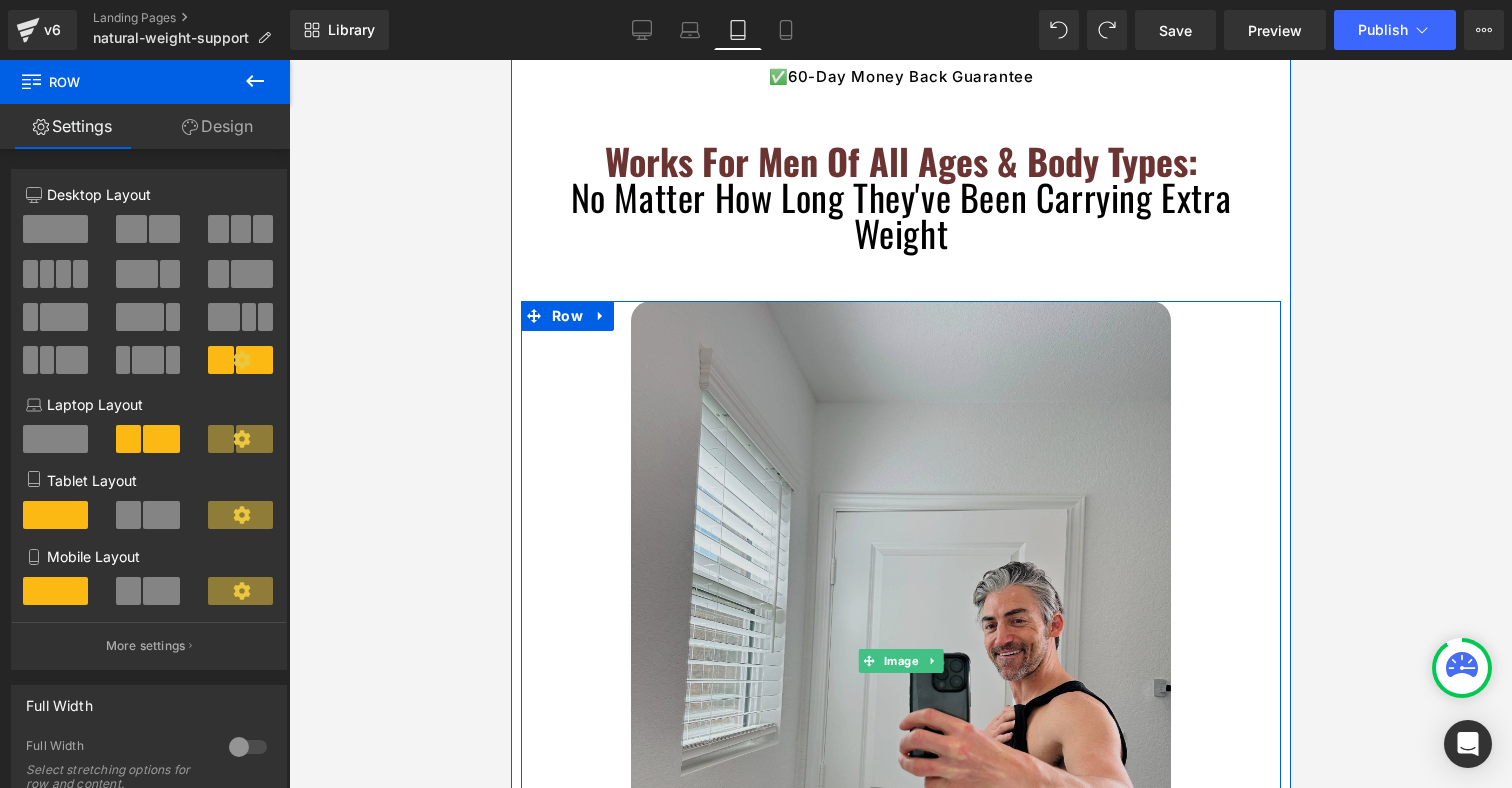 click at bounding box center [900, 661] 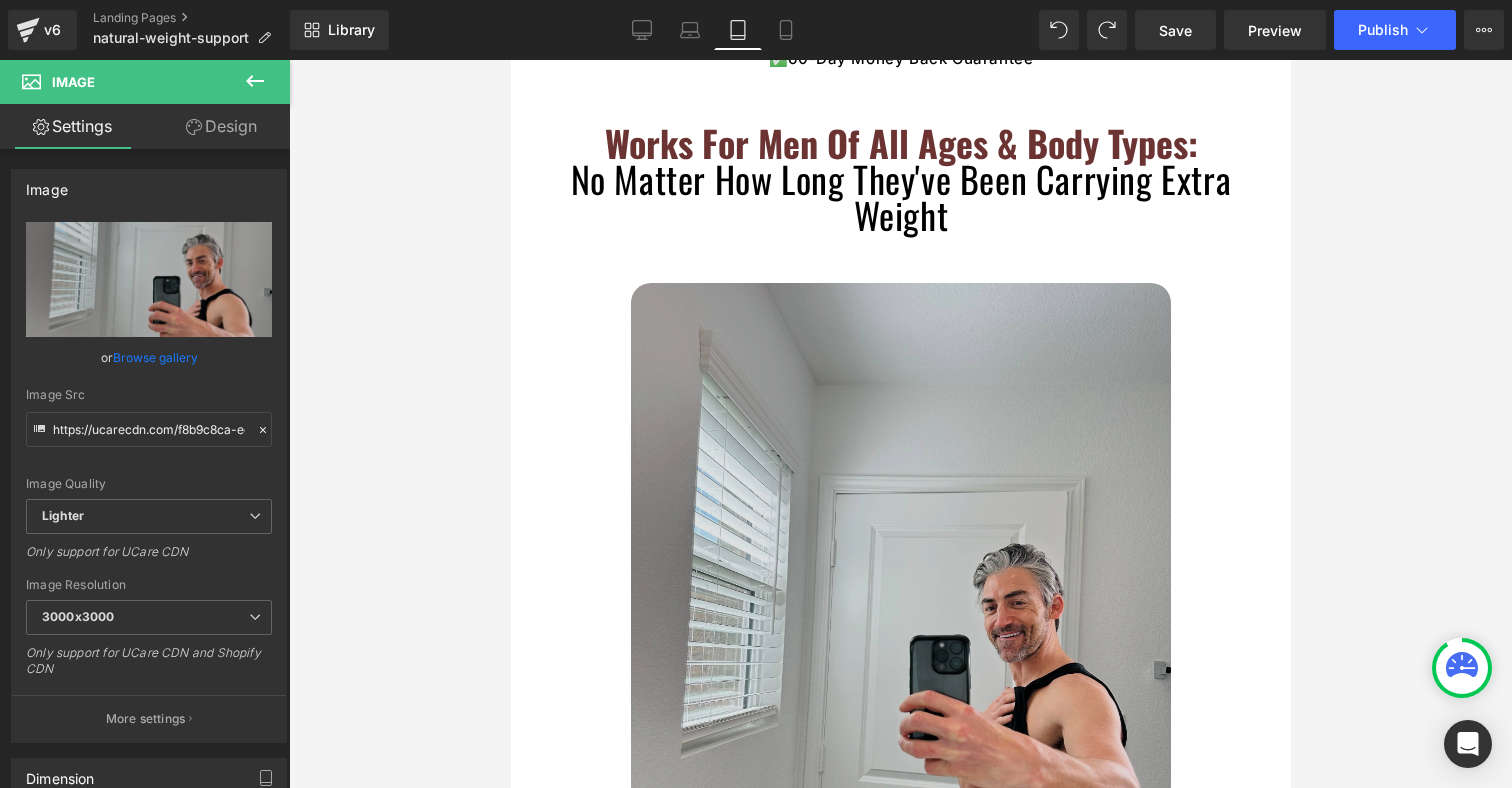 scroll, scrollTop: 11202, scrollLeft: 0, axis: vertical 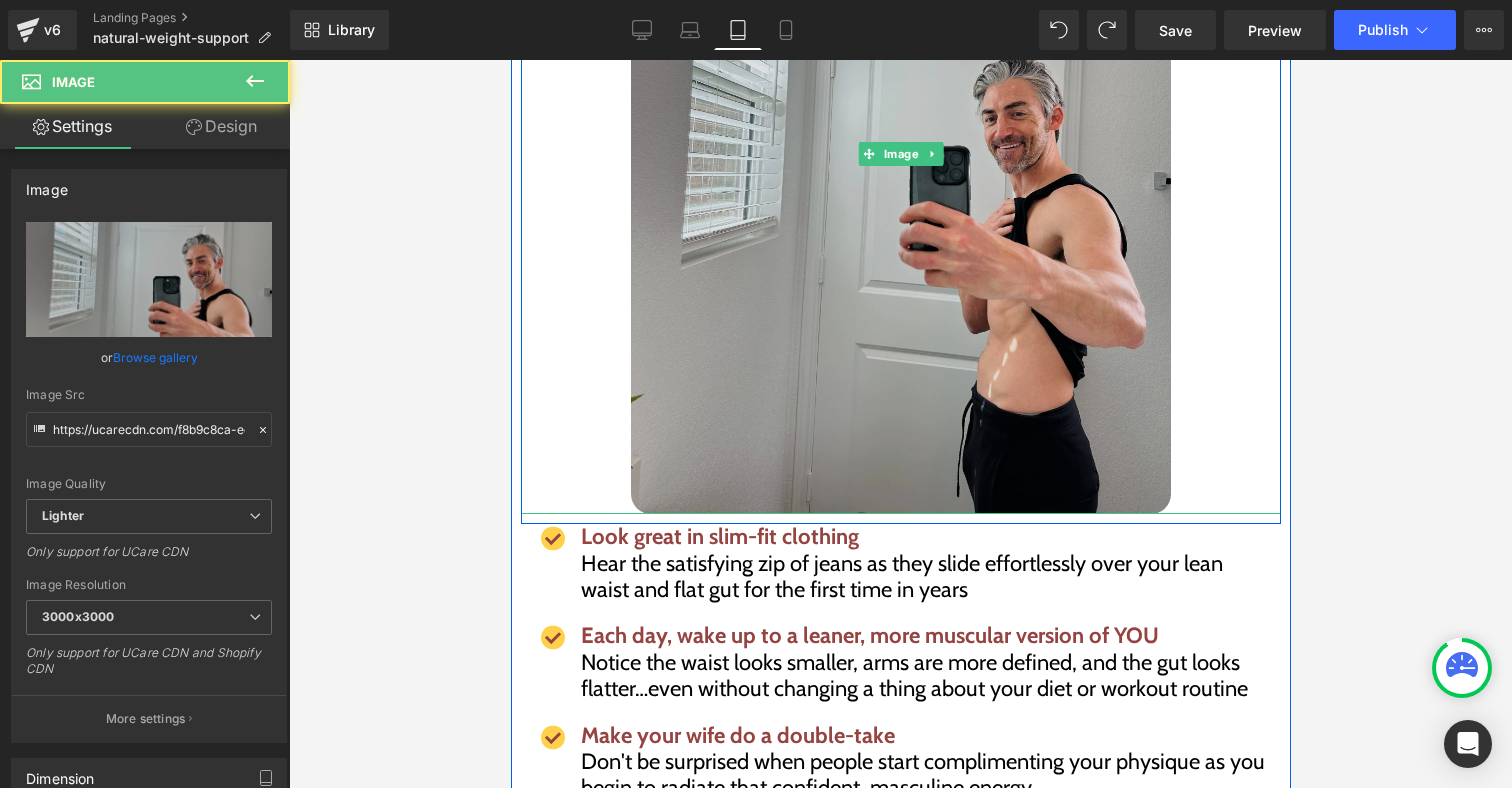 click at bounding box center [900, 154] 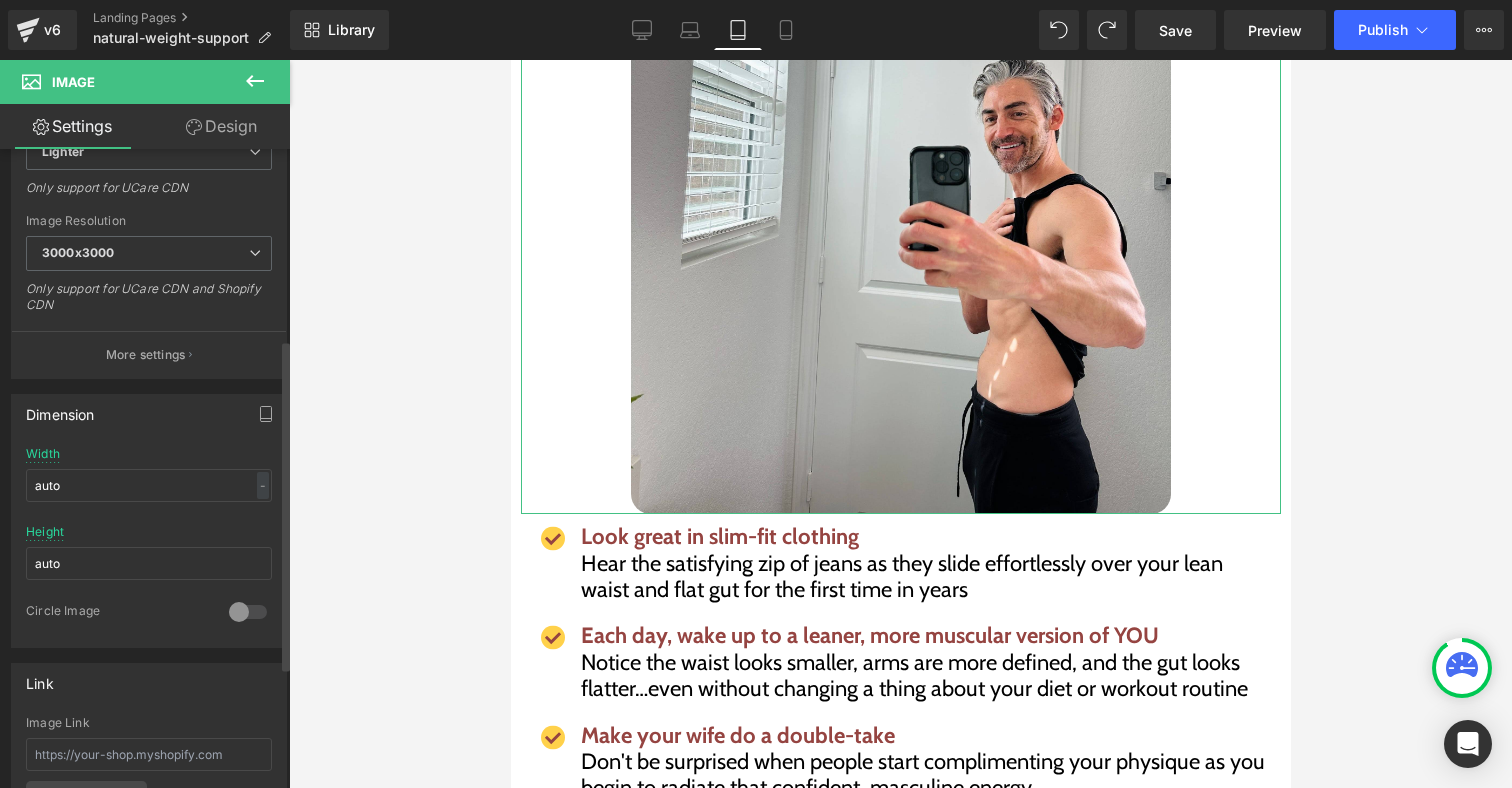 scroll, scrollTop: 367, scrollLeft: 0, axis: vertical 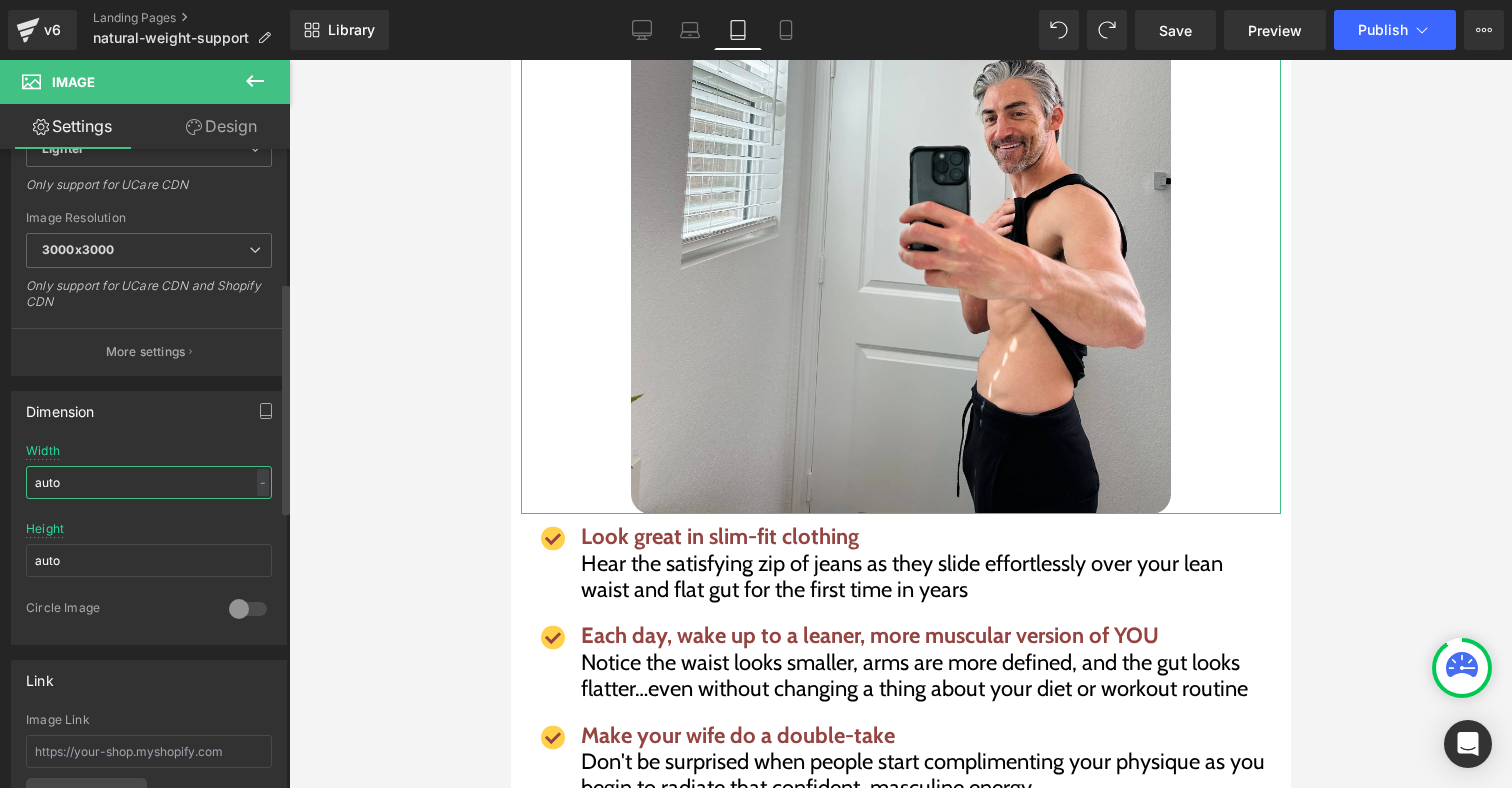 click on "auto" at bounding box center (149, 482) 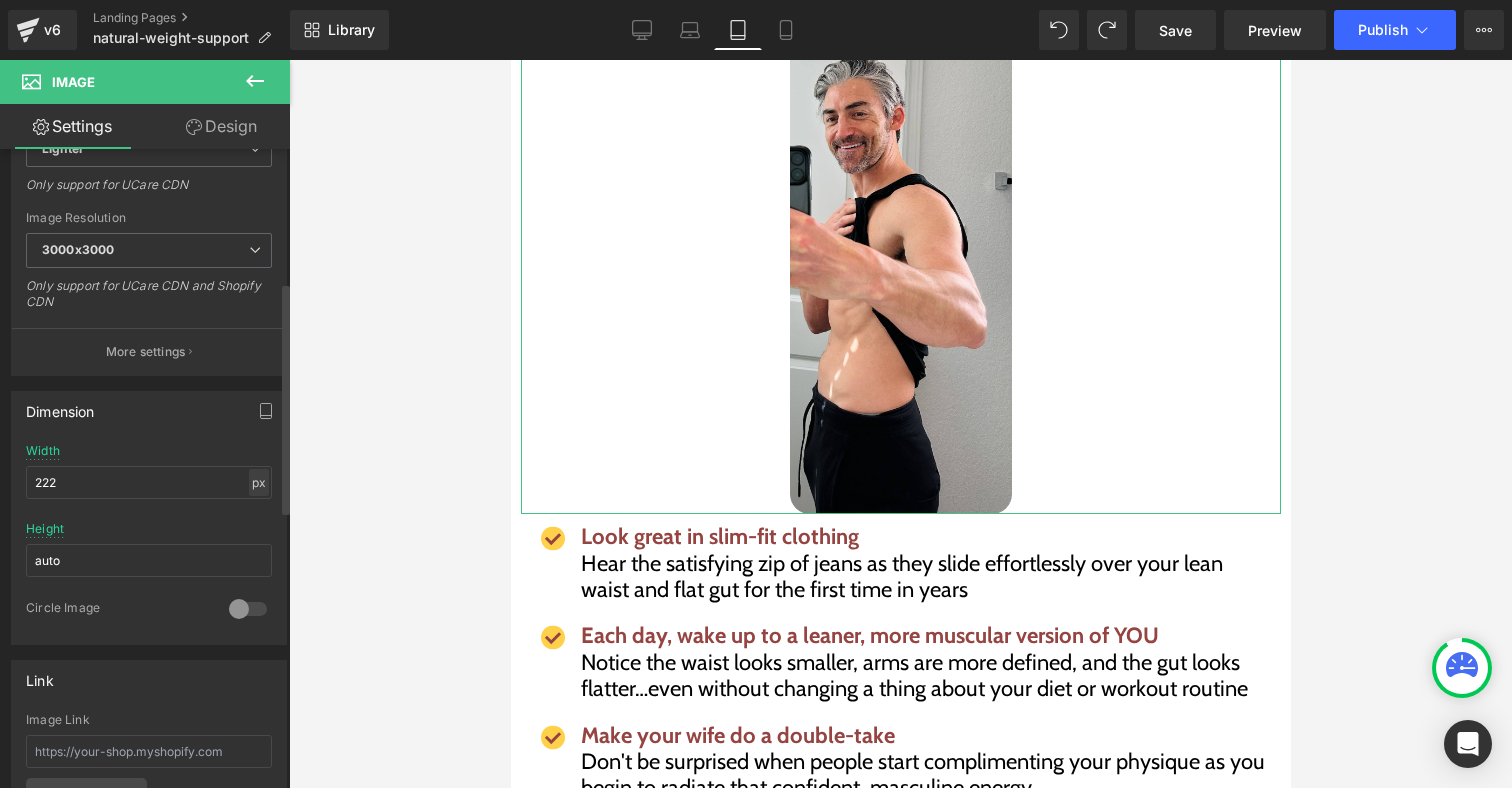 click on "px" at bounding box center [259, 482] 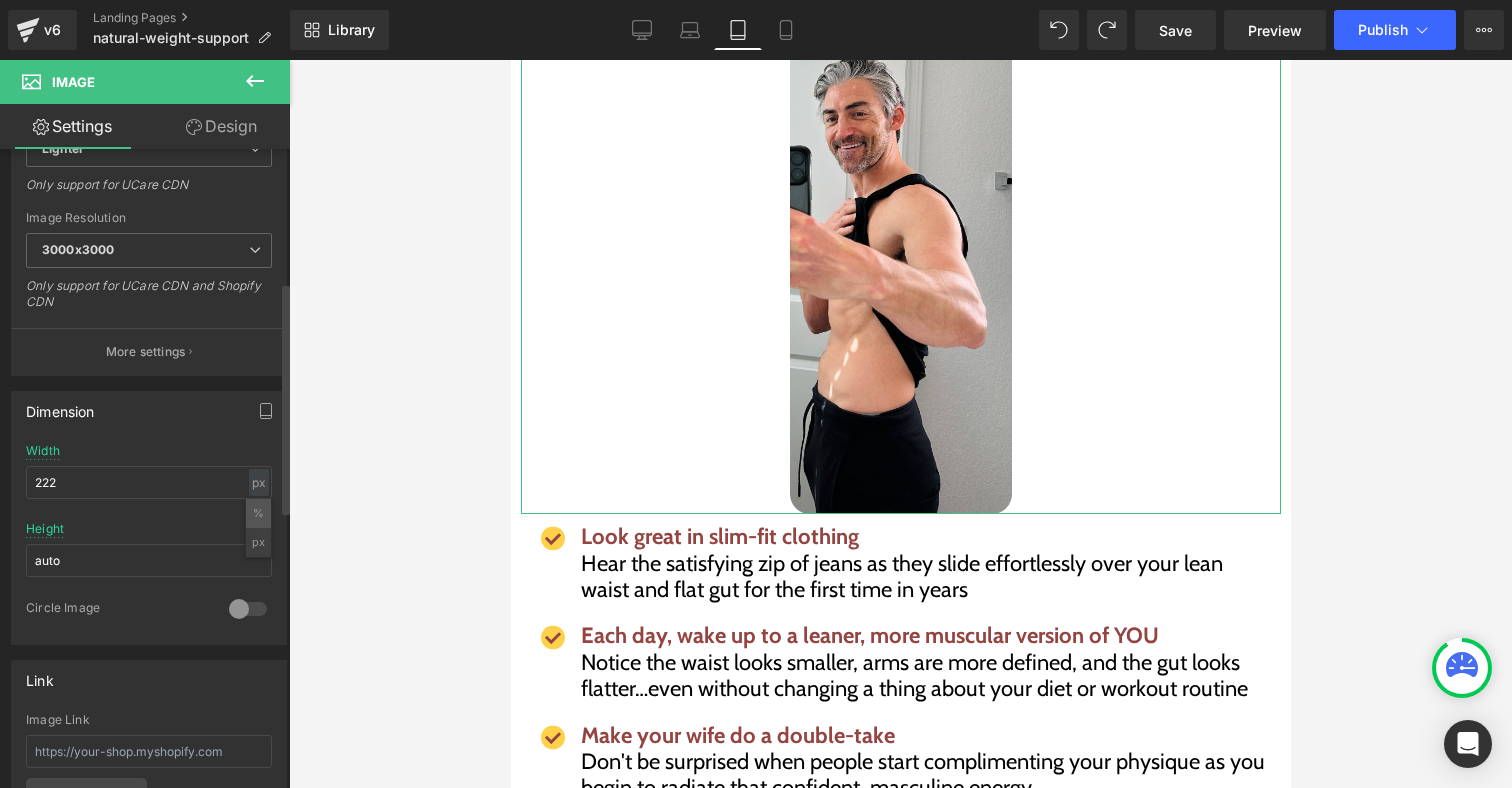 click on "%" at bounding box center [258, 513] 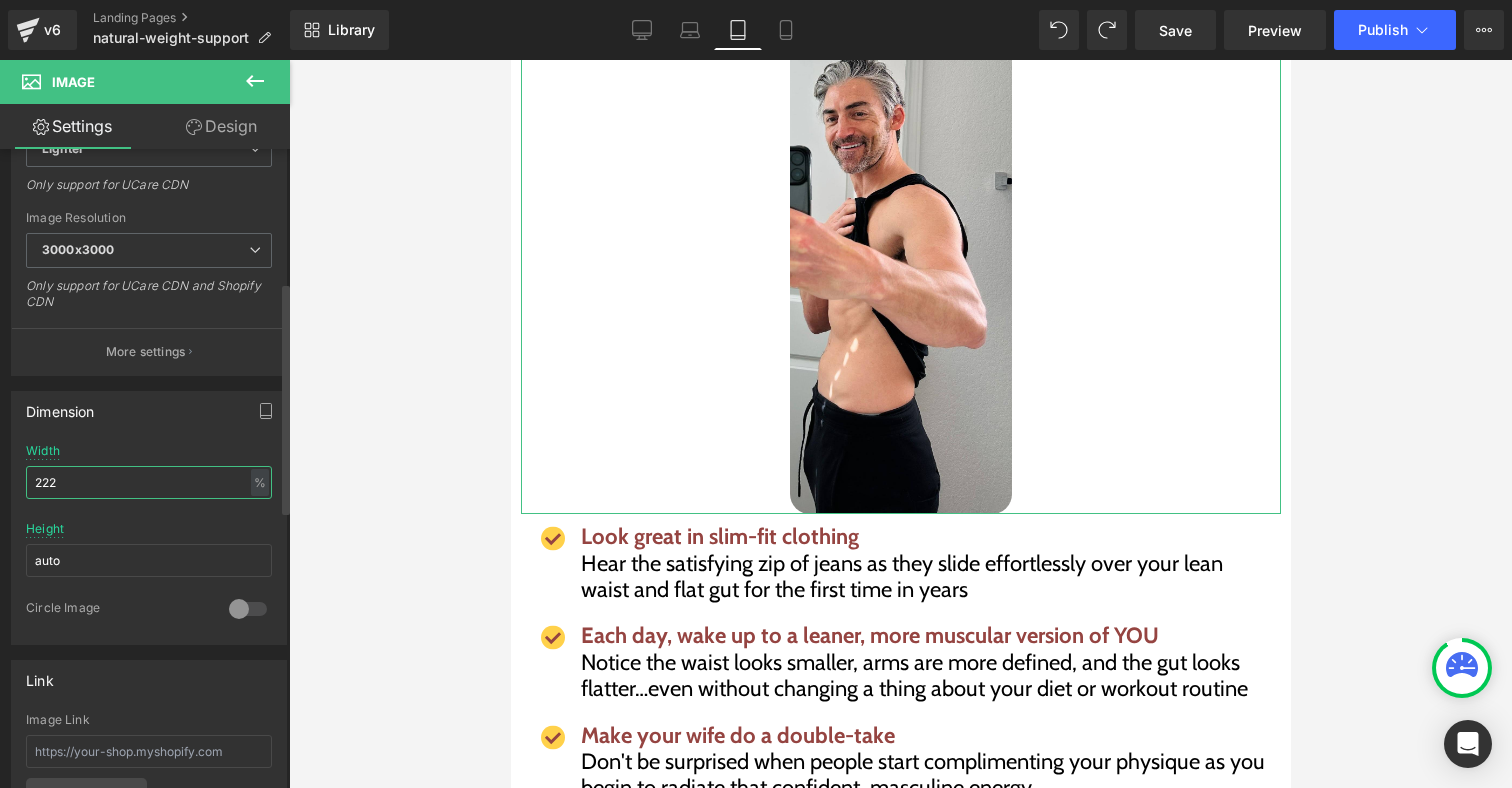 click on "222" at bounding box center (149, 482) 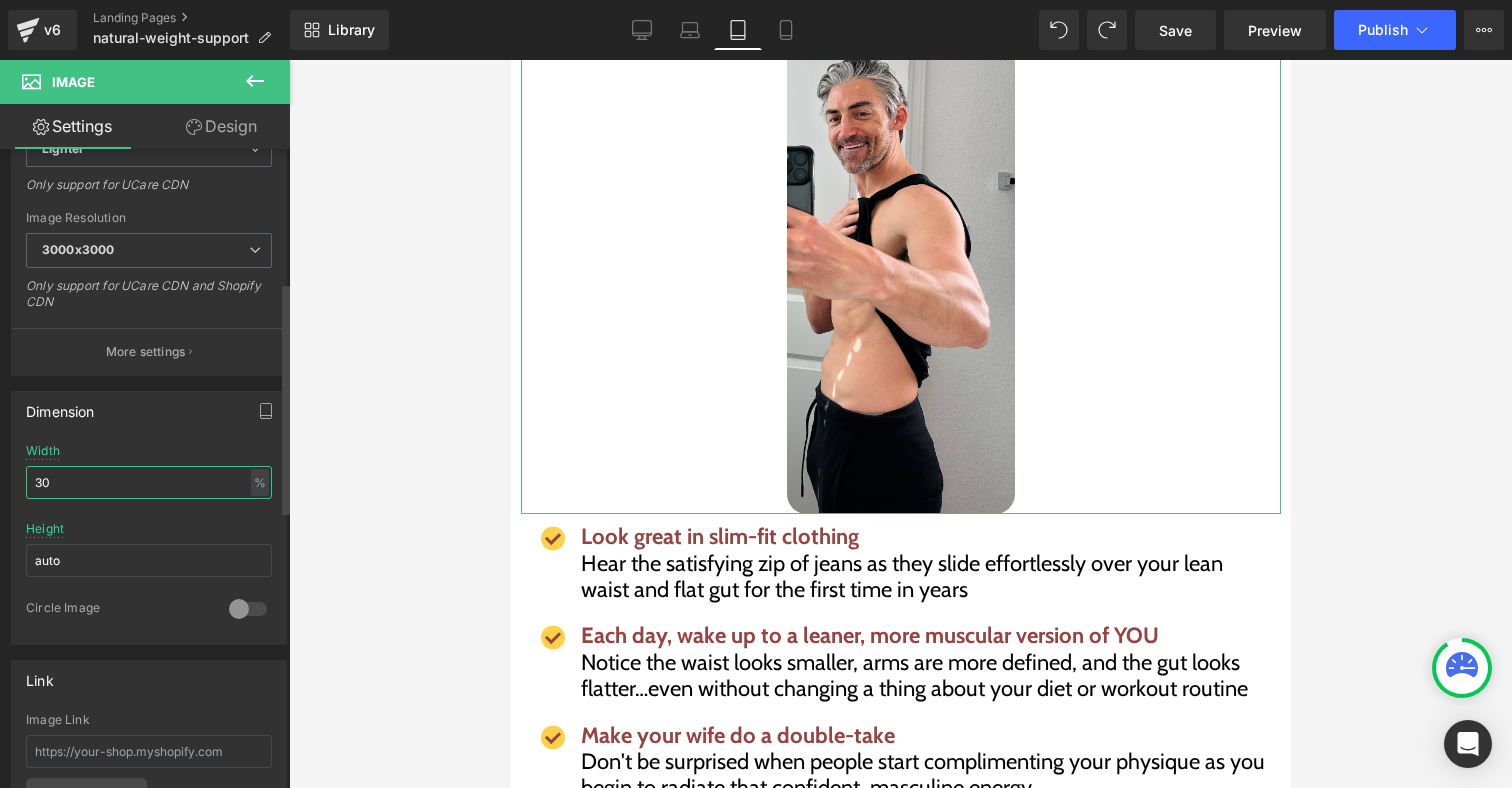 click on "30" at bounding box center (149, 482) 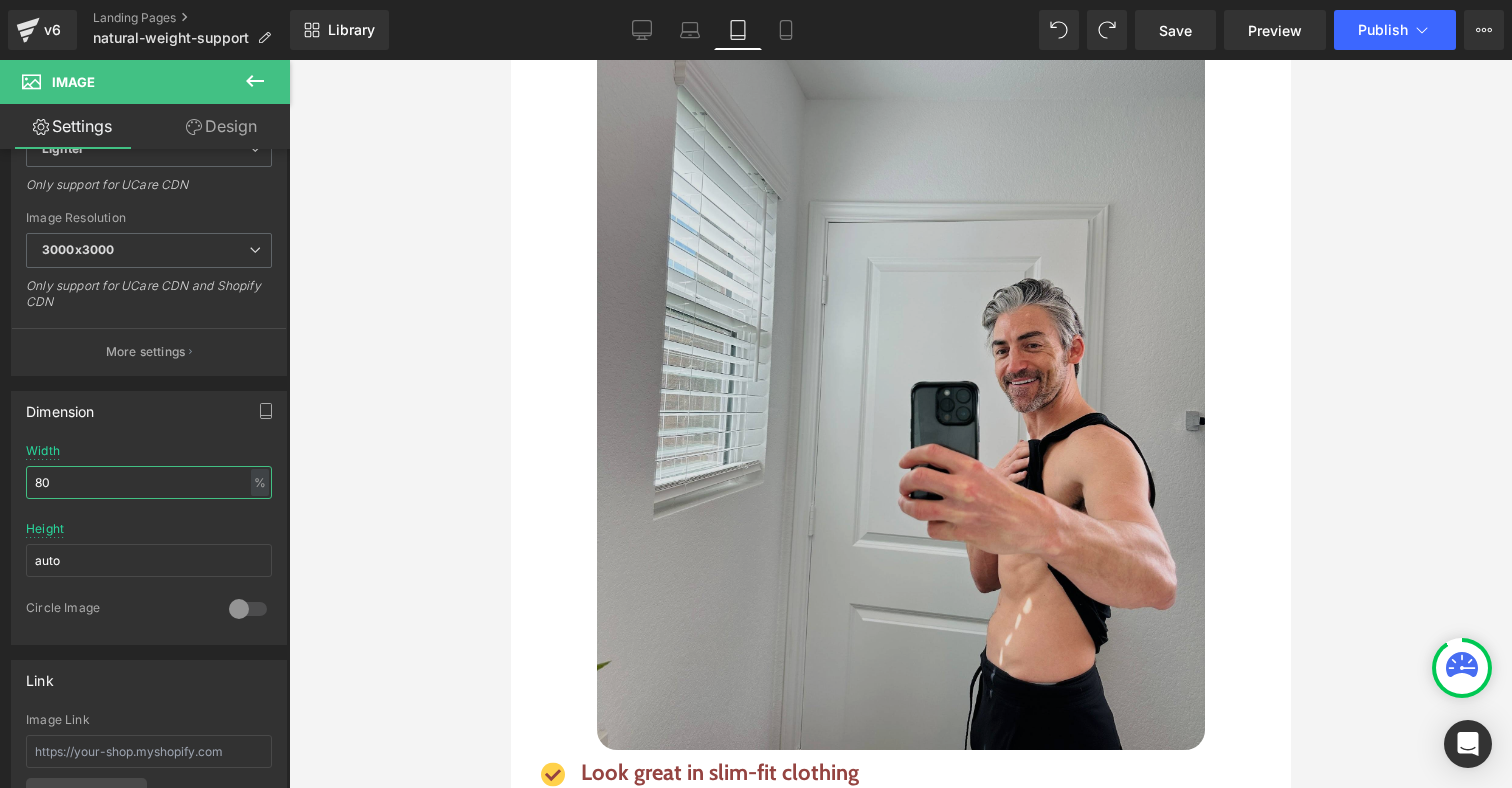scroll, scrollTop: 10968, scrollLeft: 0, axis: vertical 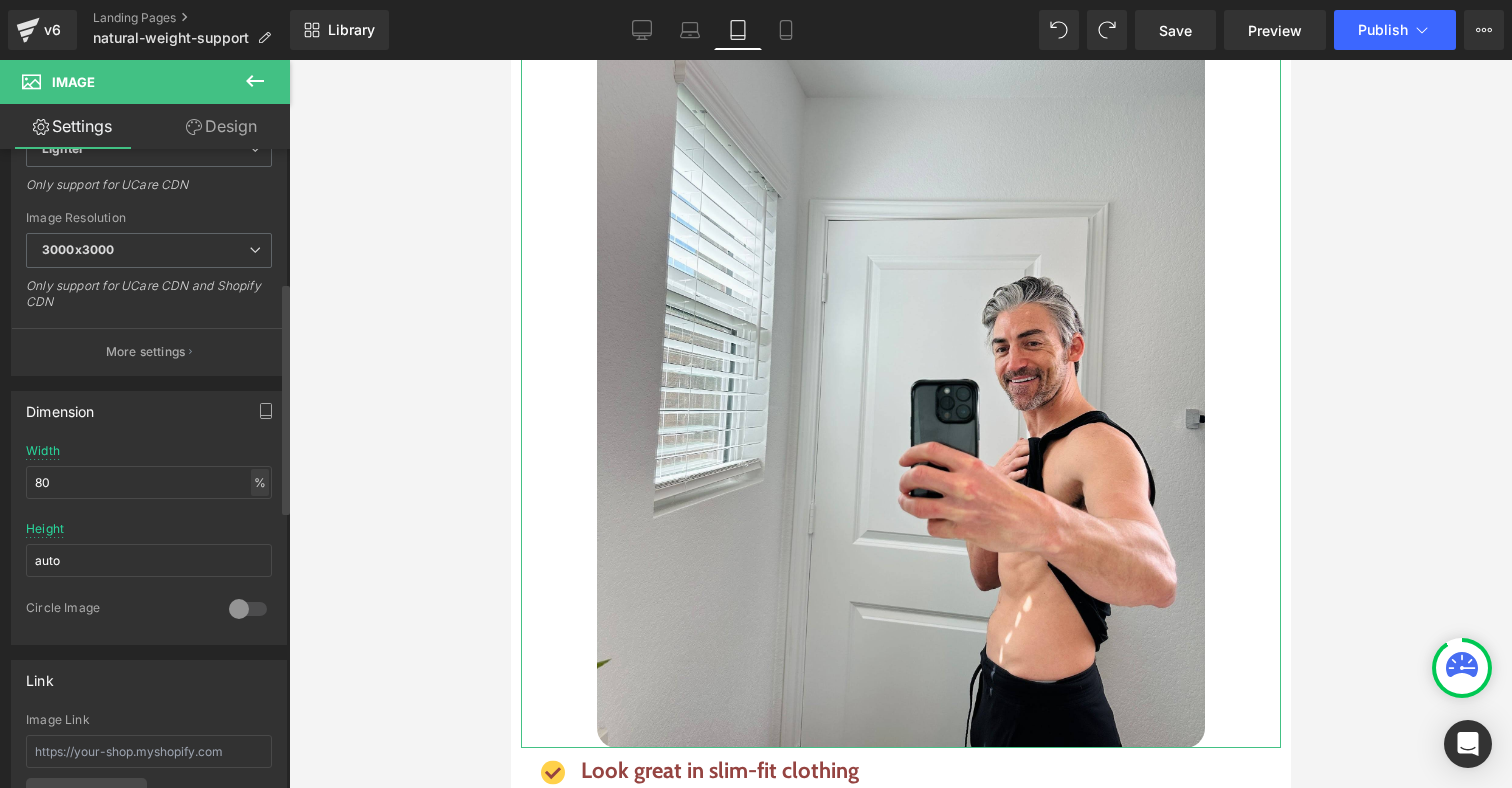 click on "%" at bounding box center (260, 482) 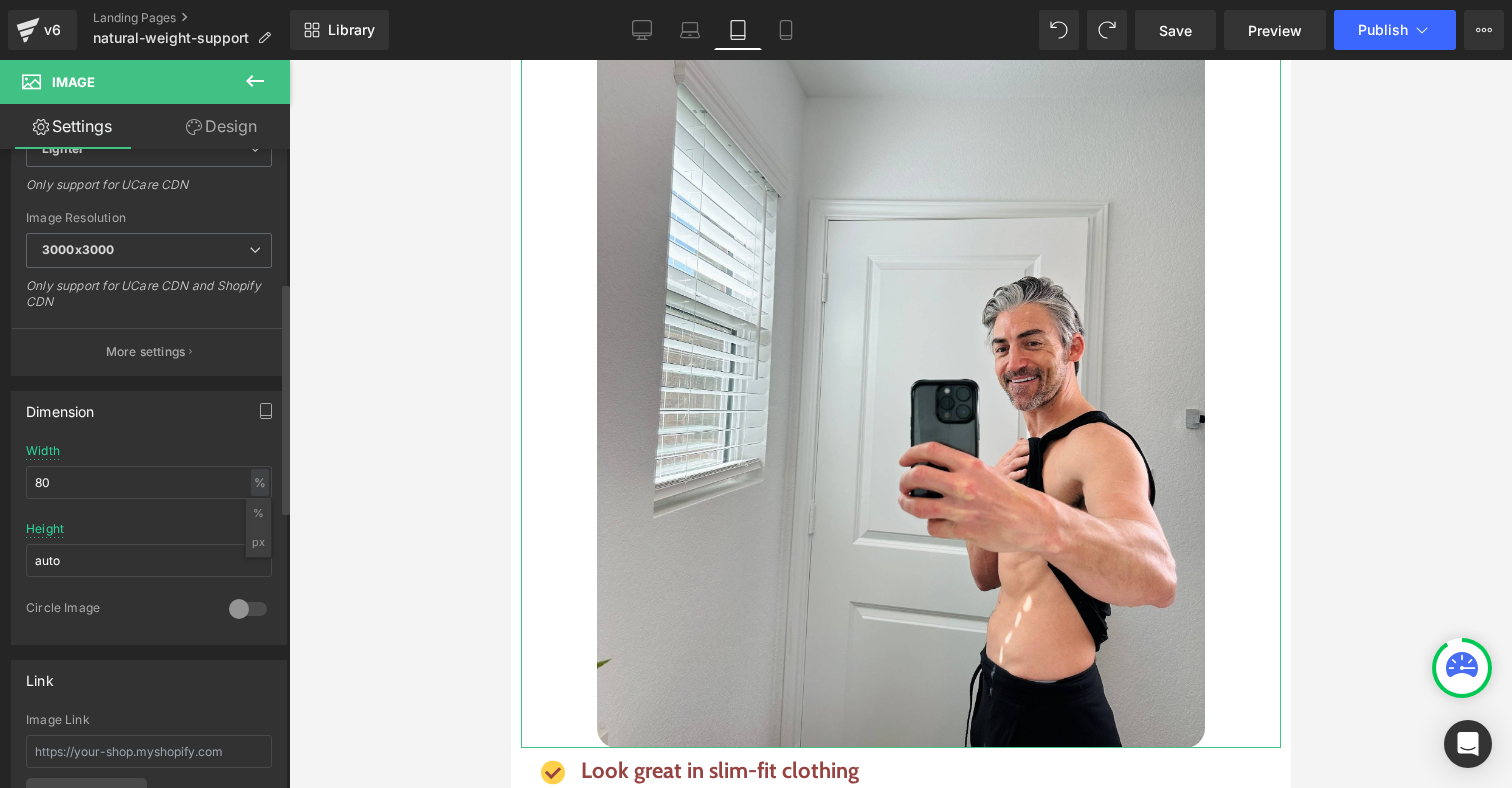 click on "%" at bounding box center (258, 513) 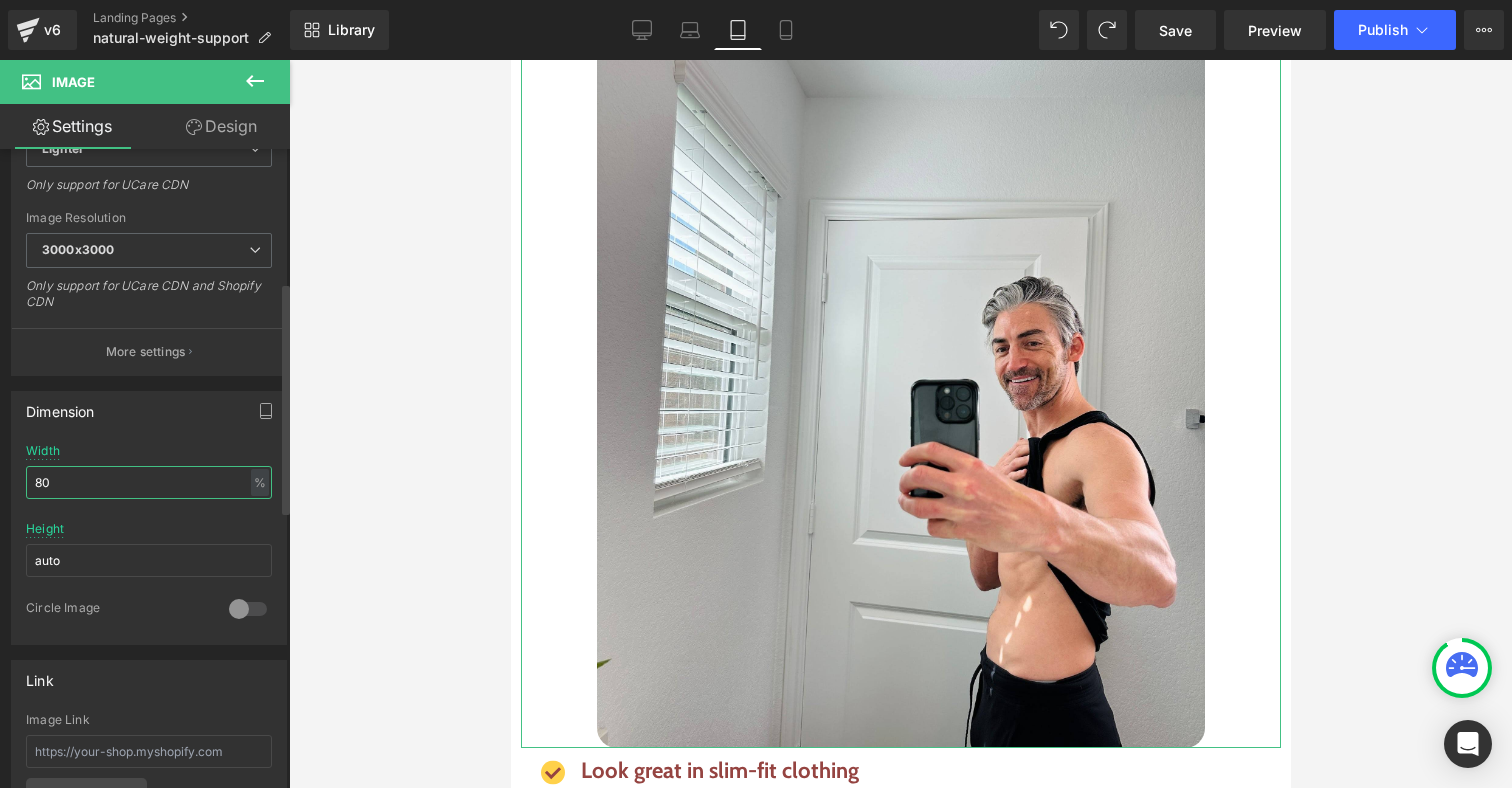 click on "80" at bounding box center [149, 482] 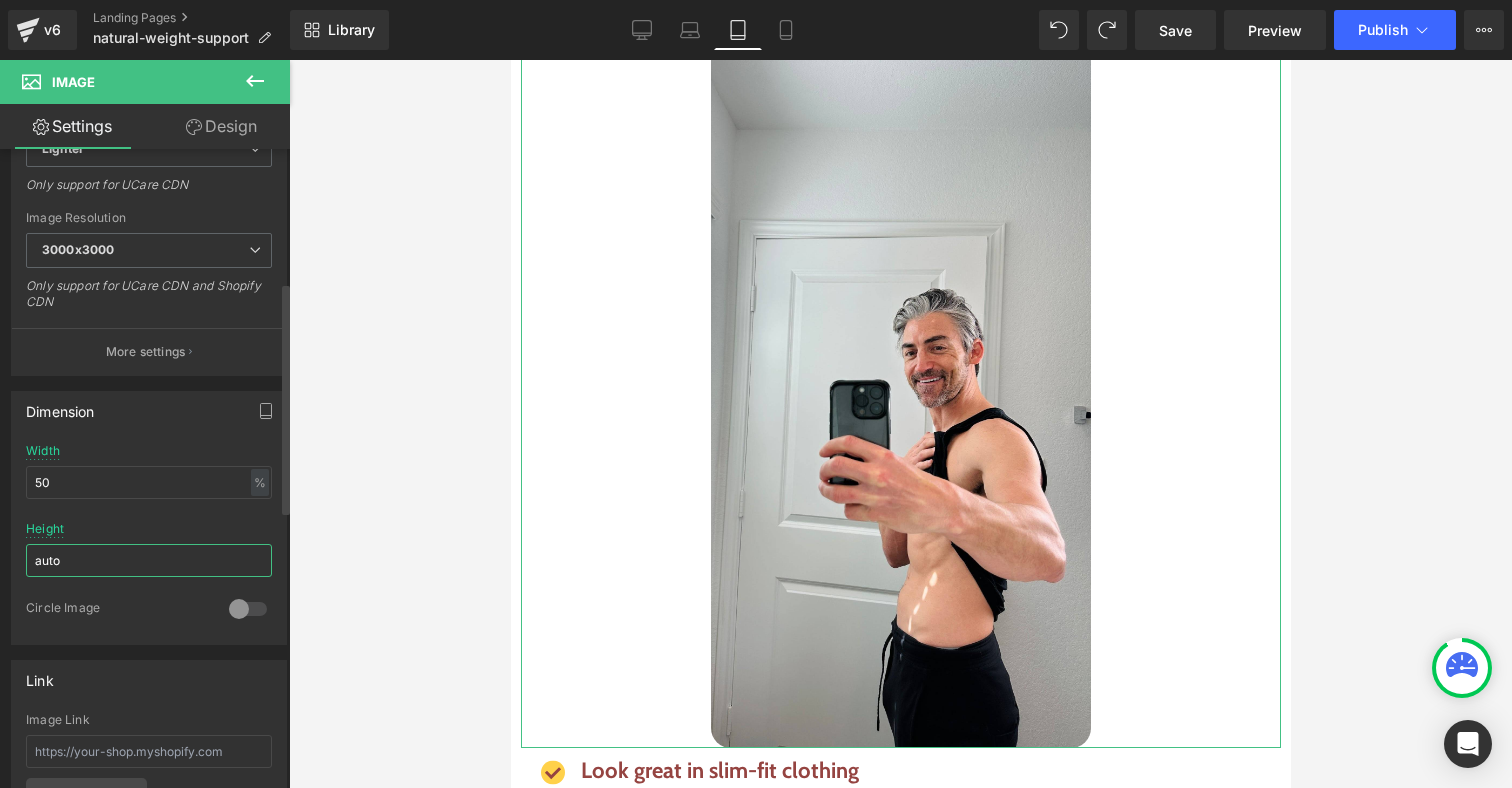 click on "auto" at bounding box center (149, 560) 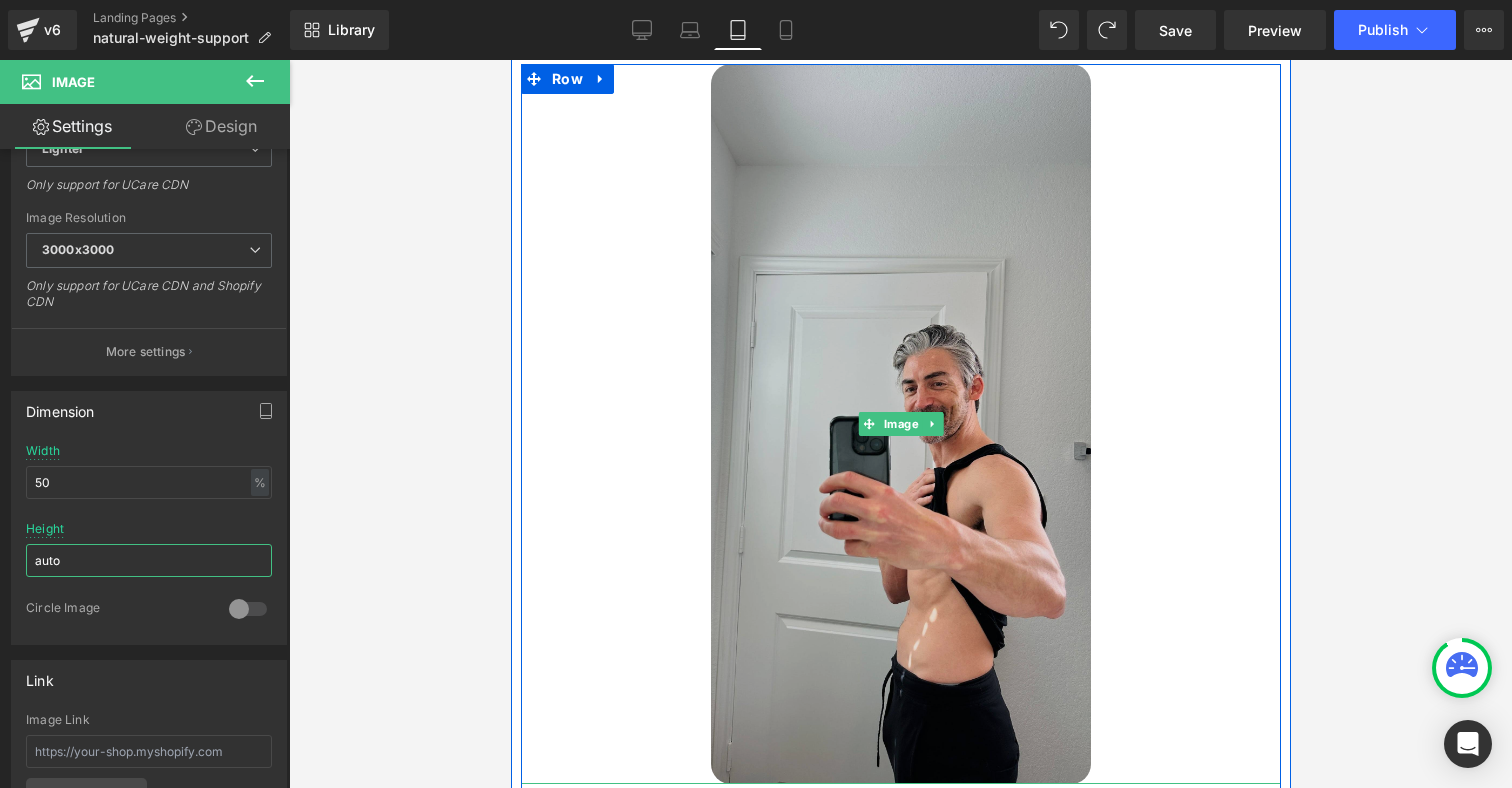 scroll, scrollTop: 11195, scrollLeft: 0, axis: vertical 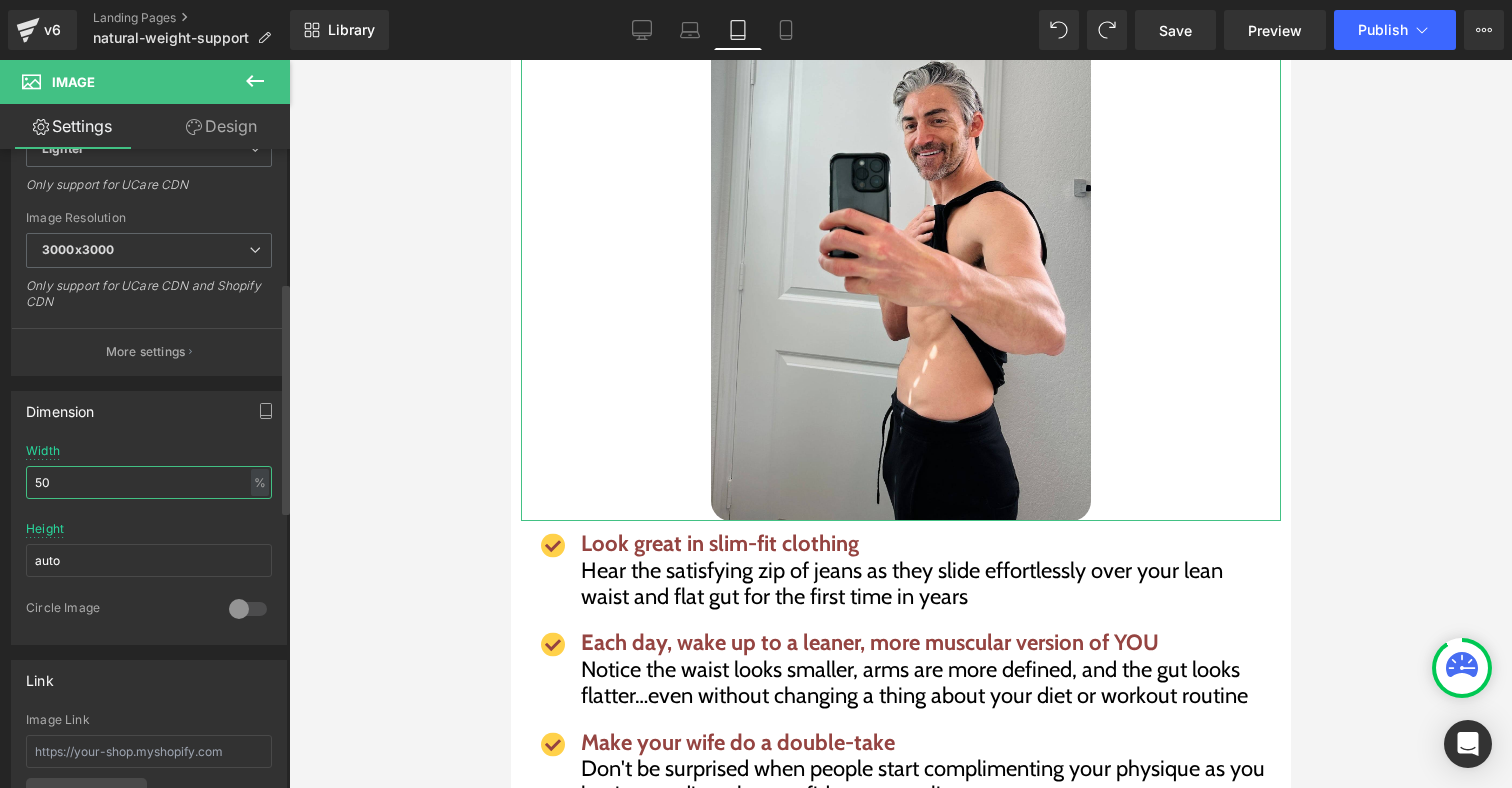 click on "50" at bounding box center (149, 482) 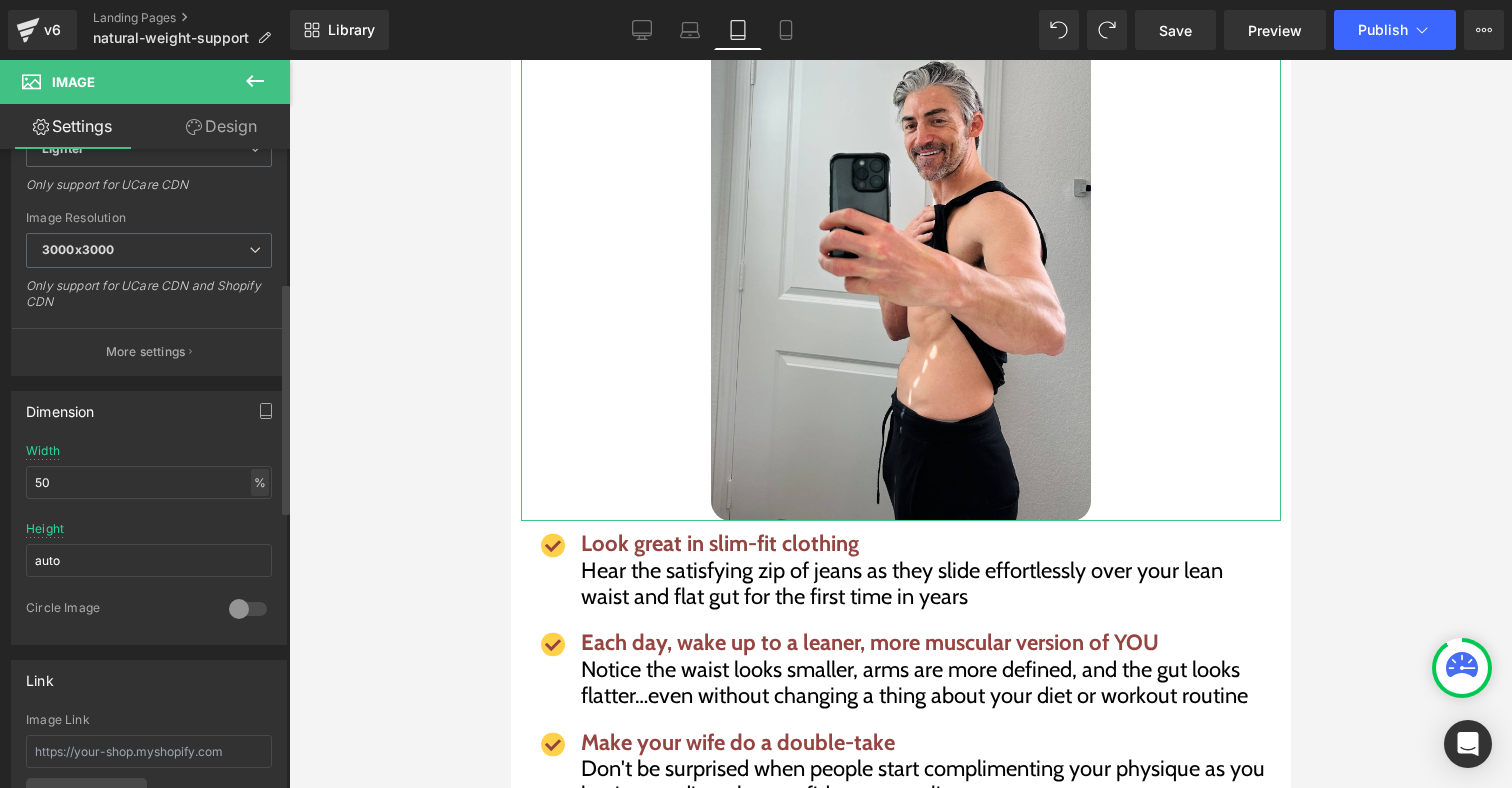 click on "%" at bounding box center [260, 482] 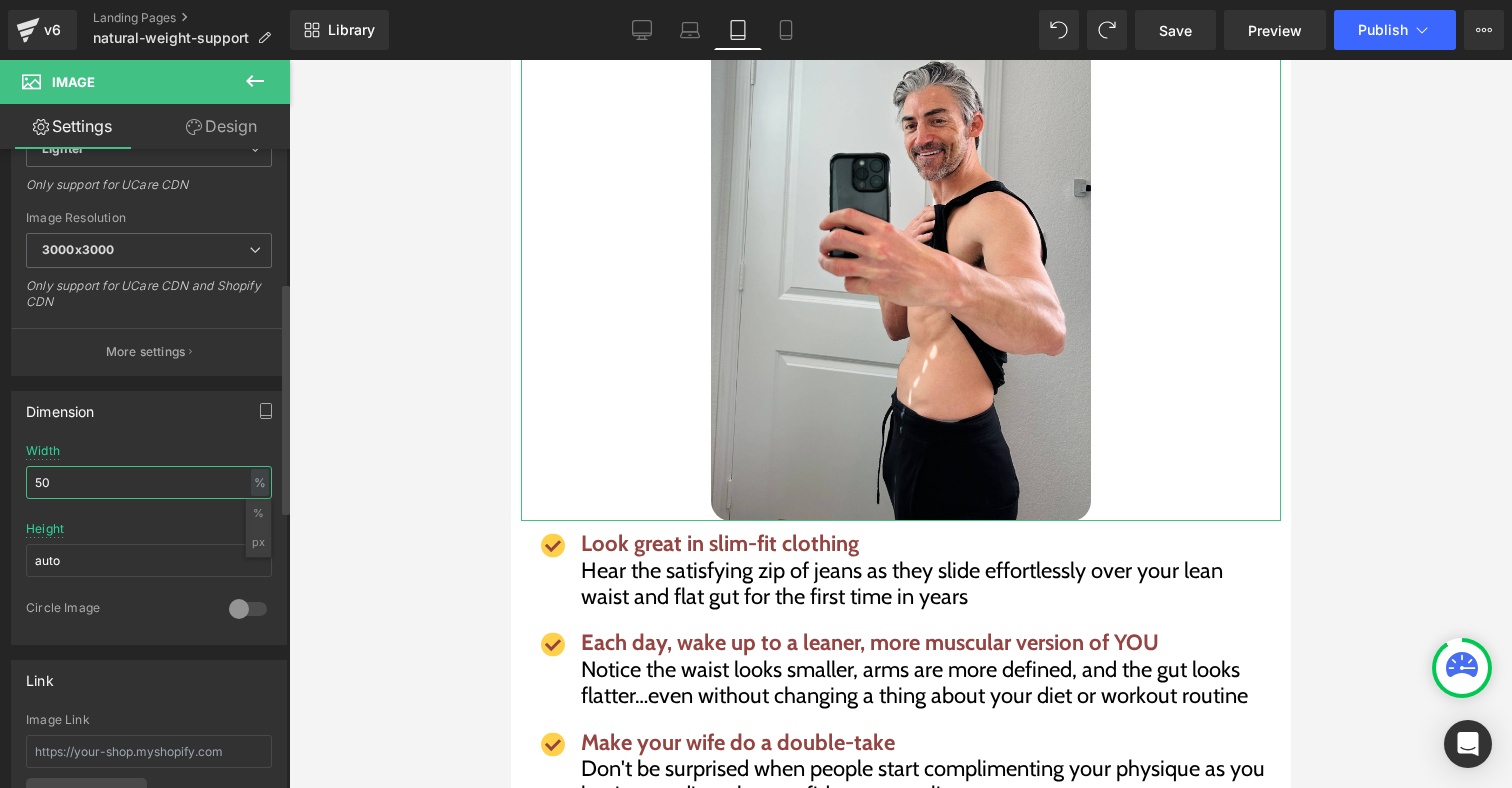 click on "50" at bounding box center [149, 482] 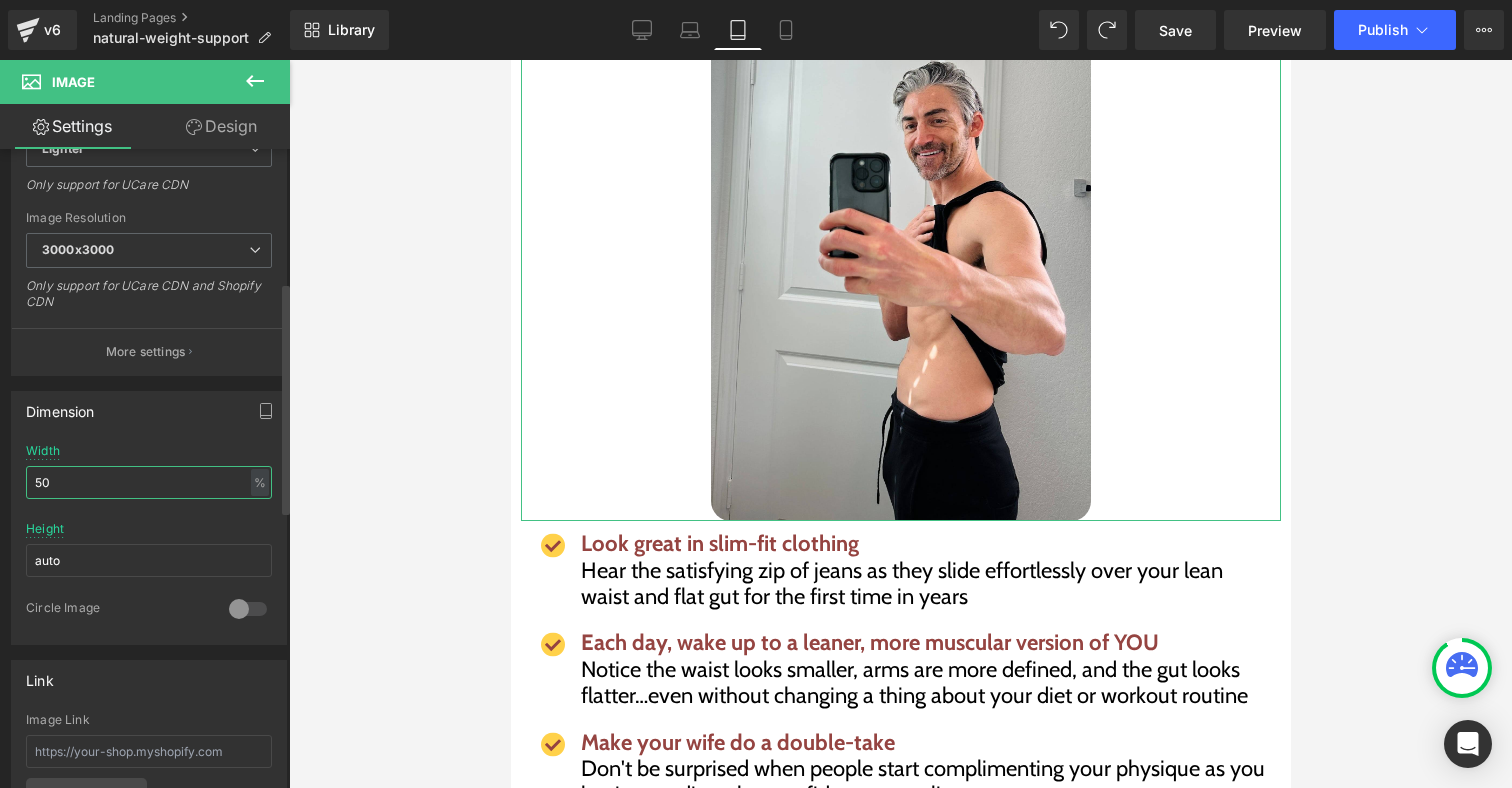 click on "50" at bounding box center [149, 482] 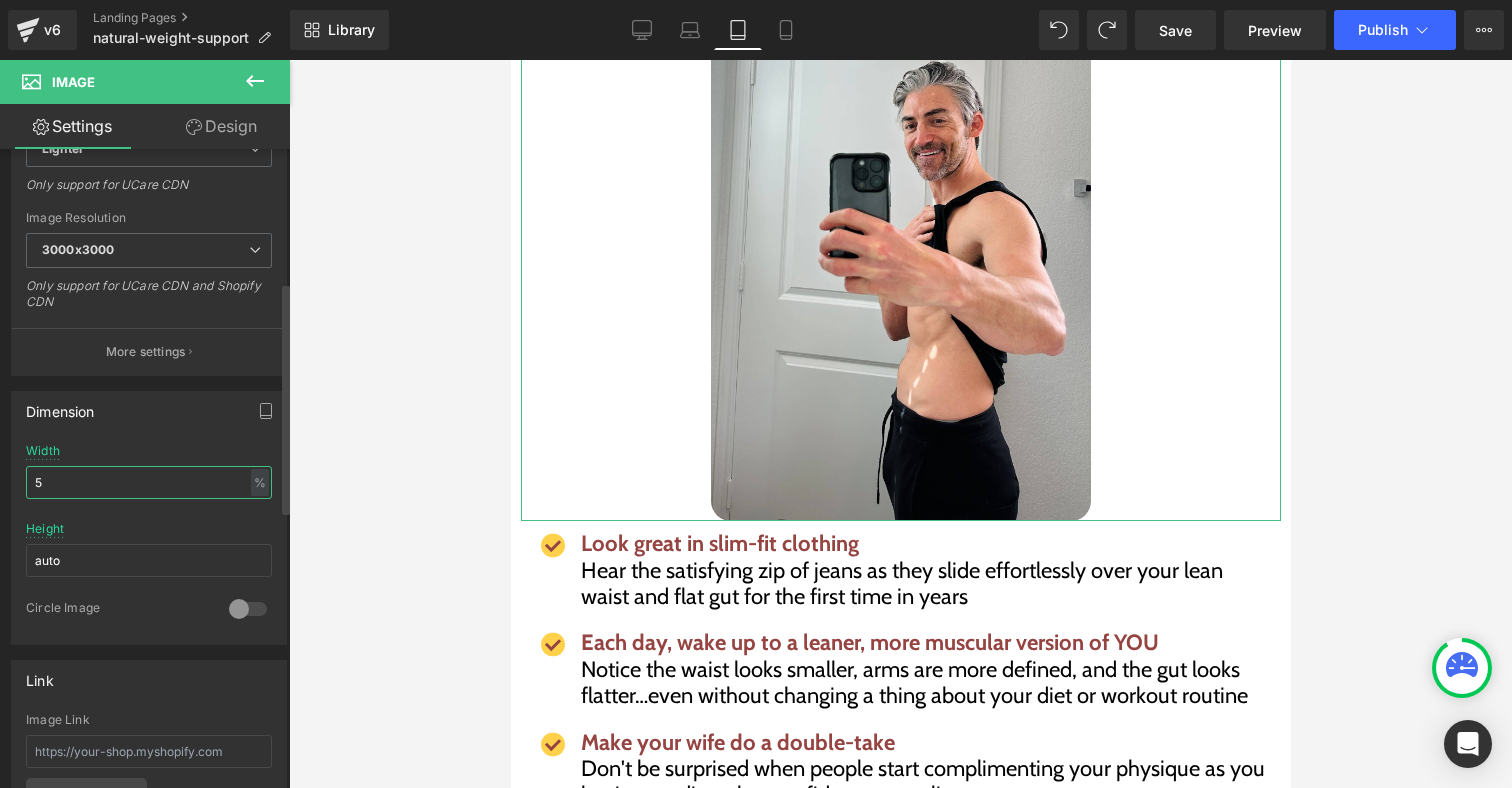 type on "5" 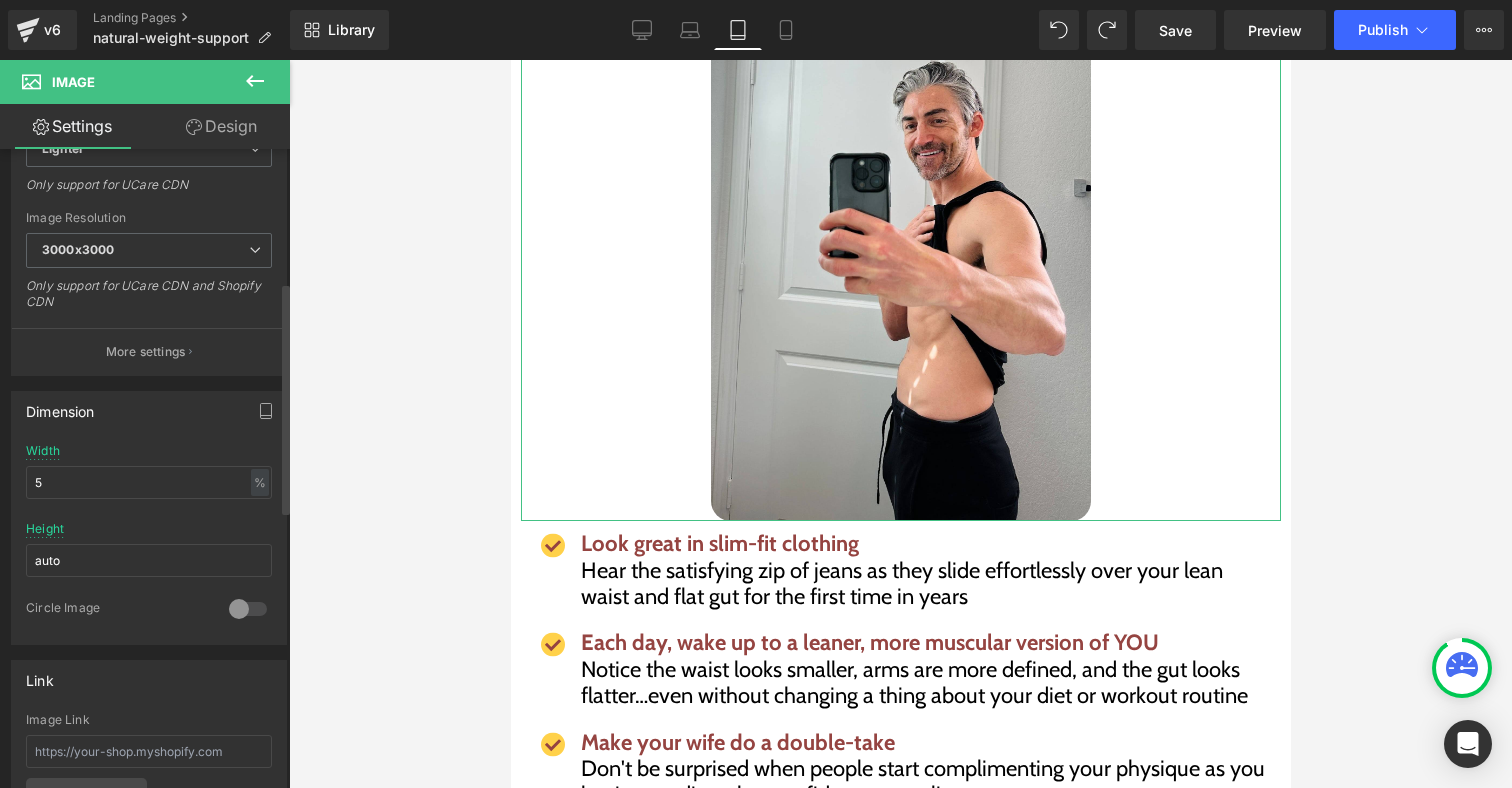 click on "Height auto" at bounding box center (149, 561) 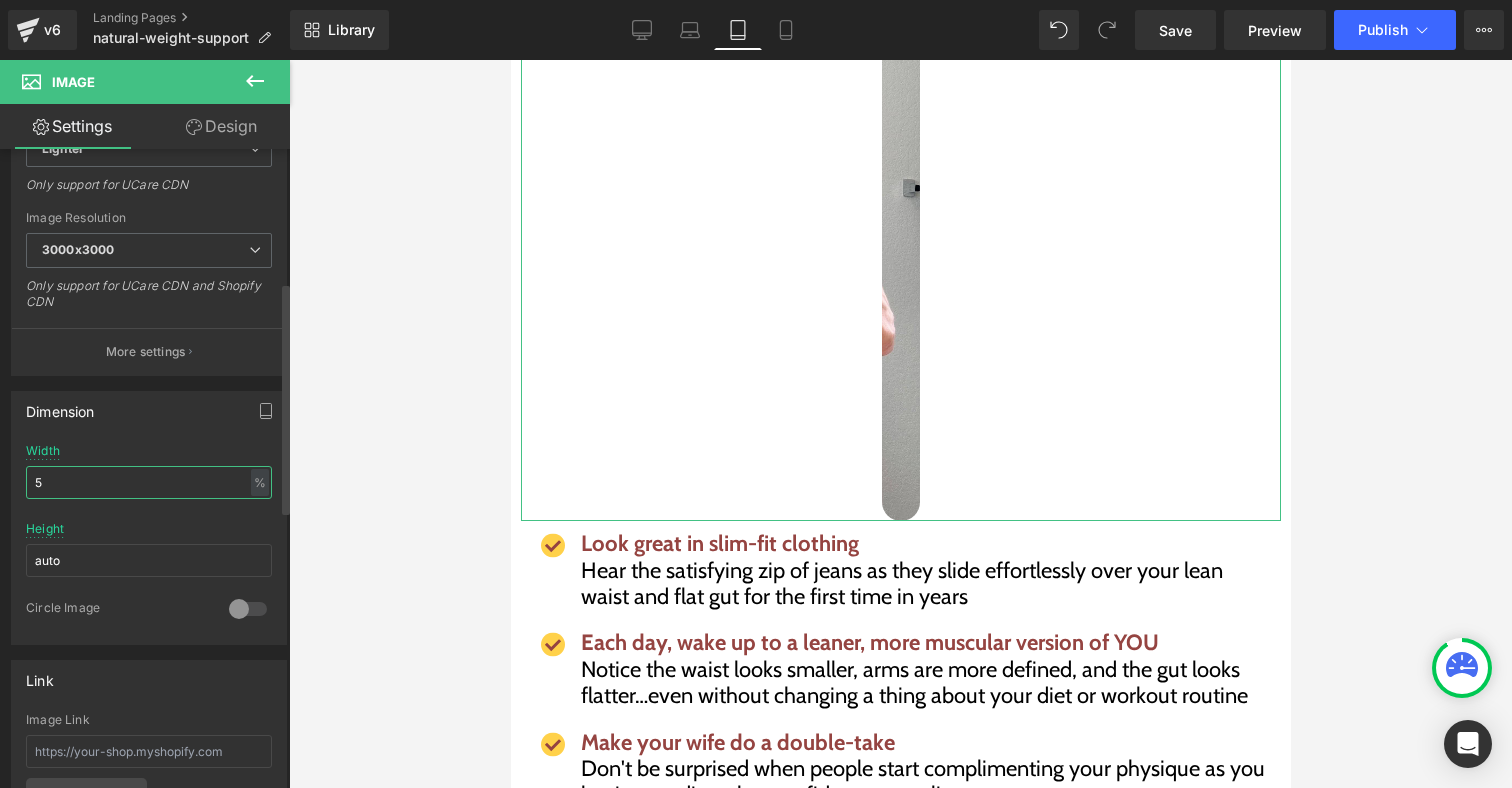 click on "5" at bounding box center [149, 482] 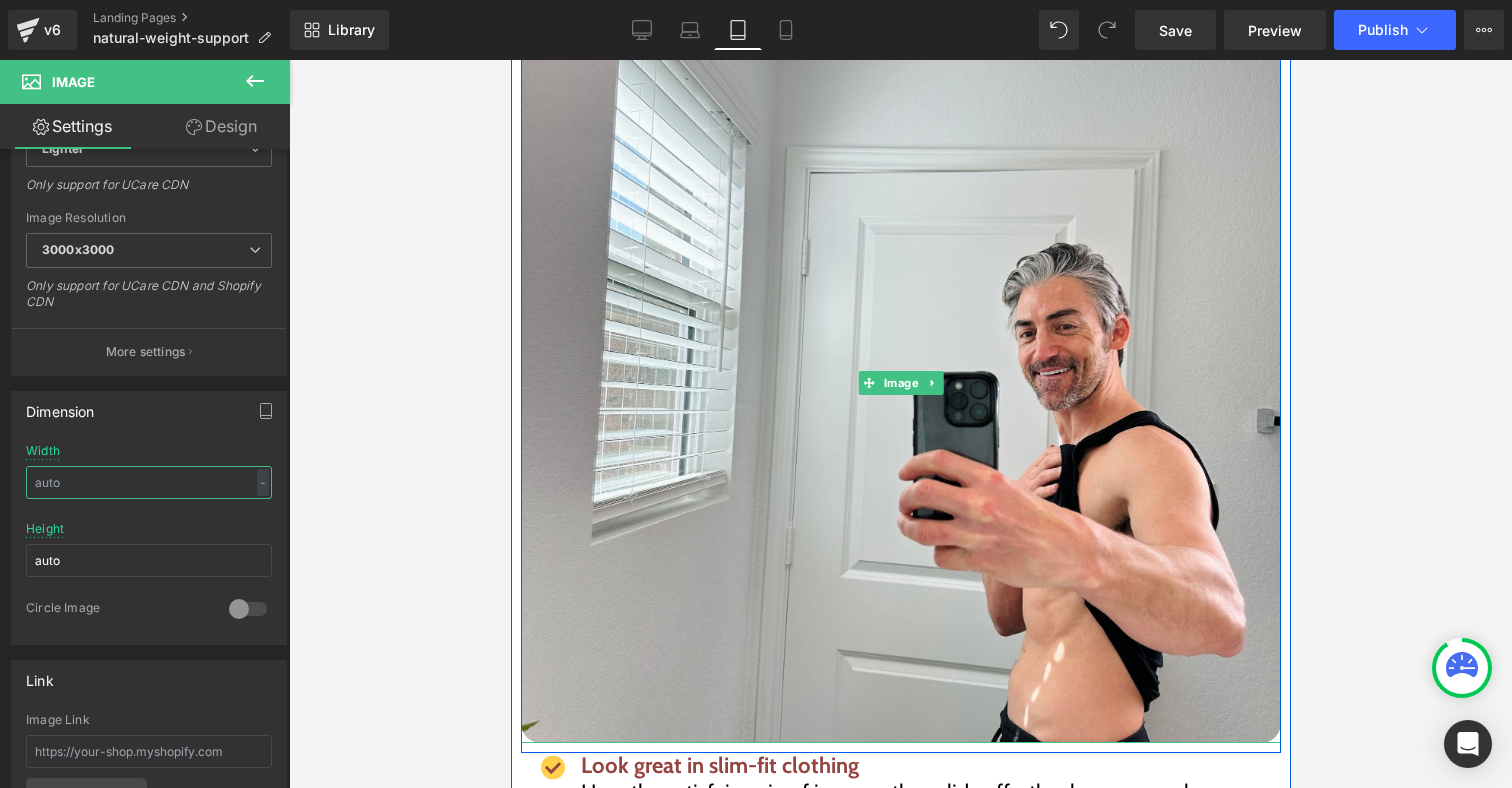 scroll, scrollTop: 10583, scrollLeft: 0, axis: vertical 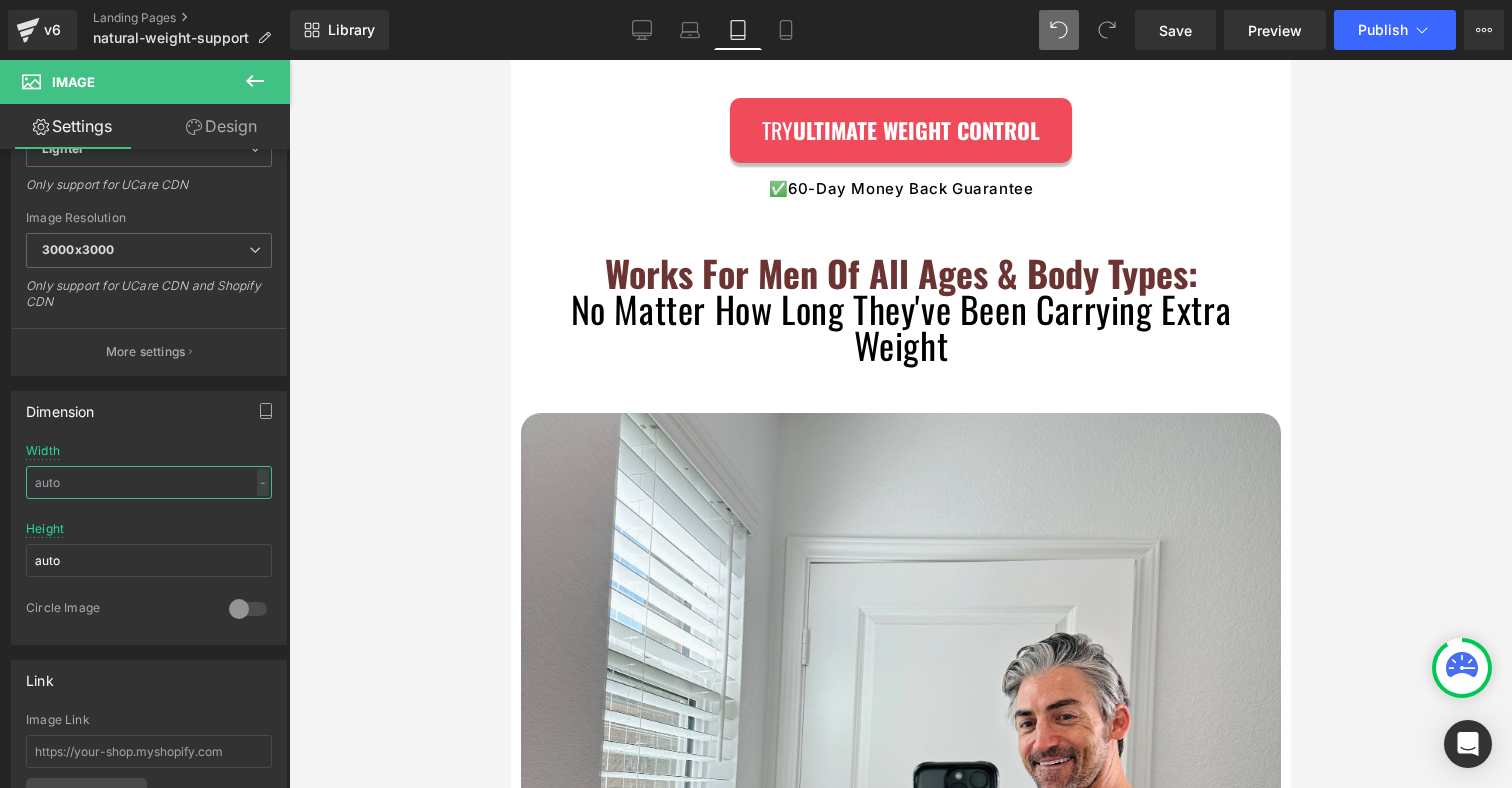 type 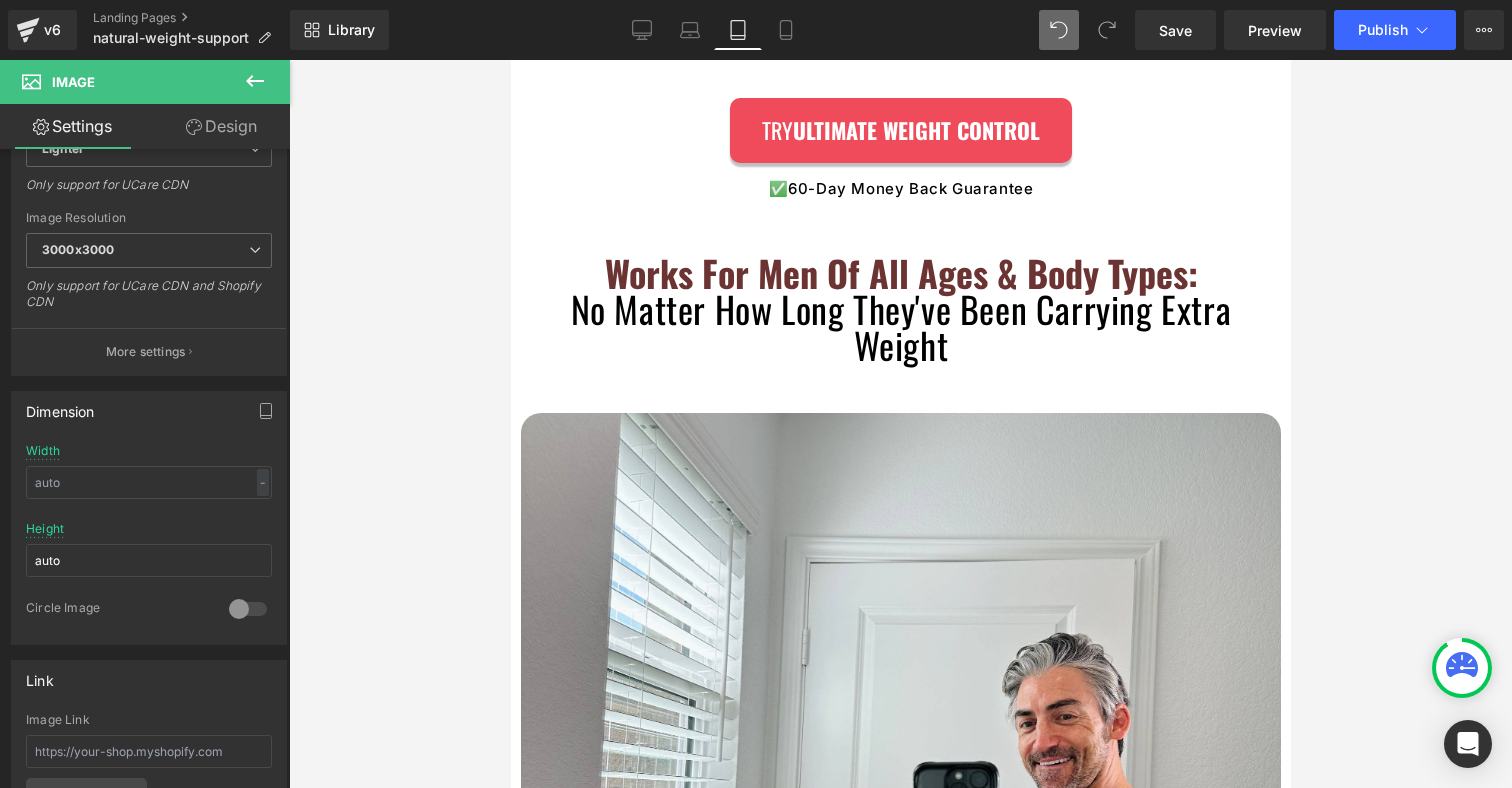 click 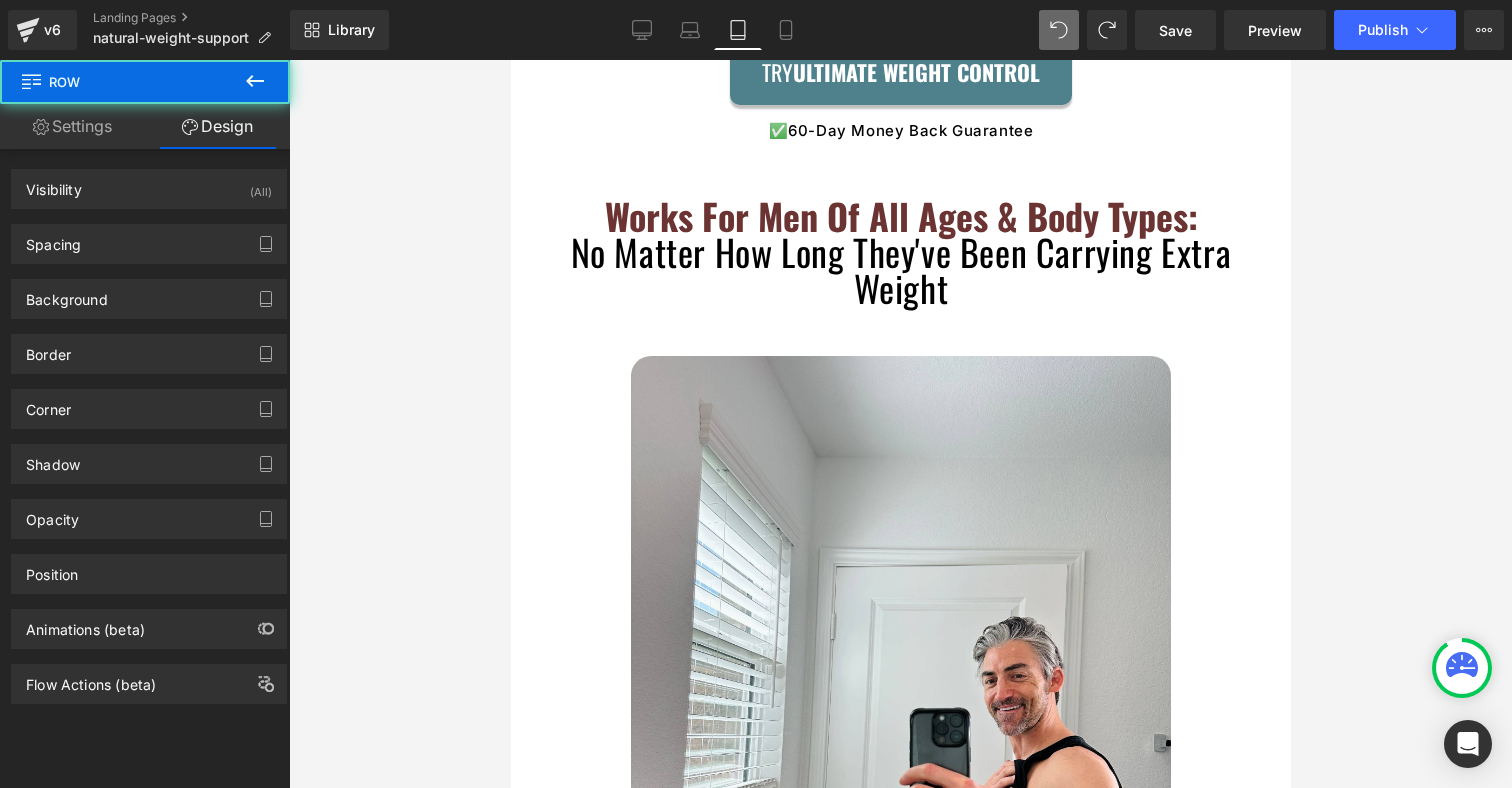 scroll, scrollTop: 10544, scrollLeft: 0, axis: vertical 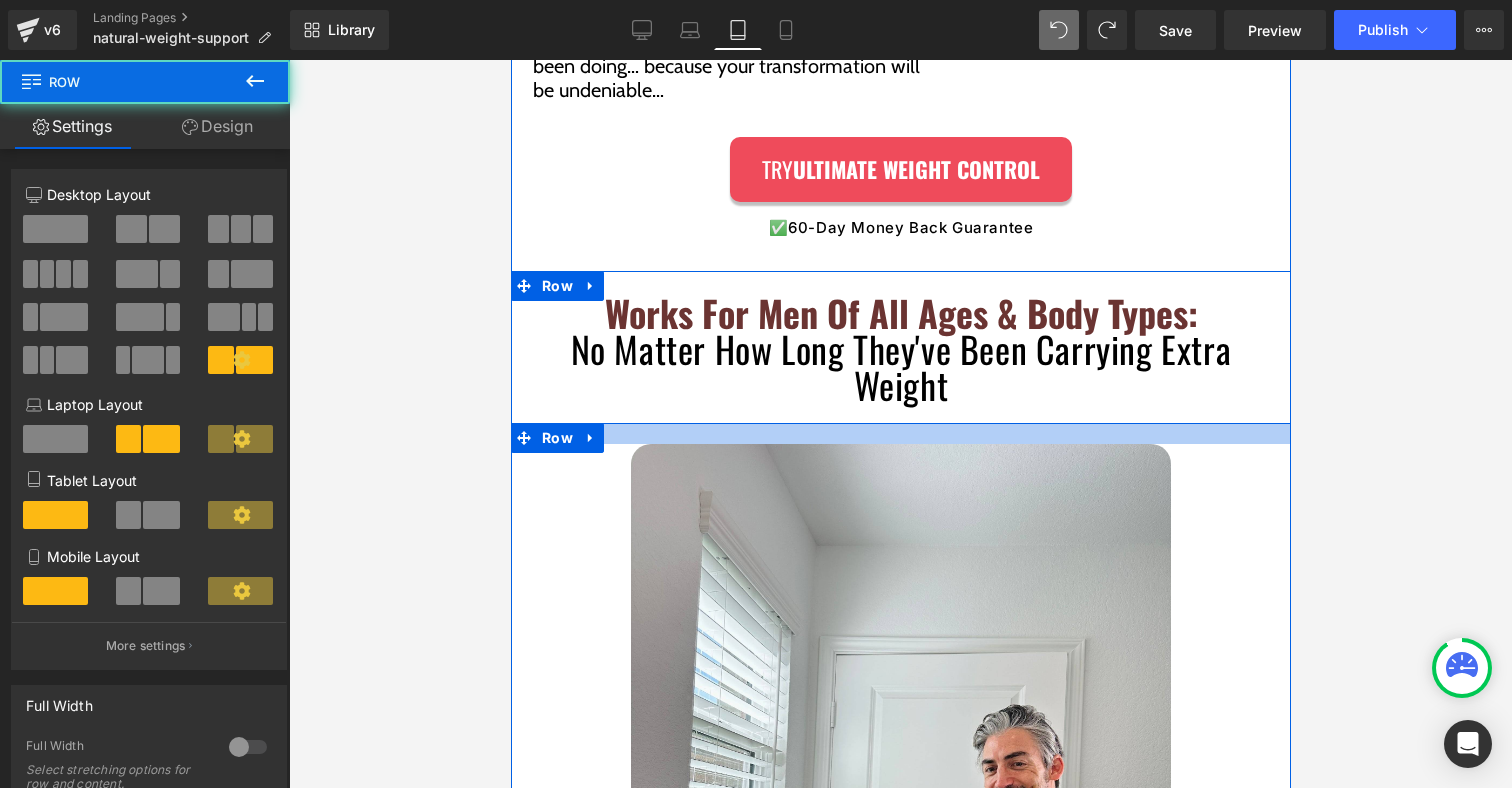 click on "Works For Men Of All Ages & Body Types: No Matter How Long They've Been Carrying Extra Weight Heading         Row         Row         Image         Row         Row         Image         Look great in slim-fit clothing Hear the satisfying zip of jeans as they slide effortlessly over your lean waist and flat gut for the first time in years Text Block         Row         Image         Each day, wake up to a leaner, more muscular version of YOU Notice the waist looks smaller, arms are more defined, and the gut looks flatter…even without changing a thing about your diet or workout routine Text Block         Row         Image         Make your wife do a double-take Don't be surprised when people start complimenting your physique as you begin to radiate that confident, masculine energy Text Block         Row         Image         Enjoy your favorite foods guilt-free Text Block         Row         Image         Feel more energized all day (even after long, stressful days) Text Block         Row         Row" at bounding box center (900, 1063) 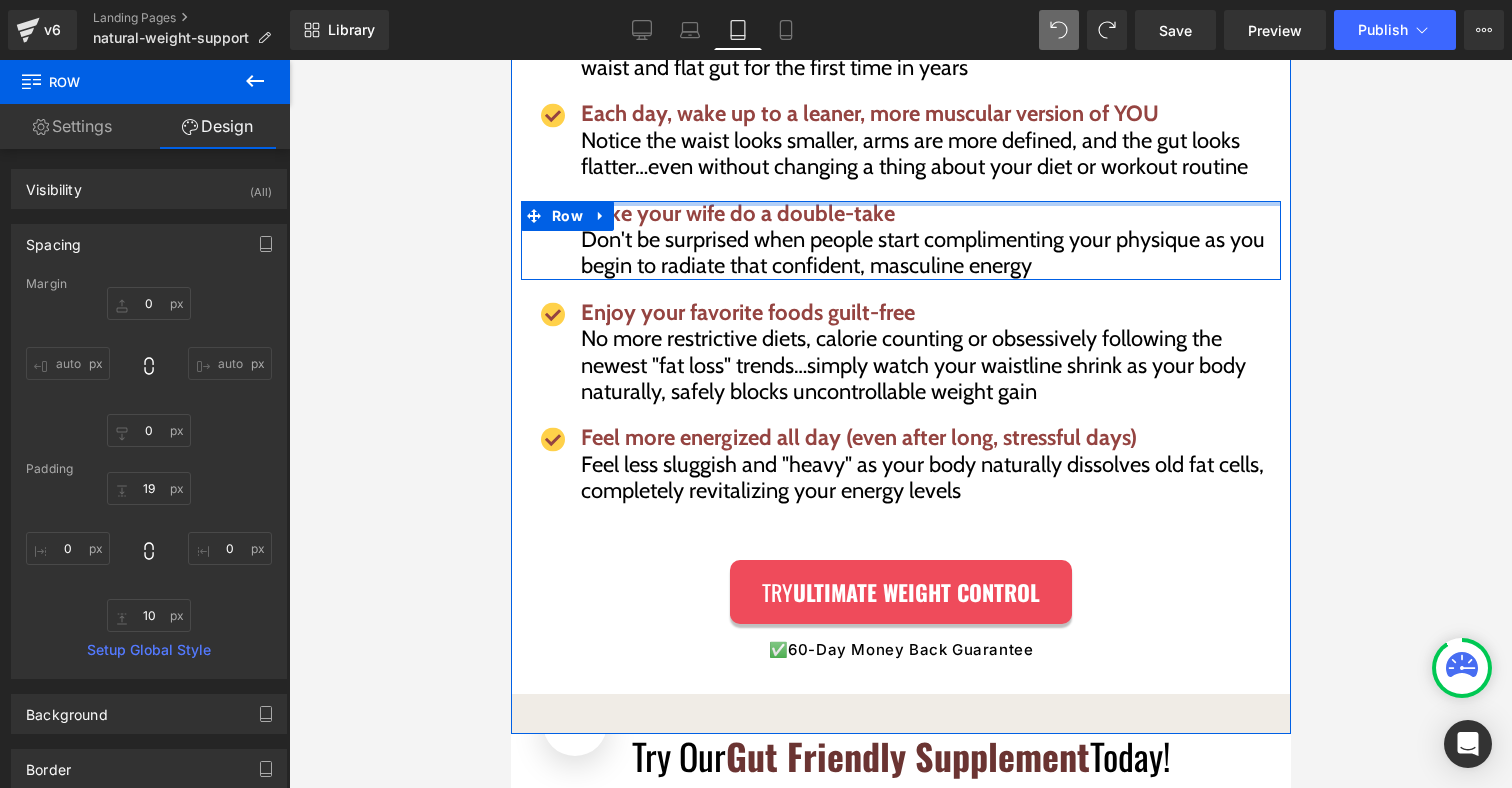 scroll, scrollTop: 11530, scrollLeft: 0, axis: vertical 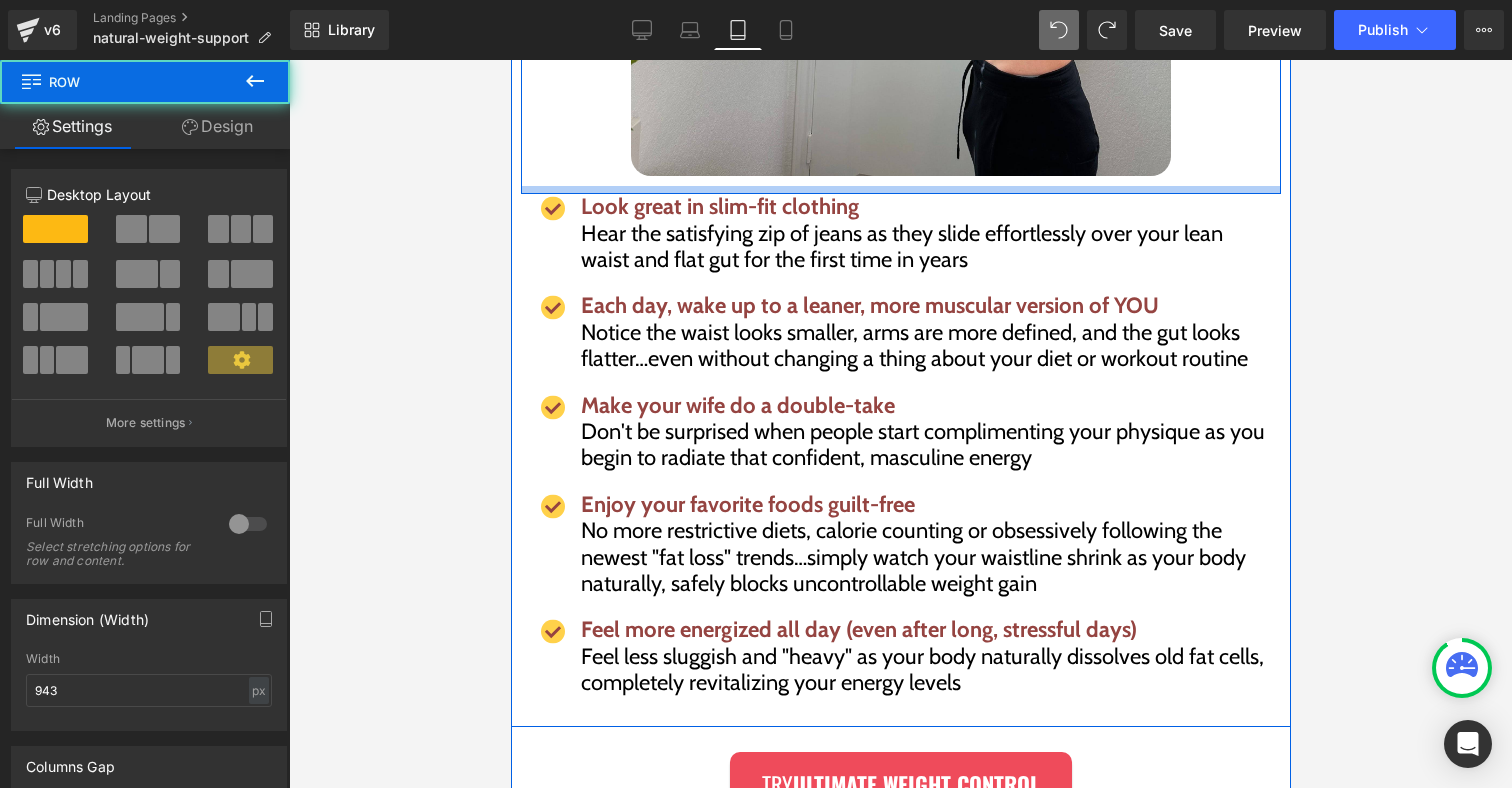 click at bounding box center (900, 190) 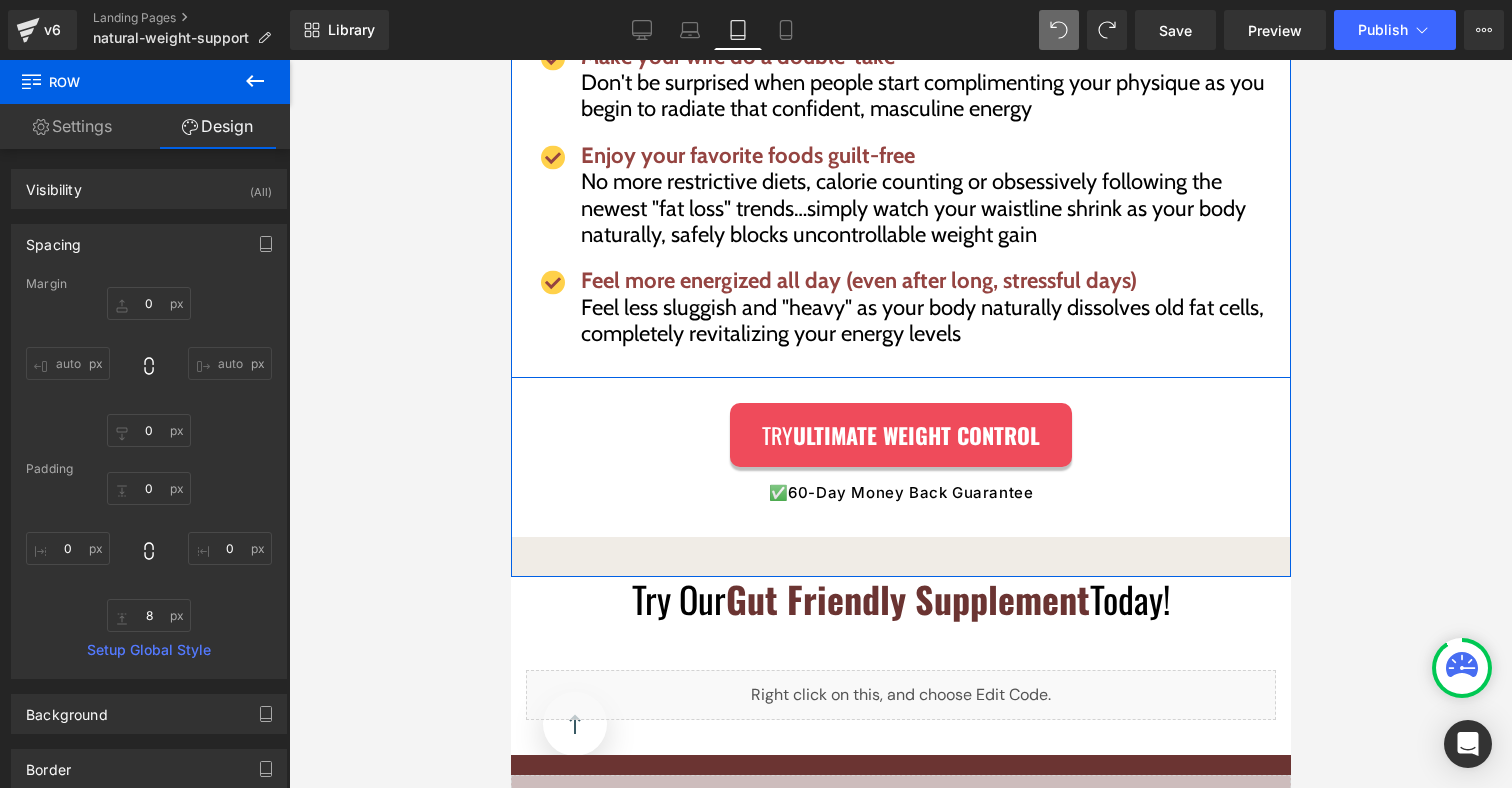 scroll, scrollTop: 11944, scrollLeft: 0, axis: vertical 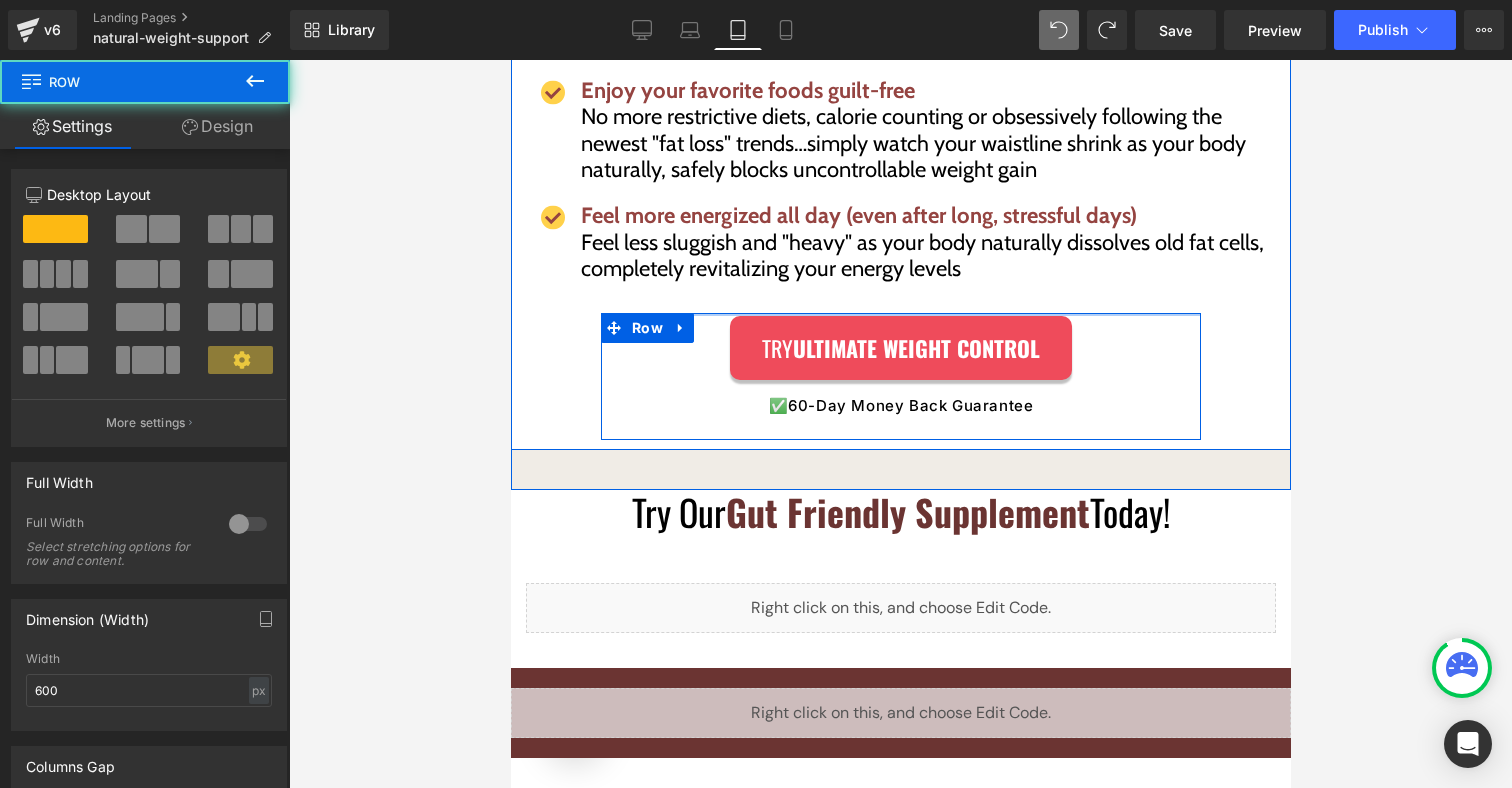 drag, startPoint x: 844, startPoint y: 350, endPoint x: 845, endPoint y: 327, distance: 23.021729 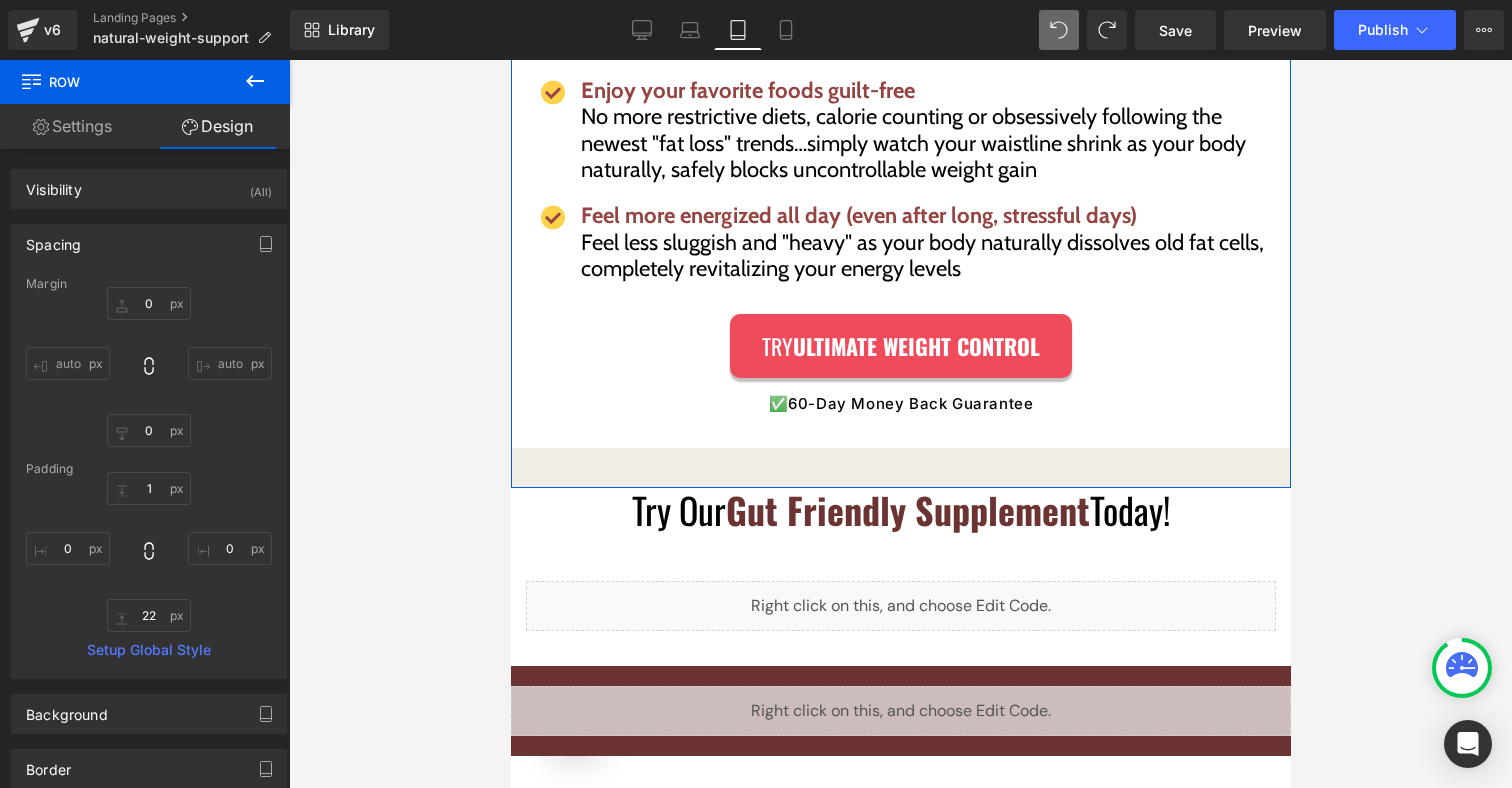 click on "Works For Men Of All Ages & Body Types: No Matter How Long They've Been Carrying Extra Weight Heading         Row         Row         Image         Row         Row         Image         Look great in slim-fit clothing Hear the satisfying zip of jeans as they slide effortlessly over your lean waist and flat gut for the first time in years Text Block         Row         Image         Each day, wake up to a leaner, more muscular version of YOU Notice the waist looks smaller, arms are more defined, and the gut looks flatter…even without changing a thing about your diet or workout routine Text Block         Row         Image         Make your wife do a double-take Don't be surprised when people start complimenting your physique as you begin to radiate that confident, masculine energy Text Block         Row         Image         Enjoy your favorite foods guilt-free Text Block         Row         Image         Feel more energized all day (even after long, stressful days) Text Block         Row         Row" at bounding box center [900, -346] 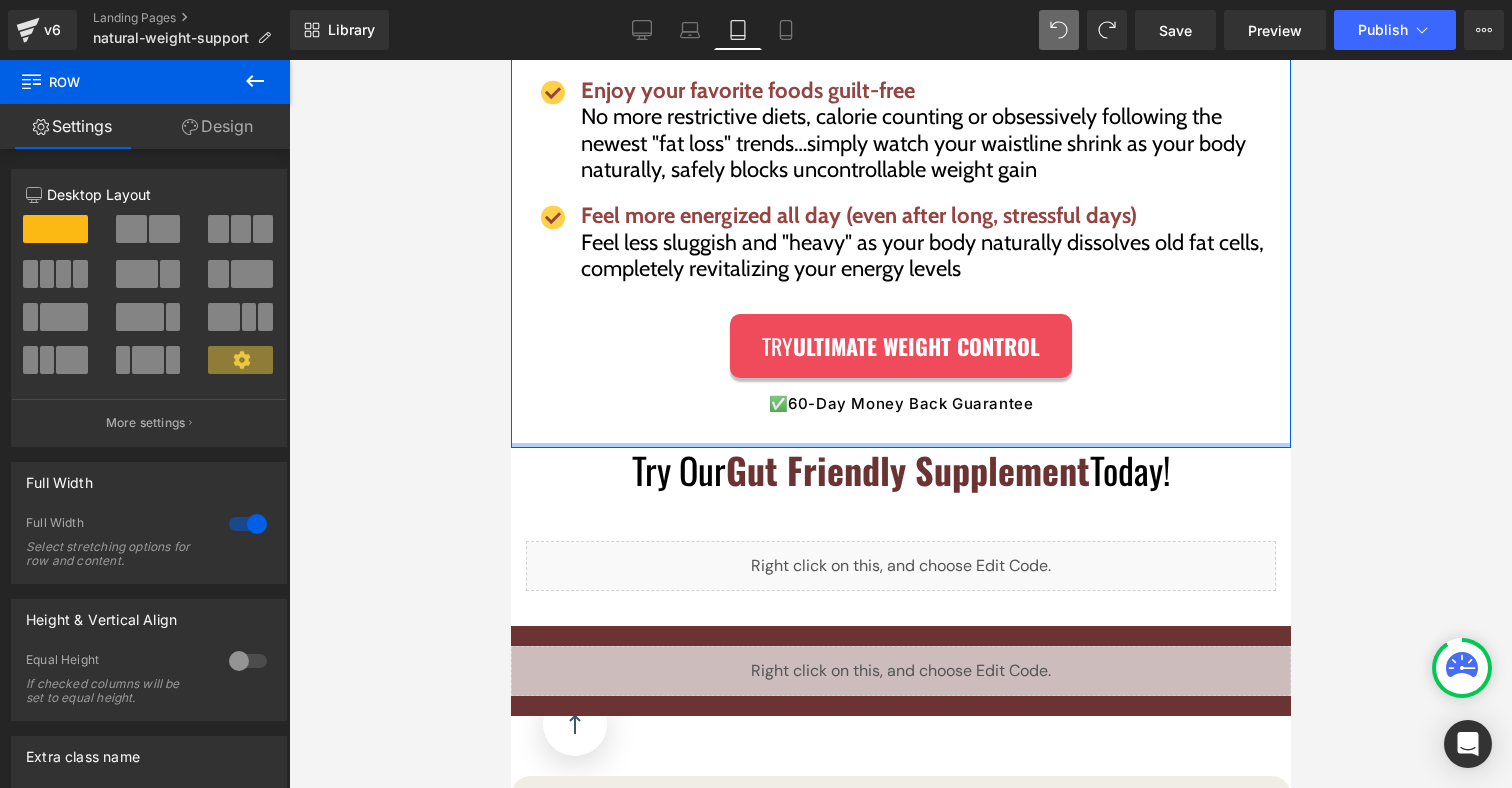 drag, startPoint x: 582, startPoint y: 502, endPoint x: 1053, endPoint y: 462, distance: 472.69547 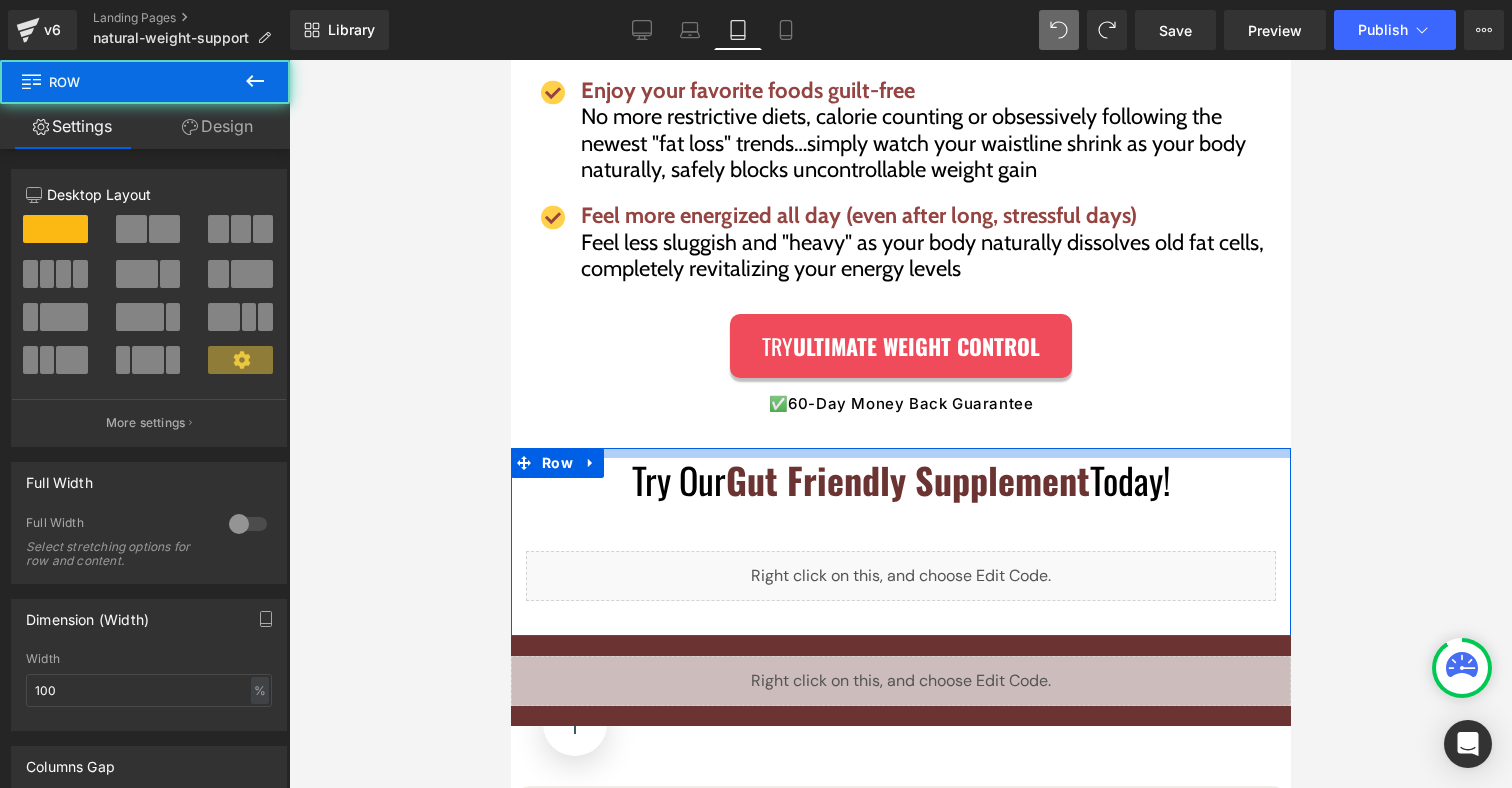 click on "Try Our  Gut Friendly Supplement  Today! Heading         Liquid         Row     35px" at bounding box center [900, 542] 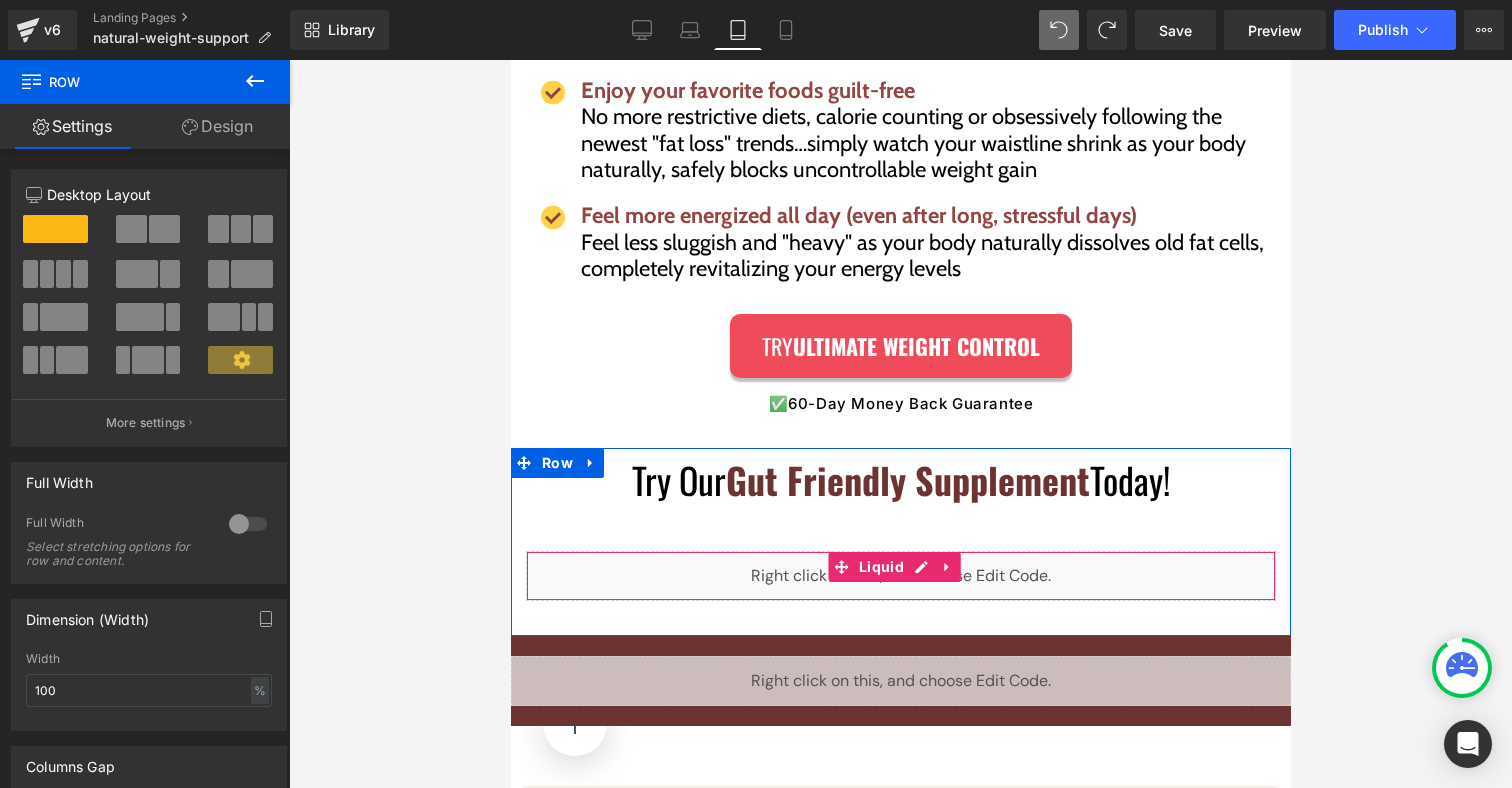 click on "Liquid" at bounding box center (900, 576) 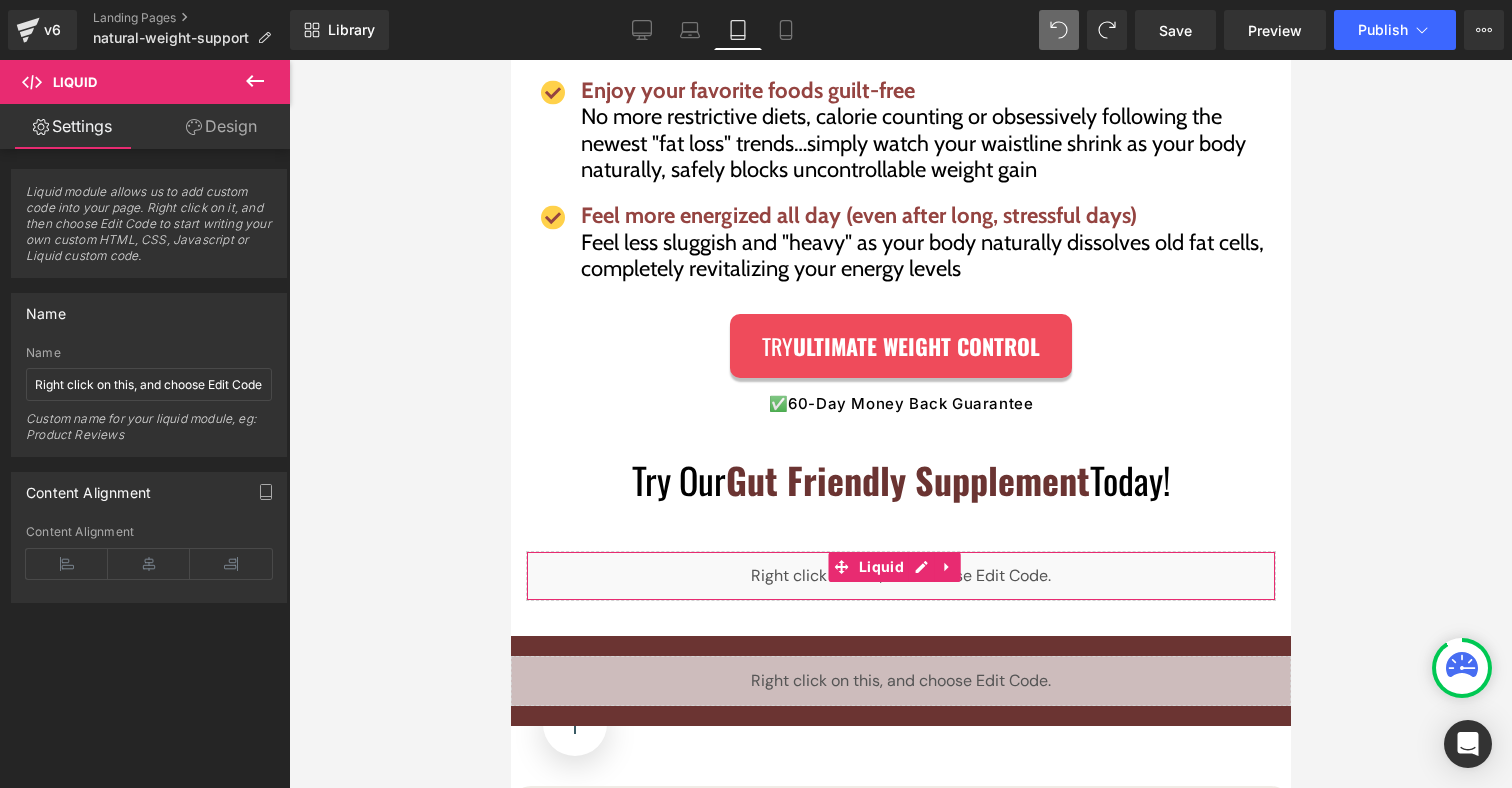 click on "Design" at bounding box center (221, 126) 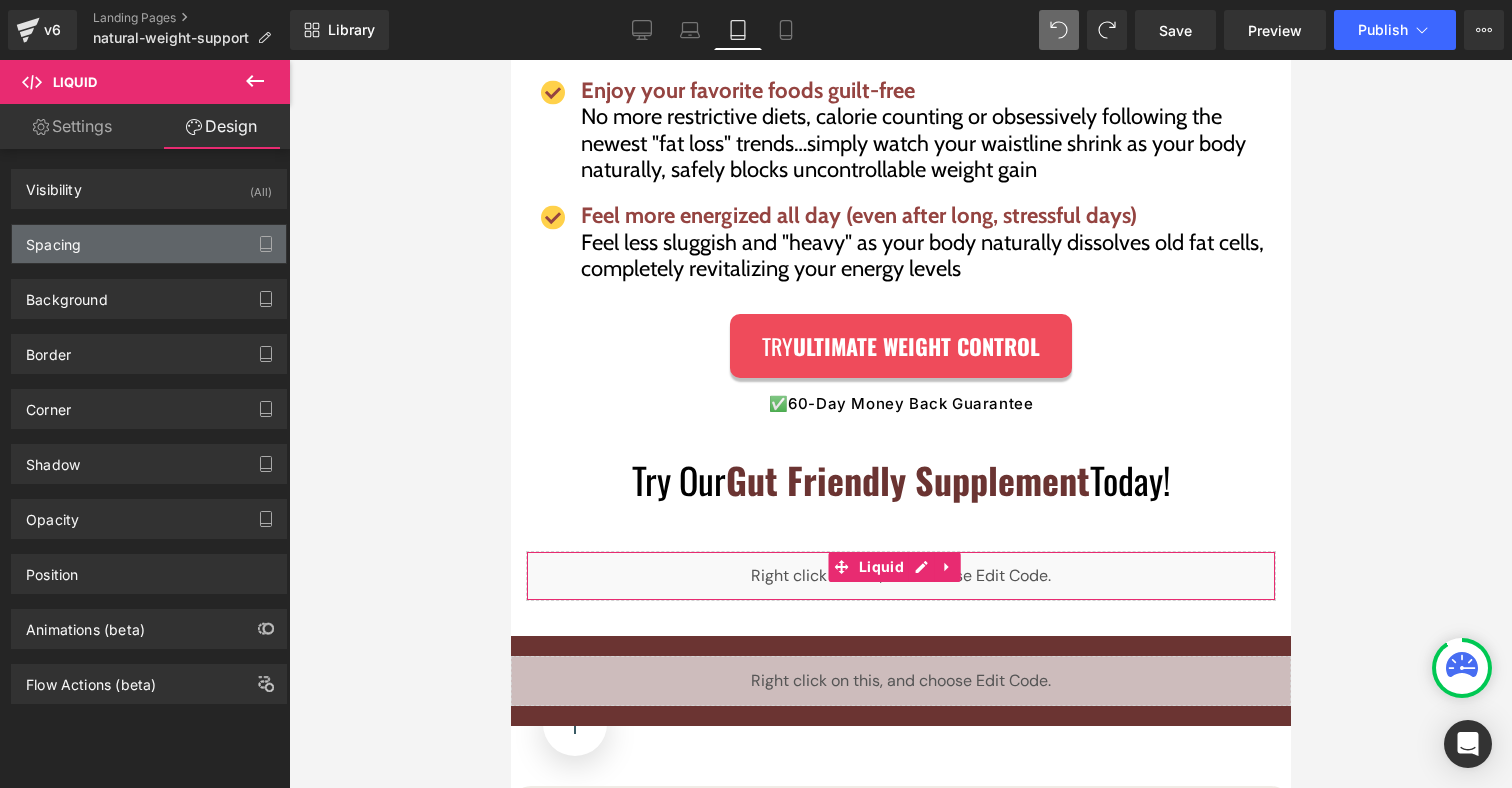 click on "Spacing" at bounding box center (149, 244) 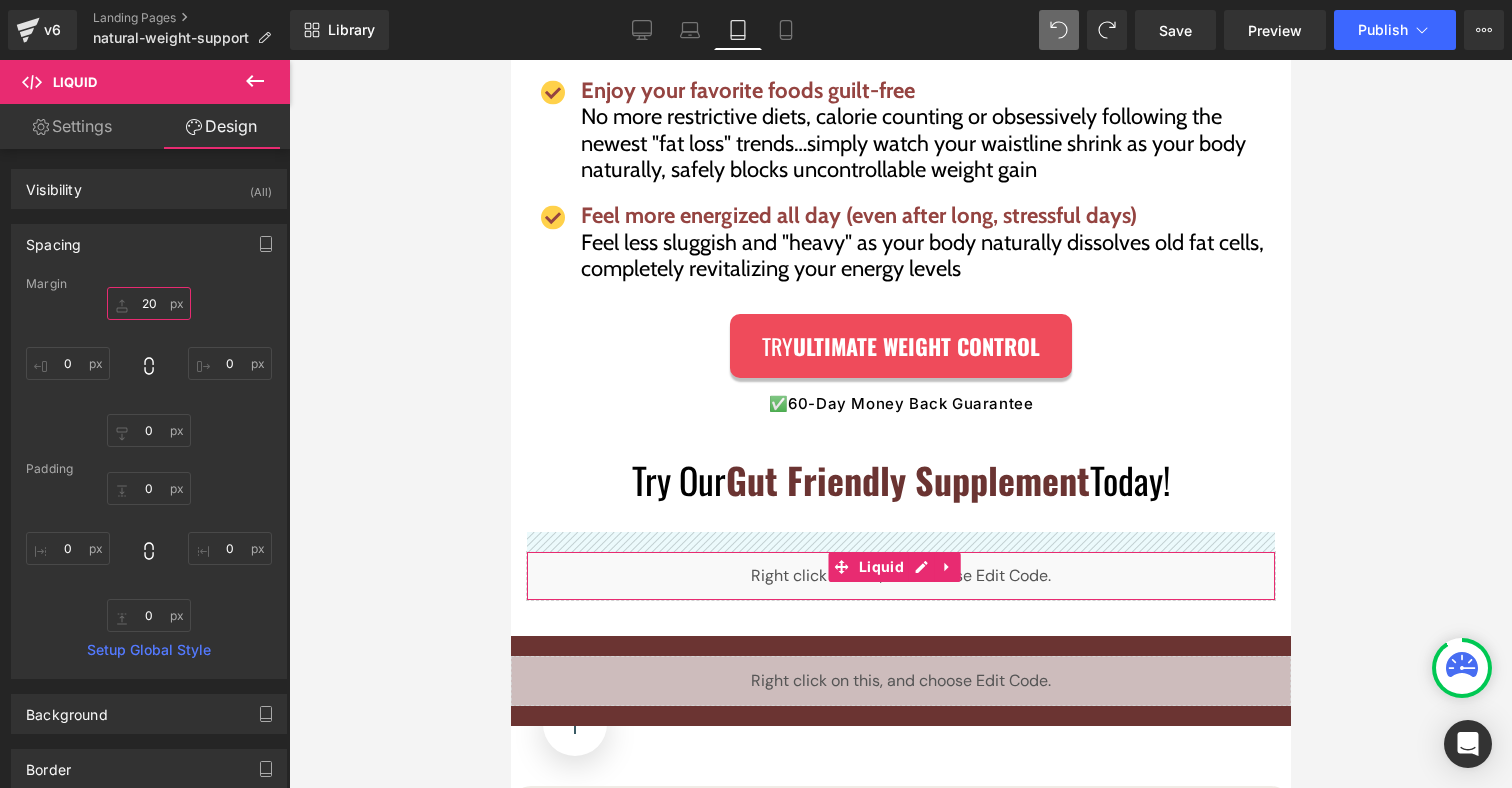 click on "20" at bounding box center [149, 303] 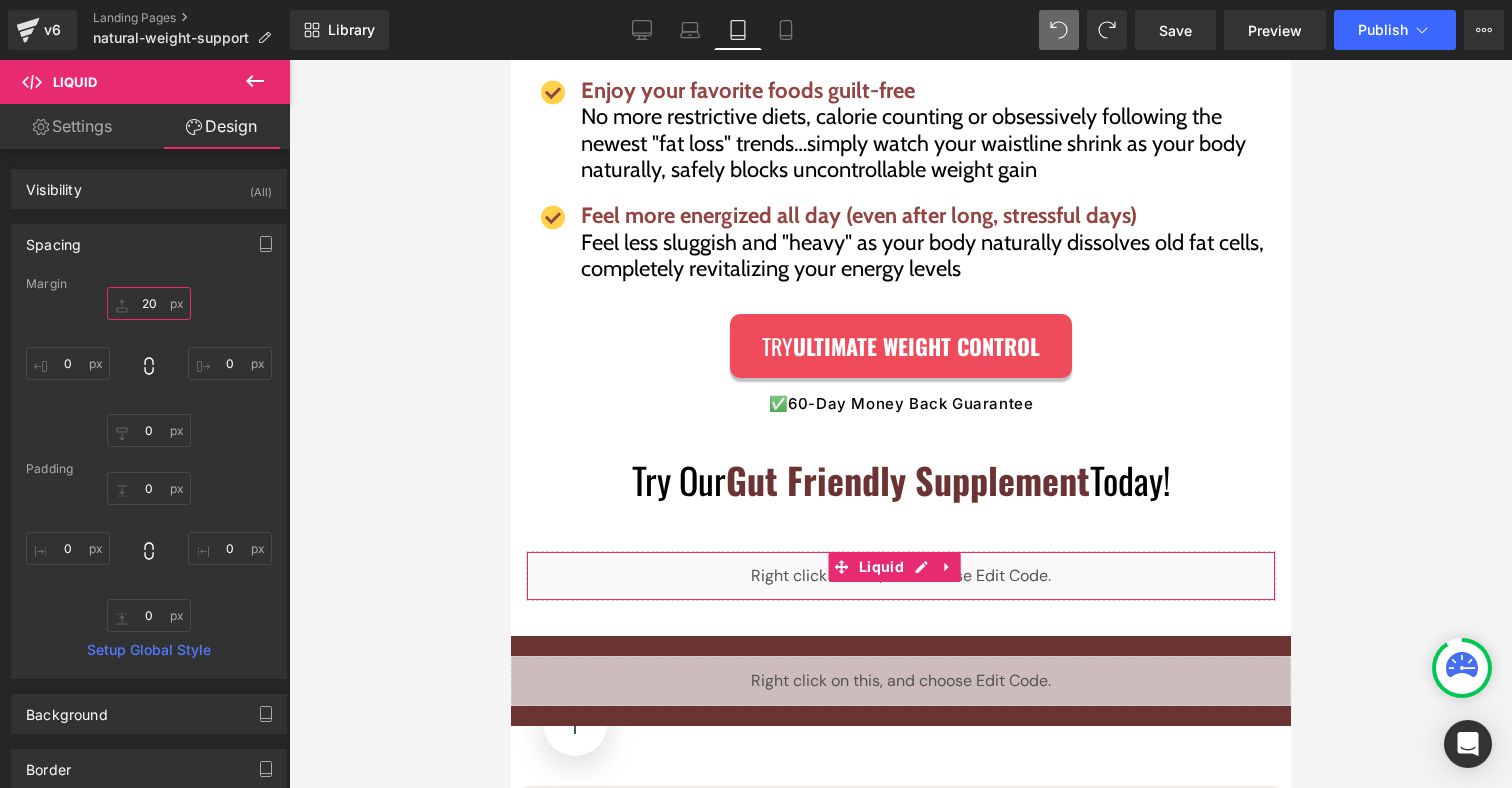 type on "0" 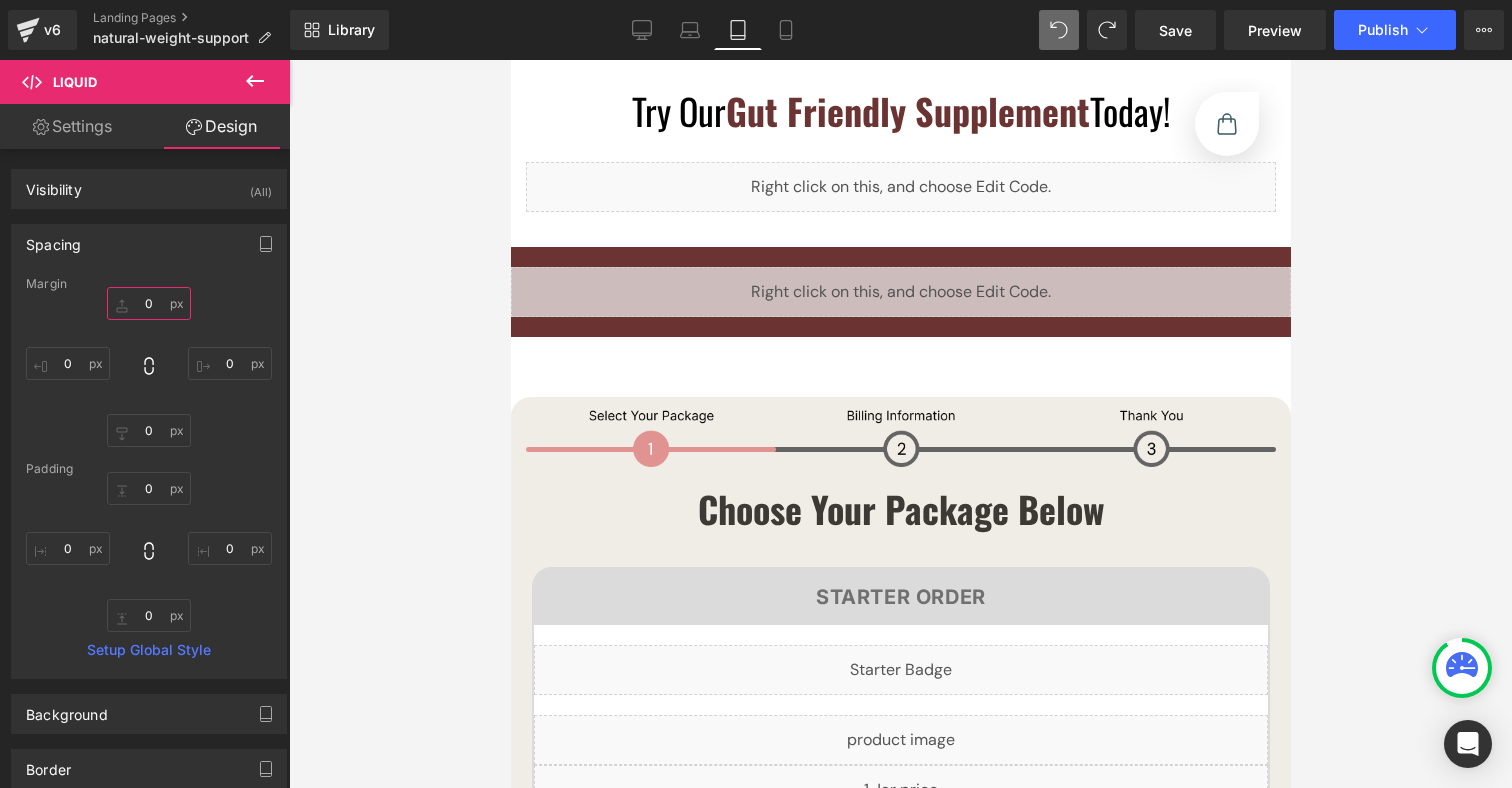scroll, scrollTop: 12225, scrollLeft: 0, axis: vertical 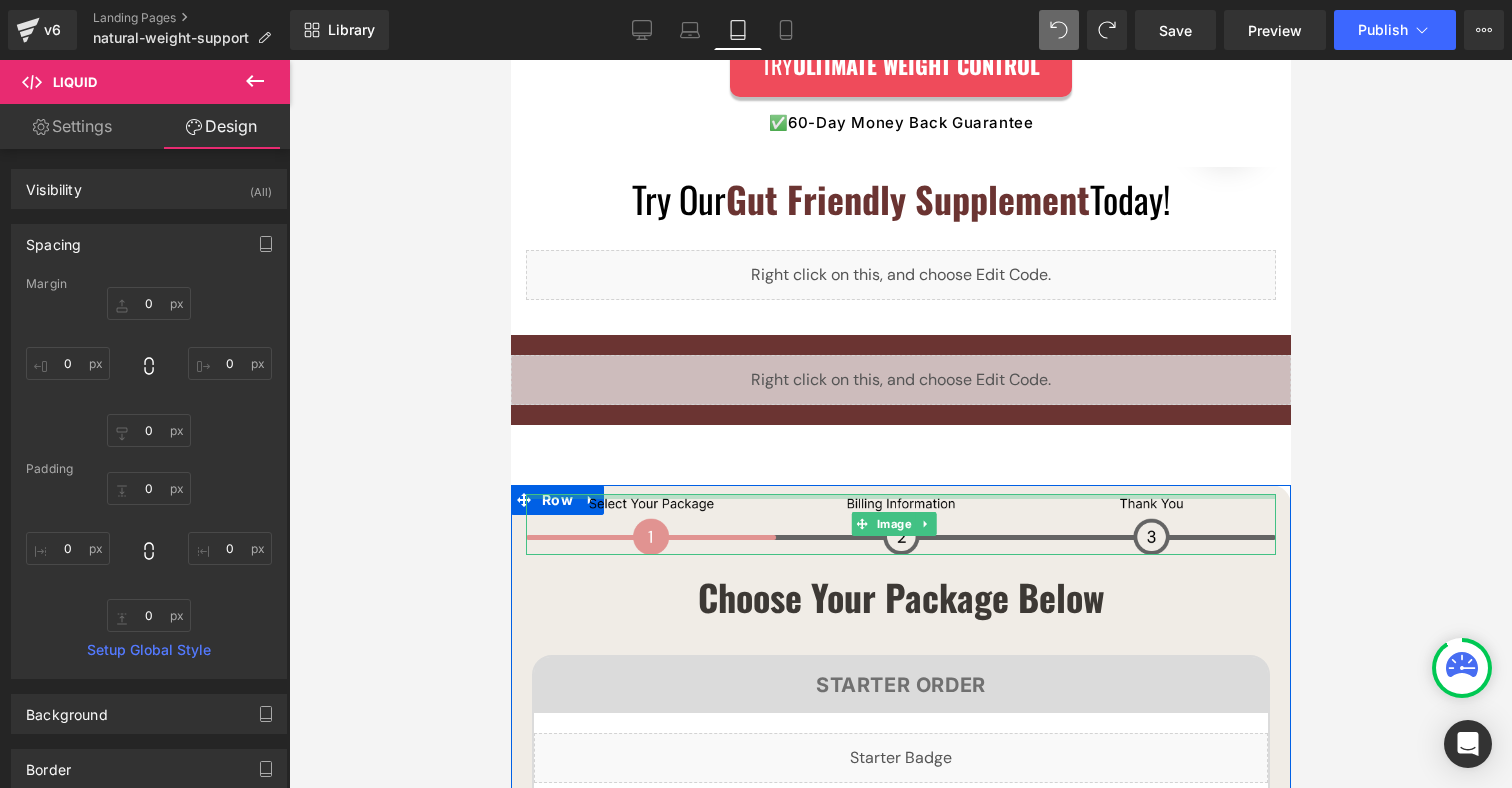 click at bounding box center [900, 496] 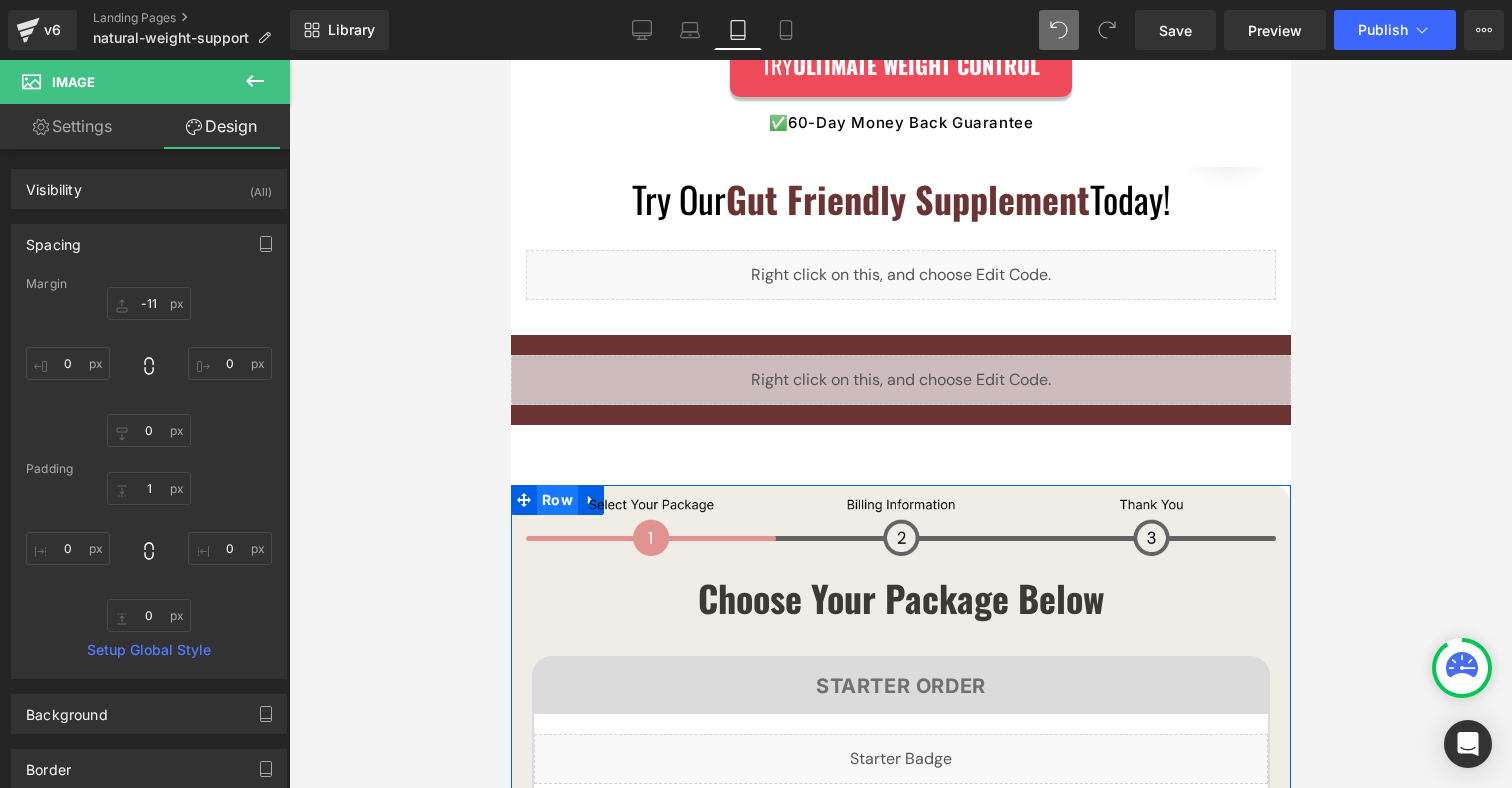click on "Row" at bounding box center [556, 500] 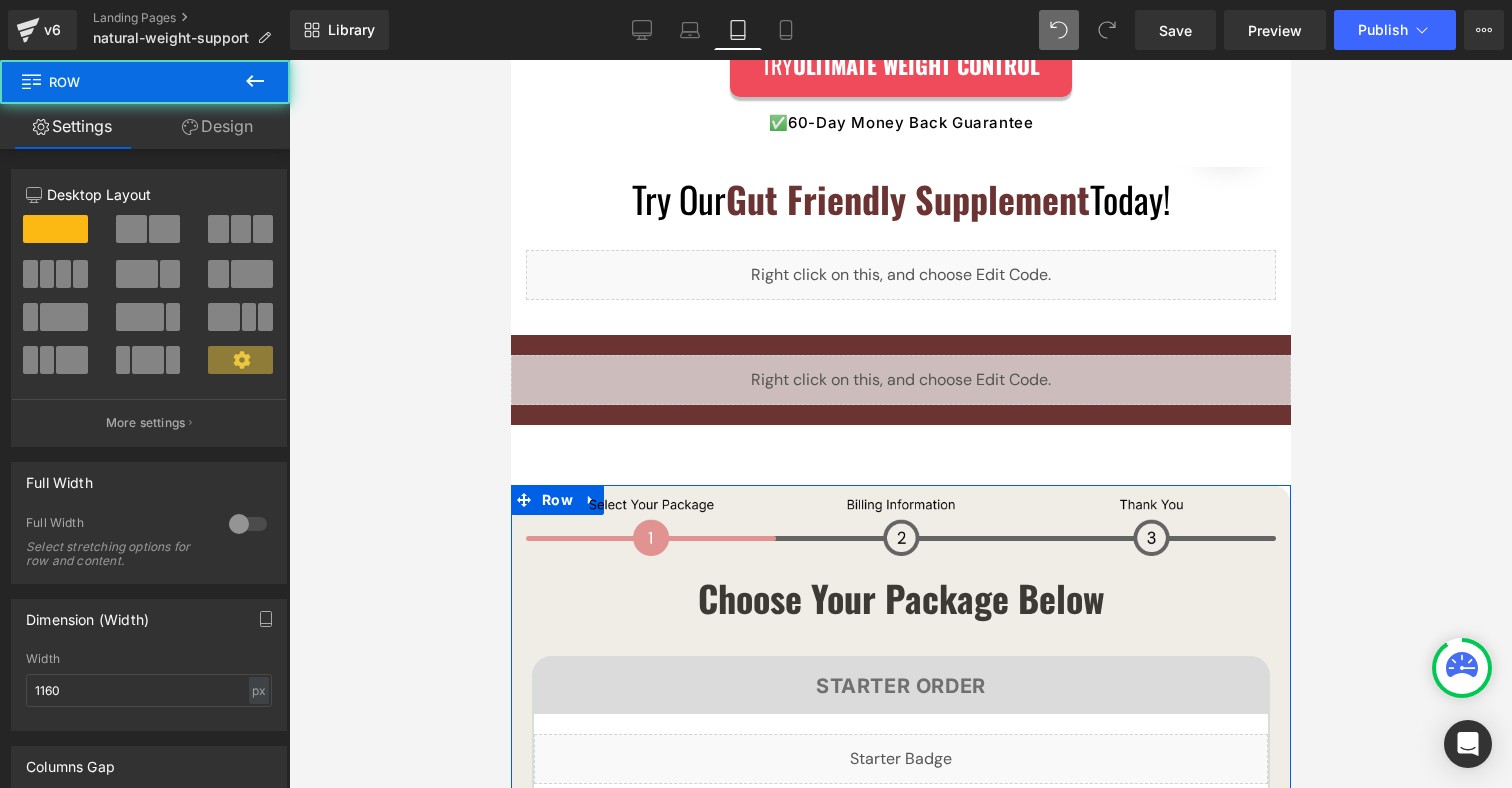 click on "Design" at bounding box center (217, 126) 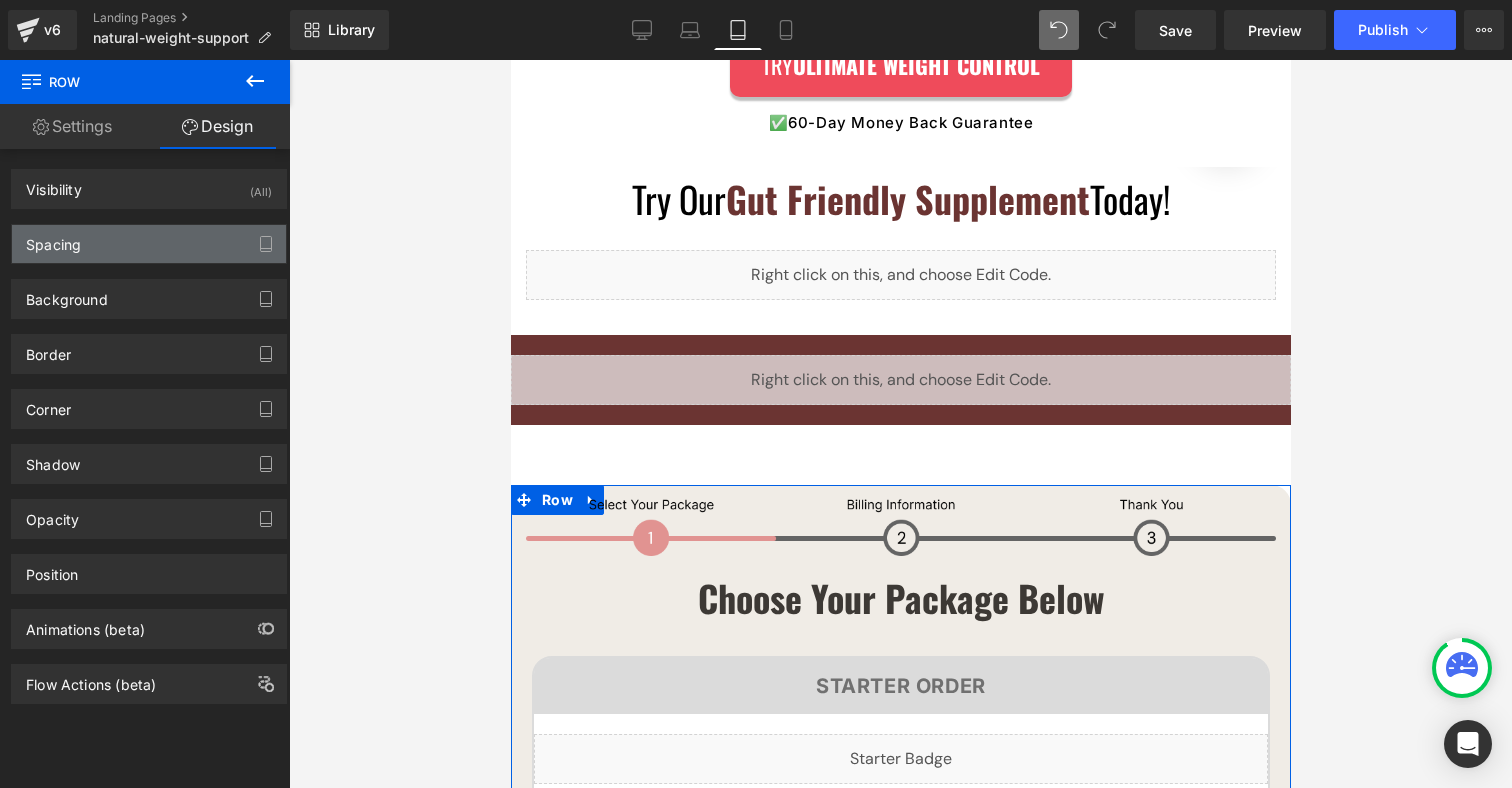click on "Spacing" at bounding box center [149, 244] 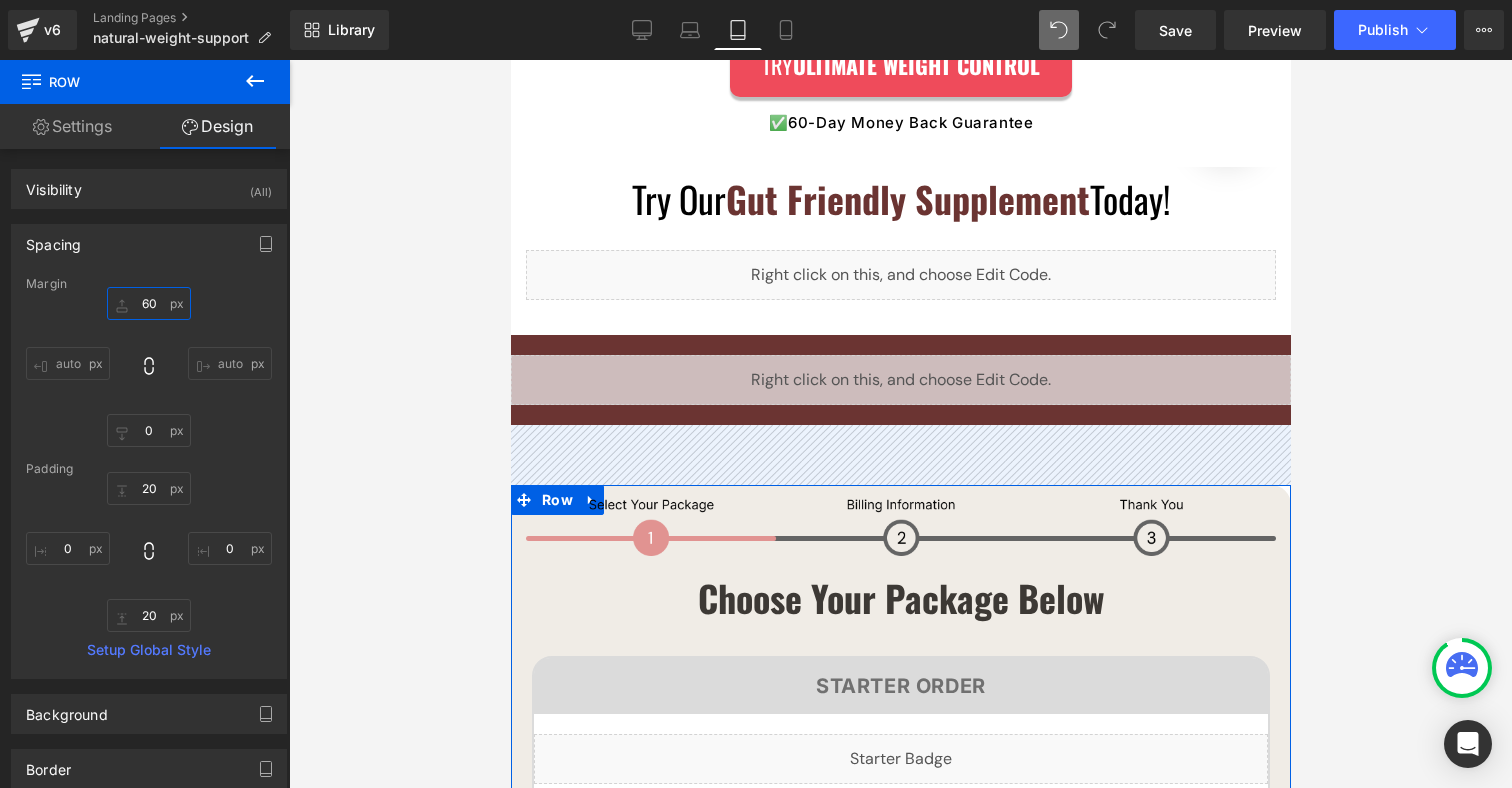 drag, startPoint x: 143, startPoint y: 304, endPoint x: 132, endPoint y: 304, distance: 11 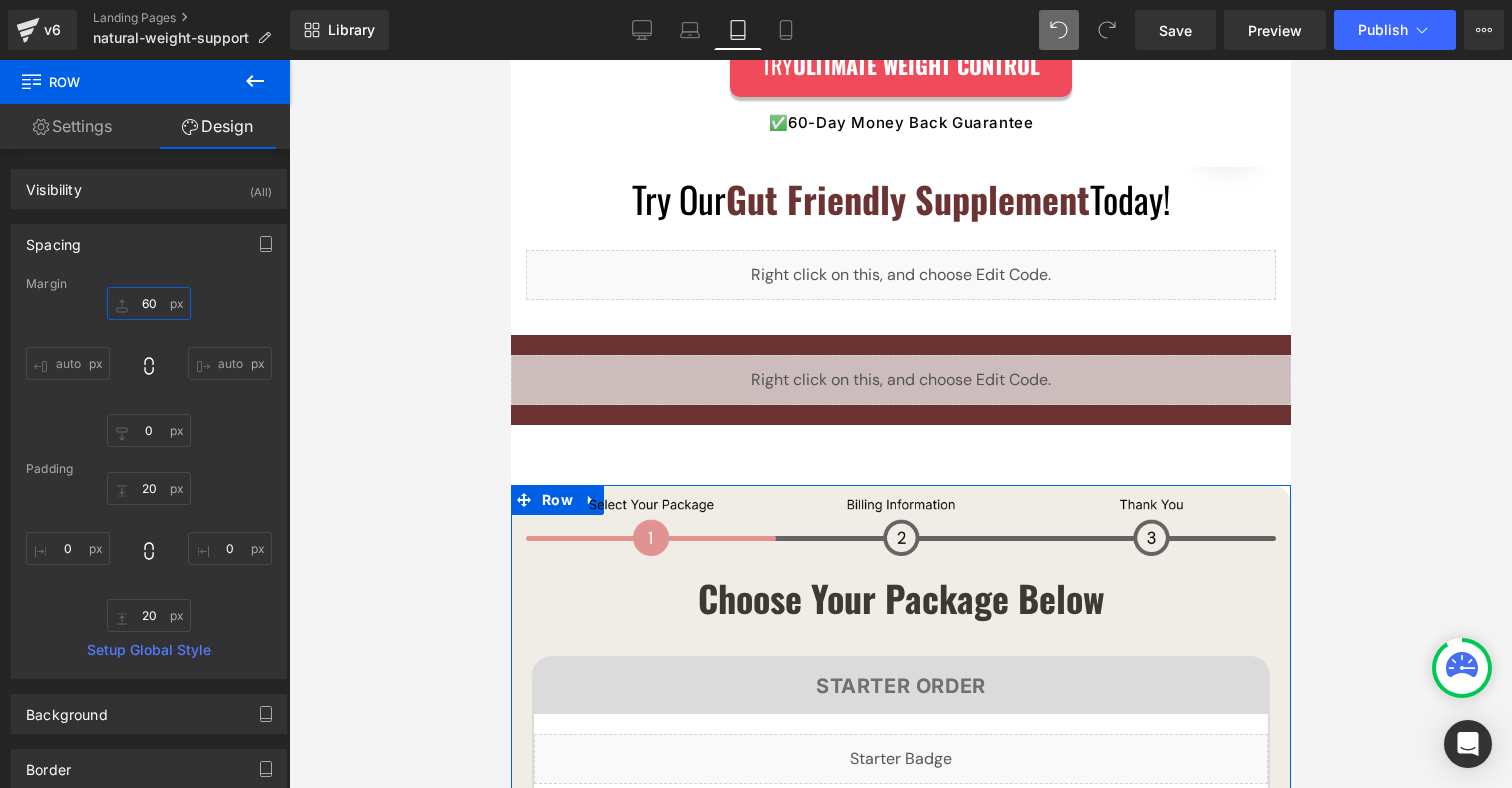 click on "60" at bounding box center (149, 303) 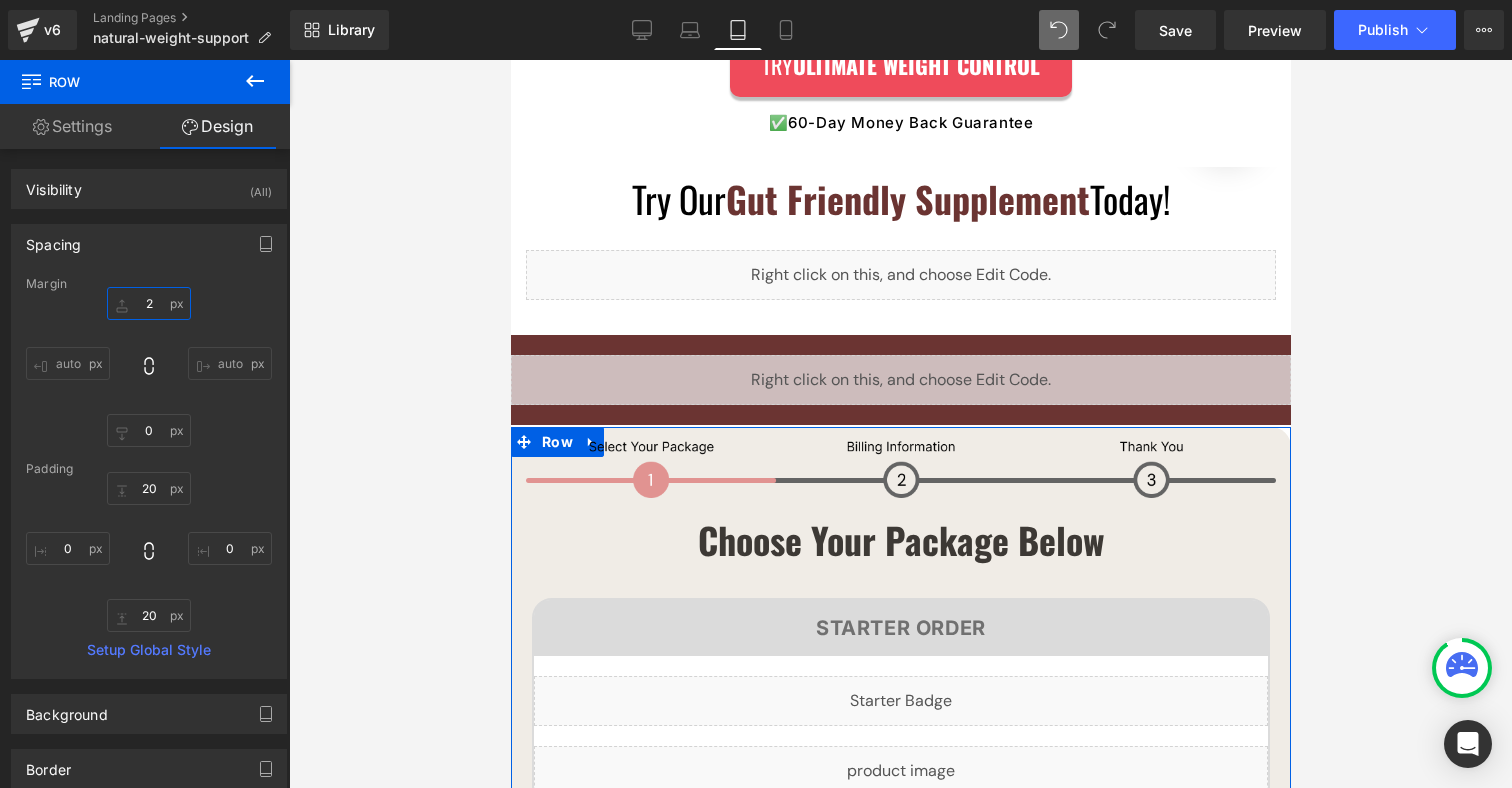 click on "2" at bounding box center [149, 303] 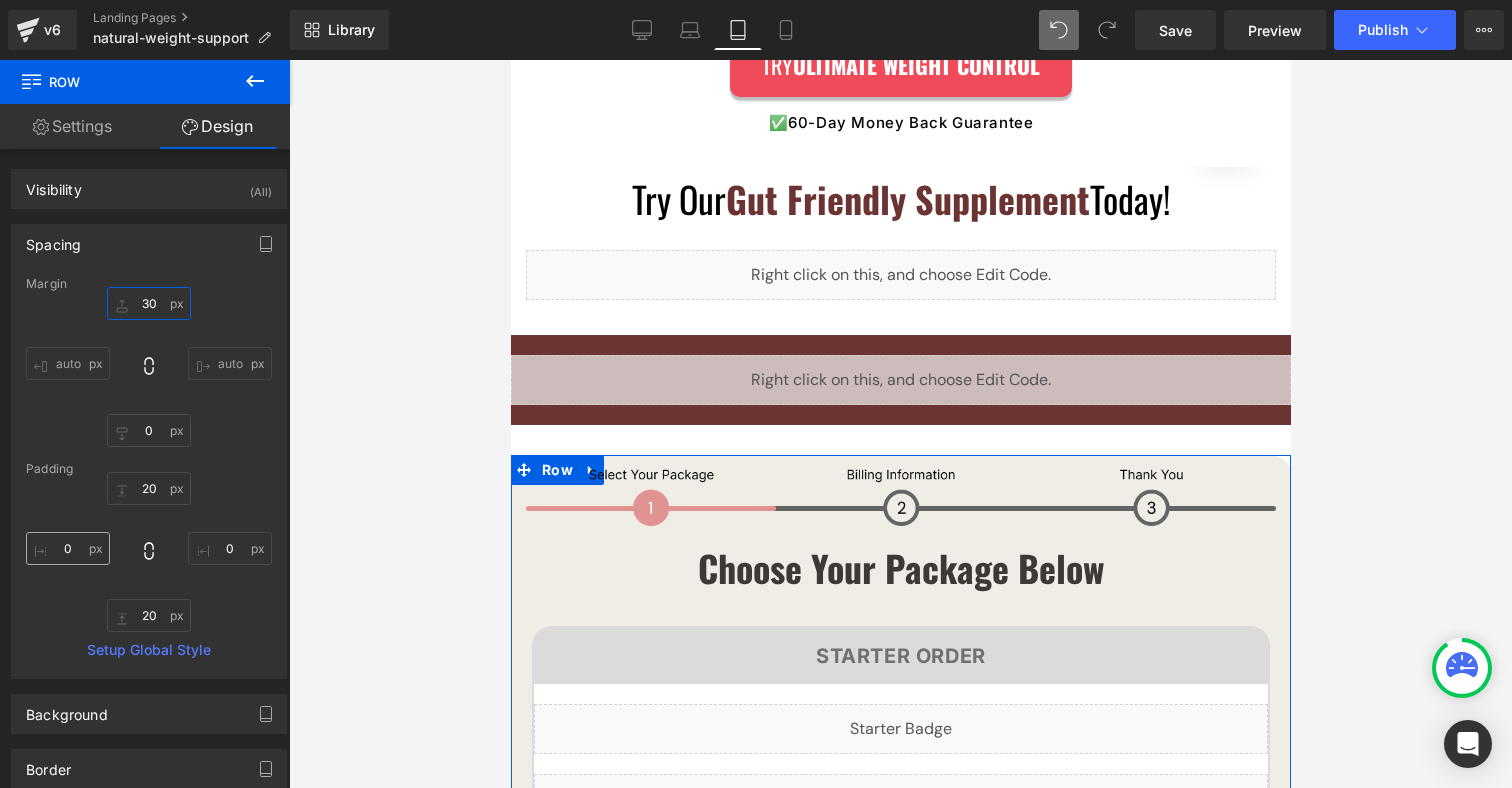 type on "30" 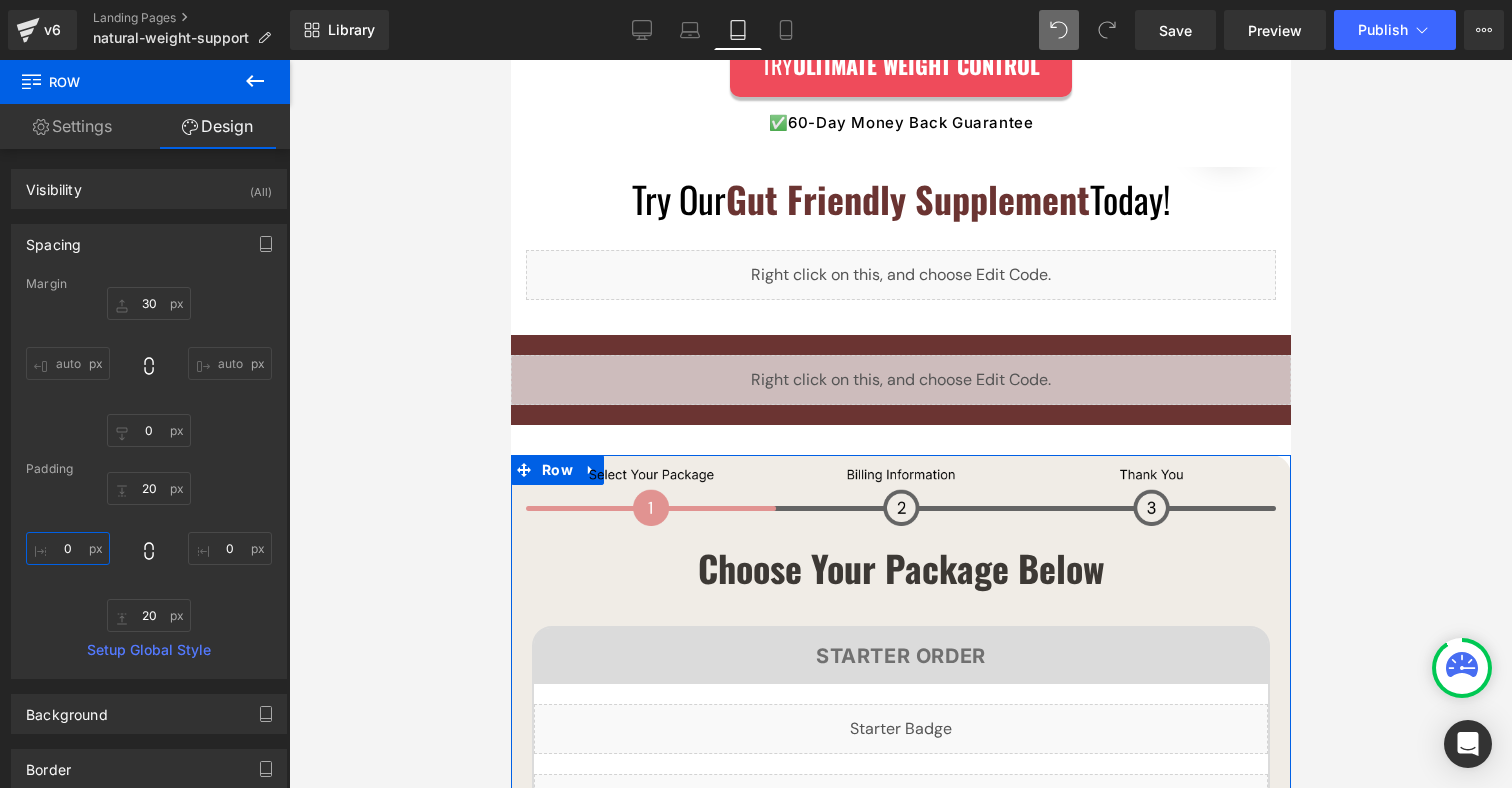click on "0" at bounding box center [68, 548] 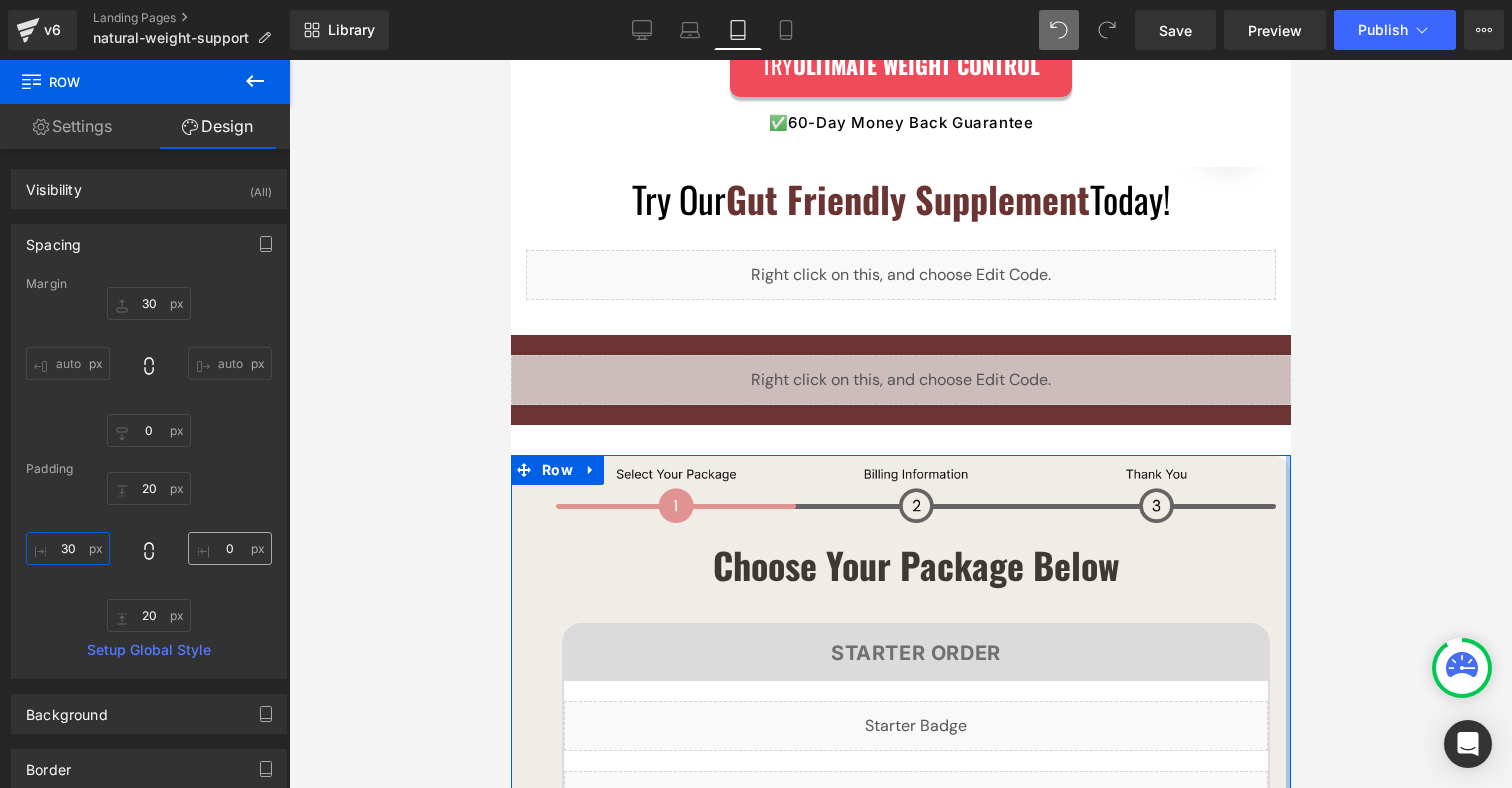 type on "30" 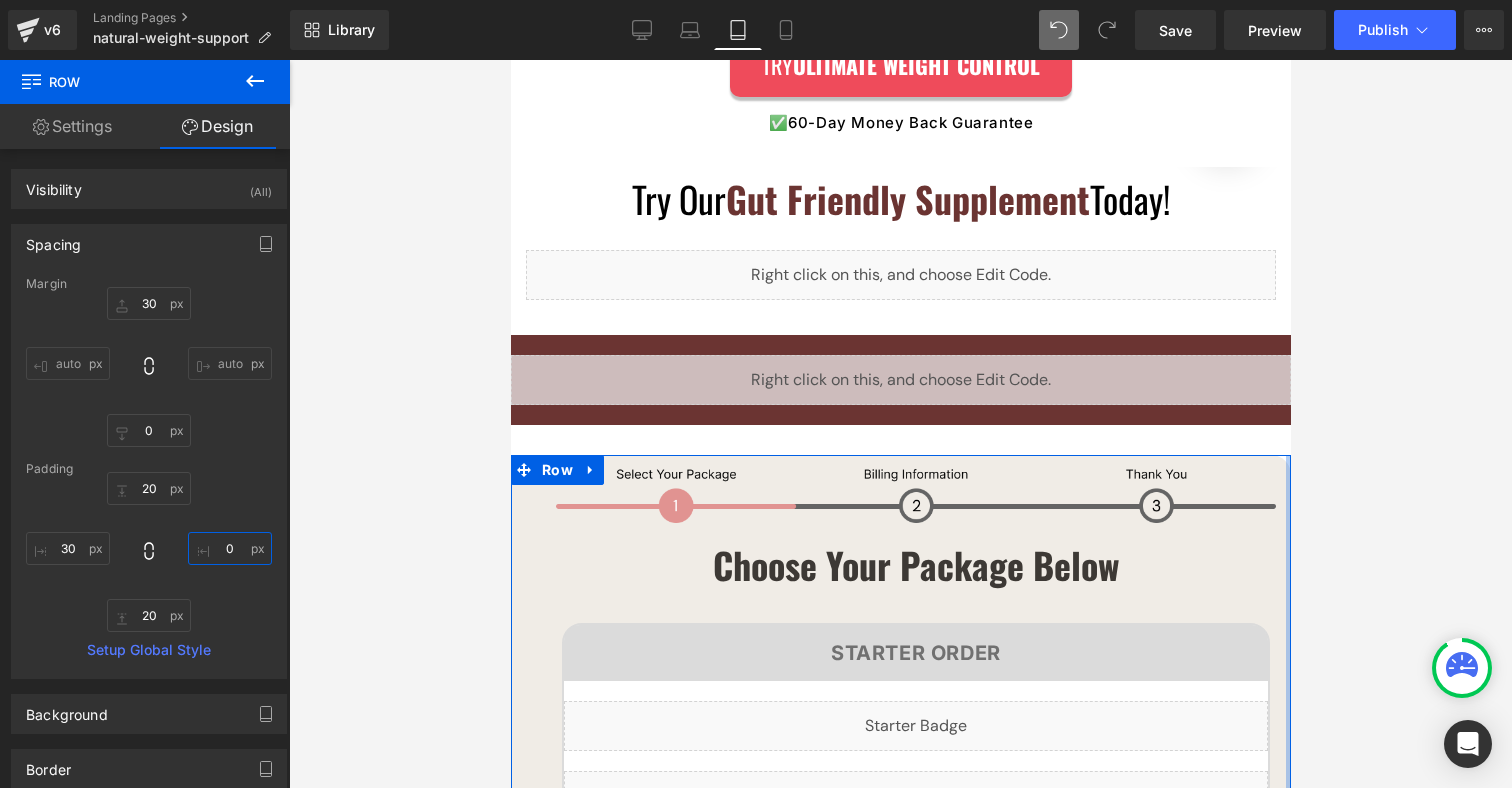 click on "0" at bounding box center (230, 548) 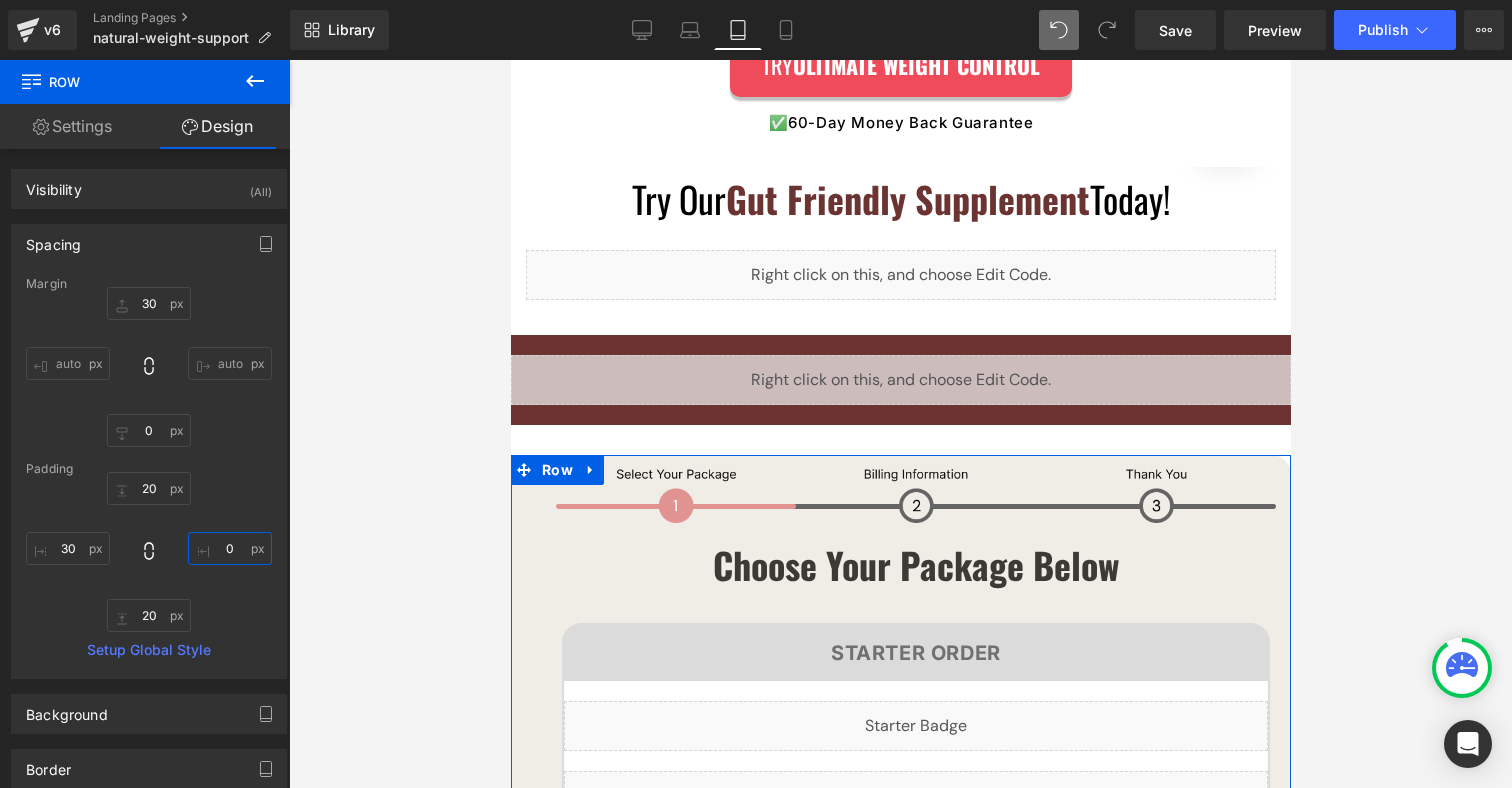 click on "0" at bounding box center (230, 548) 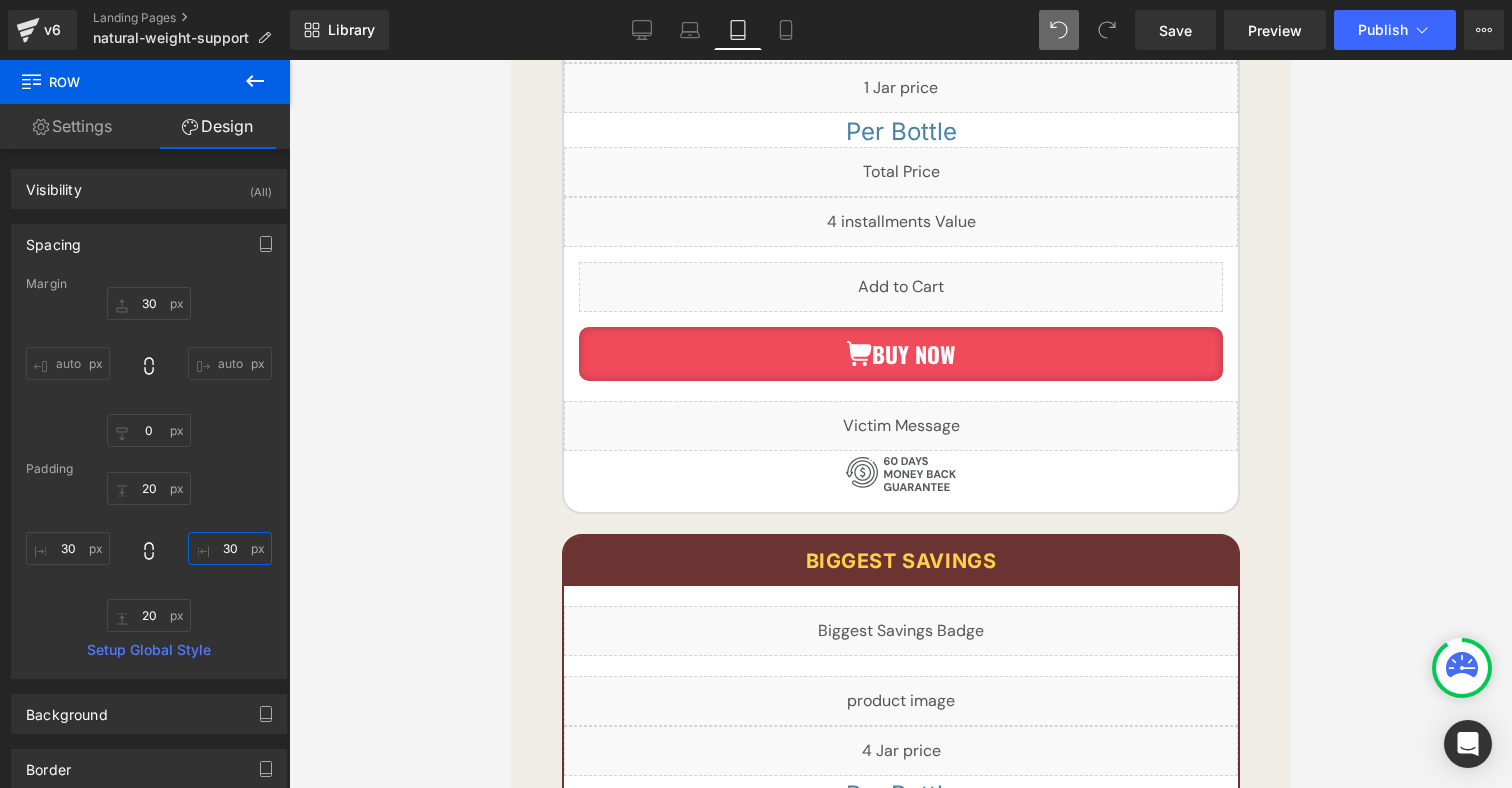 scroll, scrollTop: 13042, scrollLeft: 0, axis: vertical 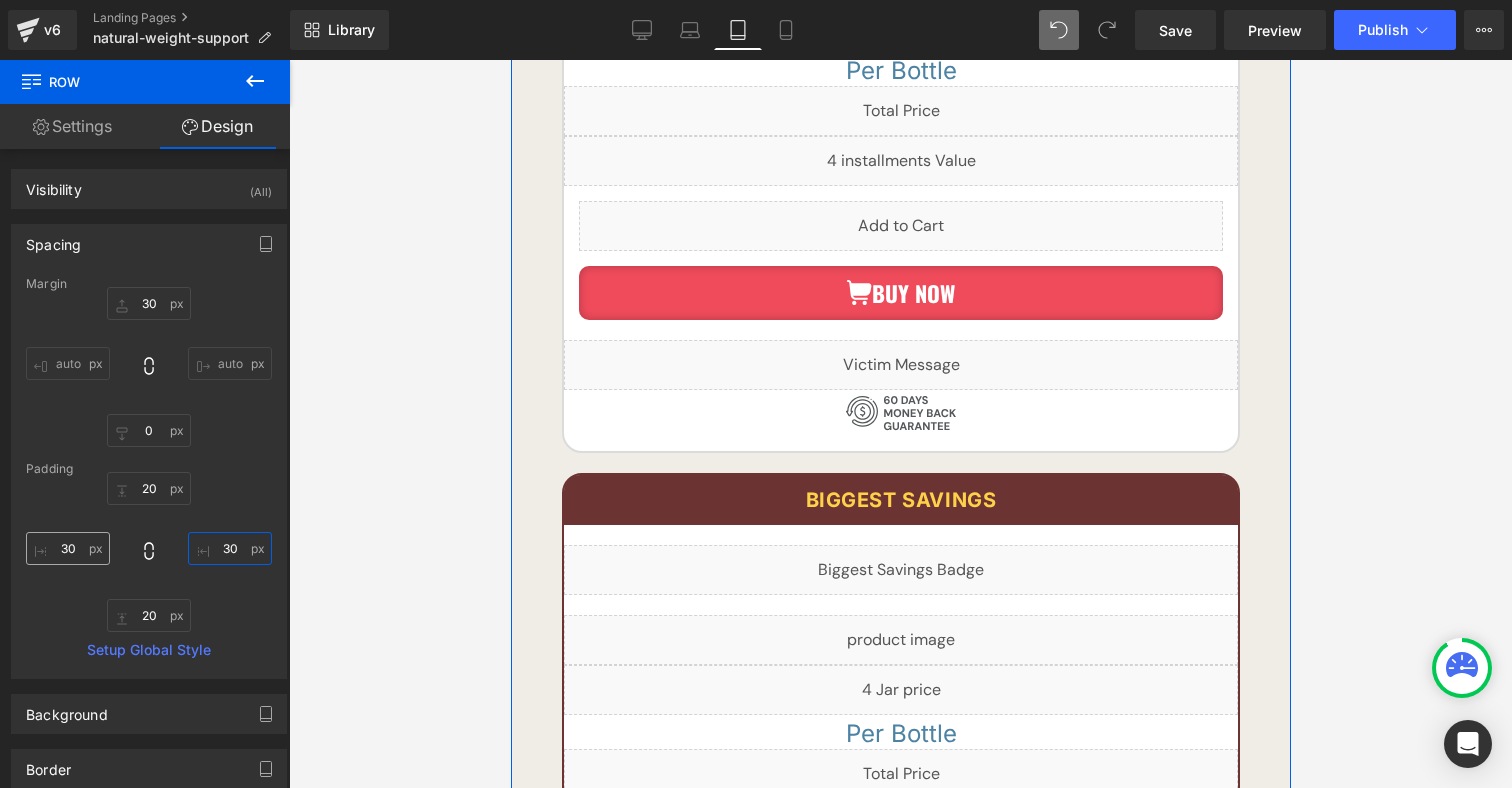 type on "30" 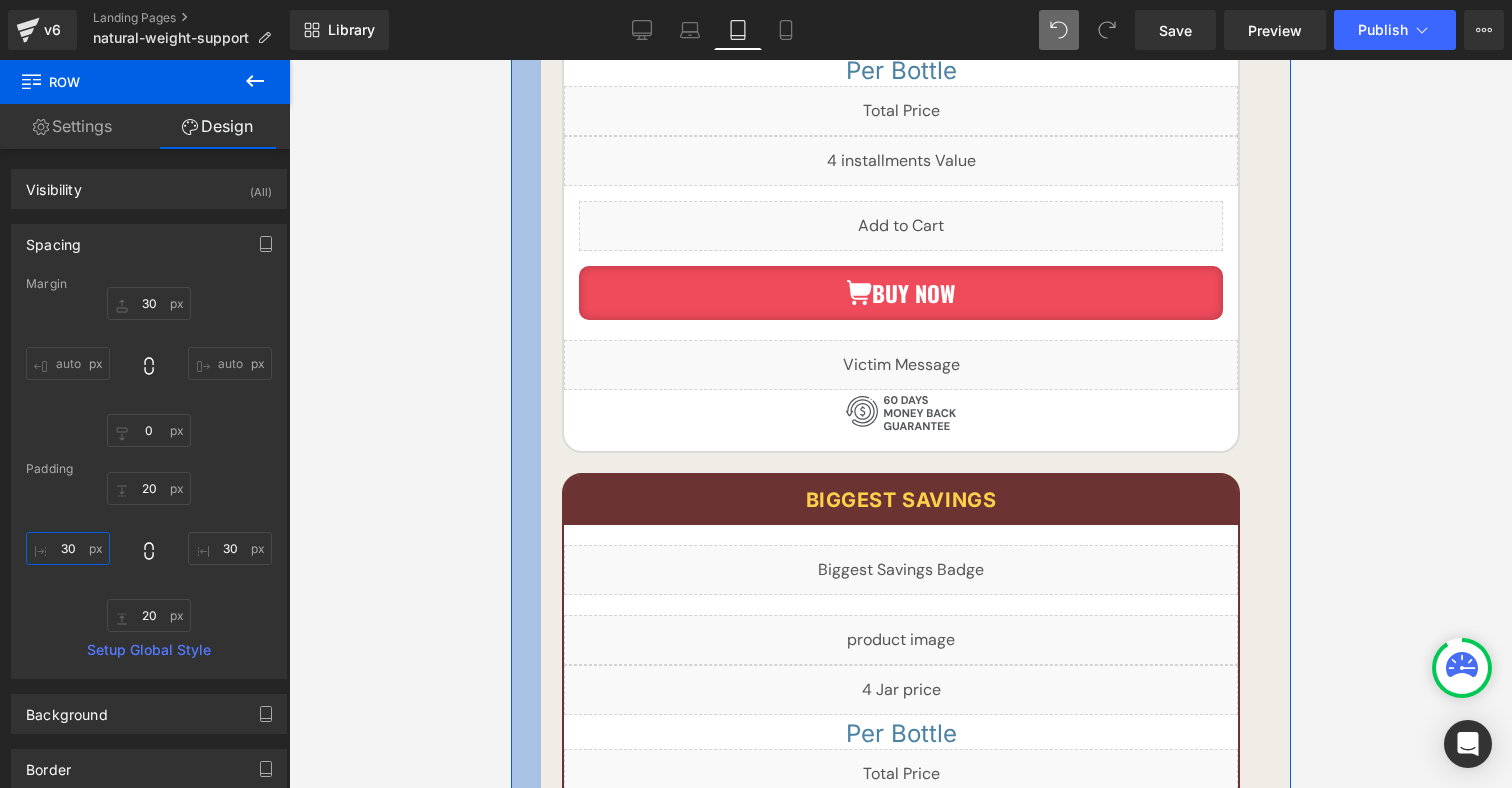 click on "30" at bounding box center [68, 548] 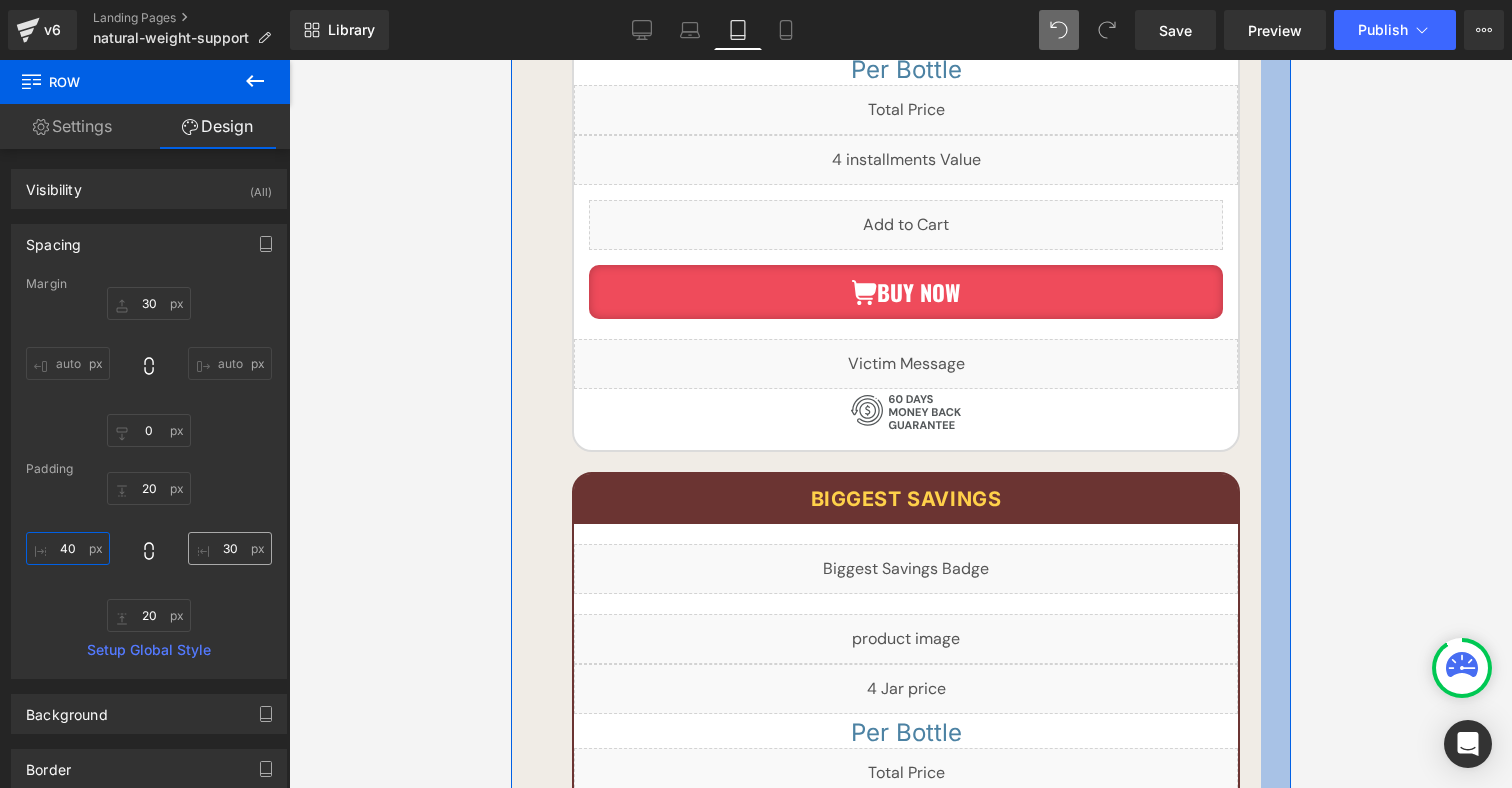 type on "40" 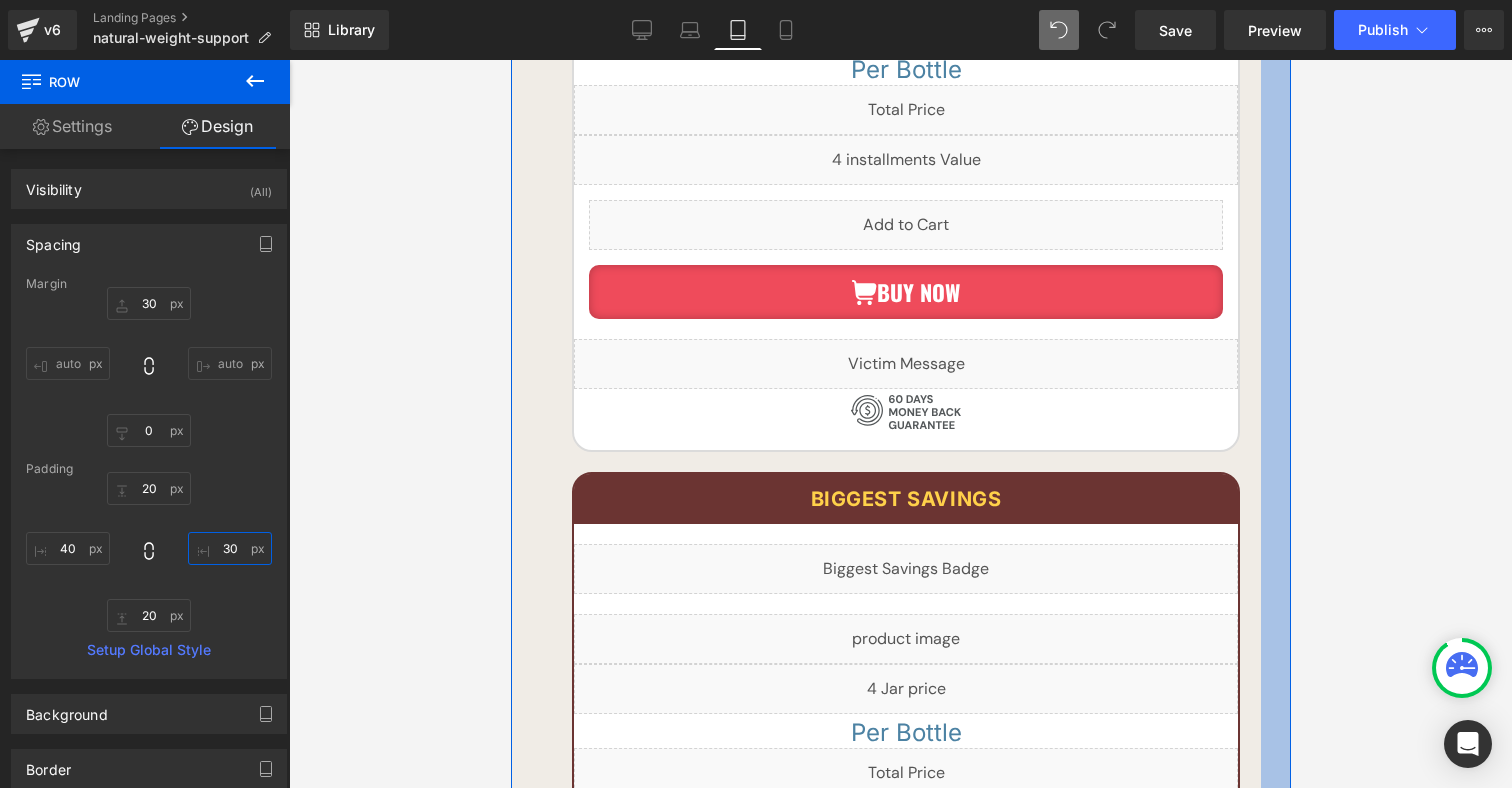 click on "30" at bounding box center (230, 548) 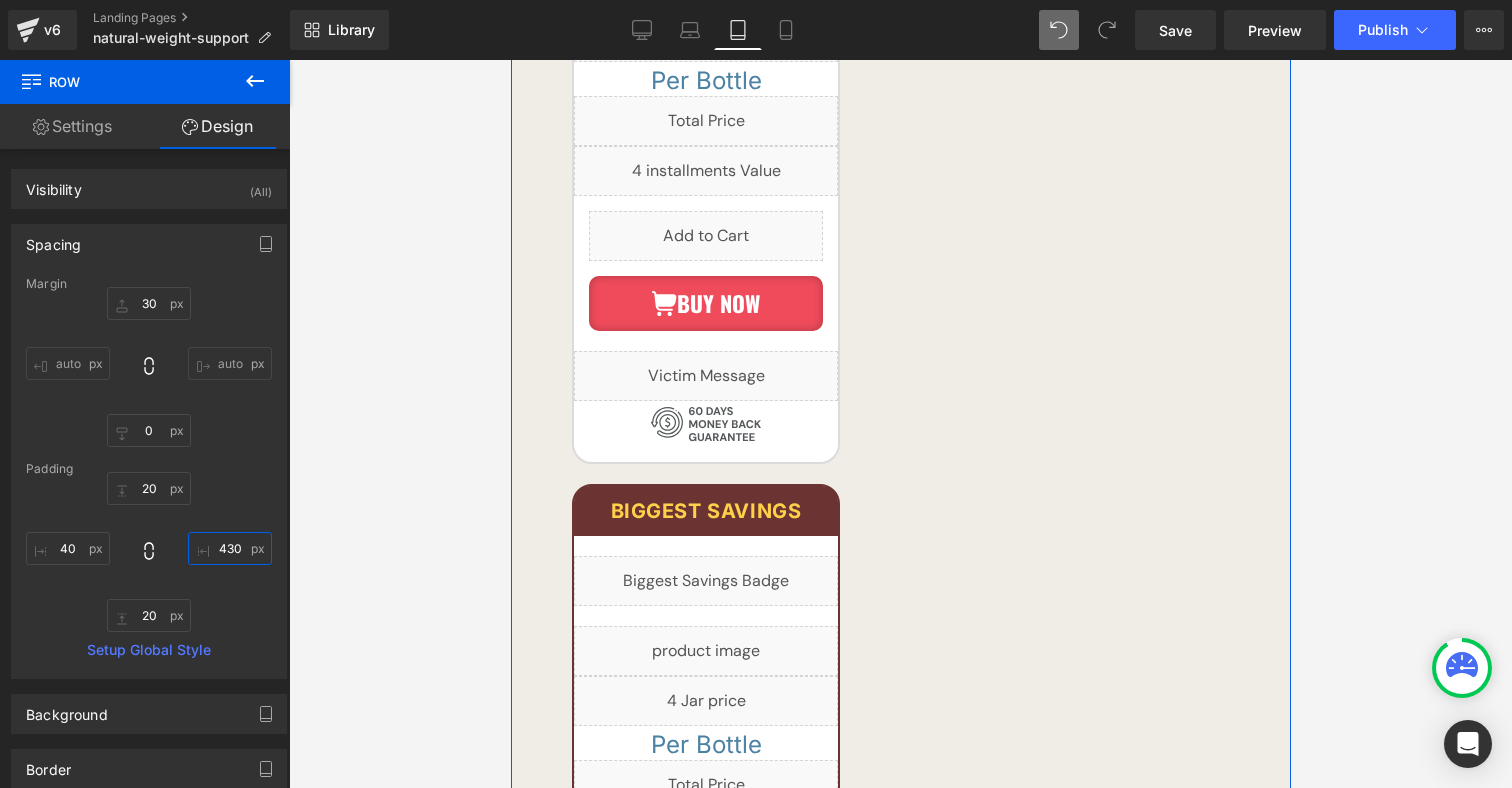 click on "430" at bounding box center (230, 548) 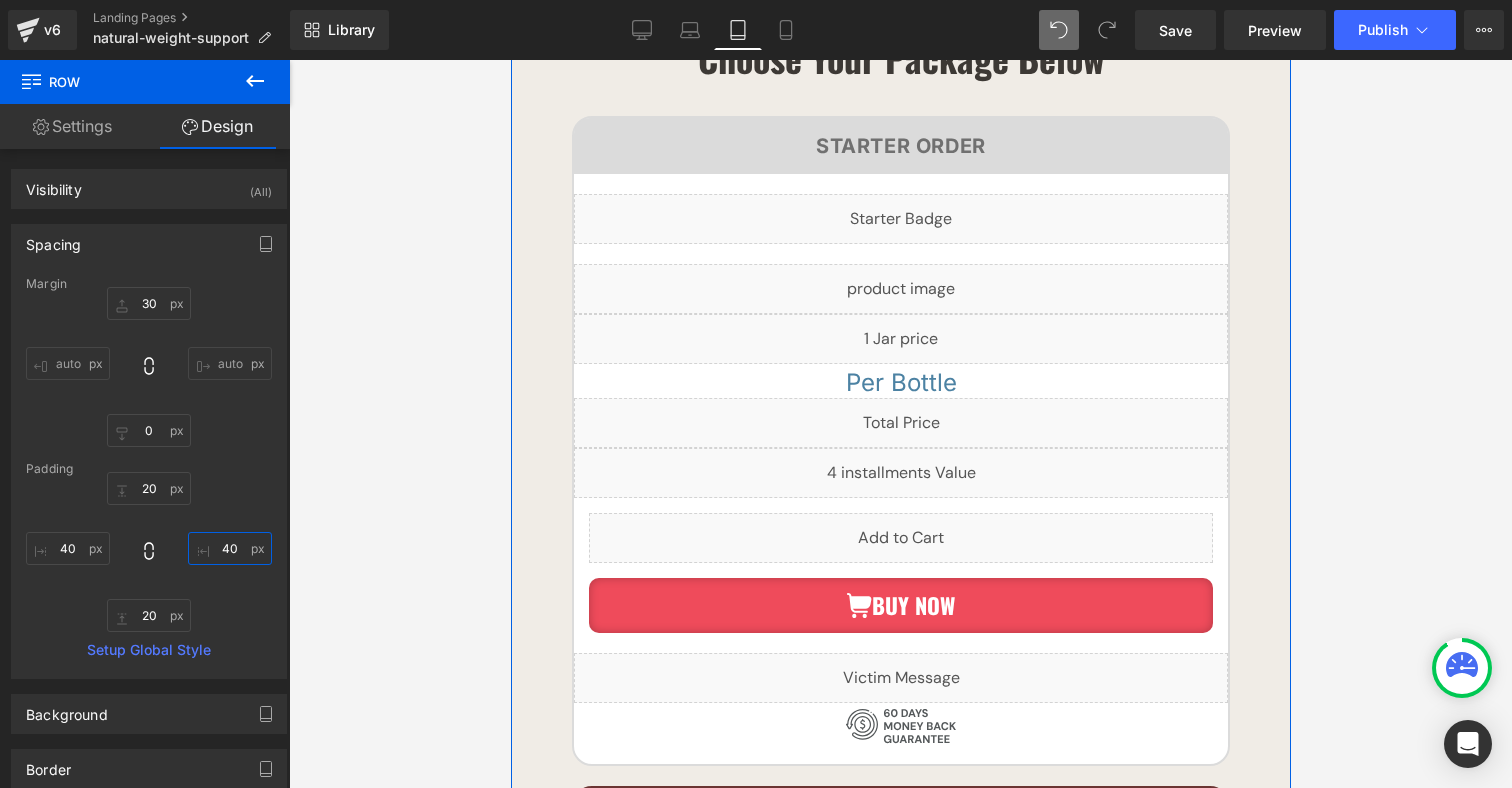 scroll, scrollTop: 12463, scrollLeft: 0, axis: vertical 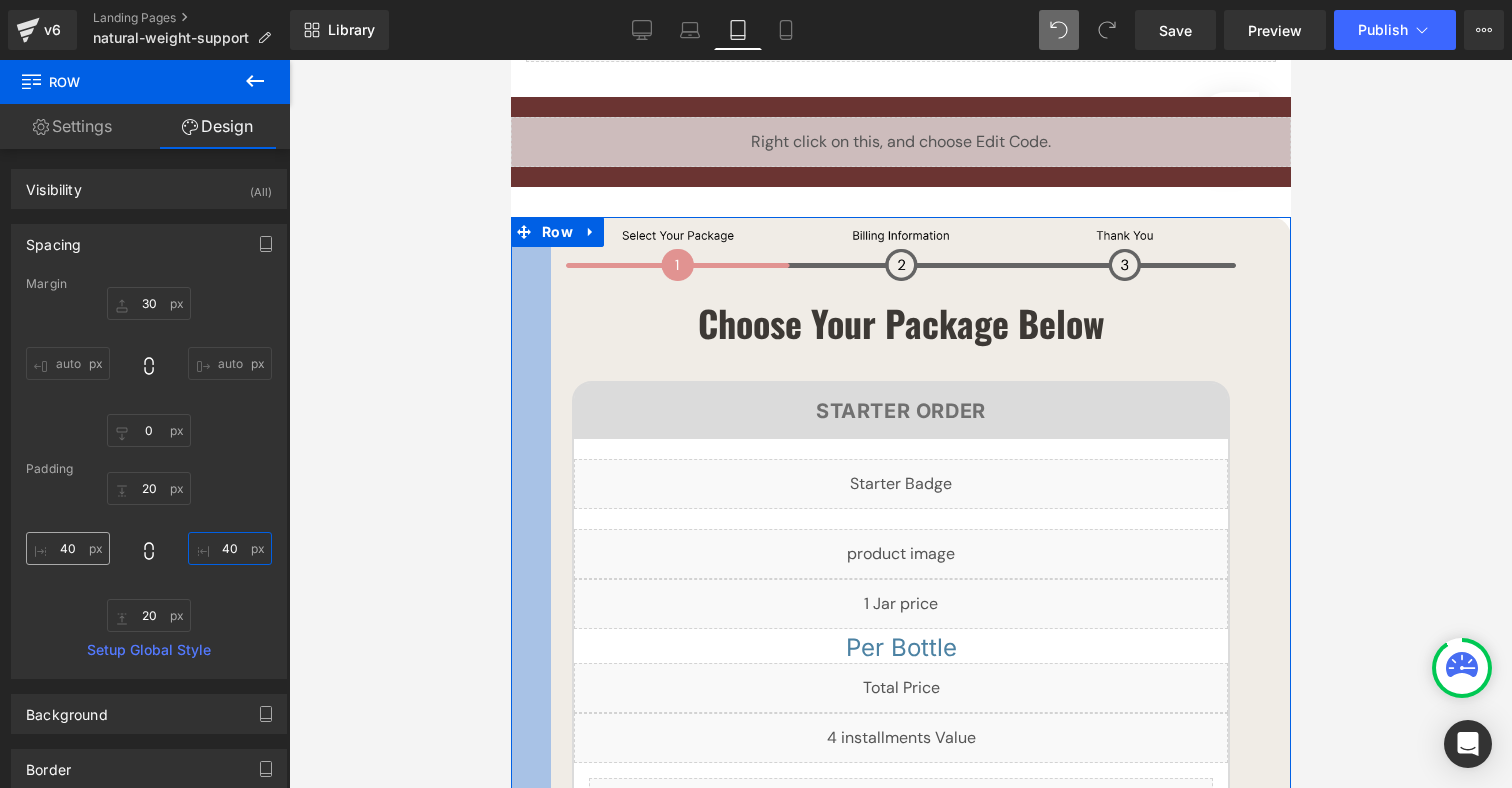 type on "40" 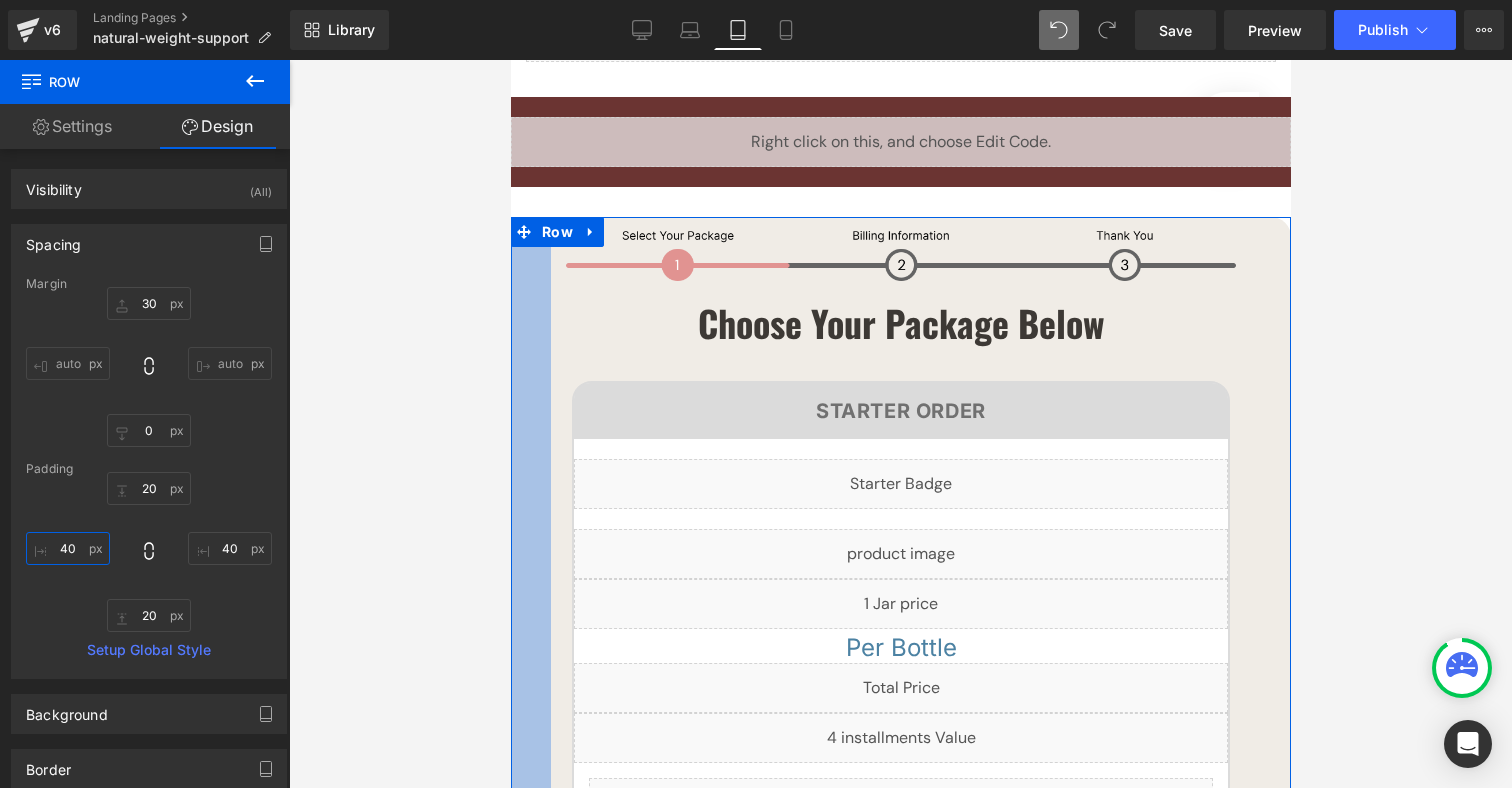 click on "40" at bounding box center [68, 548] 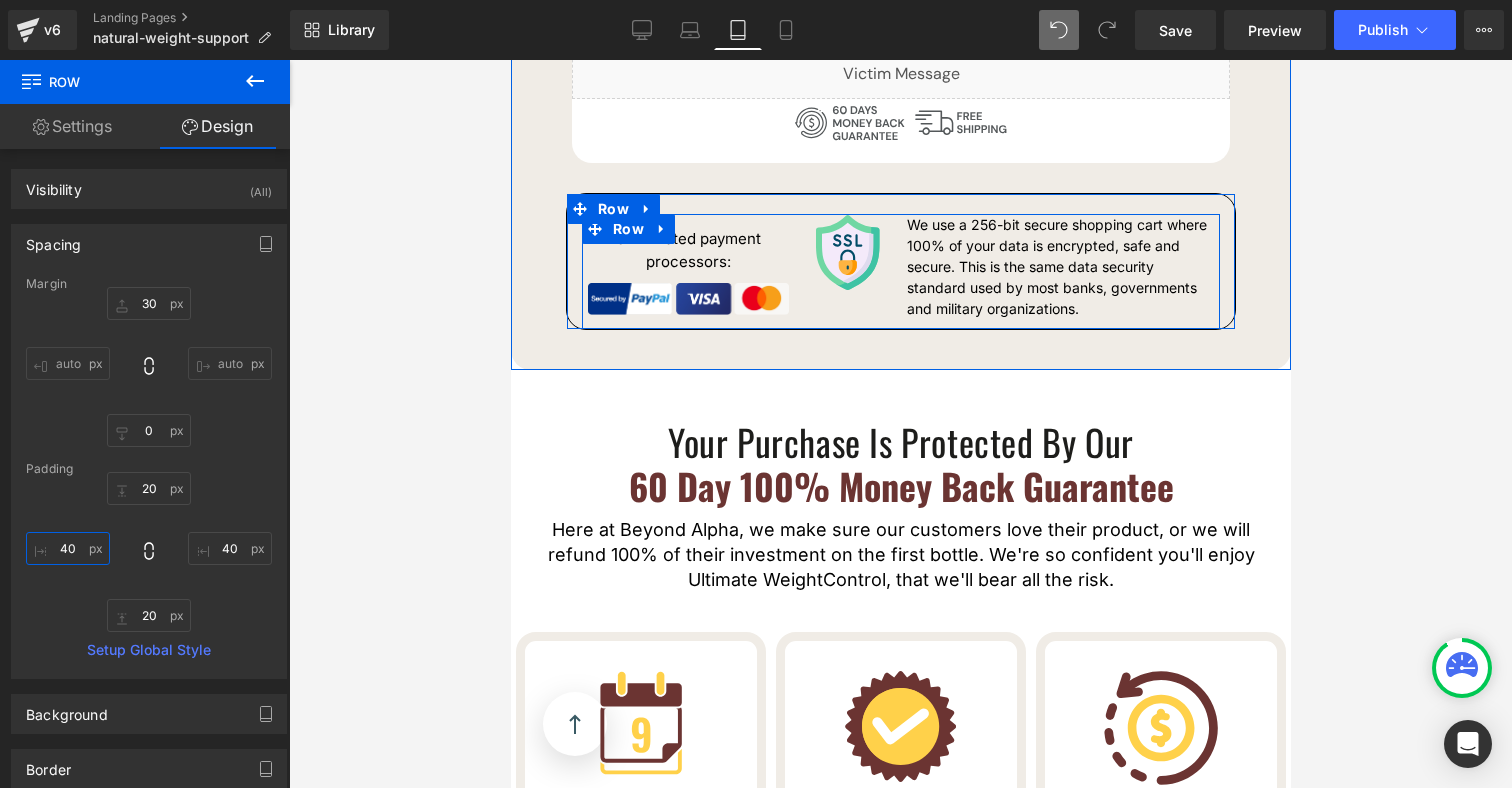 scroll, scrollTop: 14749, scrollLeft: 0, axis: vertical 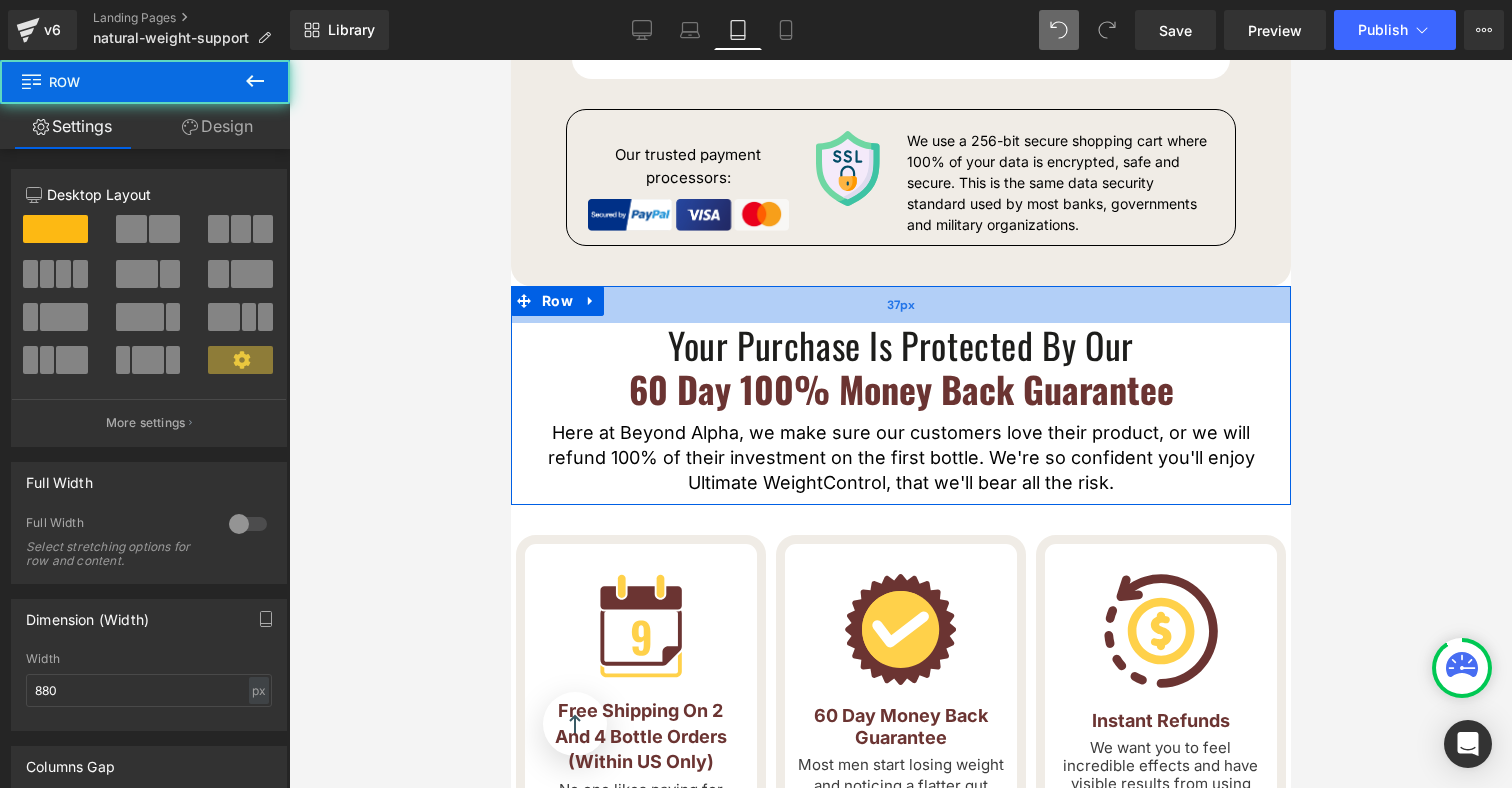drag, startPoint x: 795, startPoint y: 350, endPoint x: 798, endPoint y: 336, distance: 14.3178215 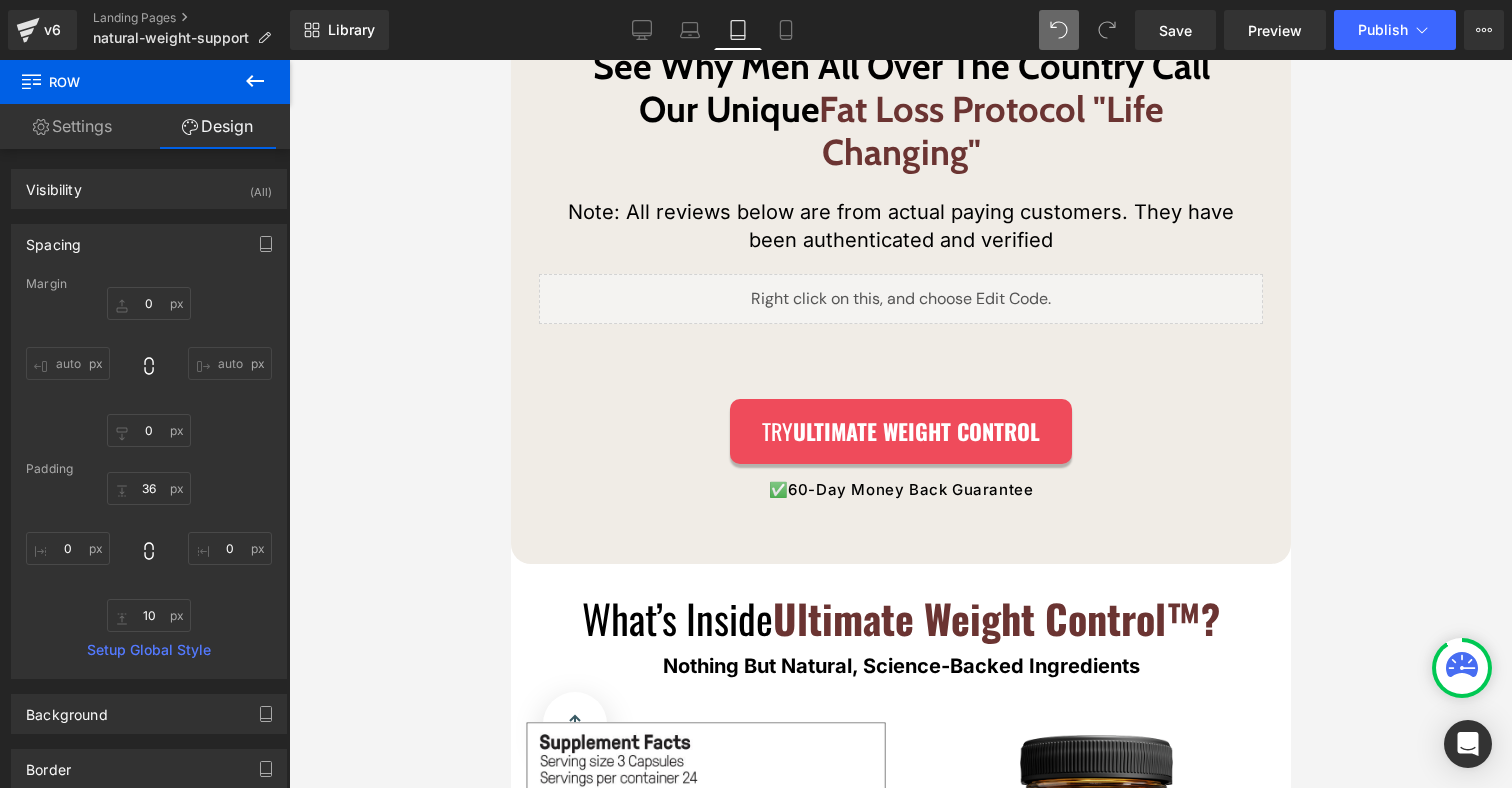scroll, scrollTop: 15995, scrollLeft: 0, axis: vertical 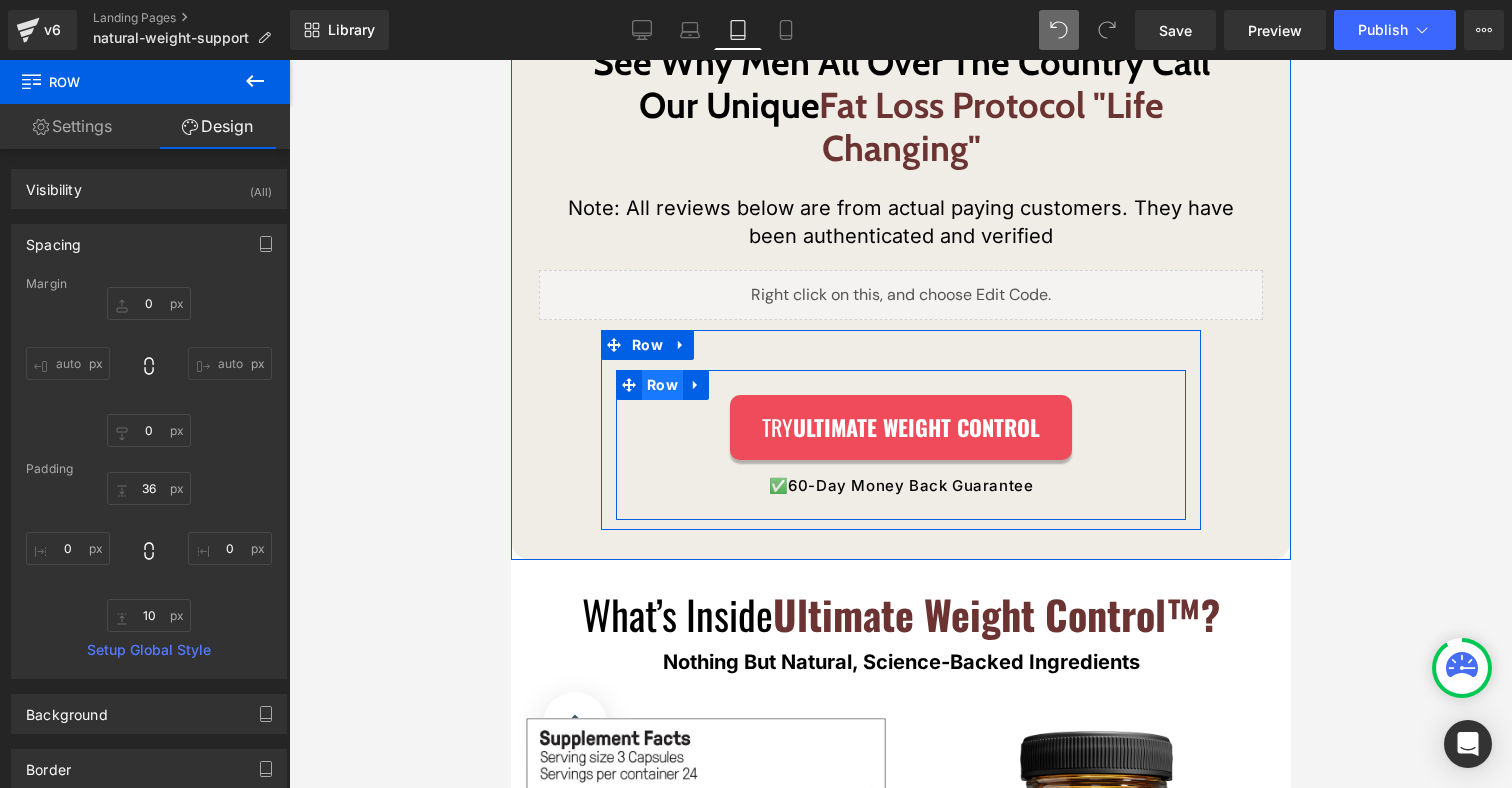 click on "Row" at bounding box center (661, 385) 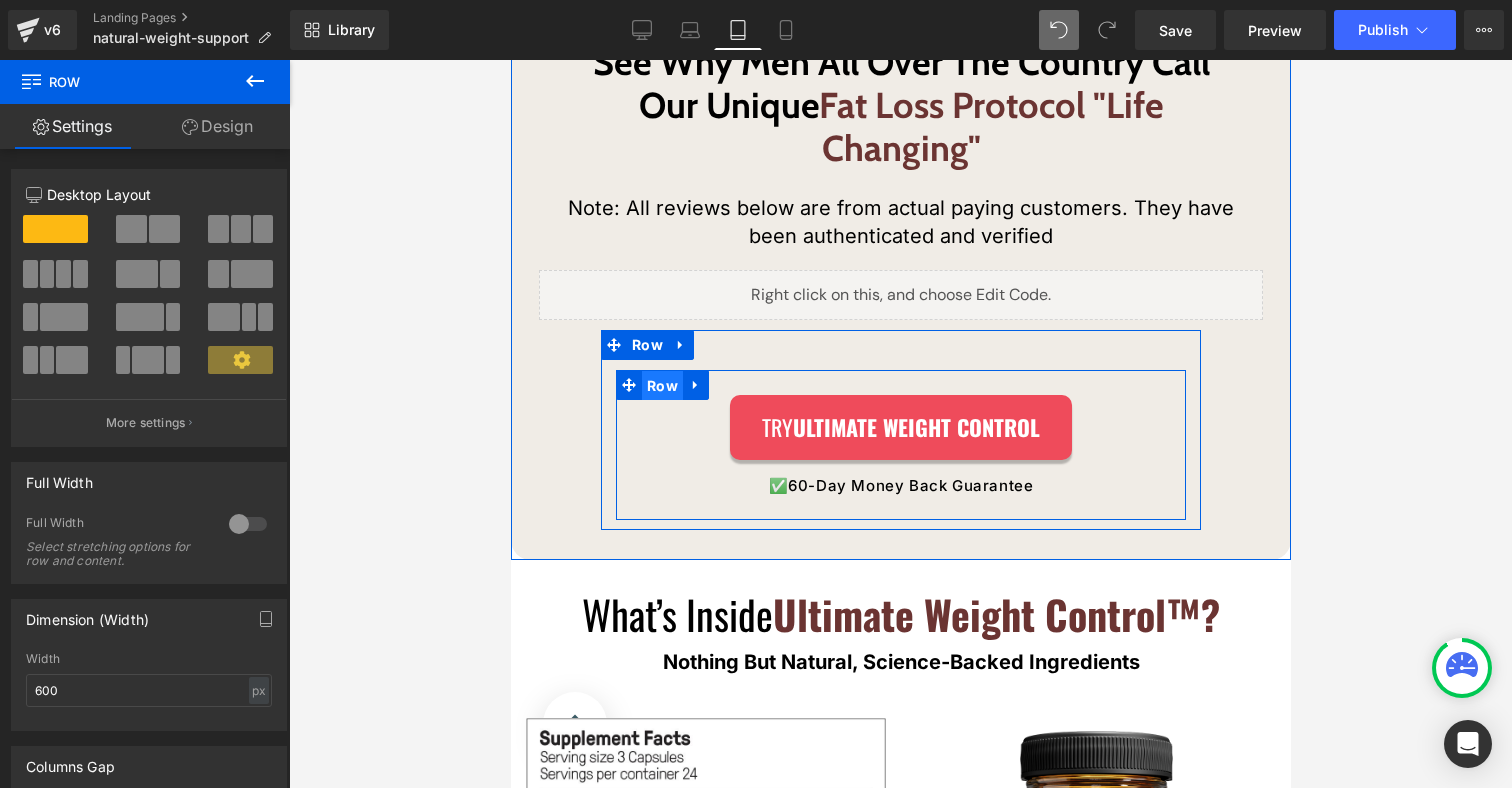 click on "Row" at bounding box center [661, 386] 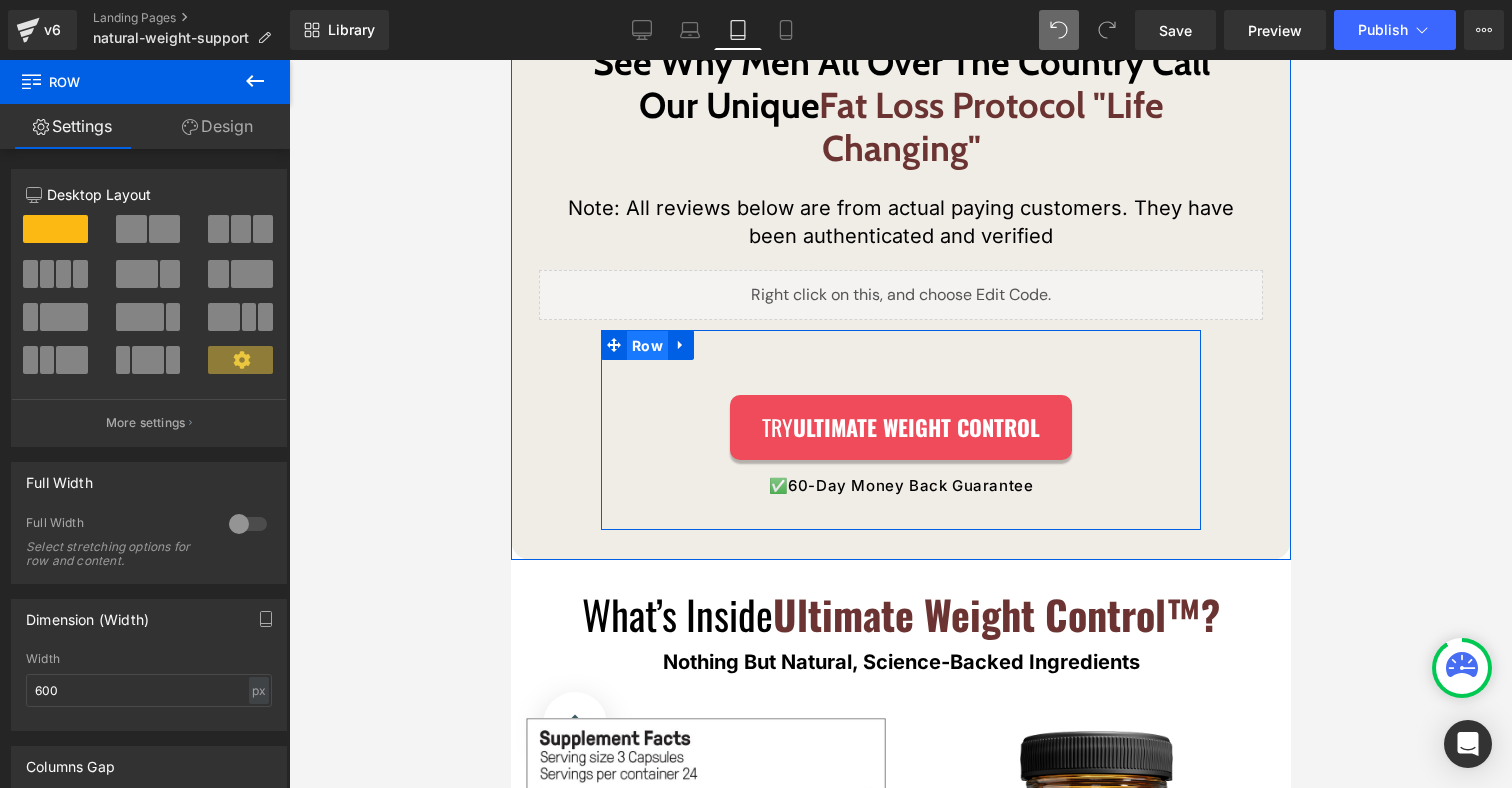 click on "Row" at bounding box center (646, 346) 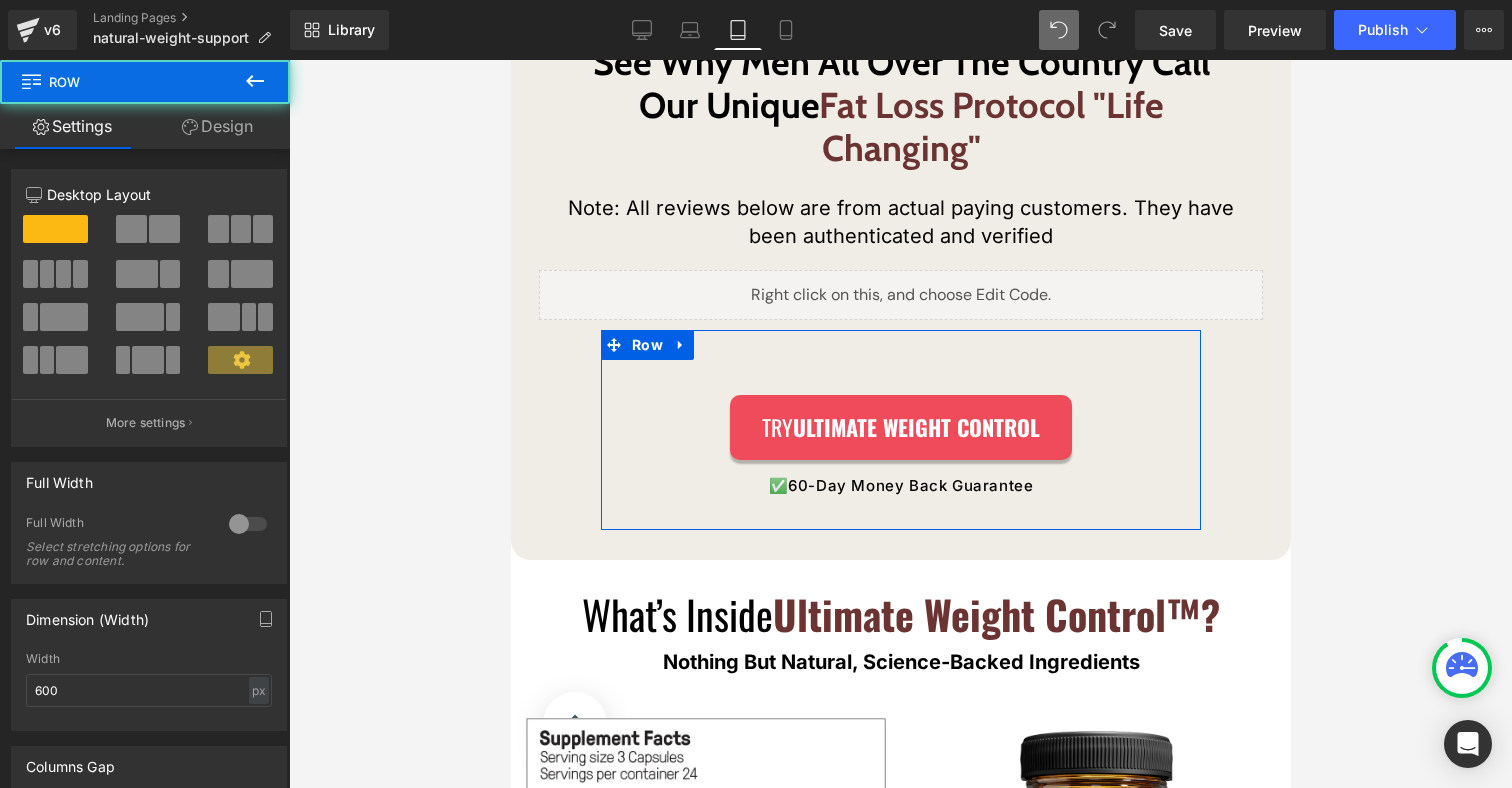 click on "Design" at bounding box center (217, 126) 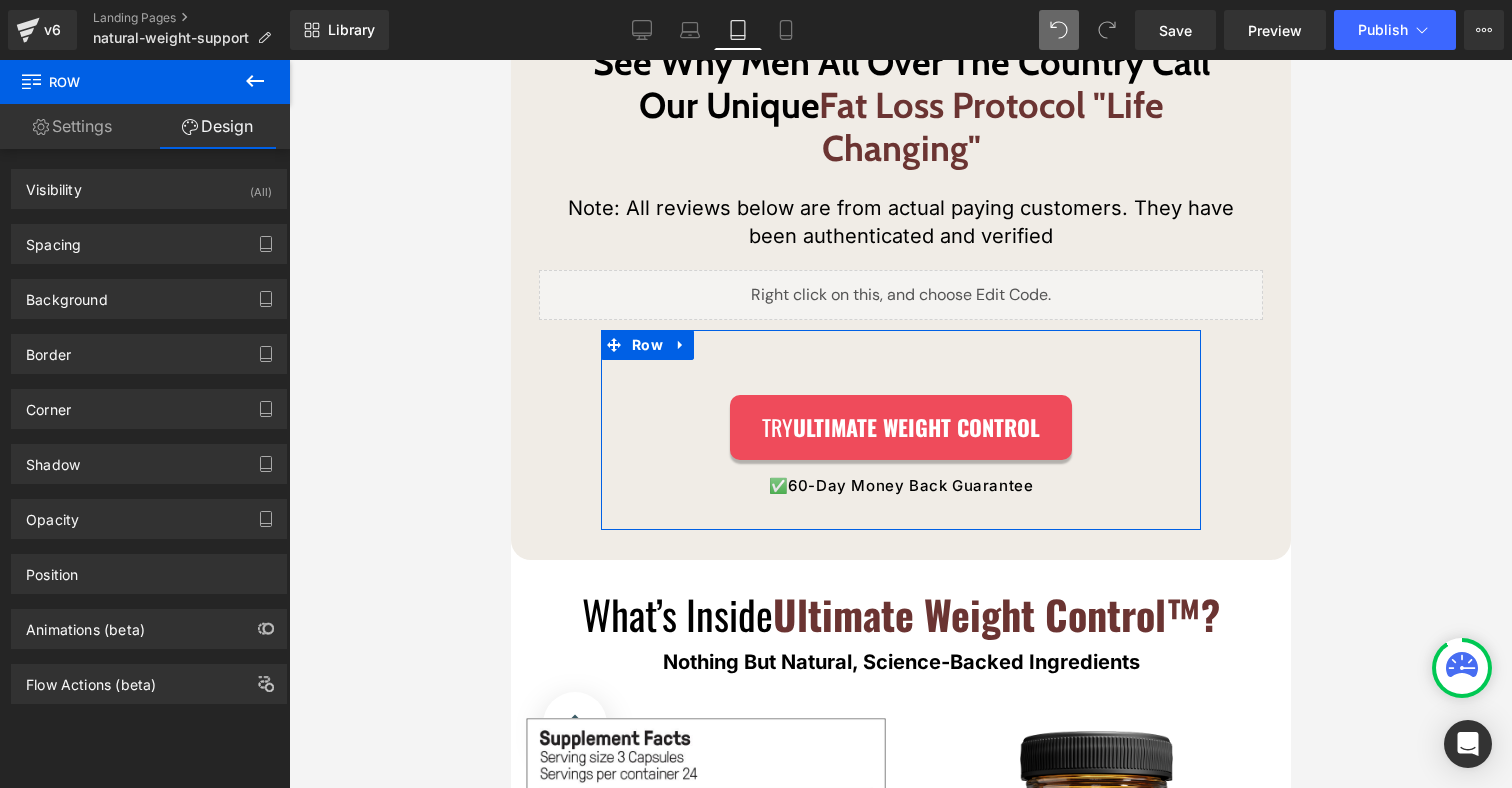 click on "Spacing
Margin
0
auto
0
auto
Padding
40
0
10
0
Setup Global Style" at bounding box center (149, 236) 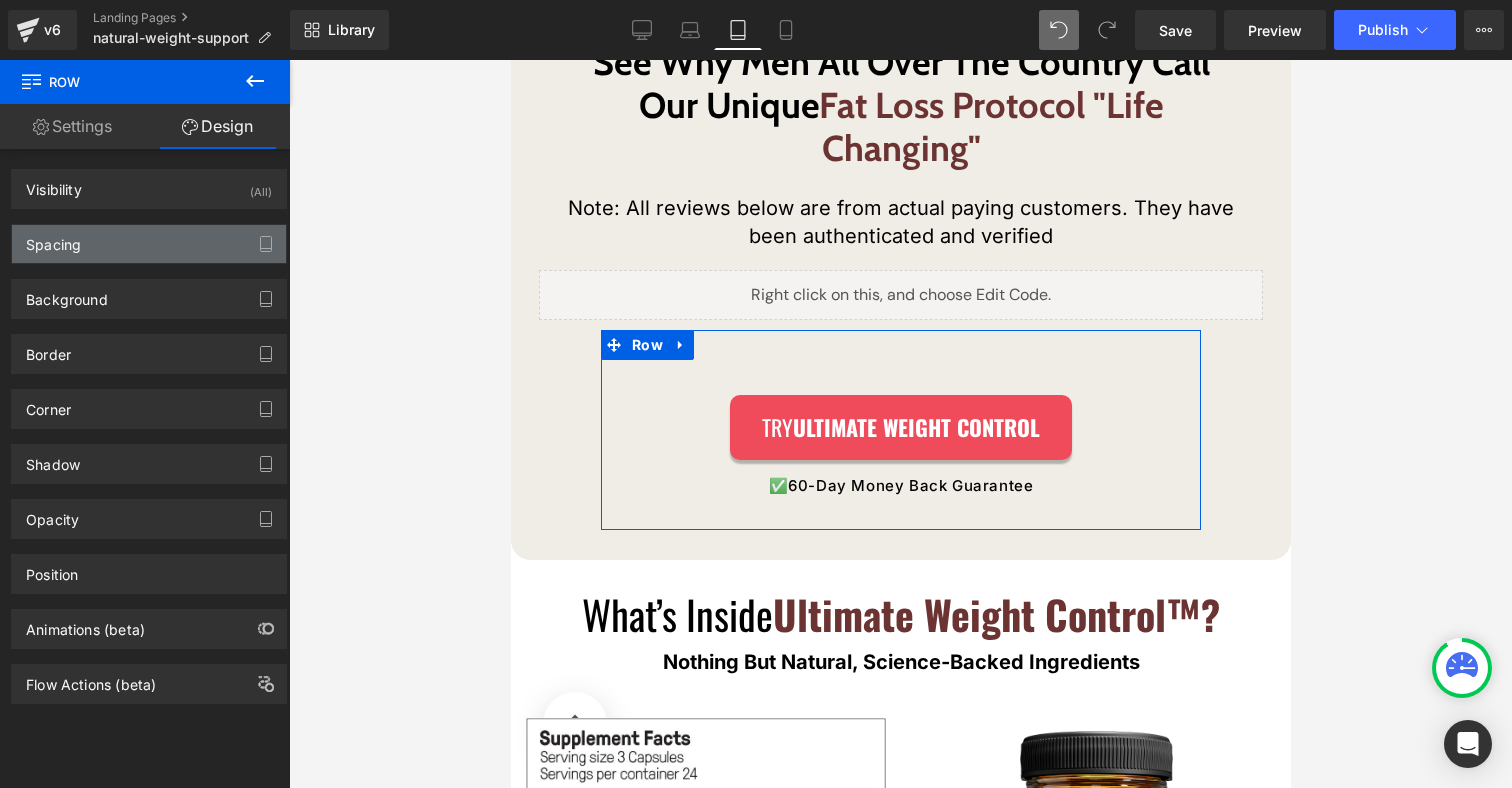 click on "Spacing" at bounding box center [149, 244] 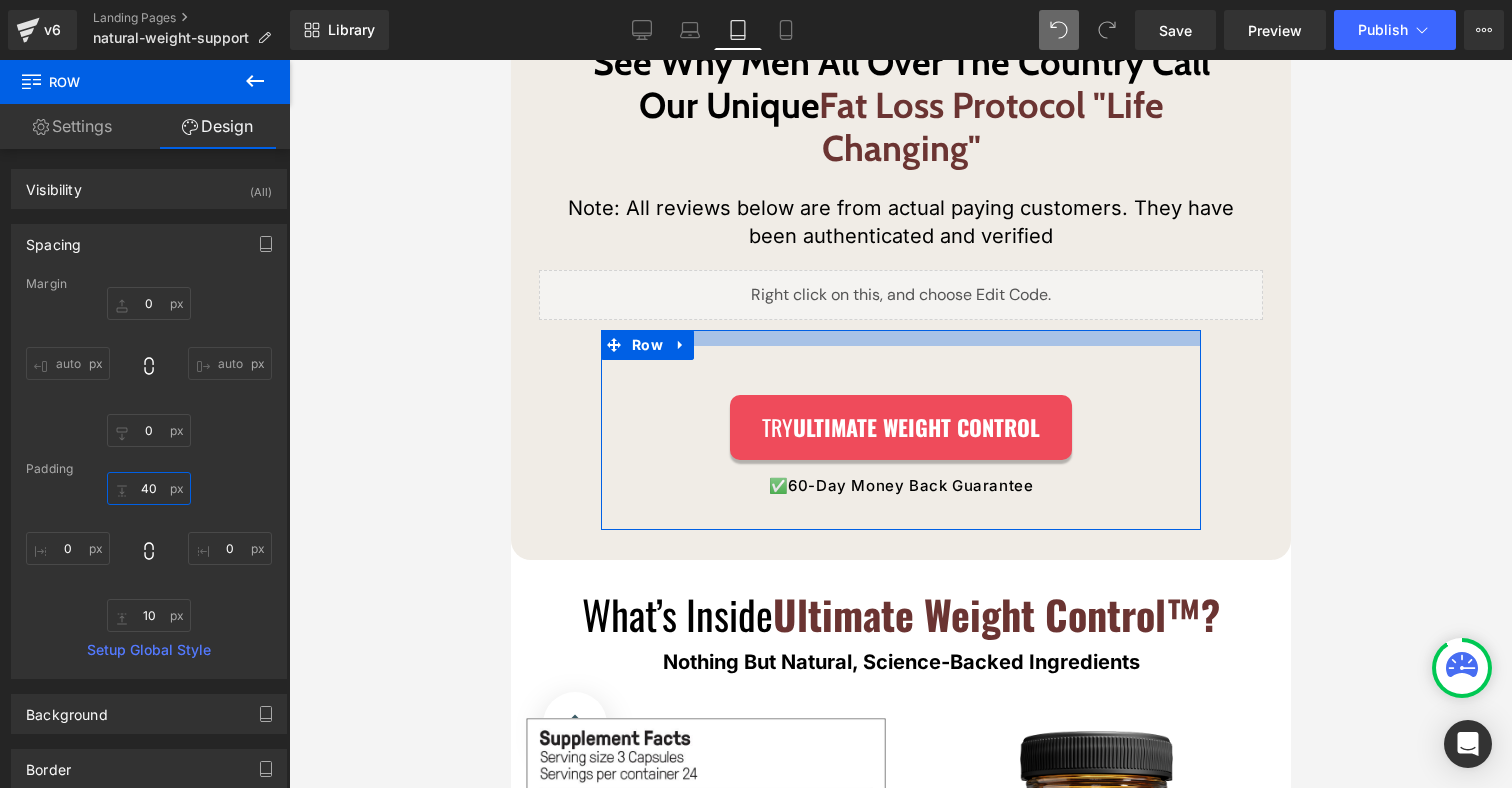 click on "40" at bounding box center [149, 488] 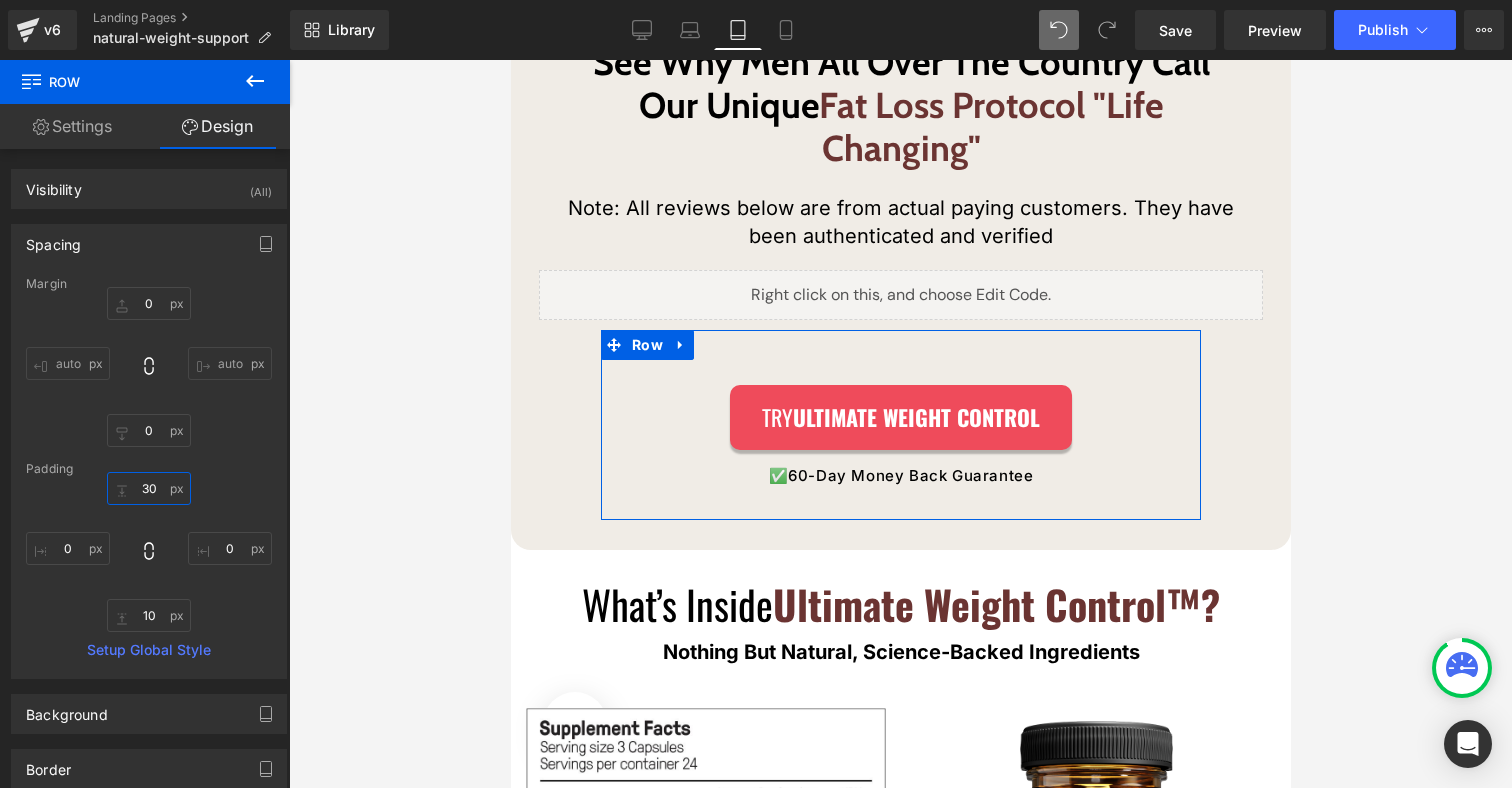 drag, startPoint x: 147, startPoint y: 488, endPoint x: 127, endPoint y: 483, distance: 20.615528 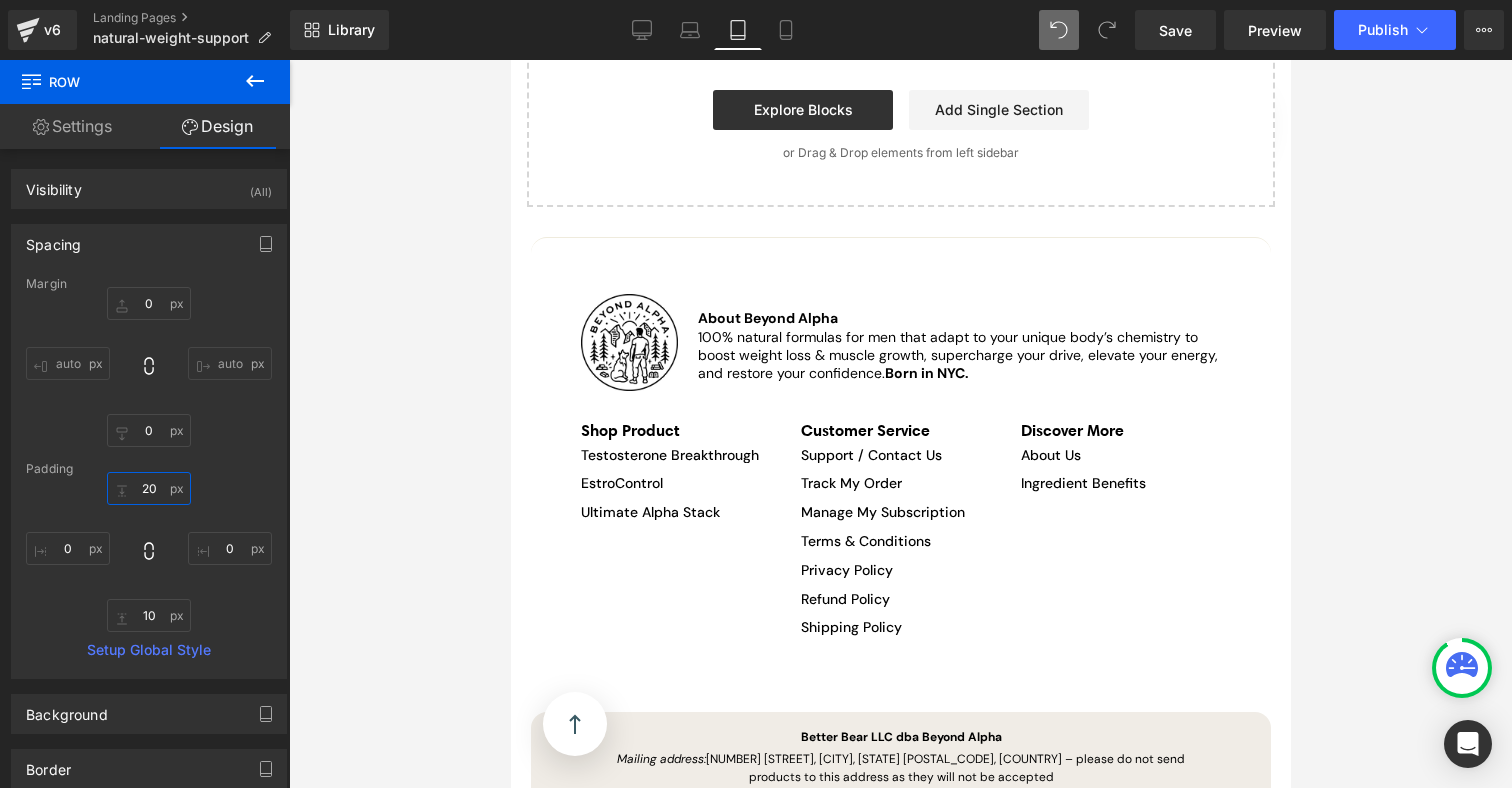 scroll, scrollTop: 19803, scrollLeft: 0, axis: vertical 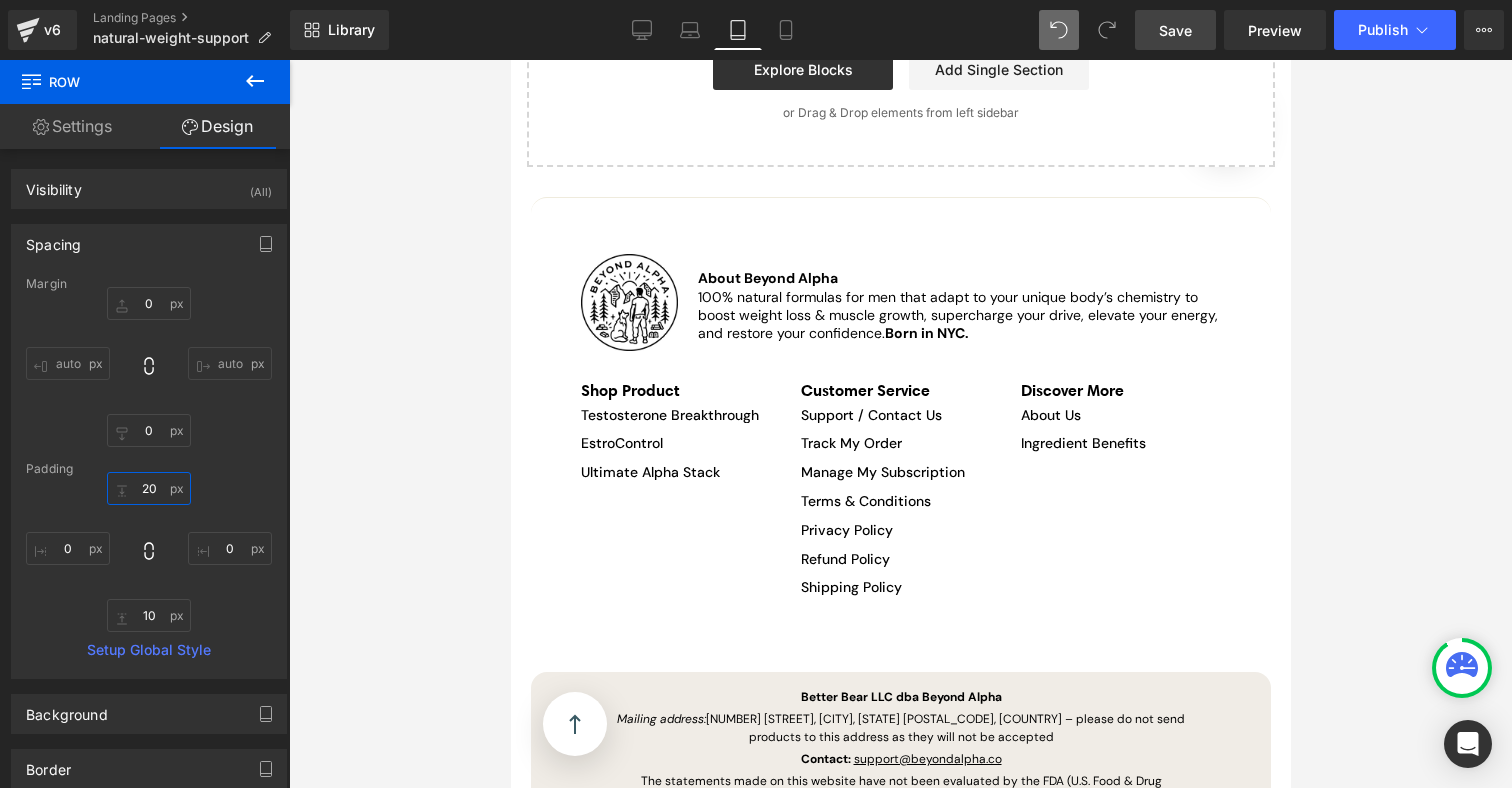 type on "20" 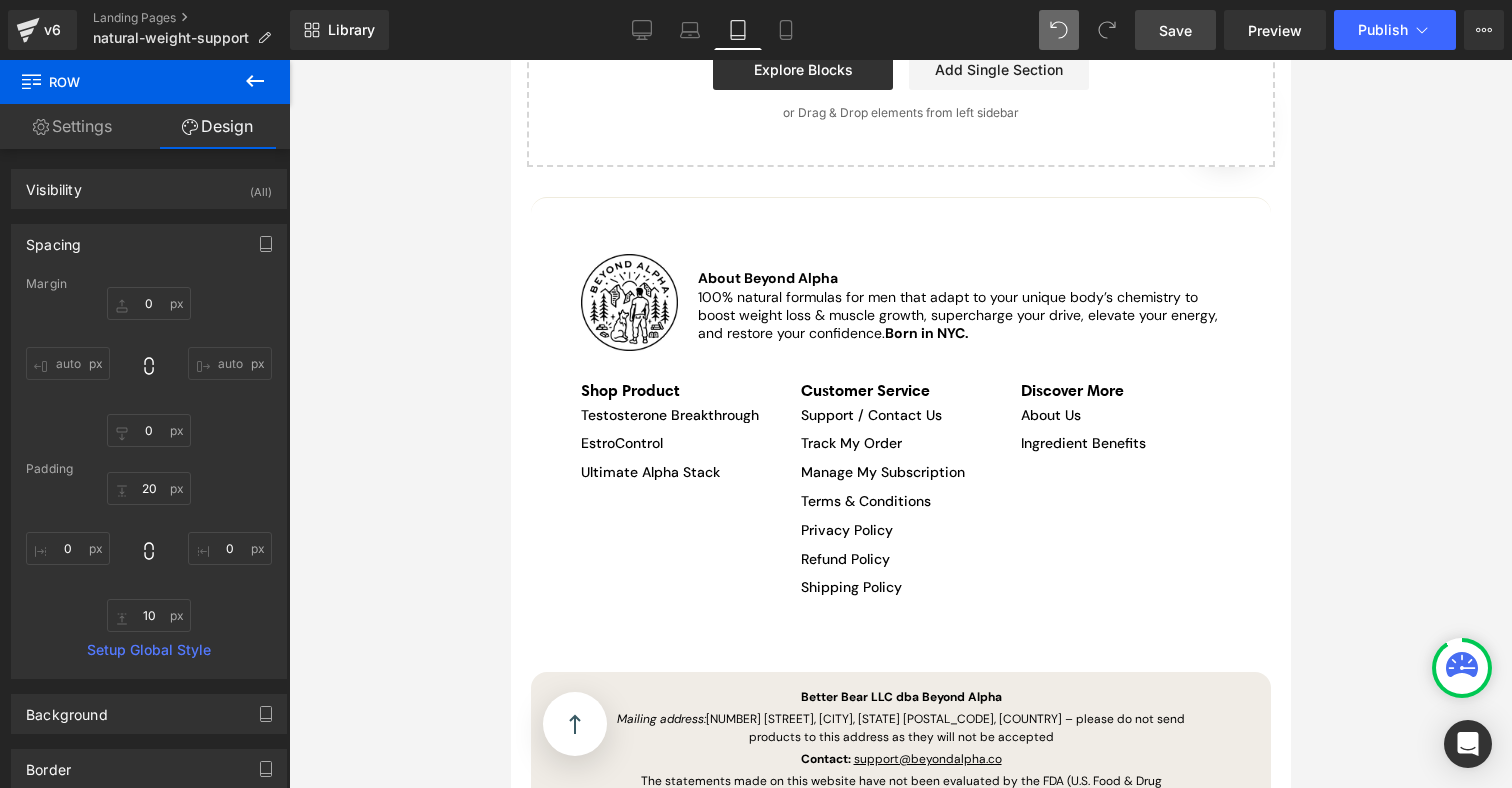click on "Save" at bounding box center (1175, 30) 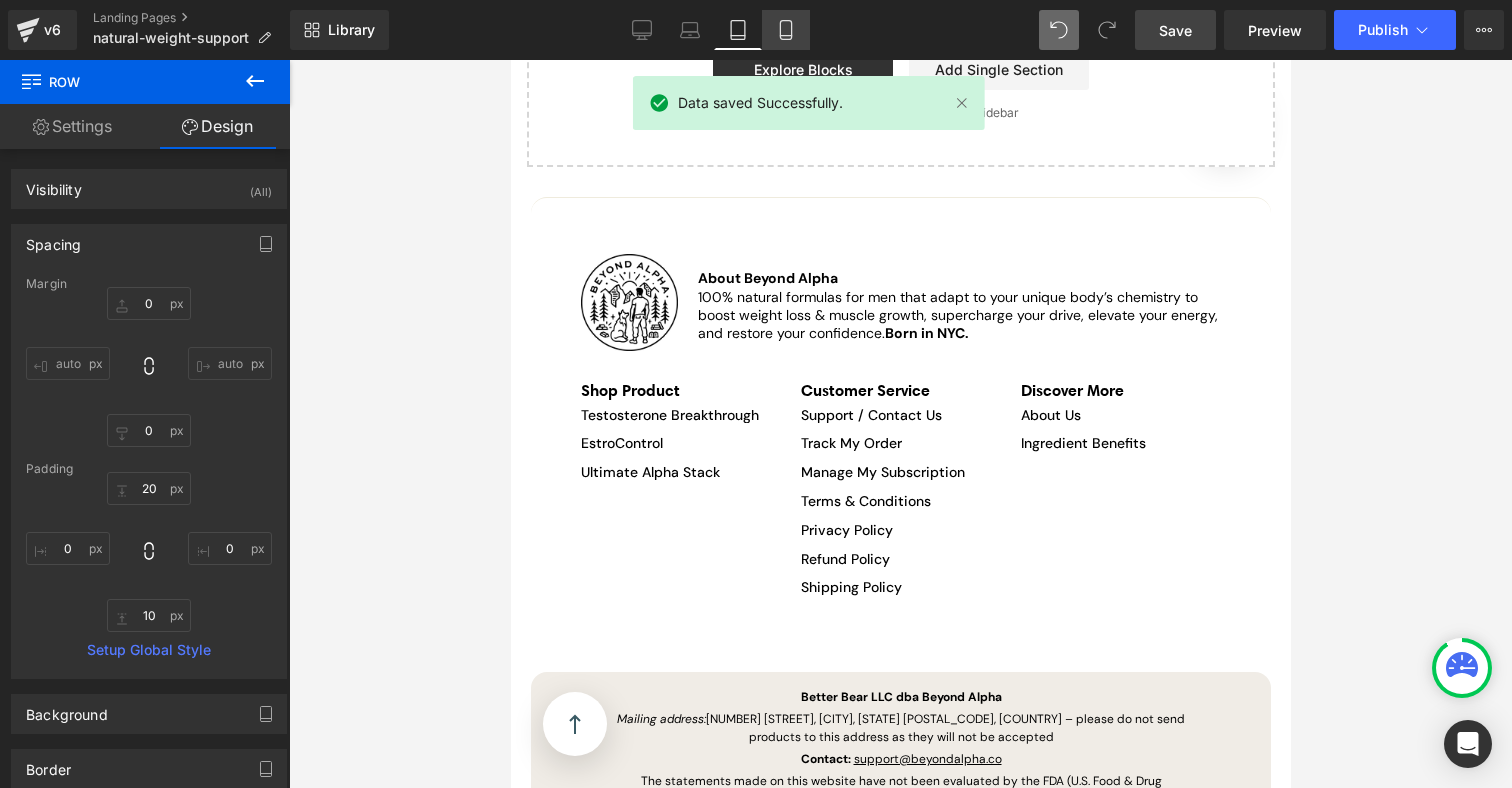 click 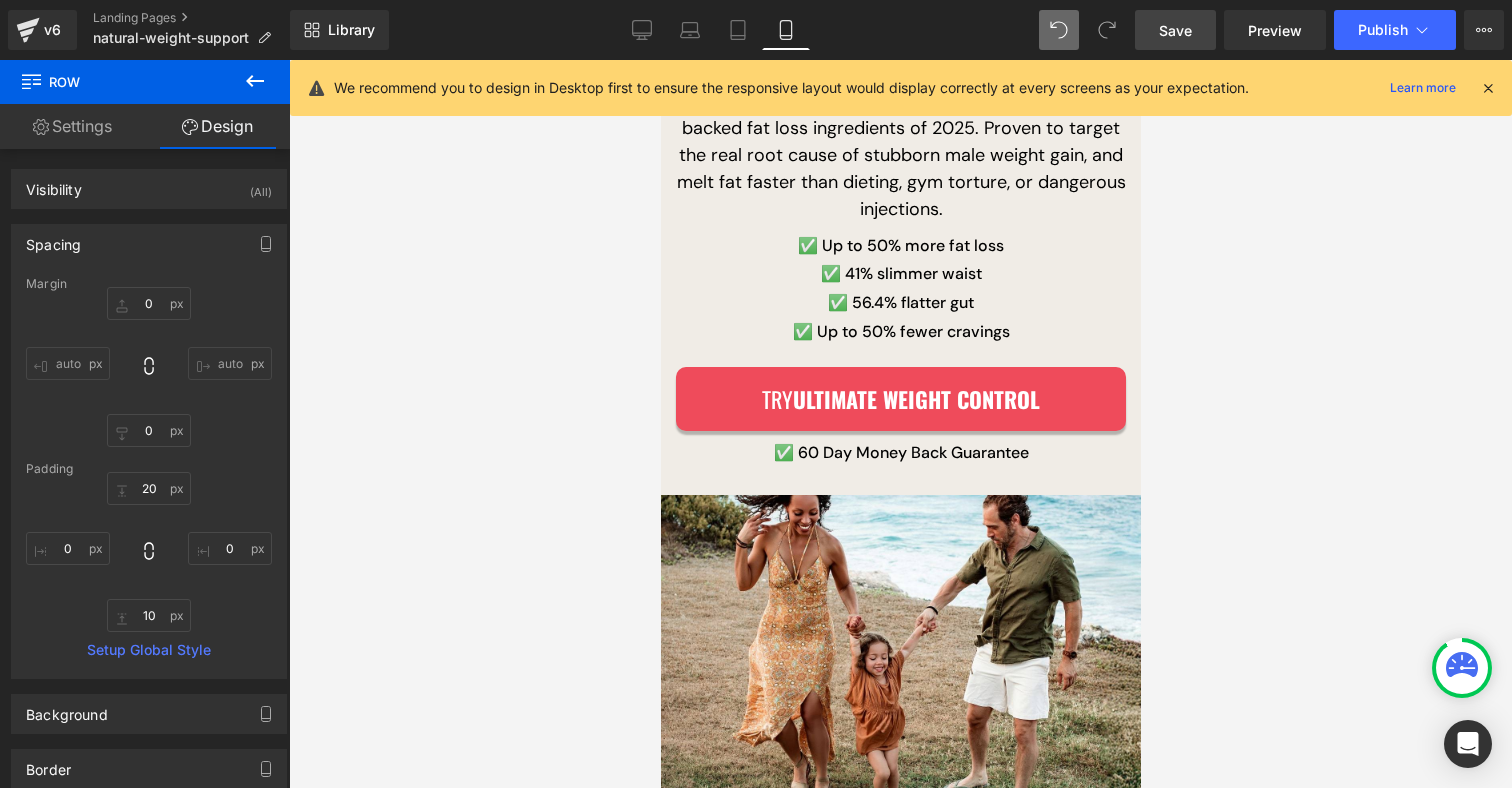 scroll, scrollTop: 105, scrollLeft: 0, axis: vertical 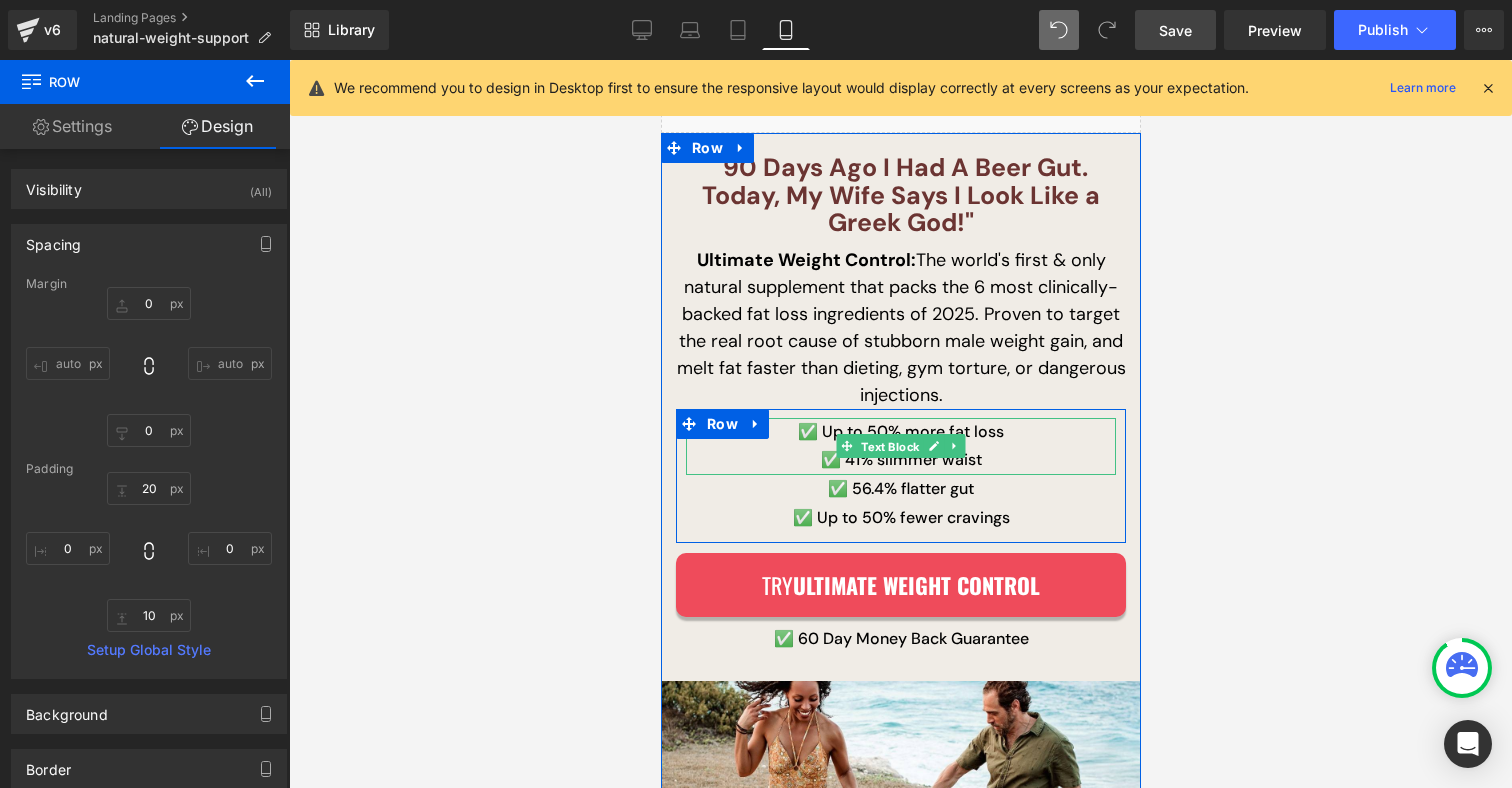click on "✅ Up to 50% more fat loss ✅ 41% slimmer waist Text Block" at bounding box center (900, 447) 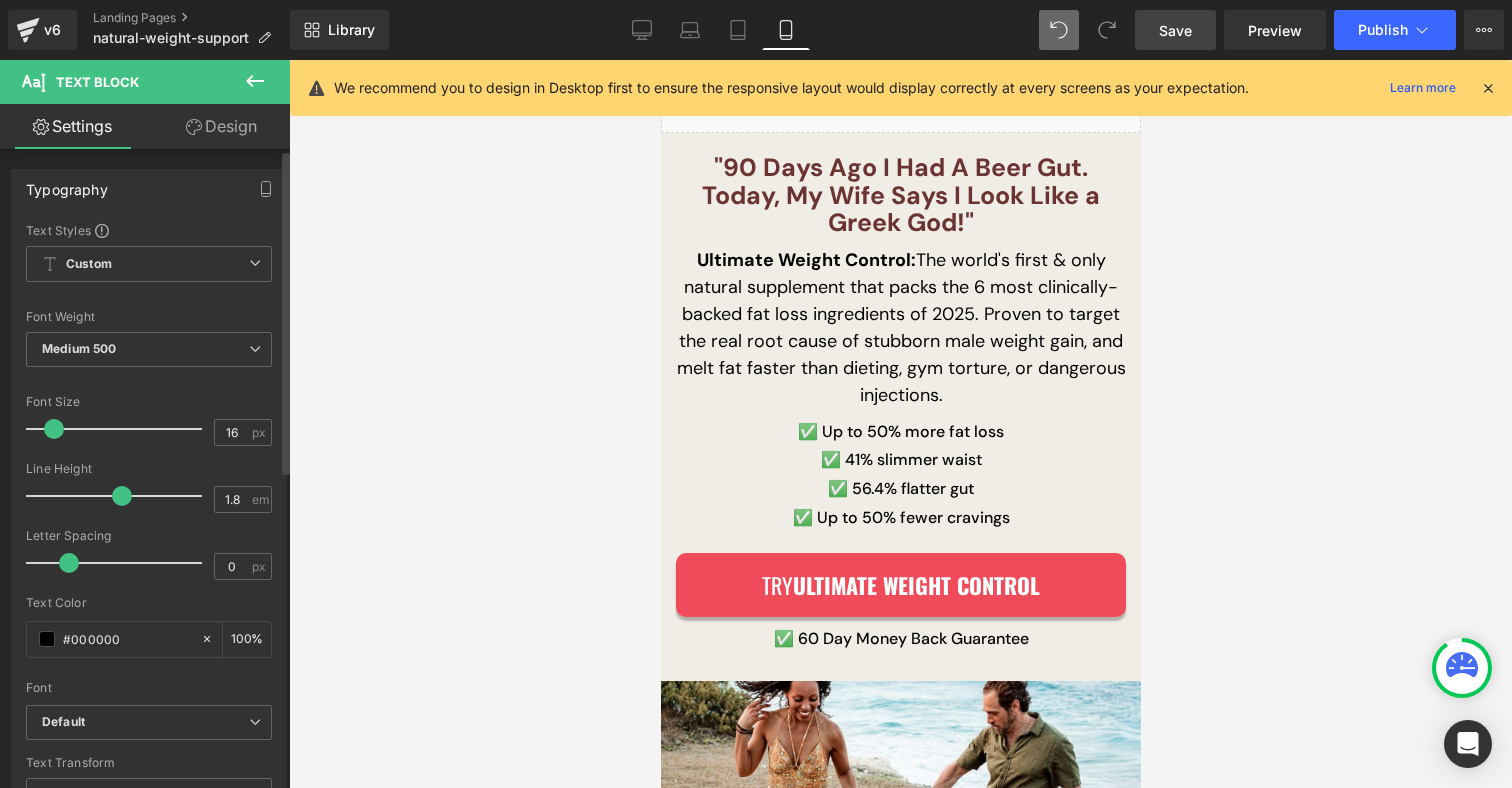 scroll, scrollTop: 400, scrollLeft: 0, axis: vertical 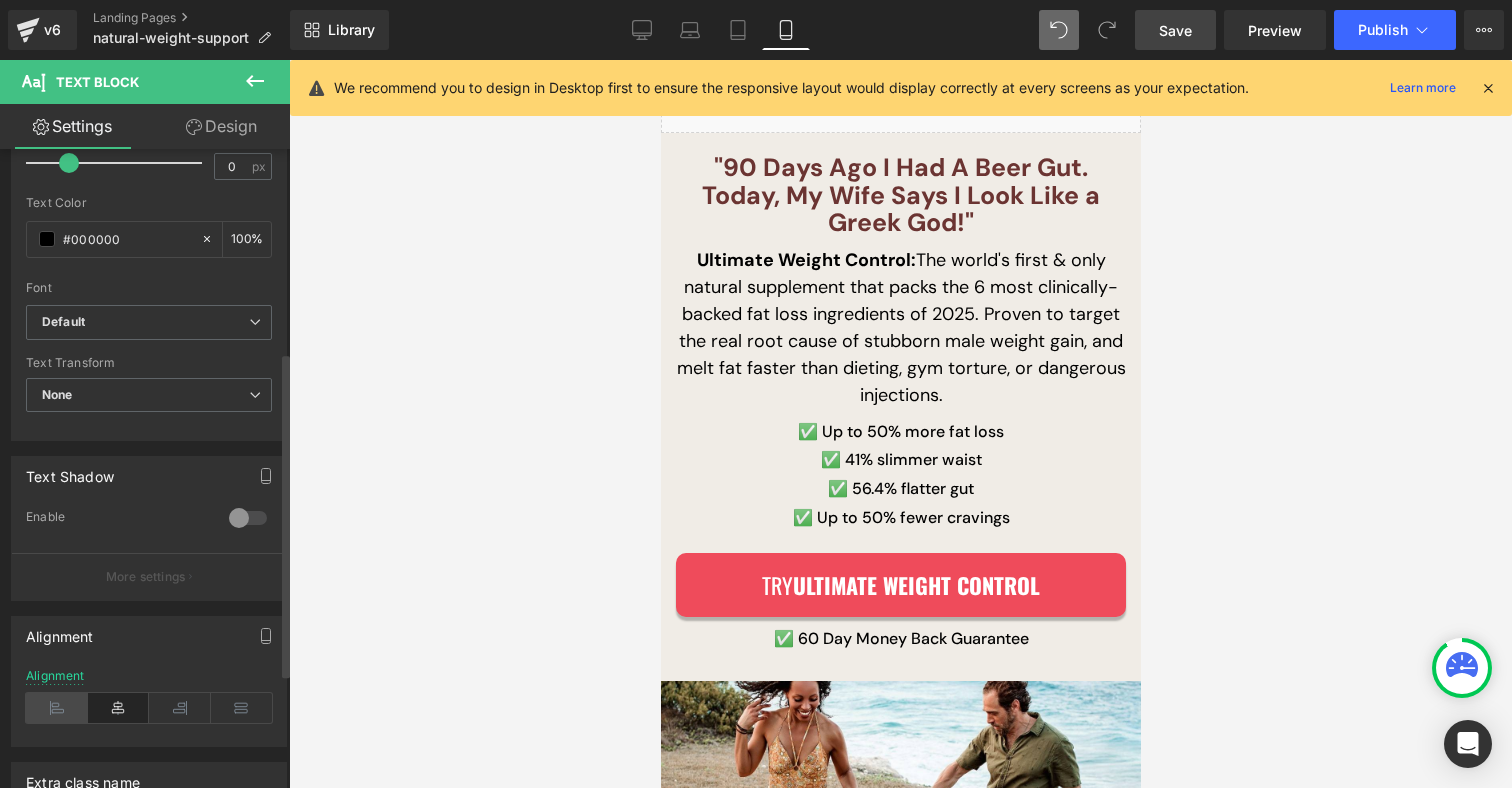 click at bounding box center [57, 708] 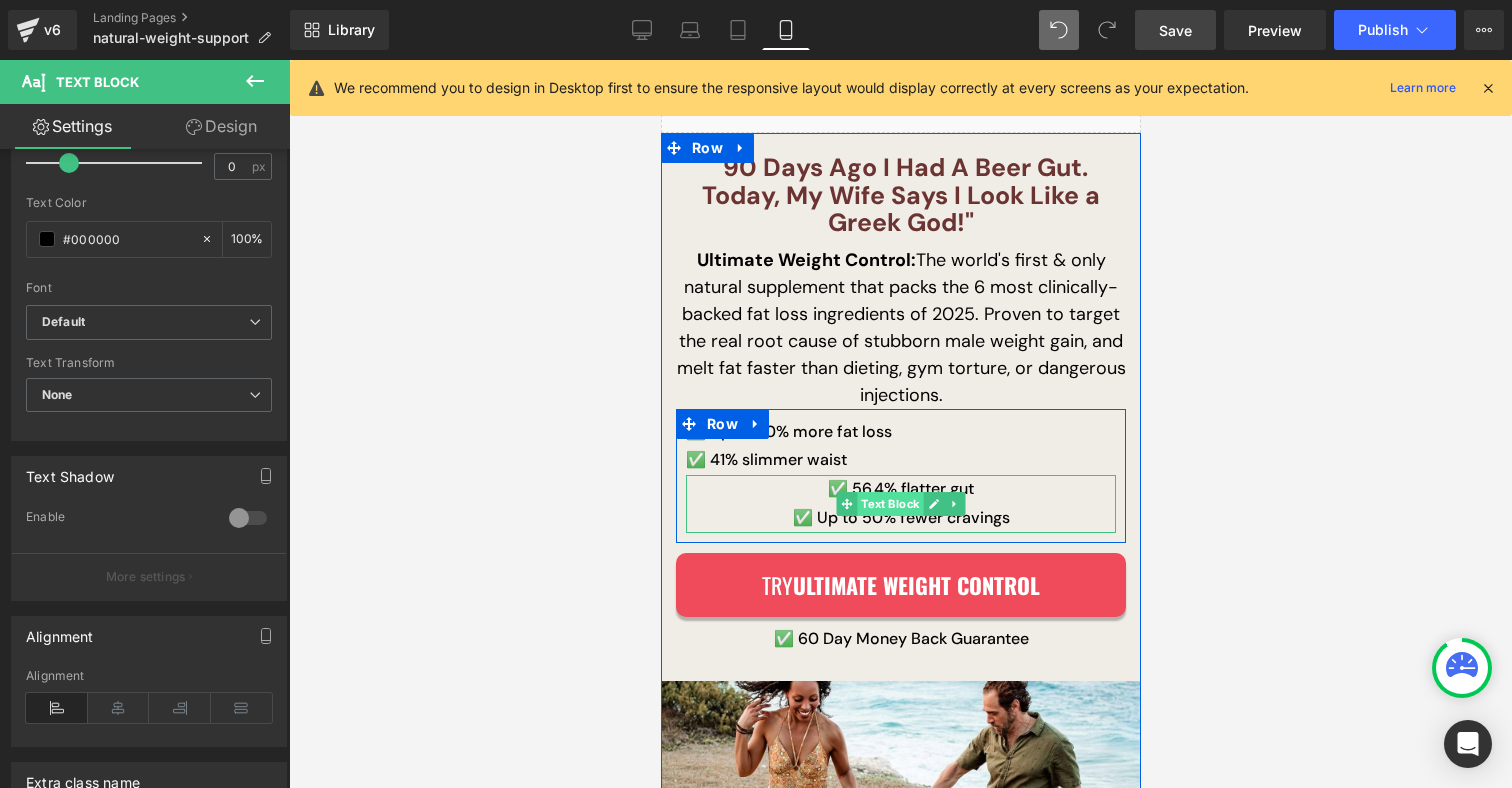 click on "✅ 56.4% flatter gut  ✅ Up to 50% fewer cravings Text Block" at bounding box center [900, 504] 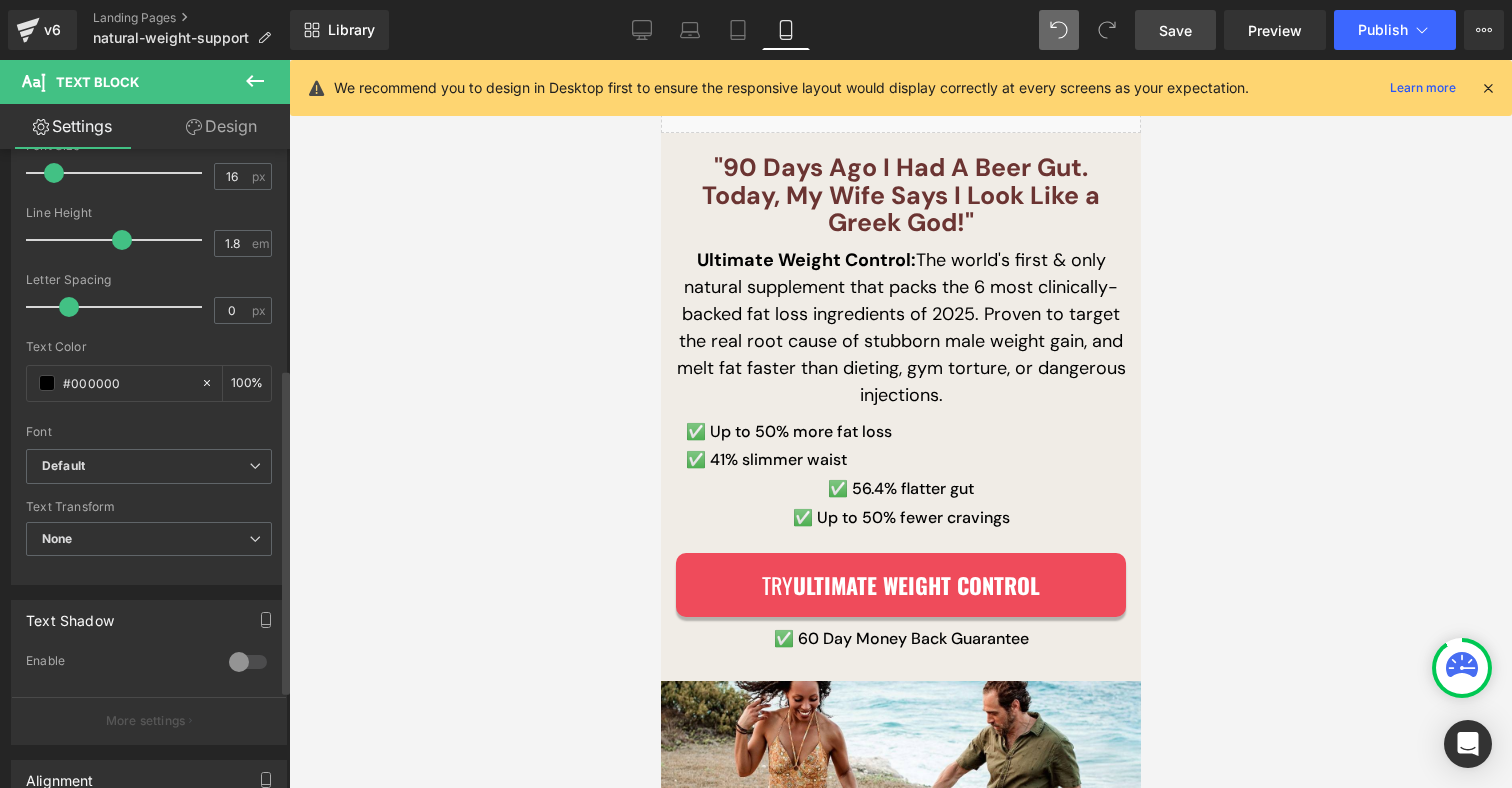 scroll, scrollTop: 432, scrollLeft: 0, axis: vertical 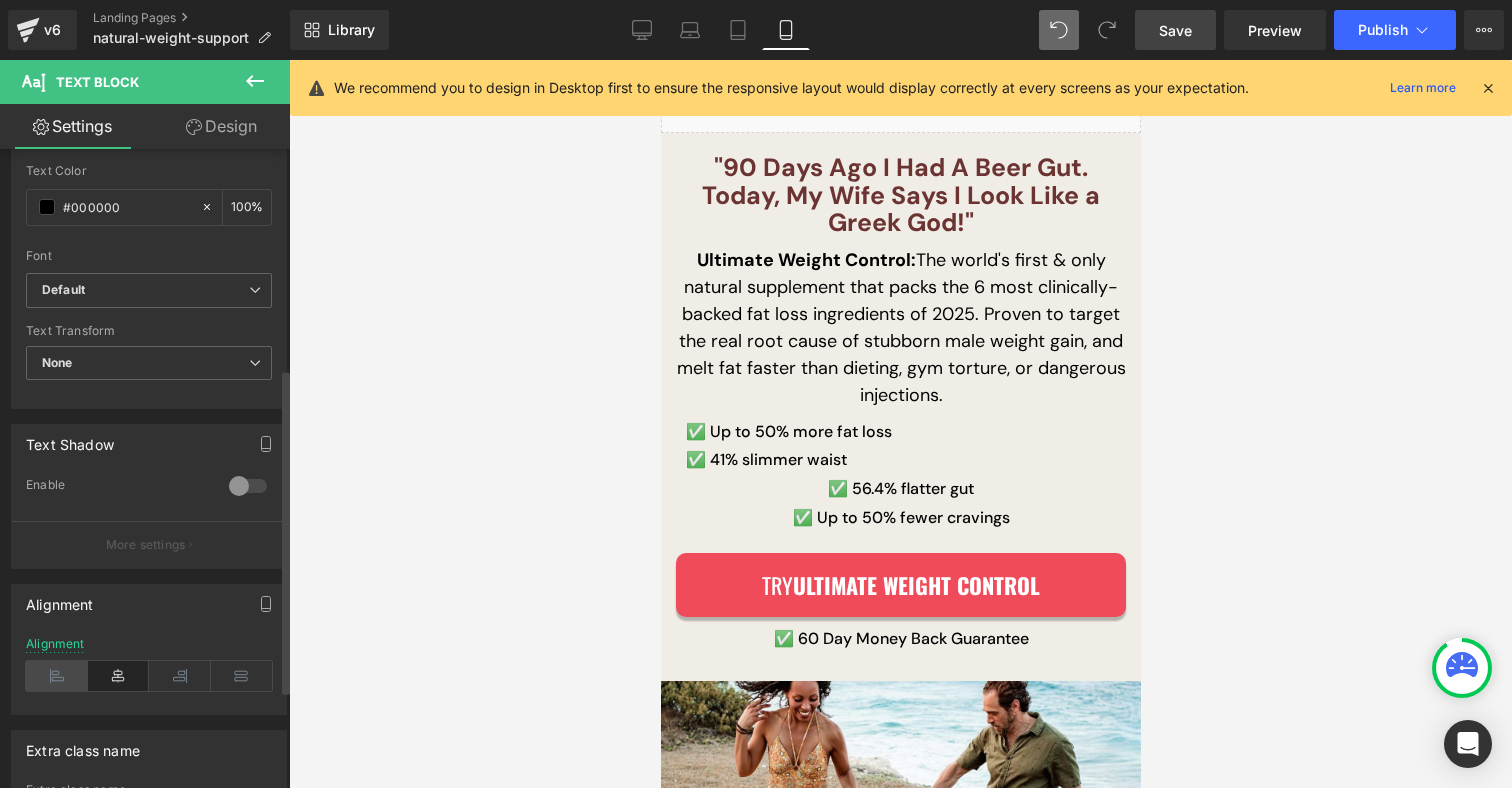 click at bounding box center [57, 676] 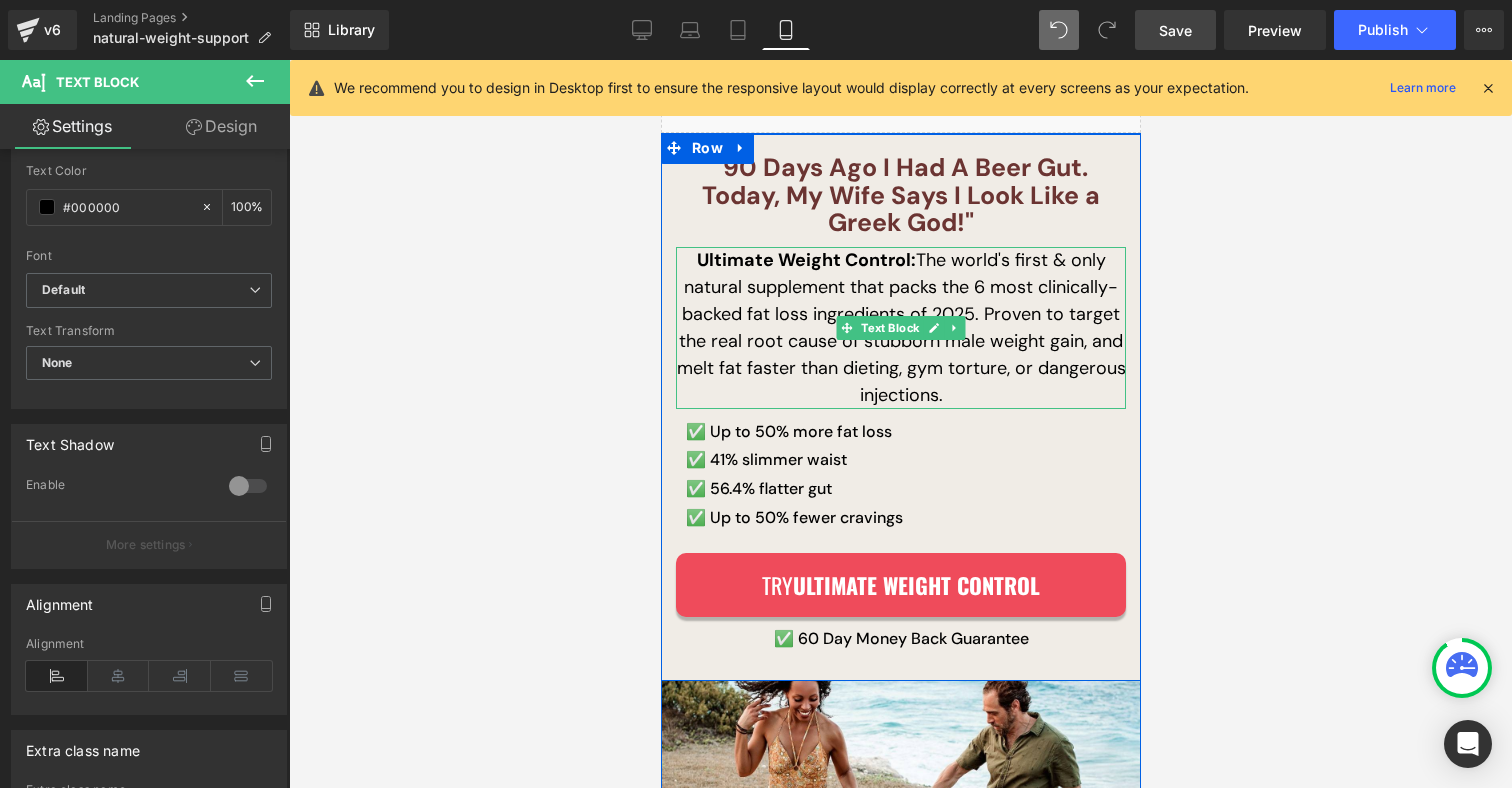 click on "Ultimate Weight Control:  The world's first & only natural supplement that packs the 6 most clinically-backed fat loss ingredients of 2025. Proven to target the real root cause of stubborn male weight gain, and melt fat faster than dieting, gym torture, or dangerous injections." at bounding box center (900, 328) 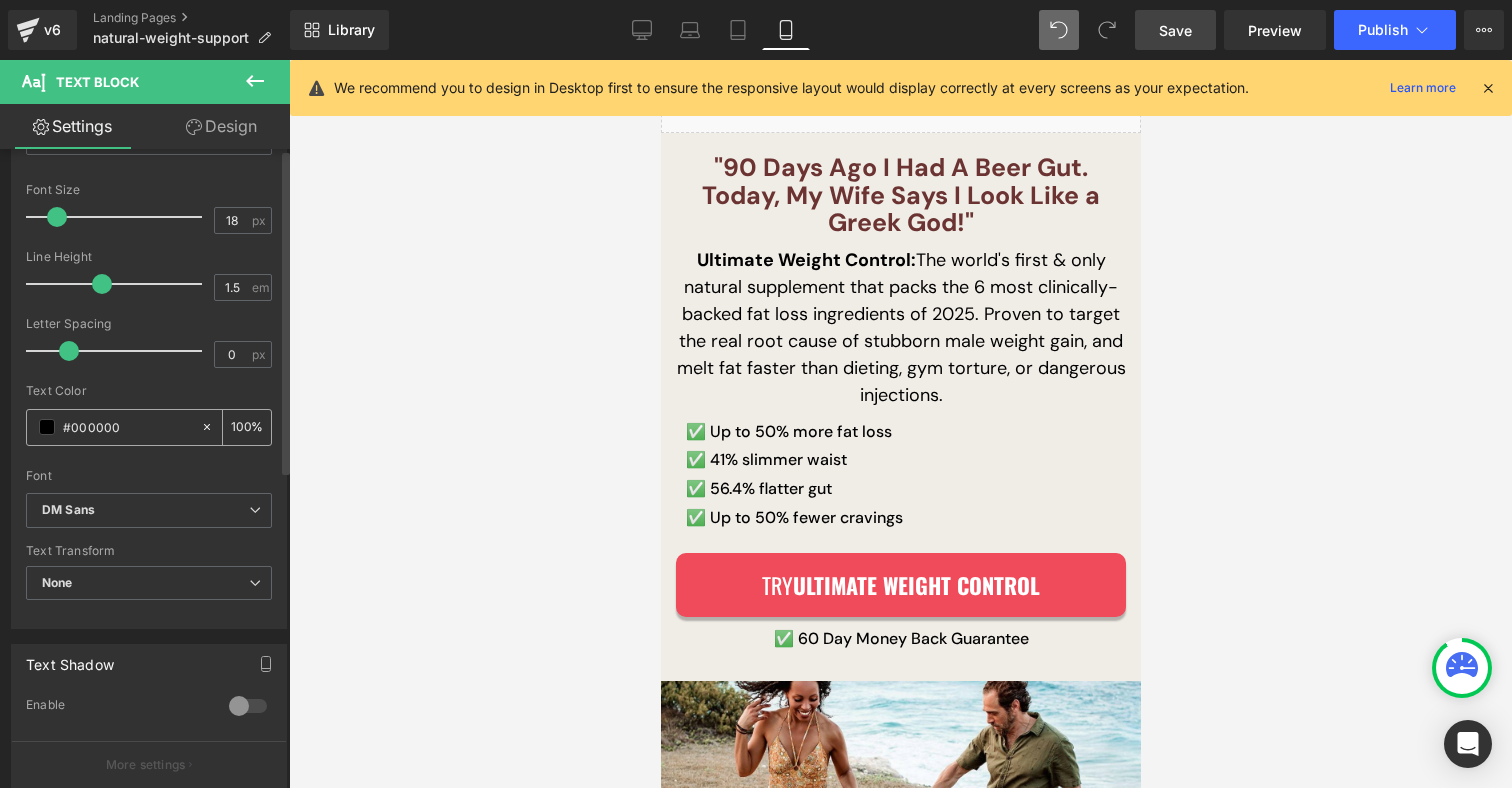 scroll, scrollTop: 433, scrollLeft: 0, axis: vertical 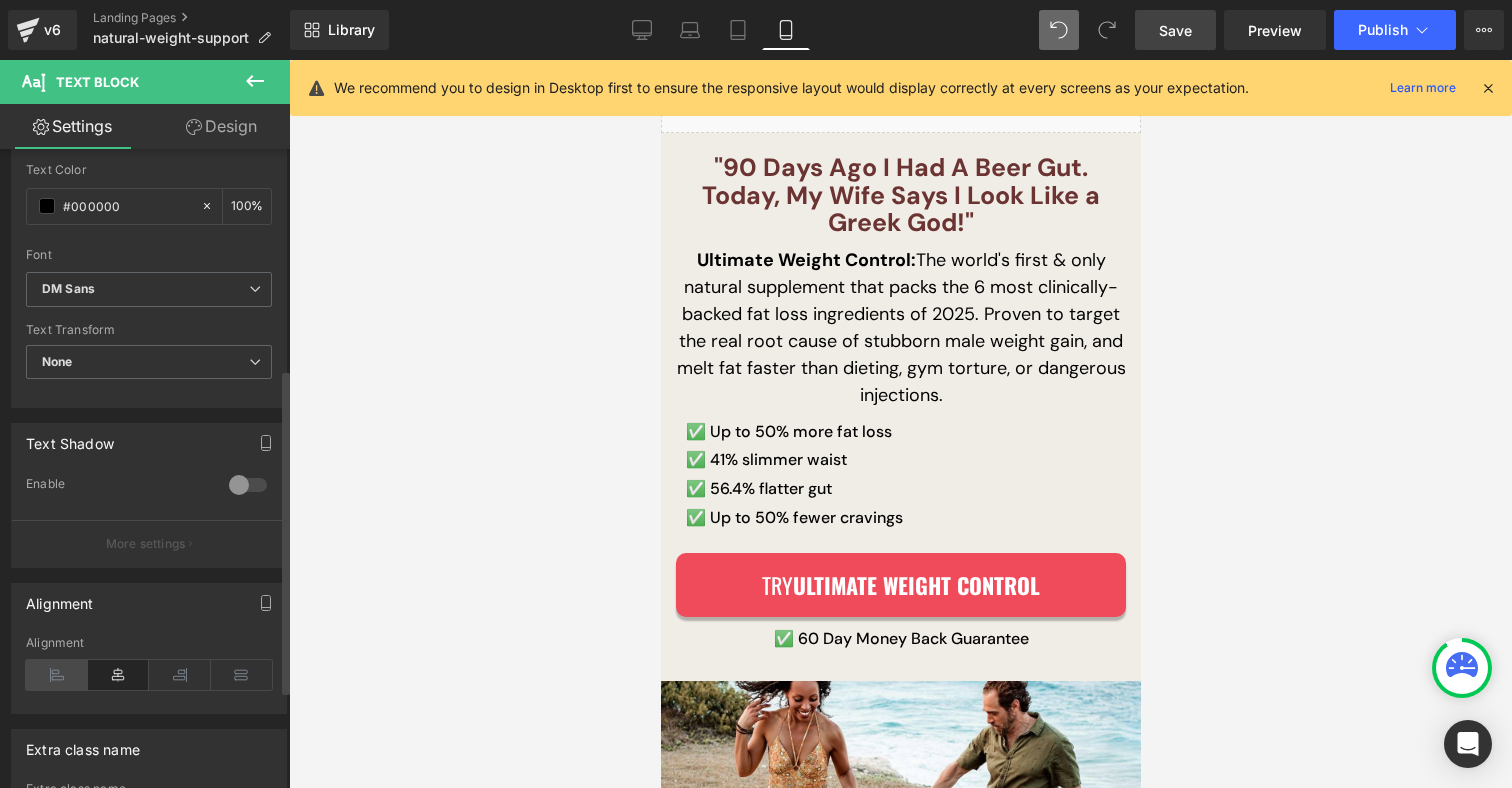 click at bounding box center (57, 675) 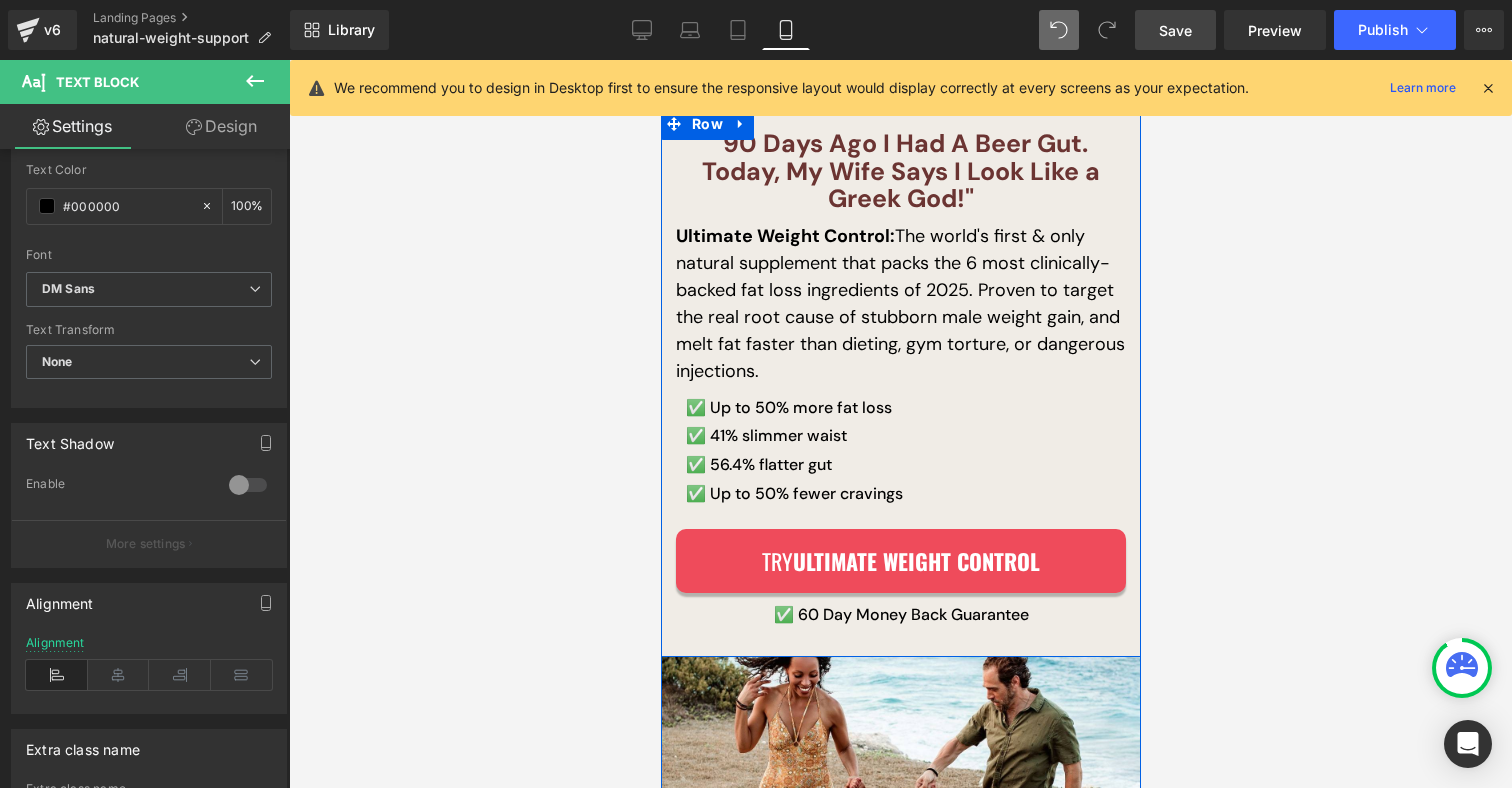 scroll, scrollTop: 0, scrollLeft: 0, axis: both 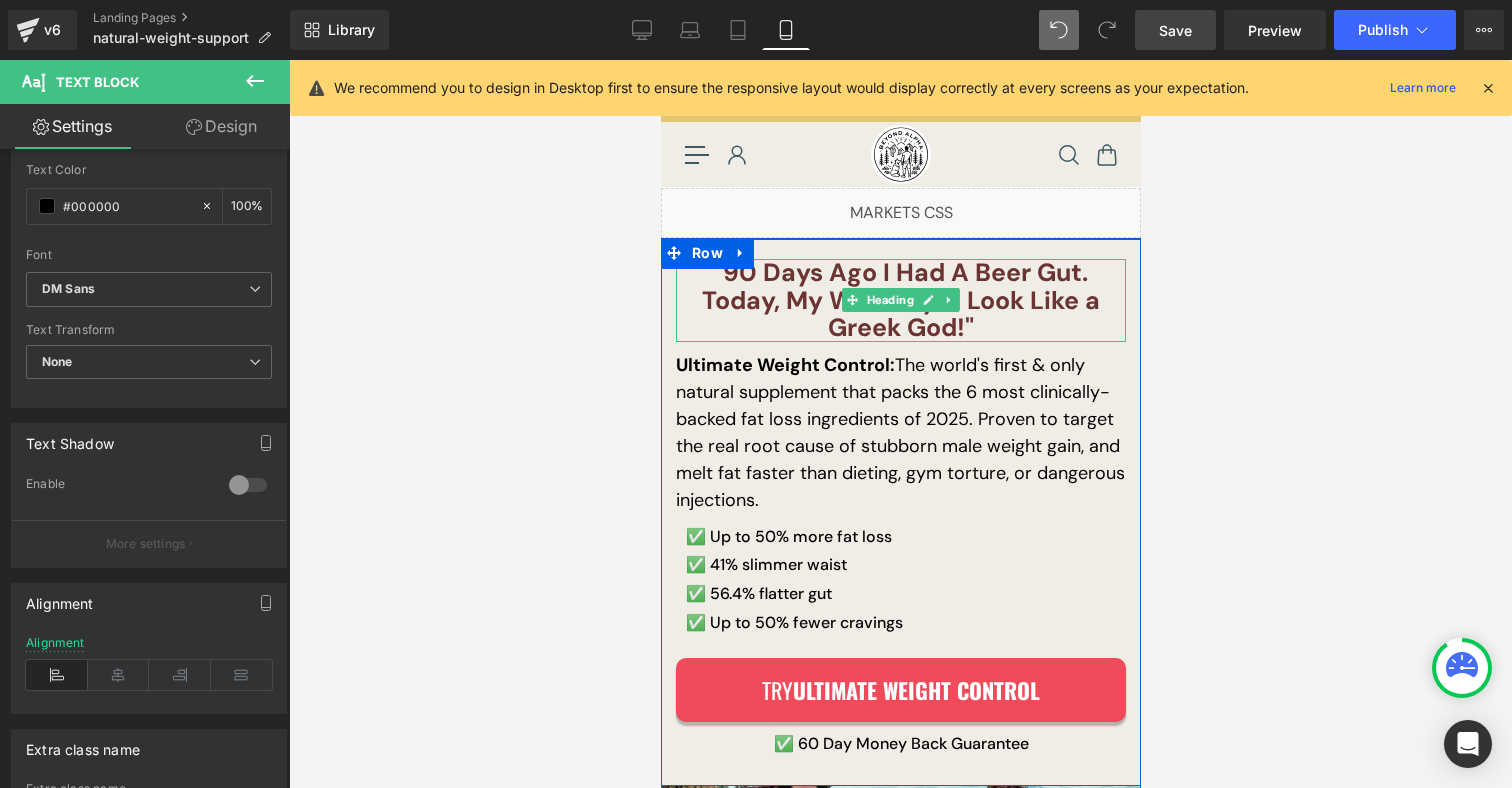 click on ""90 Days Ago I Had A Beer Gut. Today, My Wife Says I Look Like a Greek God!"" at bounding box center (900, 300) 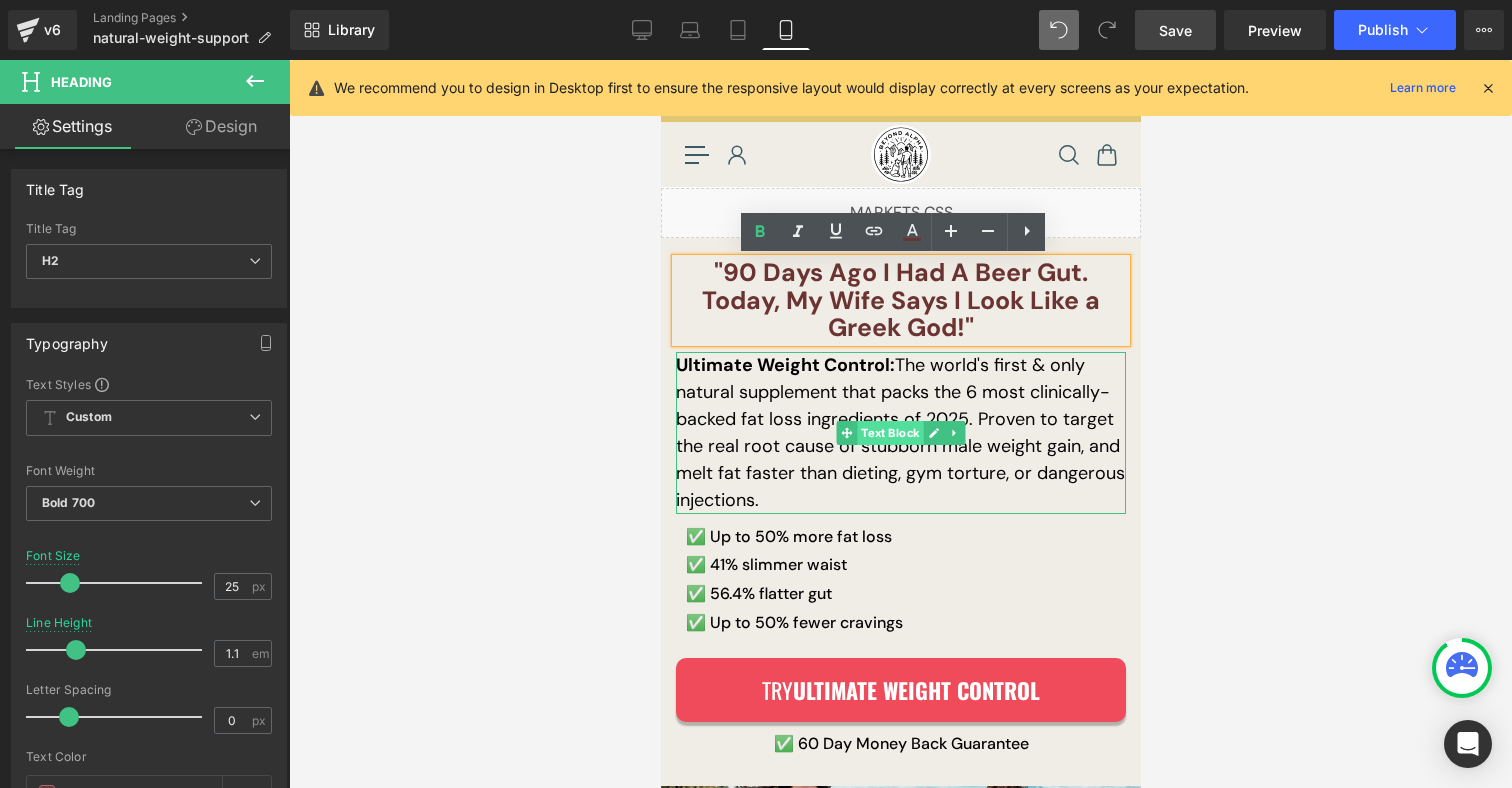 click on "Ultimate Weight Control:  The world's first & only natural supplement that packs the 6 most clinically-backed fat loss ingredients of 2025. Proven to target the real root cause of stubborn male weight gain, and melt fat faster than dieting, gym torture, or dangerous injections. Text Block" at bounding box center (900, 433) 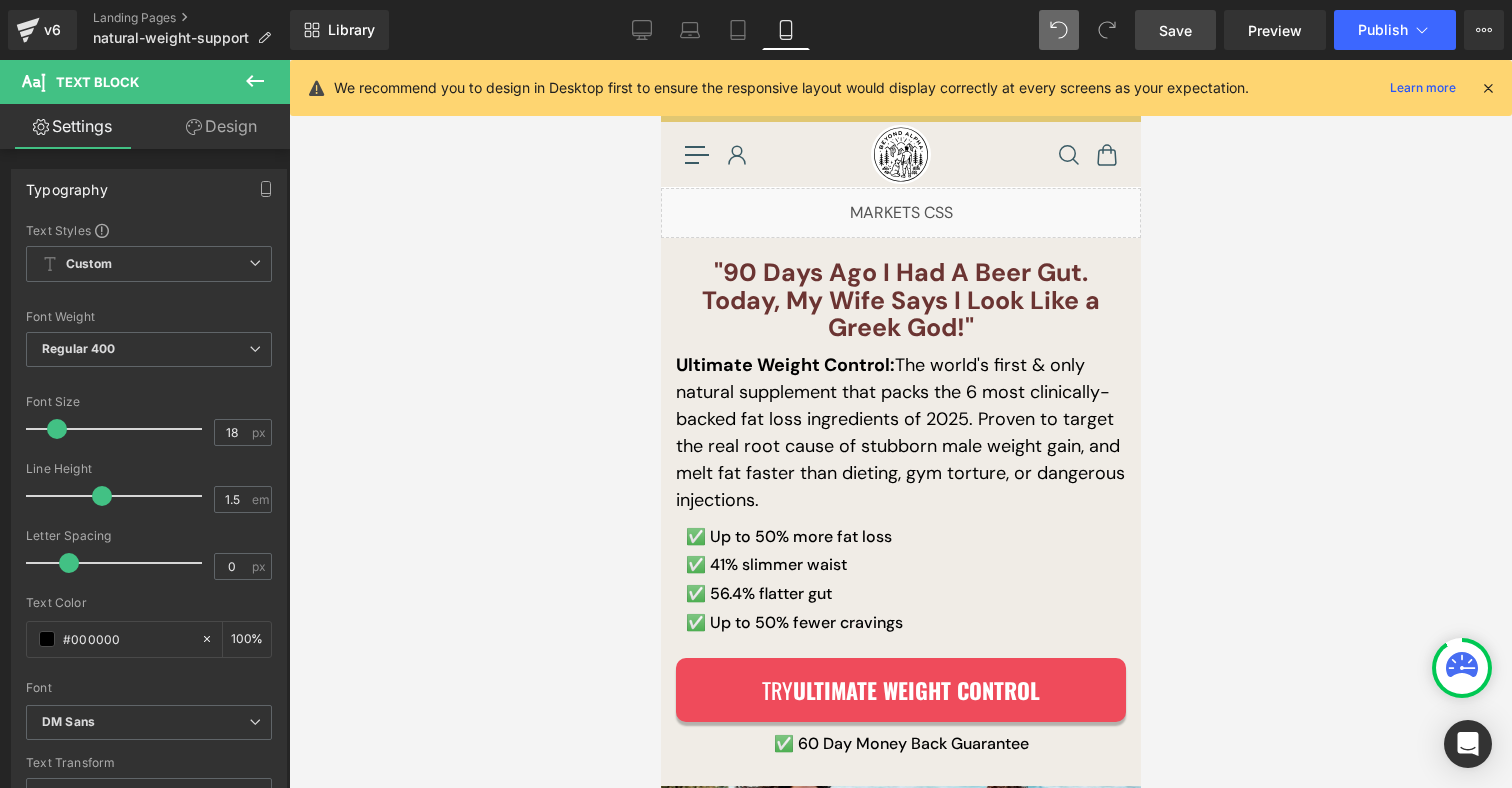 click on "Design" at bounding box center (221, 126) 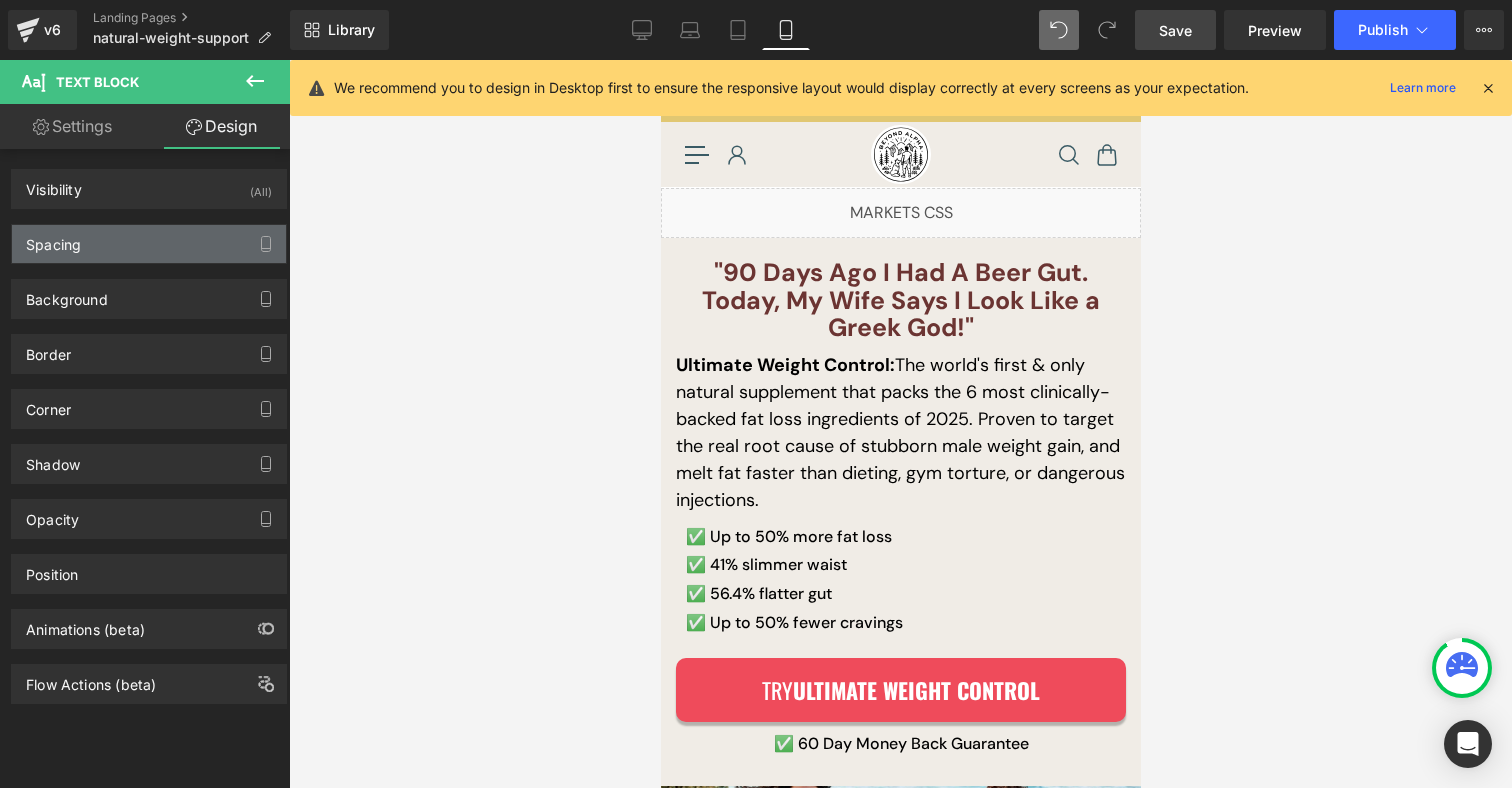 click on "Spacing" at bounding box center [149, 244] 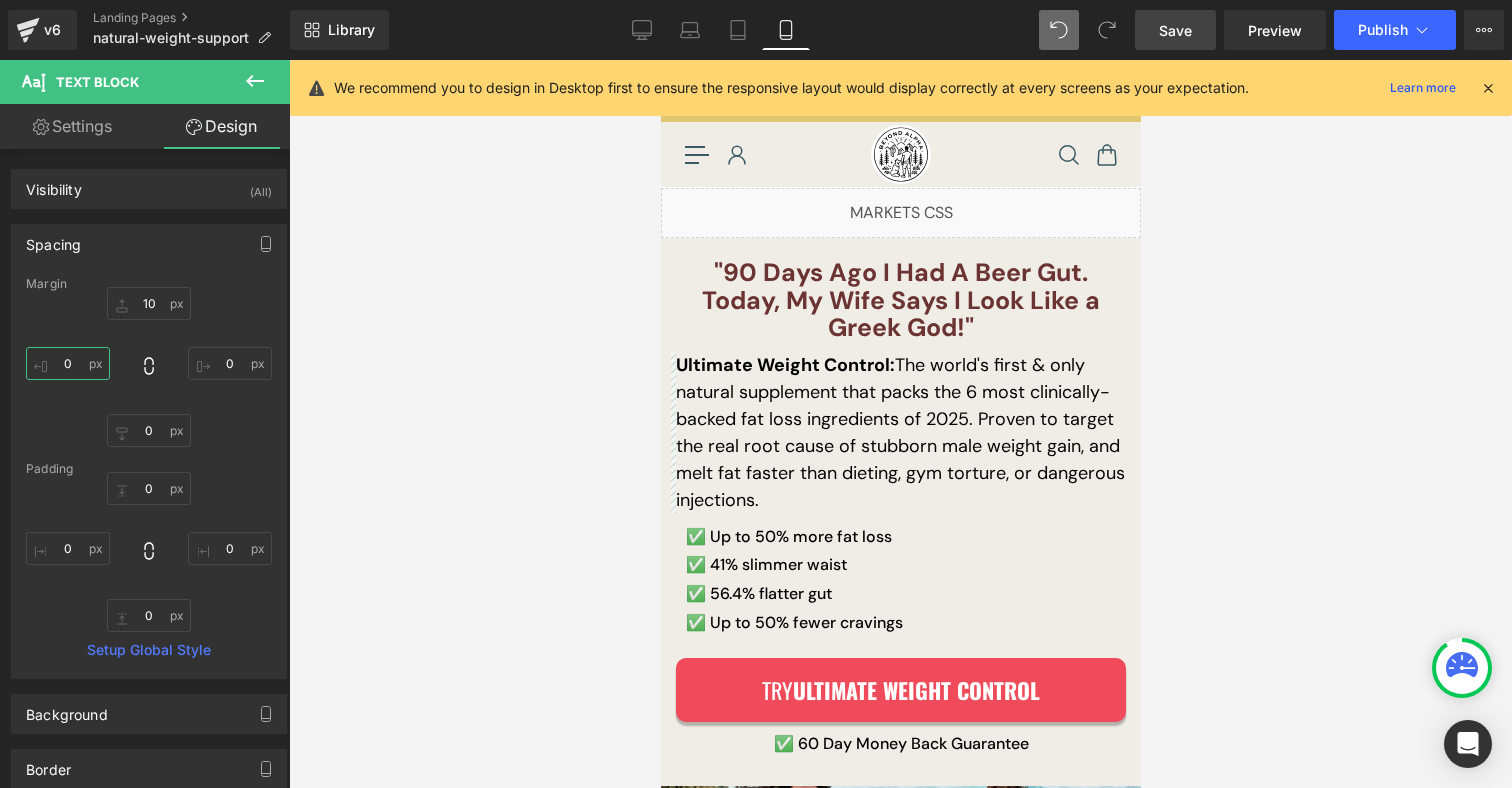 click on "0" at bounding box center [68, 363] 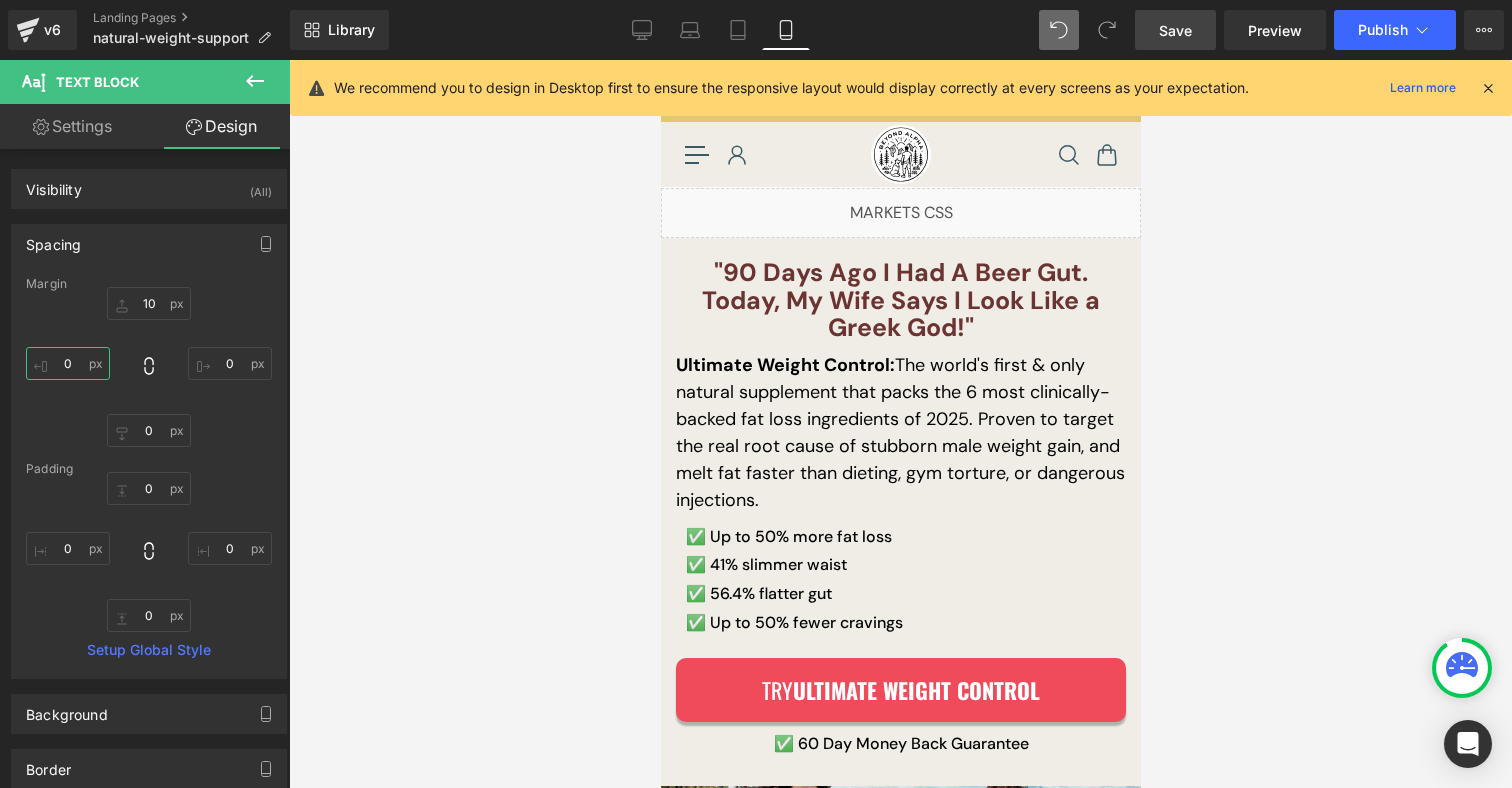 click on "0" at bounding box center (68, 363) 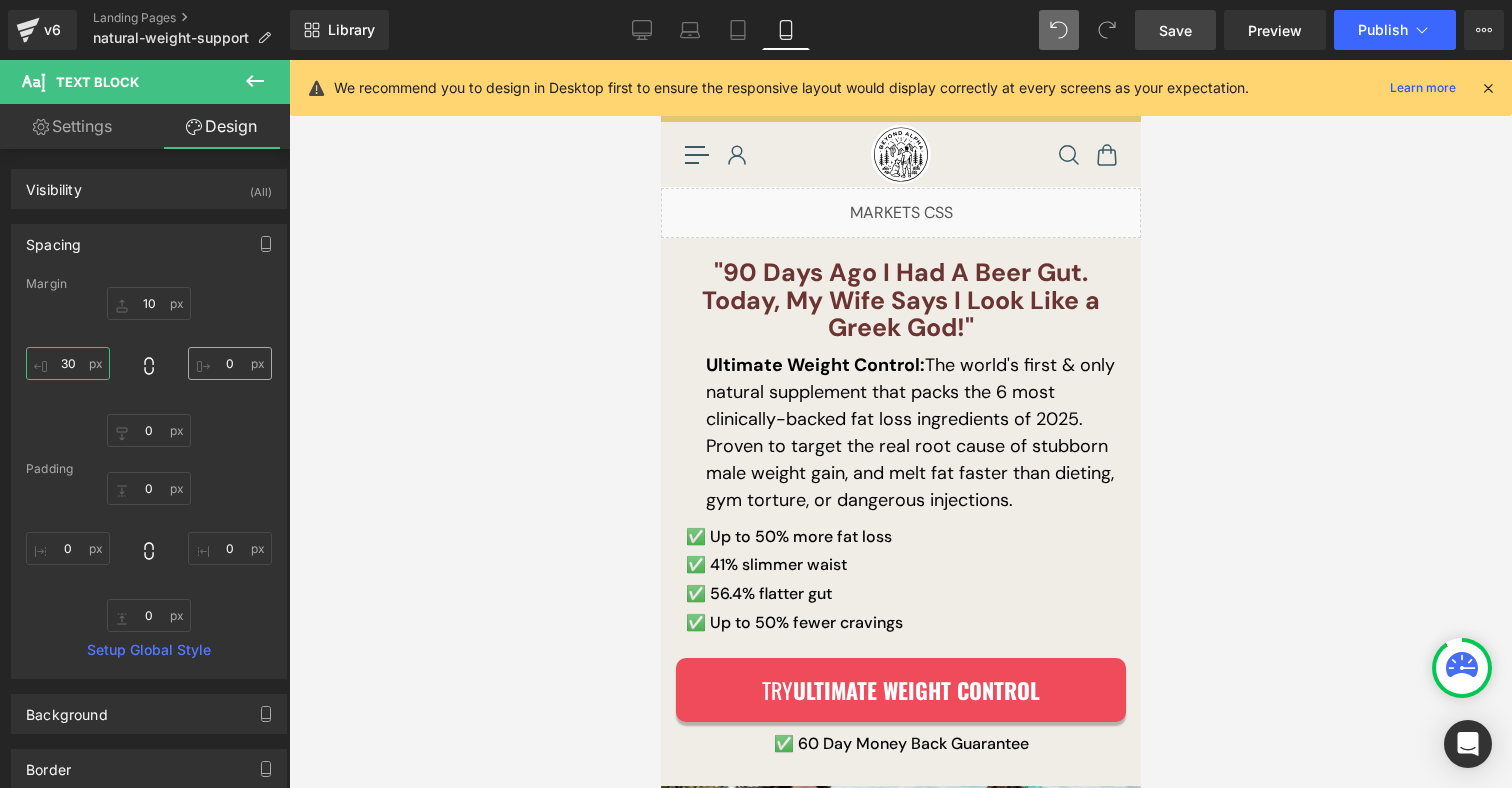 type on "30" 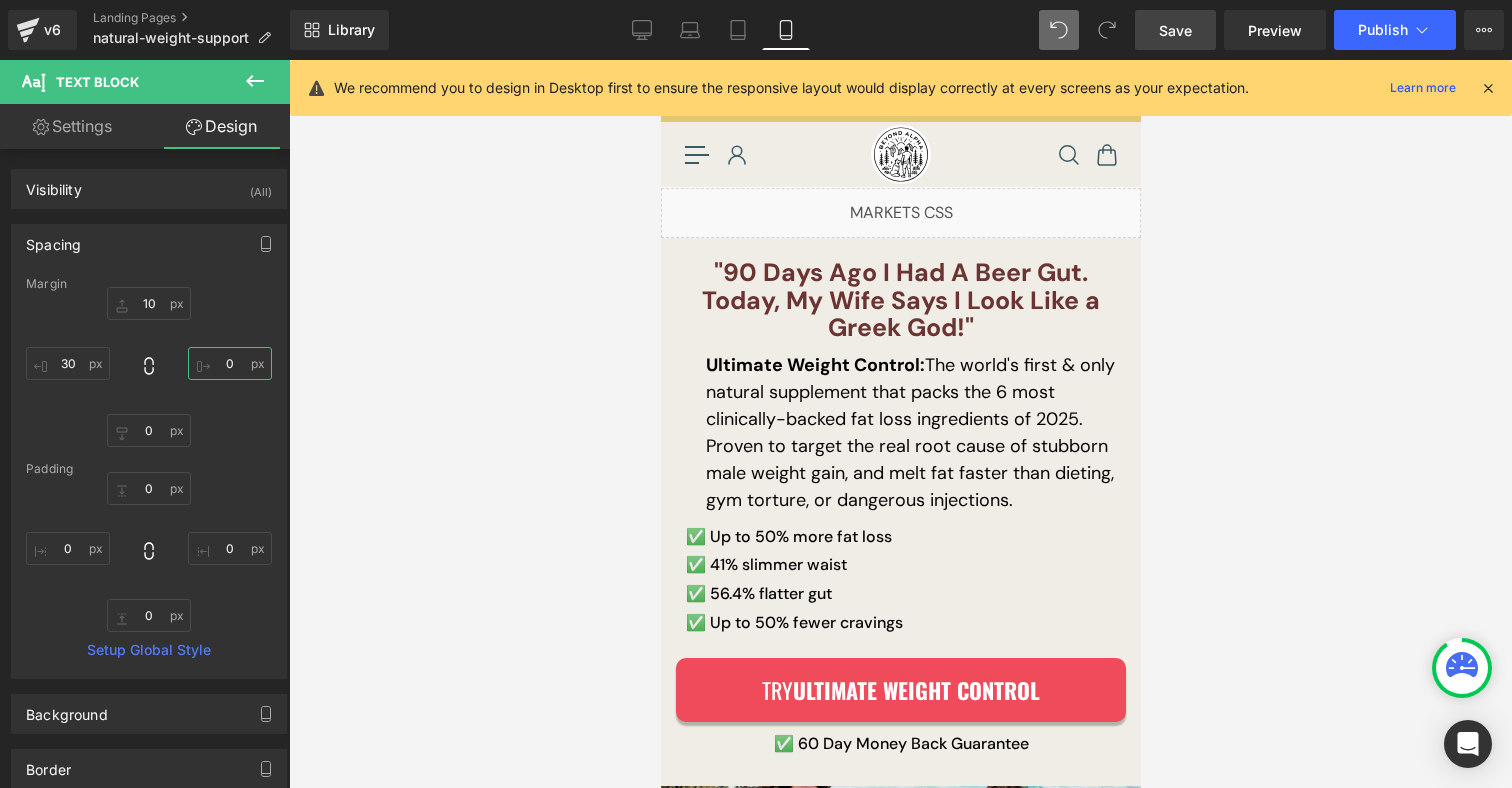 click on "0" at bounding box center [230, 363] 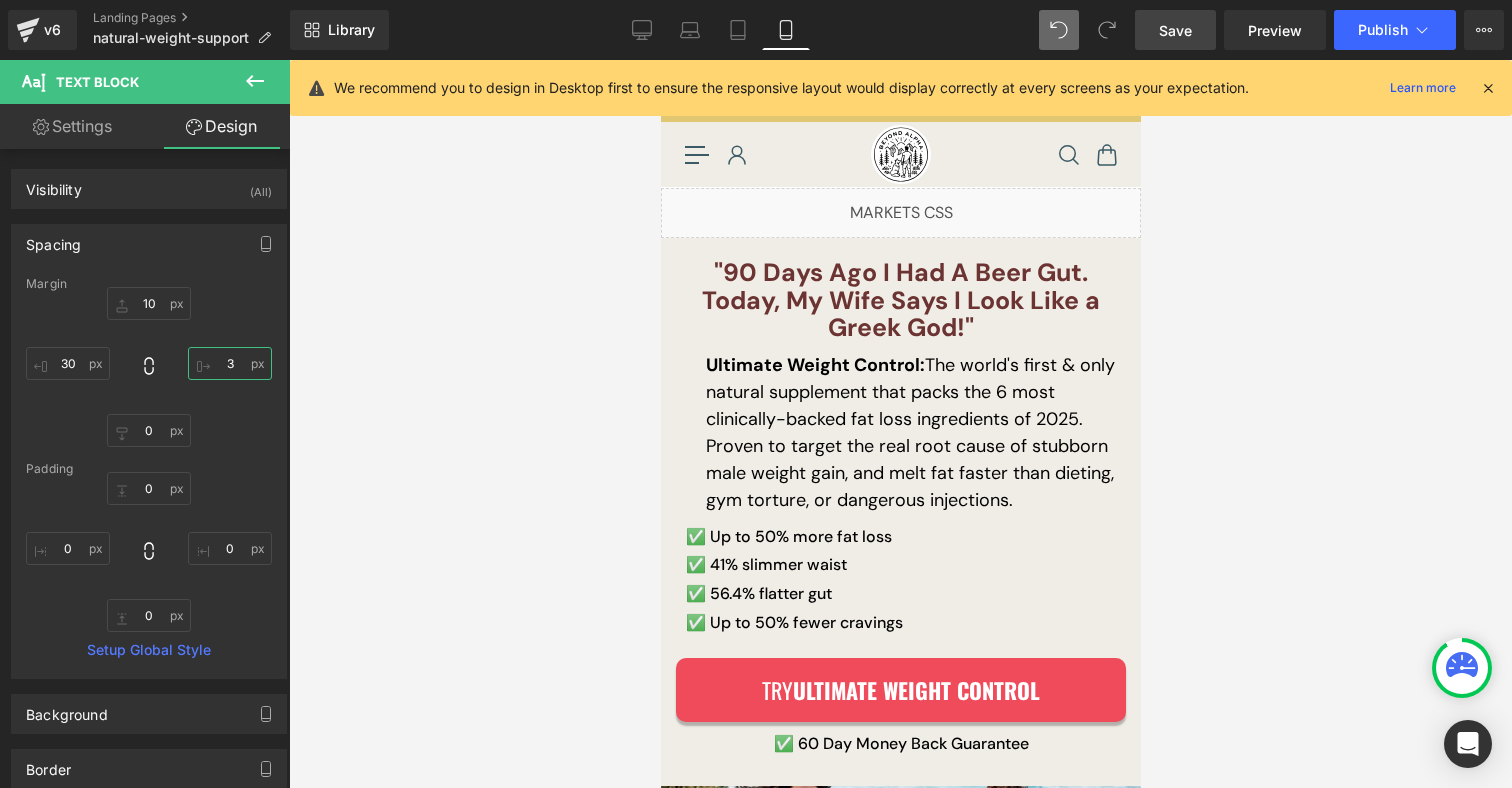 type on "30" 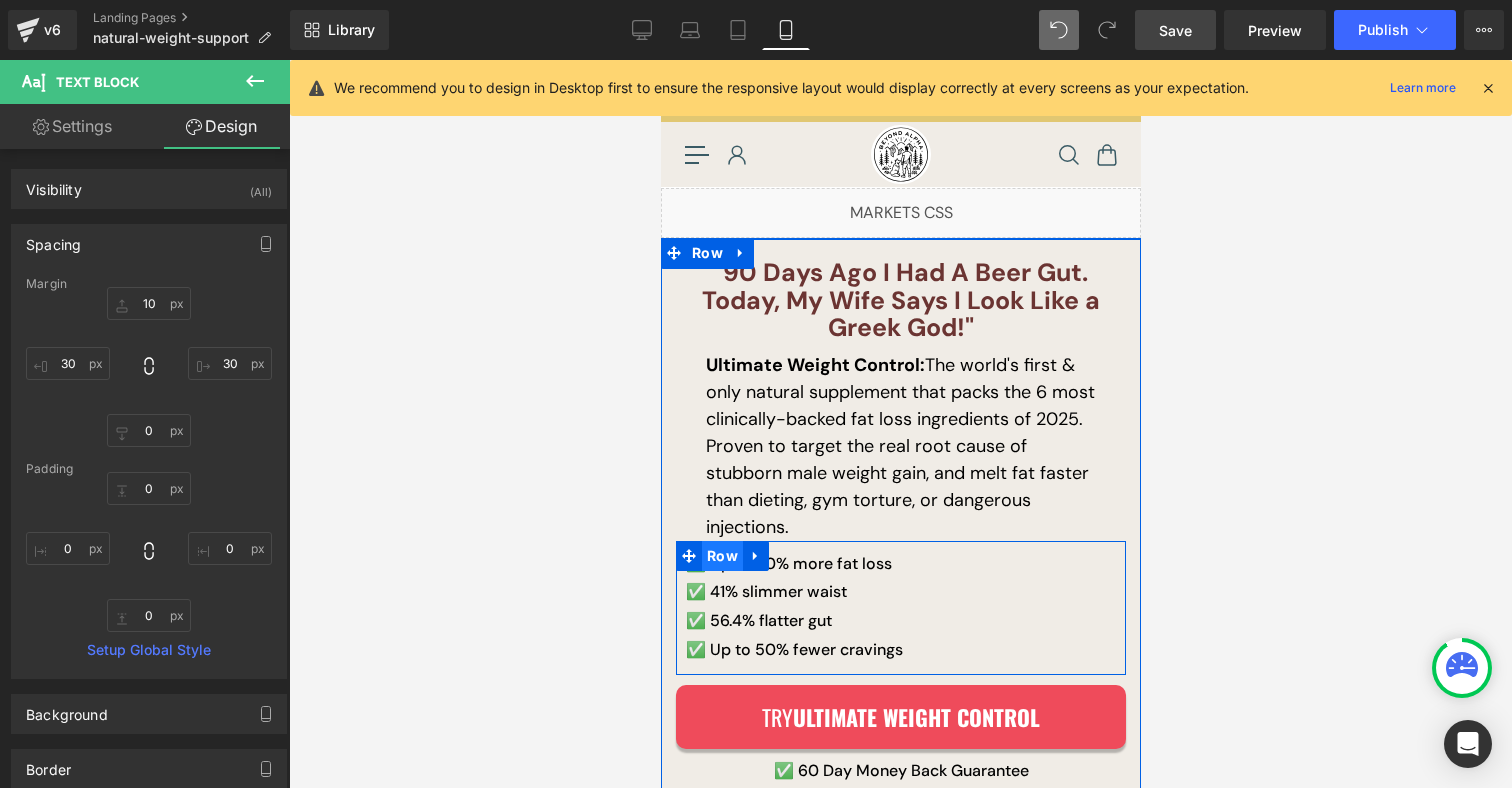 click on "Row" at bounding box center (721, 556) 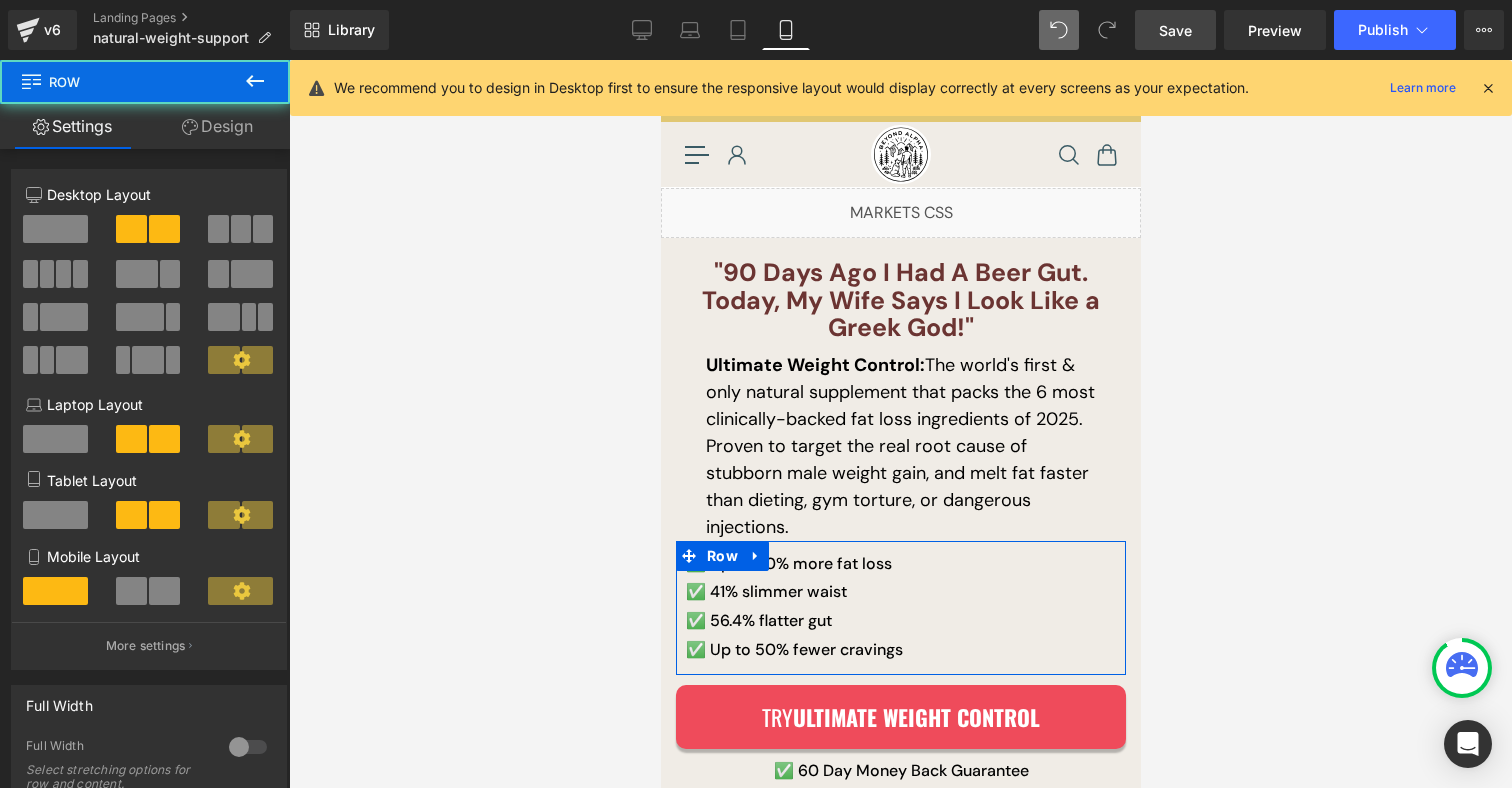 click on "Design" at bounding box center [217, 126] 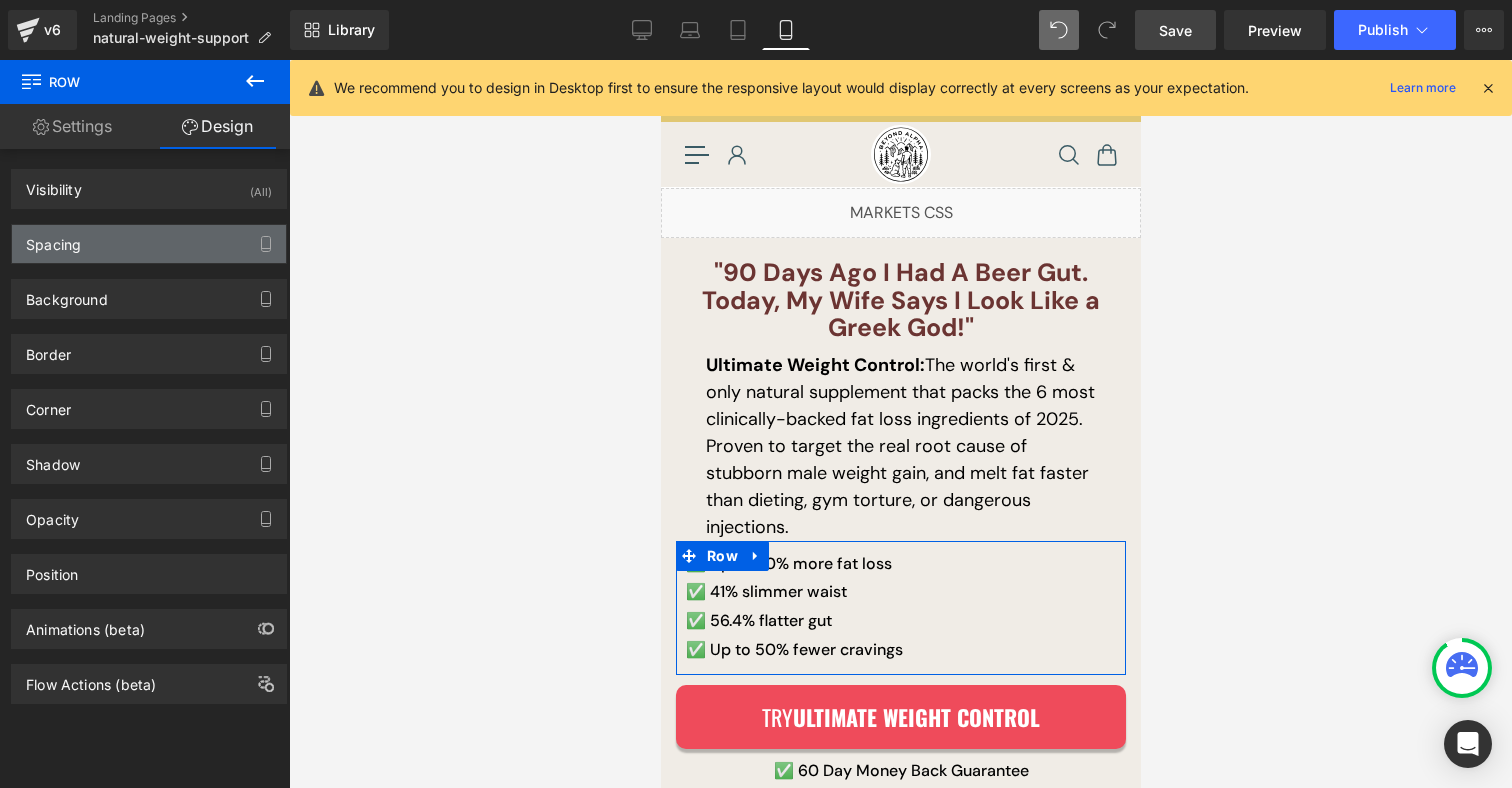 click on "Spacing" at bounding box center (149, 244) 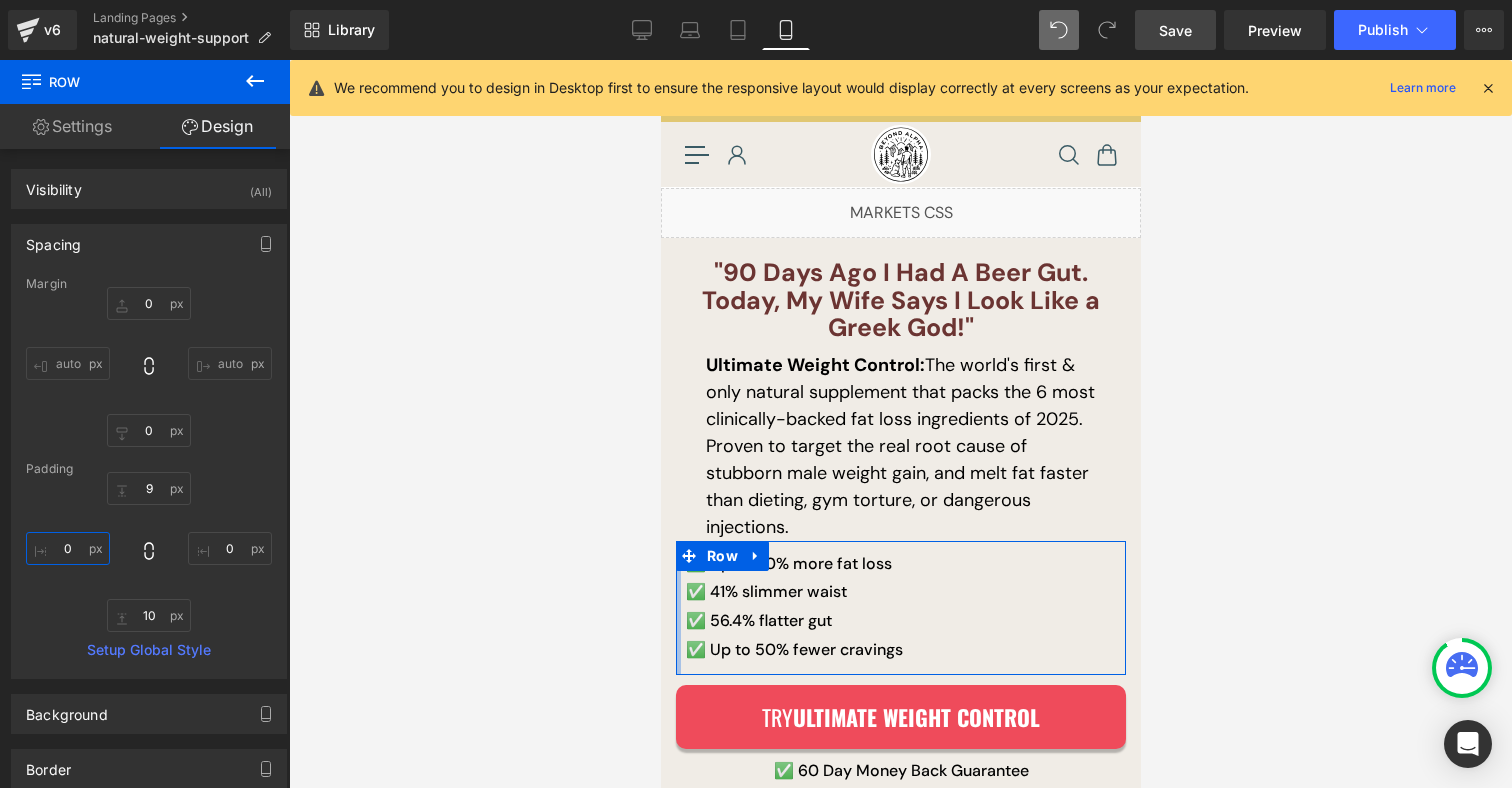 click on "0" at bounding box center [68, 548] 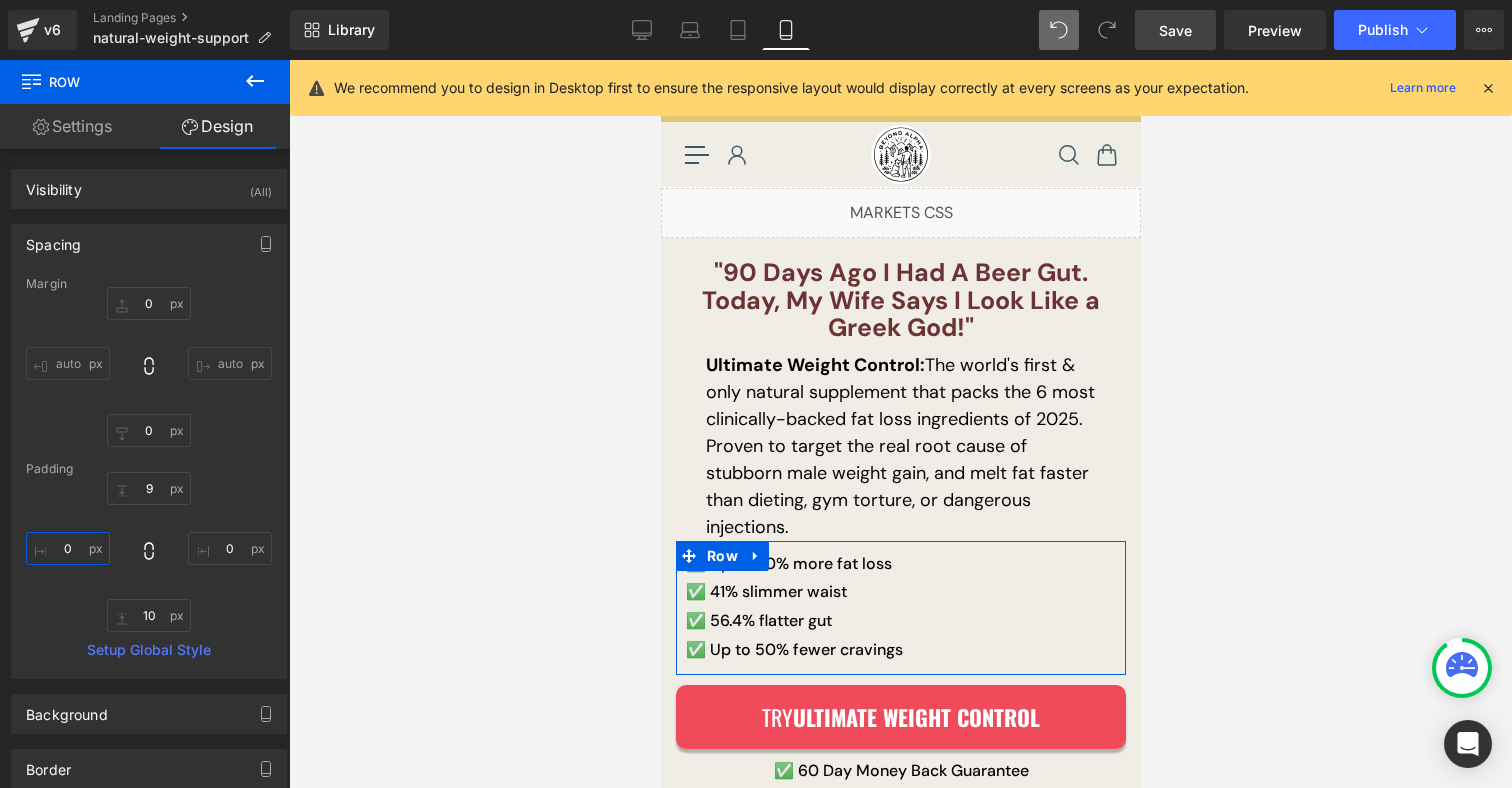 click on "0" at bounding box center [68, 548] 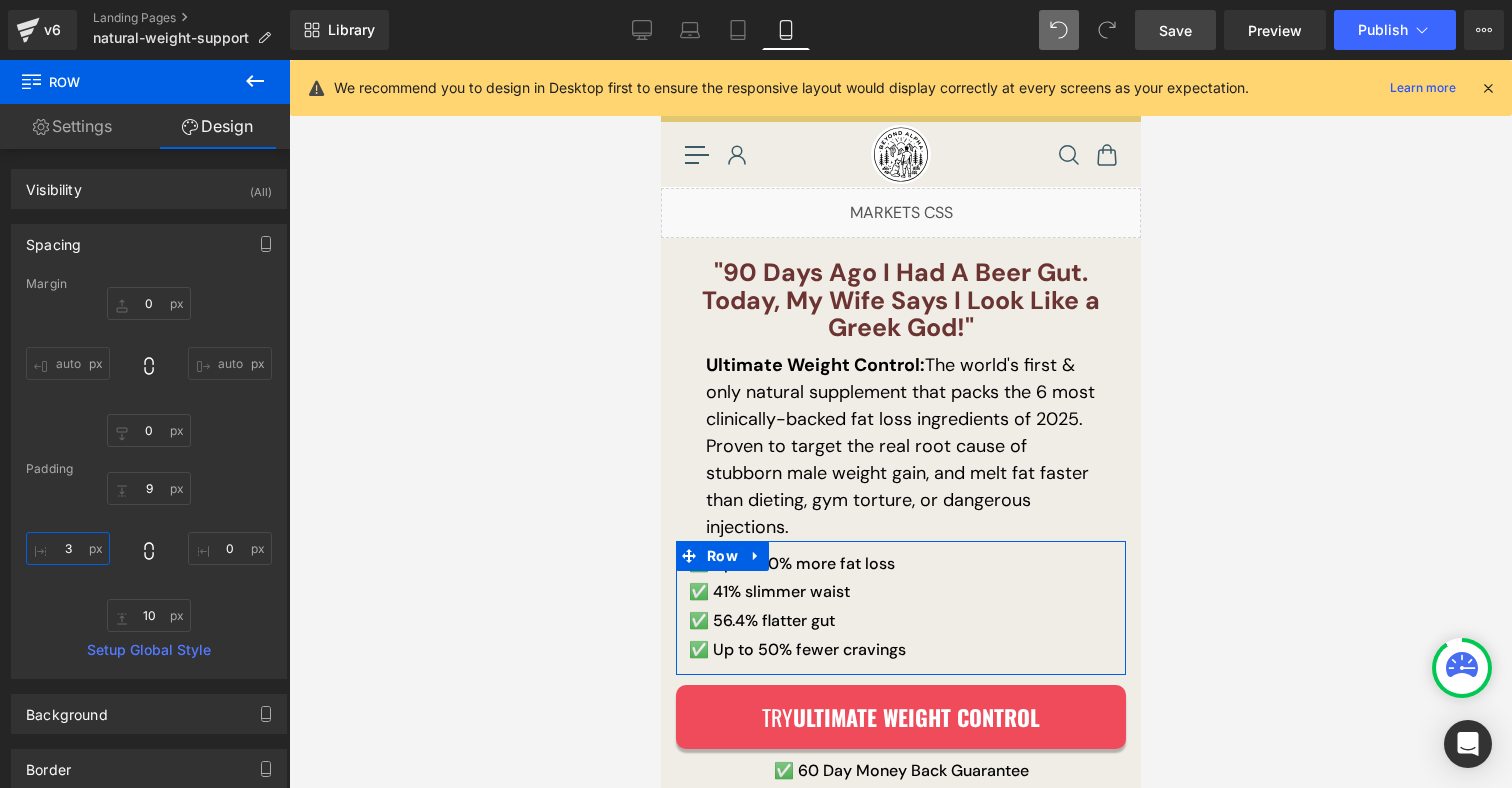 type on "30" 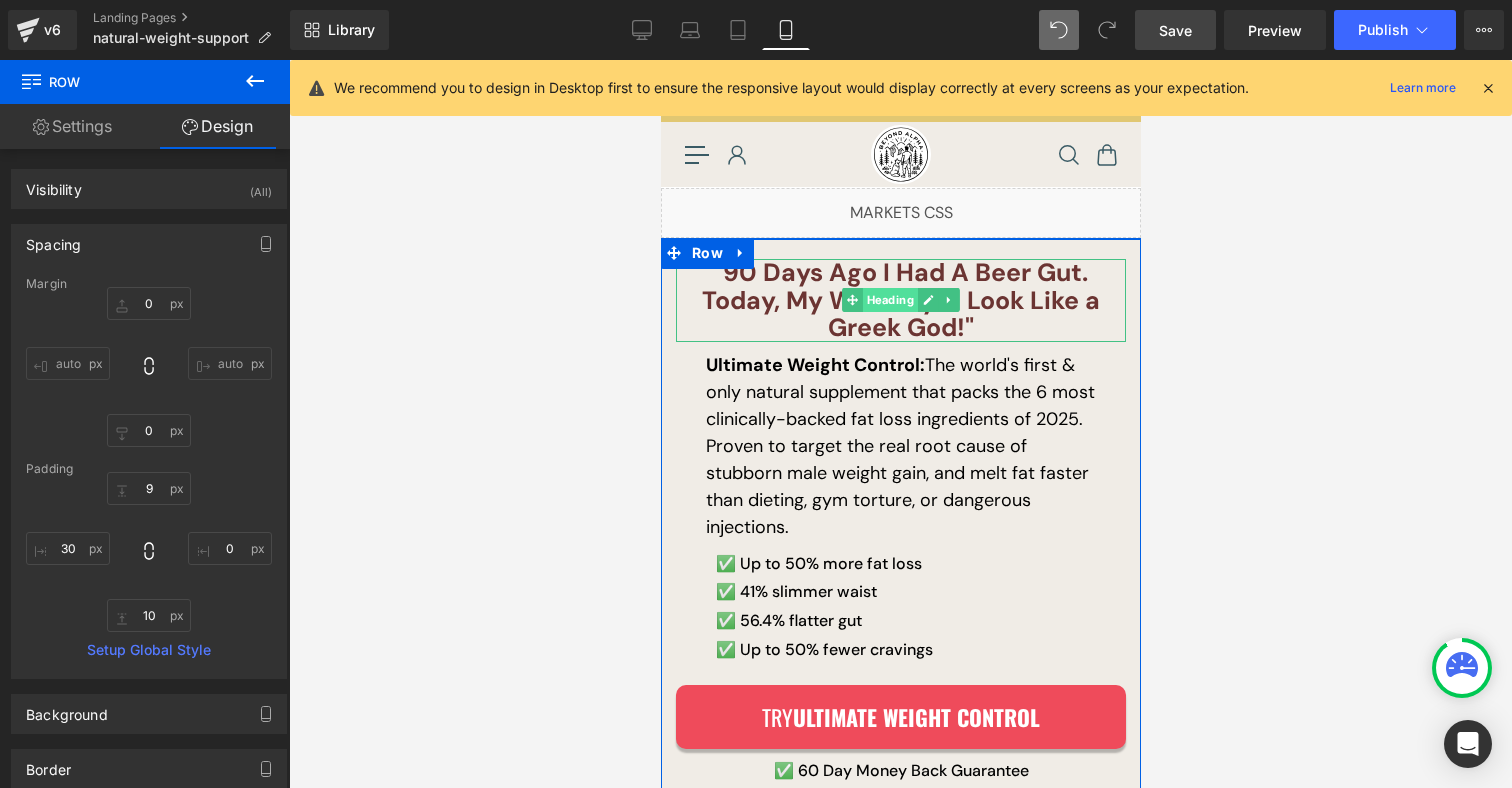 click on ""90 Days Ago I Had A Beer Gut. Today, My Wife Says I Look Like a Greek God!" Heading" at bounding box center (900, 300) 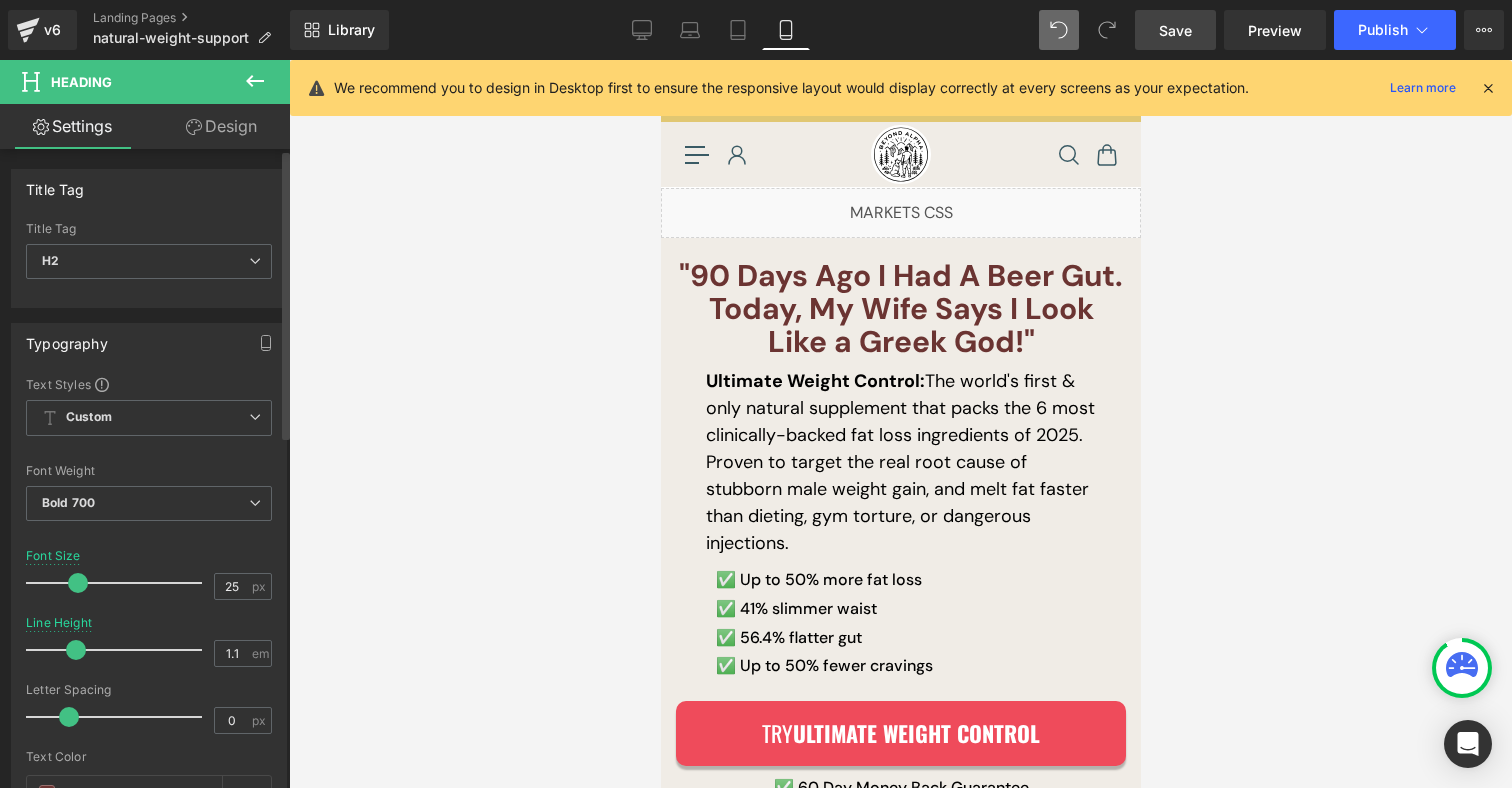 click at bounding box center [119, 583] 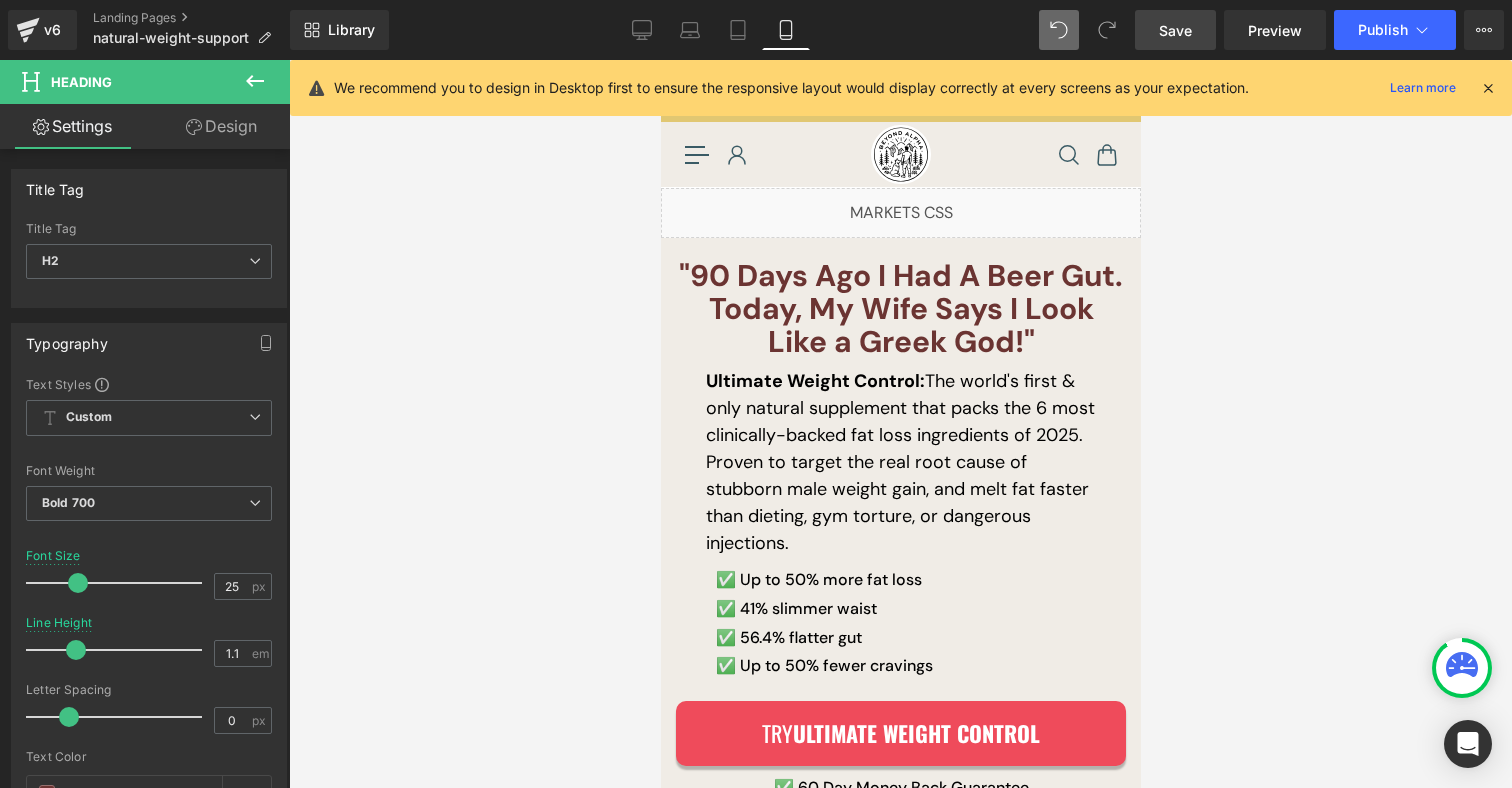 click on "Design" at bounding box center [221, 126] 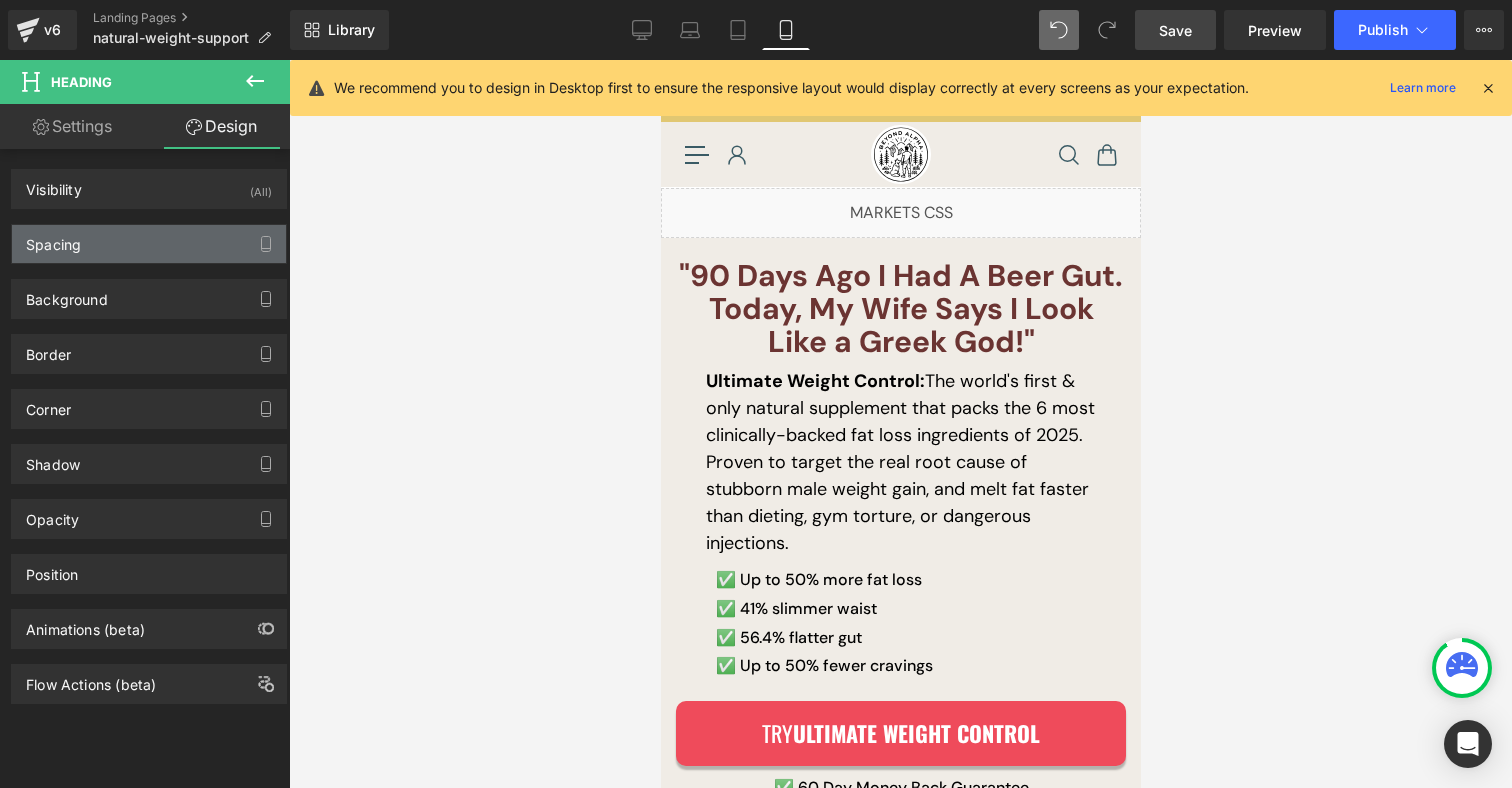 click on "Spacing" at bounding box center [149, 244] 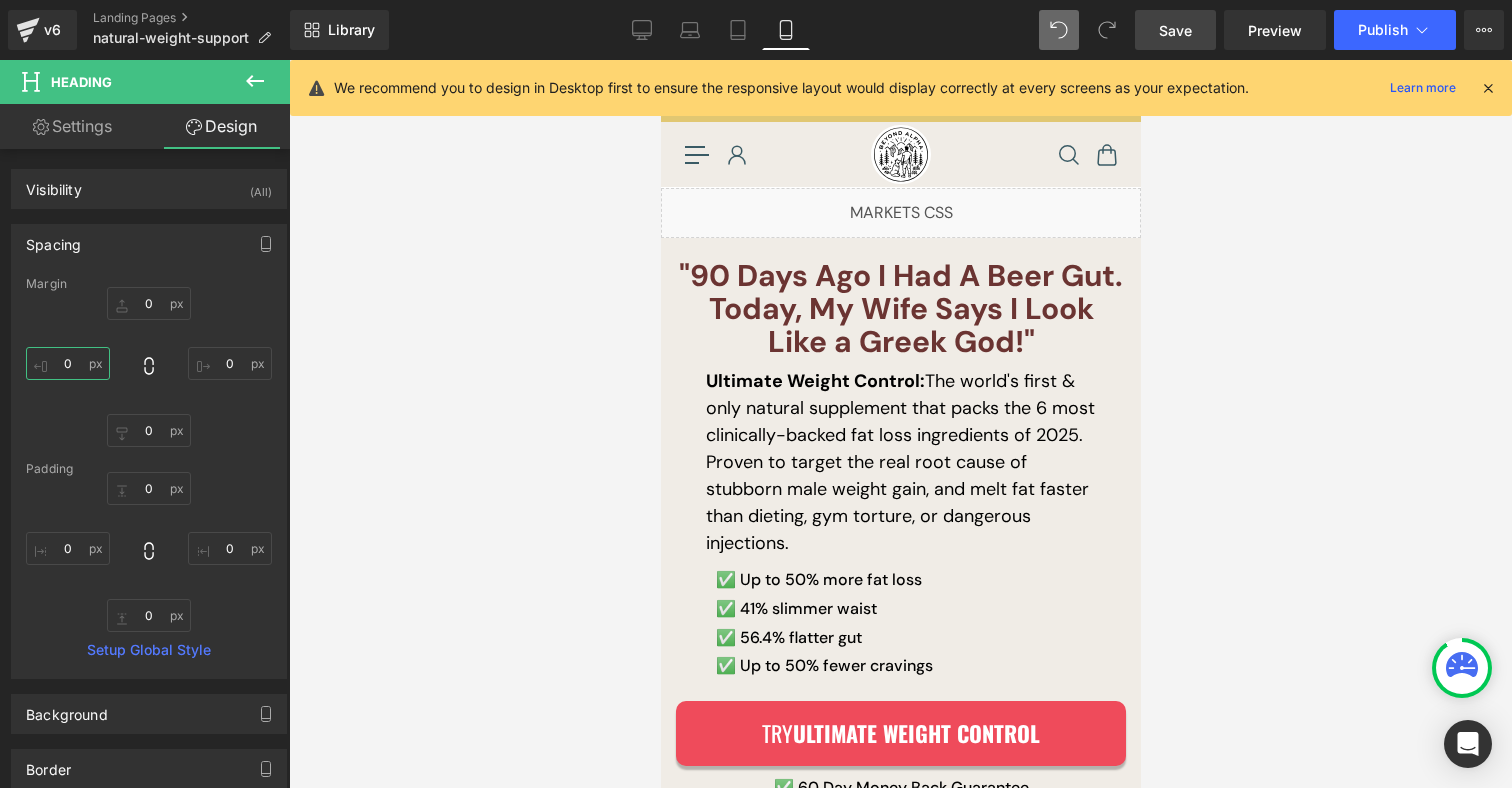click on "0" at bounding box center [68, 363] 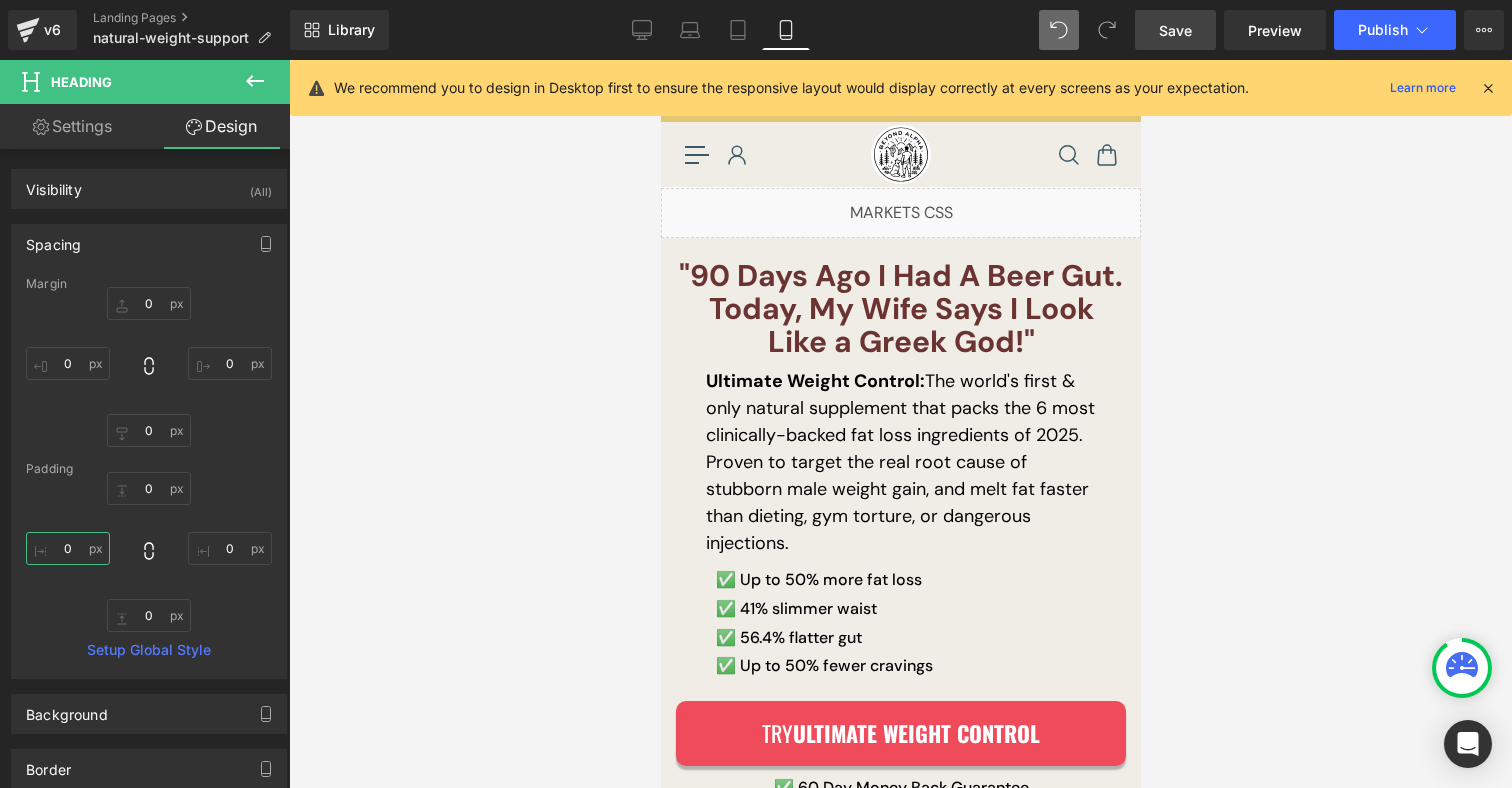 click on "0" at bounding box center [68, 548] 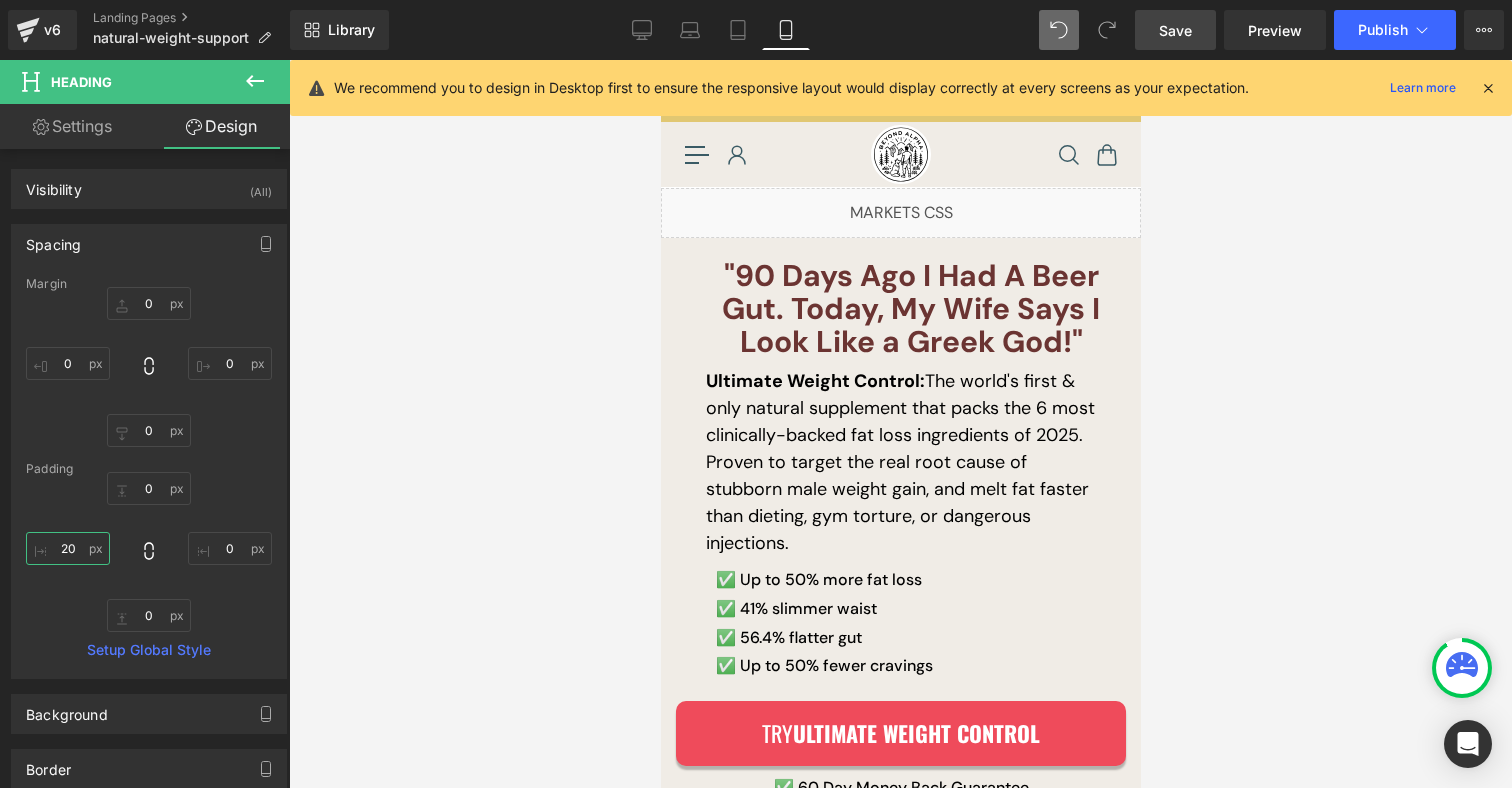 click on "20" at bounding box center [68, 548] 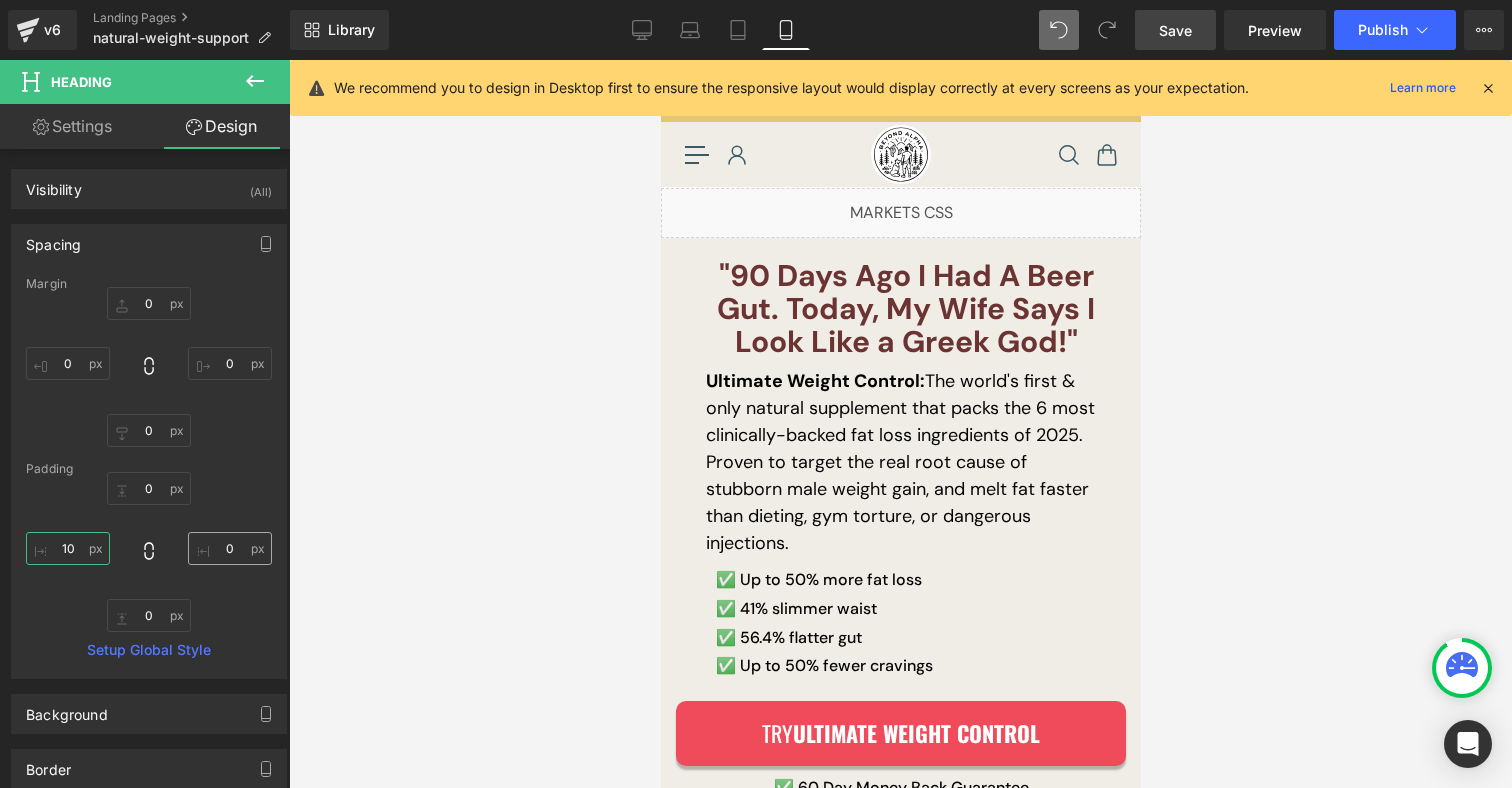 type on "10" 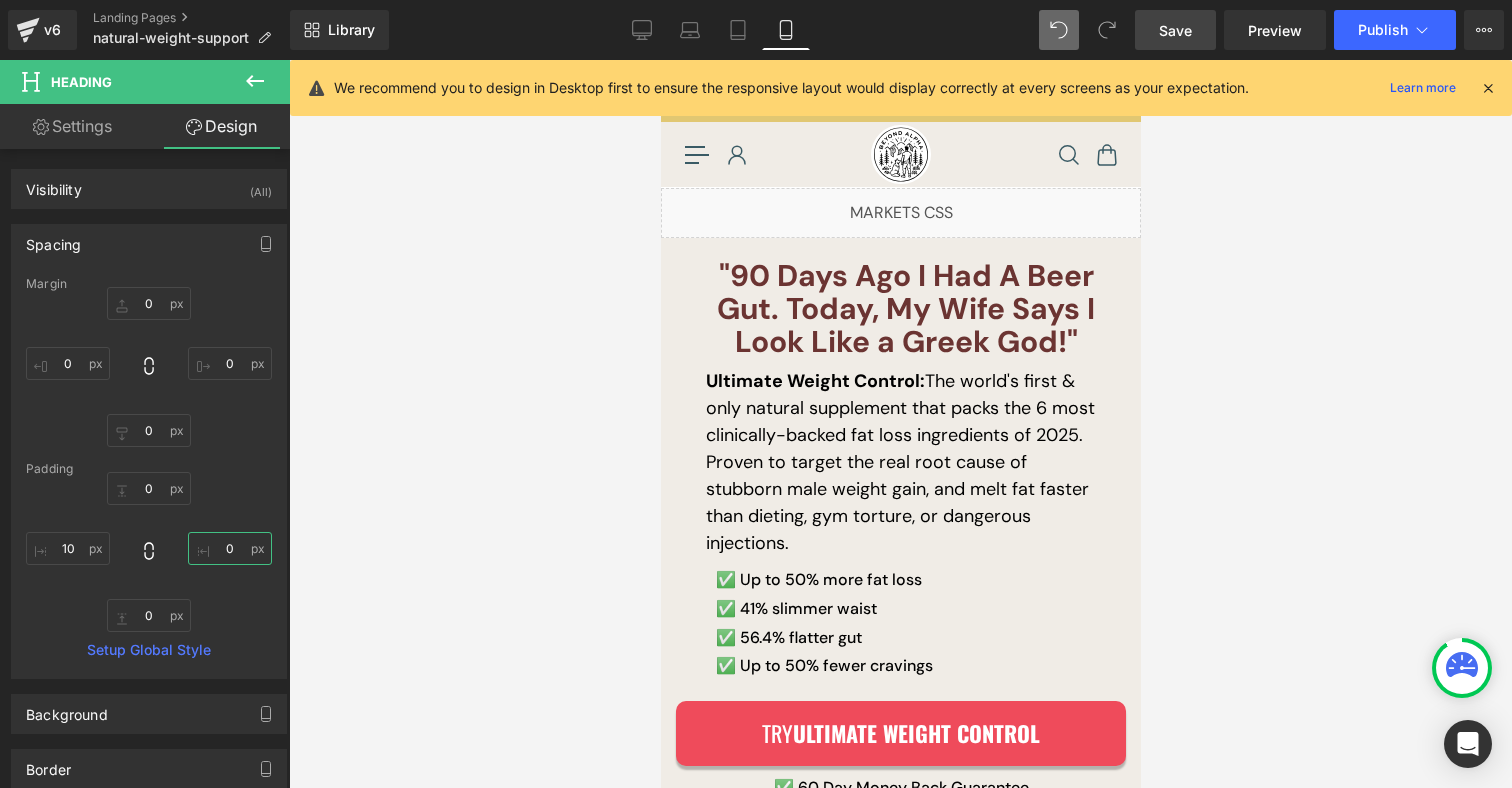 click on "0" at bounding box center (230, 548) 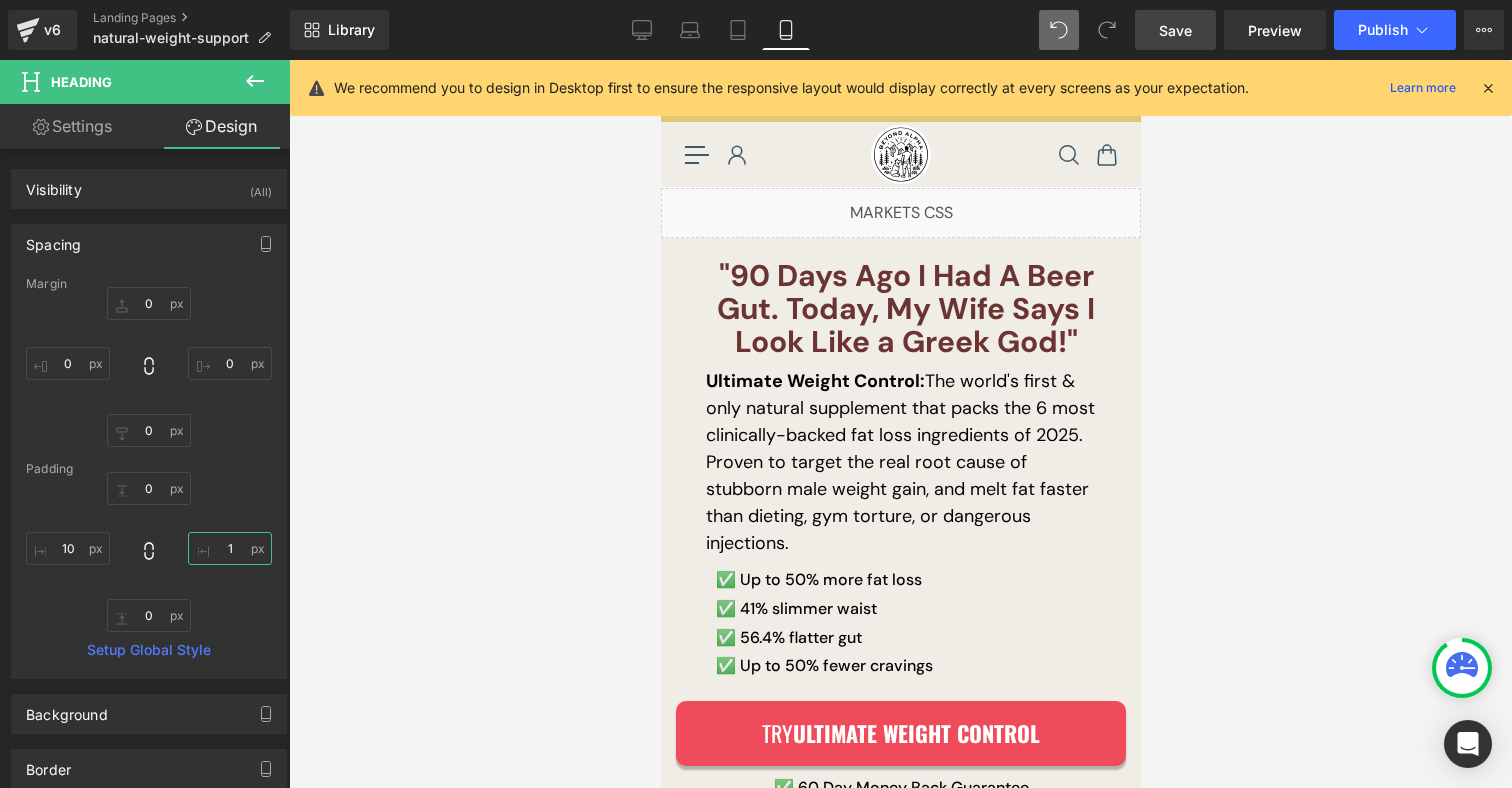 type on "10" 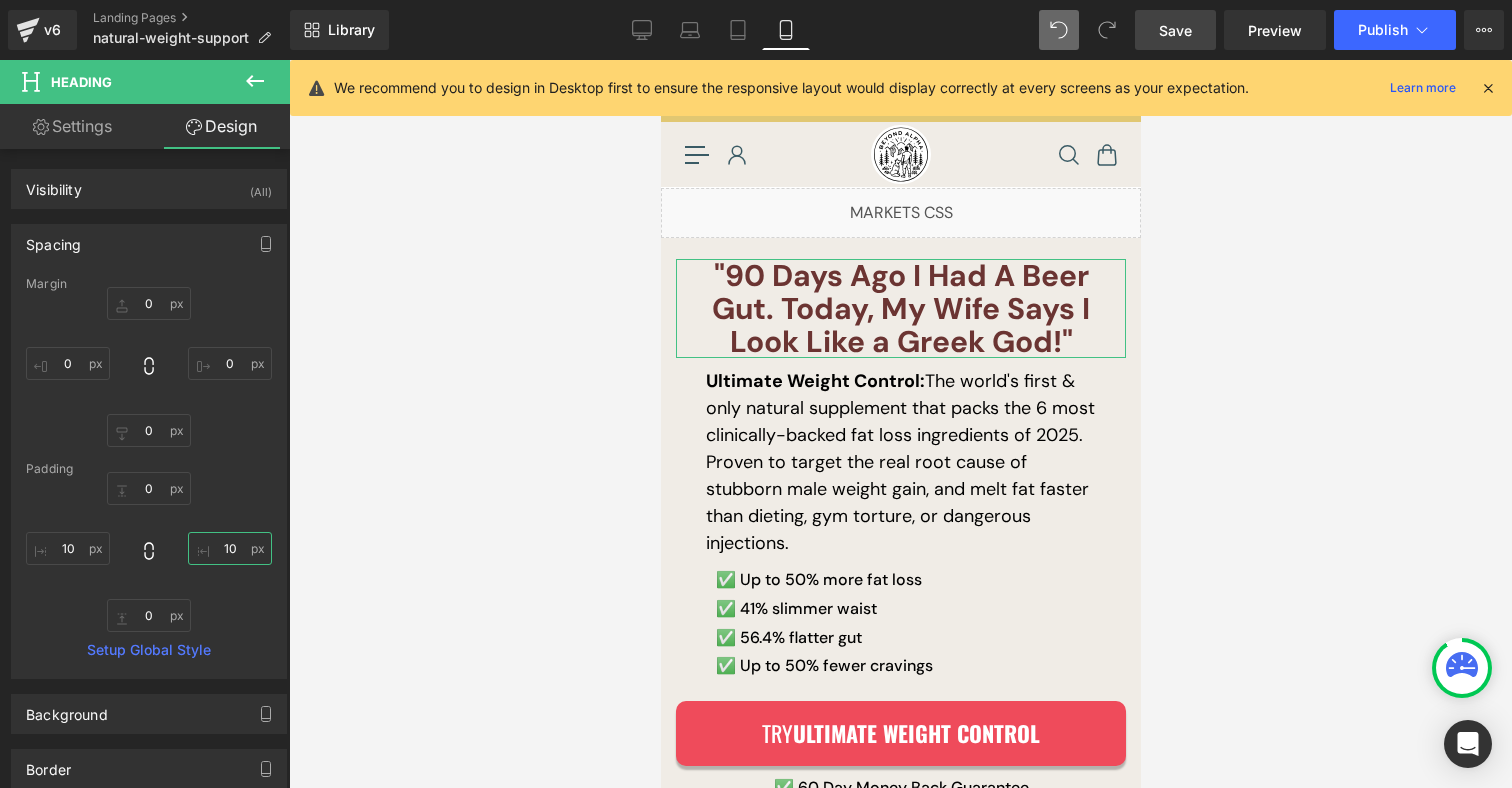 scroll, scrollTop: 187, scrollLeft: 0, axis: vertical 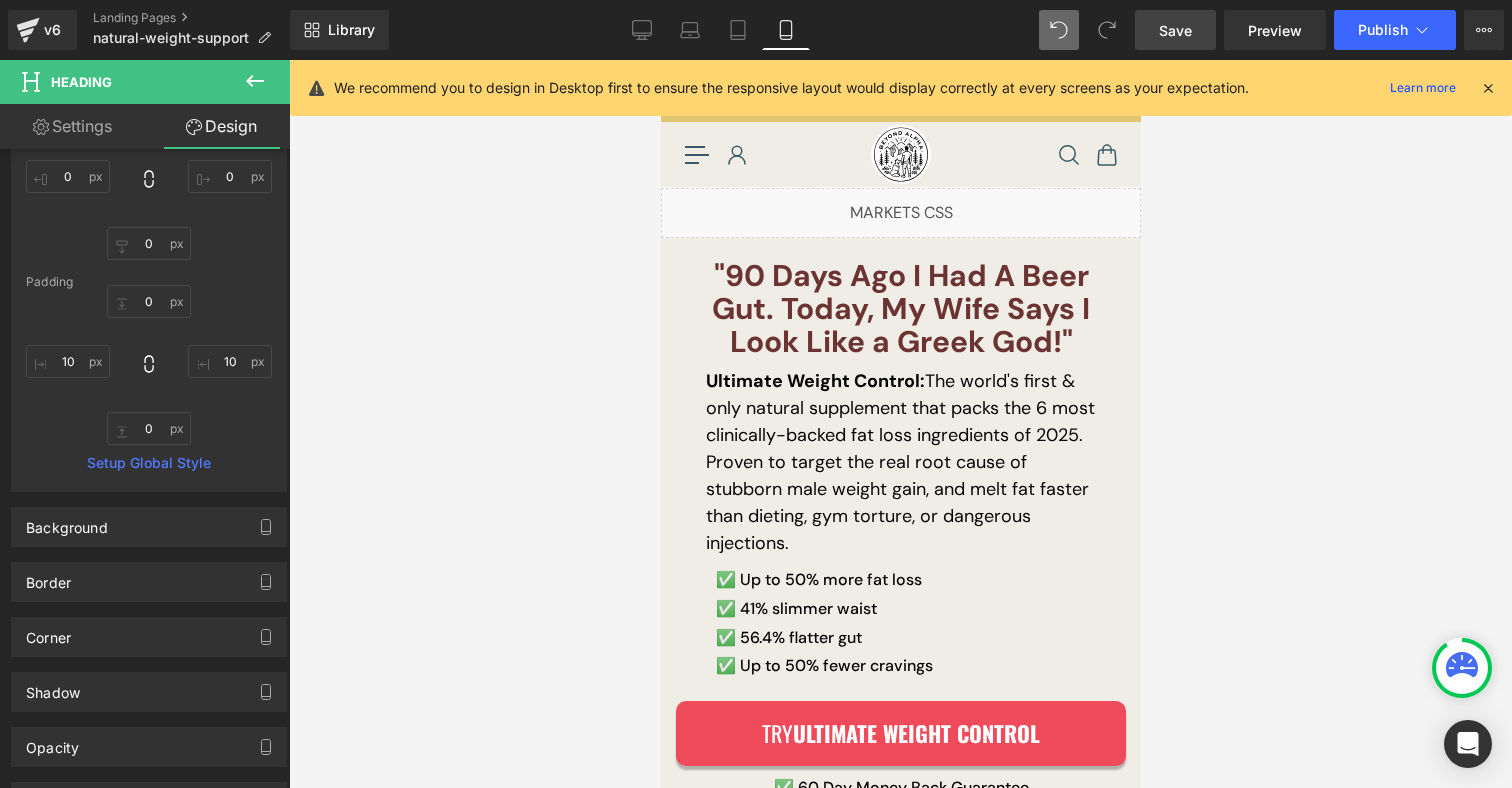 click on ""90 Days Ago I Had A Beer Gut. Today, My Wife Says I Look Like a Greek God!"" at bounding box center [900, 308] 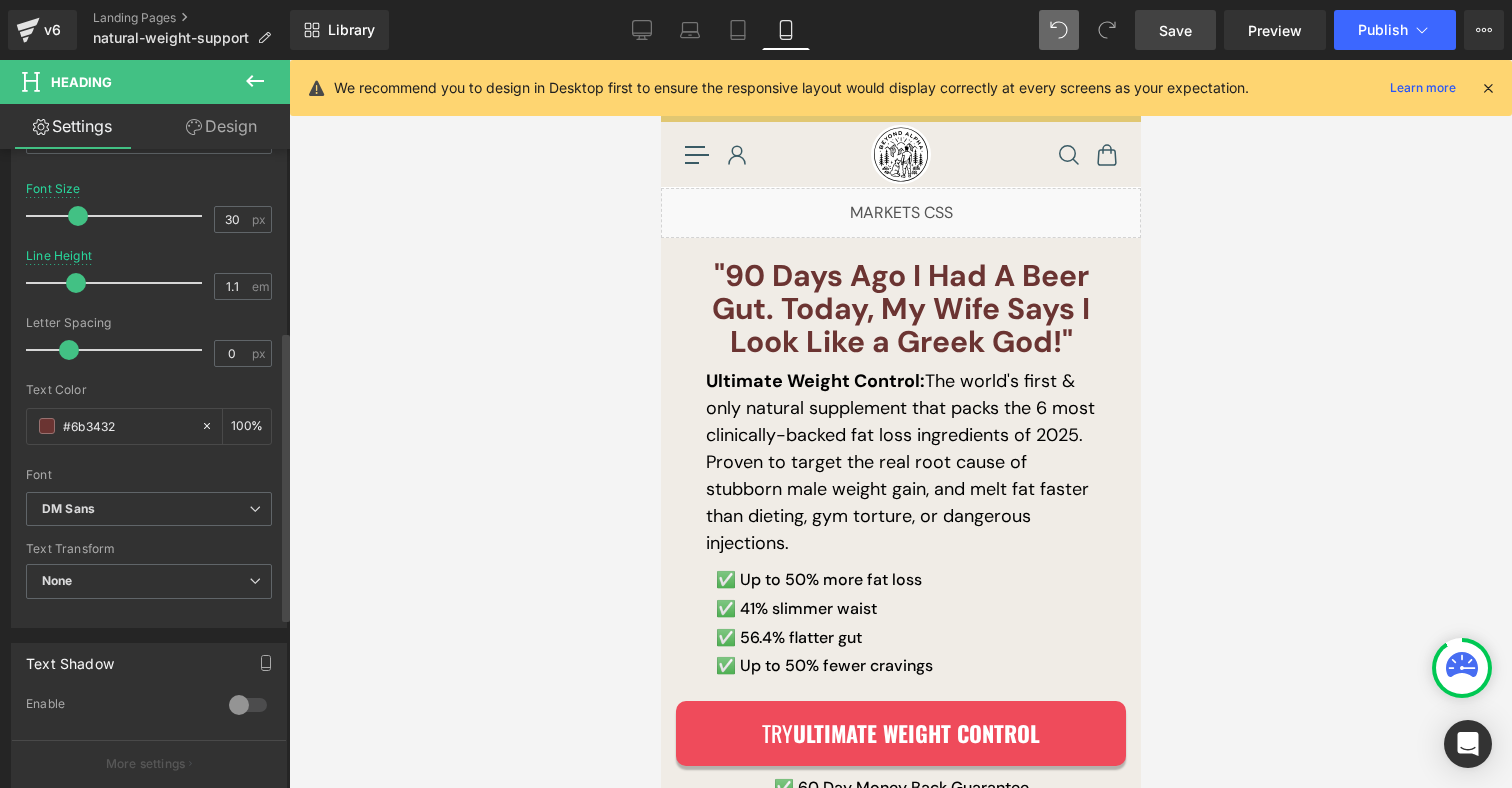 scroll, scrollTop: 555, scrollLeft: 0, axis: vertical 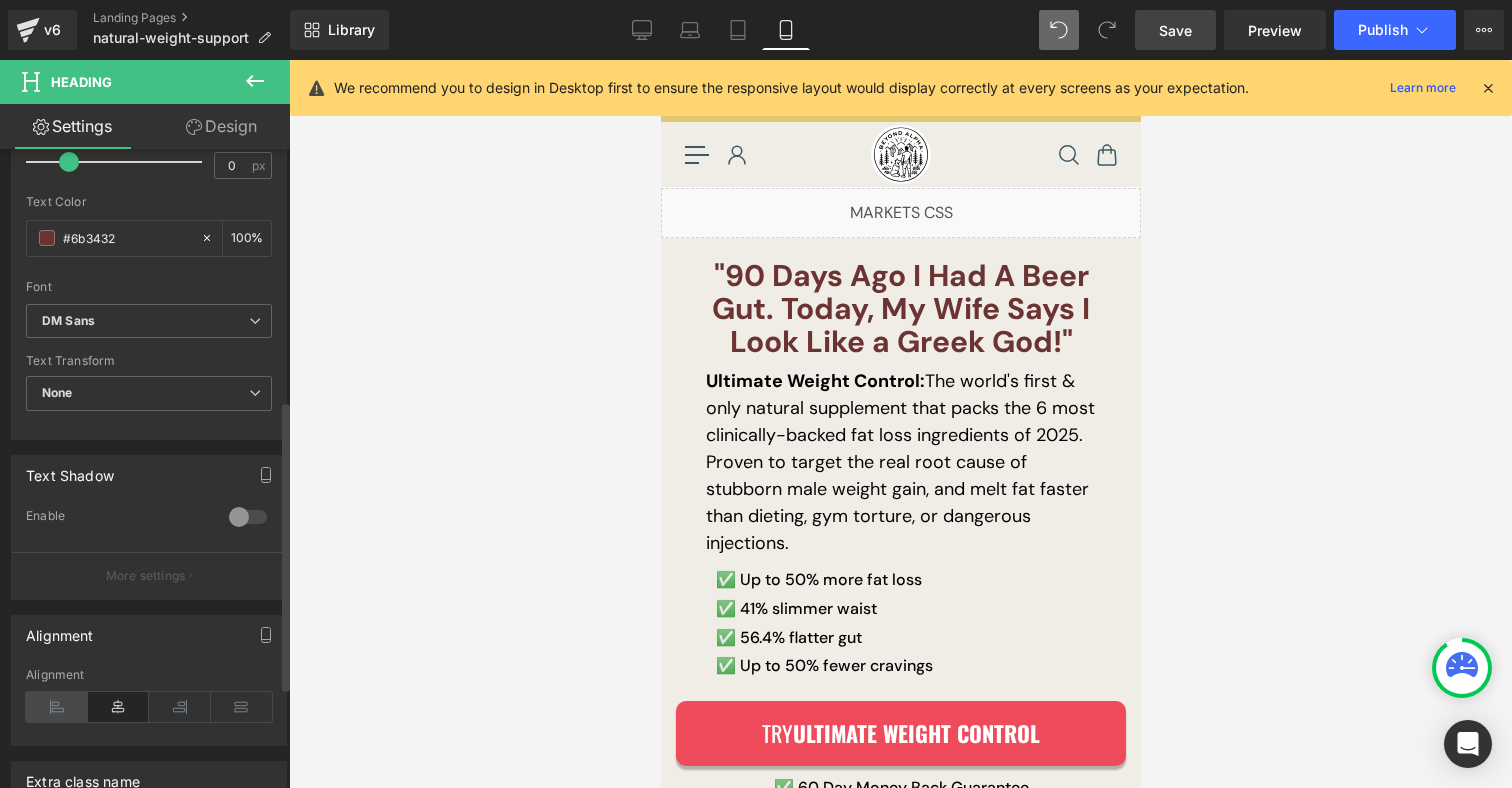 click at bounding box center (57, 707) 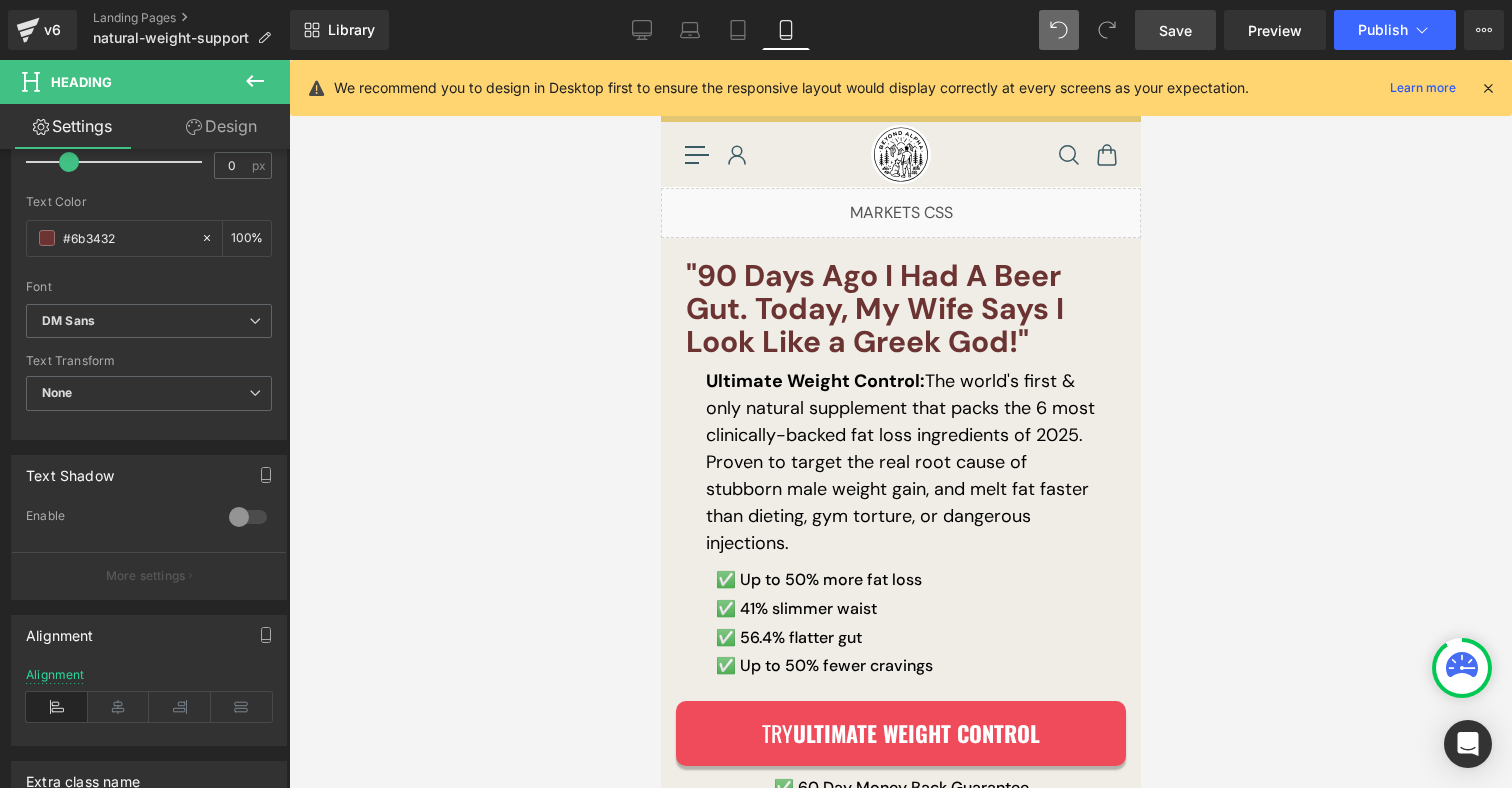 click on "Design" at bounding box center [221, 126] 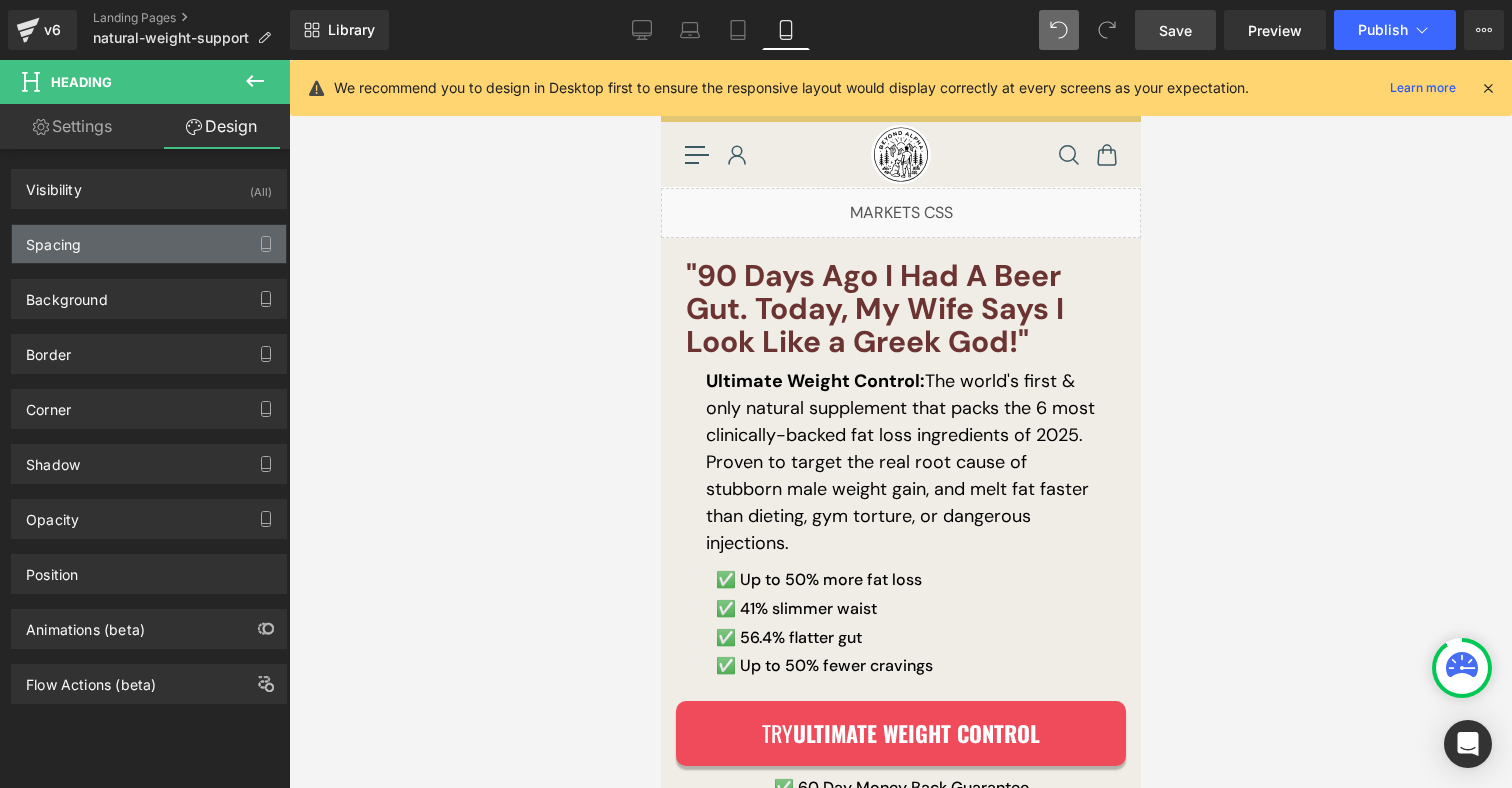 click on "Spacing" at bounding box center [149, 244] 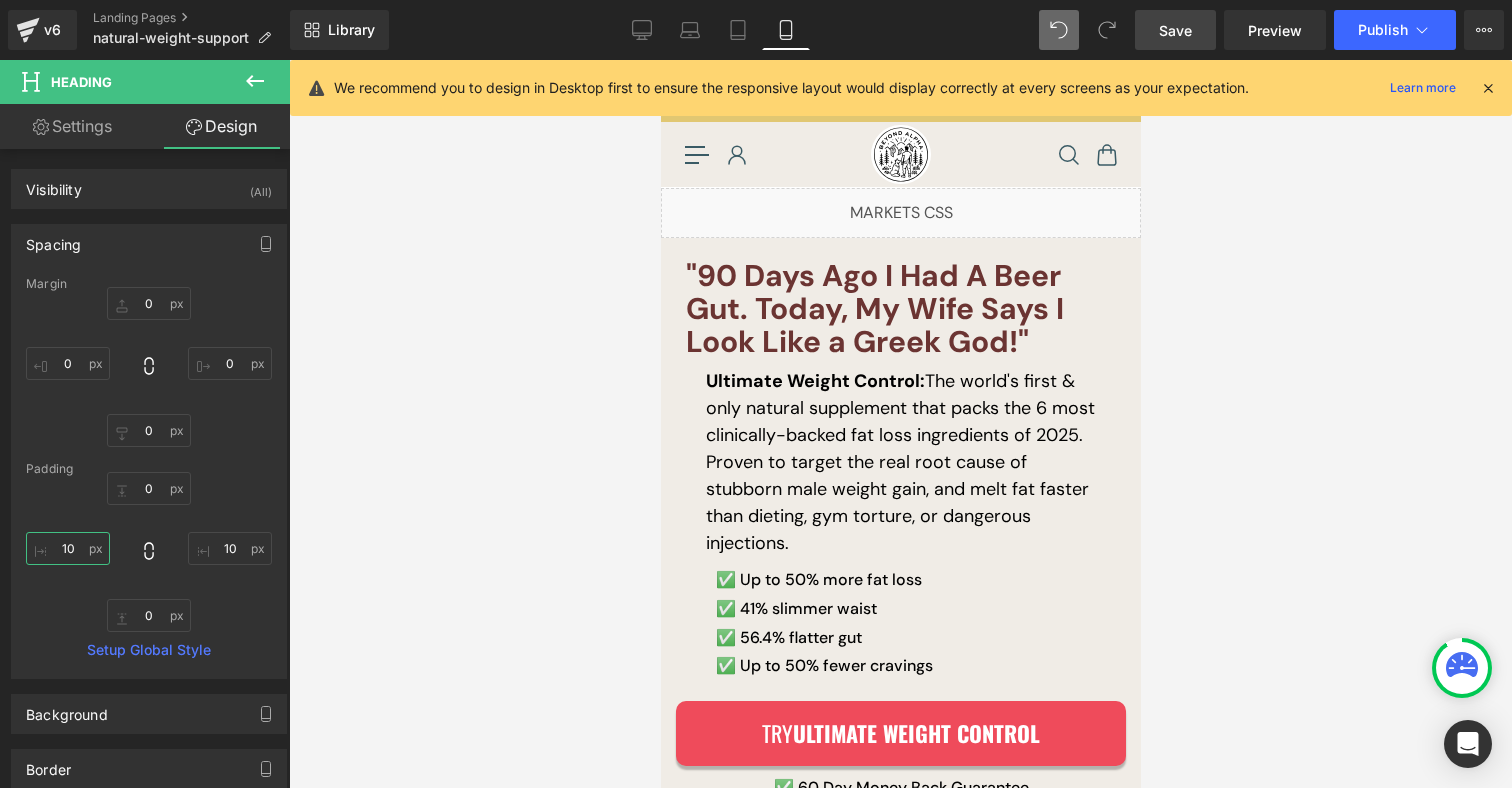 click on "10" at bounding box center (68, 548) 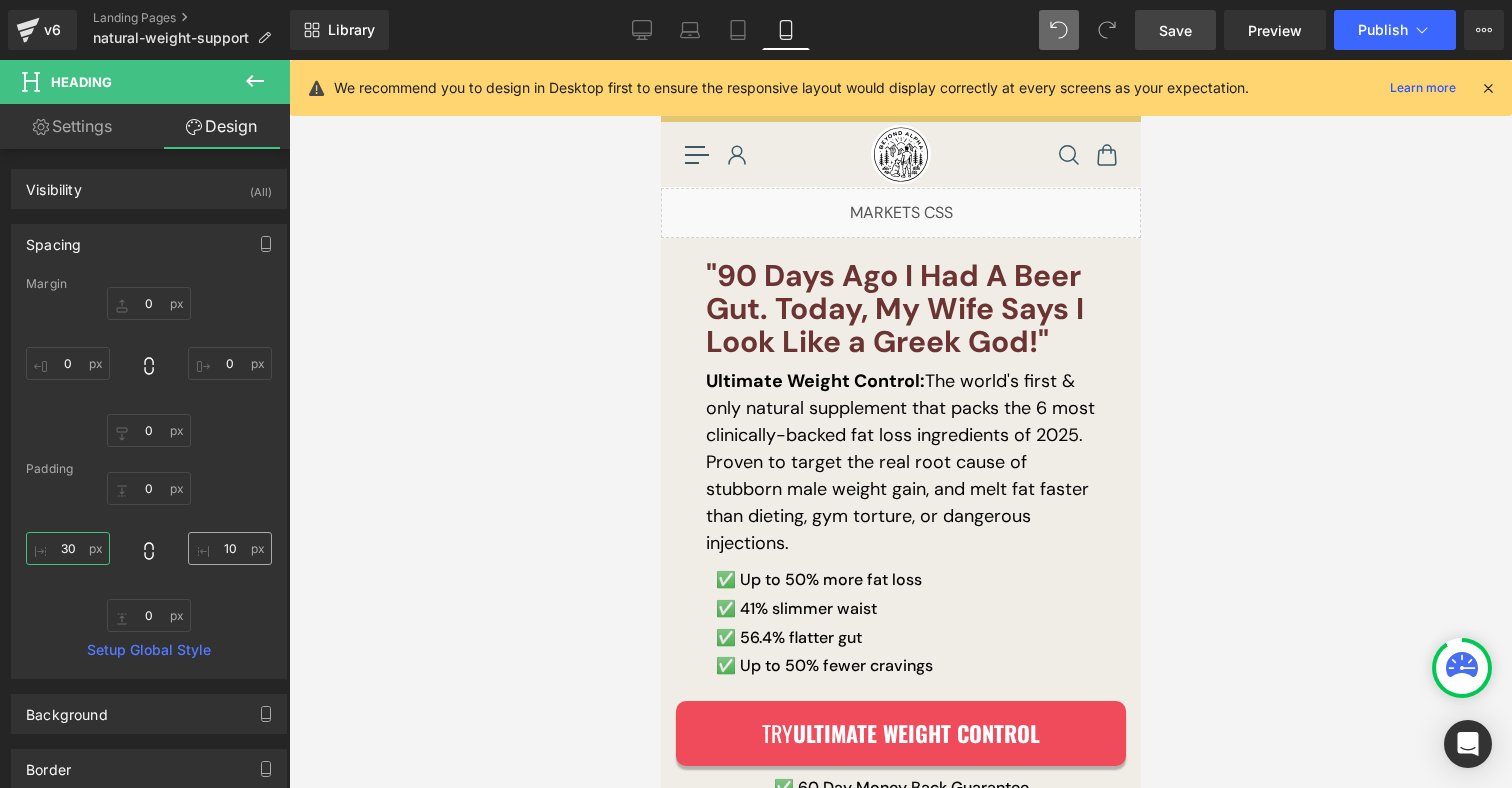 type on "30" 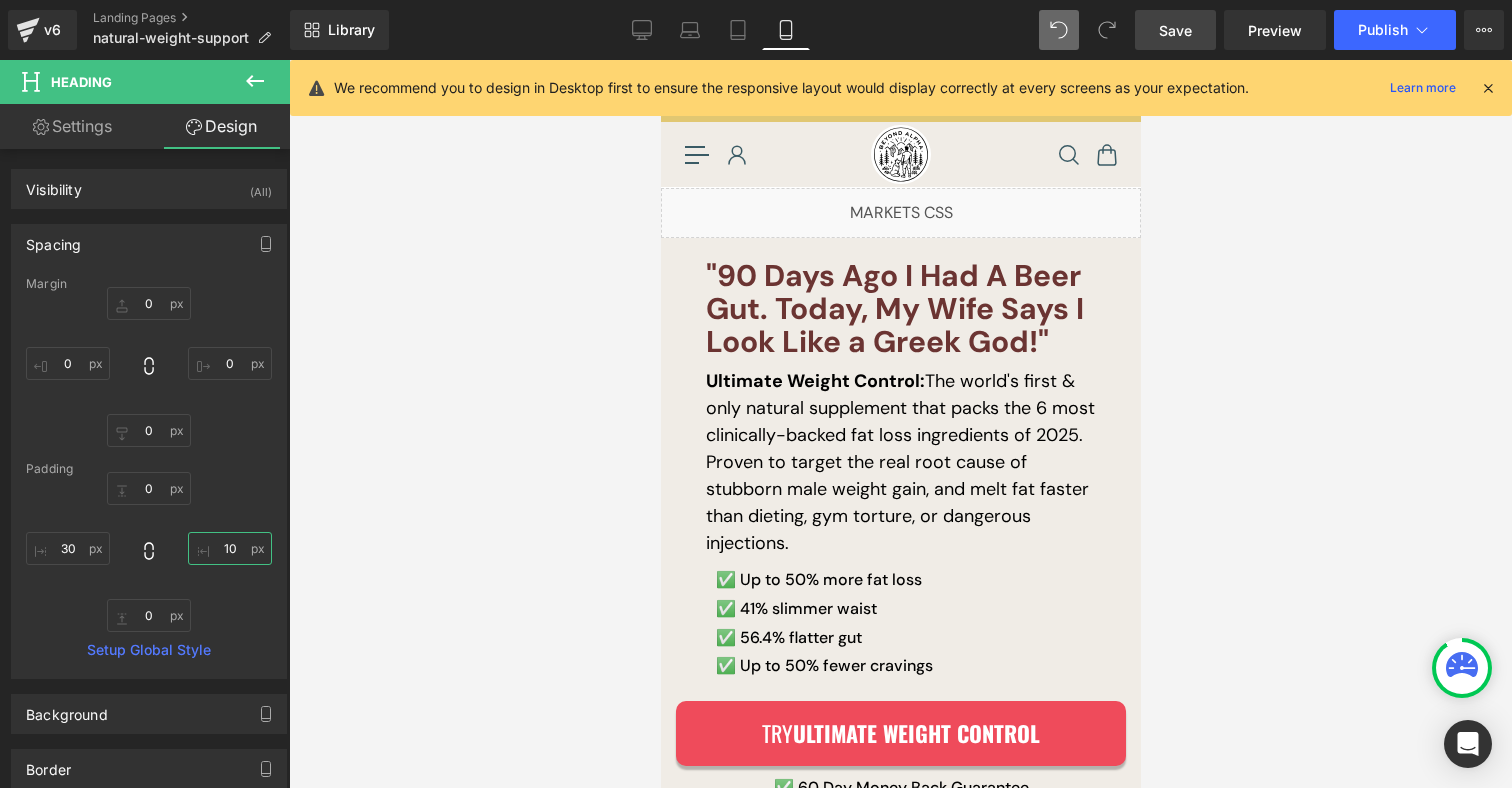 click on "10" at bounding box center (230, 548) 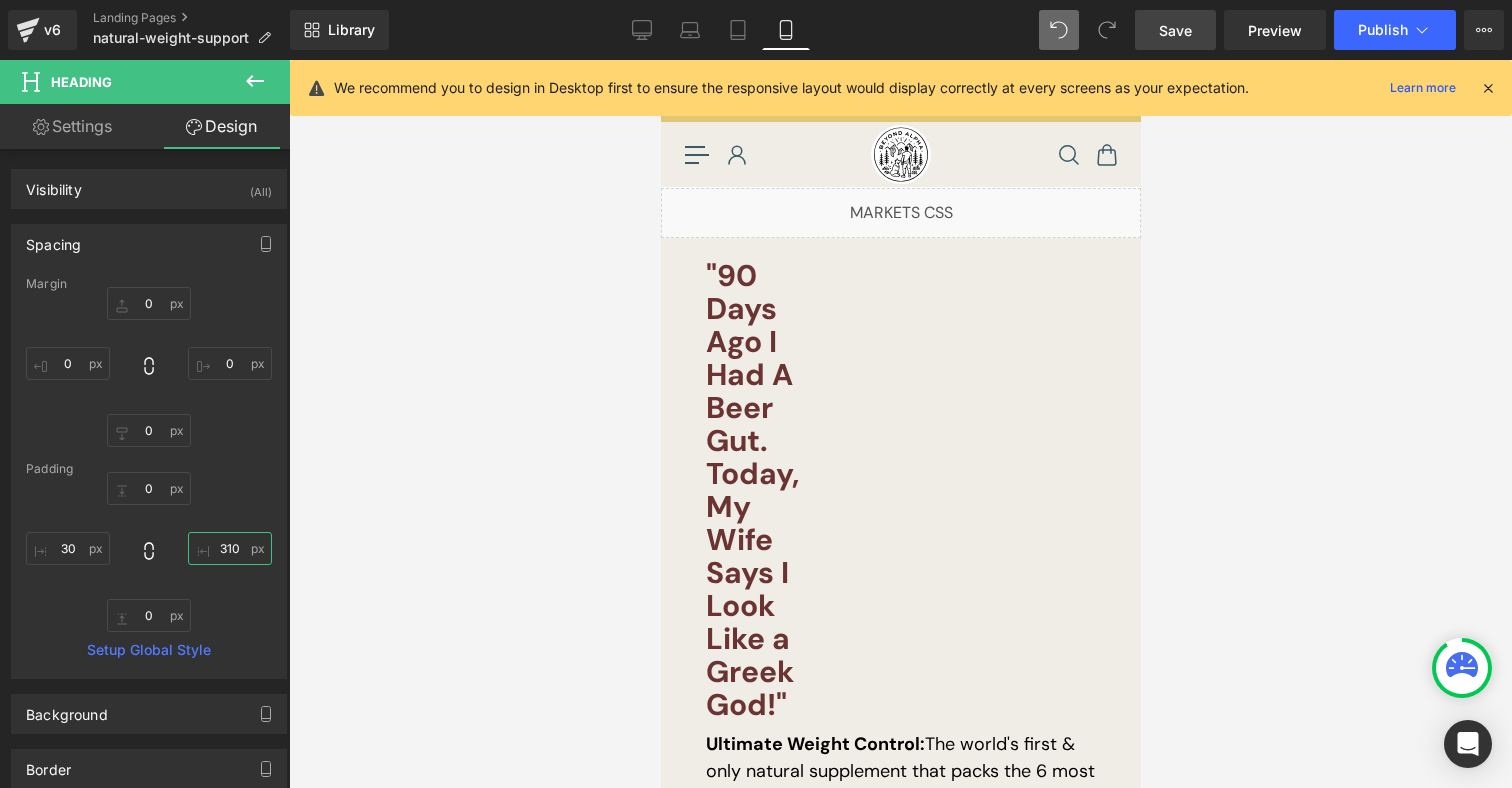 type on "30" 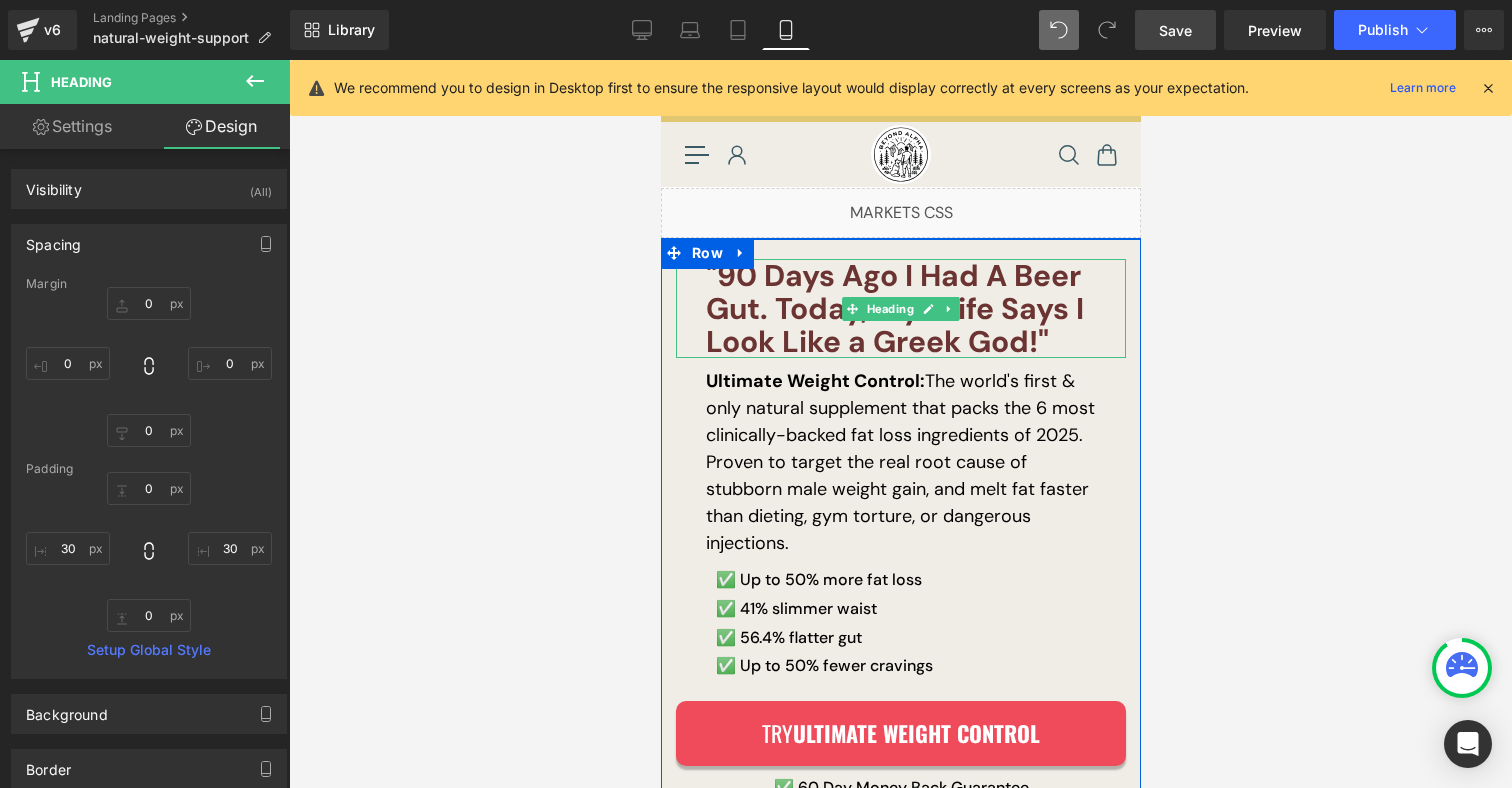 click on ""90 Days Ago I Had A Beer Gut. Today, My Wife Says I Look Like a Greek God!"" at bounding box center (900, 308) 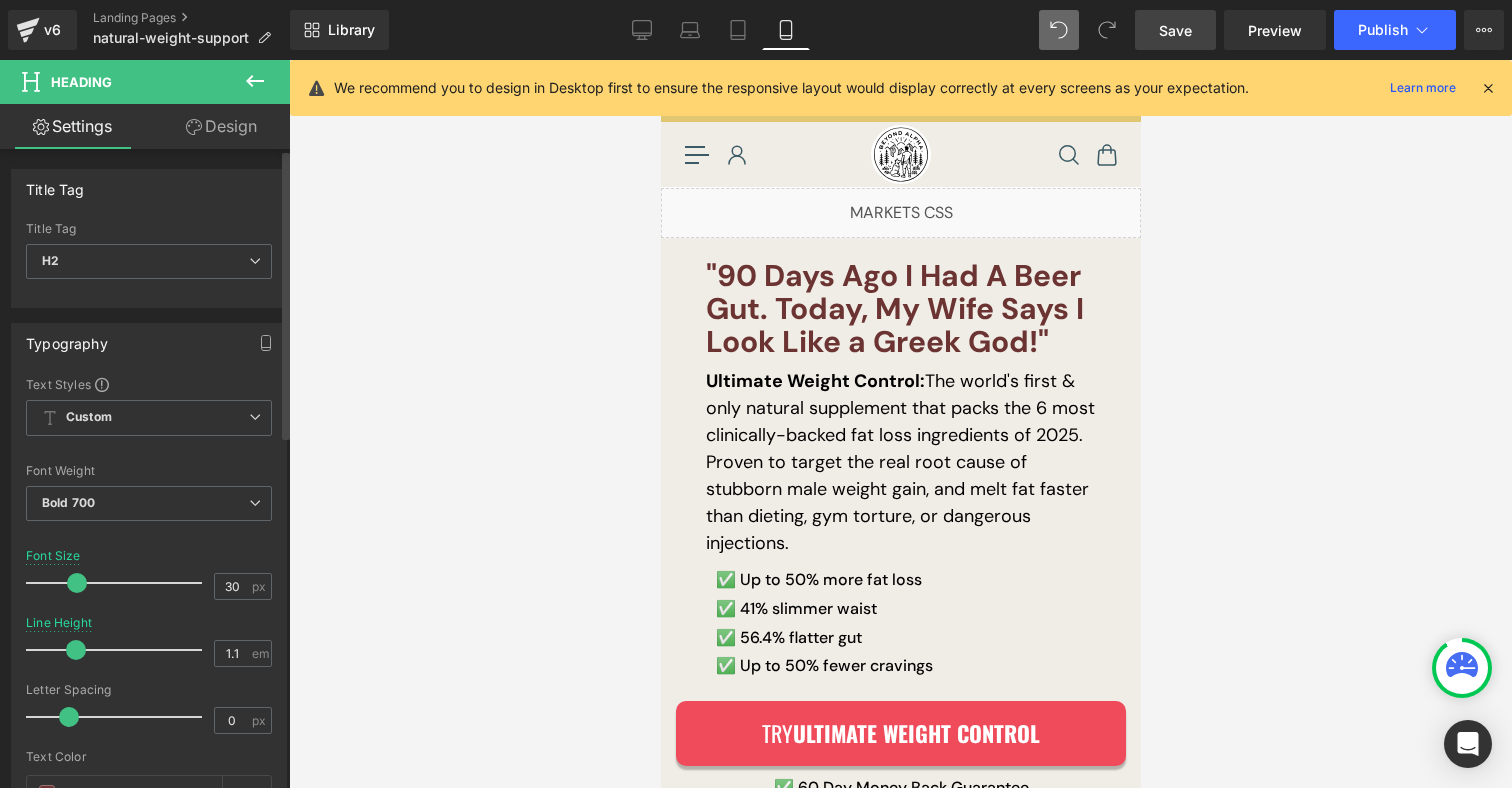 click at bounding box center [77, 583] 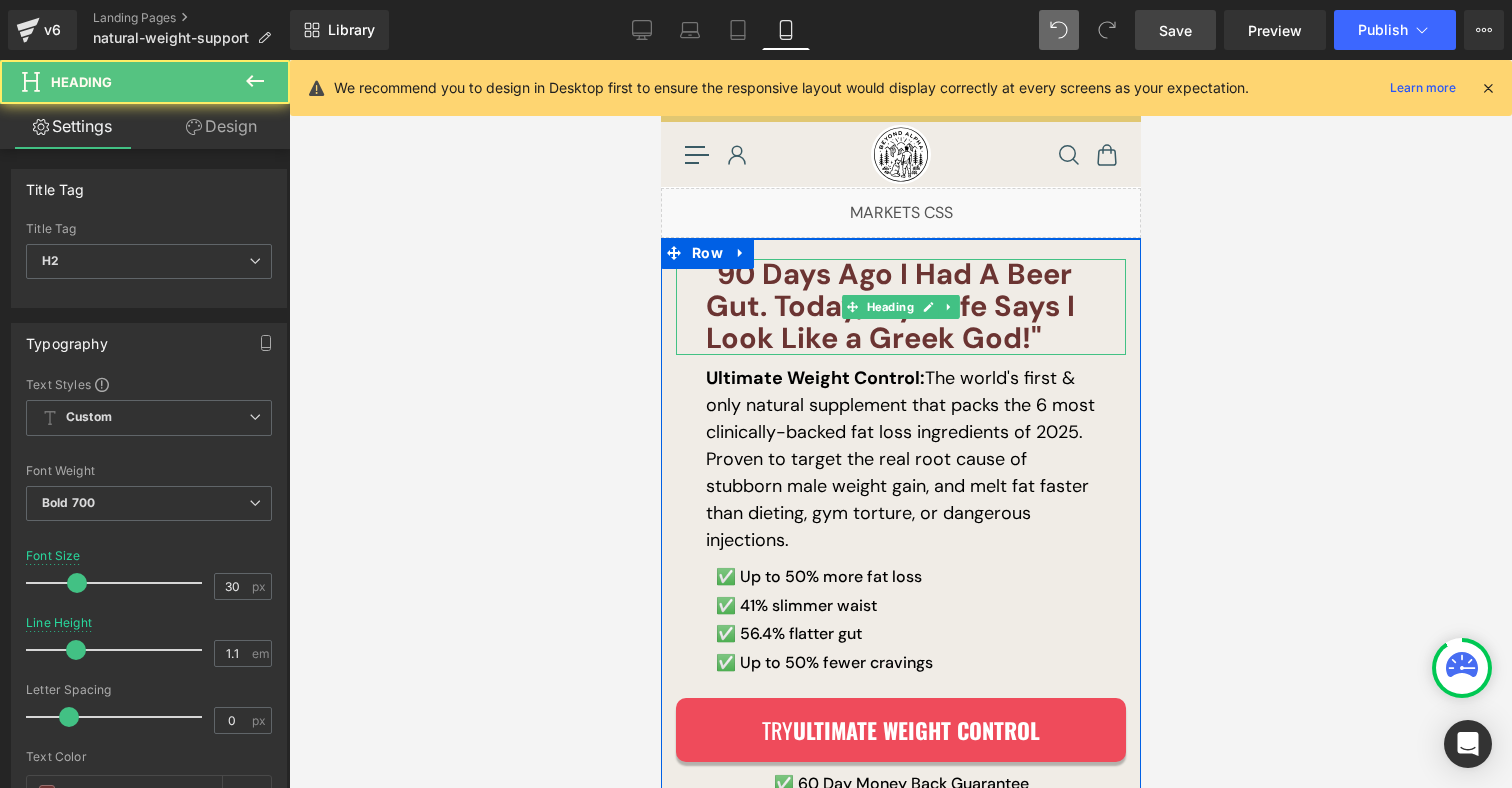click on ""90 Days Ago I Had A Beer Gut. Today, My Wife Says I Look Like a Greek God!"" at bounding box center (900, 307) 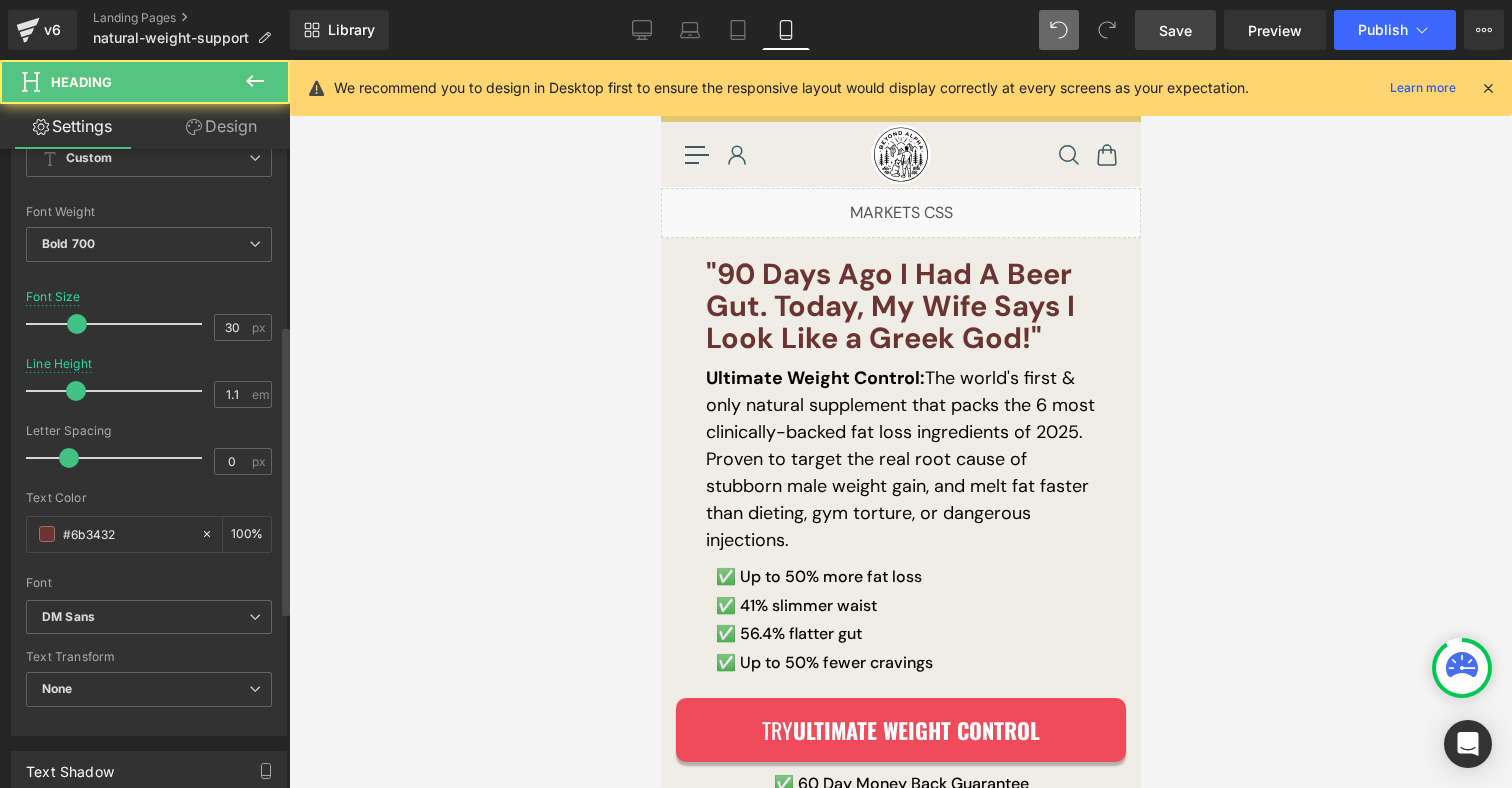 scroll, scrollTop: 683, scrollLeft: 0, axis: vertical 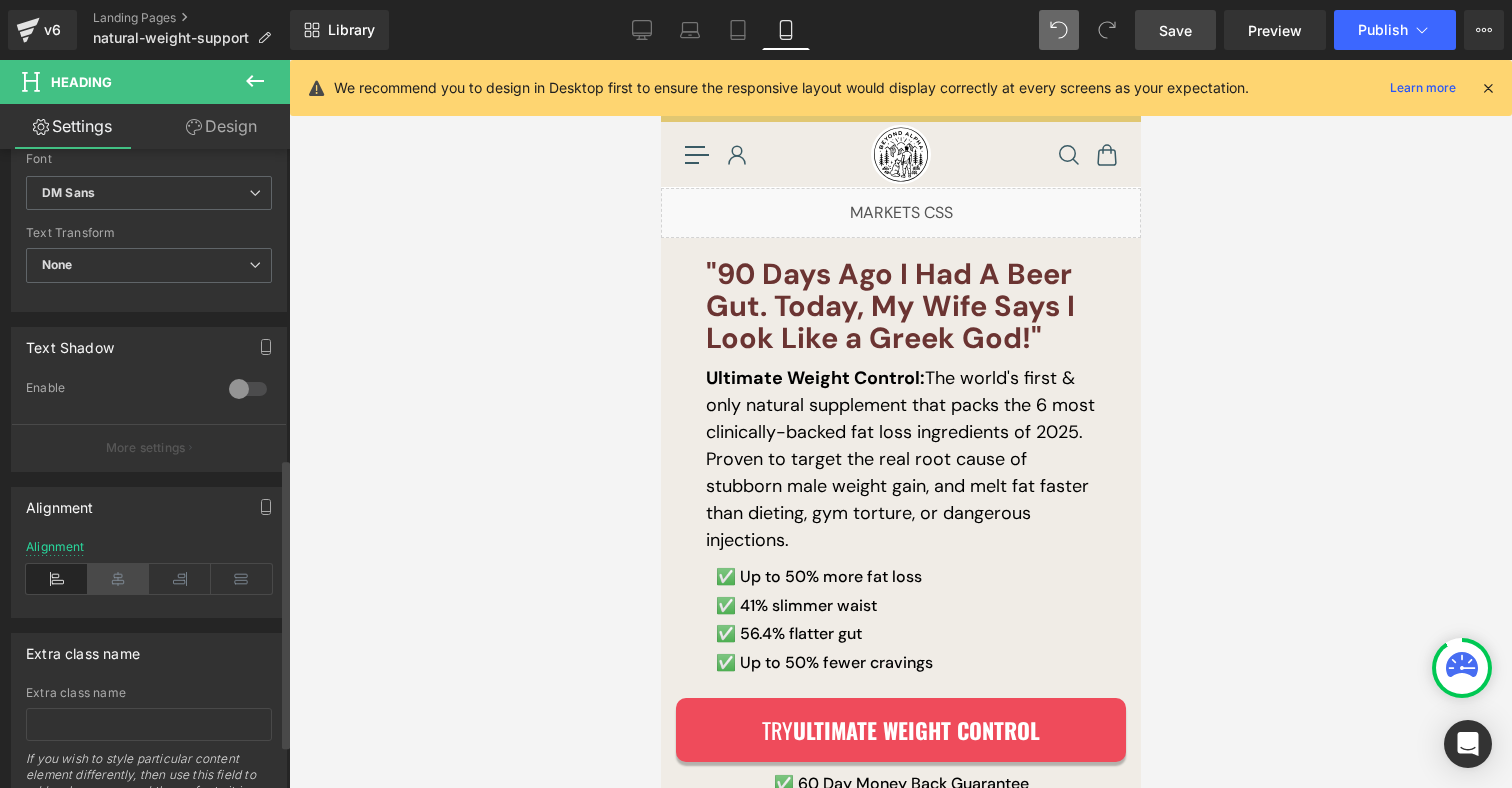 click at bounding box center (119, 579) 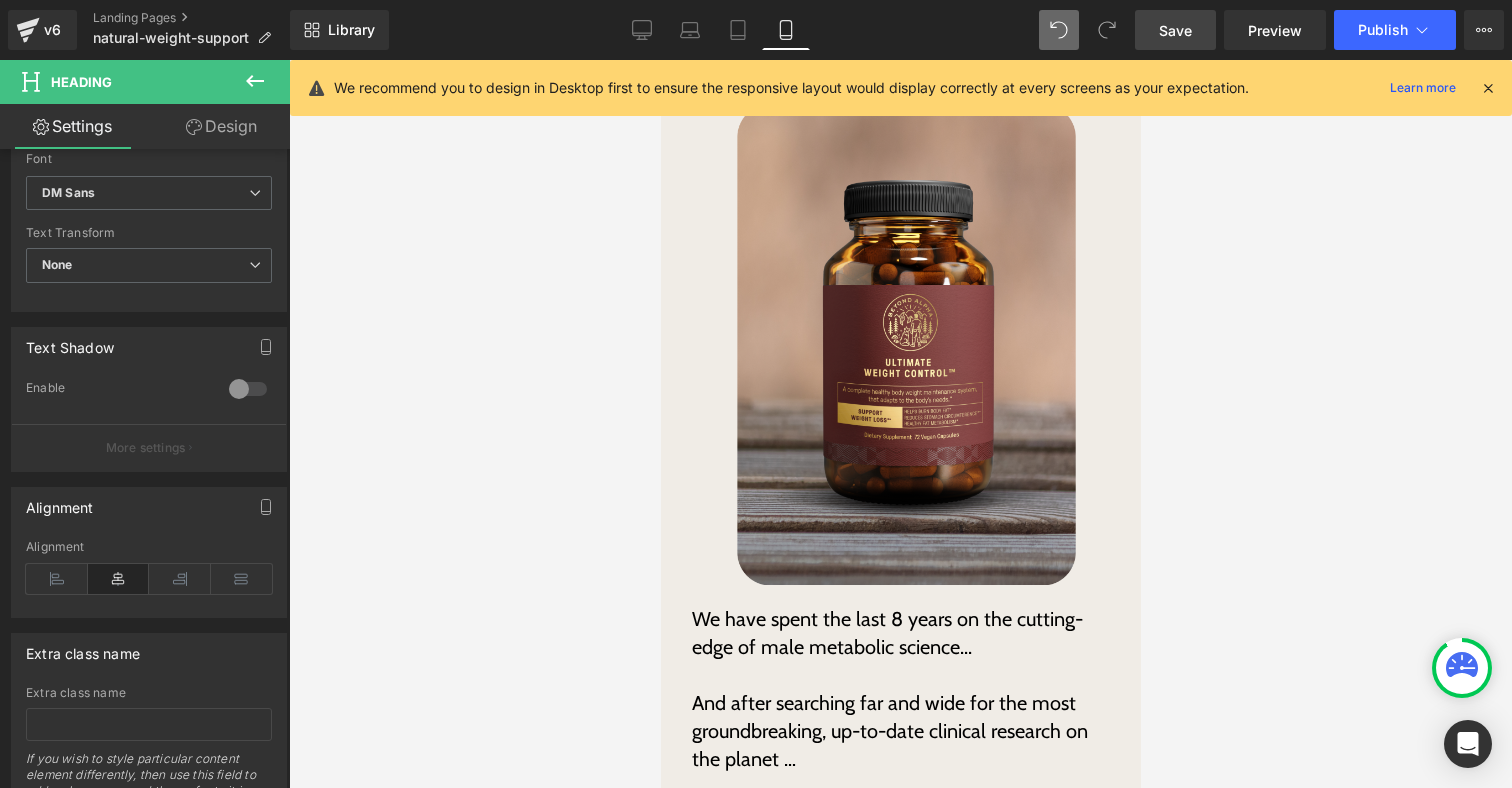 scroll, scrollTop: 4727, scrollLeft: 0, axis: vertical 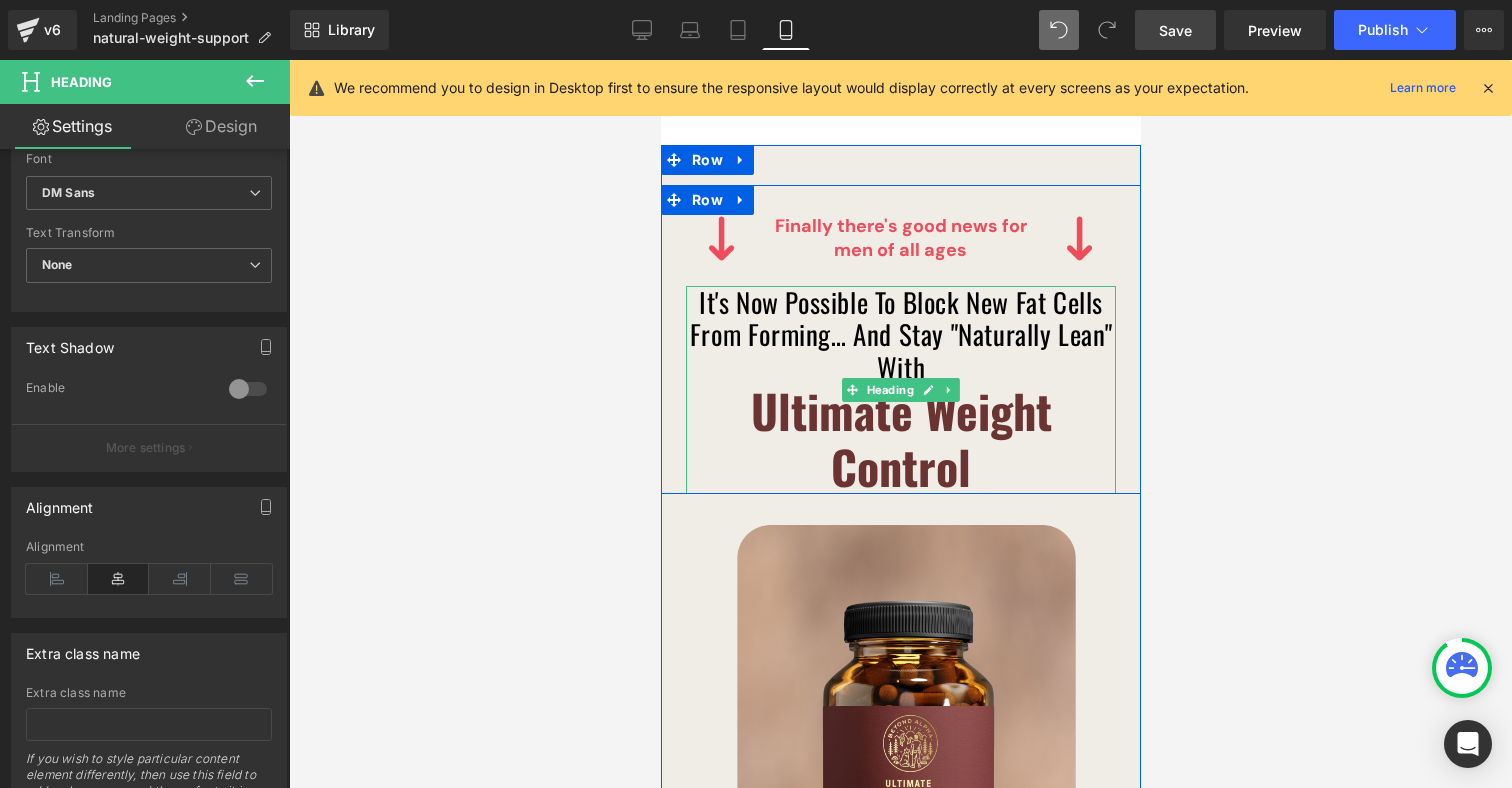 click on "Ultimate Weight Control" at bounding box center [900, 437] 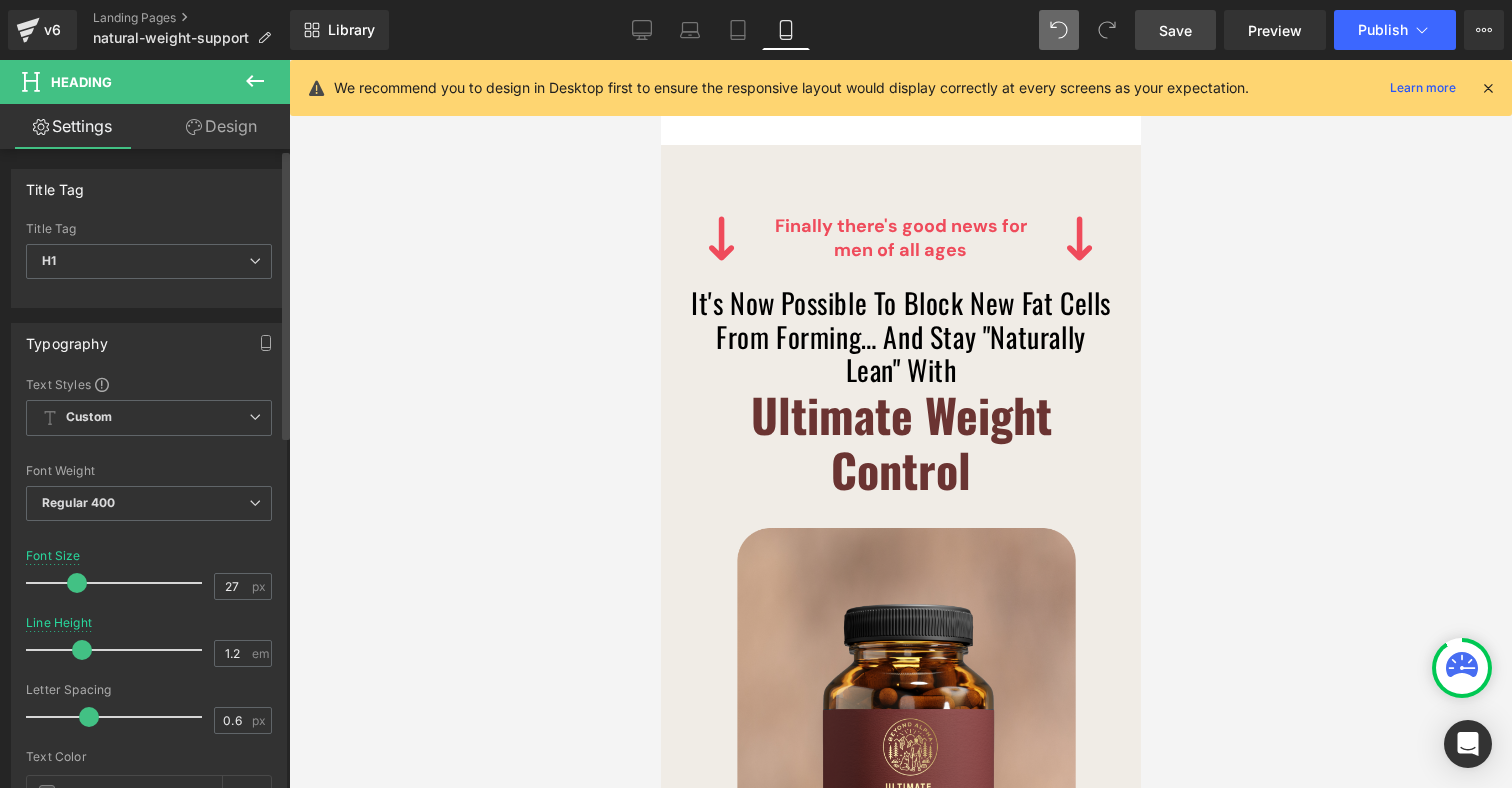 click at bounding box center (77, 583) 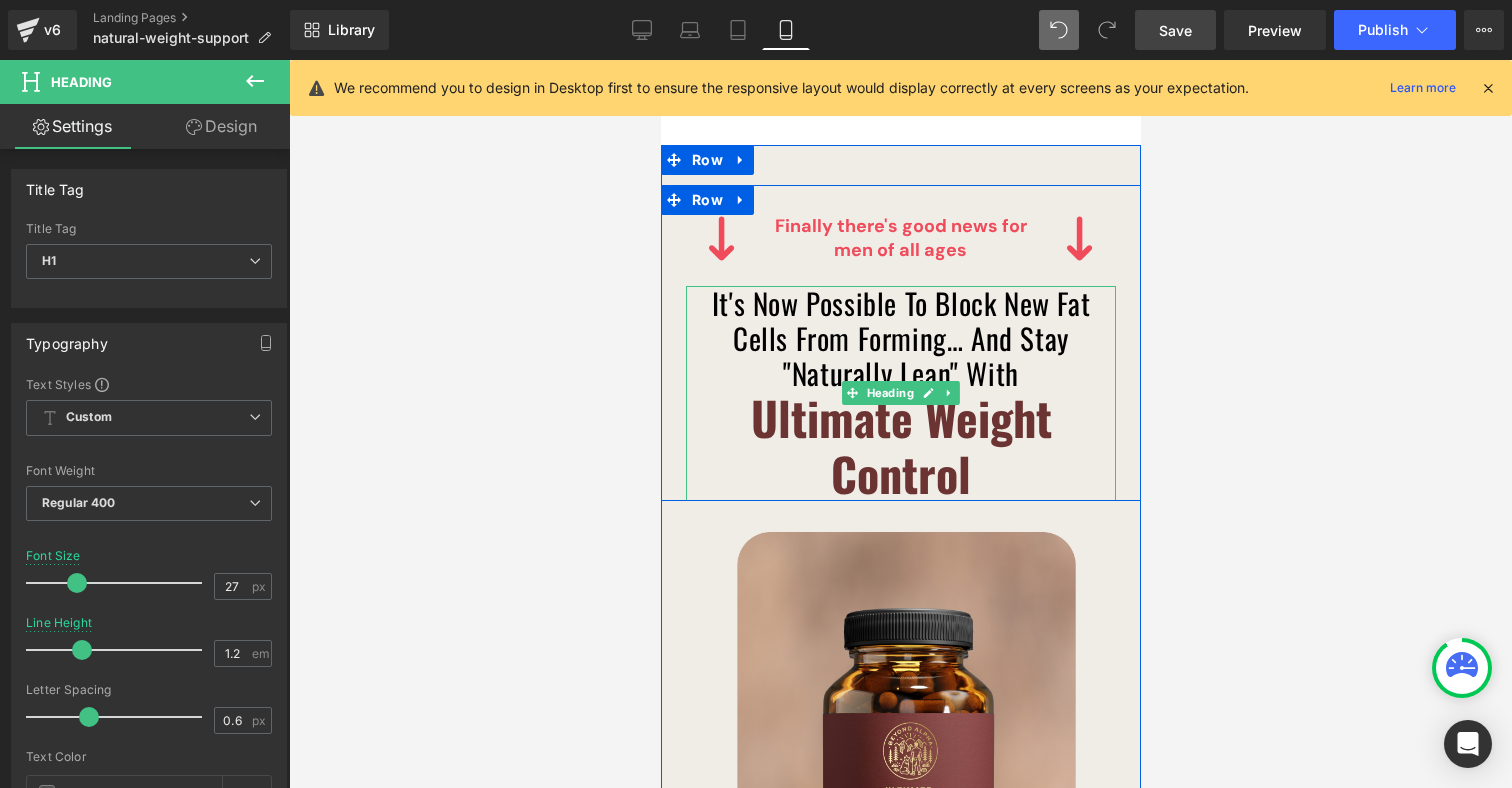 click on "Ultimate Weight Control" at bounding box center [900, 444] 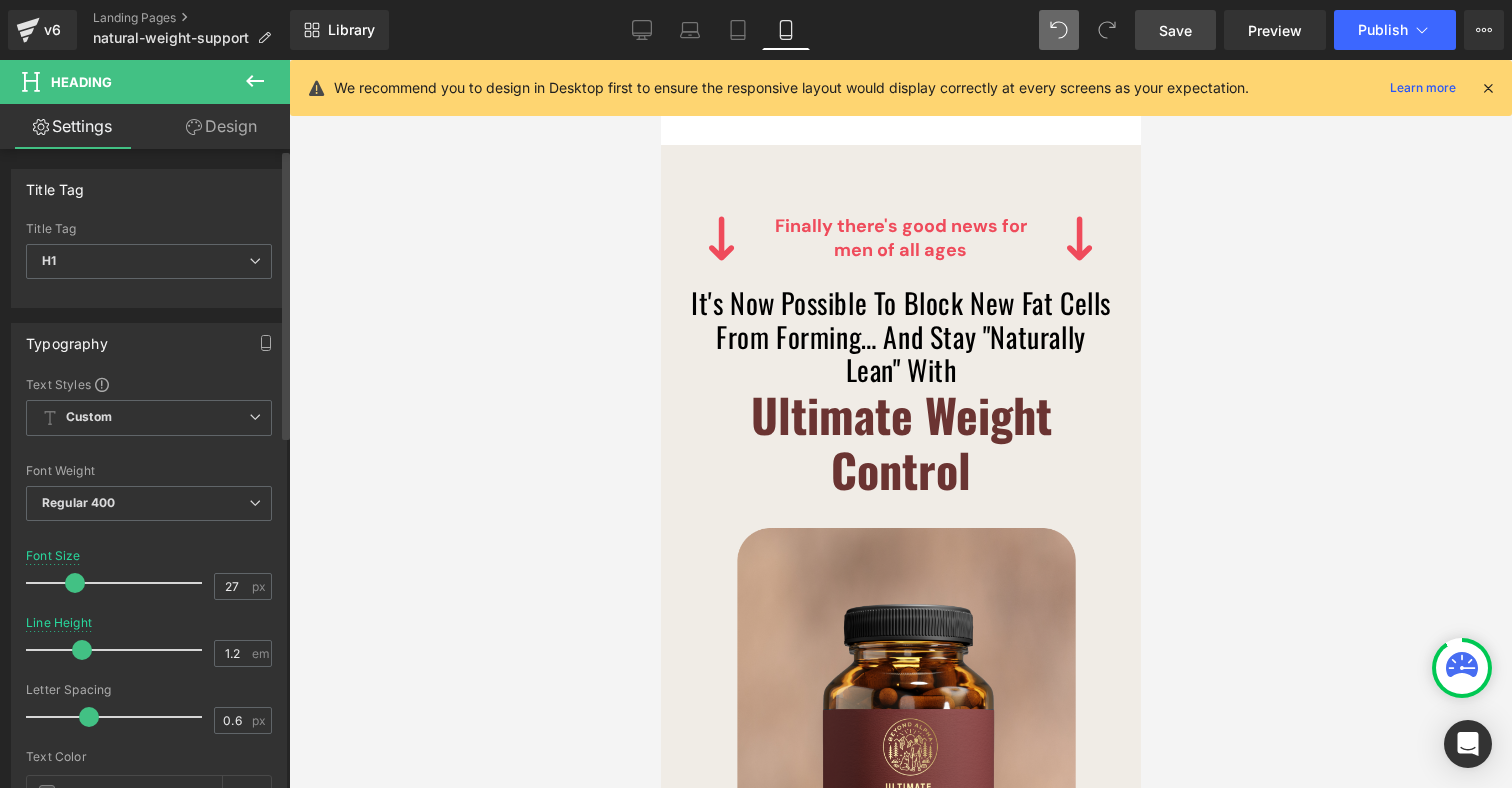 click at bounding box center [75, 583] 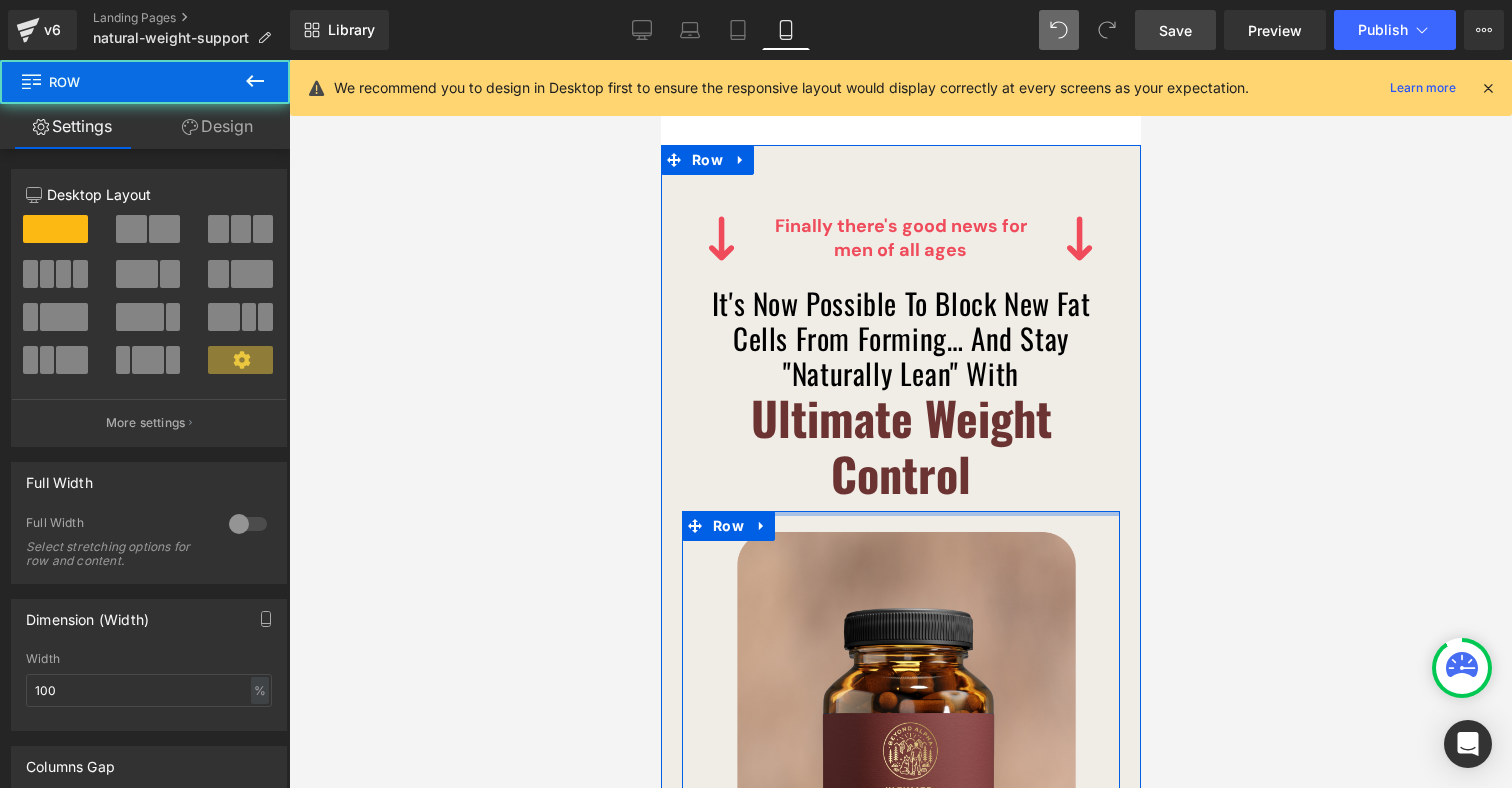 drag, startPoint x: 882, startPoint y: 522, endPoint x: 884, endPoint y: 504, distance: 18.110771 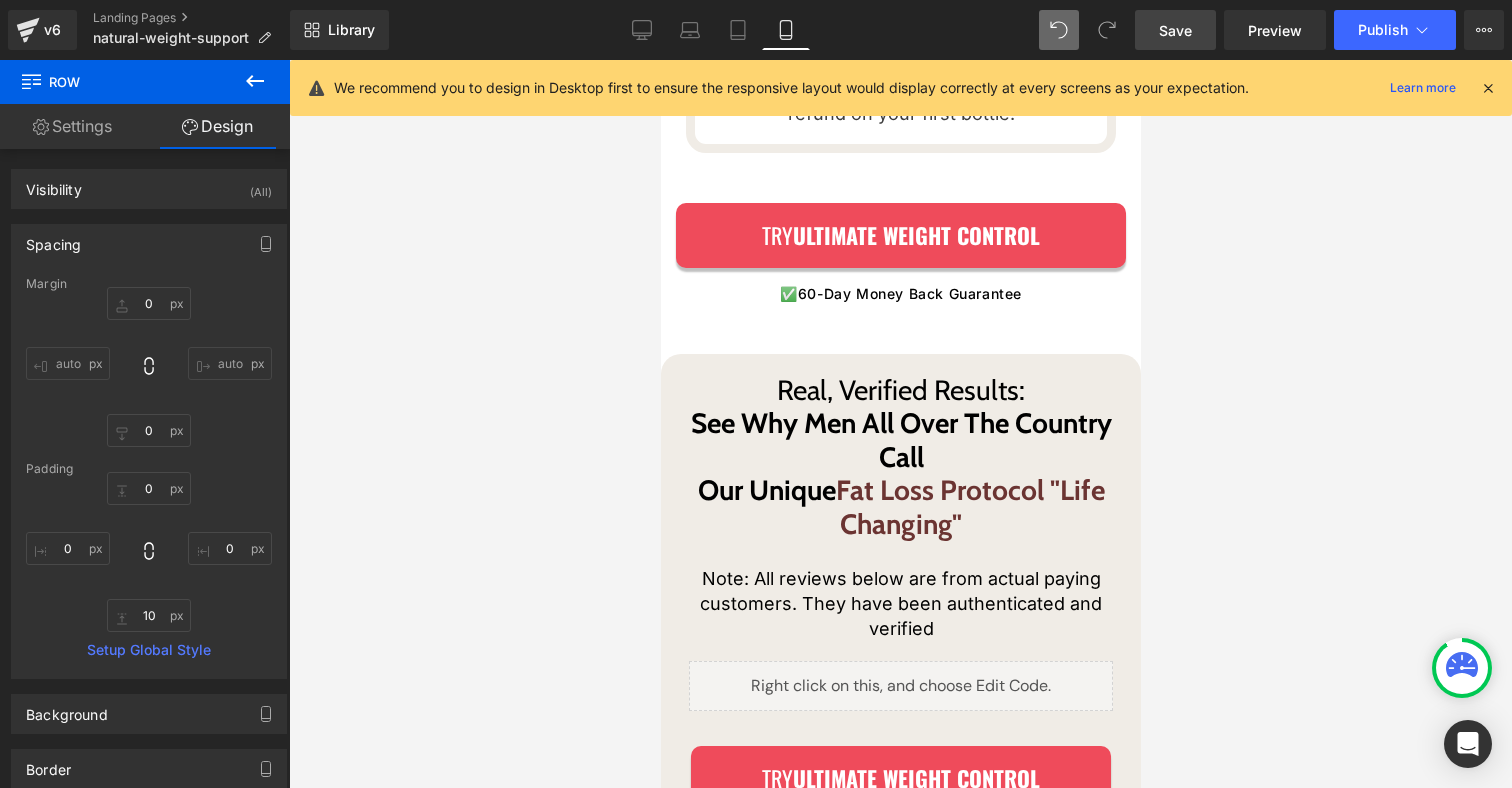 scroll, scrollTop: 17626, scrollLeft: 0, axis: vertical 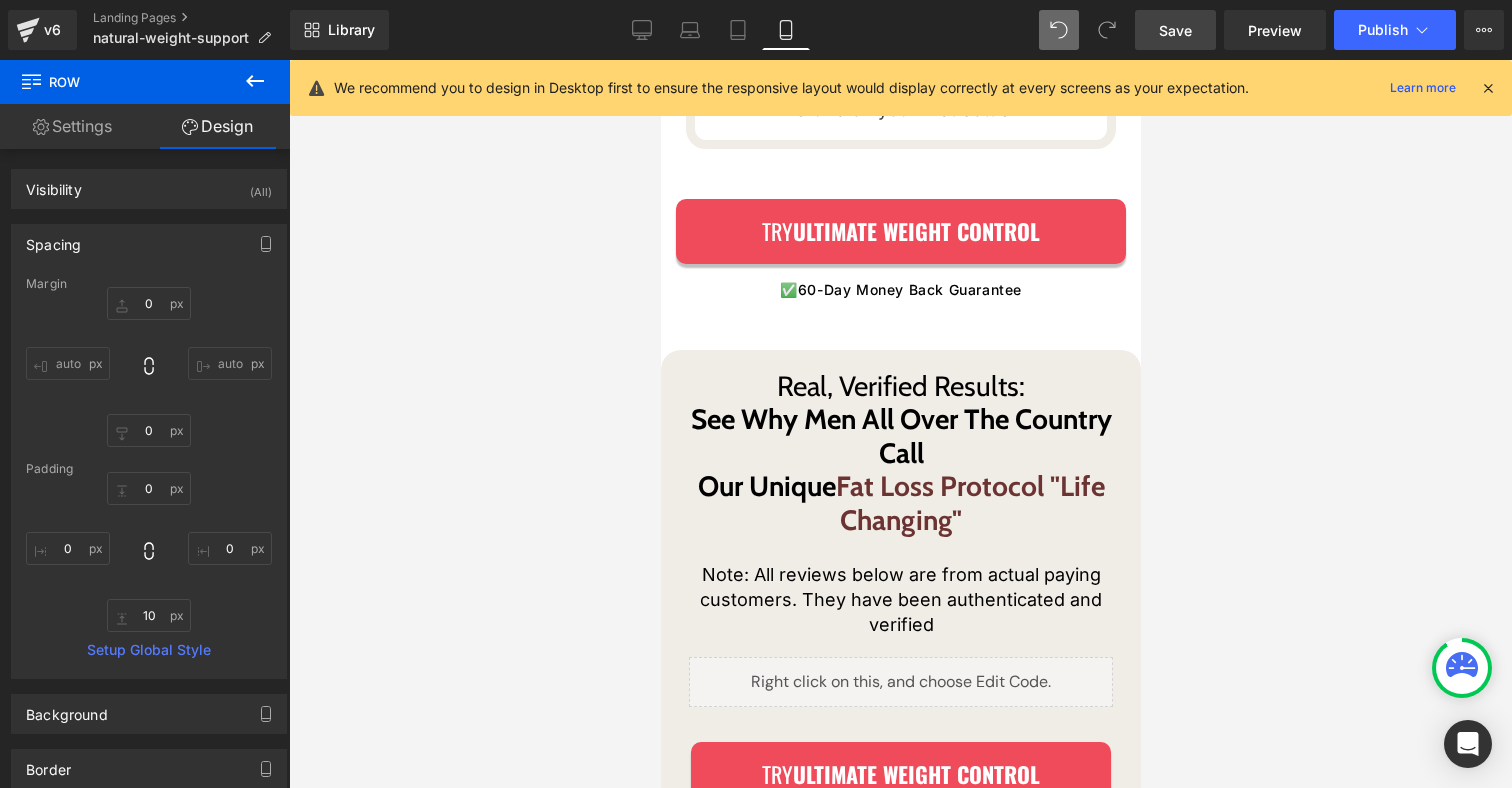 click on "Save" at bounding box center [1175, 30] 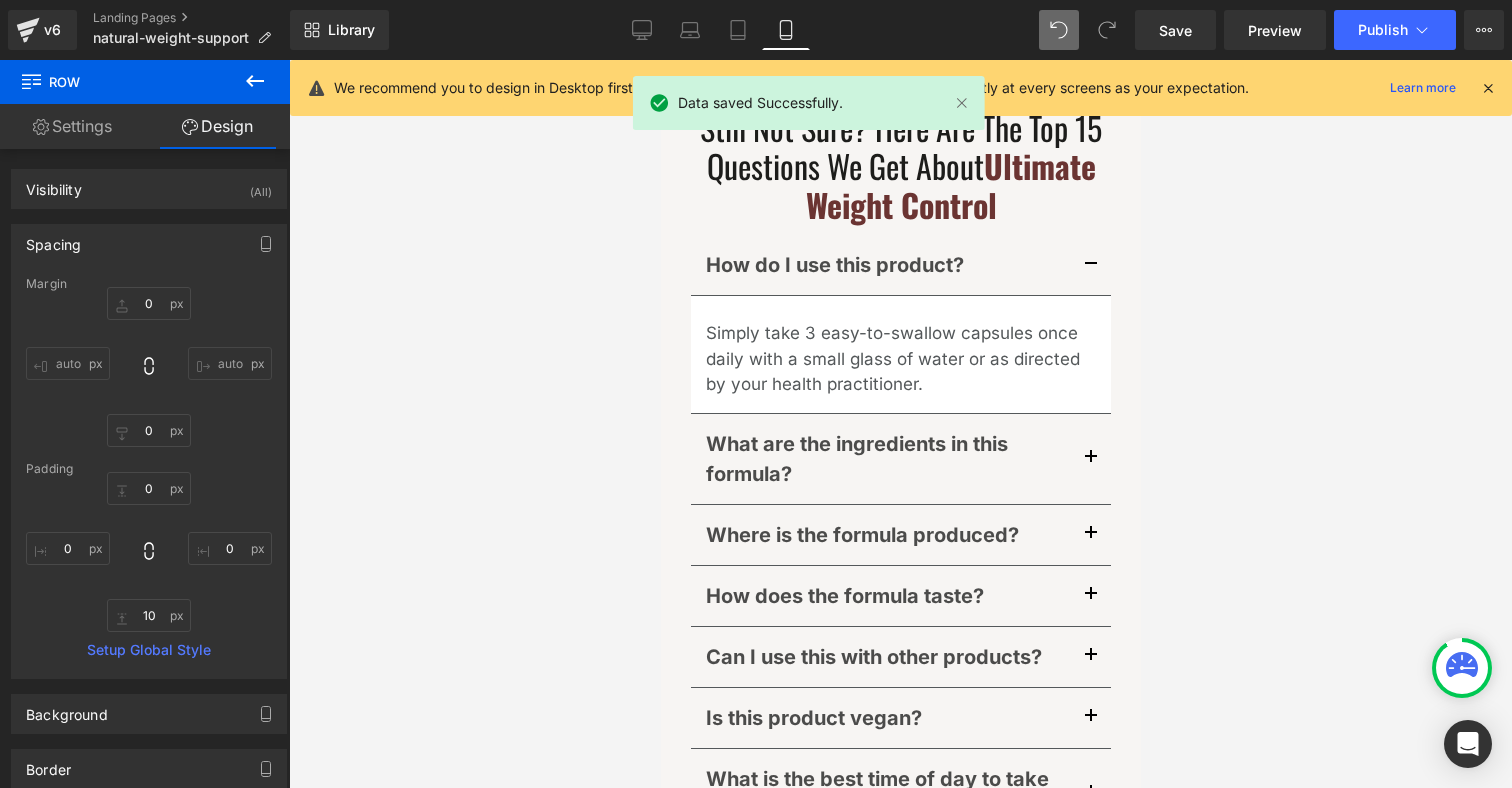scroll, scrollTop: 22130, scrollLeft: 0, axis: vertical 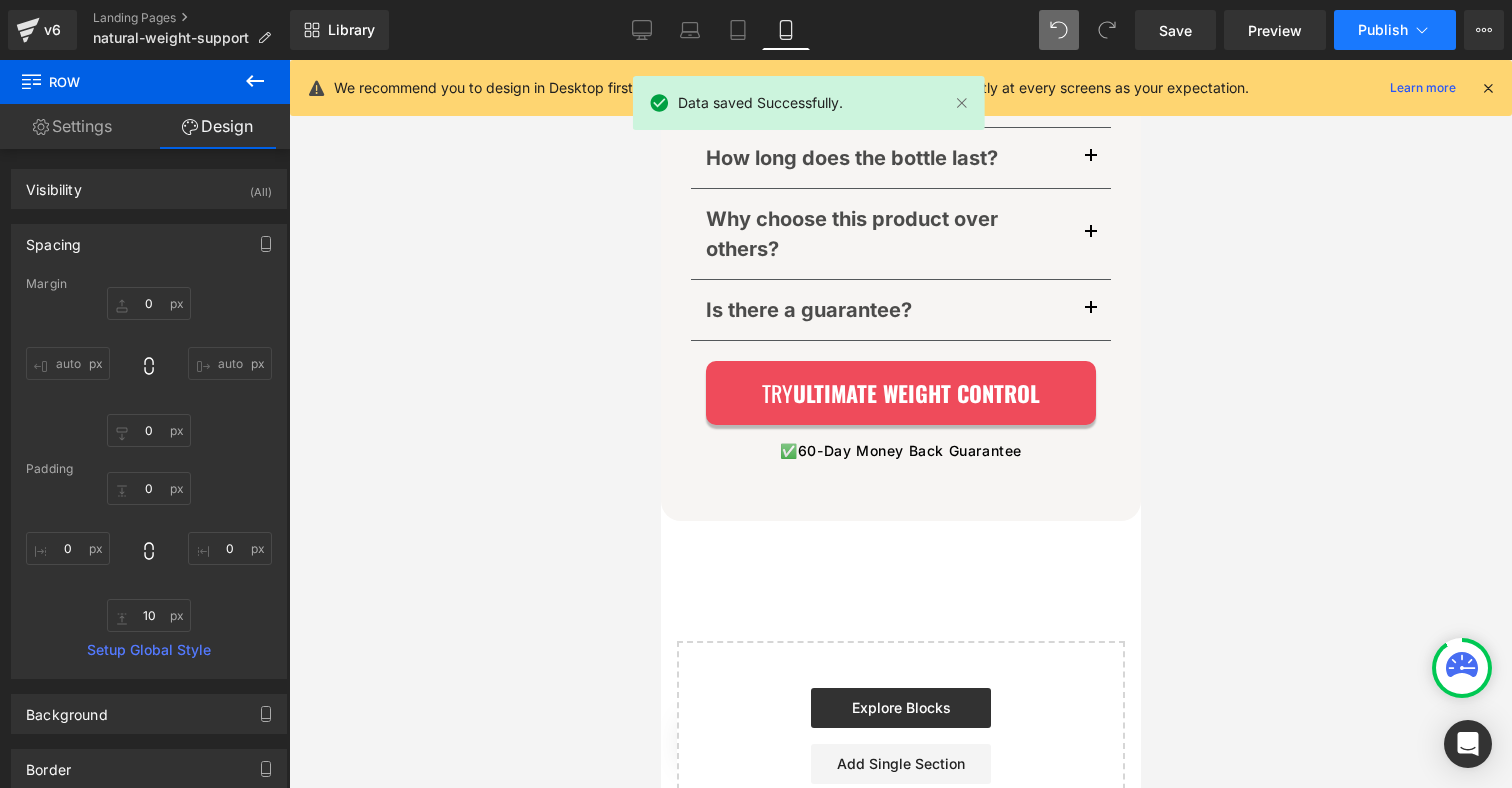 click on "Publish" at bounding box center [1395, 30] 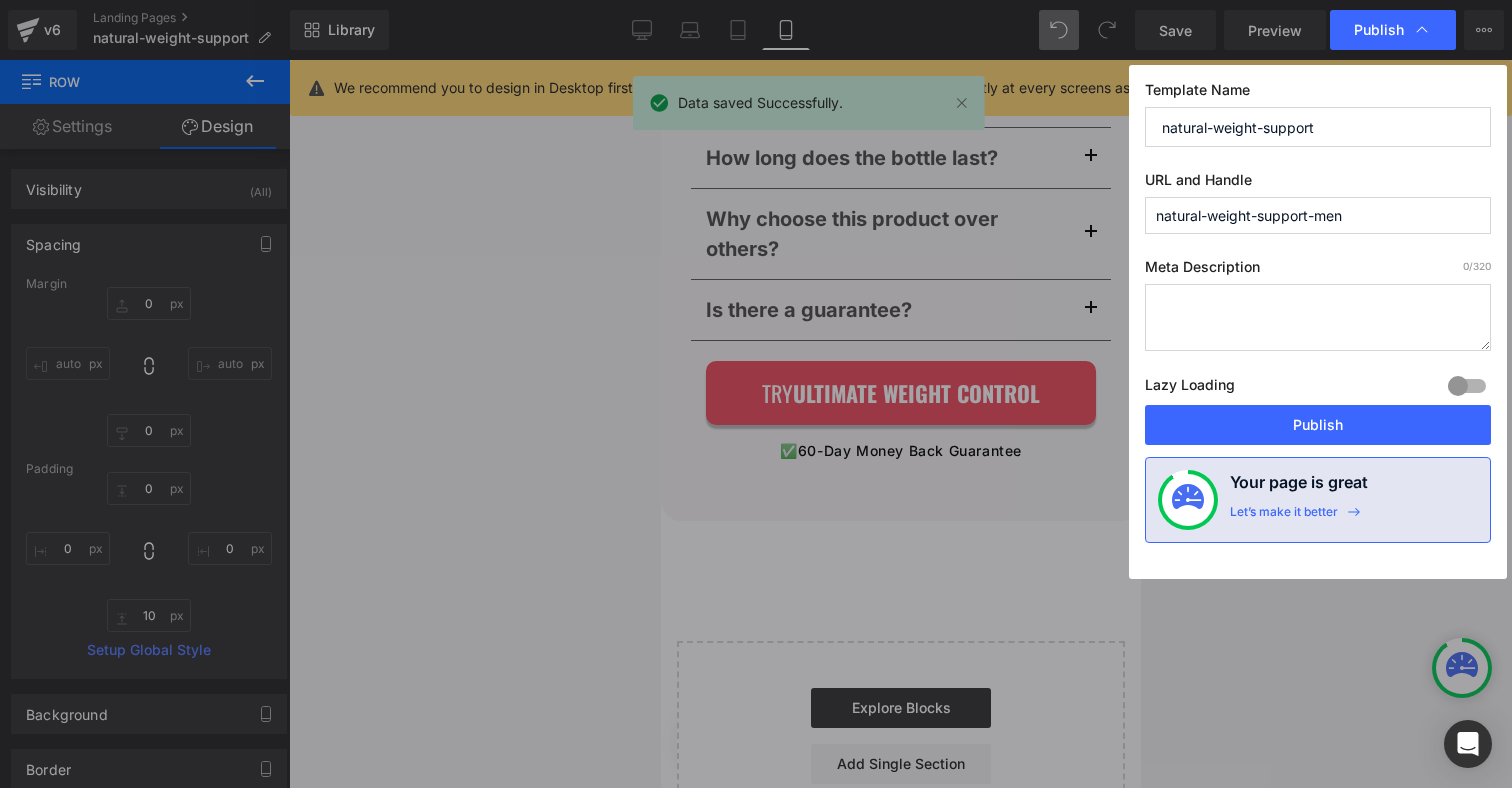 click on "Publish" at bounding box center (1318, 425) 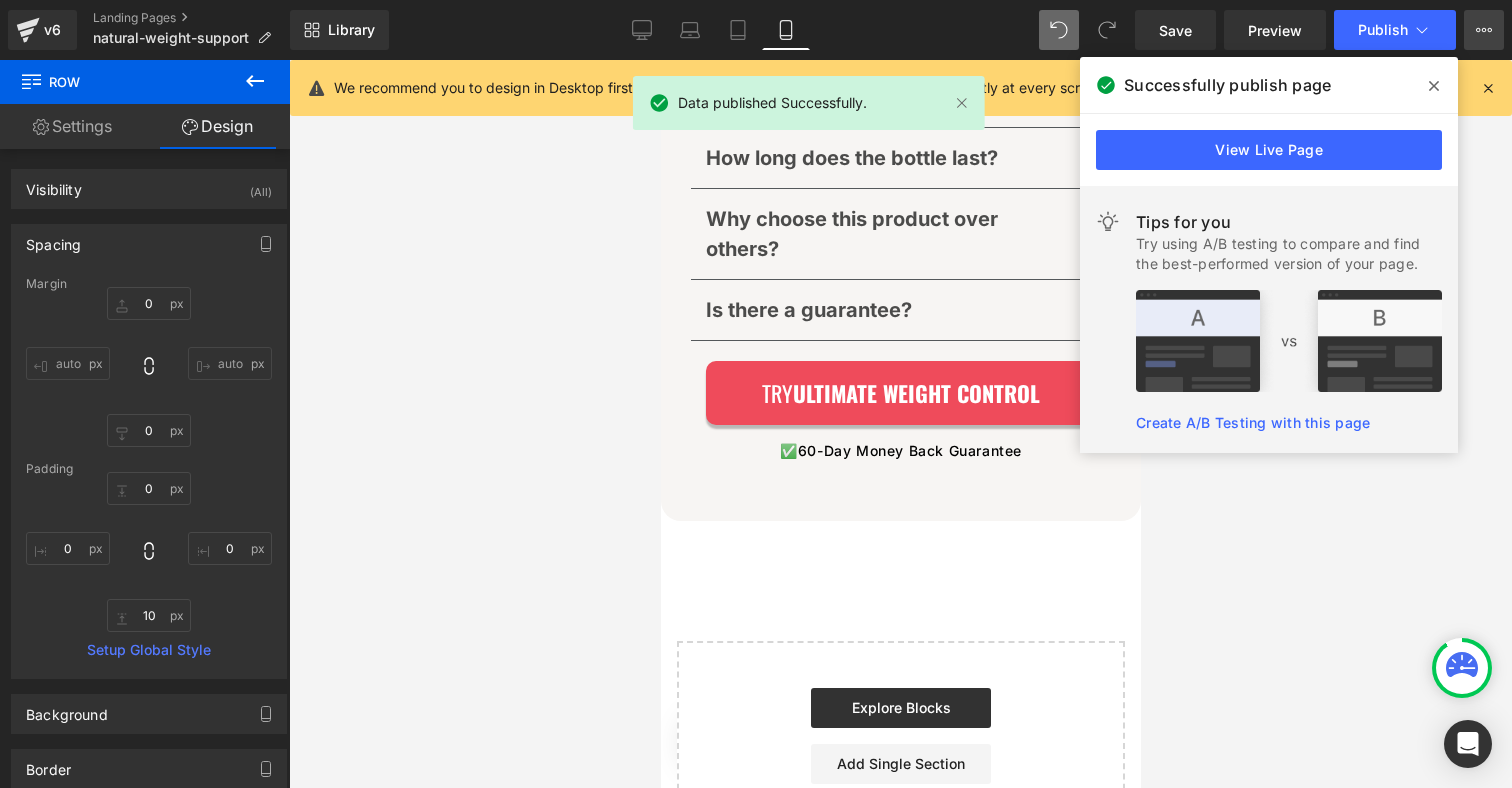 click 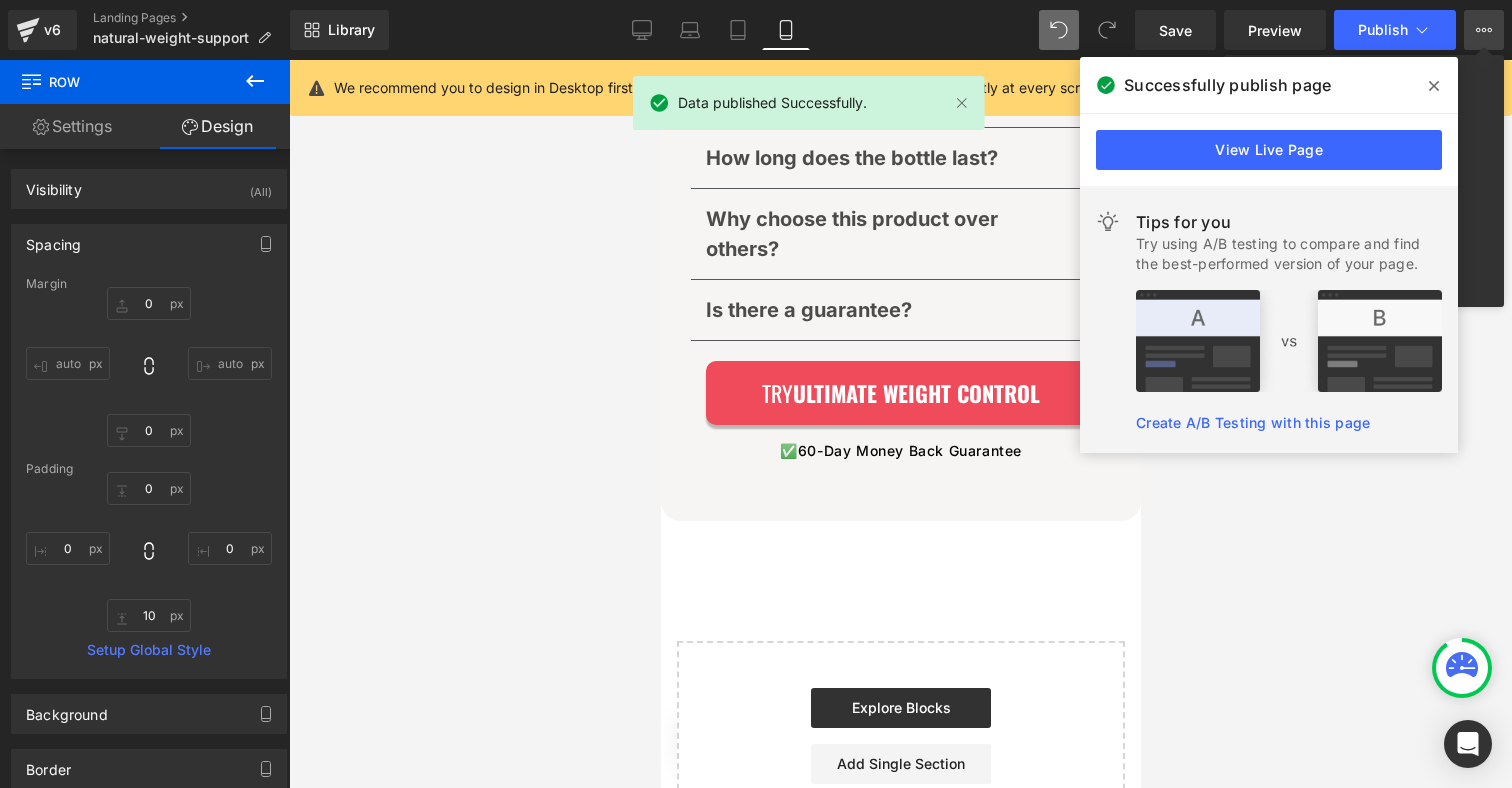 click 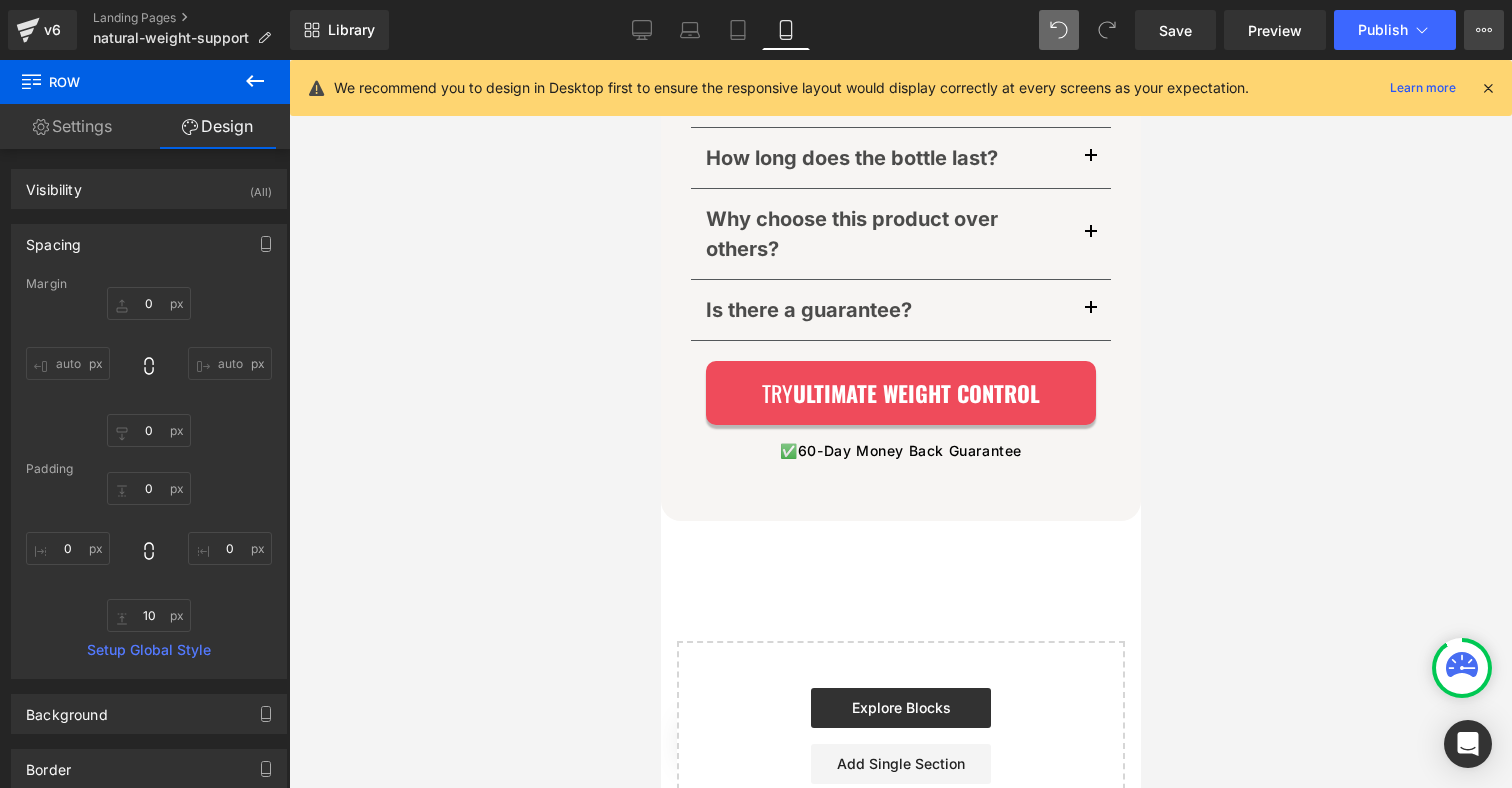 click 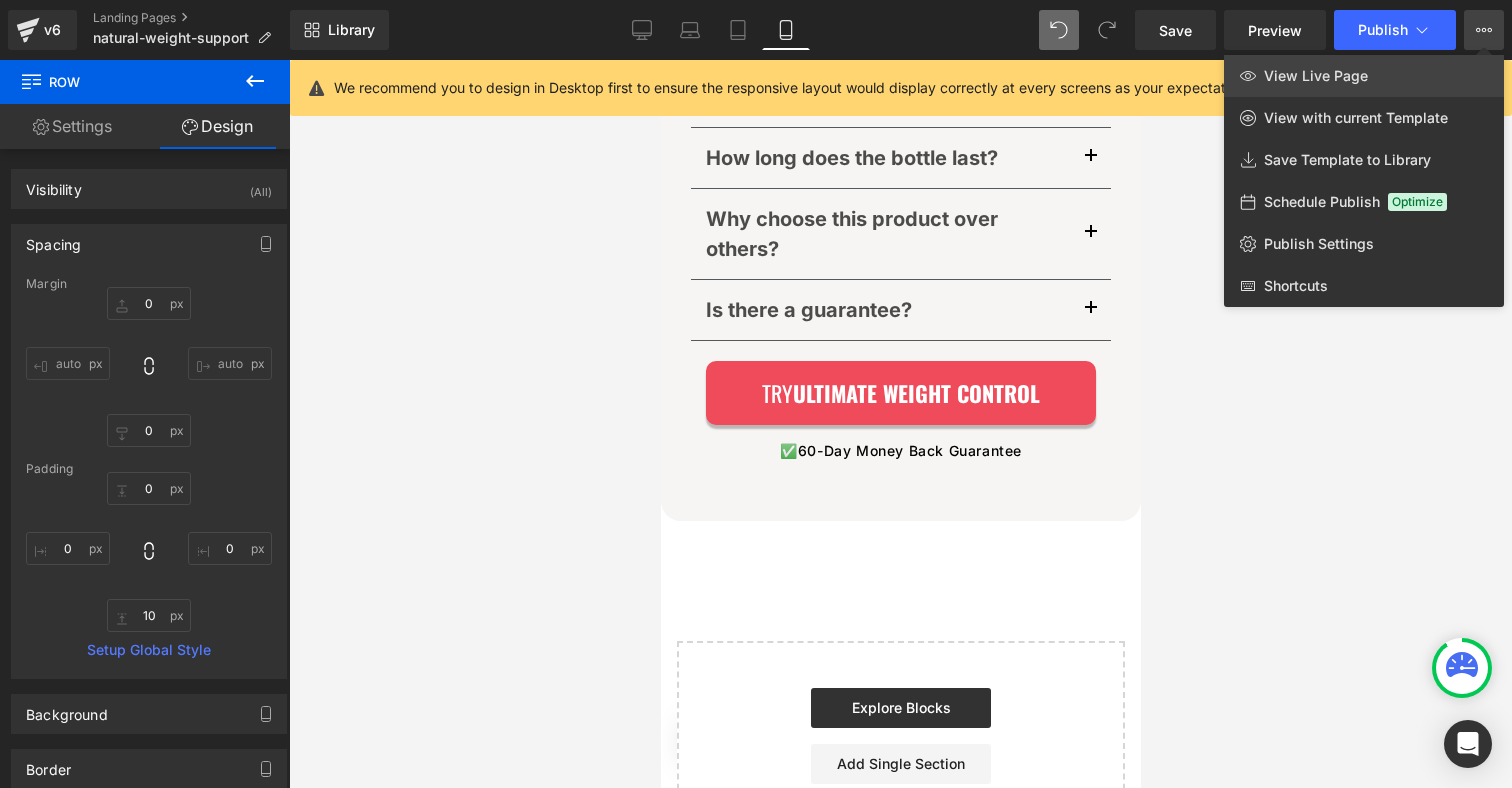 click on "View Live Page" at bounding box center (1364, 76) 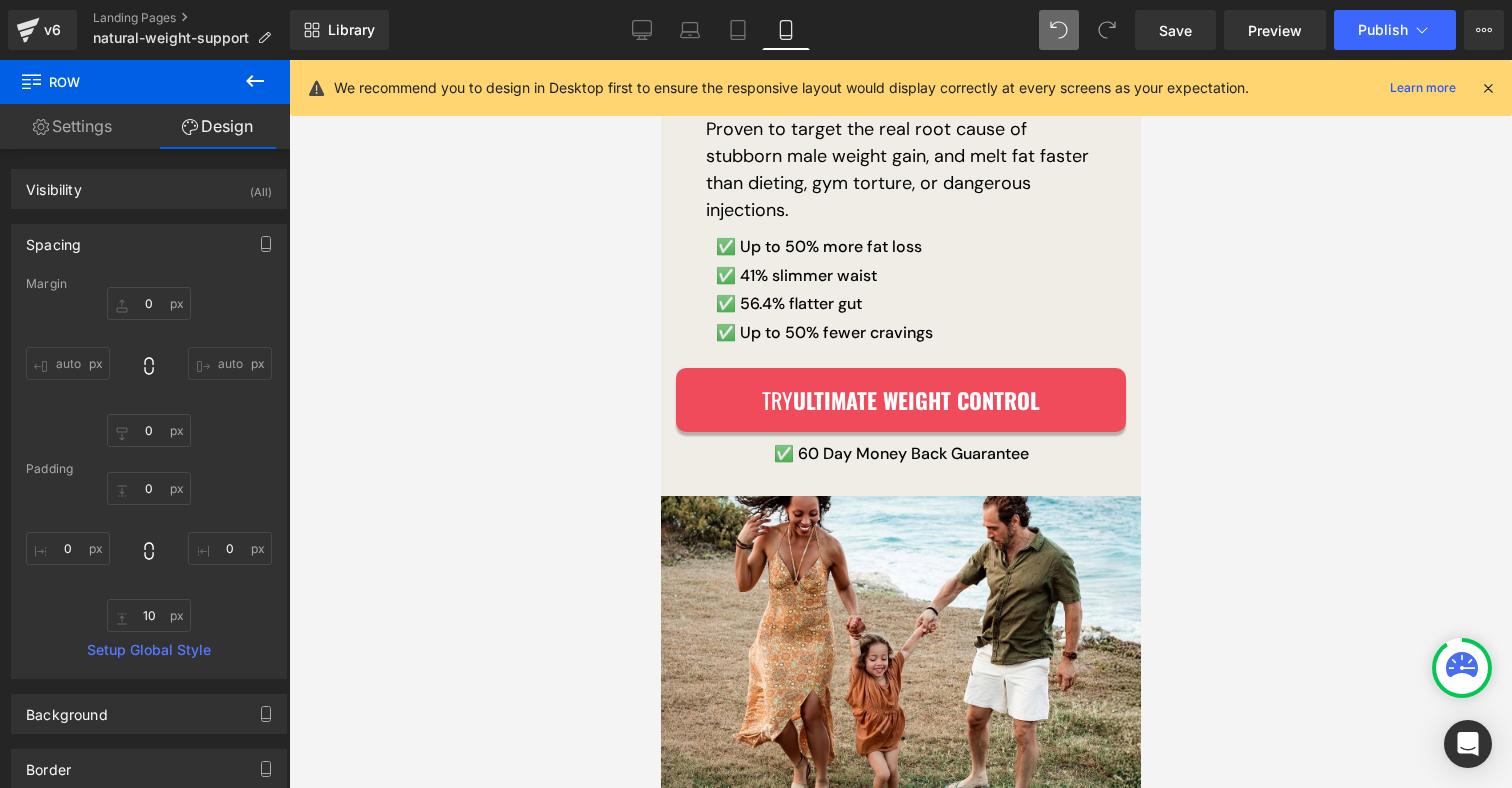 scroll, scrollTop: 0, scrollLeft: 0, axis: both 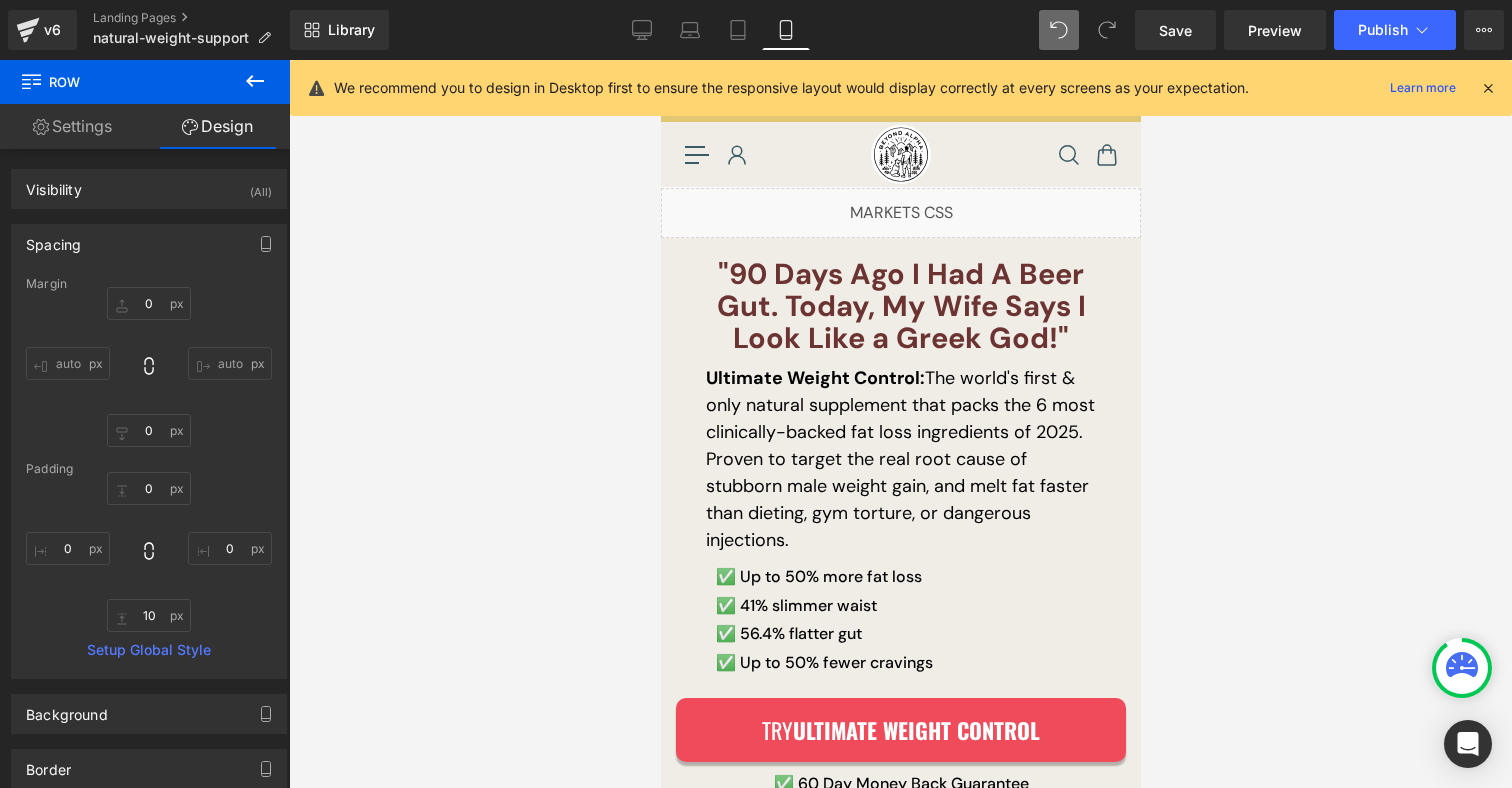 drag, startPoint x: 1130, startPoint y: 576, endPoint x: 1746, endPoint y: 173, distance: 736.1148 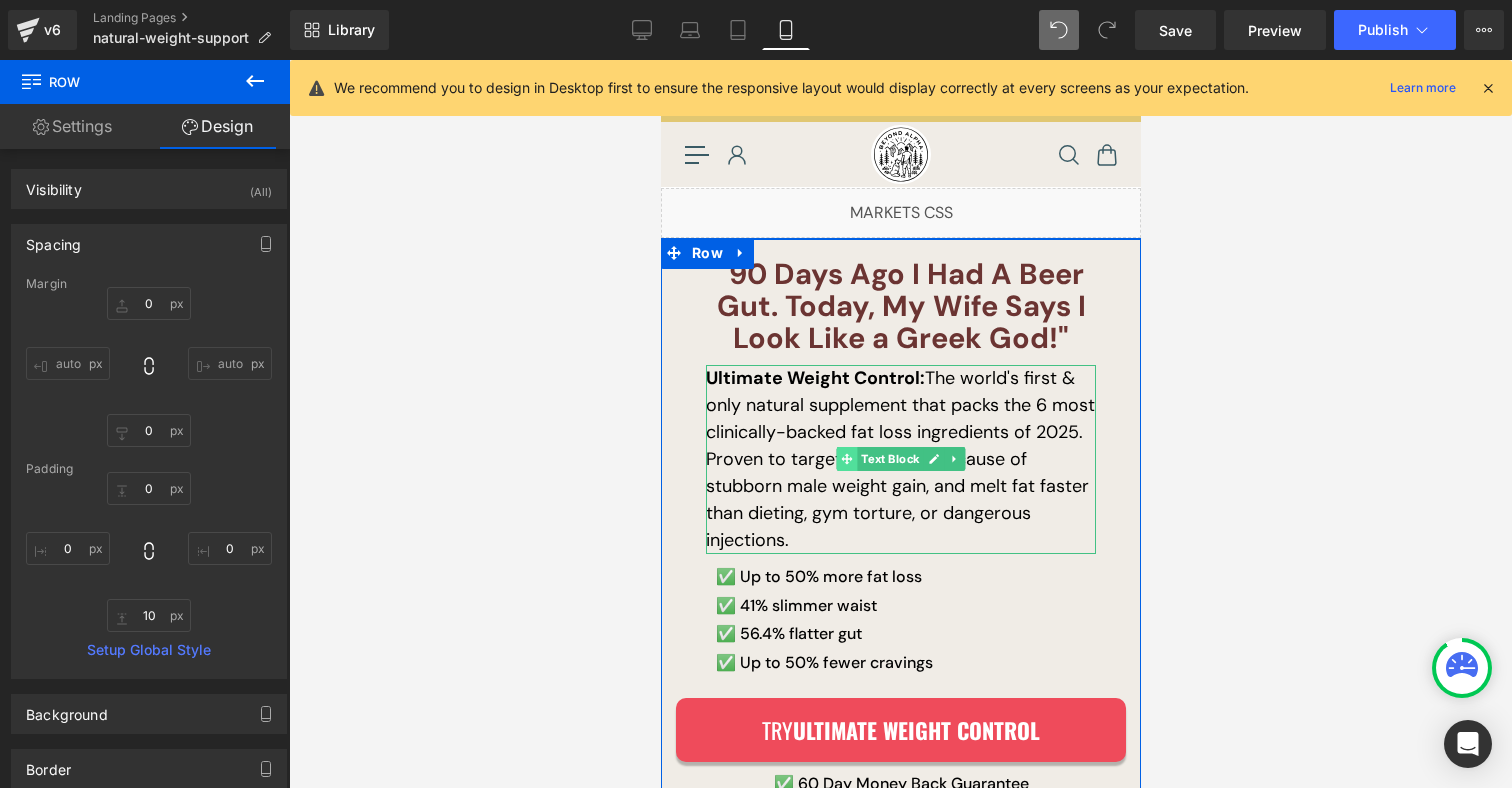 click at bounding box center (846, 459) 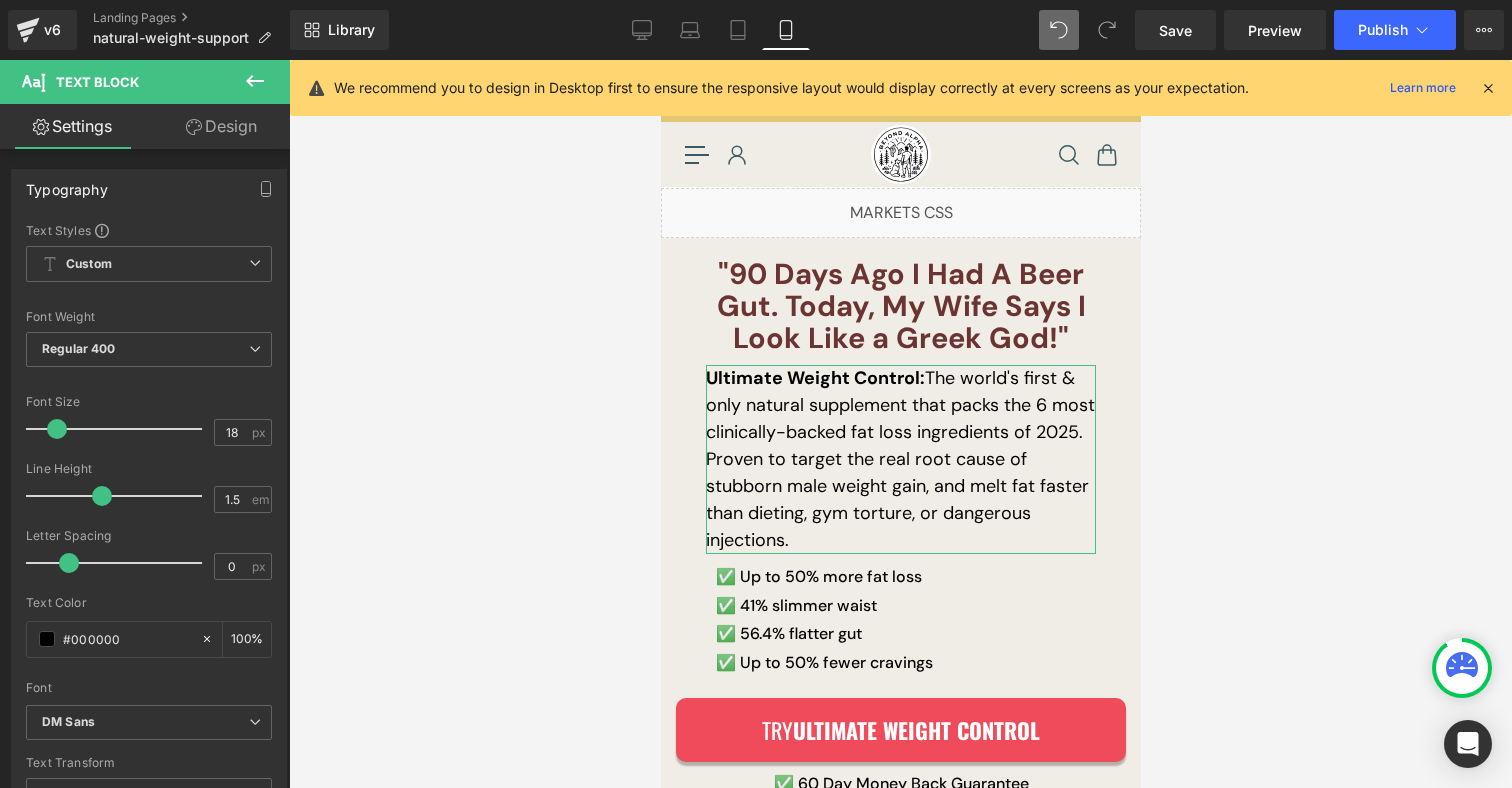 click on "Design" at bounding box center [221, 126] 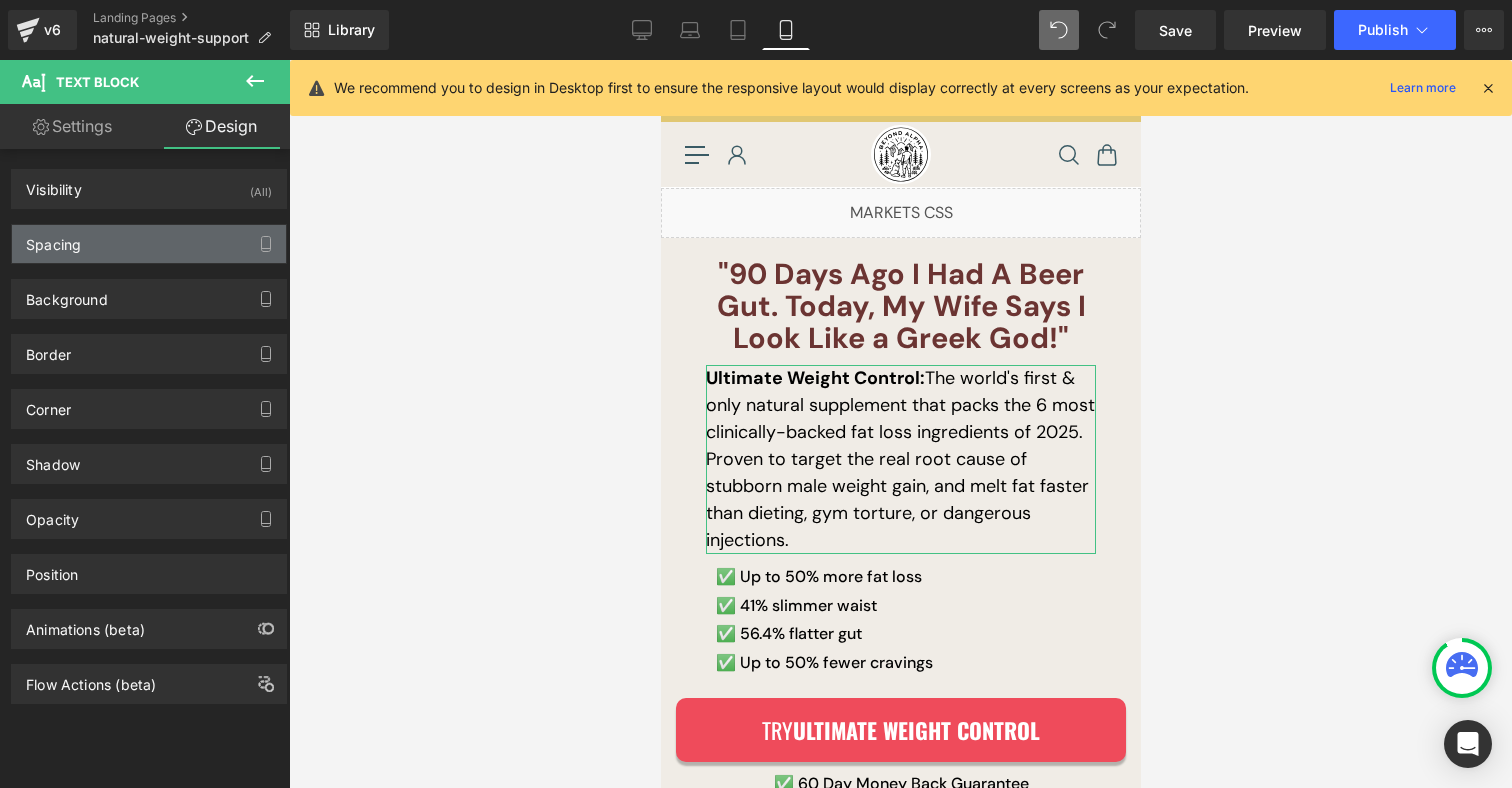click on "Spacing" at bounding box center (149, 244) 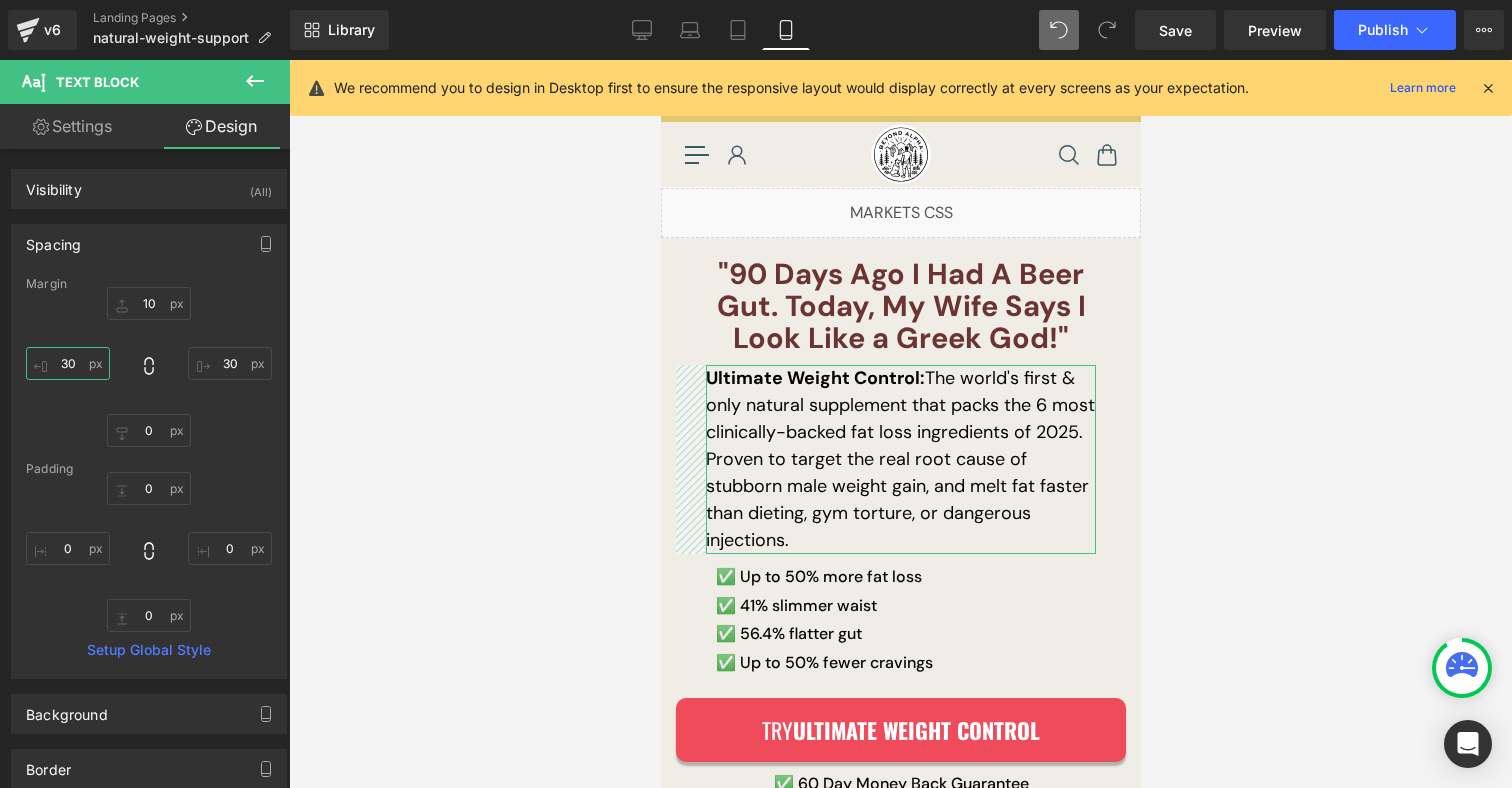 click on "30" at bounding box center (68, 363) 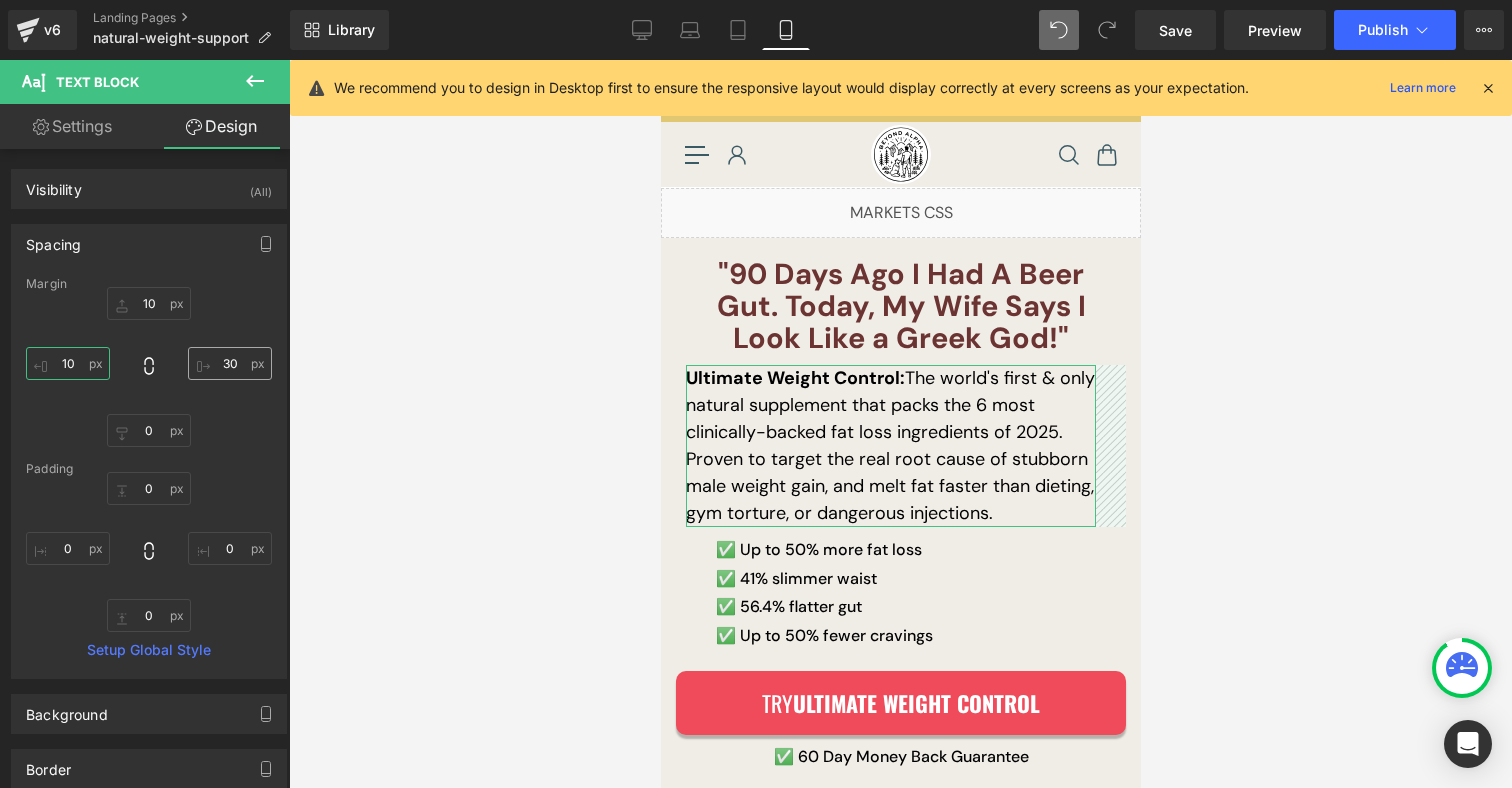 type on "10" 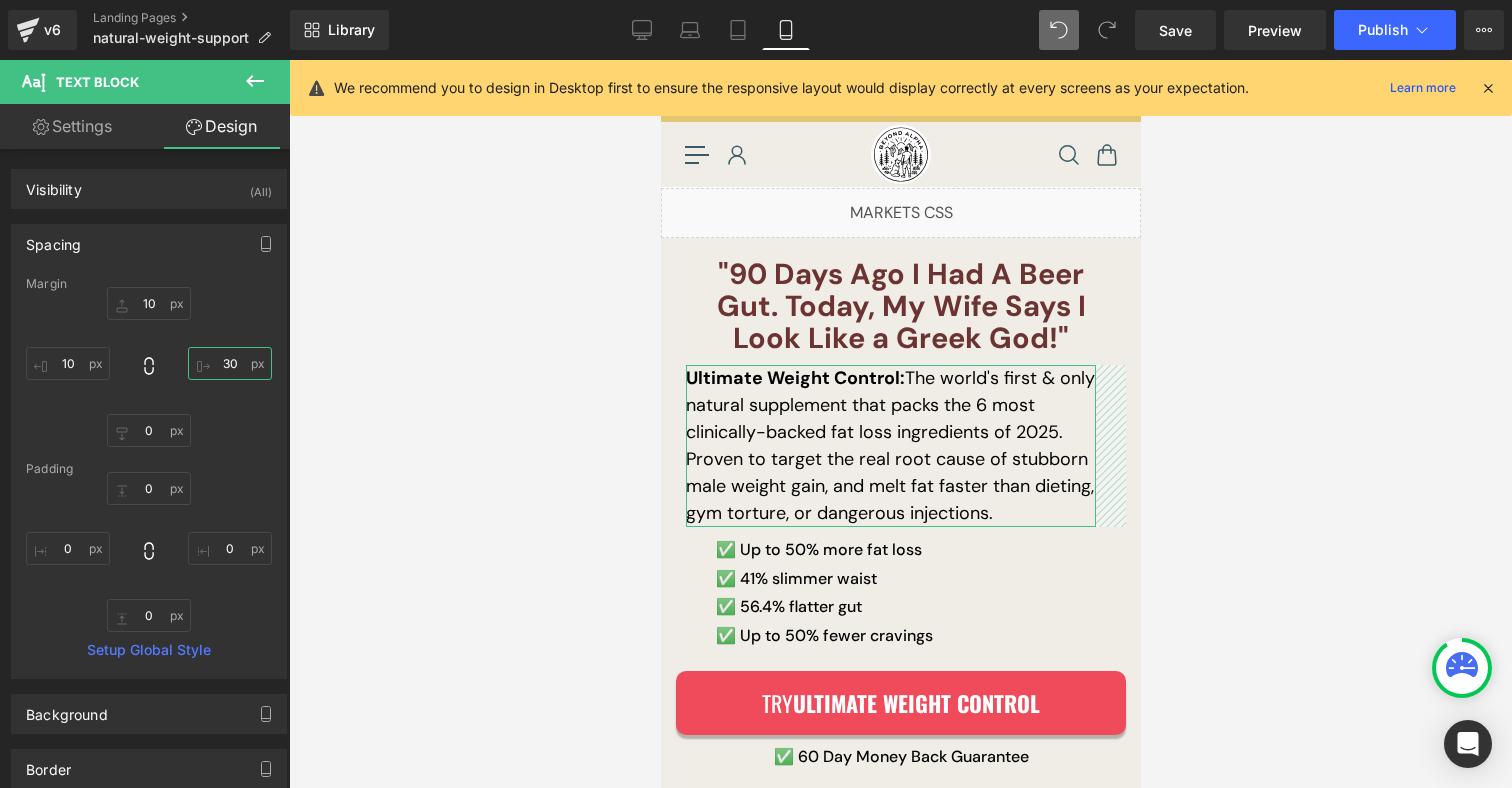 click on "30" at bounding box center [230, 363] 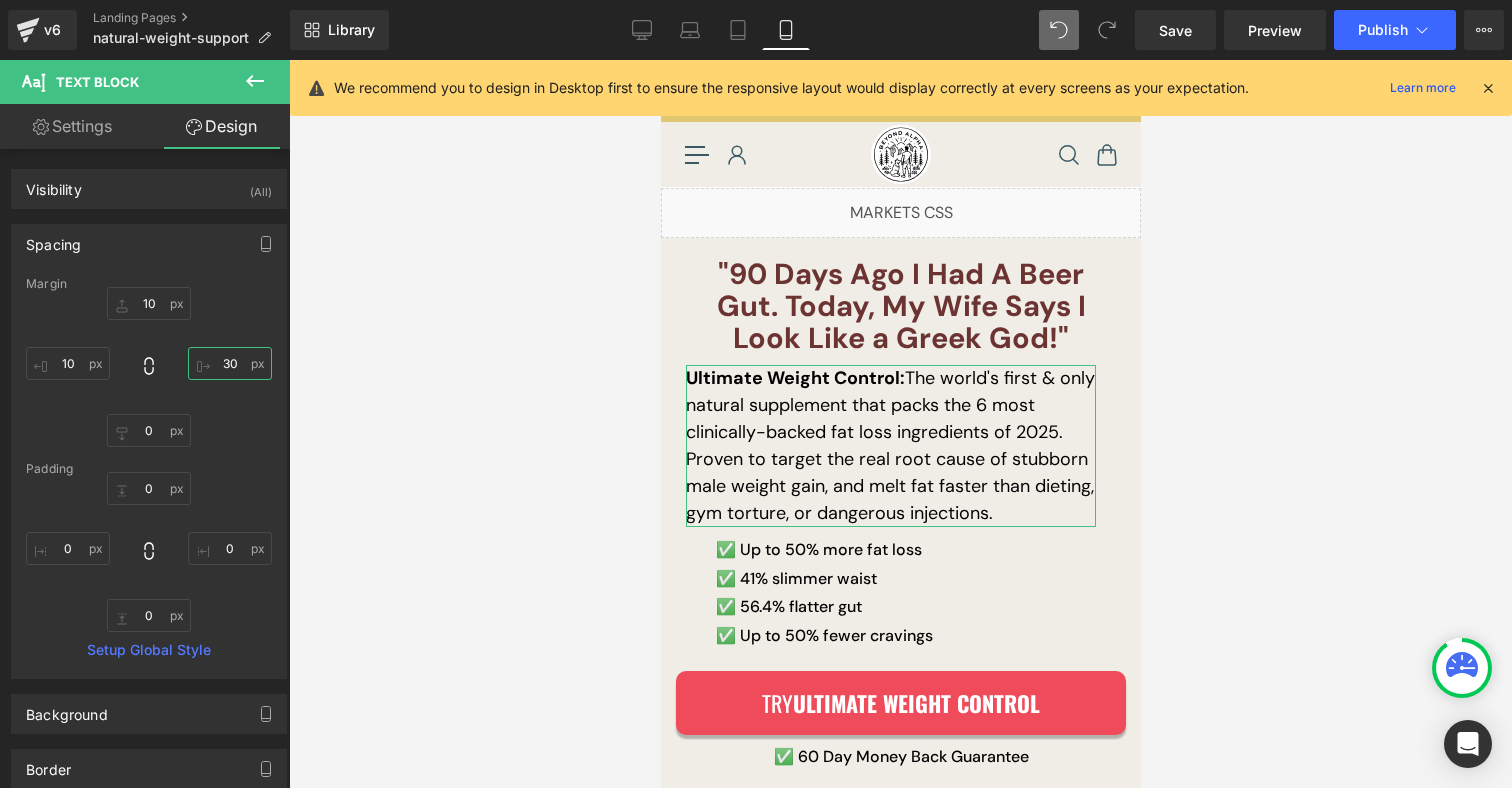 click on "30" at bounding box center [230, 363] 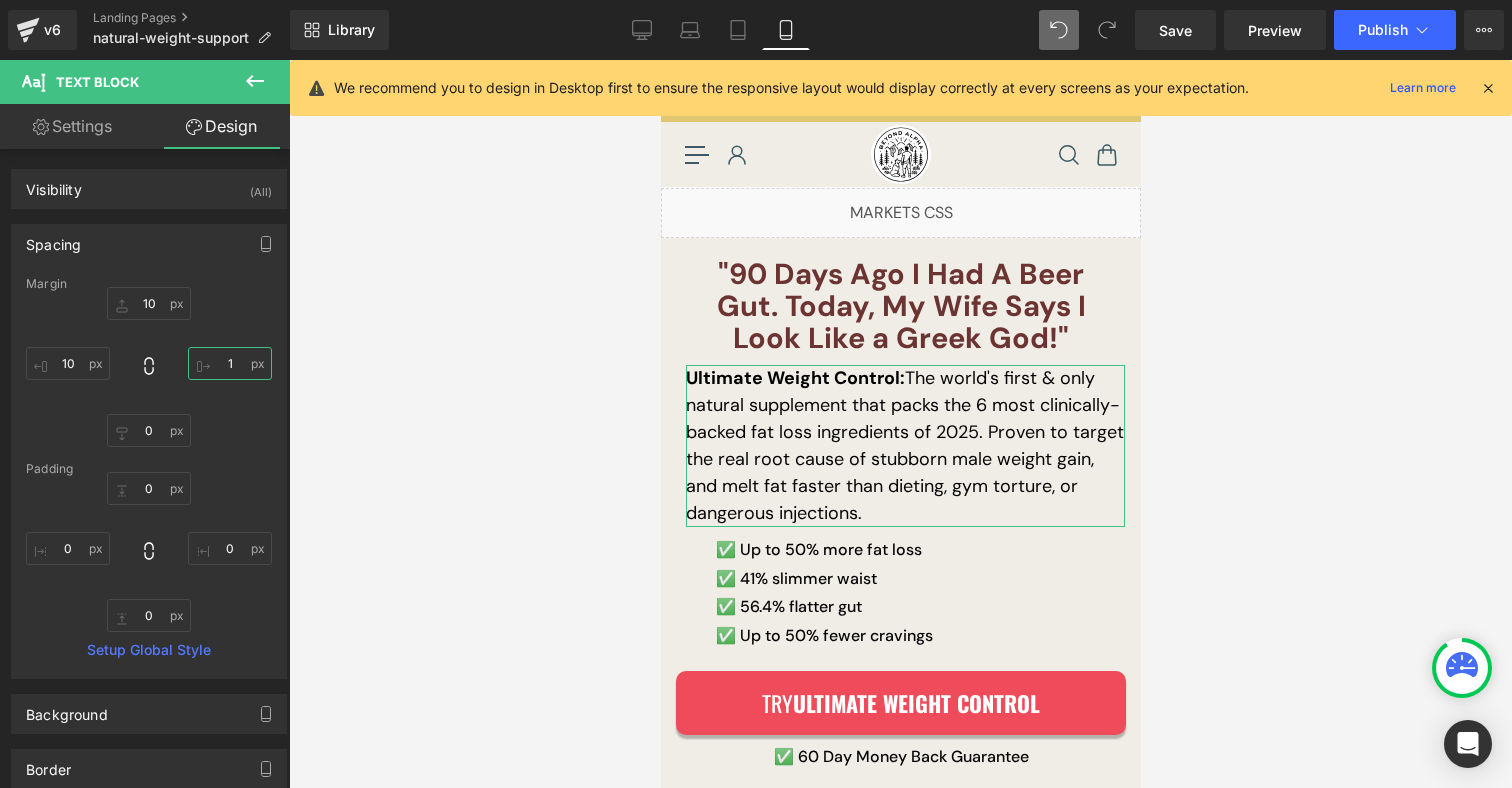 type on "10" 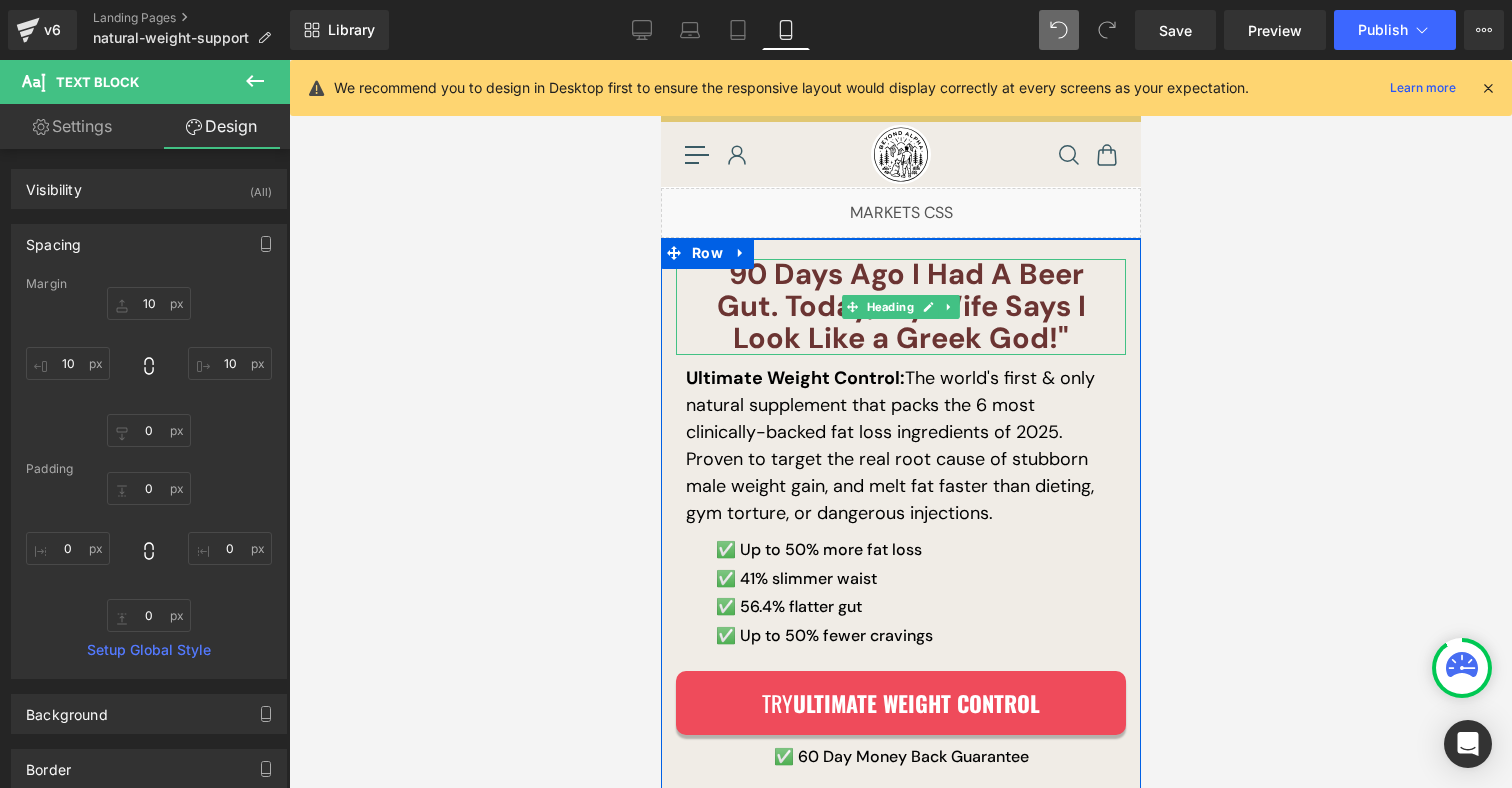 click on ""90 Days Ago I Had A Beer Gut. Today, My Wife Says I Look Like a Greek God!"" at bounding box center (900, 307) 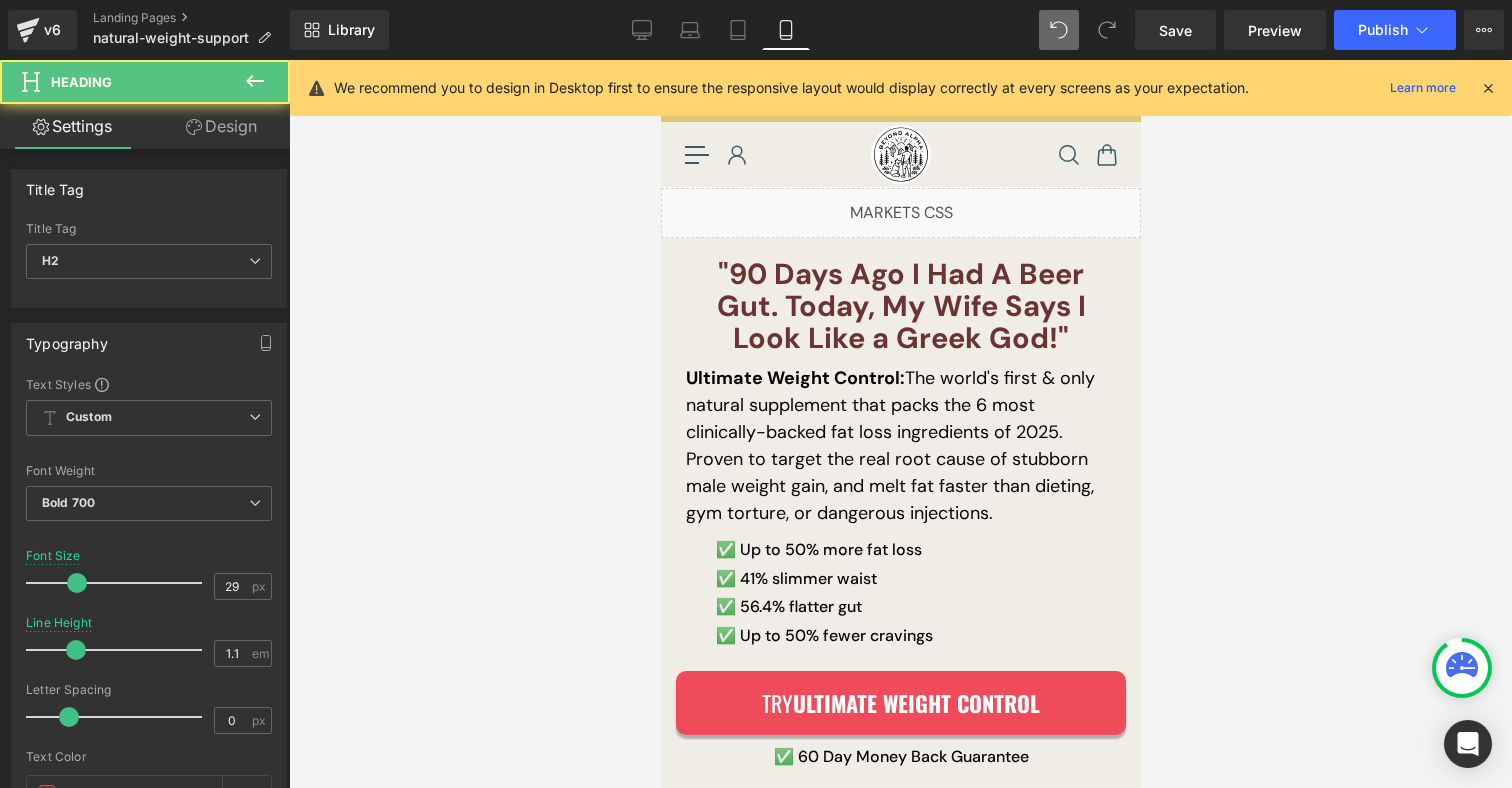 click on "Design" at bounding box center (221, 126) 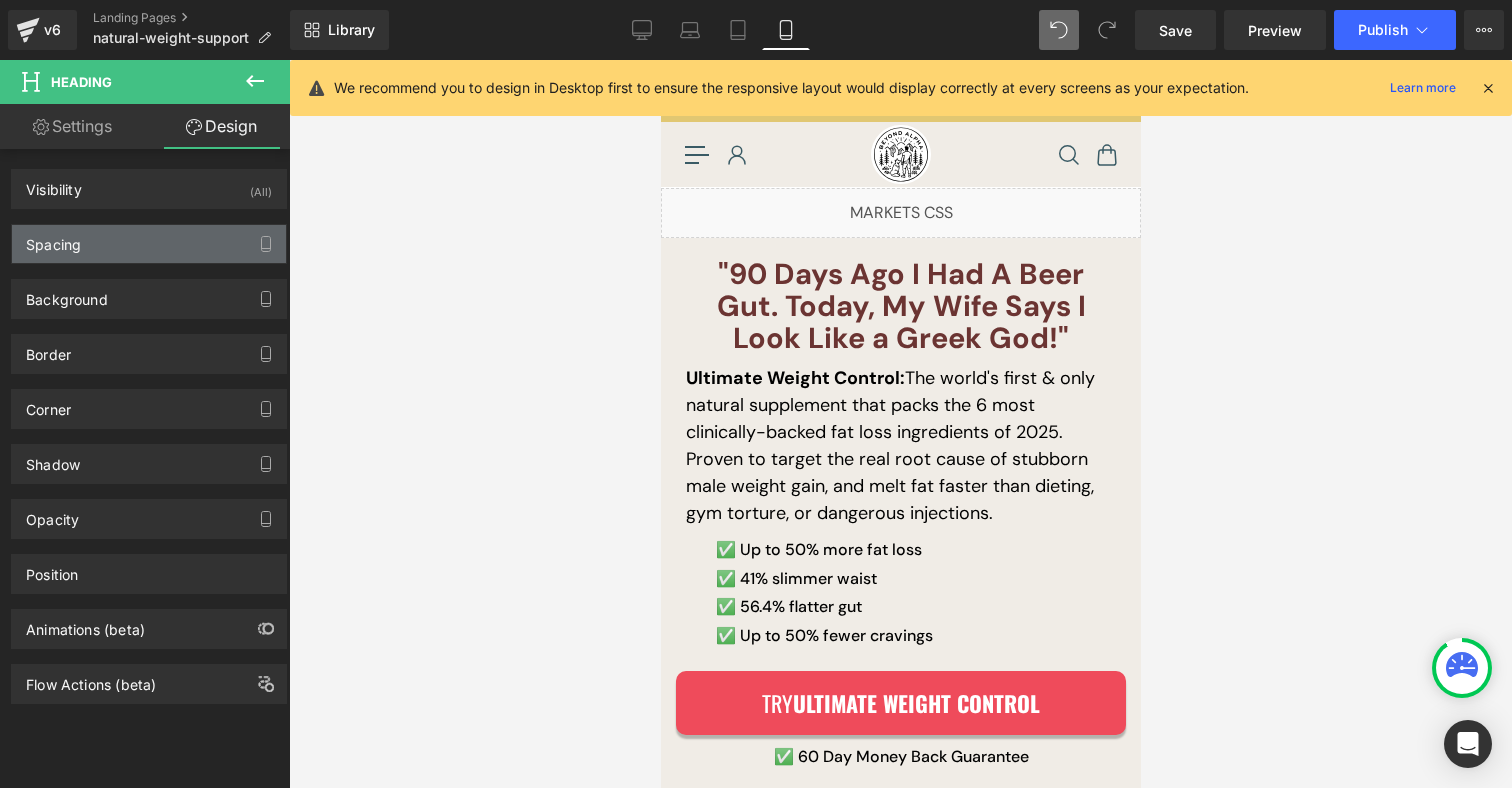 click on "Spacing" at bounding box center [149, 244] 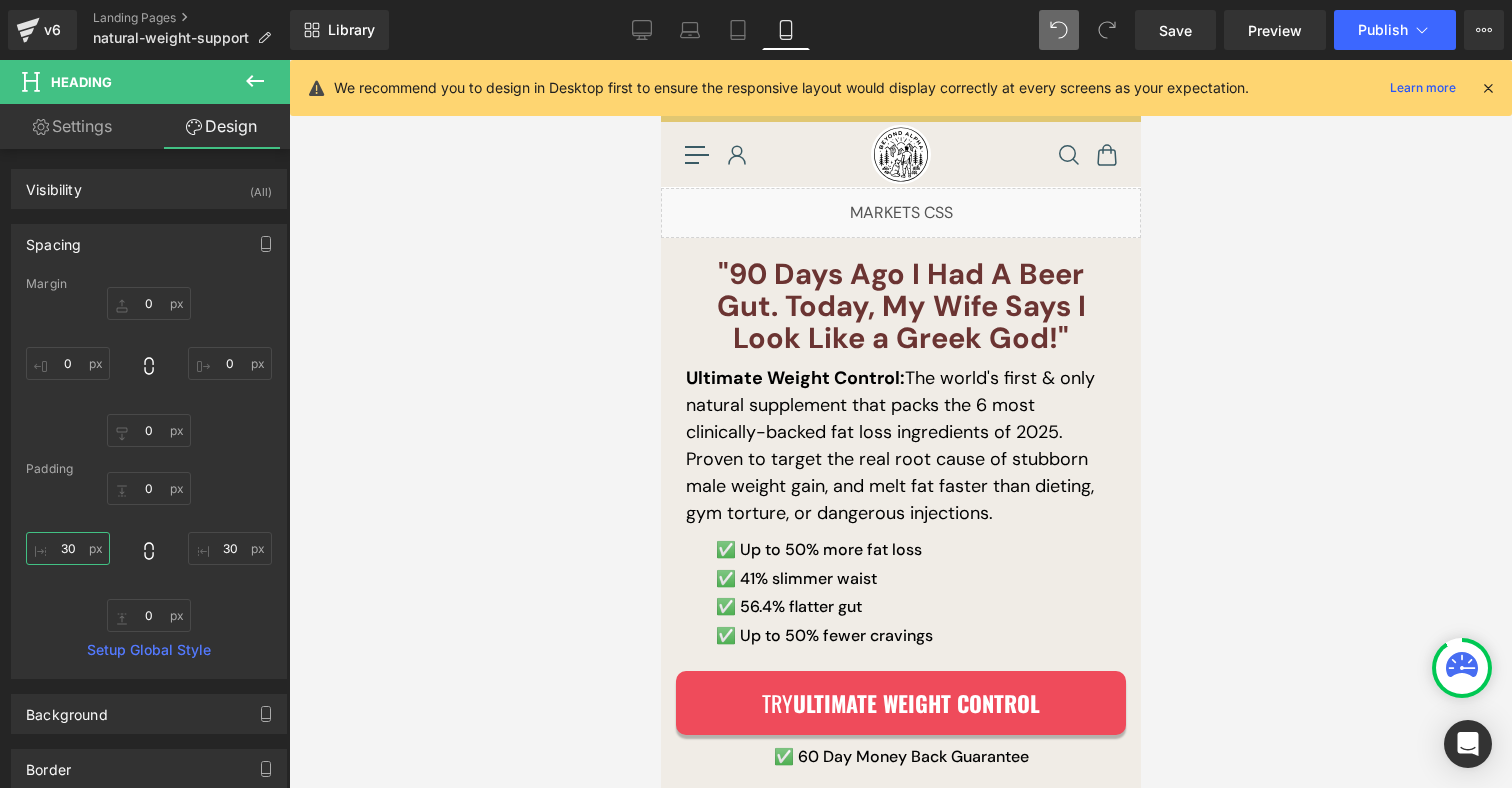 click on "30" at bounding box center (68, 548) 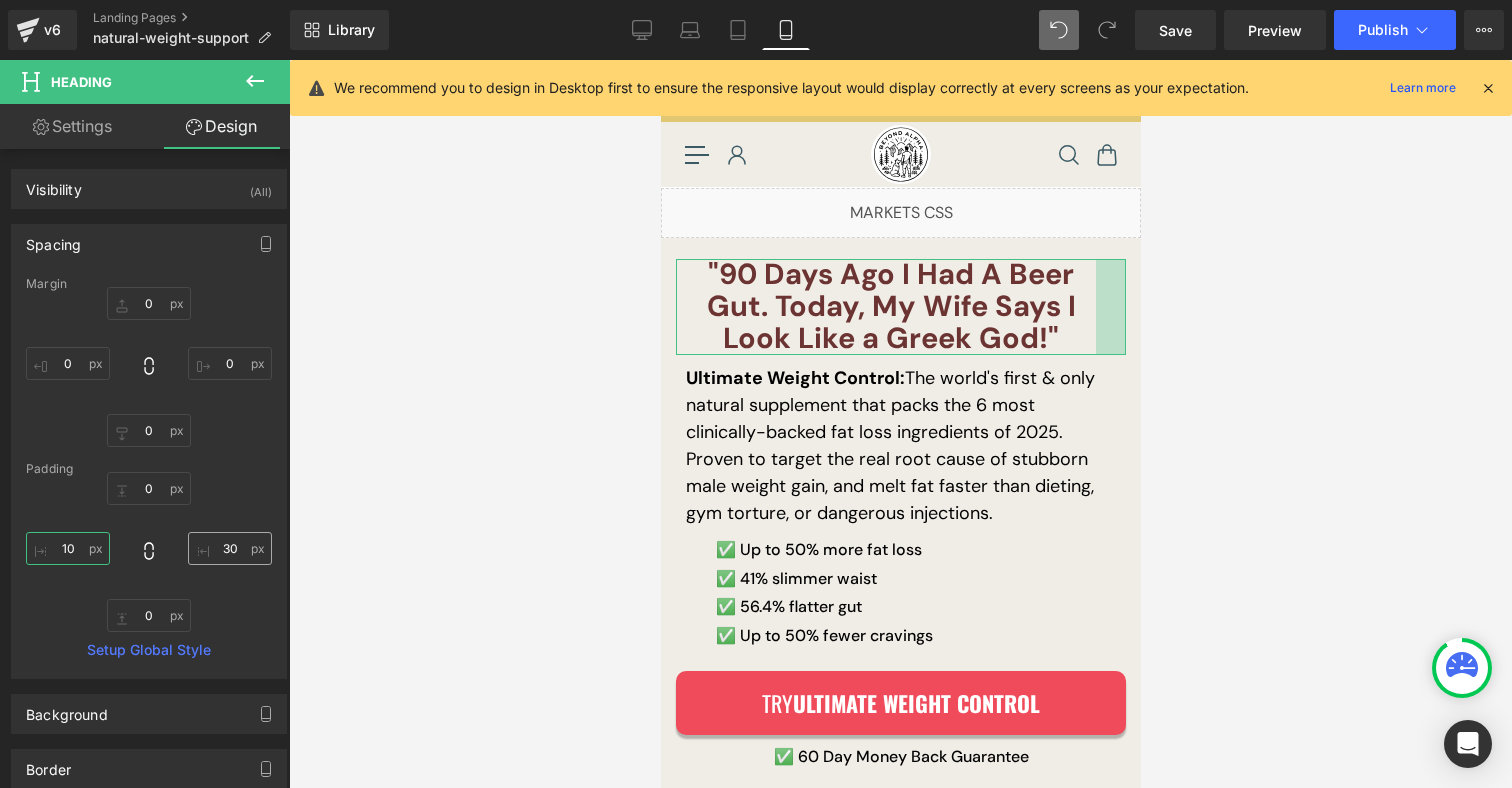 type on "10" 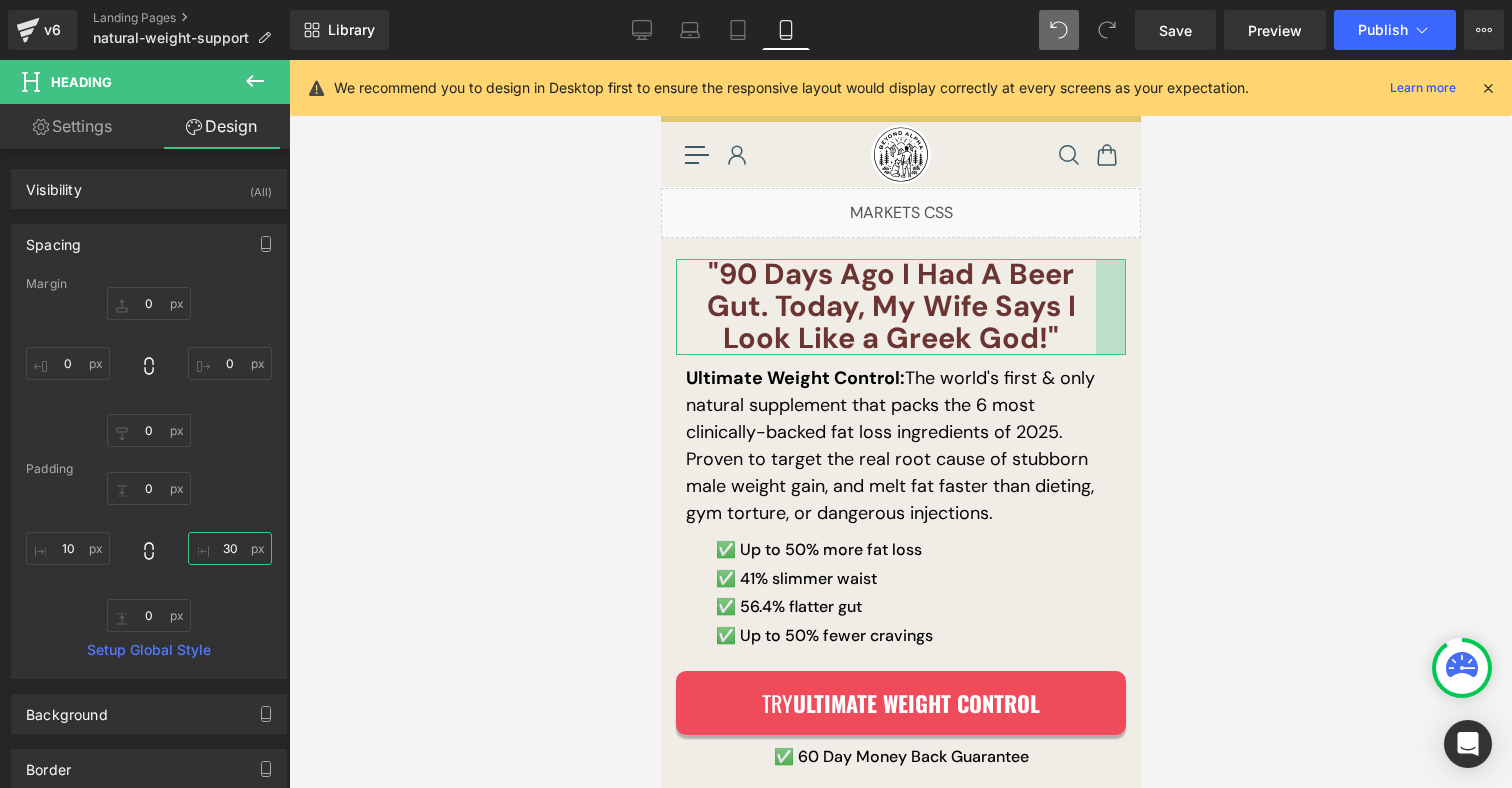 click on "30" at bounding box center [230, 548] 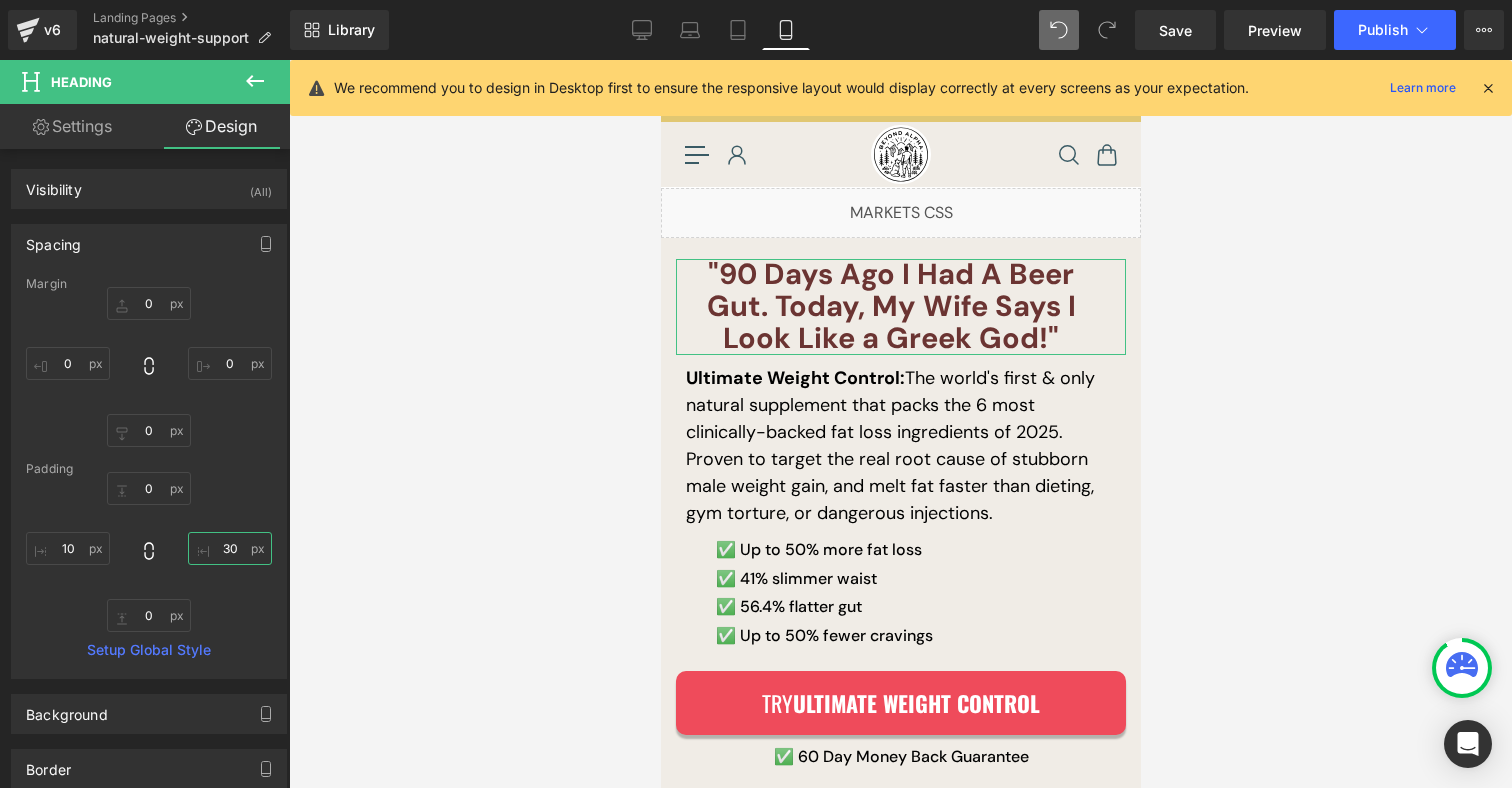 type on "10" 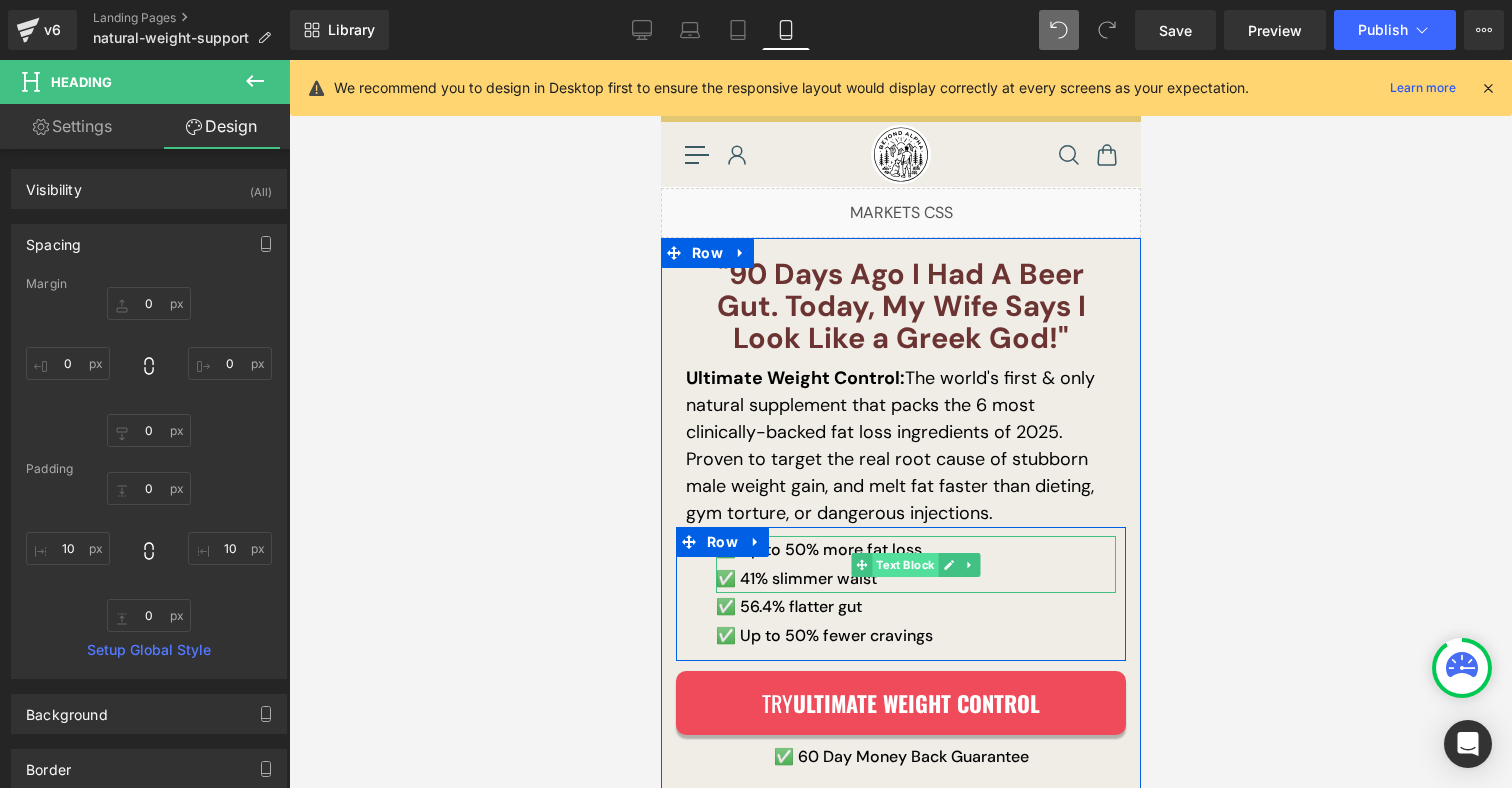 click on "✅ Up to 50% more fat loss ✅ 41% slimmer waist Text Block" at bounding box center [915, 565] 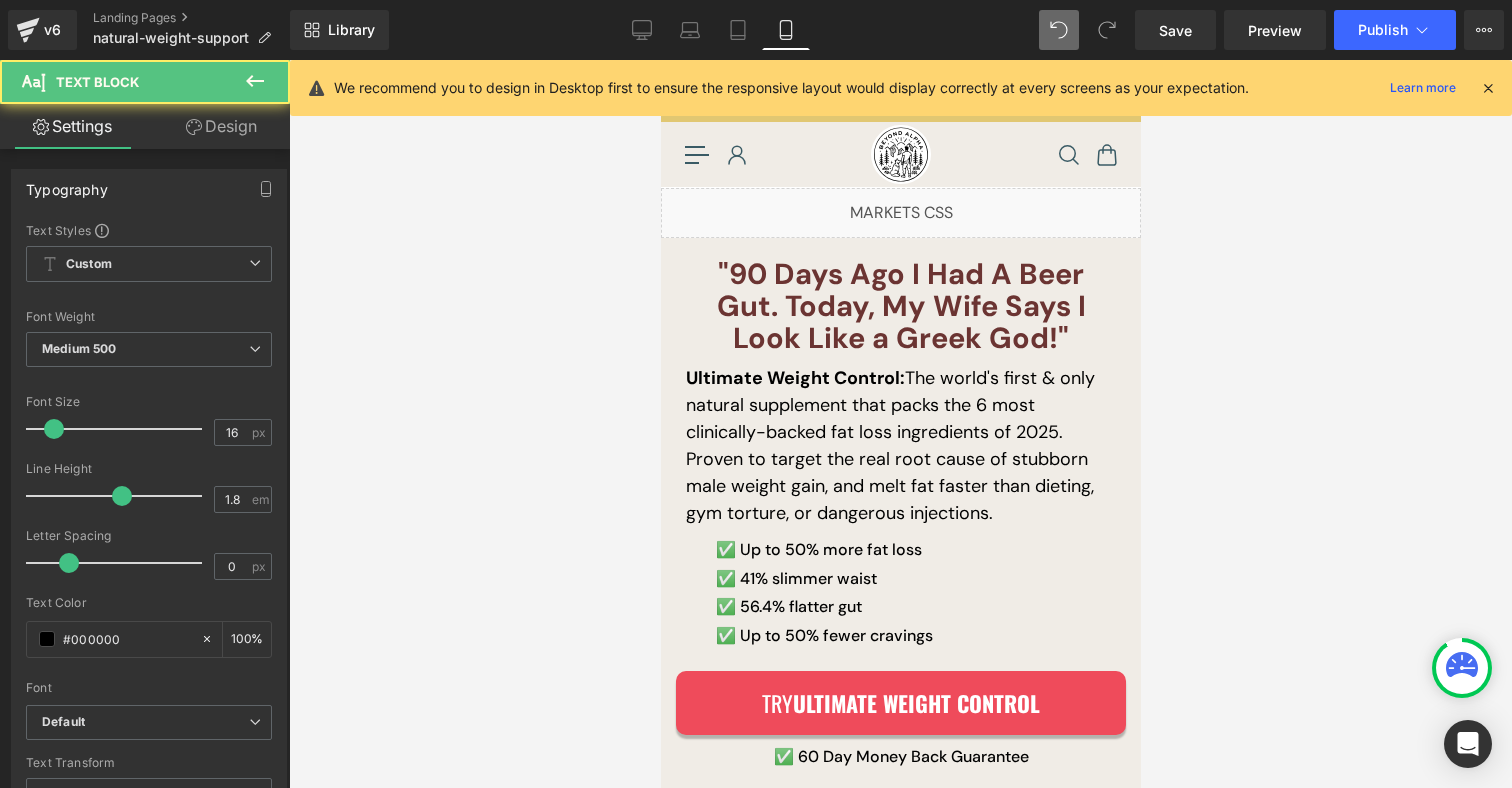 drag, startPoint x: 211, startPoint y: 110, endPoint x: 150, endPoint y: 202, distance: 110.38569 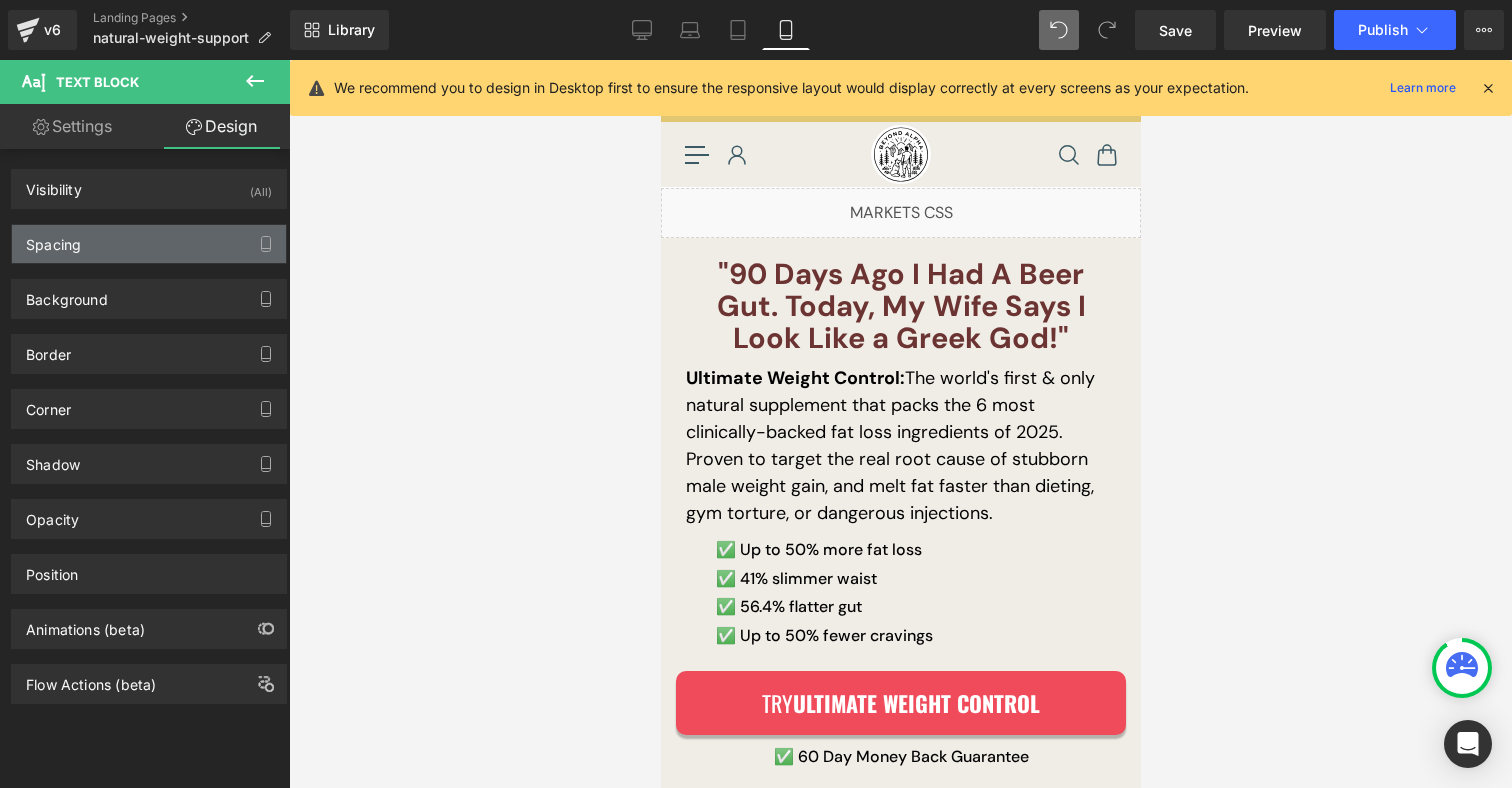 click on "Spacing" at bounding box center [53, 239] 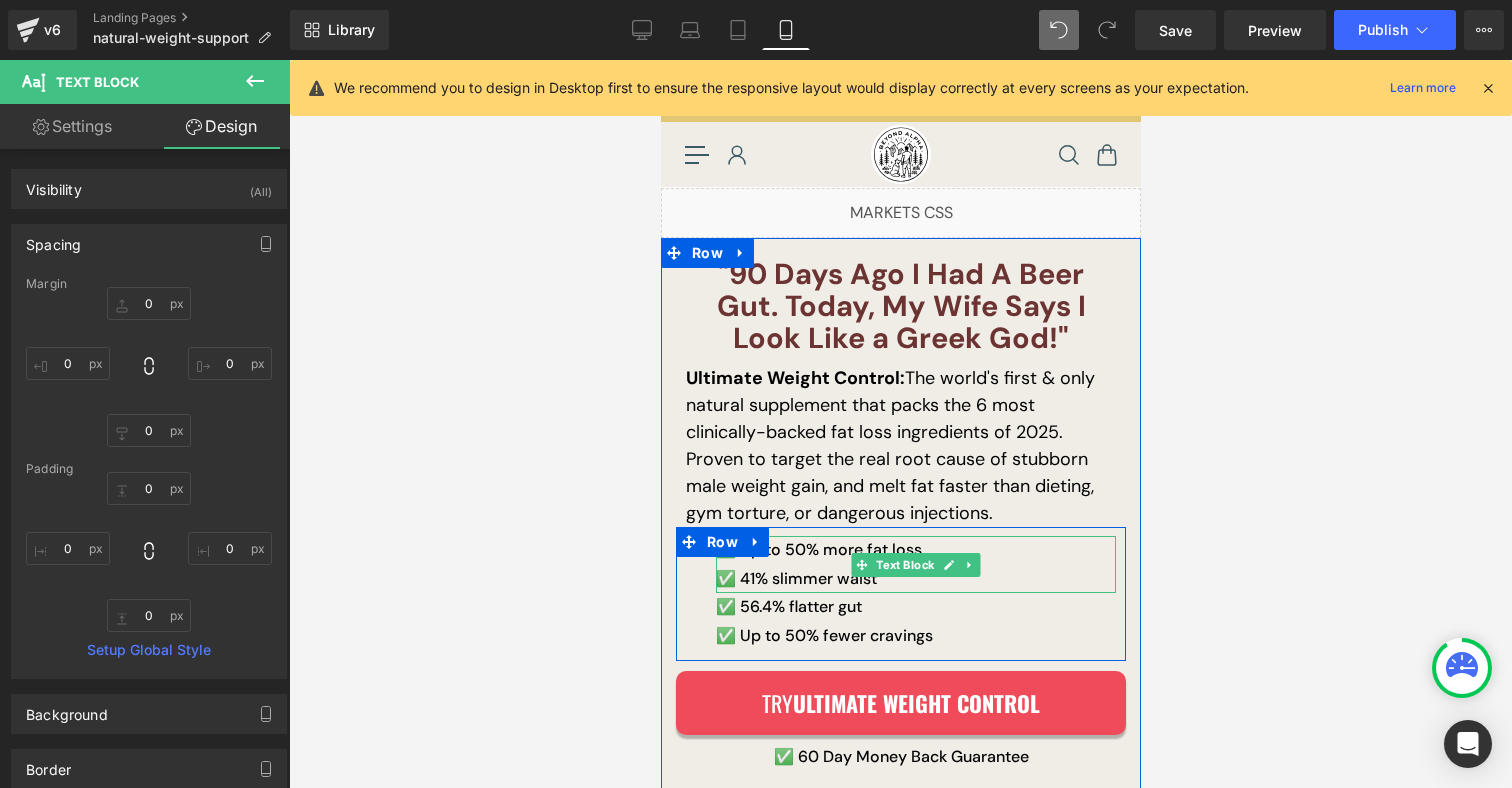 click on "✅ Up to 50% more fat loss ✅ 41% slimmer waist Text Block" at bounding box center [915, 565] 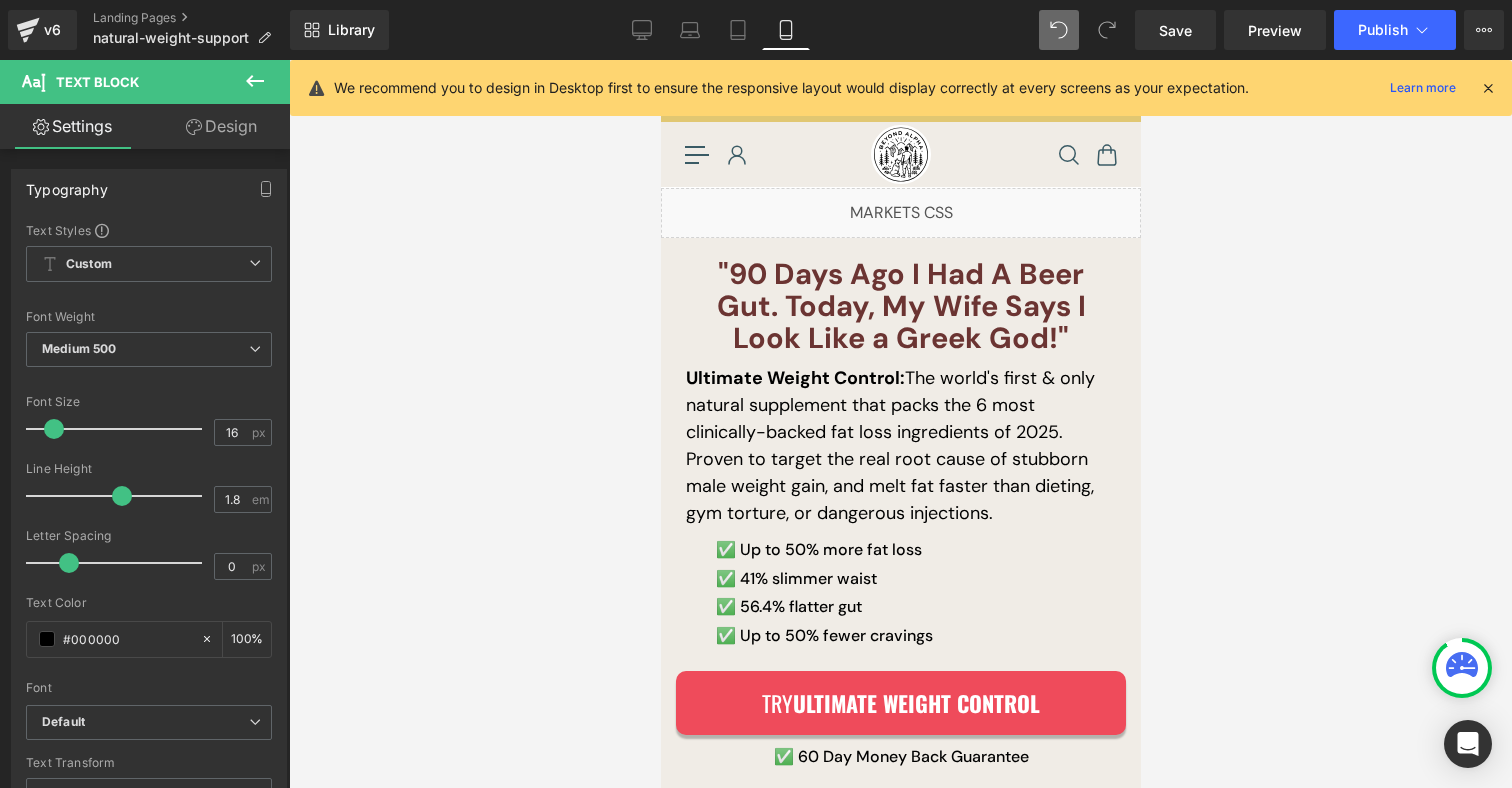 click on "Text Block" at bounding box center [120, 82] 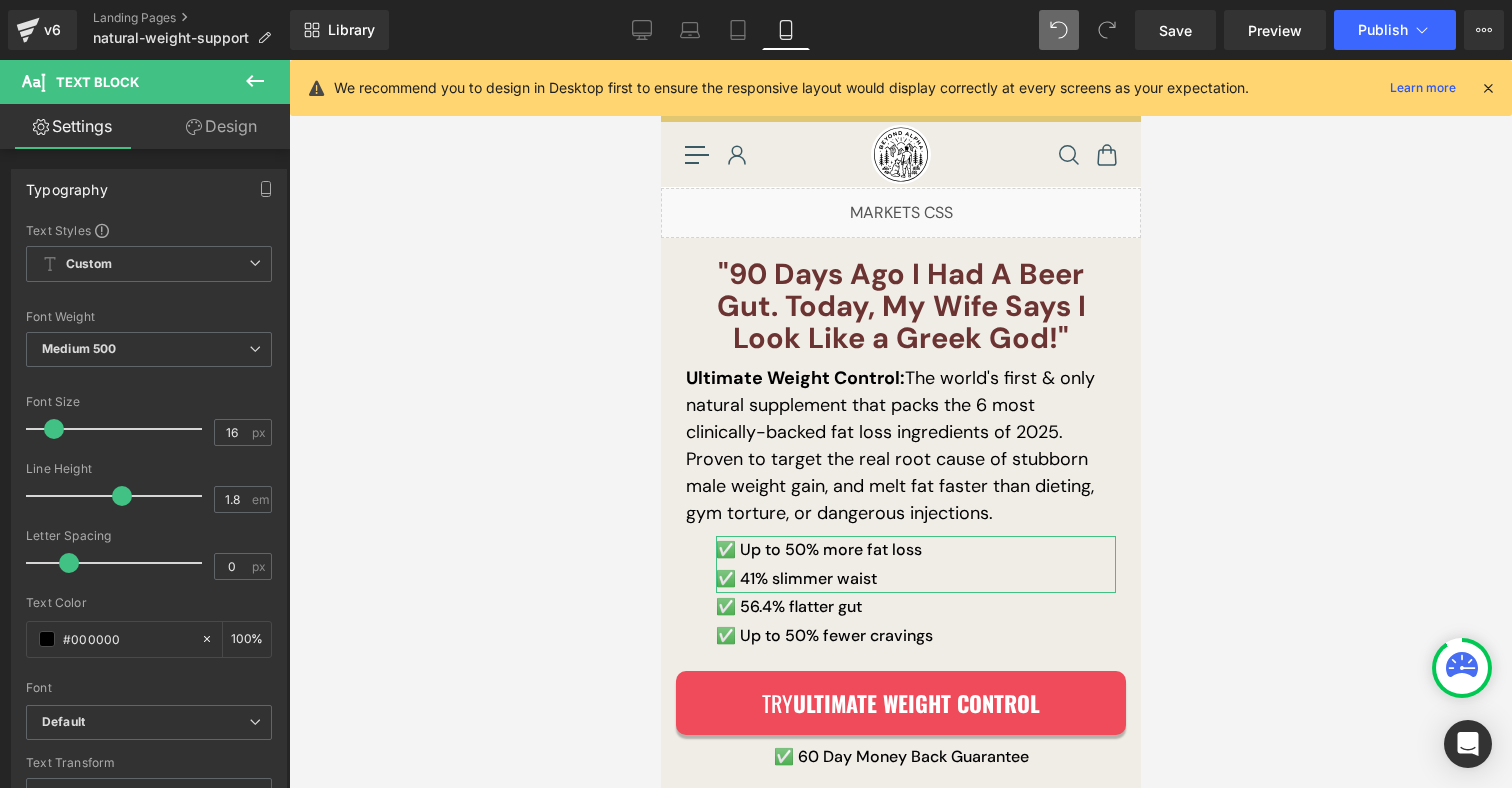 click on "Design" at bounding box center (221, 126) 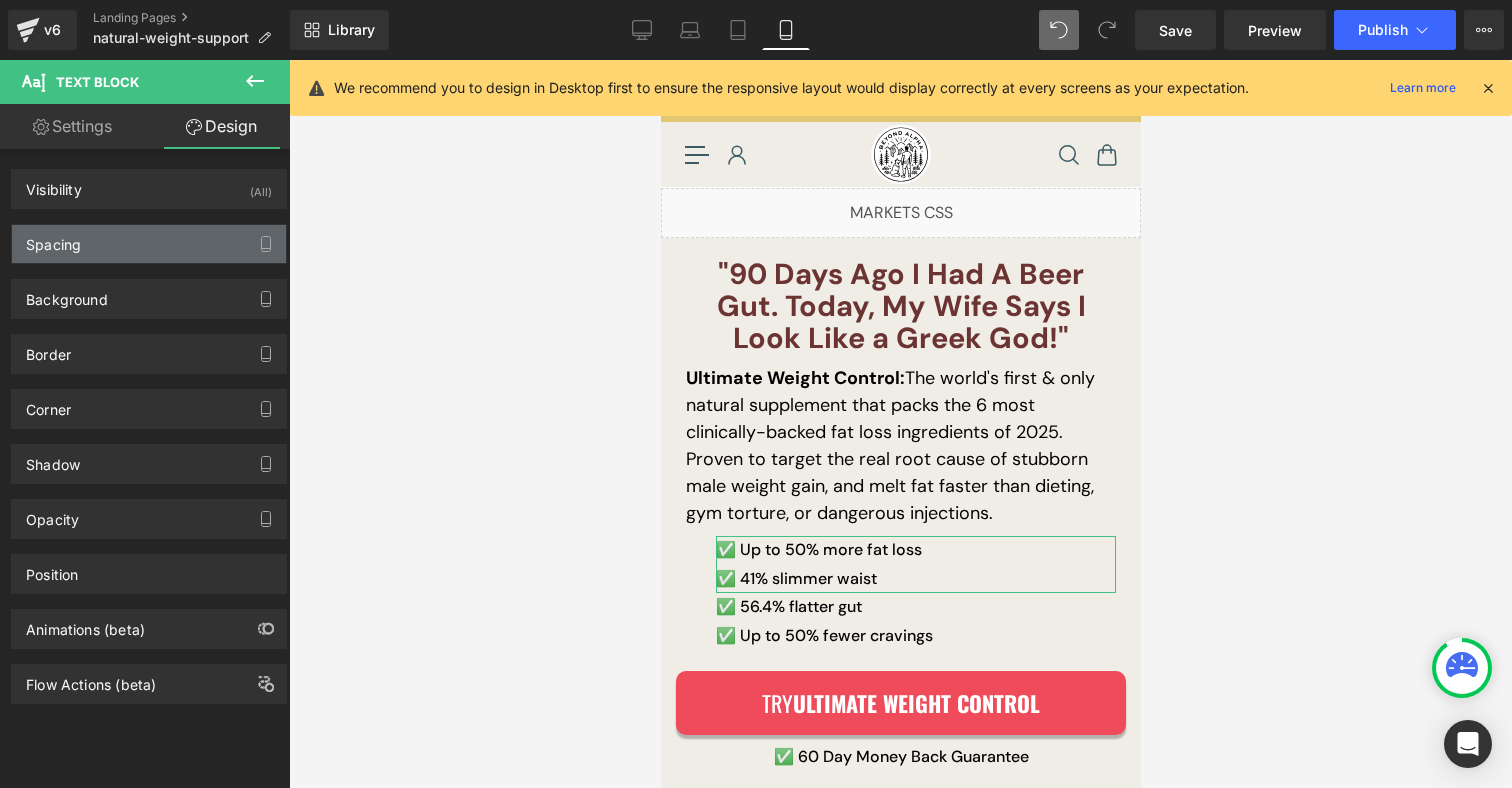 click on "Spacing" at bounding box center (53, 239) 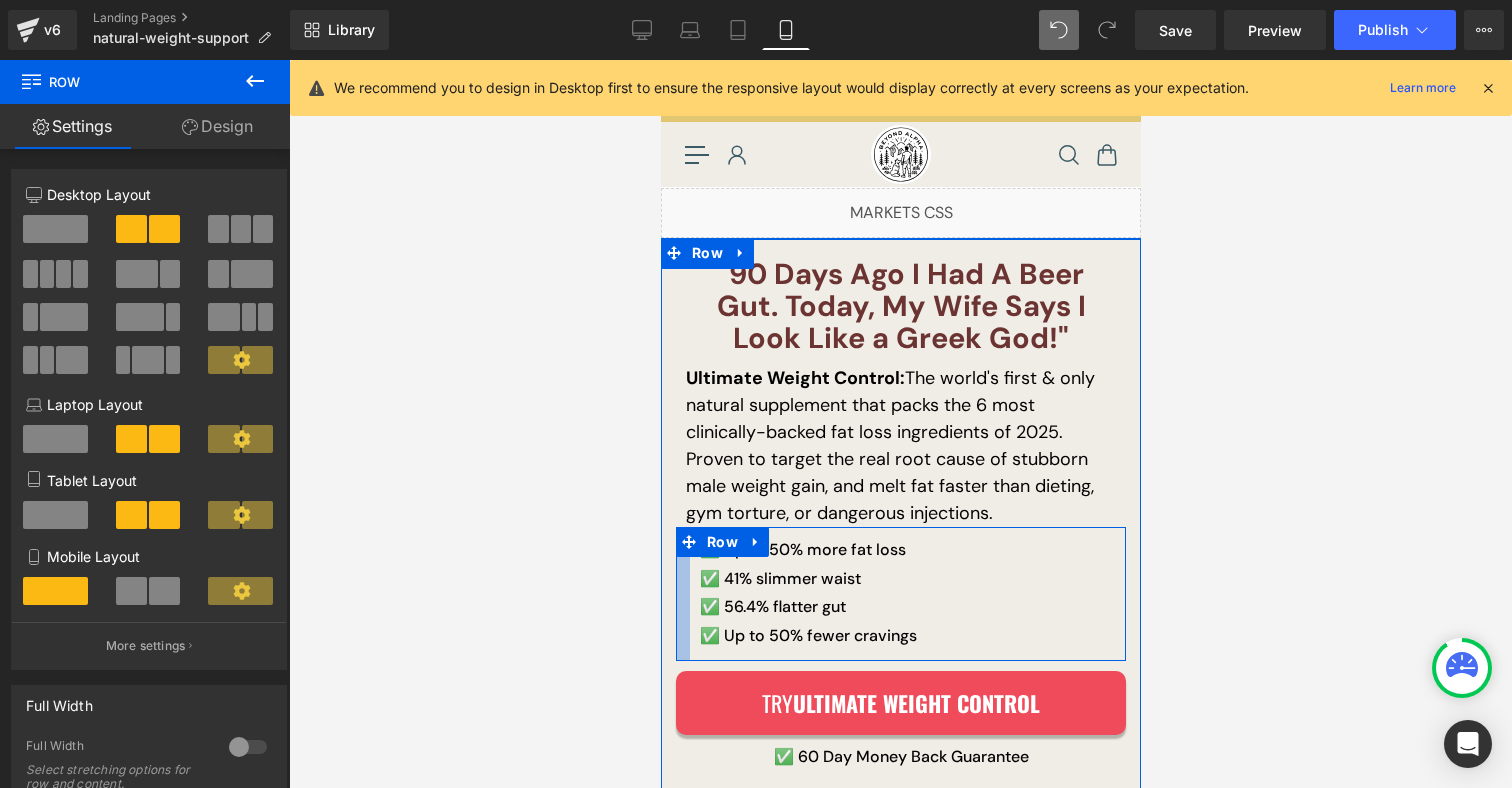 drag, startPoint x: 685, startPoint y: 570, endPoint x: 669, endPoint y: 566, distance: 16.492422 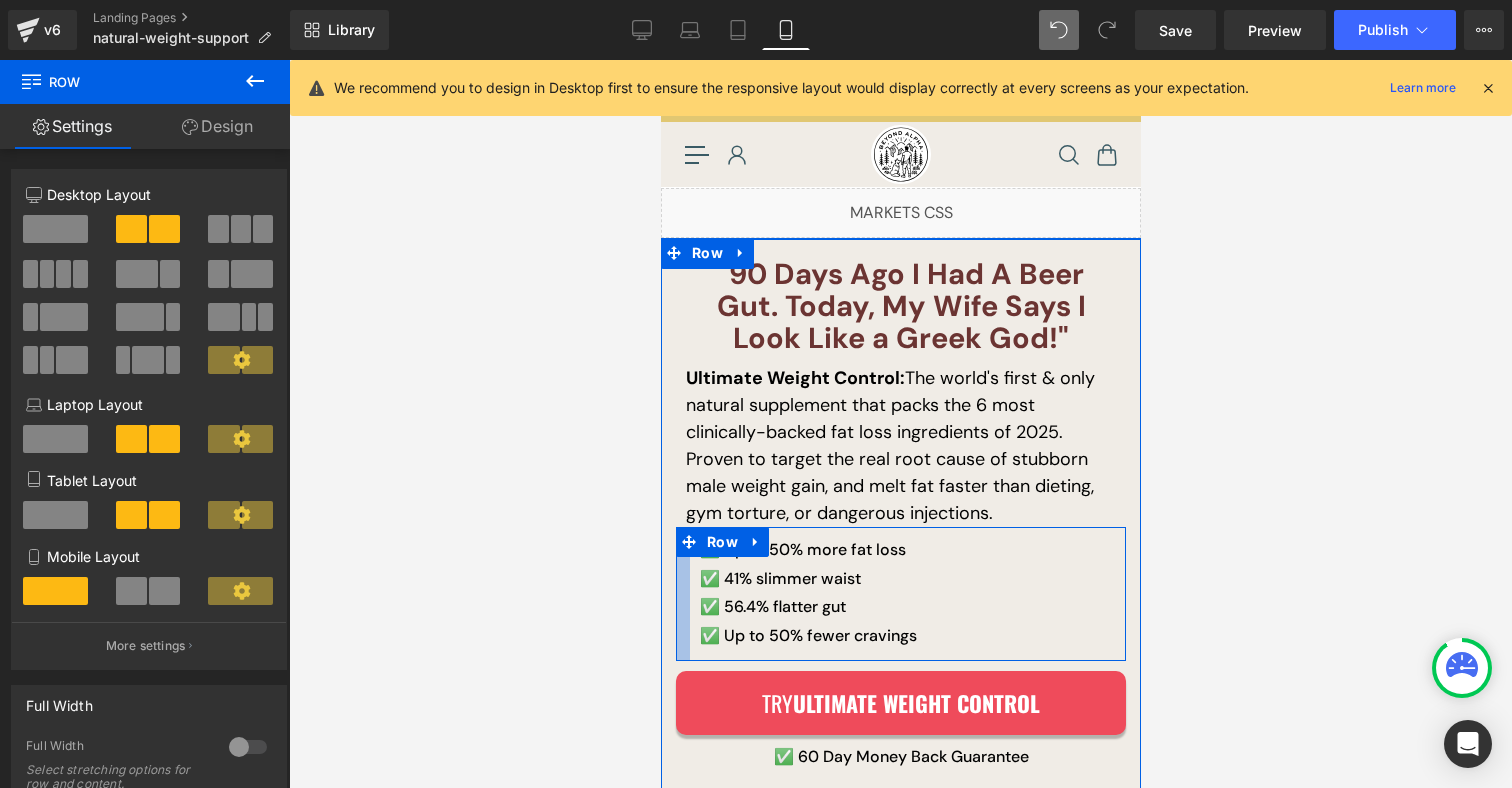 click at bounding box center (682, 594) 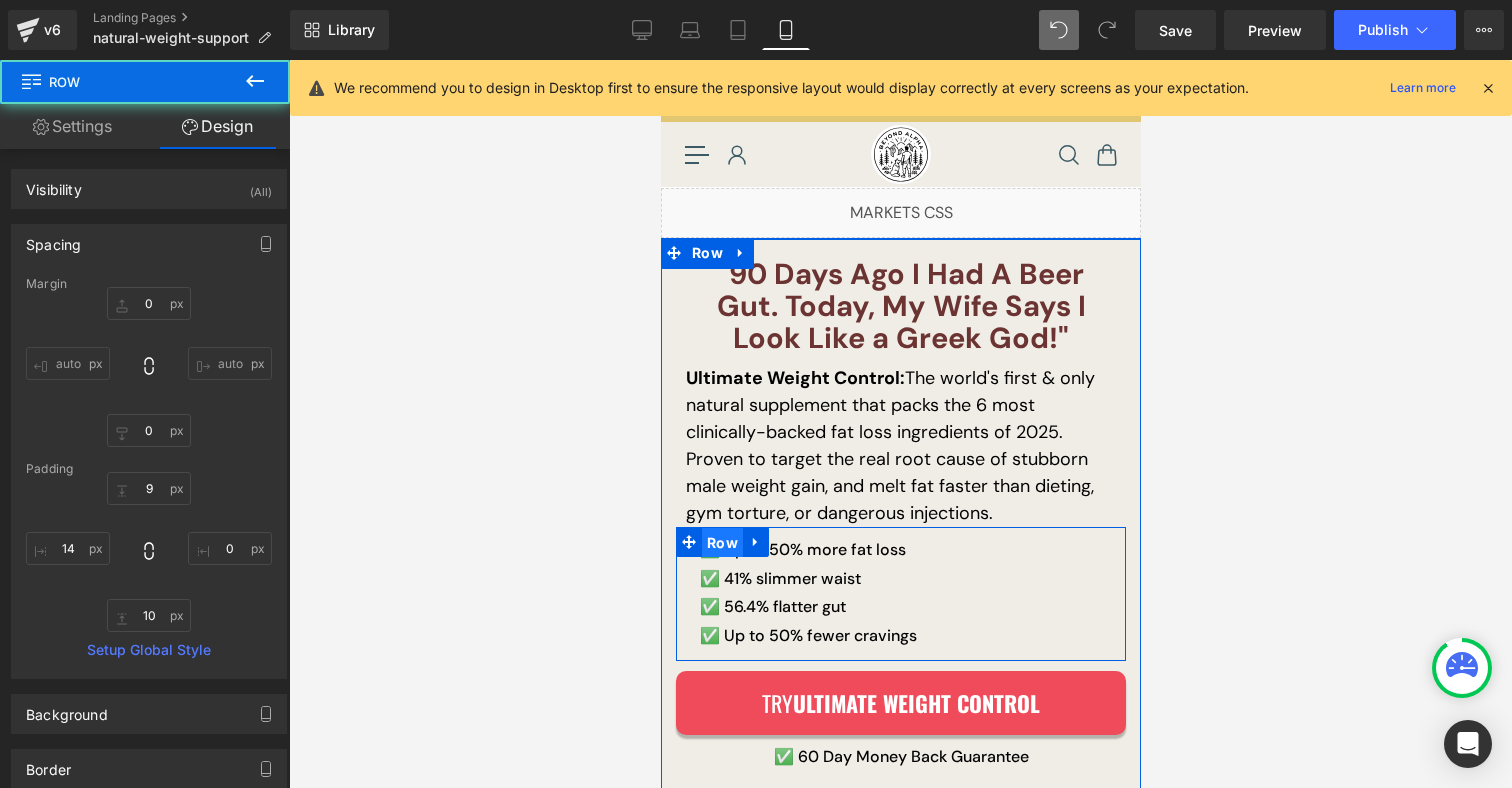 click on "Row" at bounding box center (721, 543) 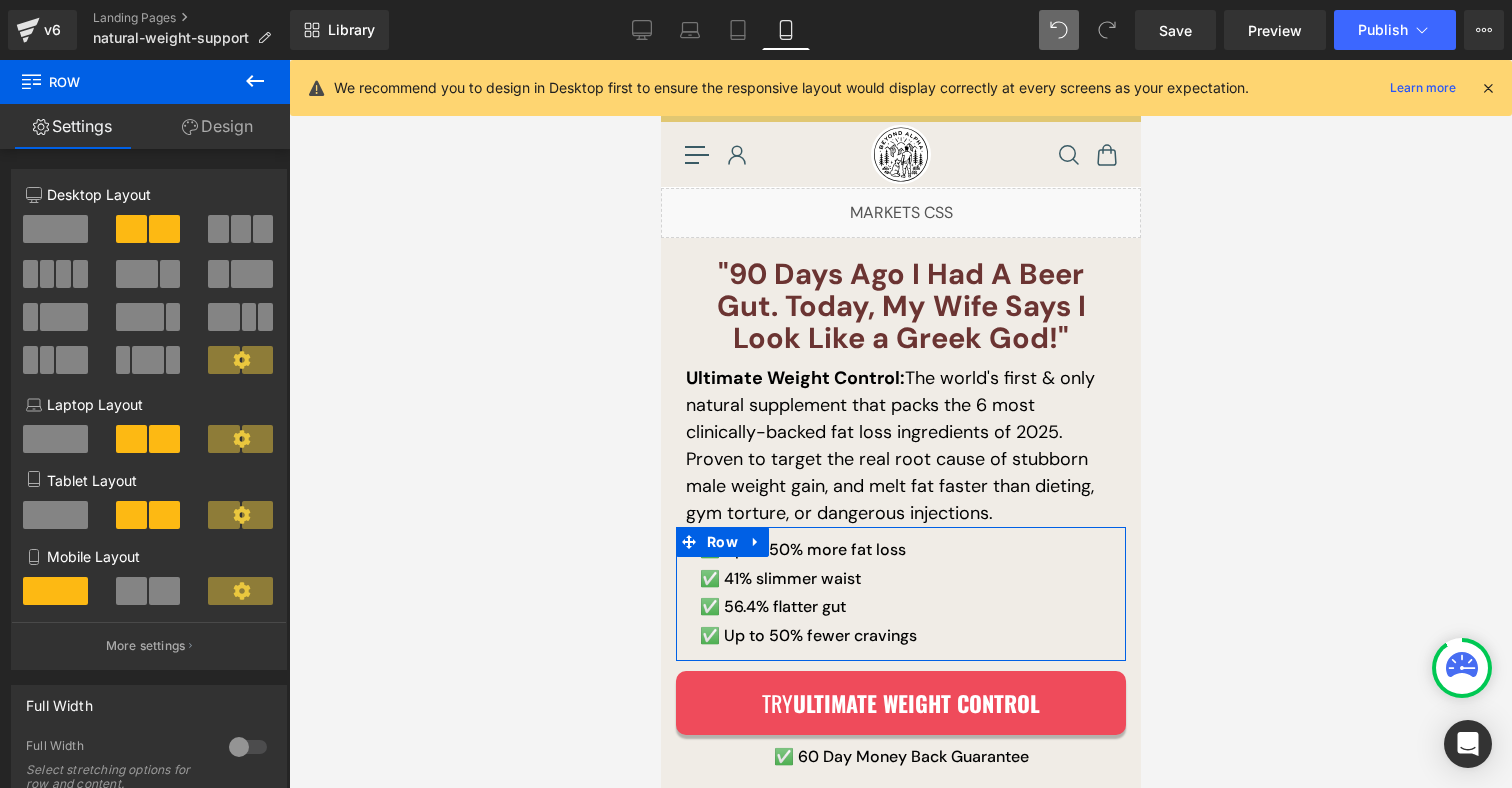 click on "Design" at bounding box center [217, 126] 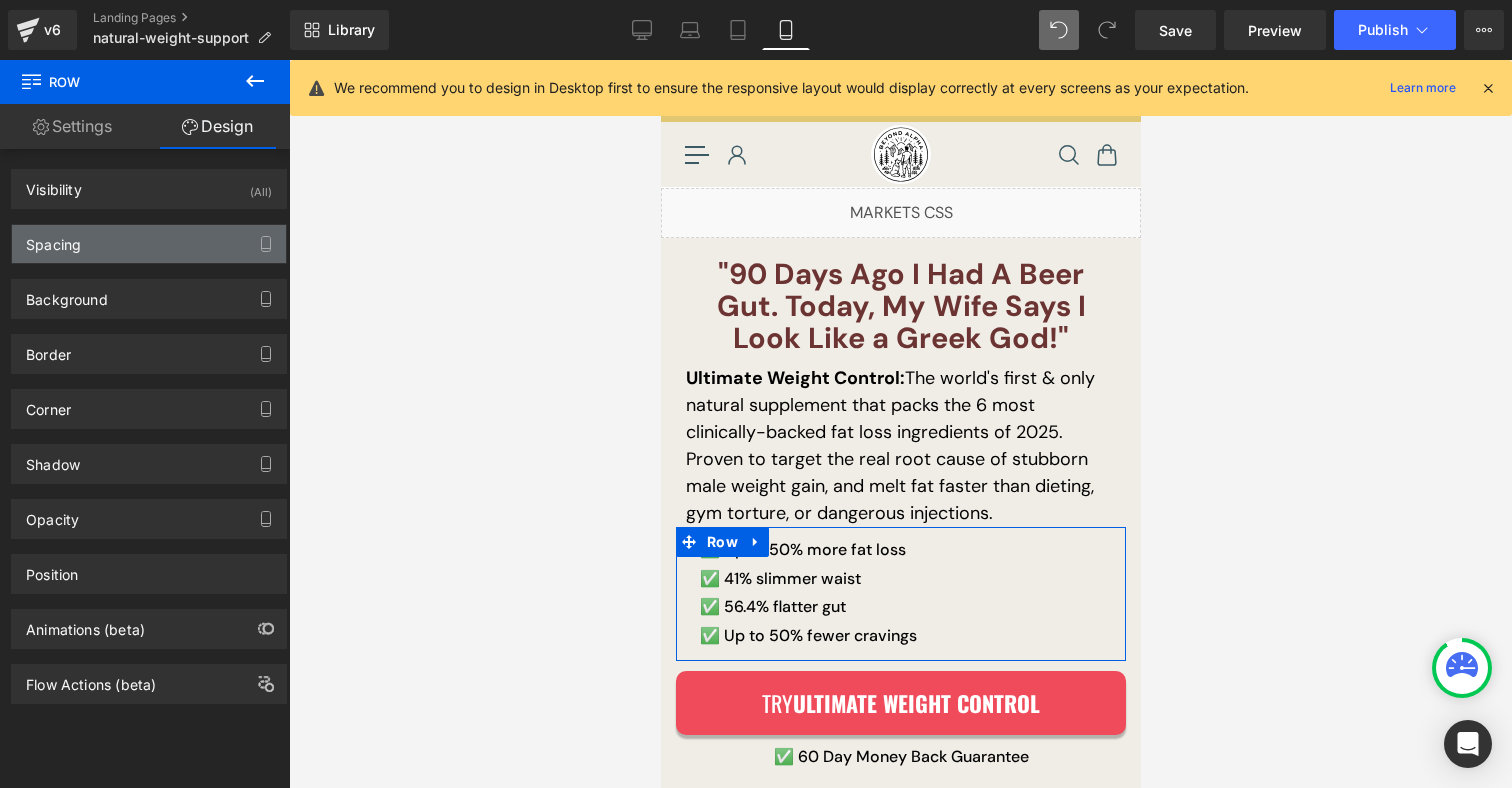 click on "Spacing" at bounding box center [149, 244] 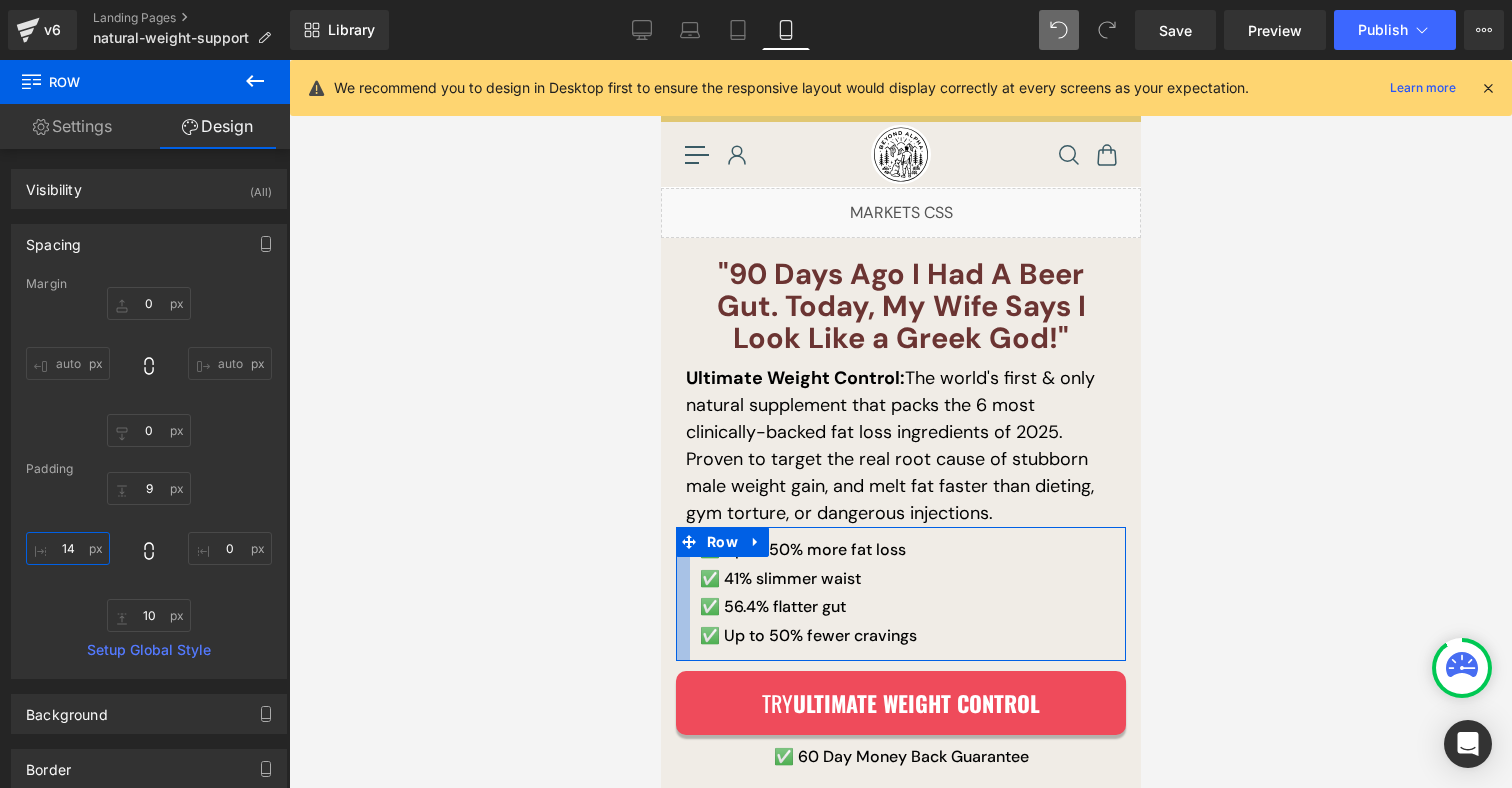 click at bounding box center [68, 548] 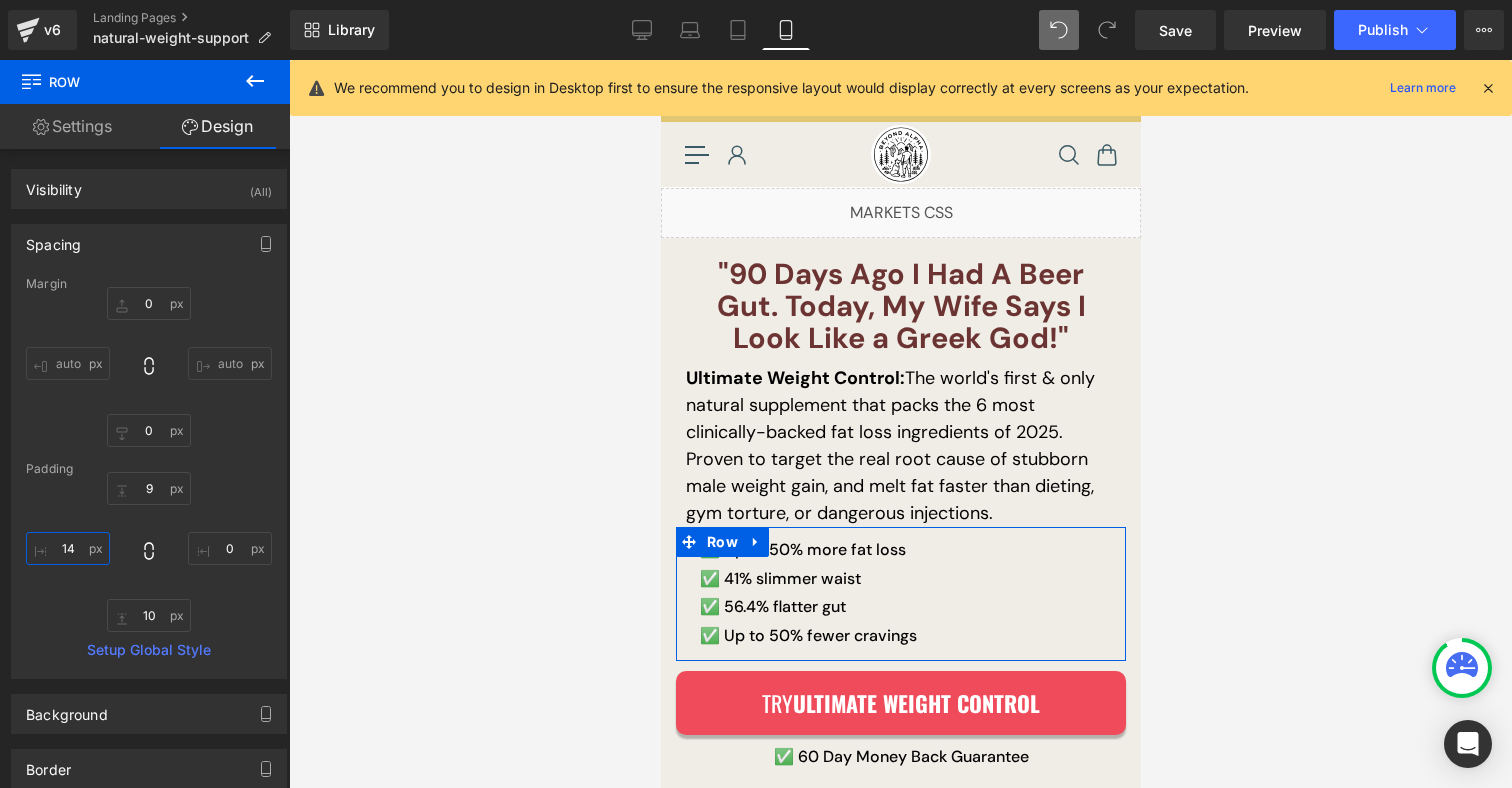 click at bounding box center (68, 548) 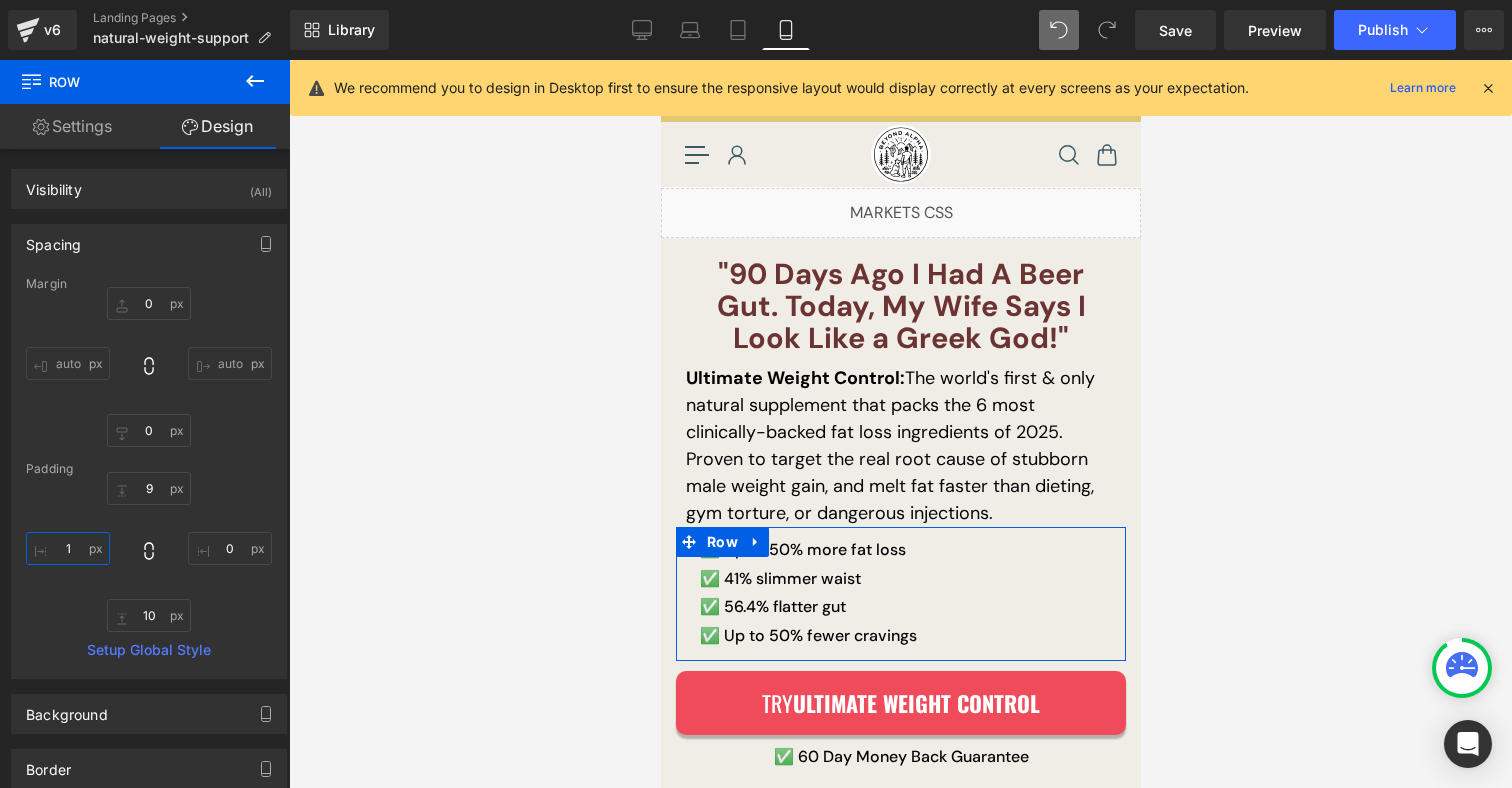 type on "10" 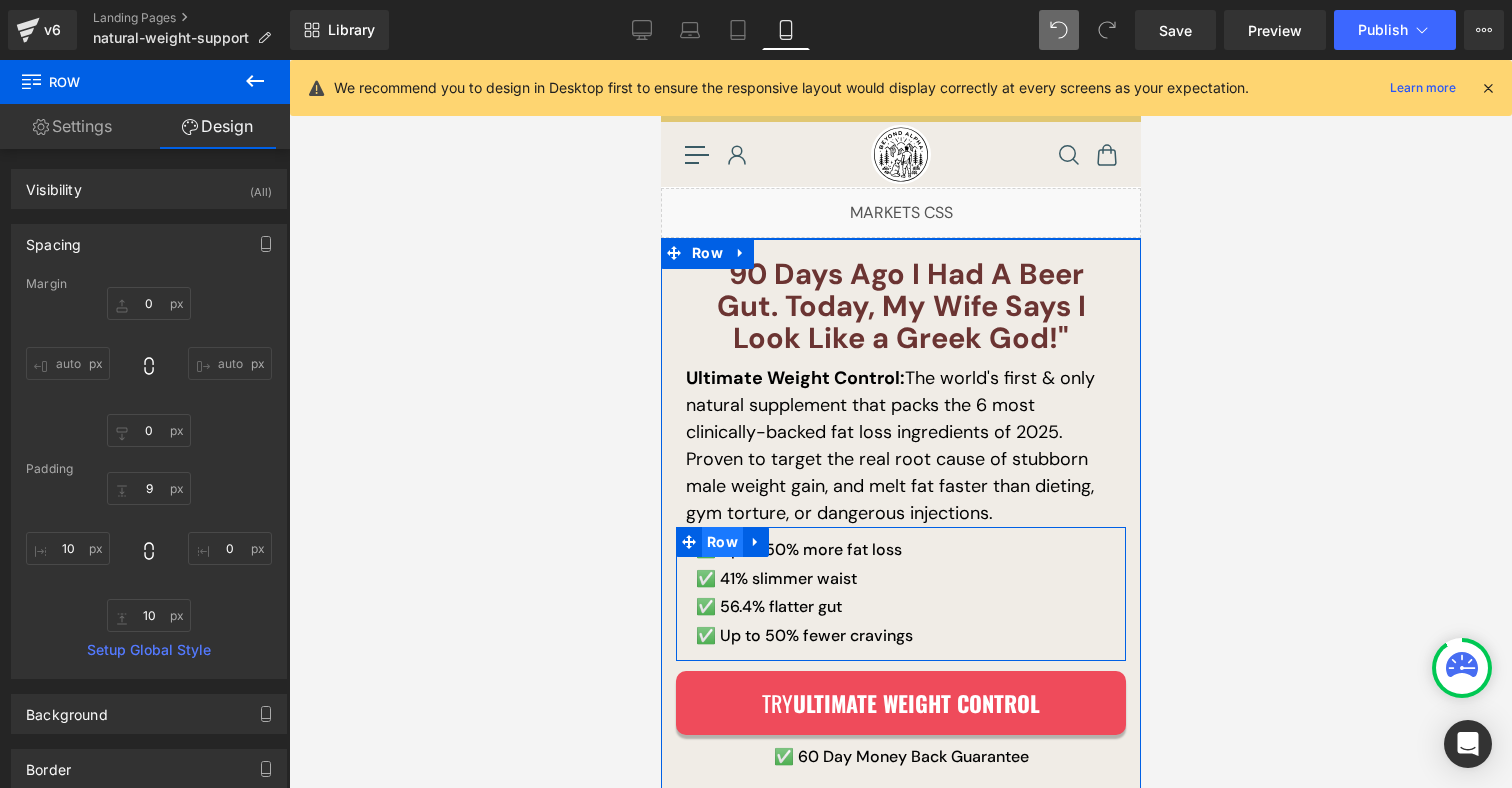 click on "Row" at bounding box center [721, 542] 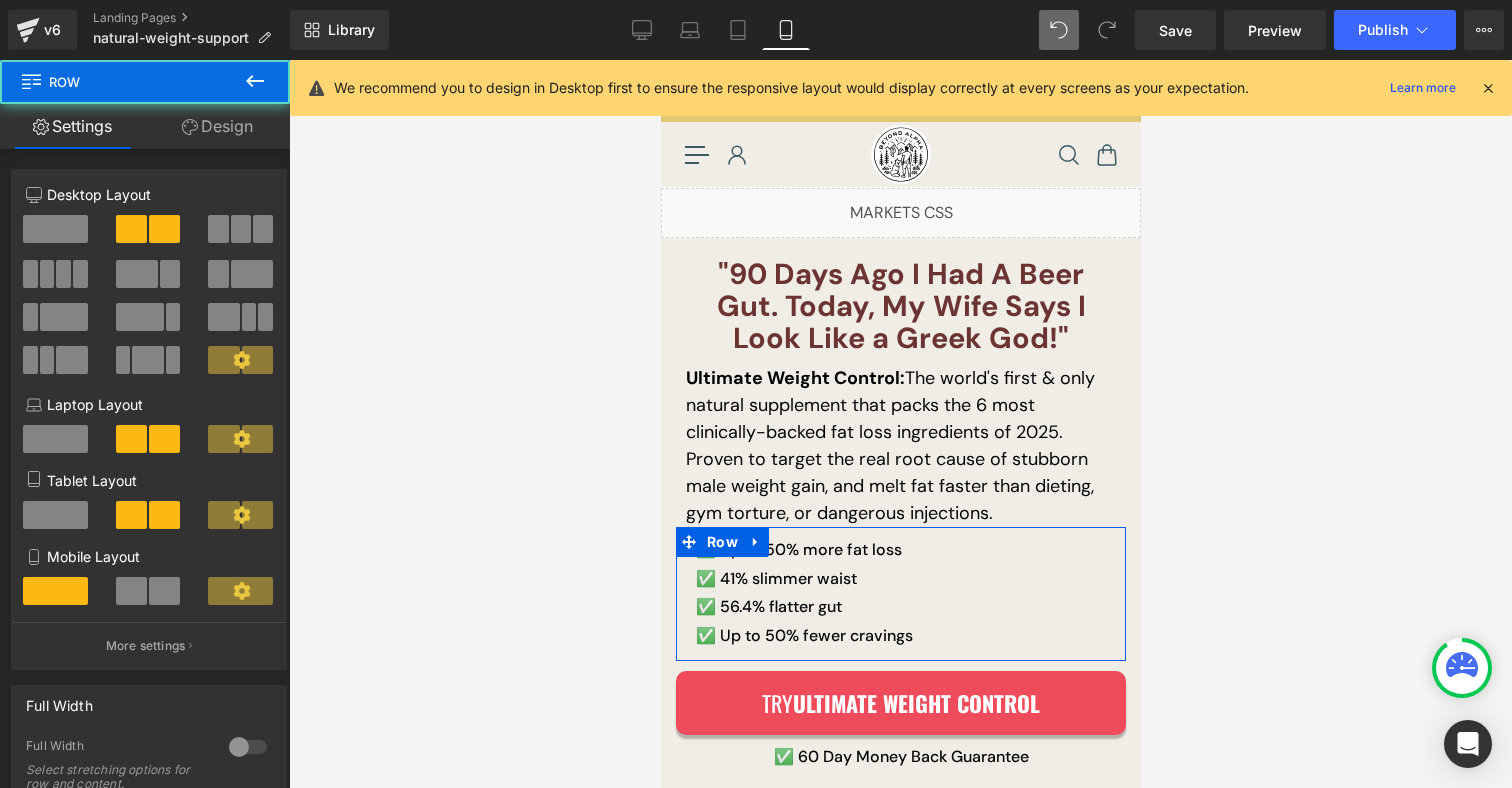 drag, startPoint x: 232, startPoint y: 132, endPoint x: 143, endPoint y: 218, distance: 123.76187 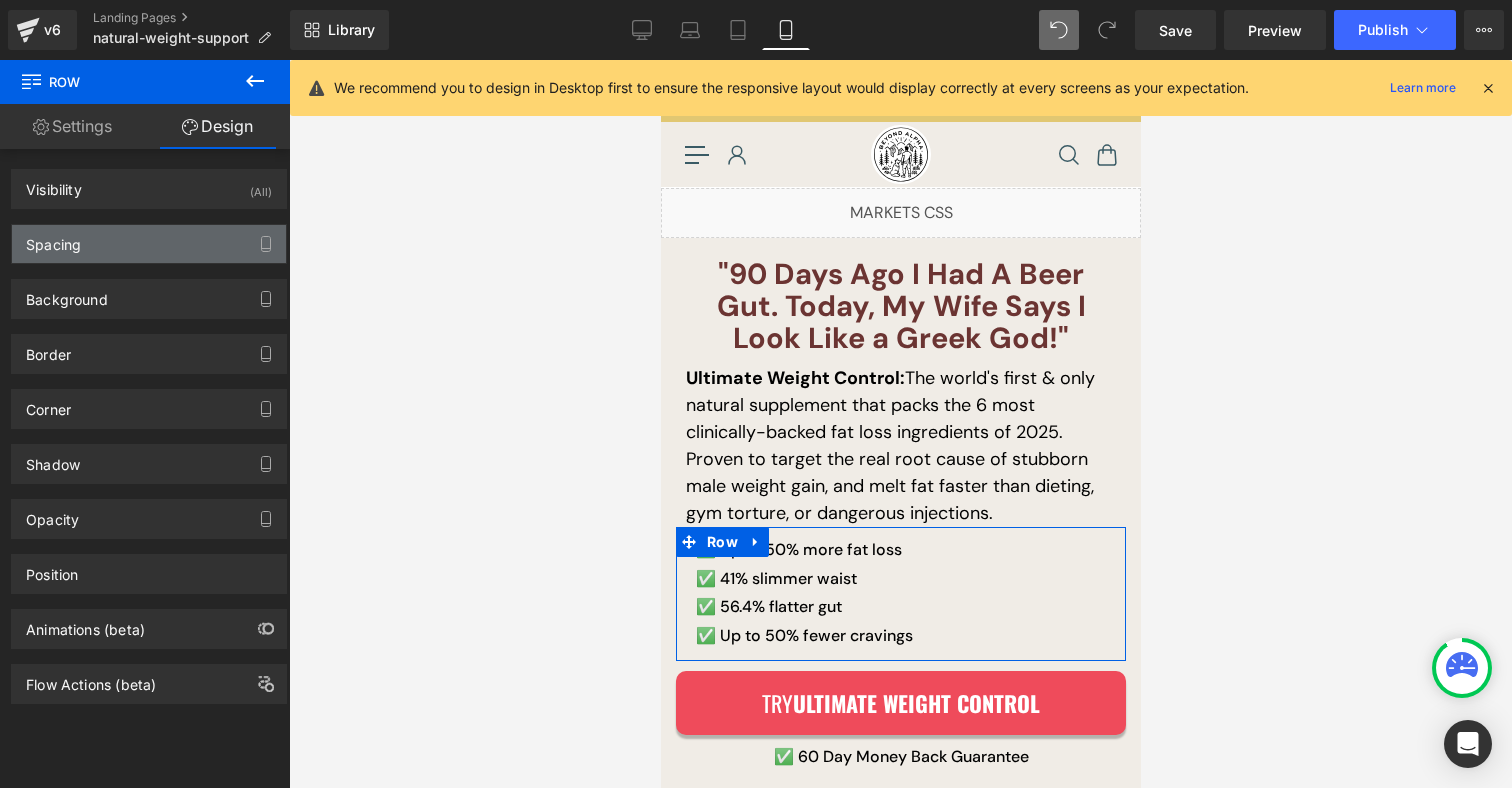 click on "Spacing
Margin
0
auto
0
auto
Padding
9
0
10
10
Setup Global Style" at bounding box center (149, 236) 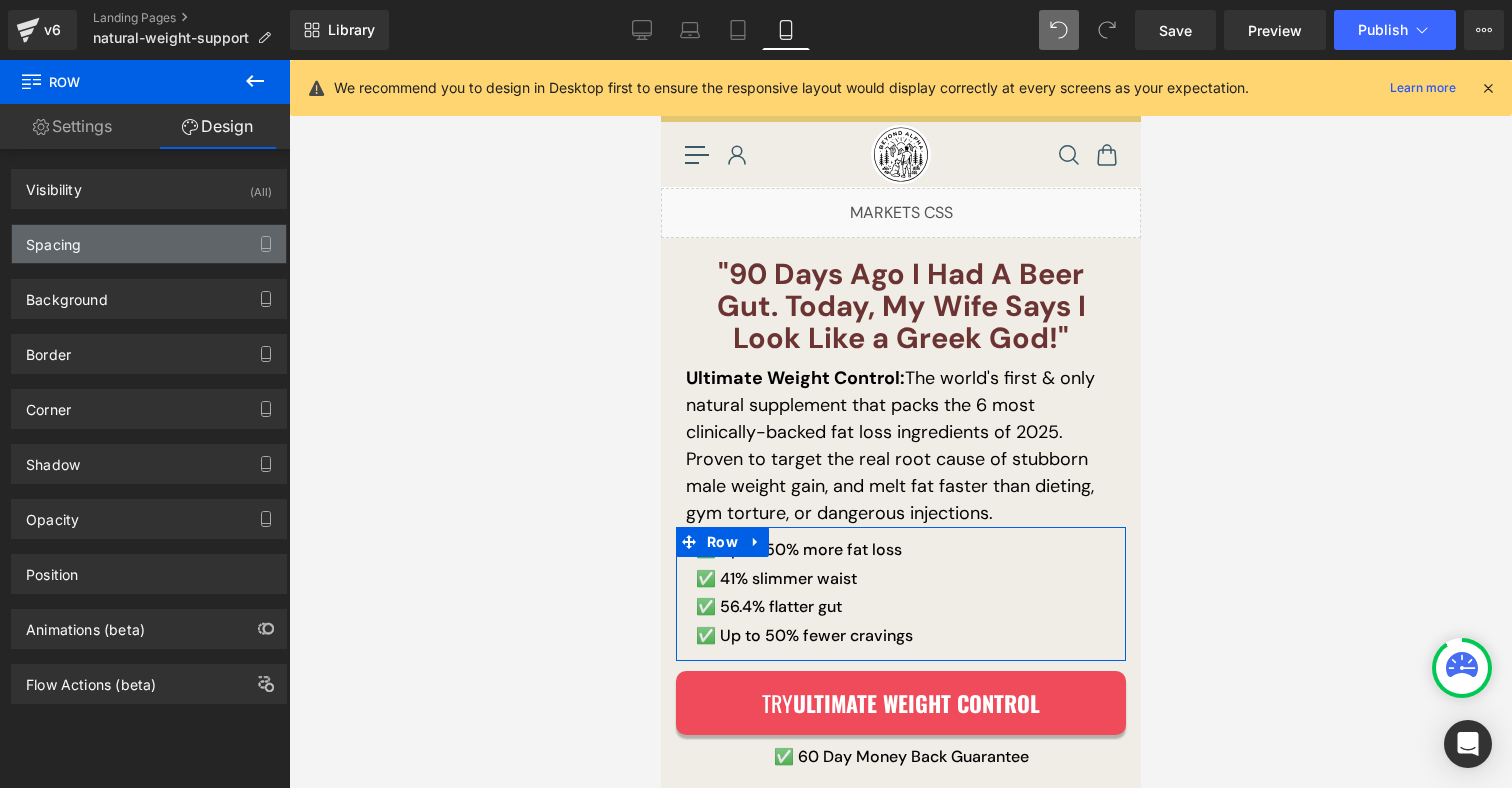 click on "Spacing" at bounding box center [149, 244] 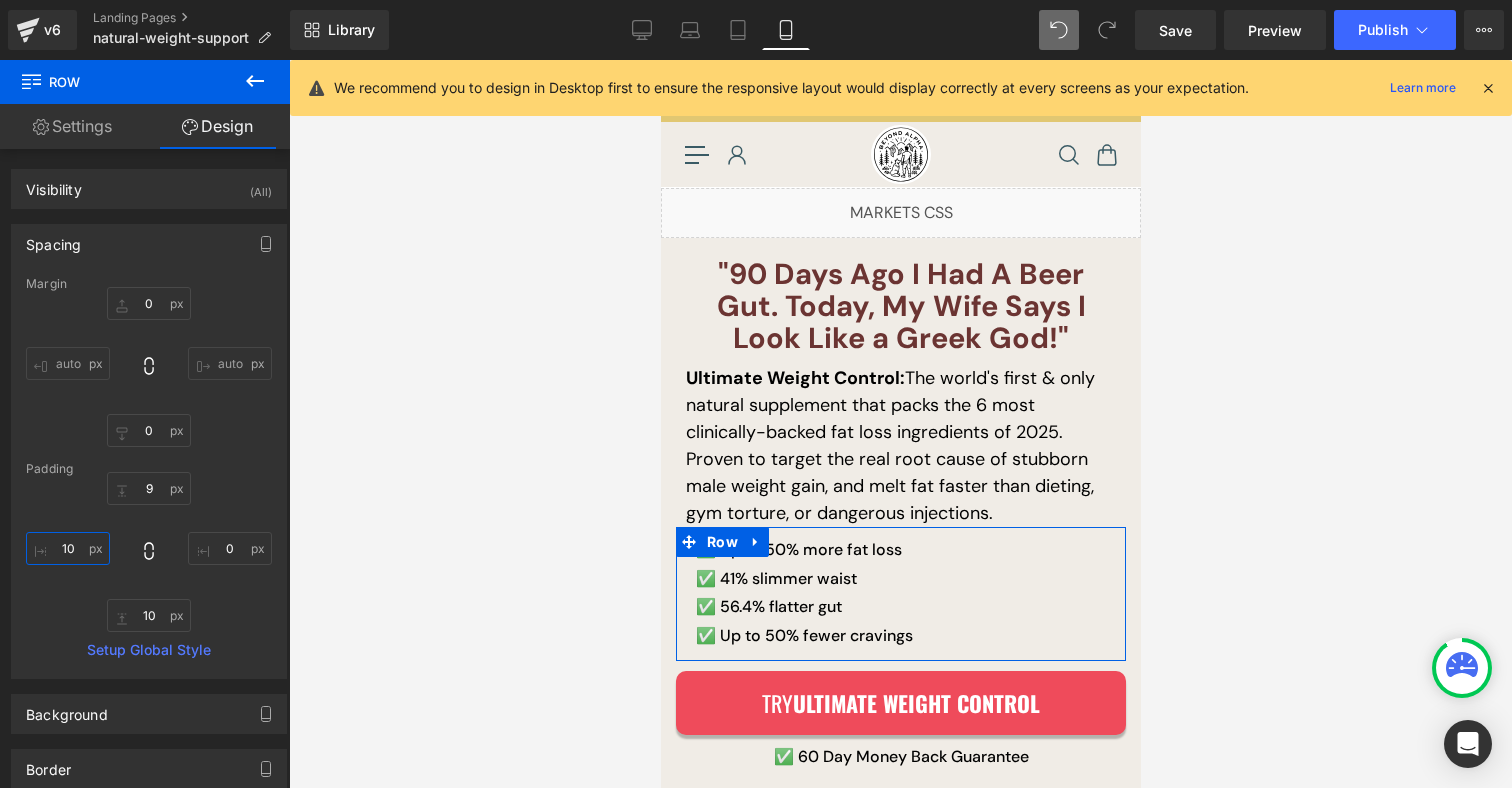 click on "10" at bounding box center [68, 548] 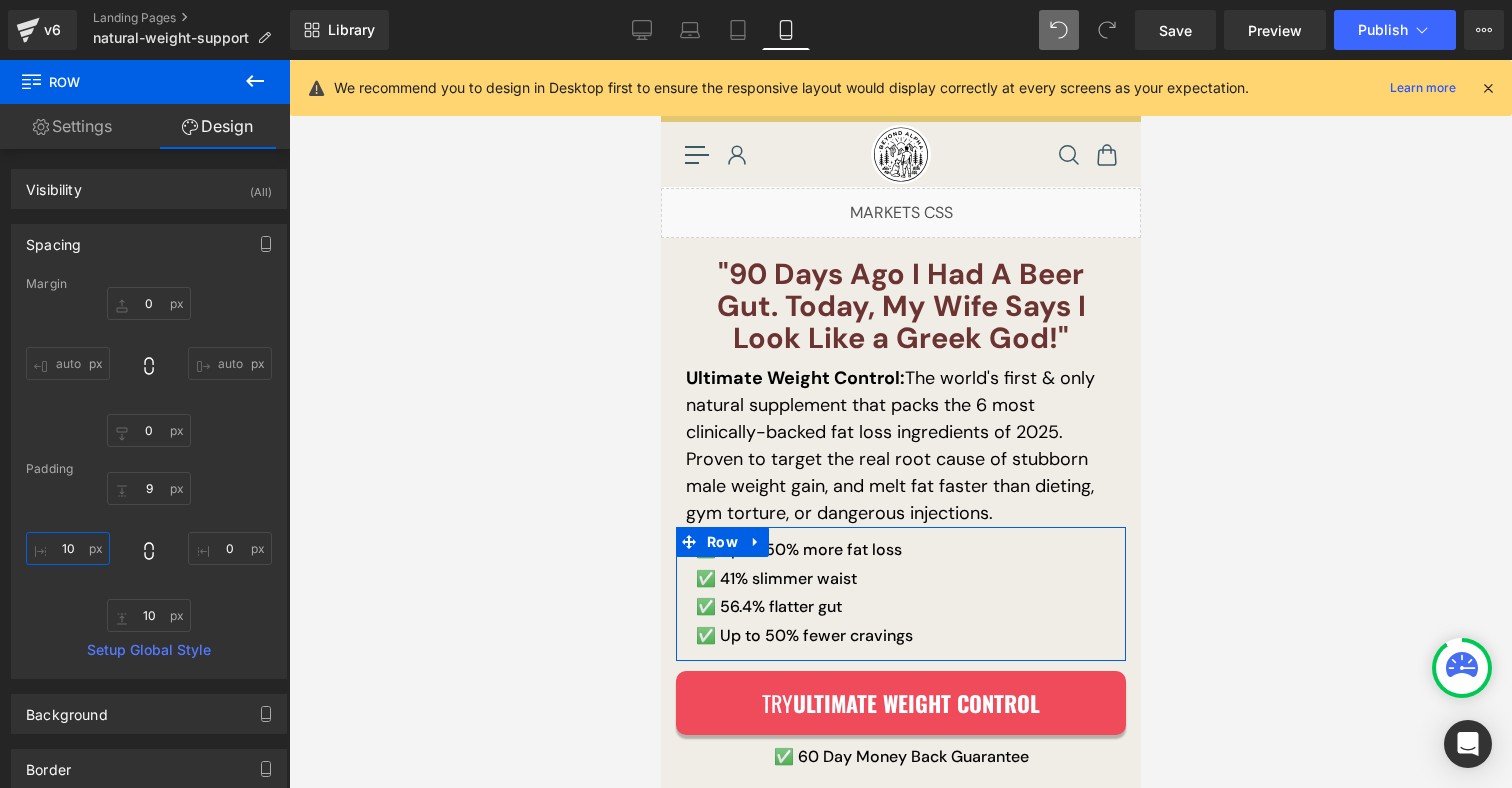 click on "10" at bounding box center (68, 548) 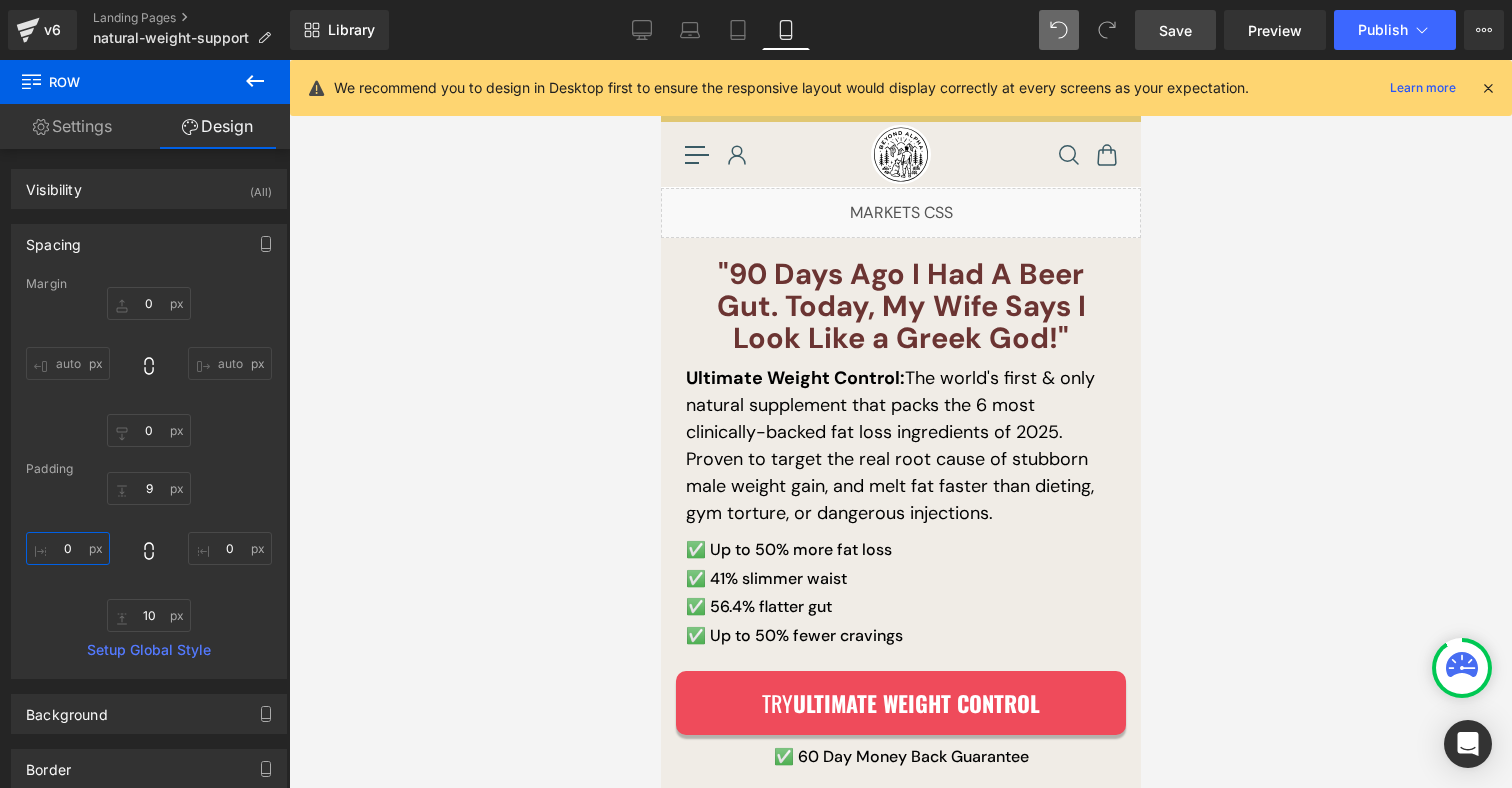 type on "0" 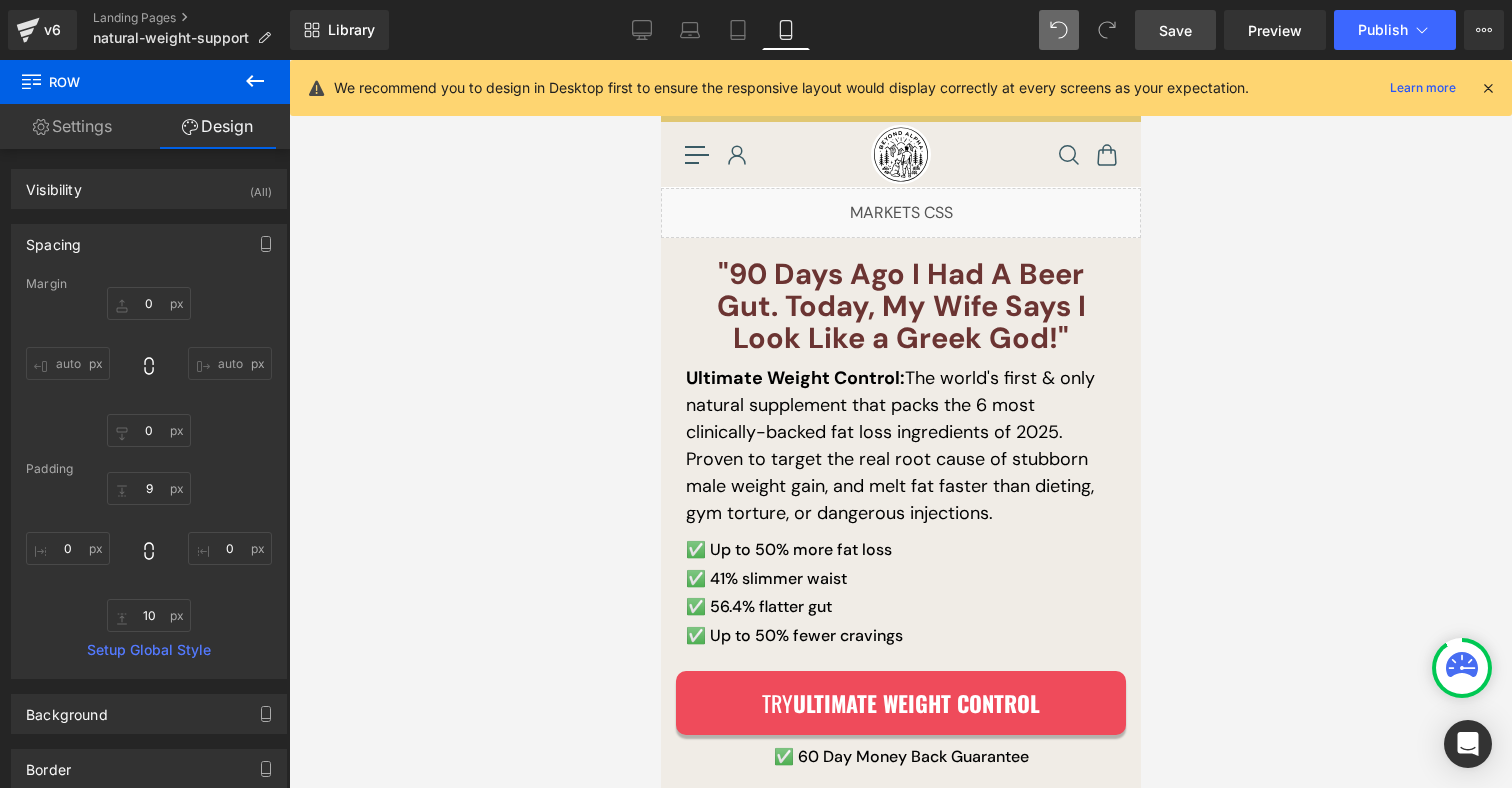 click on "Save" at bounding box center (1175, 30) 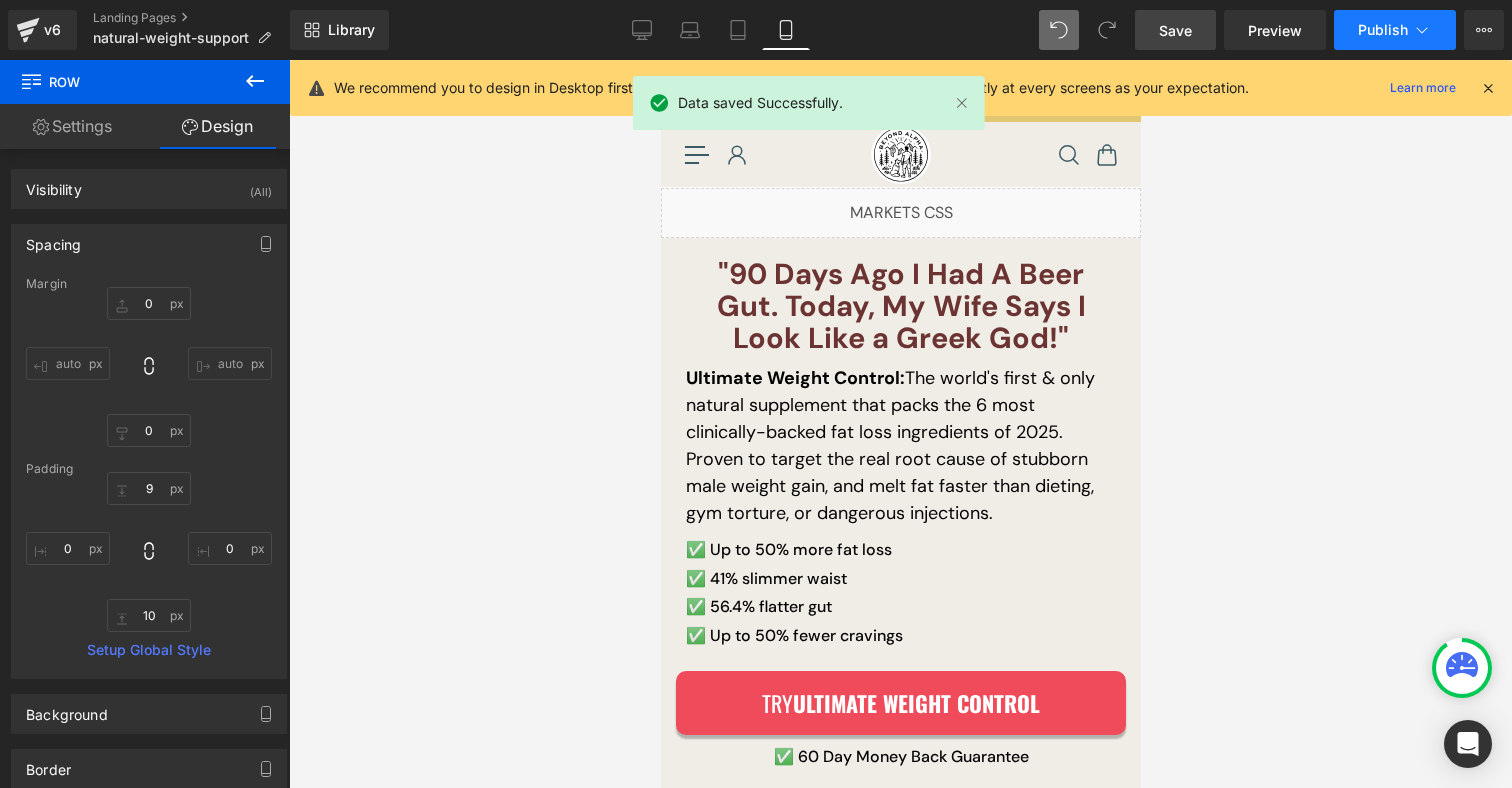 click on "Publish" at bounding box center [1395, 30] 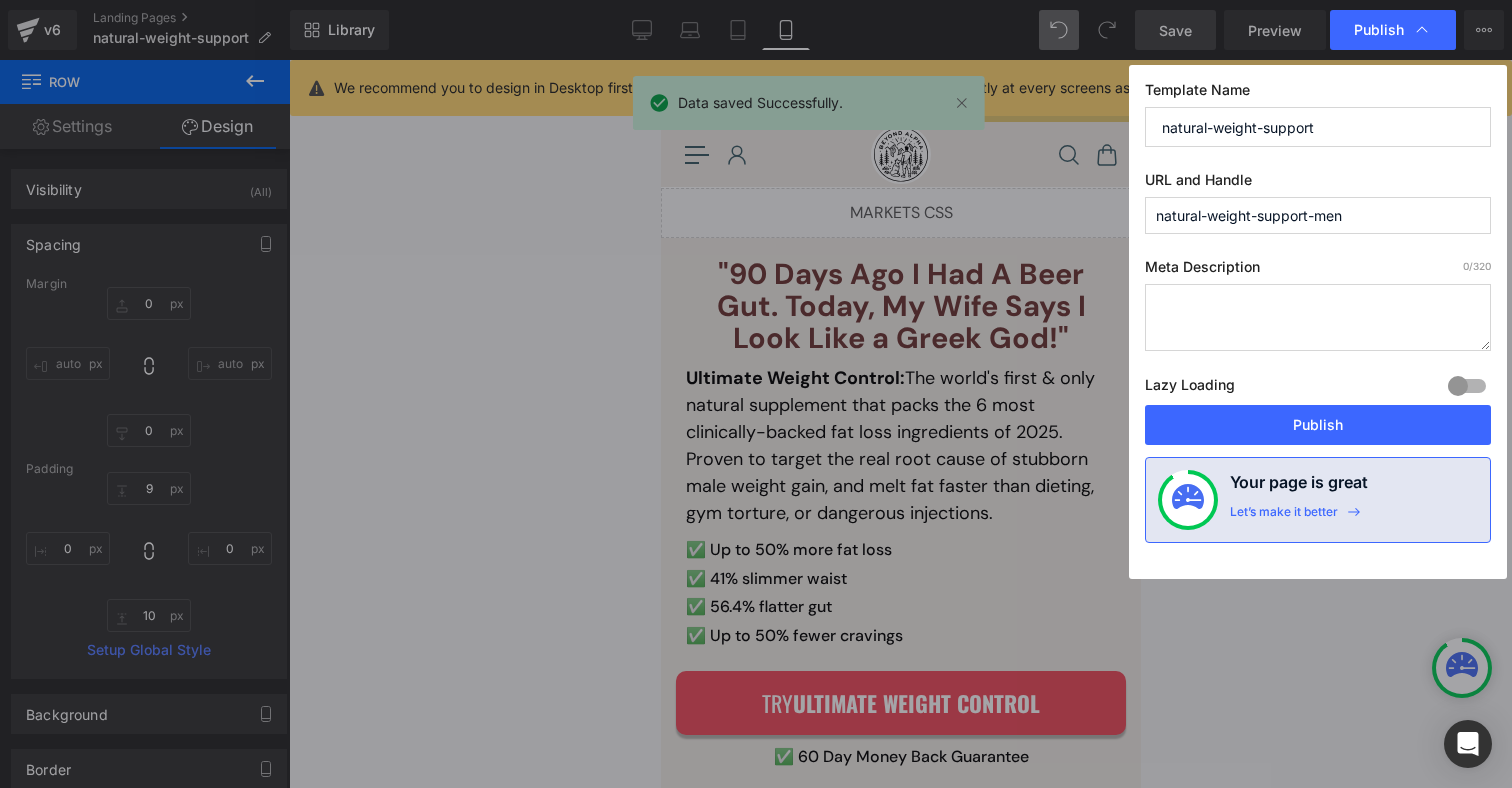 click on "Publish" at bounding box center (1318, 425) 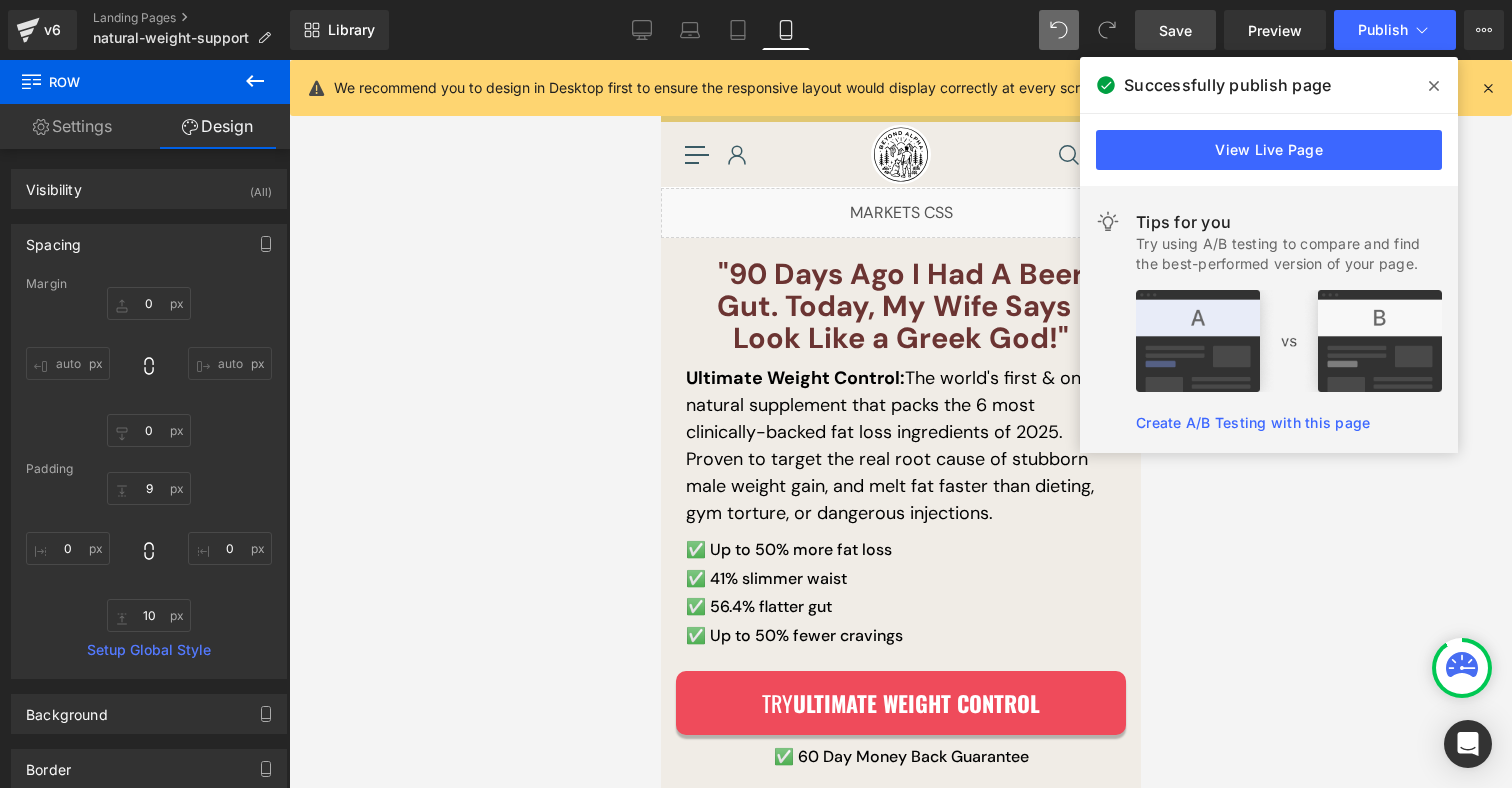 click 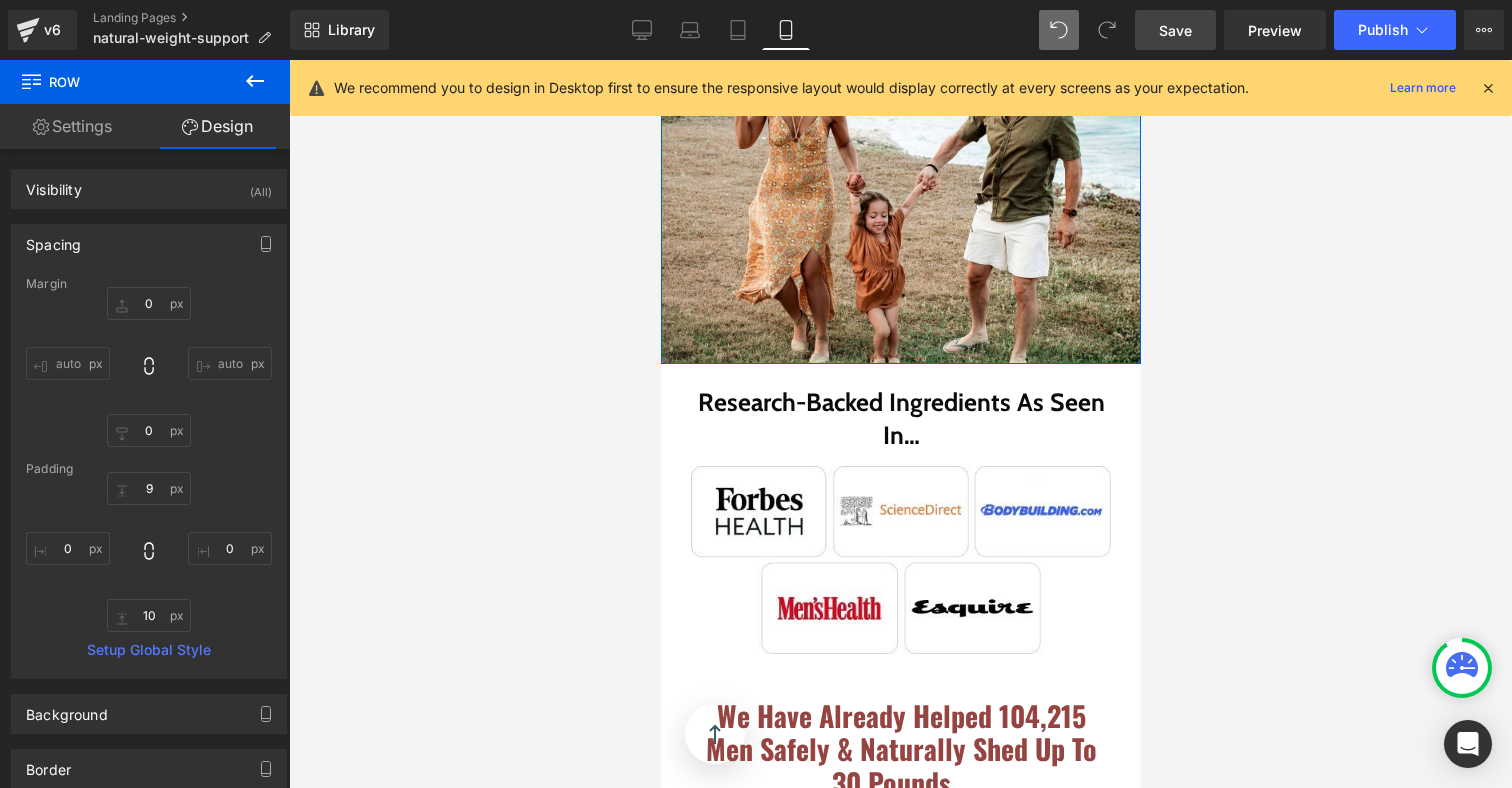 scroll, scrollTop: 1164, scrollLeft: 0, axis: vertical 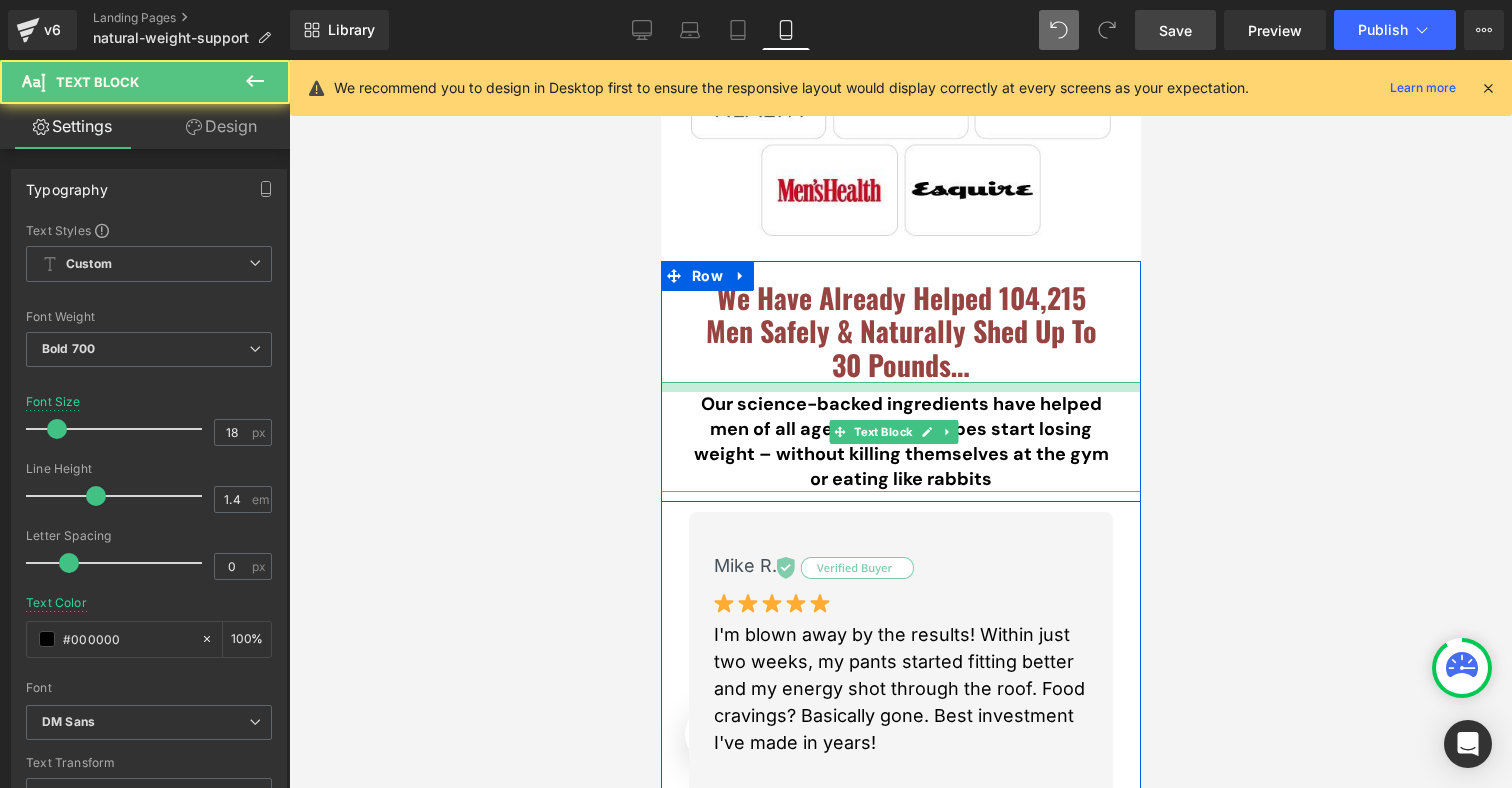 drag, startPoint x: 863, startPoint y: 375, endPoint x: 866, endPoint y: 385, distance: 10.440307 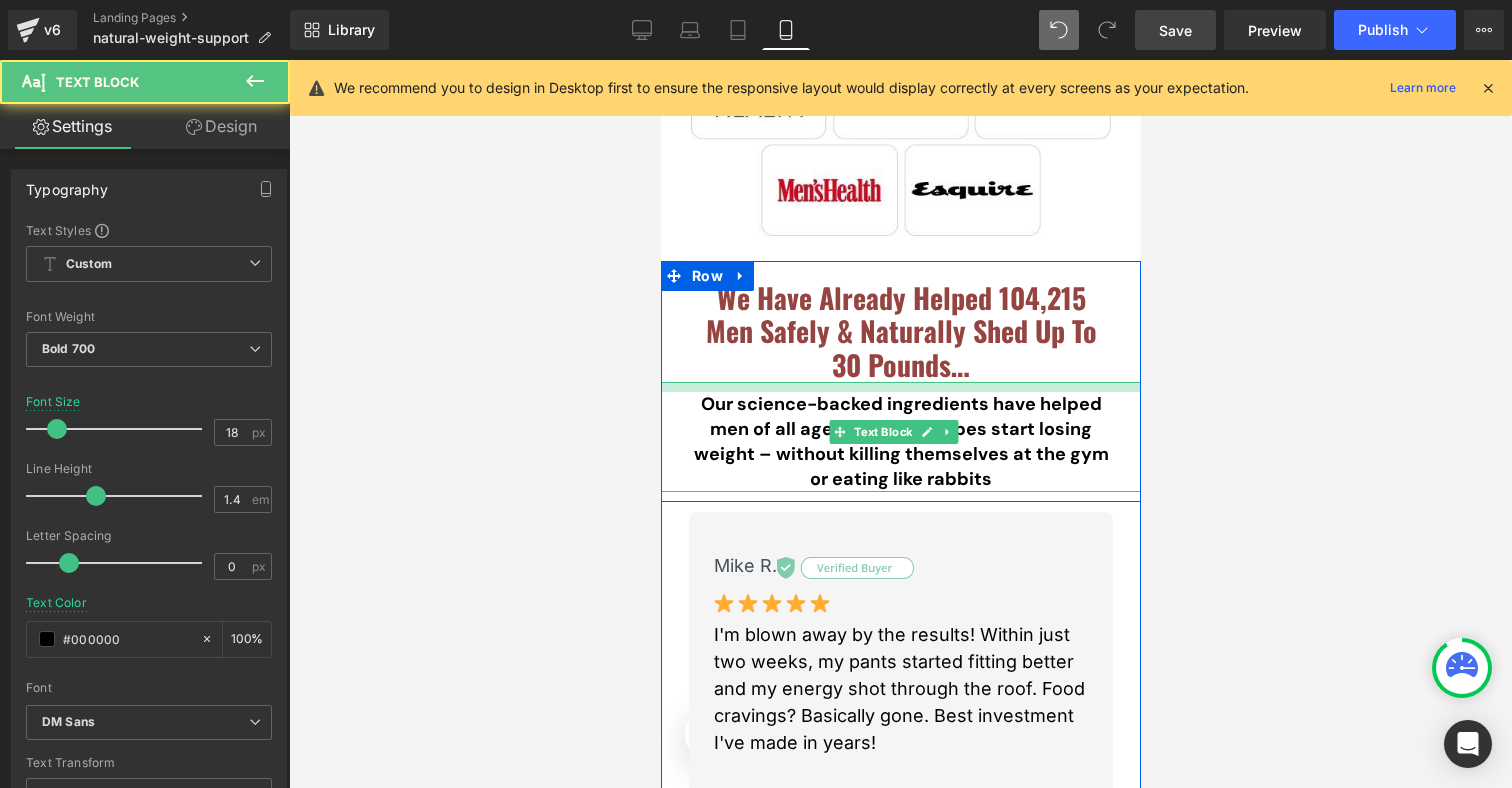 click on "Our science-backed ingredients have helped men of all ages and body types start losing weight – without killing themselves at the gym or eating like rabbits Text Block" at bounding box center [900, 437] 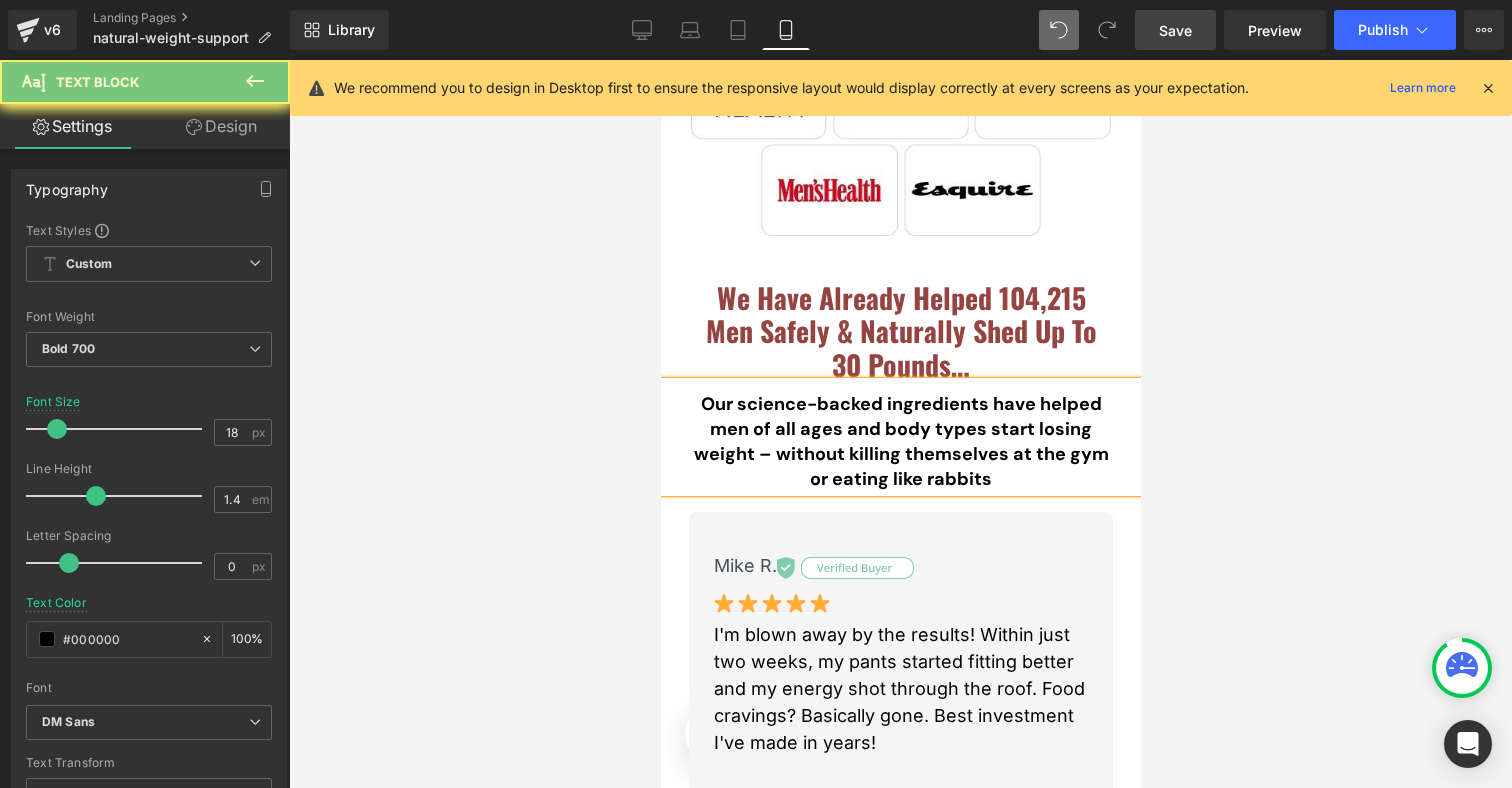 click at bounding box center (900, 424) 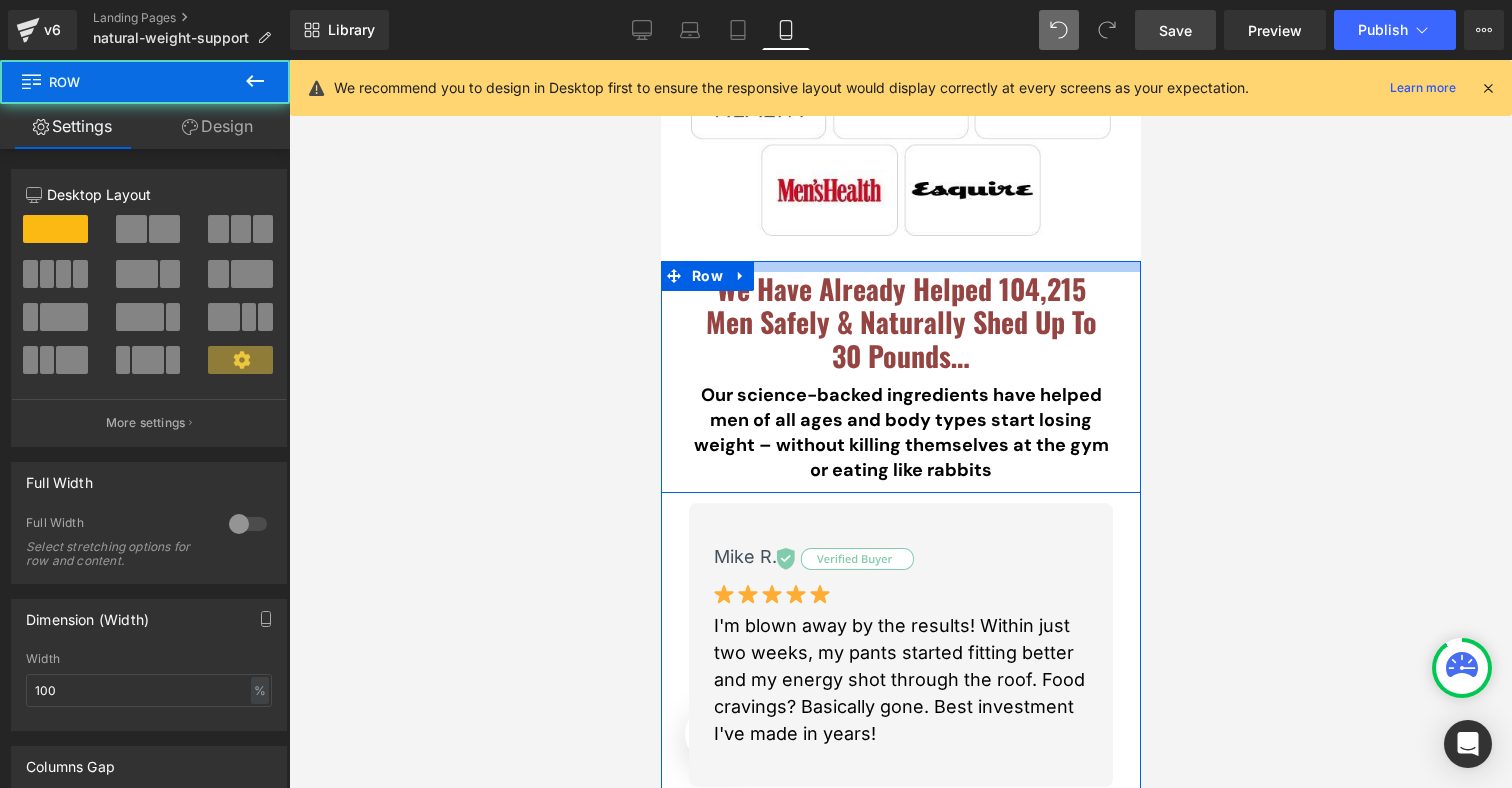 drag, startPoint x: 876, startPoint y: 264, endPoint x: 877, endPoint y: 254, distance: 10.049875 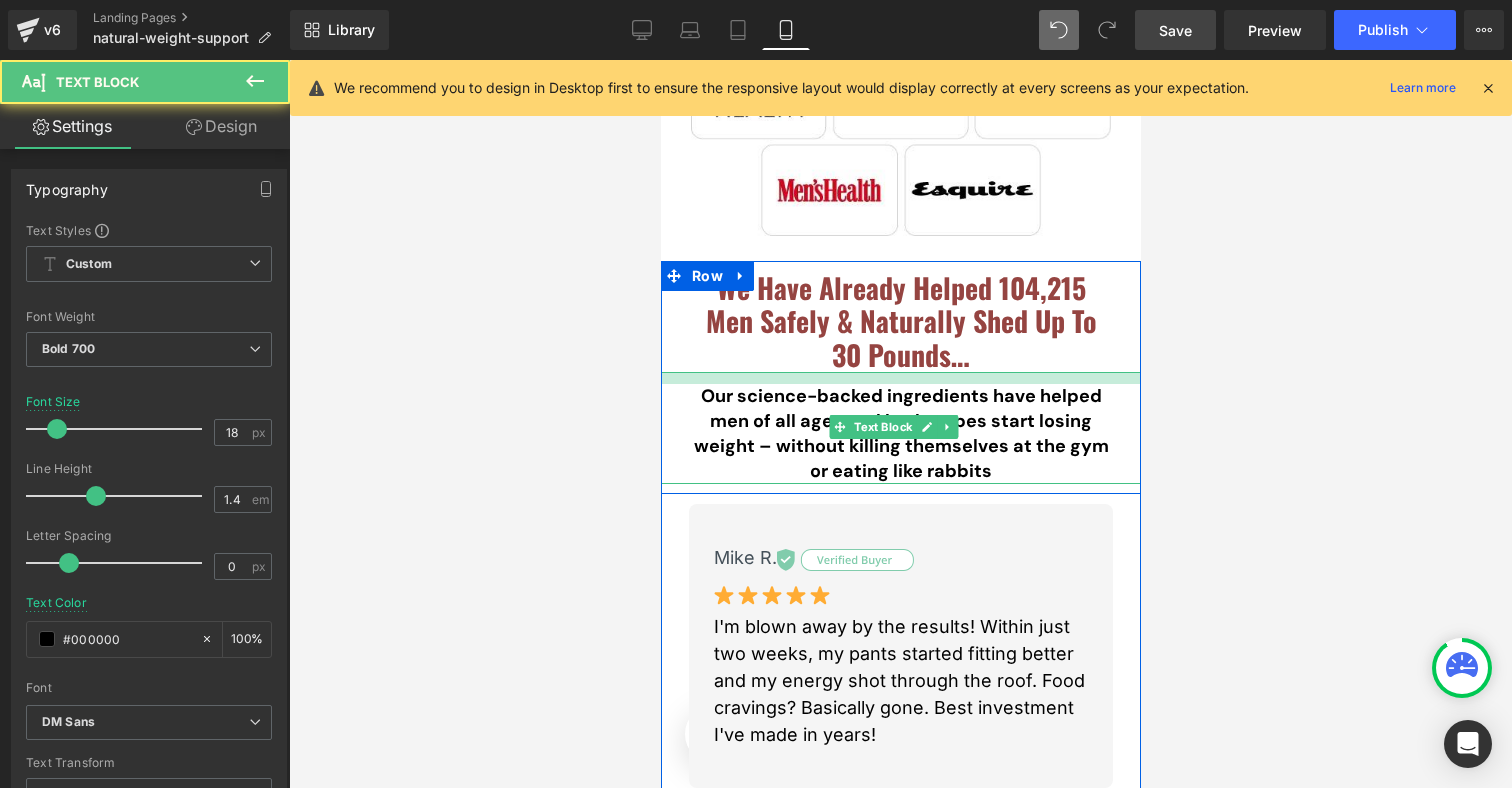 click at bounding box center (900, 378) 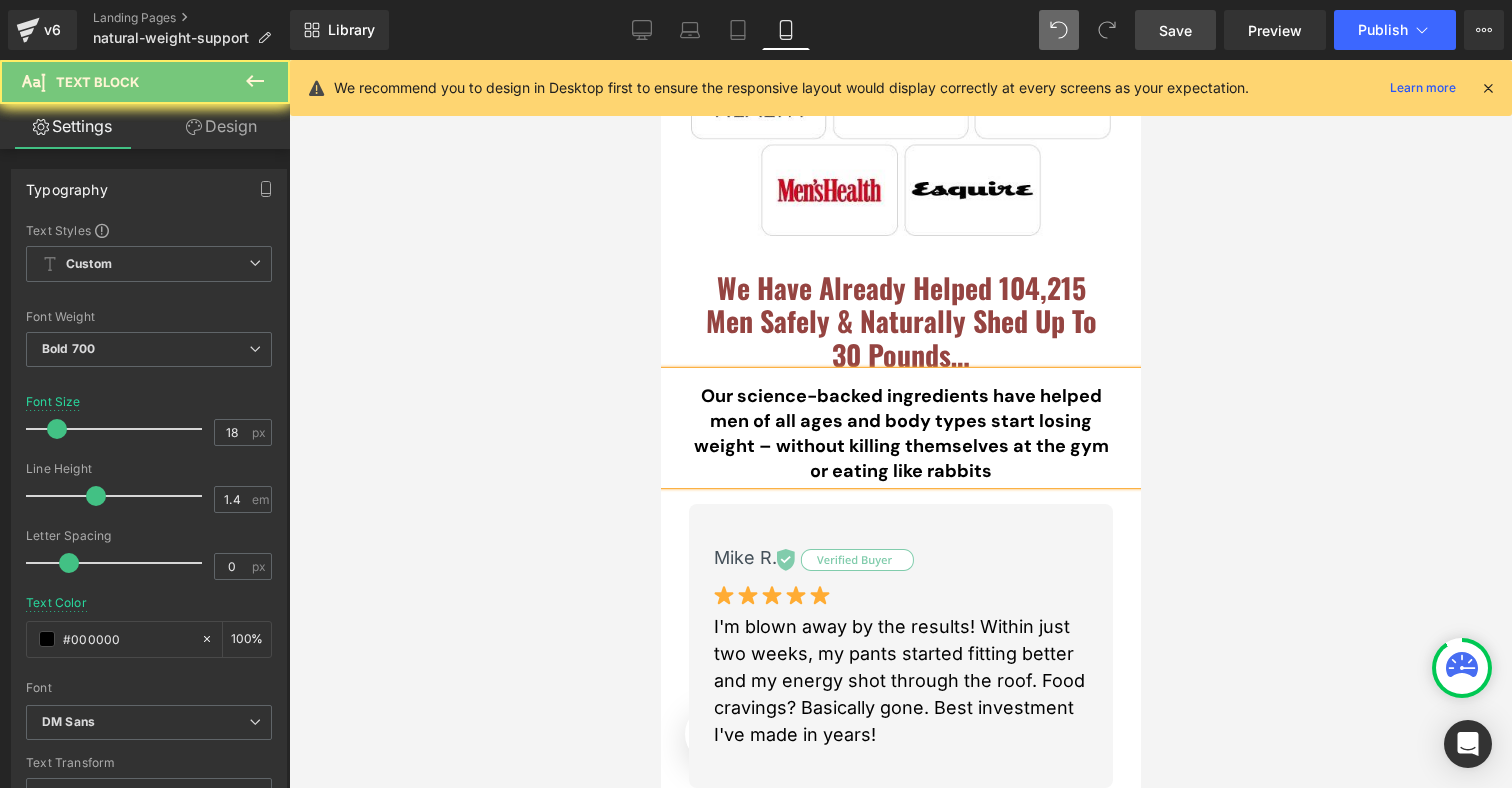 click at bounding box center (900, 424) 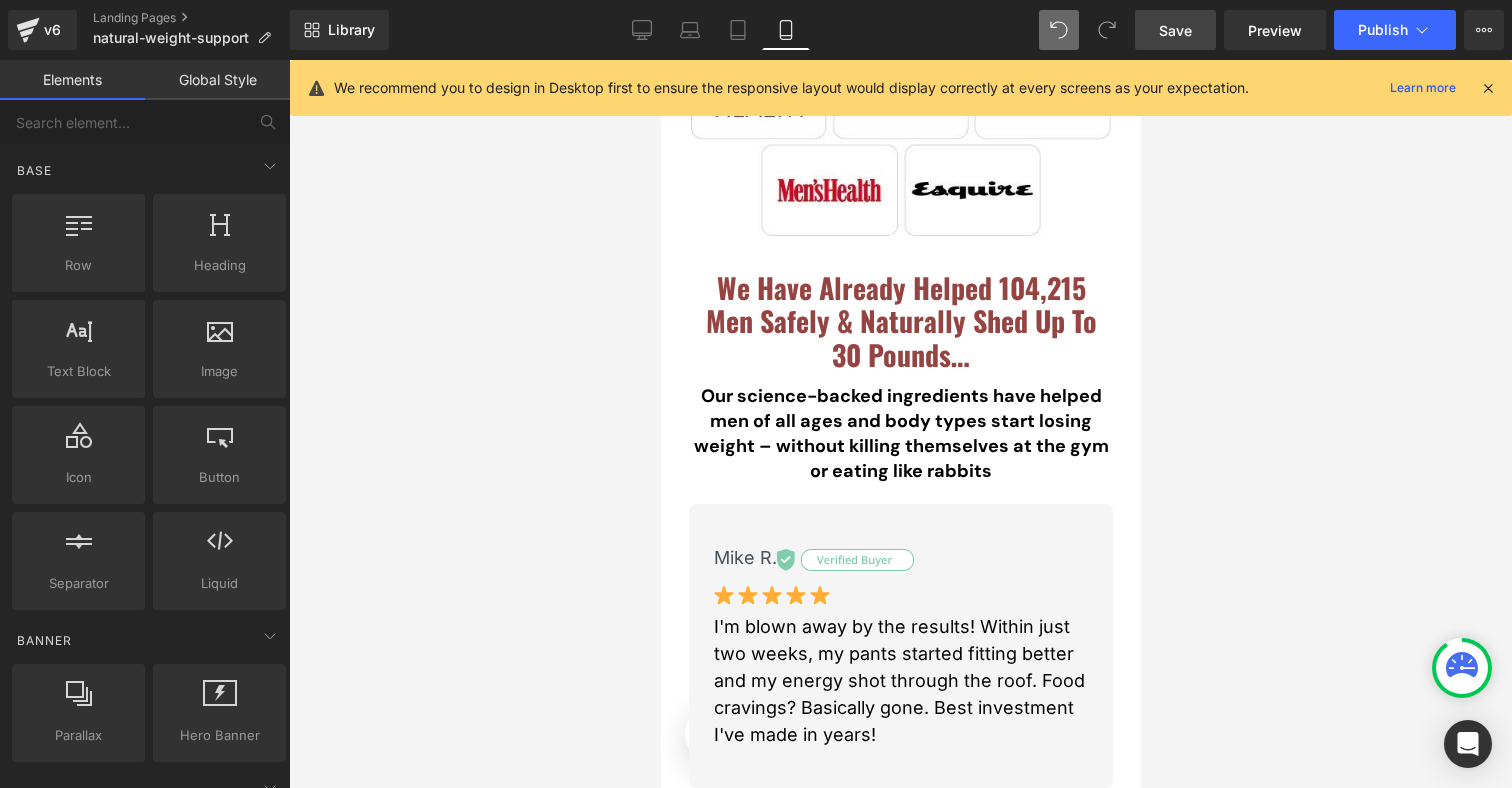 click on "Save" at bounding box center [1175, 30] 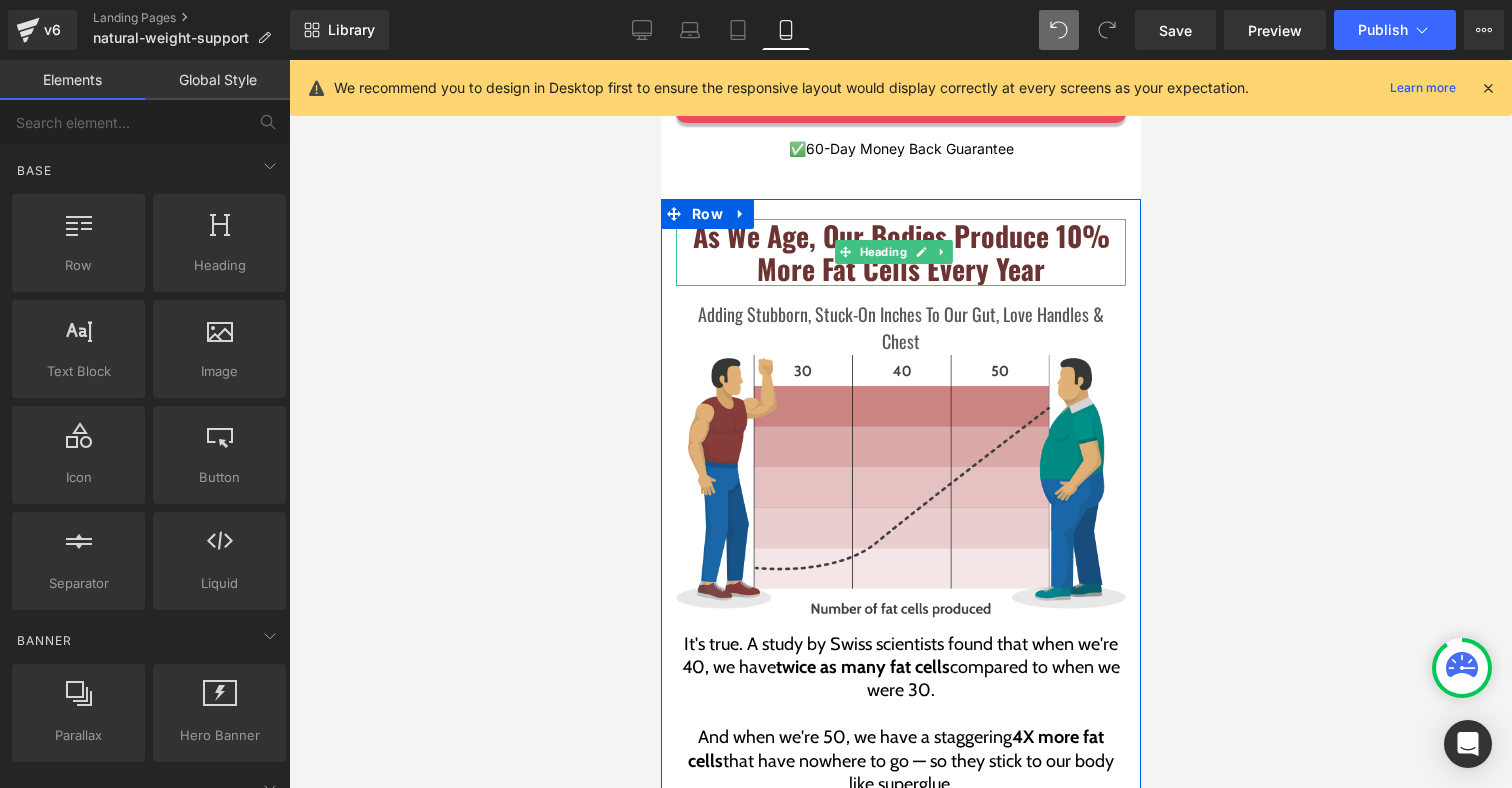 scroll, scrollTop: 2753, scrollLeft: 0, axis: vertical 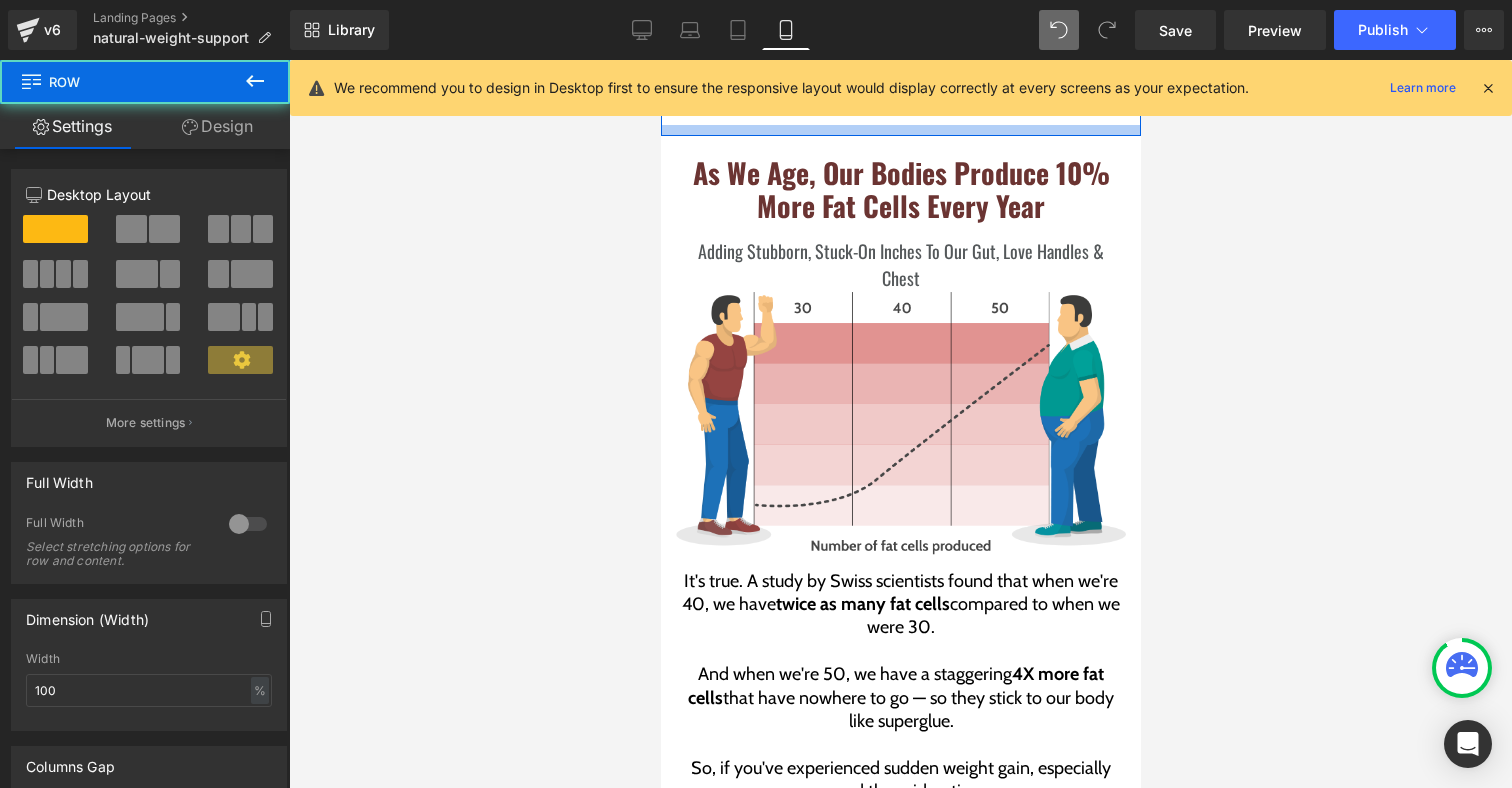 drag, startPoint x: 873, startPoint y: 167, endPoint x: 878, endPoint y: 148, distance: 19.646883 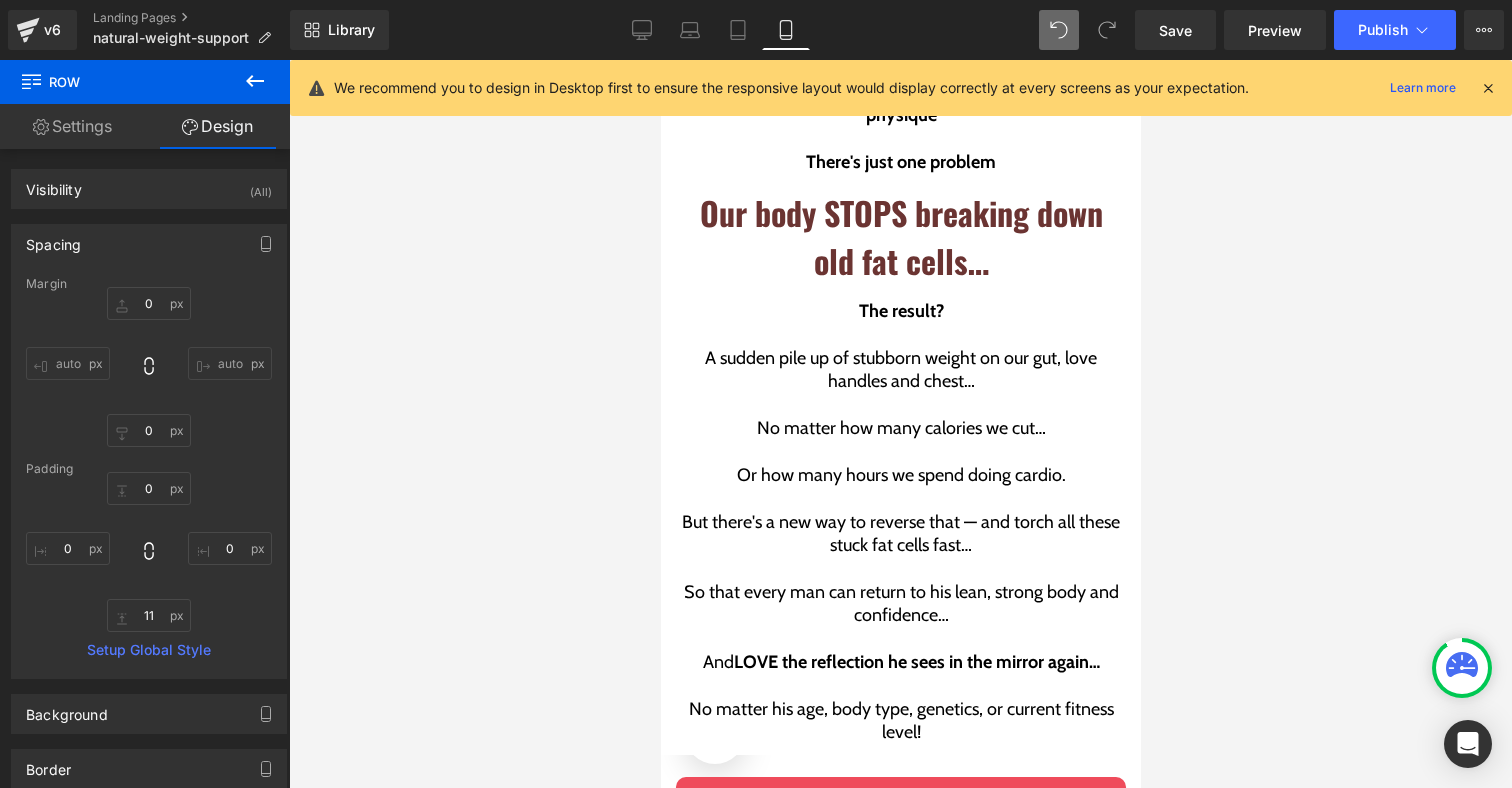 scroll, scrollTop: 4204, scrollLeft: 0, axis: vertical 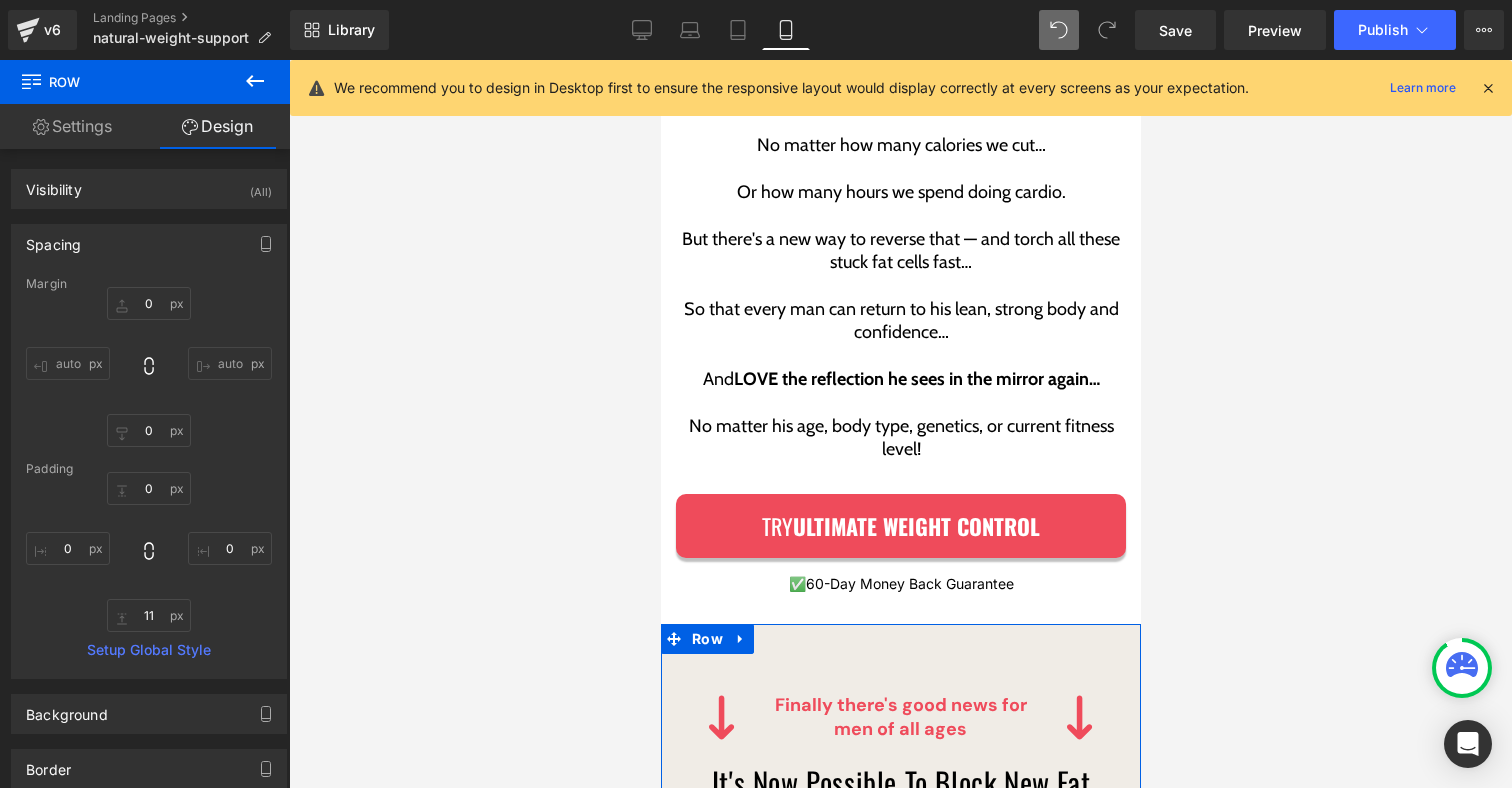 click on "Image         Finally there's good news for men of all ages Text Block         Image         Row         It's Now Possible To Block New Fat Cells From Forming… And Stay "Naturally Lean" With  Ultimate Weight Control Heading         Row         Image         Row         We have spent the last 8 years on the cutting-edge of male metabolic science... And after searching far and wide for the most groundbreaking, up-to-date clinical research on the planet … We have finally done it.... We've created the world's first and only 100% natural formula that packs the newest and most clinically-backed fat loss nutrients into a single capsule... To target the real, root cause of male weight gain as quickly, effectively and safely as possible… Text Block         Row         Row         Try   ULTIMATE WEIGHT CONTROL Button         ✅  60-Day Money Back Guarantee Text Block         Row" at bounding box center (900, 1377) 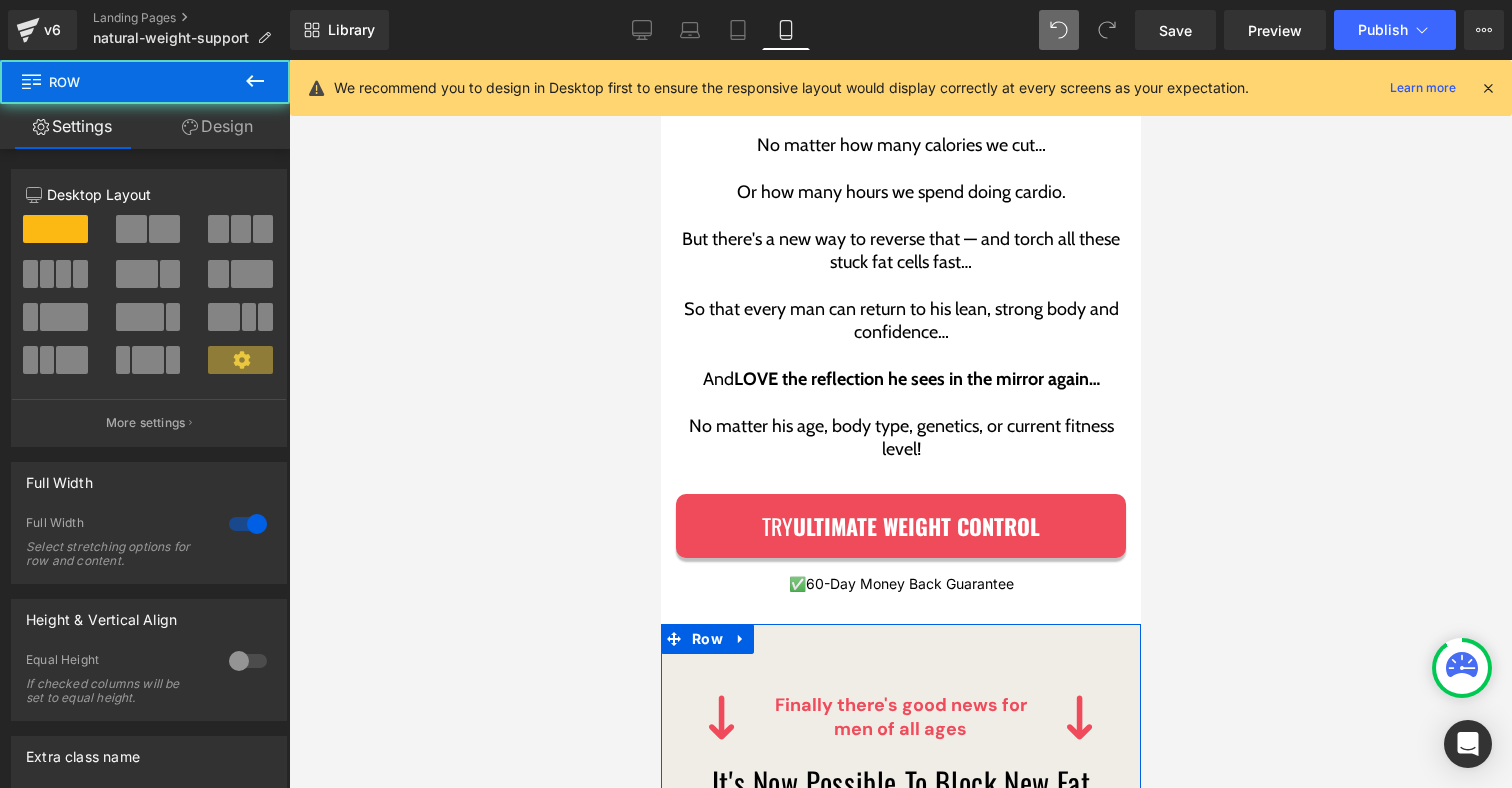 click on "Design" at bounding box center [217, 126] 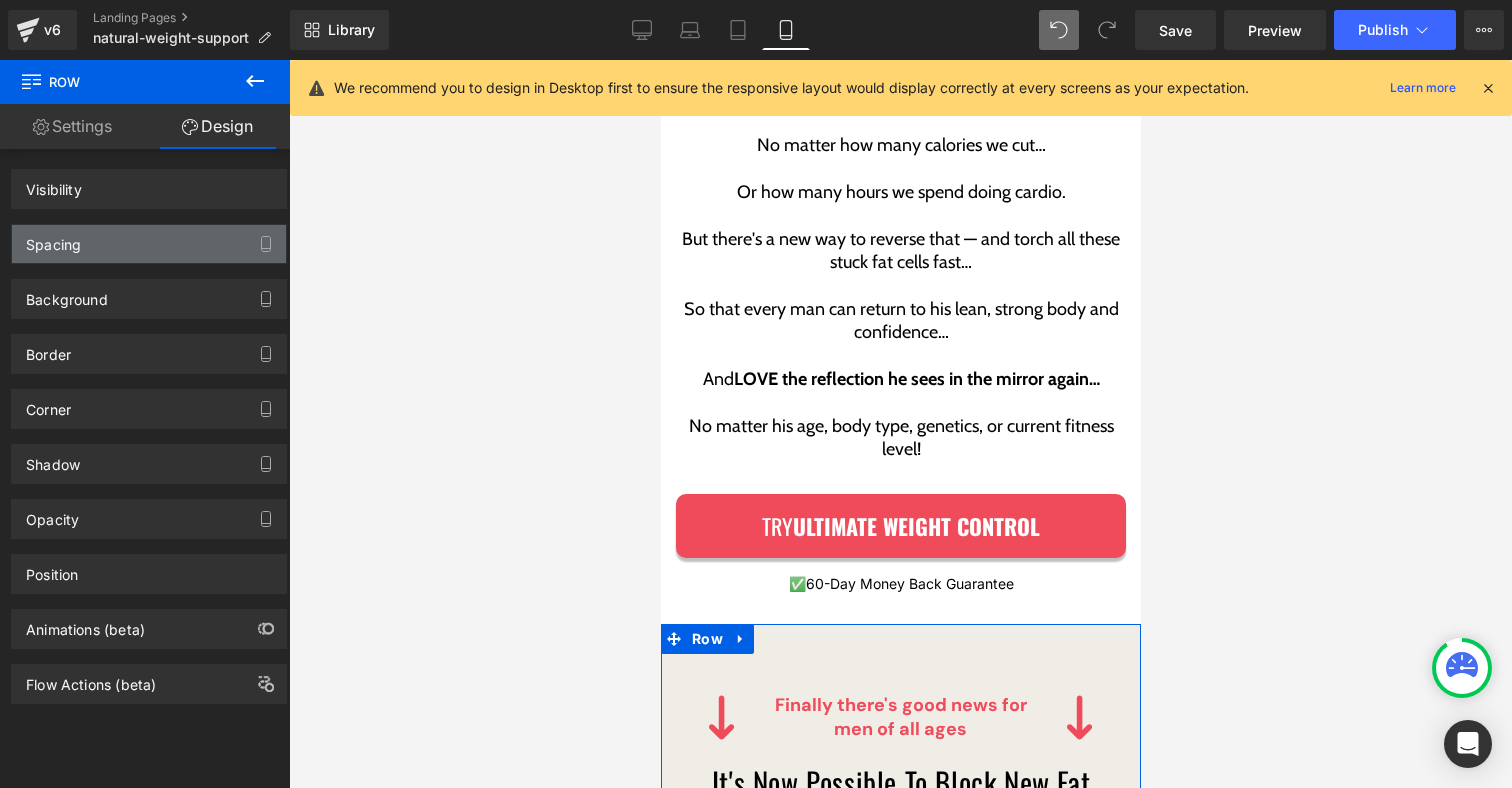 click on "Spacing" at bounding box center (149, 244) 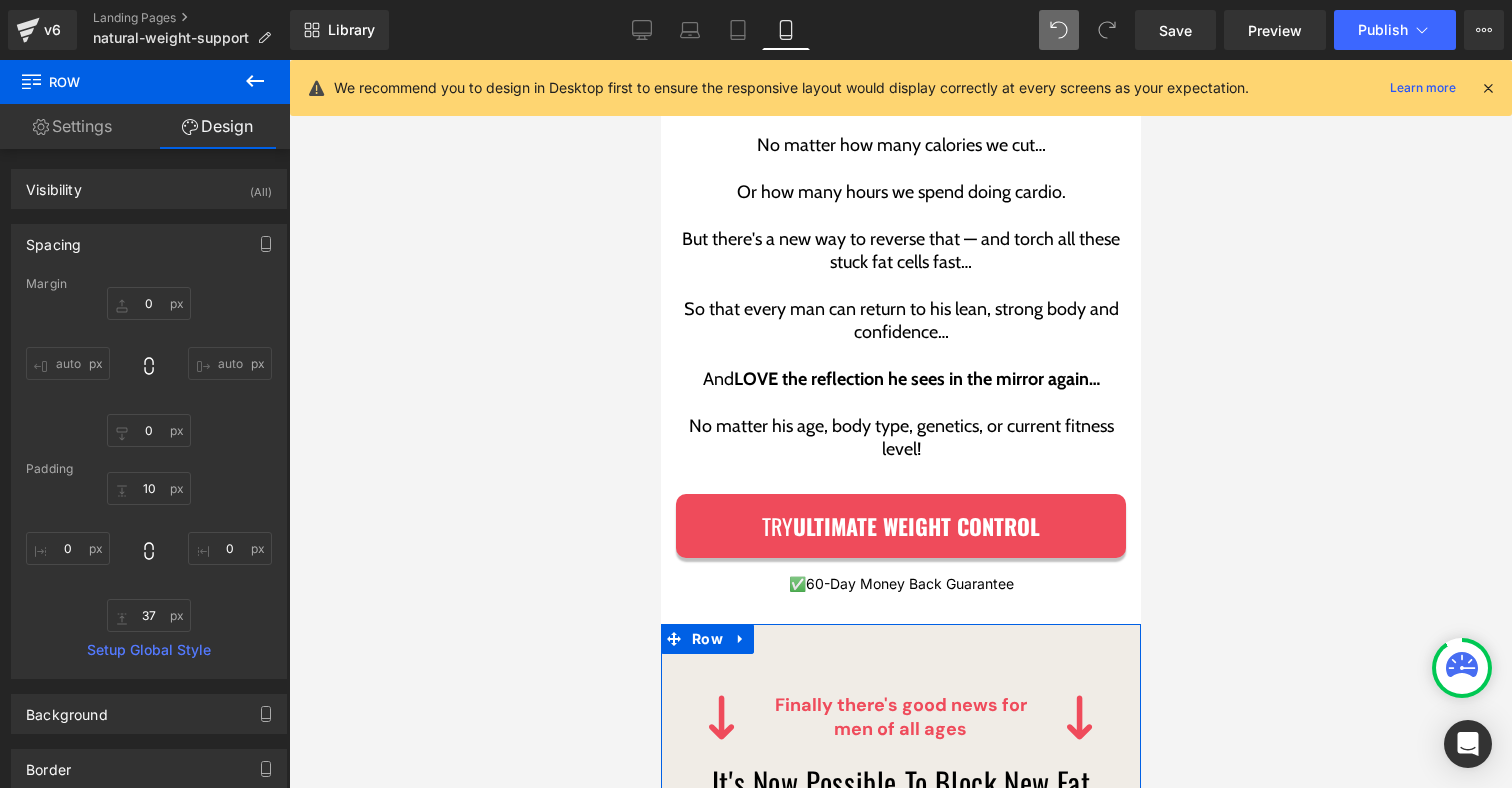 click on "Image         Finally there's good news for men of all ages Text Block         Image         Row         It's Now Possible To Block New Fat Cells From Forming… And Stay "Naturally Lean" With  Ultimate Weight Control Heading         Row         Image         Row         We have spent the last 8 years on the cutting-edge of male metabolic science... And after searching far and wide for the most groundbreaking, up-to-date clinical research on the planet … We have finally done it.... We've created the world's first and only 100% natural formula that packs the newest and most clinically-backed fat loss nutrients into a single capsule... To target the real, root cause of male weight gain as quickly, effectively and safely as possible… Text Block         Row         Row         Try   ULTIMATE WEIGHT CONTROL Button         ✅  60-Day Money Back Guarantee Text Block         Row" at bounding box center [900, 1377] 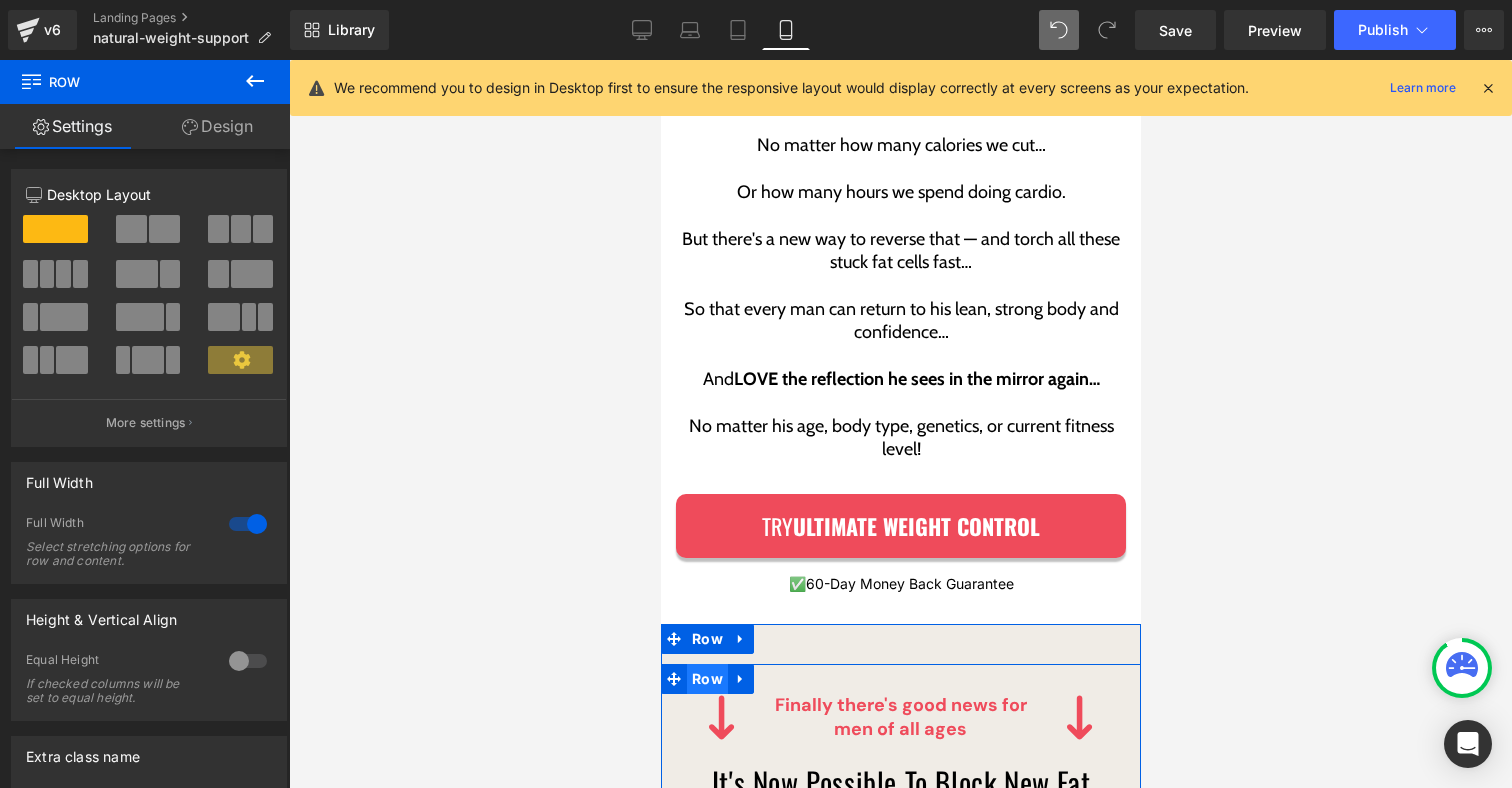 click on "Row" at bounding box center (706, 679) 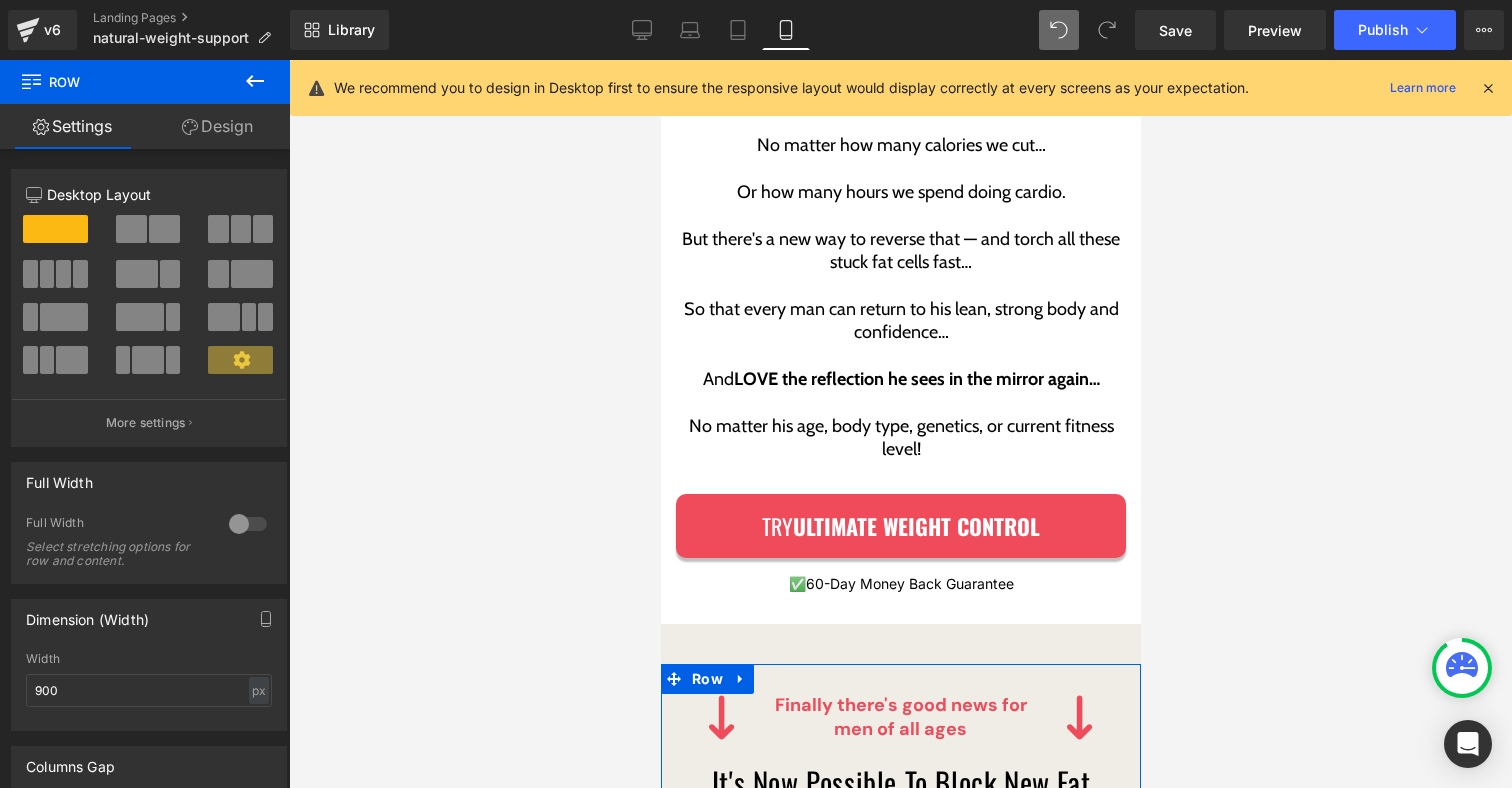 click on "Design" at bounding box center (217, 126) 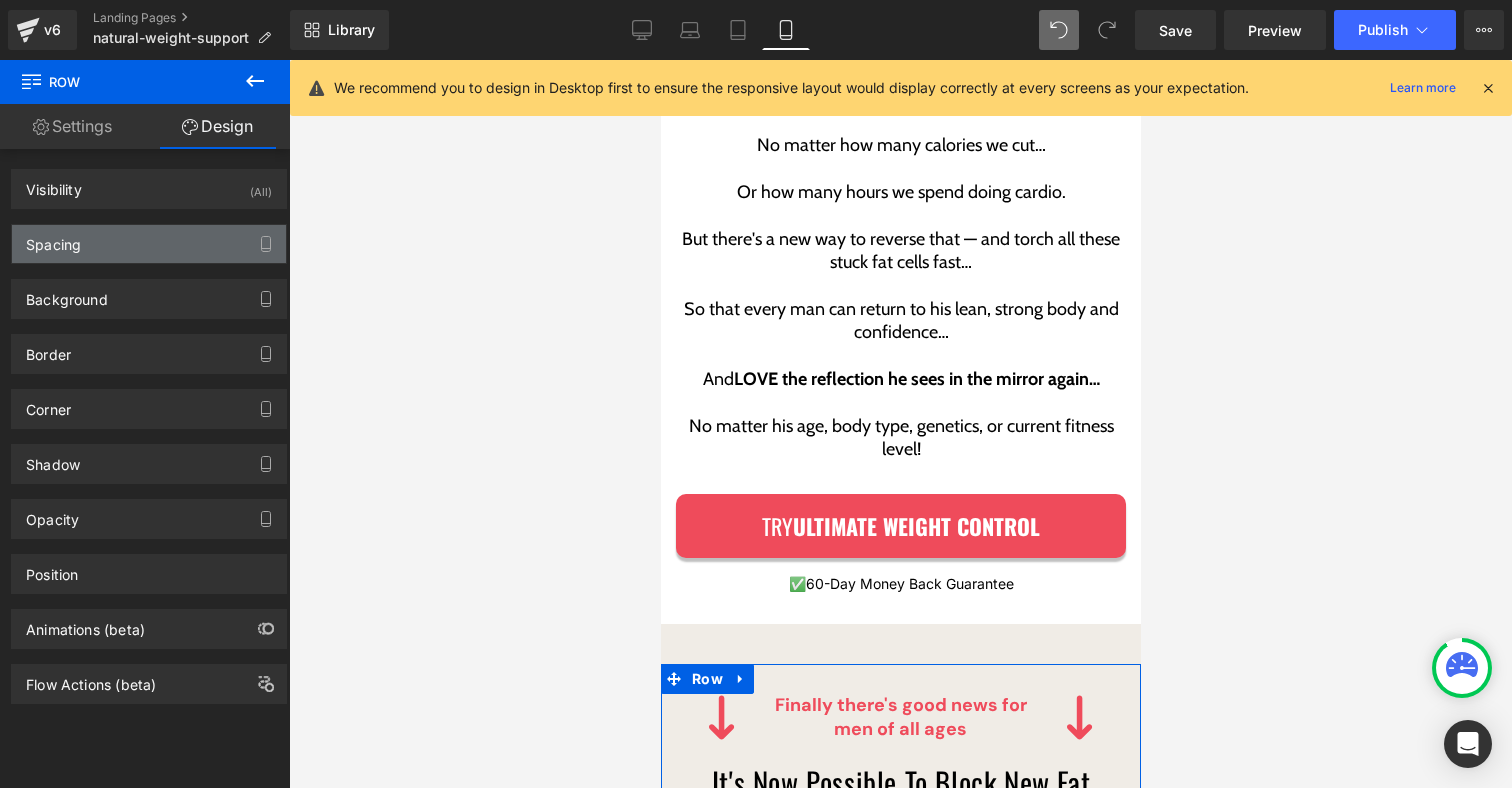 click on "Spacing" at bounding box center [149, 244] 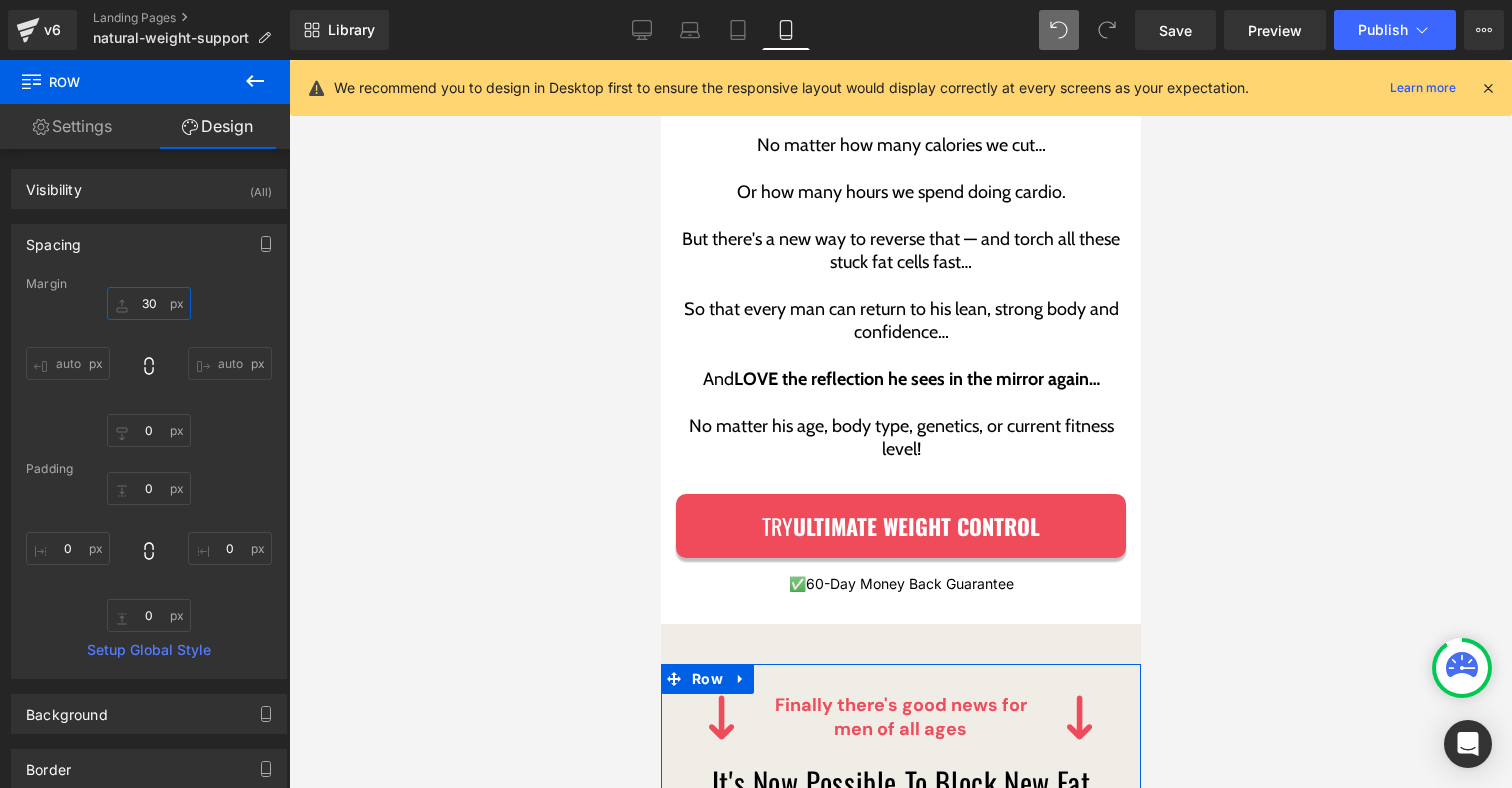 click on "30" at bounding box center (149, 303) 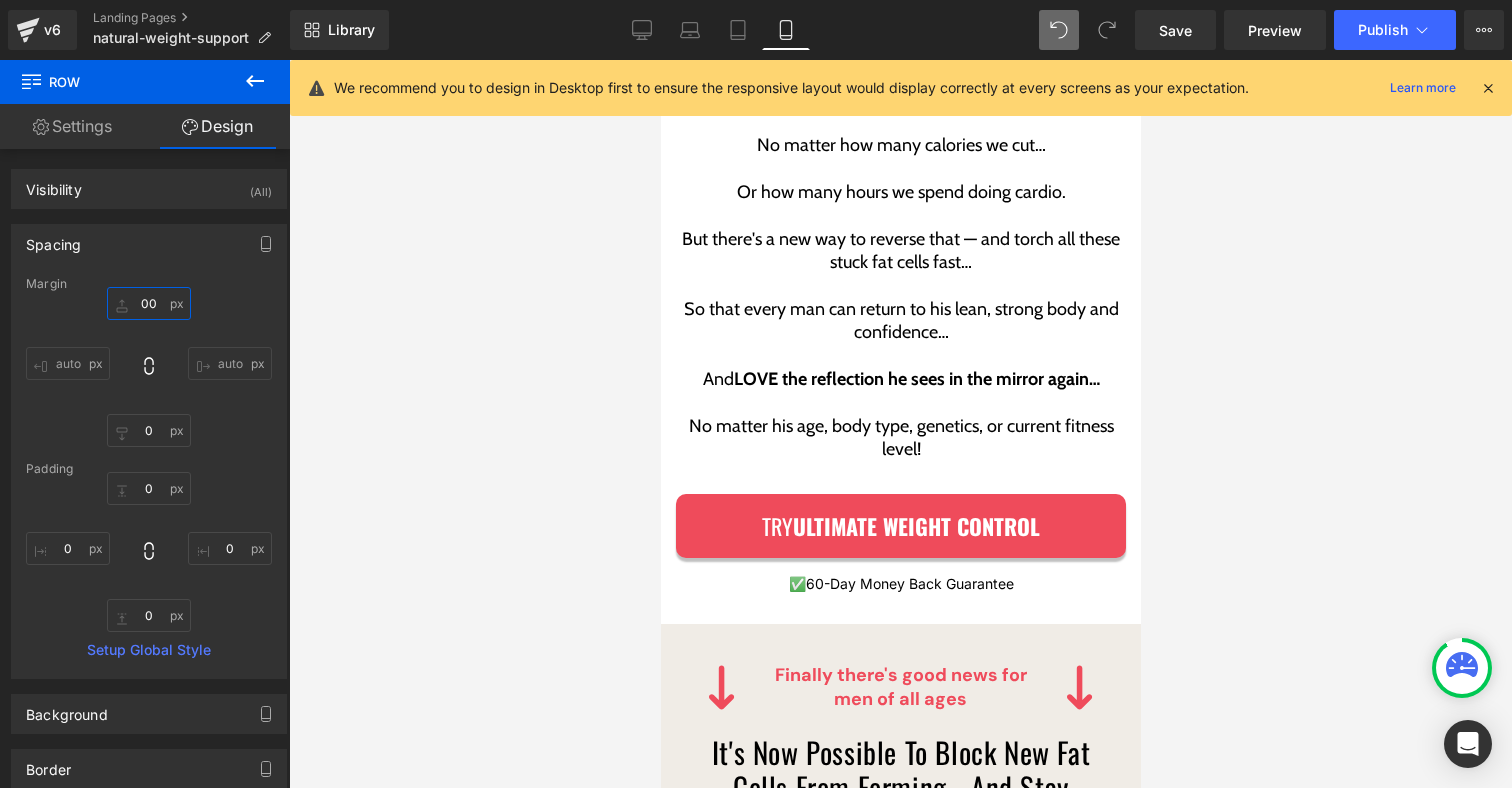 type on "00" 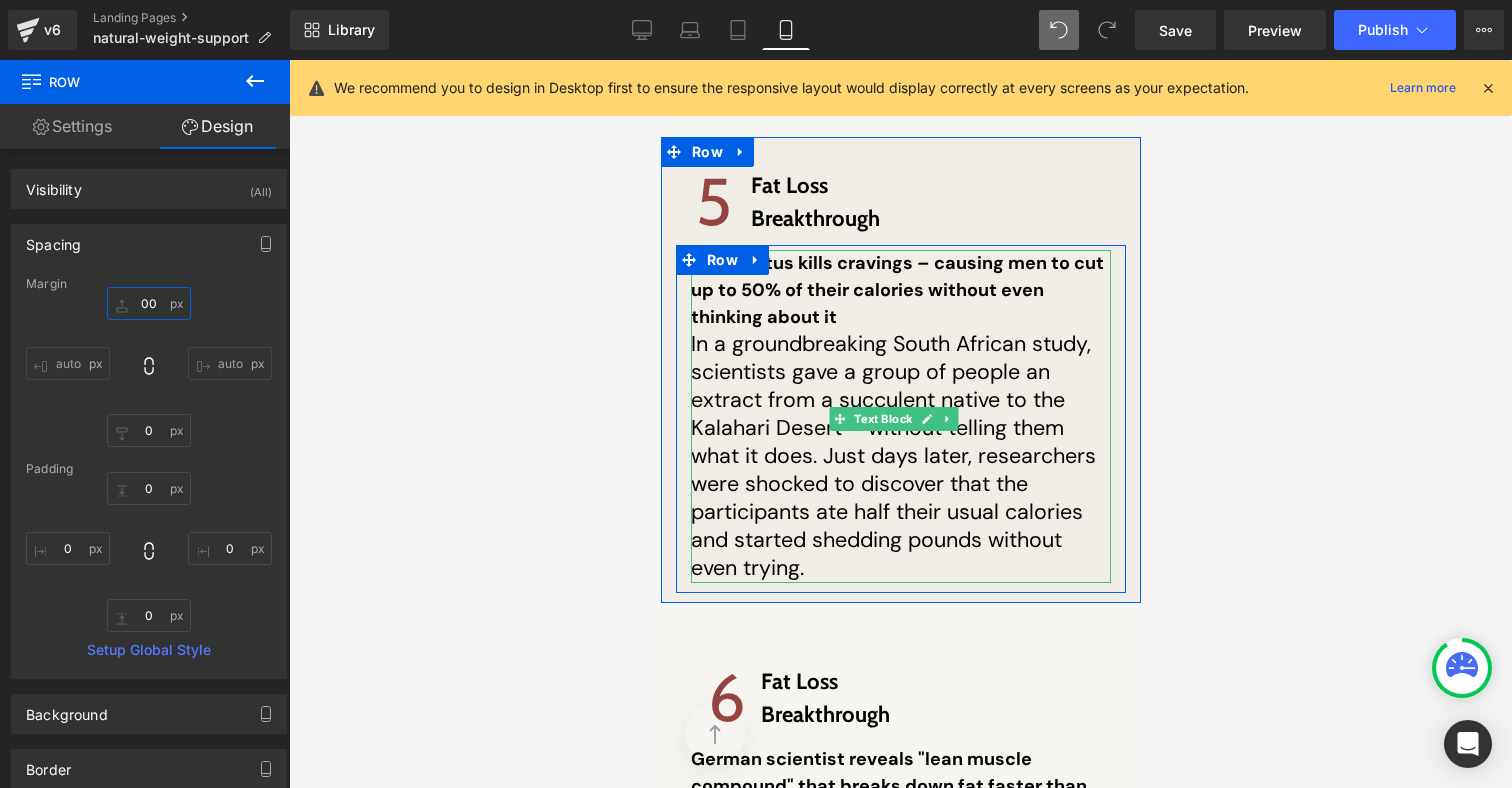 scroll, scrollTop: 8525, scrollLeft: 0, axis: vertical 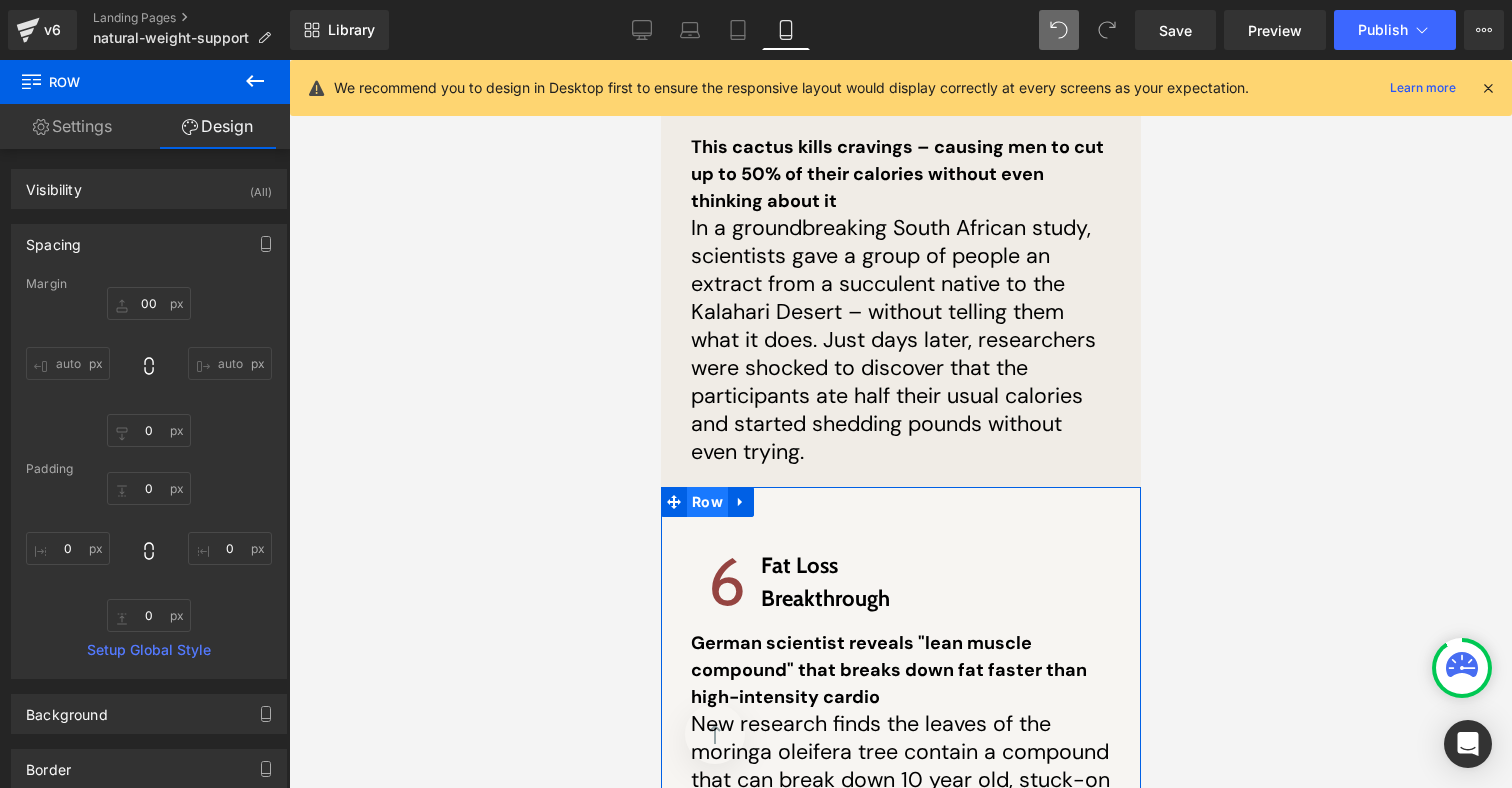 click on "Row" at bounding box center (706, 502) 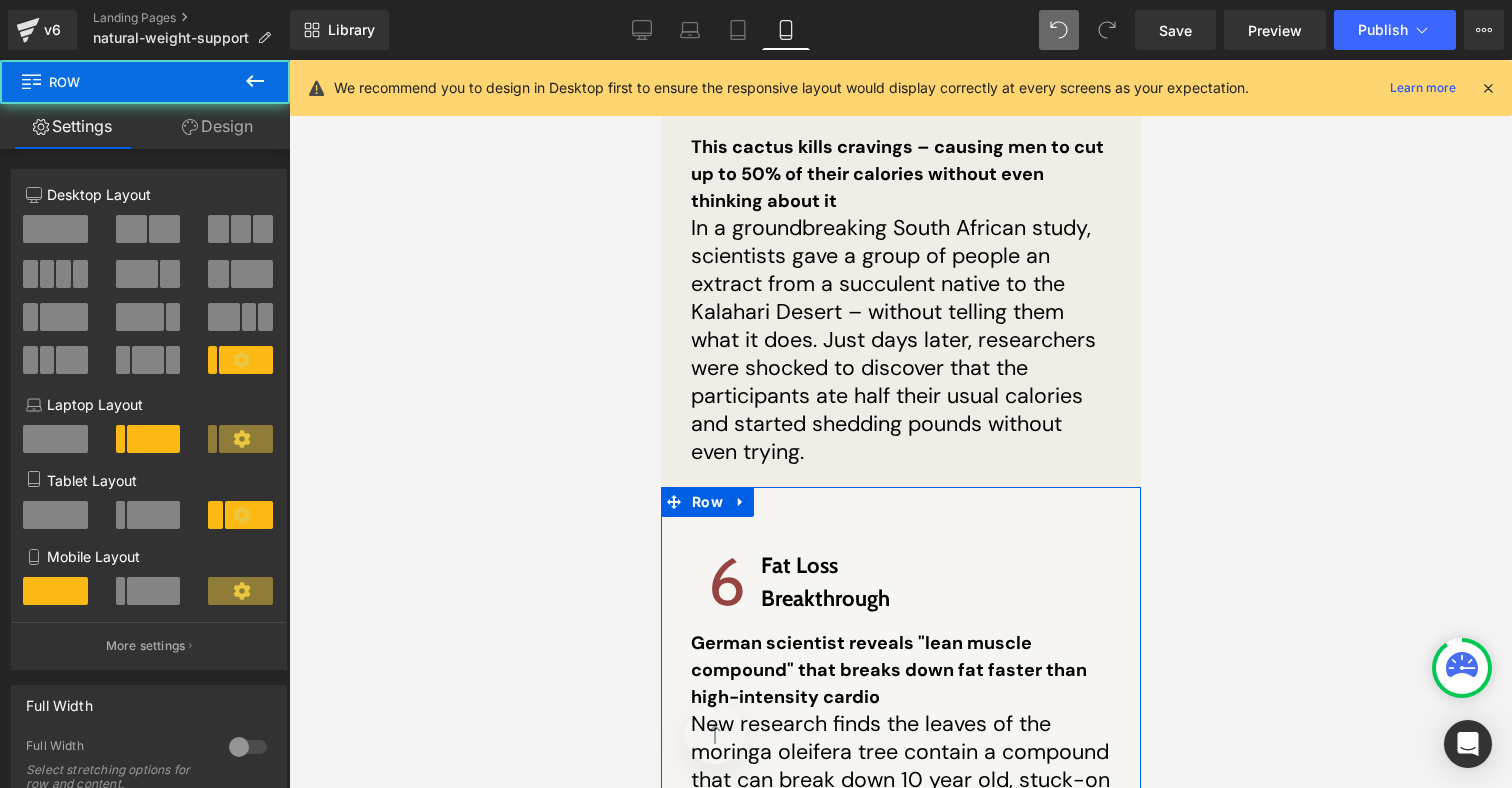 click on "Design" at bounding box center (217, 126) 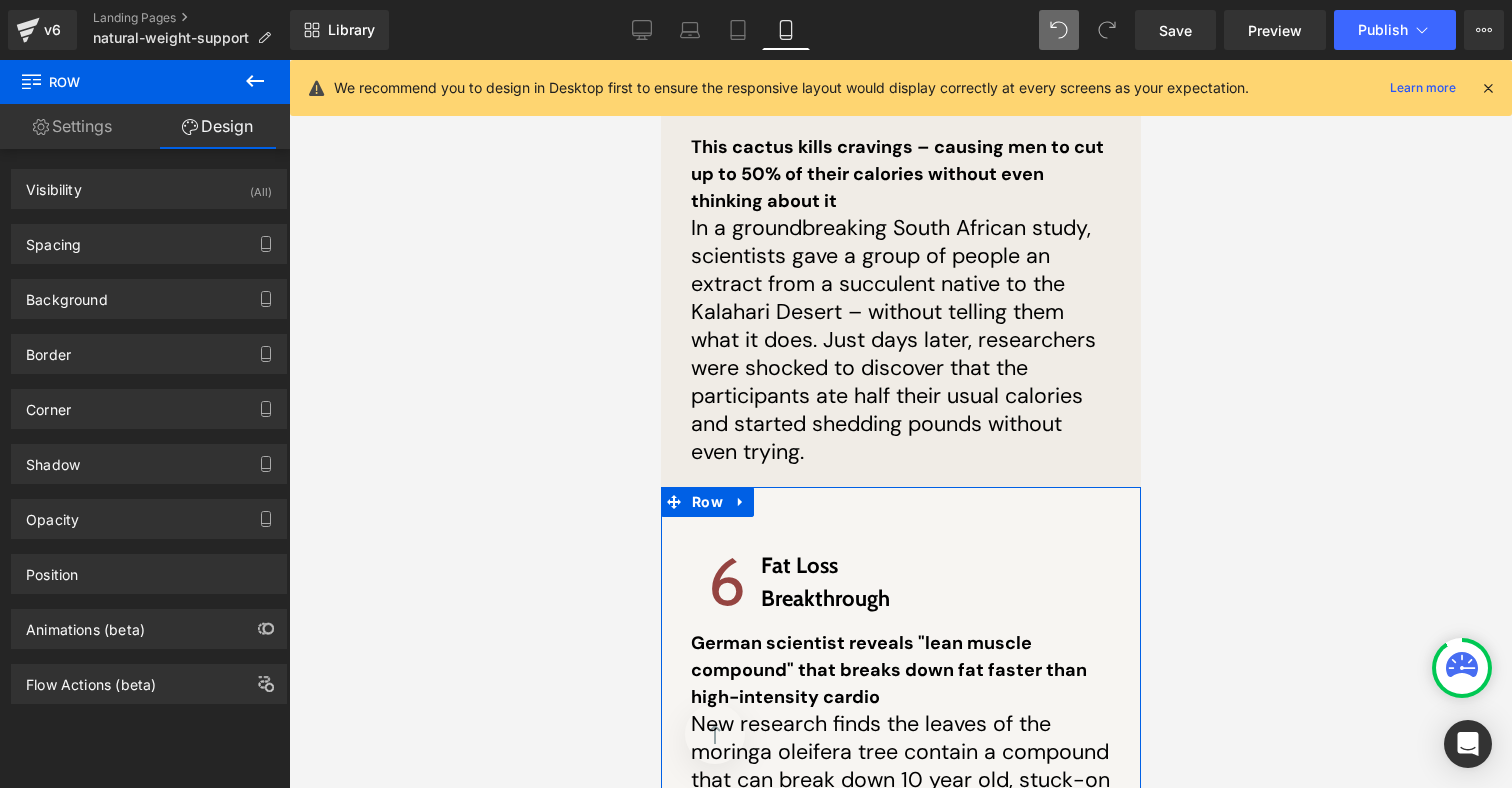 click on "Spacing
Margin
0
auto
0
auto
Padding
1
0
10
0
Setup Global Style" at bounding box center (149, 244) 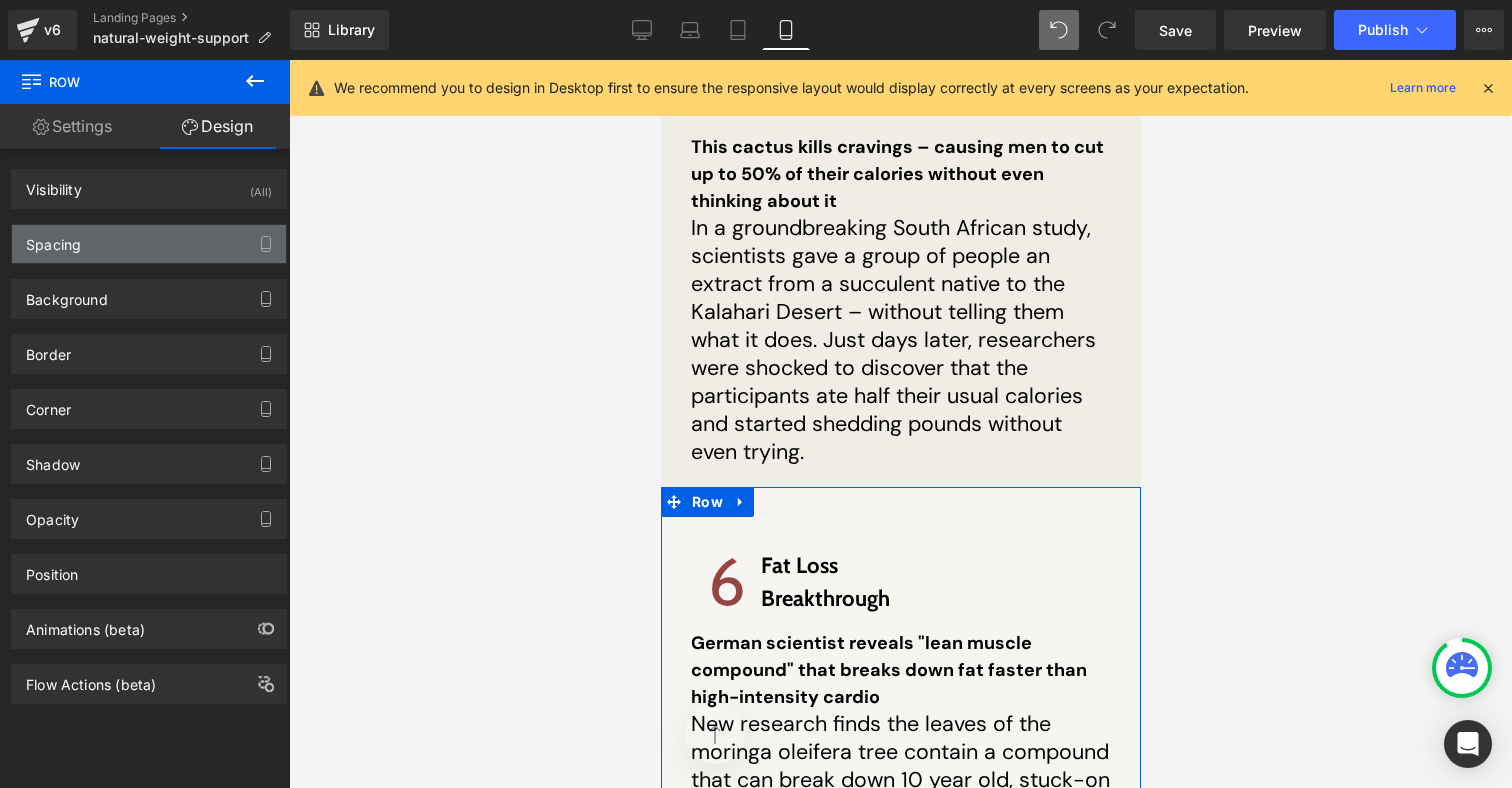 click on "Spacing" at bounding box center [149, 244] 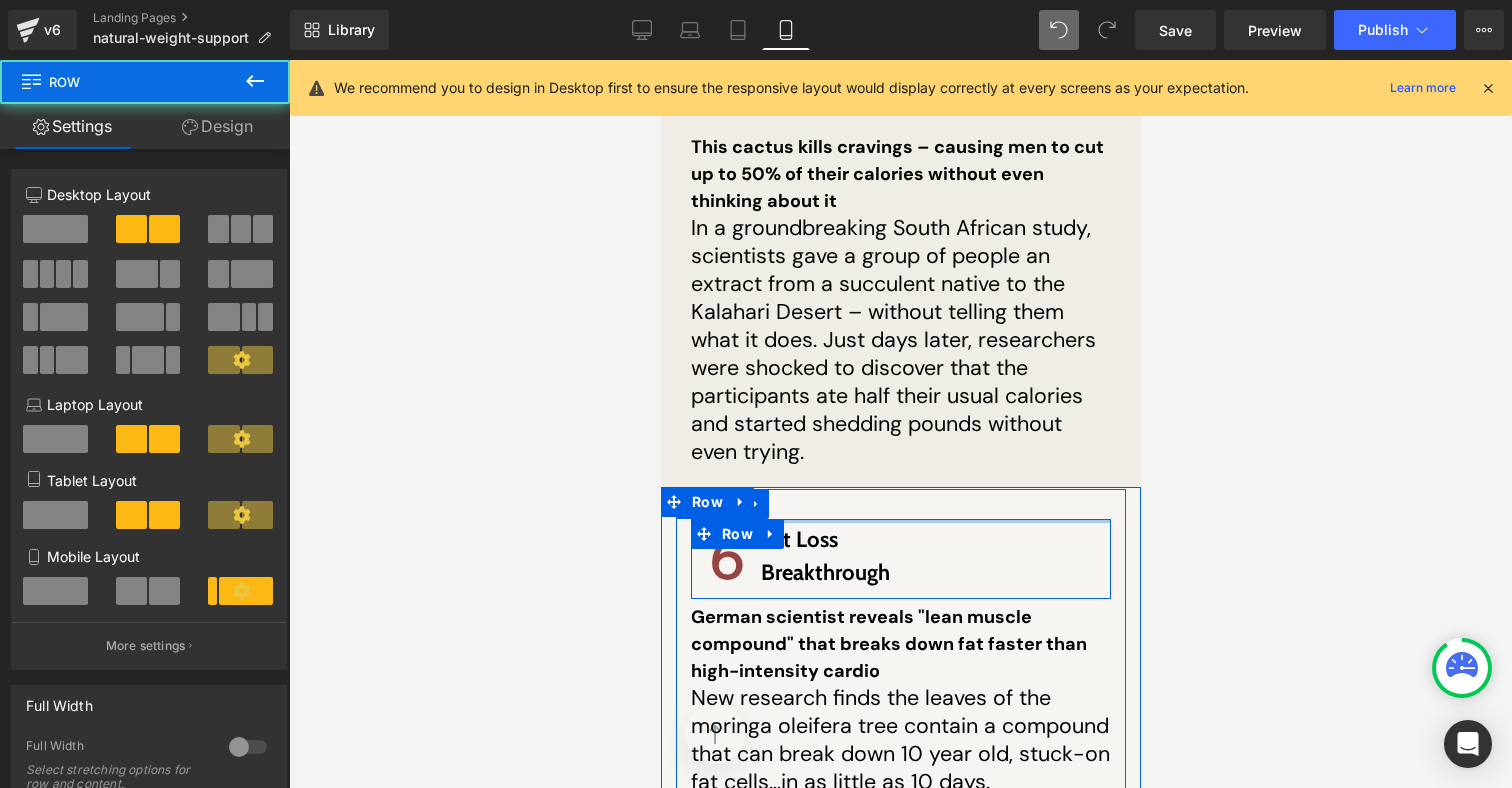 drag, startPoint x: 848, startPoint y: 566, endPoint x: 846, endPoint y: 540, distance: 26.076809 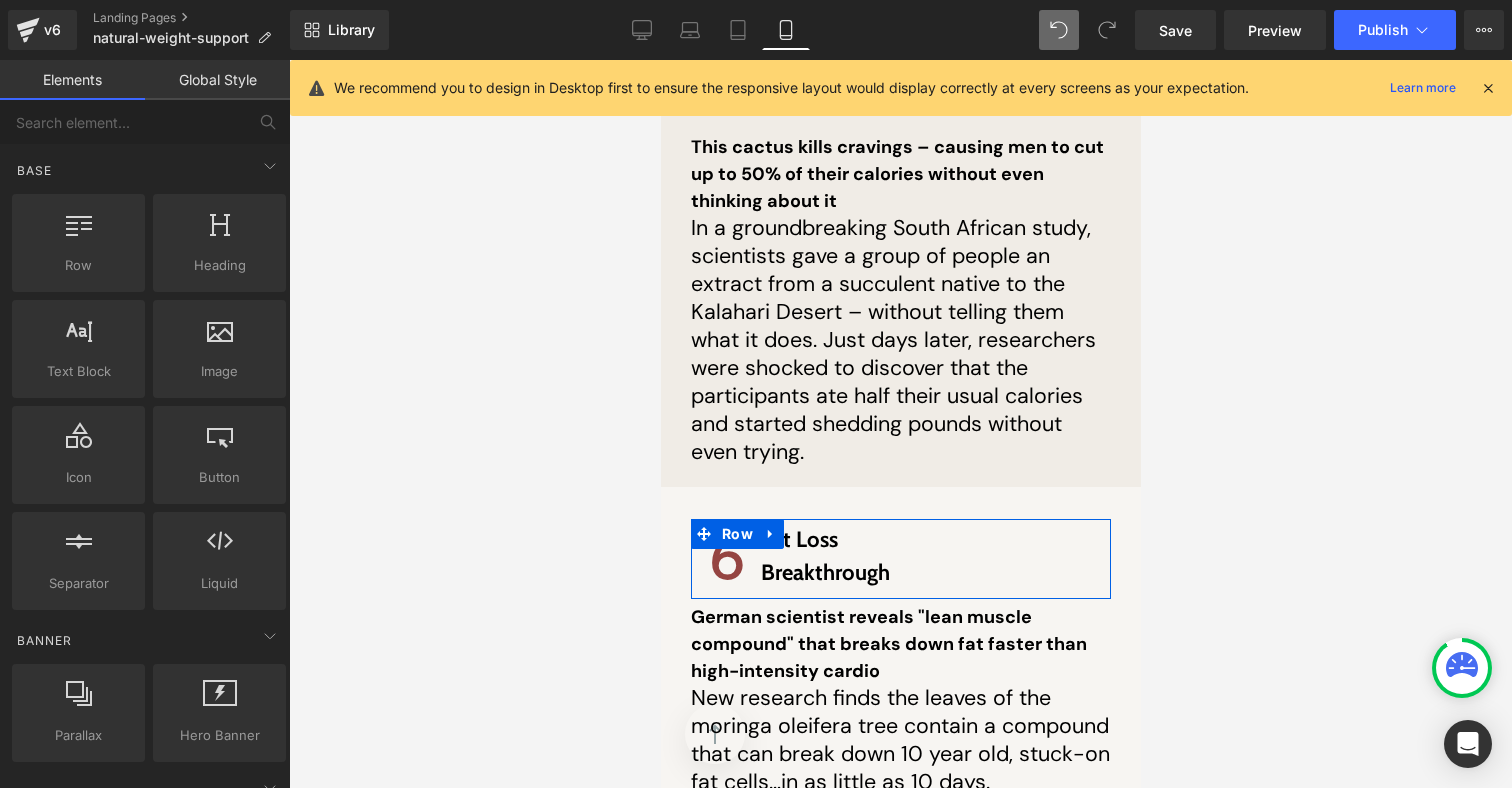 click at bounding box center [900, 424] 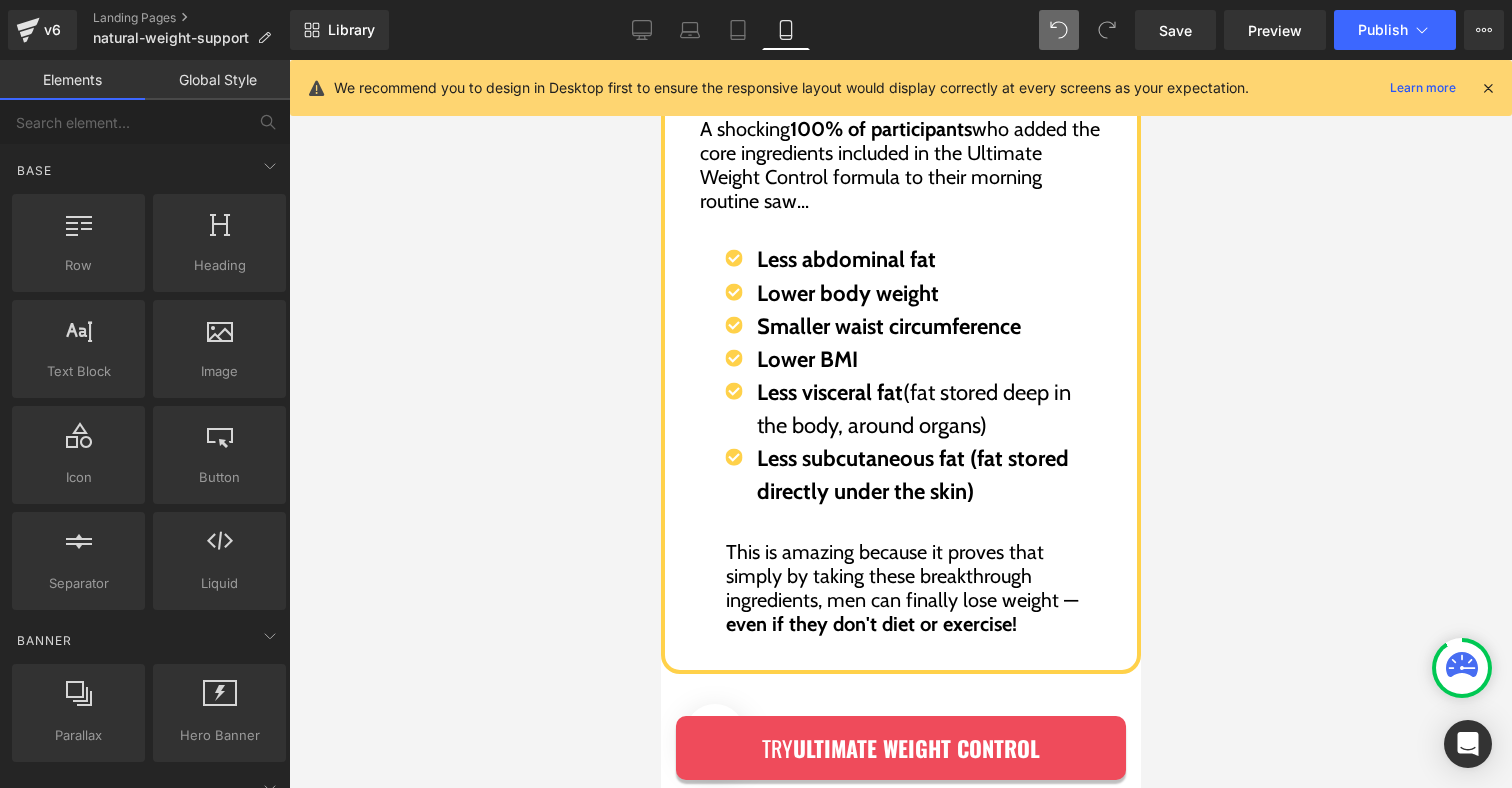 scroll, scrollTop: 10875, scrollLeft: 0, axis: vertical 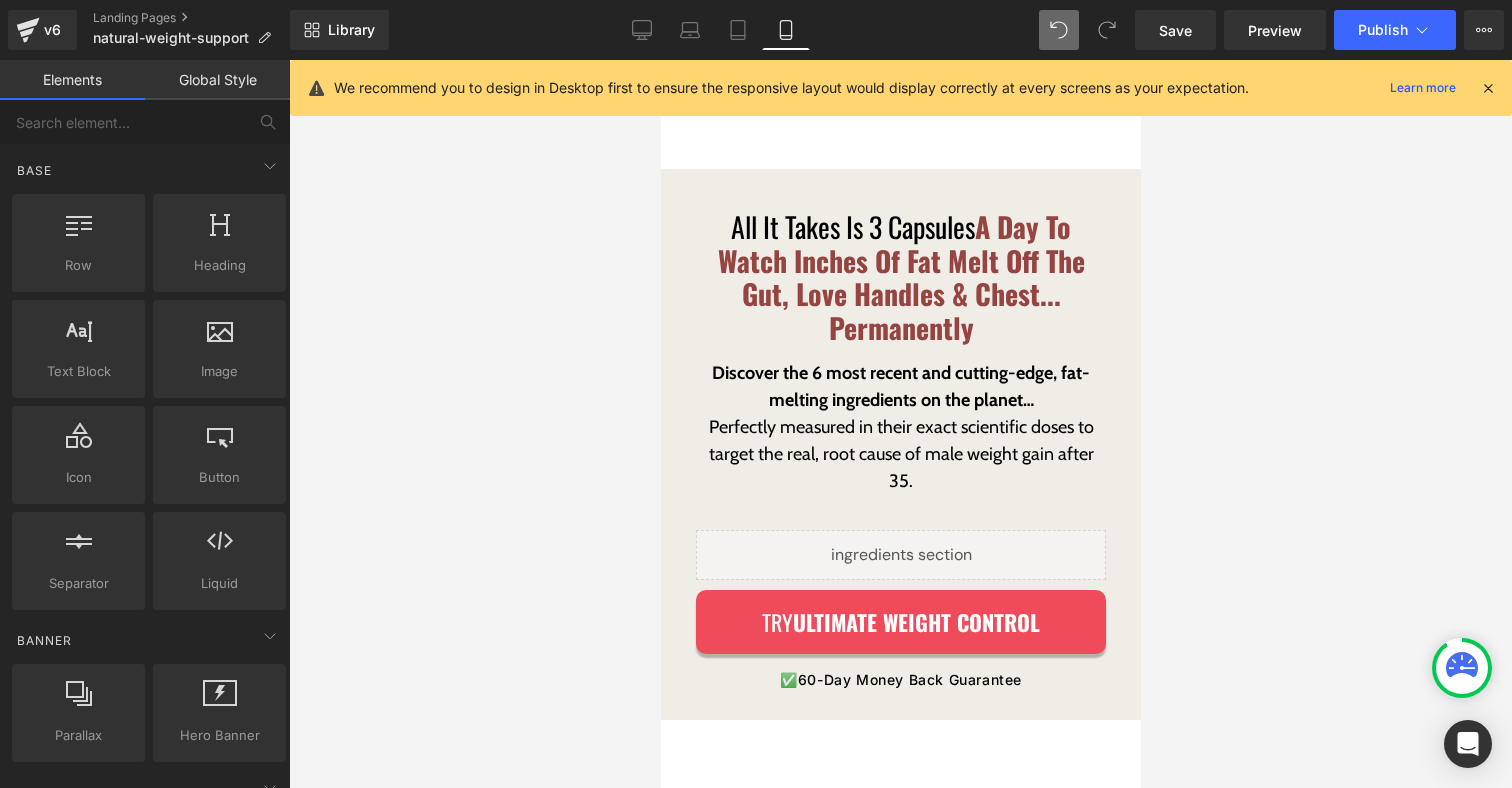 click on "All It Takes Is 3 Capsules  A Day To Watch Inches Of Fat Melt Off The Gut, Love Handles & Chest... Permanently" at bounding box center (900, 277) 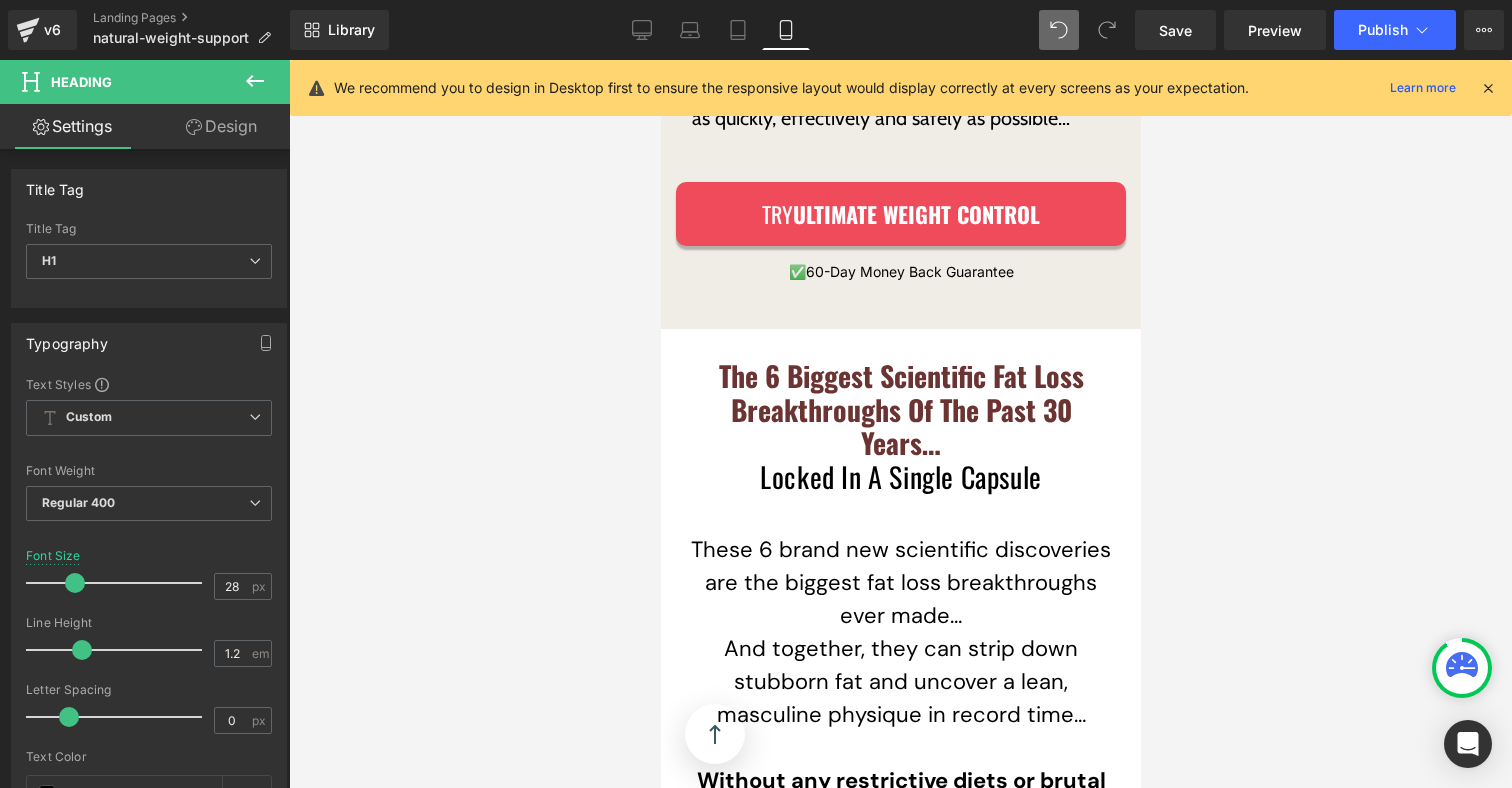 scroll, scrollTop: 5999, scrollLeft: 0, axis: vertical 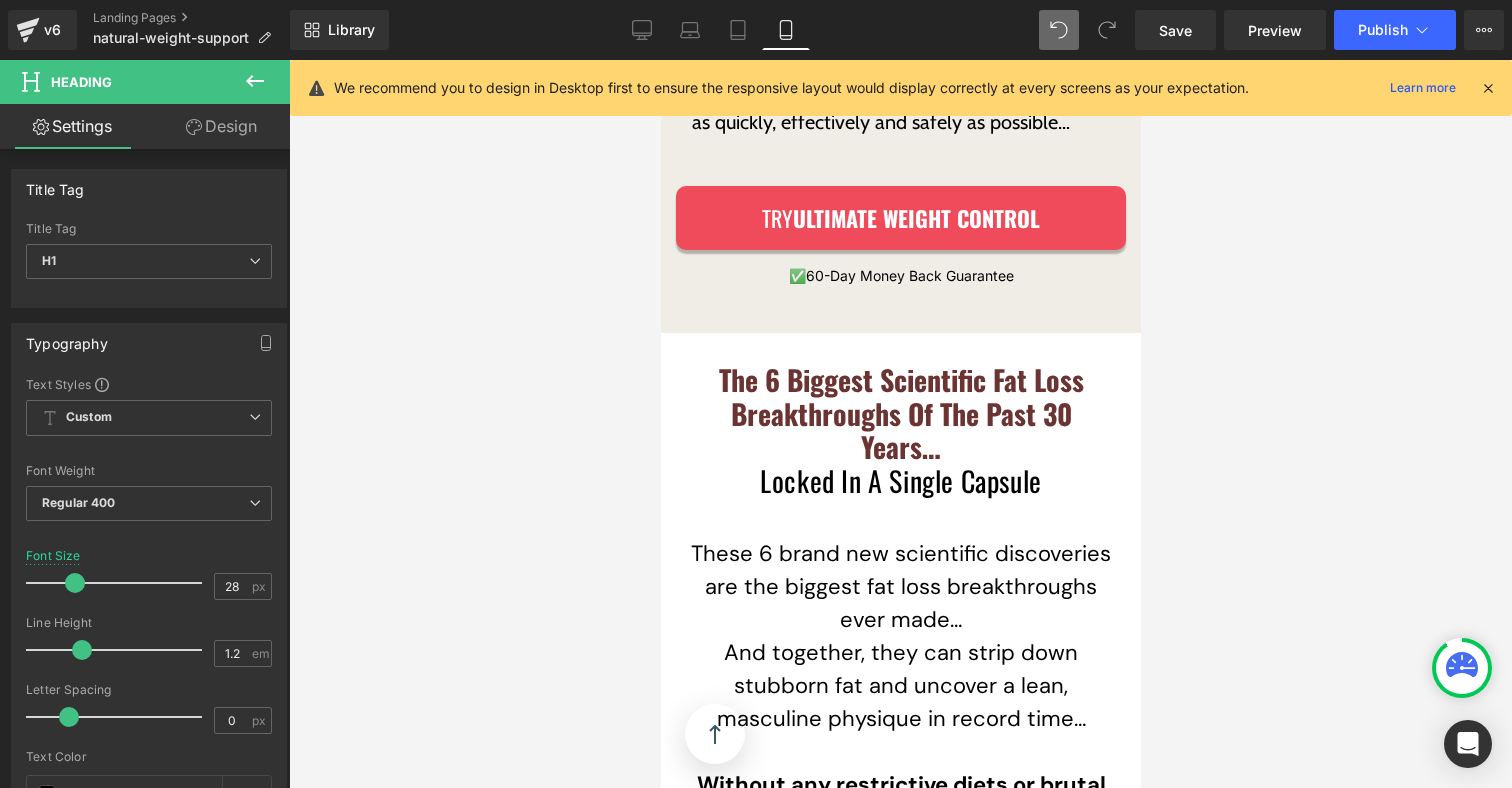 click on "The 6 Biggest Scientific Fat Loss Breakthroughs Of The Past 30 Years…" at bounding box center [900, 413] 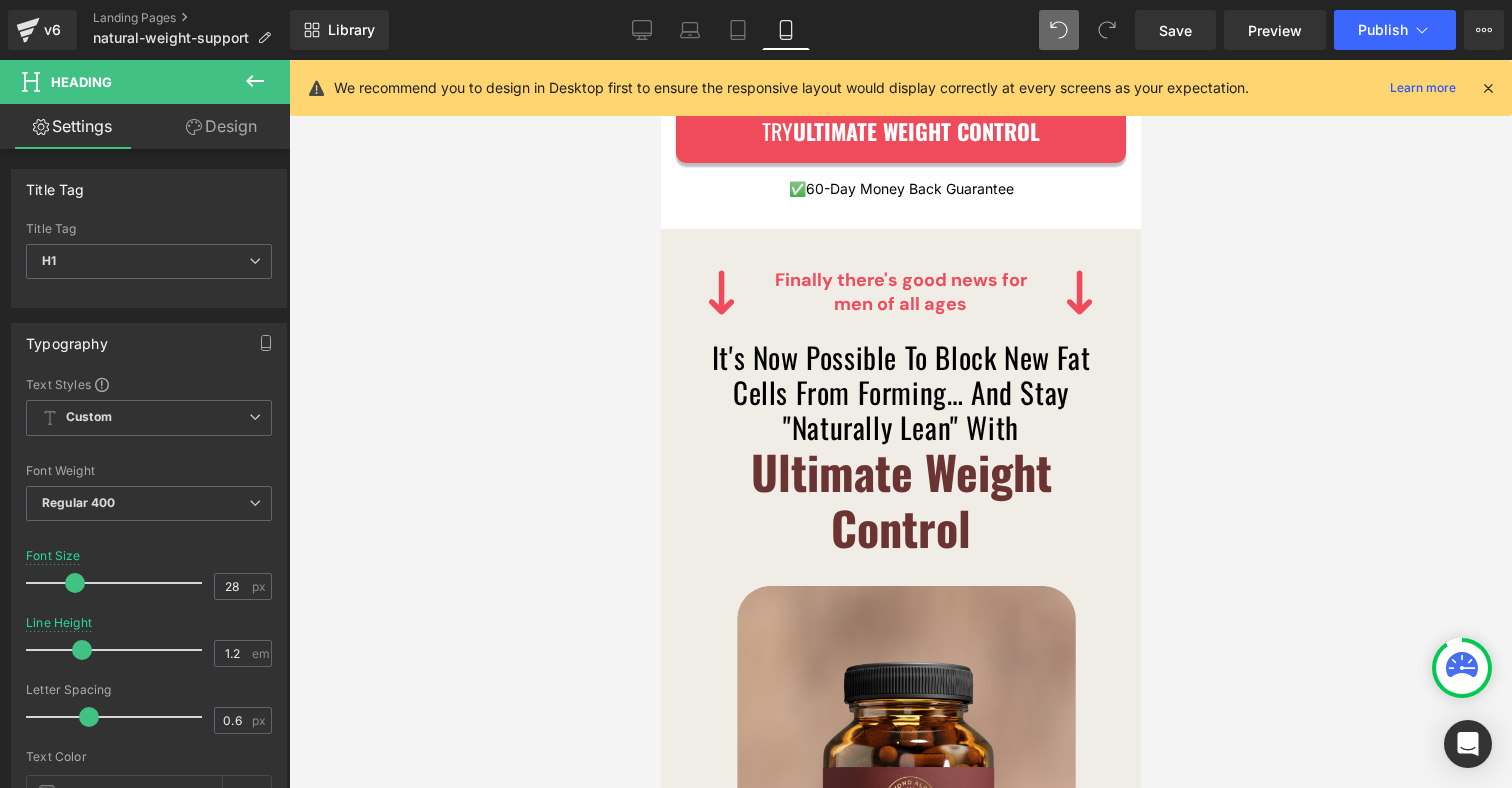 scroll, scrollTop: 4519, scrollLeft: 0, axis: vertical 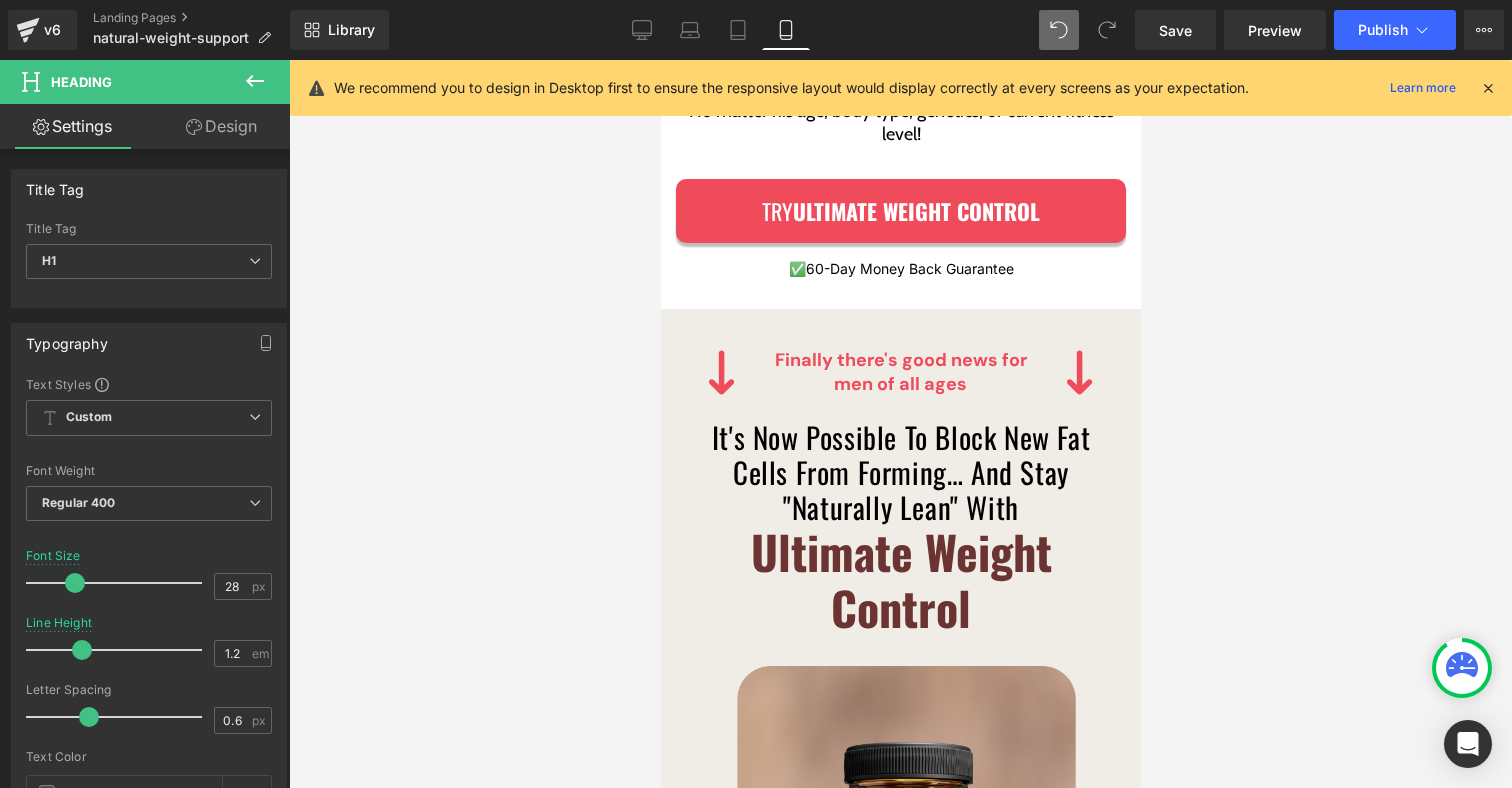 click on "It's Now Possible To Block New Fat Cells From Forming… And Stay "Naturally Lean" With" at bounding box center (900, 471) 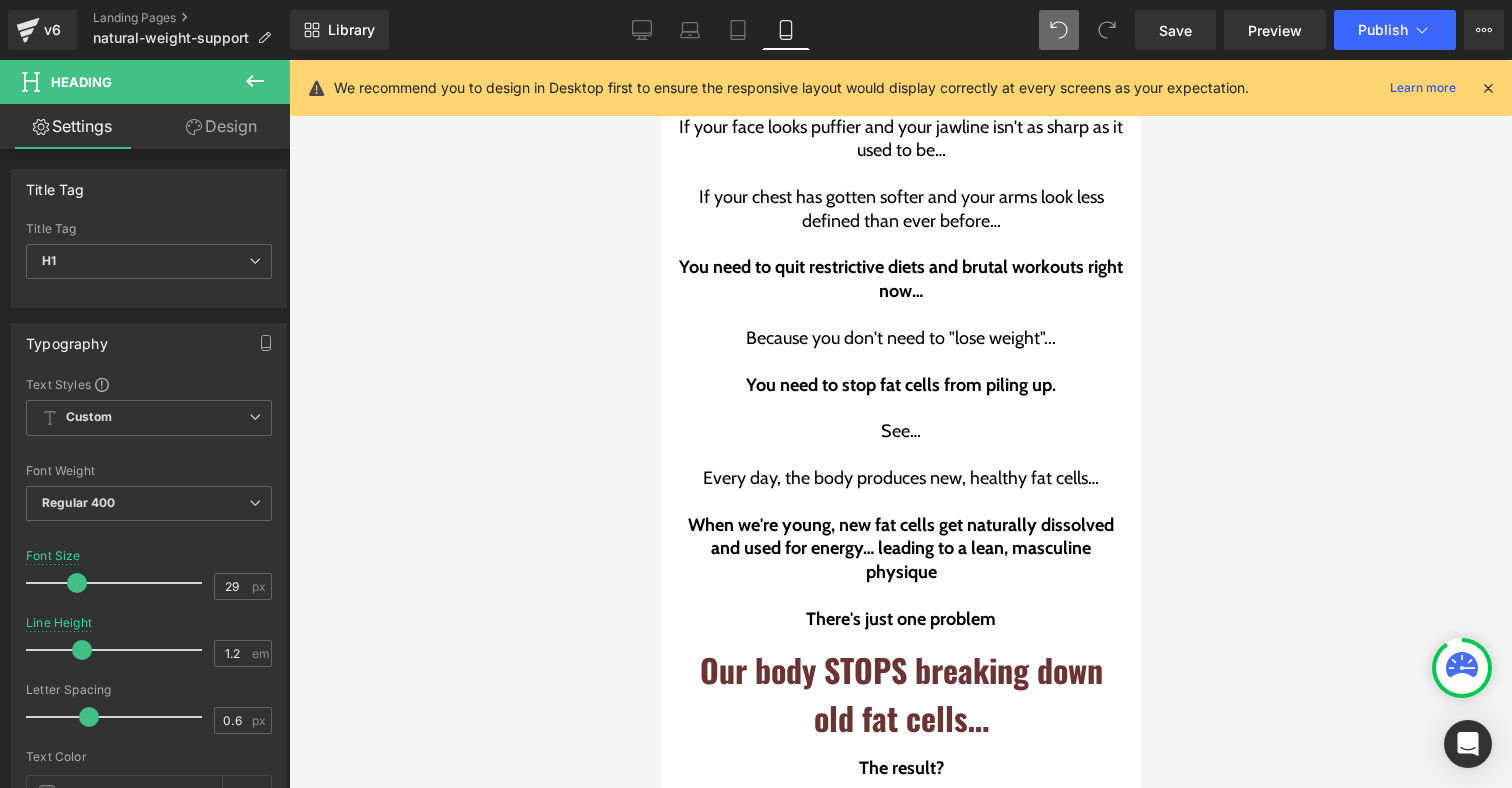 scroll, scrollTop: 3567, scrollLeft: 0, axis: vertical 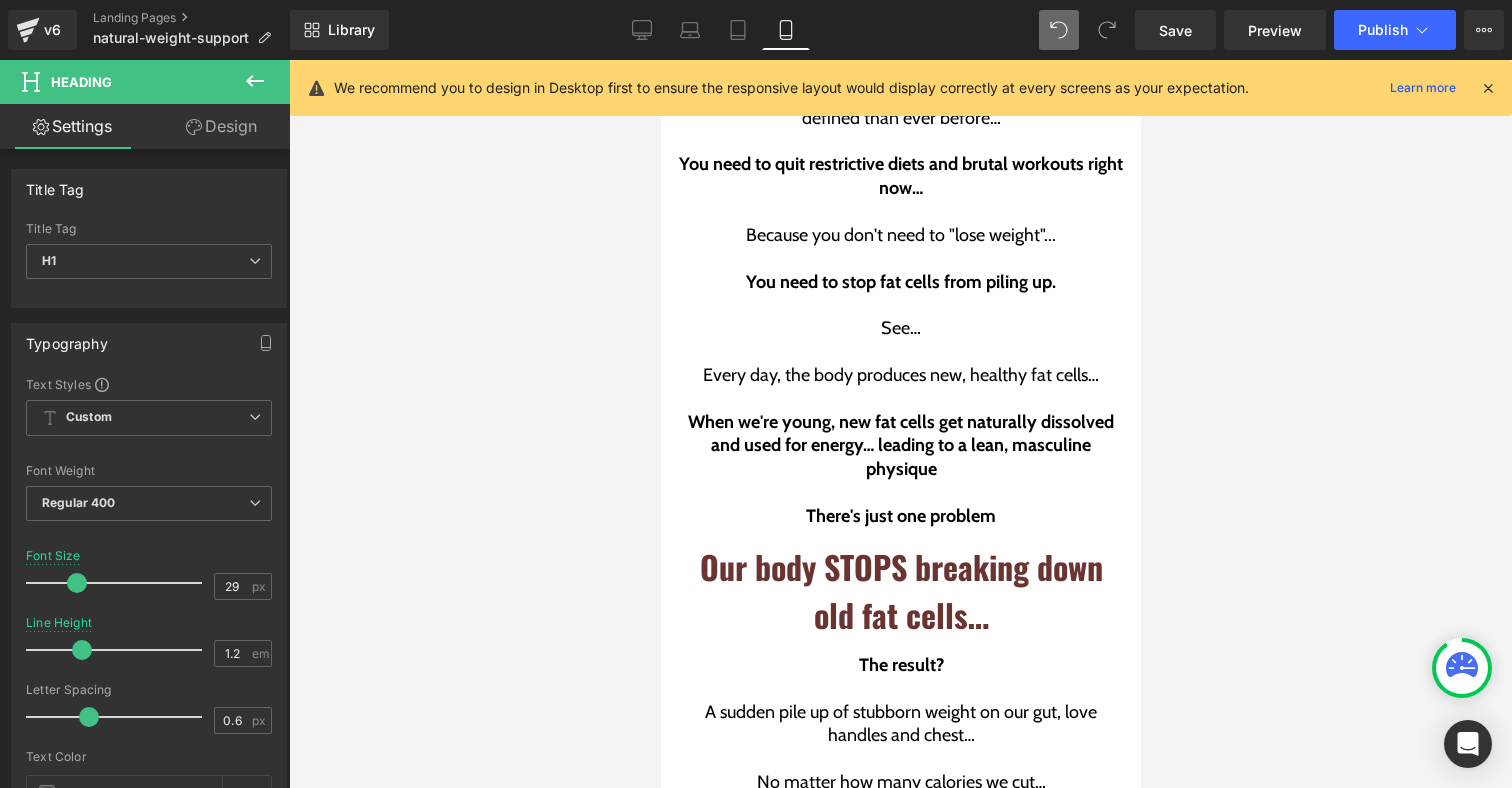 click on "Our body STOPS breaking down old fat cells…" at bounding box center (900, 590) 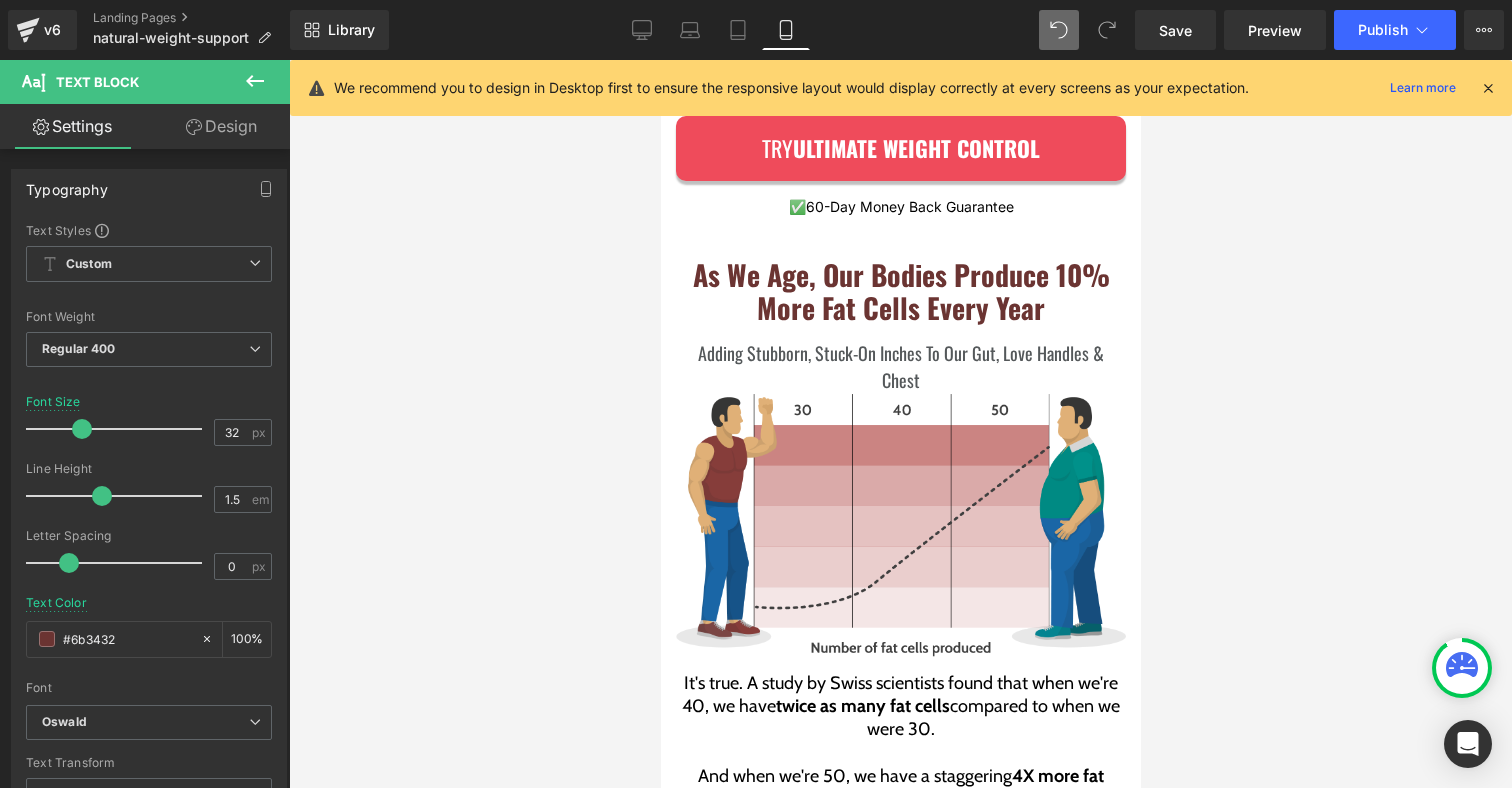 scroll, scrollTop: 2601, scrollLeft: 0, axis: vertical 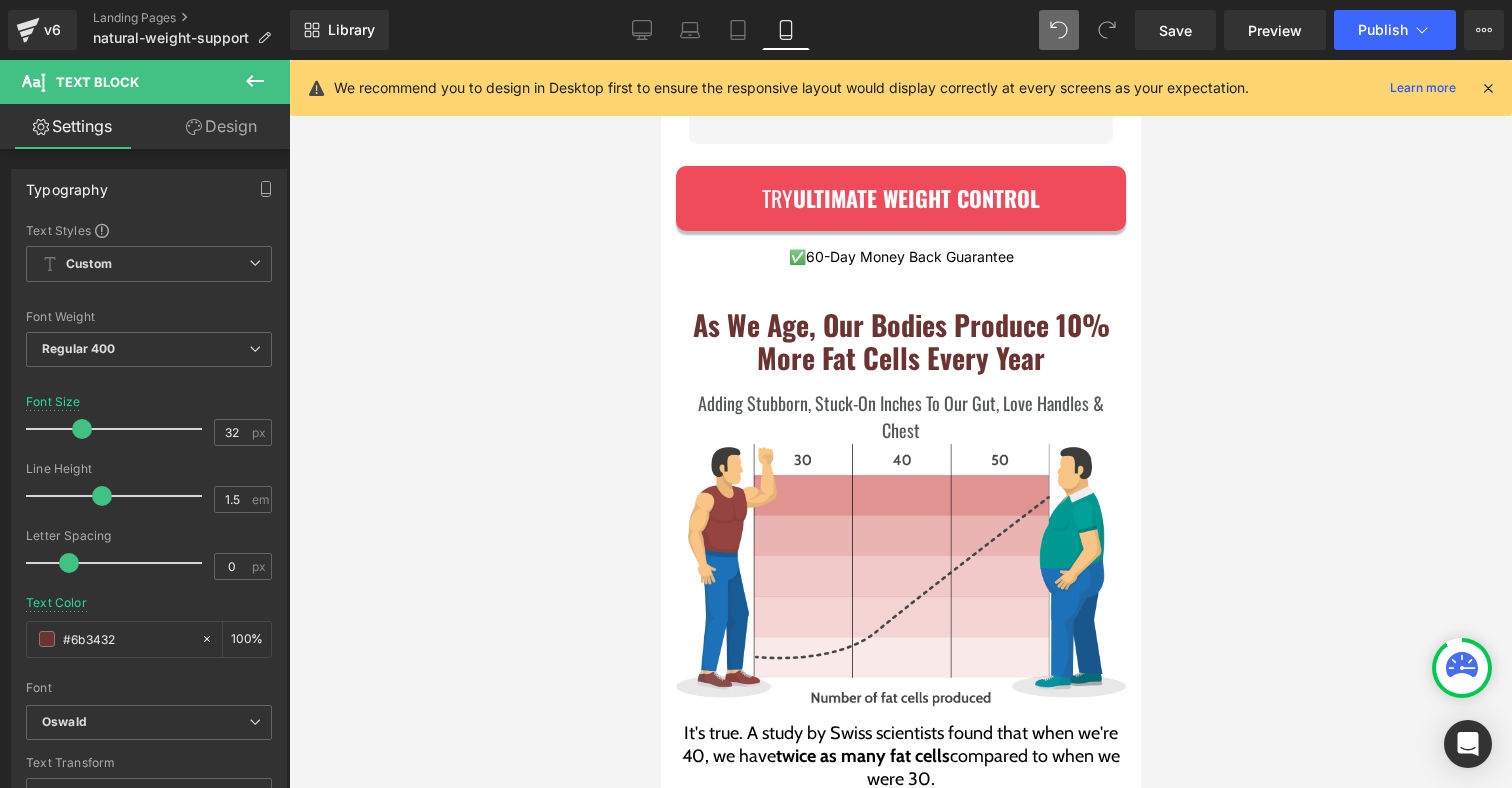 click on "As We Age, Our Bodies Produce 10% More Fat Cells Every Year" at bounding box center (900, 341) 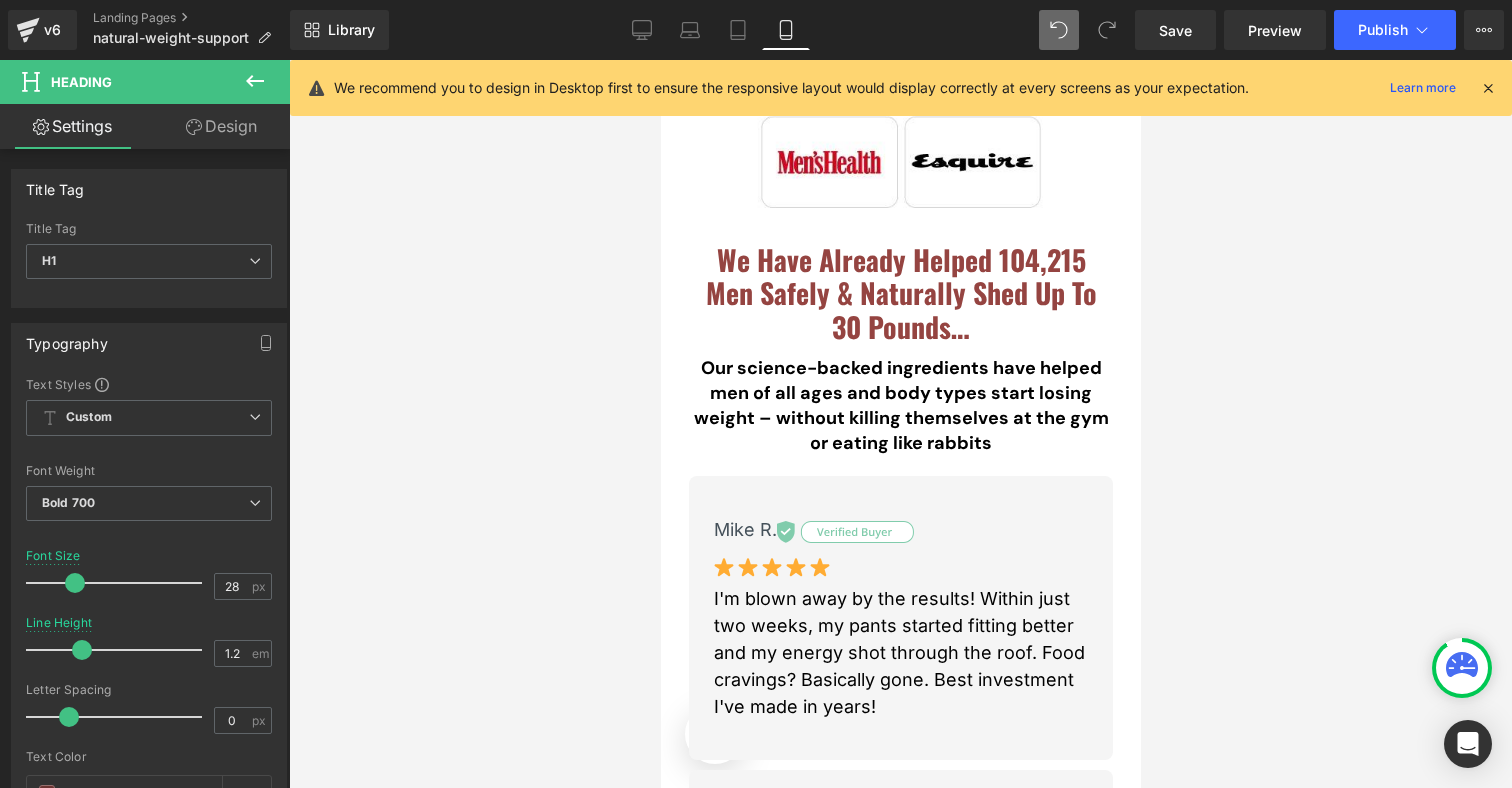 scroll, scrollTop: 1006, scrollLeft: 0, axis: vertical 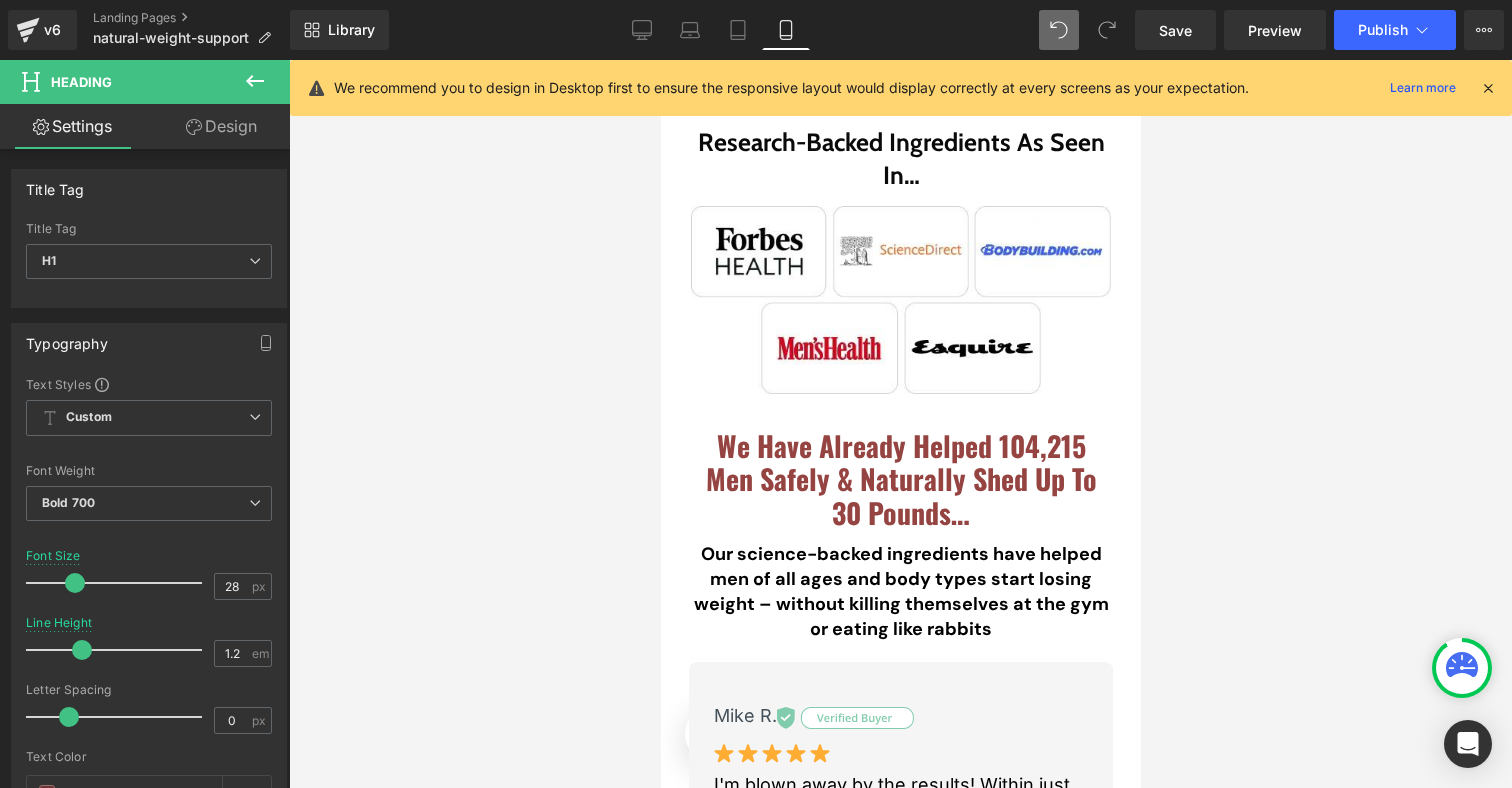 click on "Our science-backed ingredients have helped men of all ages and body types start losing weight – without killing themselves at the gym or eating like rabbits" at bounding box center [900, 592] 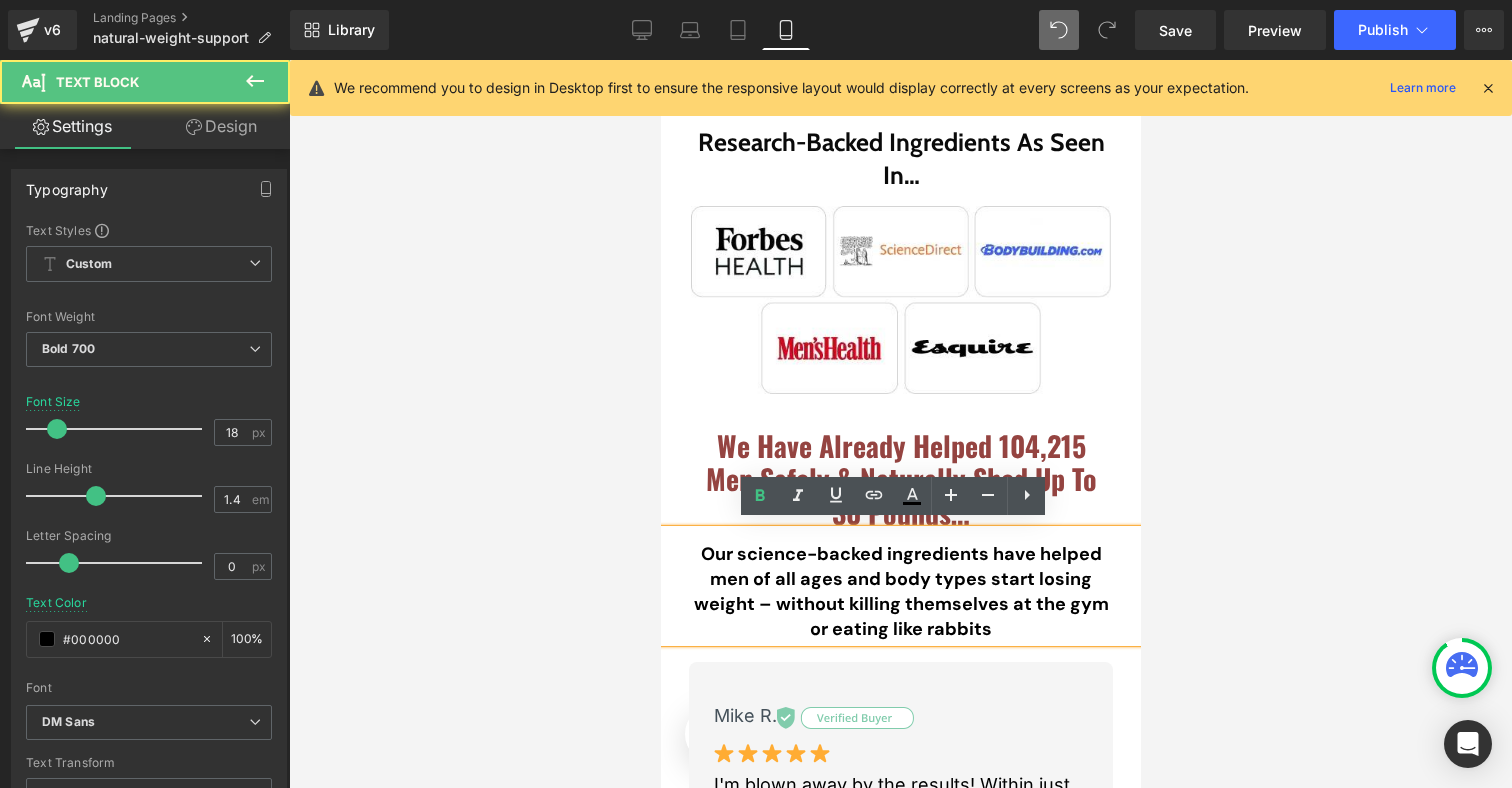 click on "We Have Already Helped 104,215 Men Safely & Naturally Shed Up To 30 Pounds…" at bounding box center (900, 479) 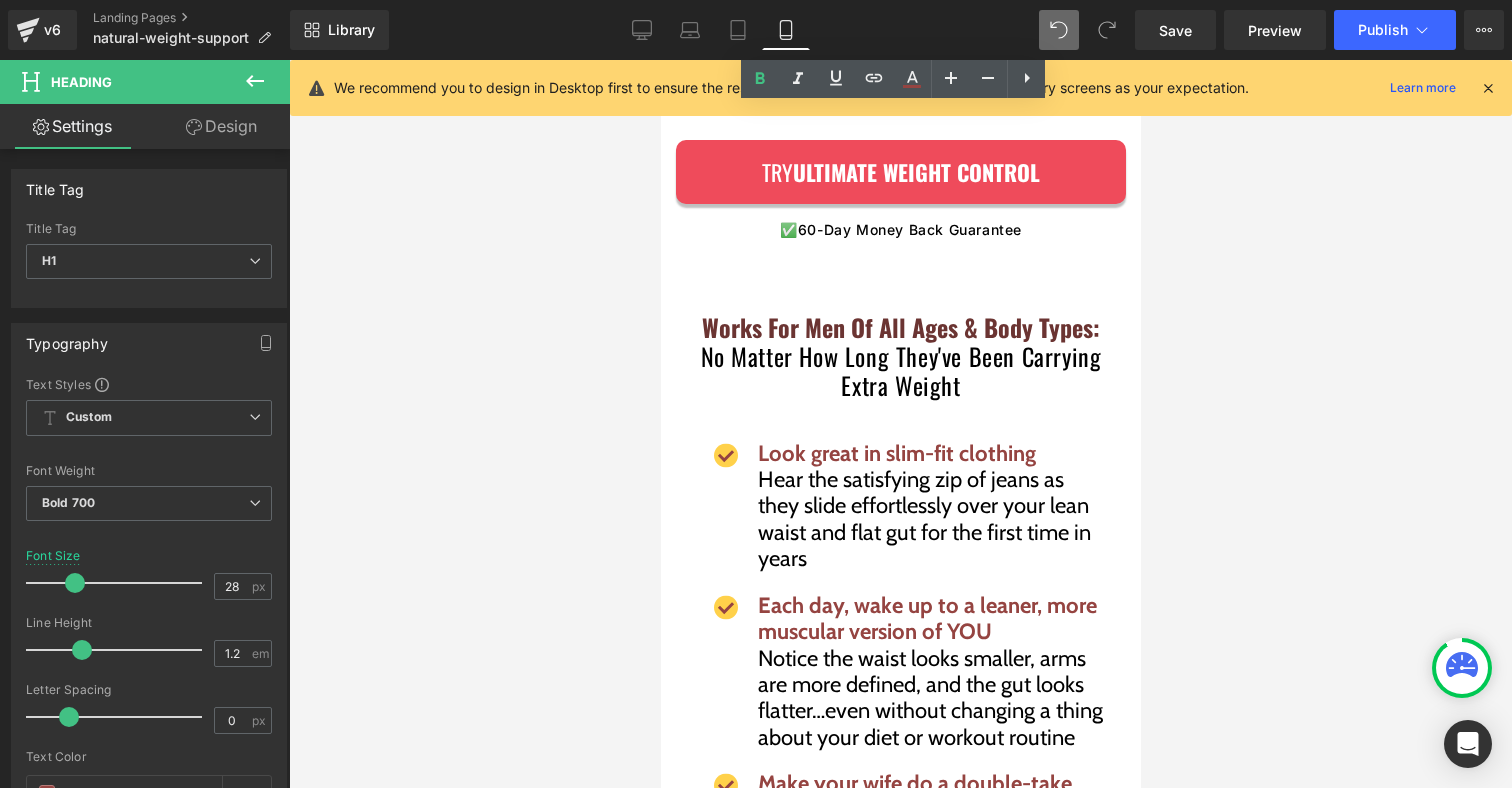 scroll, scrollTop: 11804, scrollLeft: 0, axis: vertical 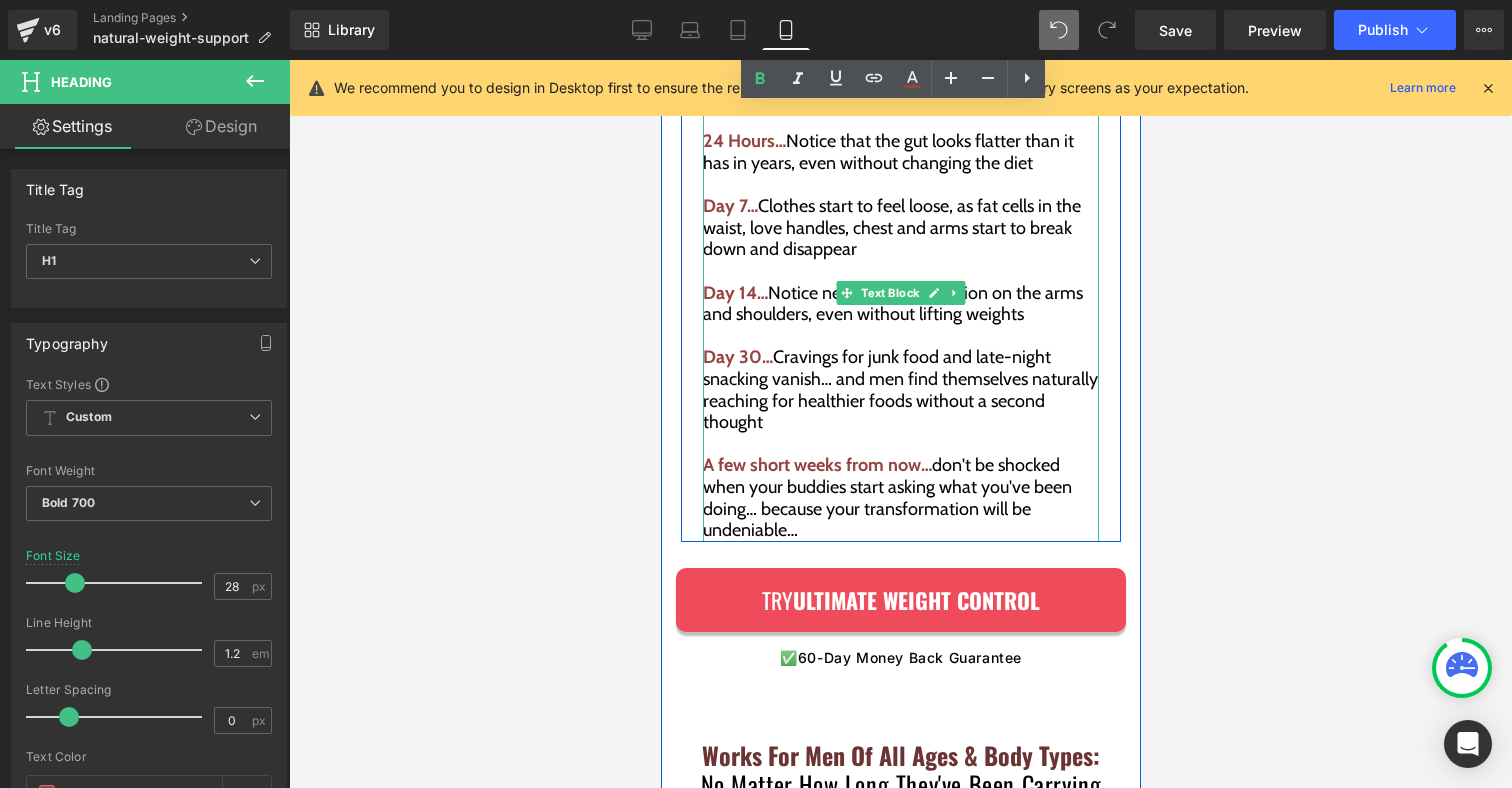 click on "Day 30… Cravings for junk food and late-night snacking vanish… and men find themselves naturally reaching for healthier foods without a second thought" at bounding box center [900, 390] 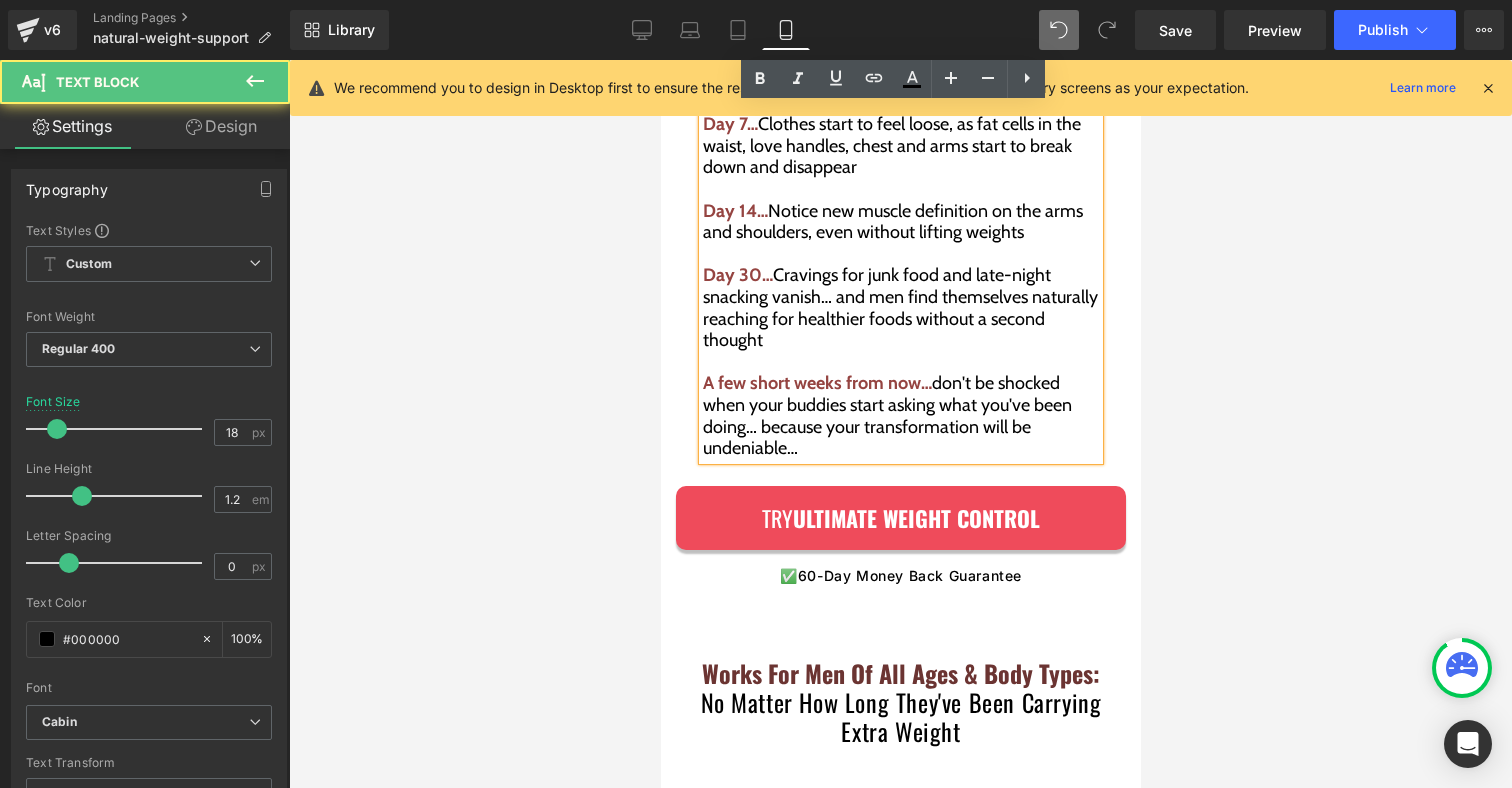 scroll, scrollTop: 12204, scrollLeft: 0, axis: vertical 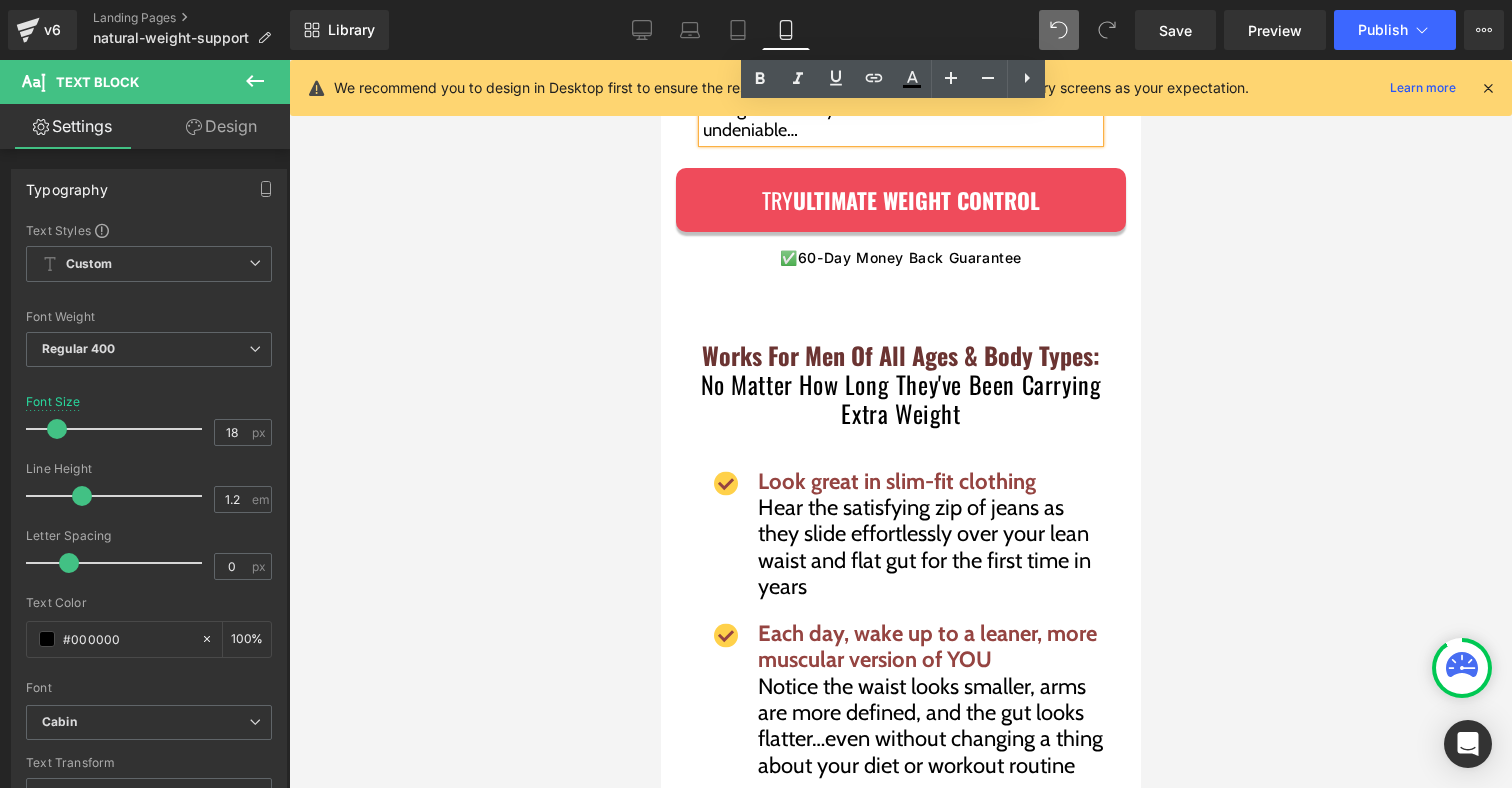 click on "Hear the satisfying zip of jeans as they slide effortlessly over your lean waist and flat gut for the first time in years" at bounding box center [923, 547] 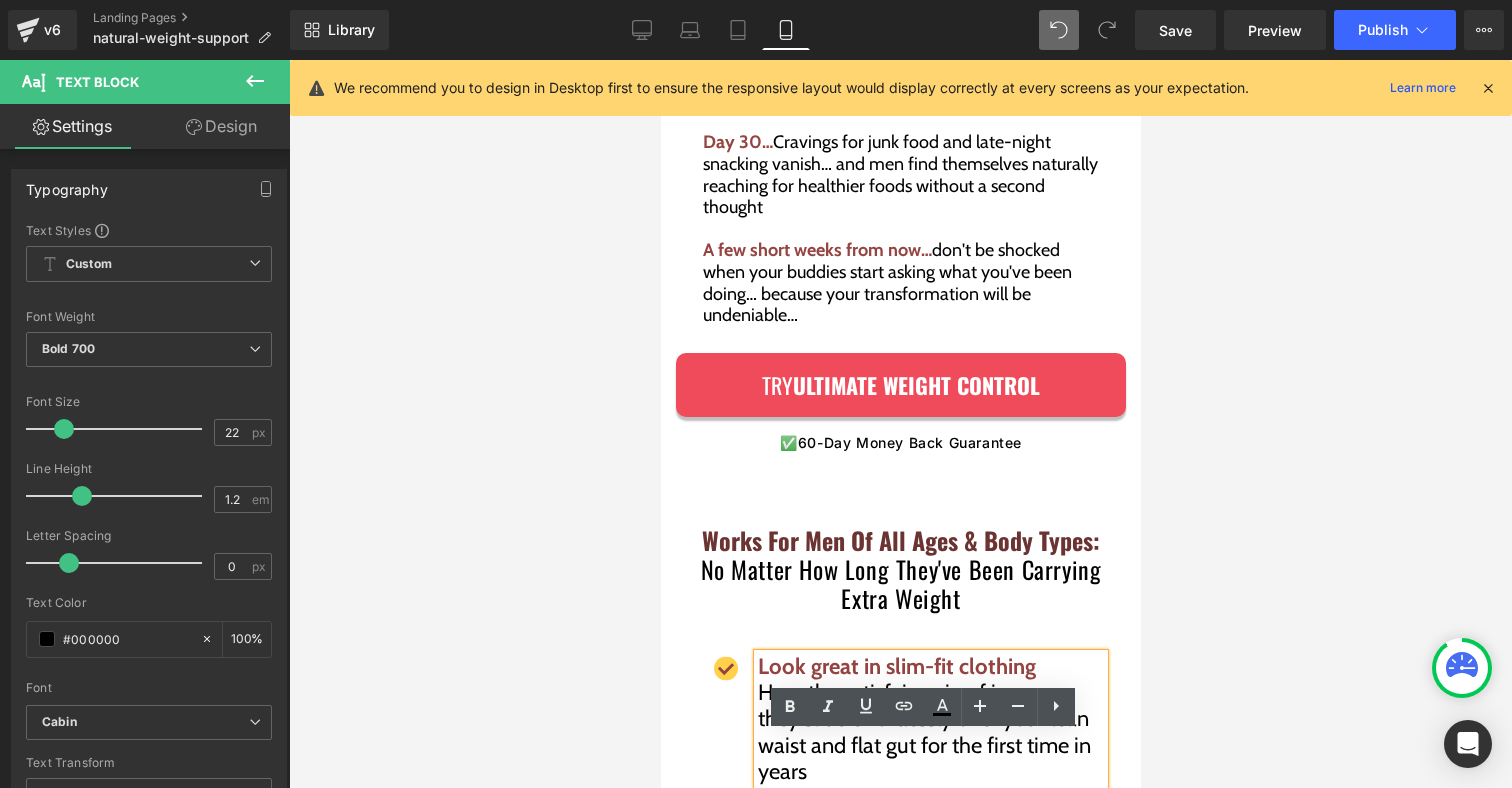 click on "Day 30… Cravings for junk food and late-night snacking vanish… and men find themselves naturally reaching for healthier foods without a second thought" at bounding box center [900, 175] 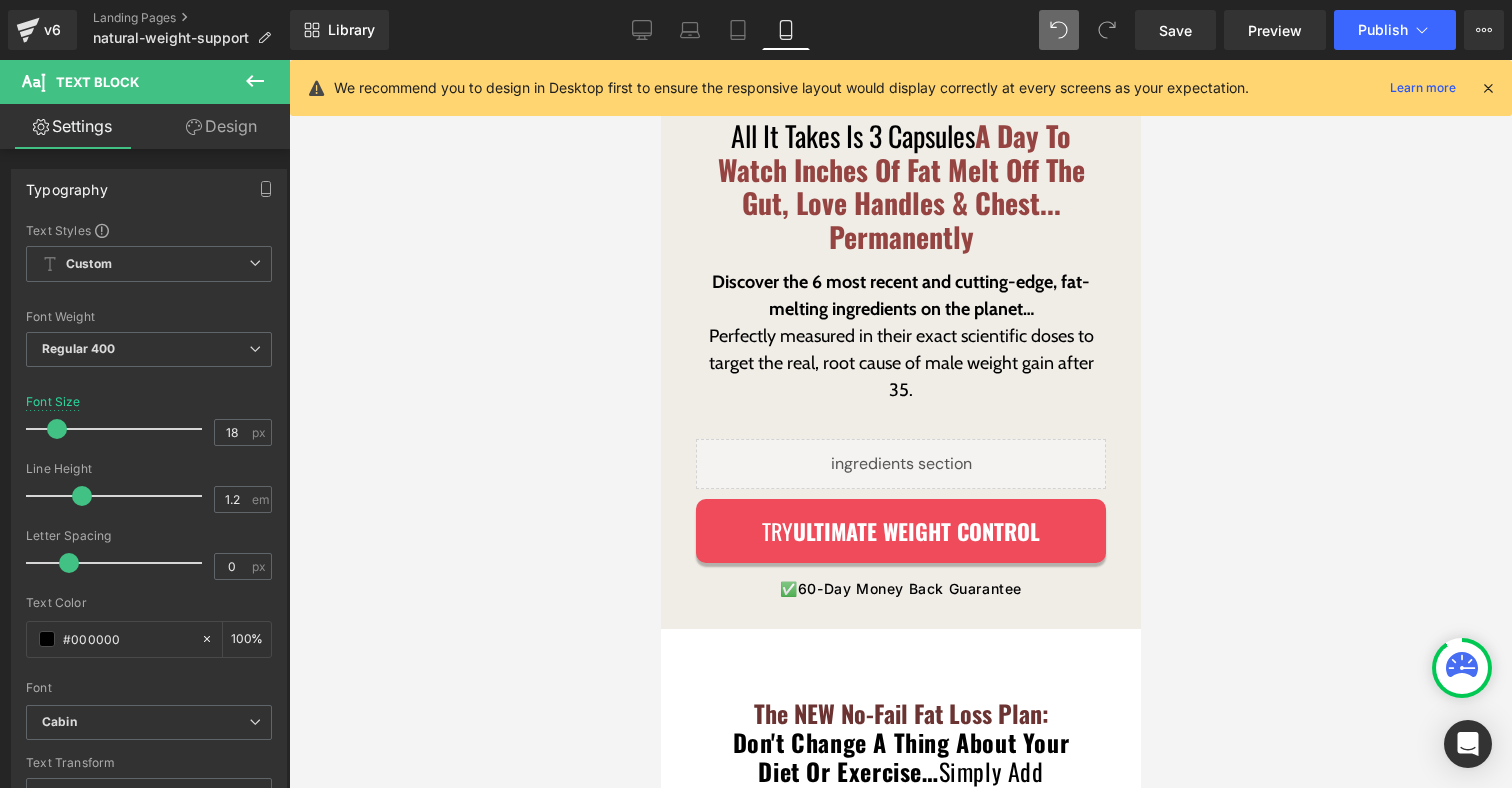 scroll, scrollTop: 10870, scrollLeft: 0, axis: vertical 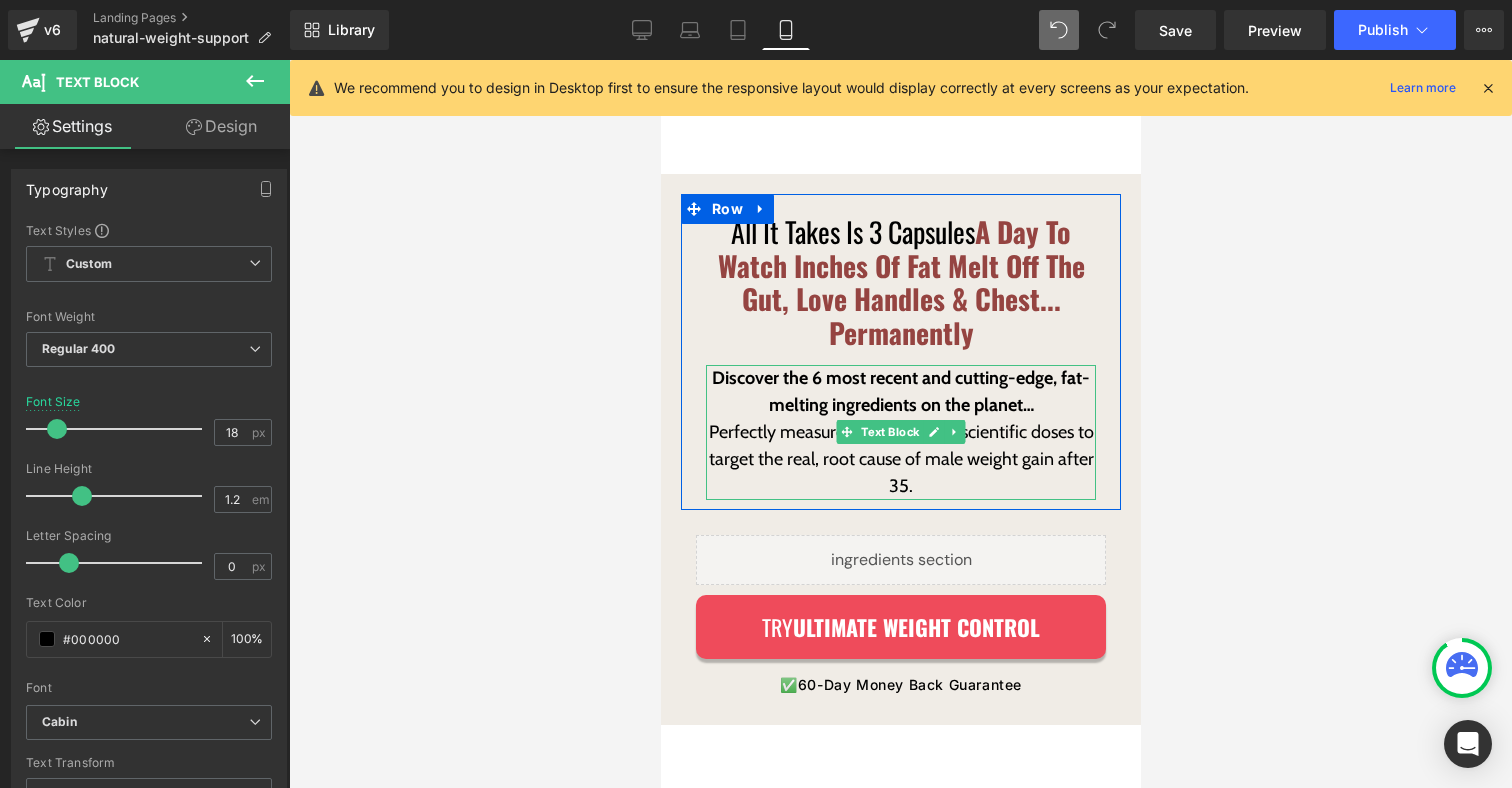click on "Discover the 6 most recent and cutting-edge, fat-melting ingredients on the planet… Perfectly measured in their exact scientific doses to target the real, root cause of male weight gain after 35." at bounding box center (900, 432) 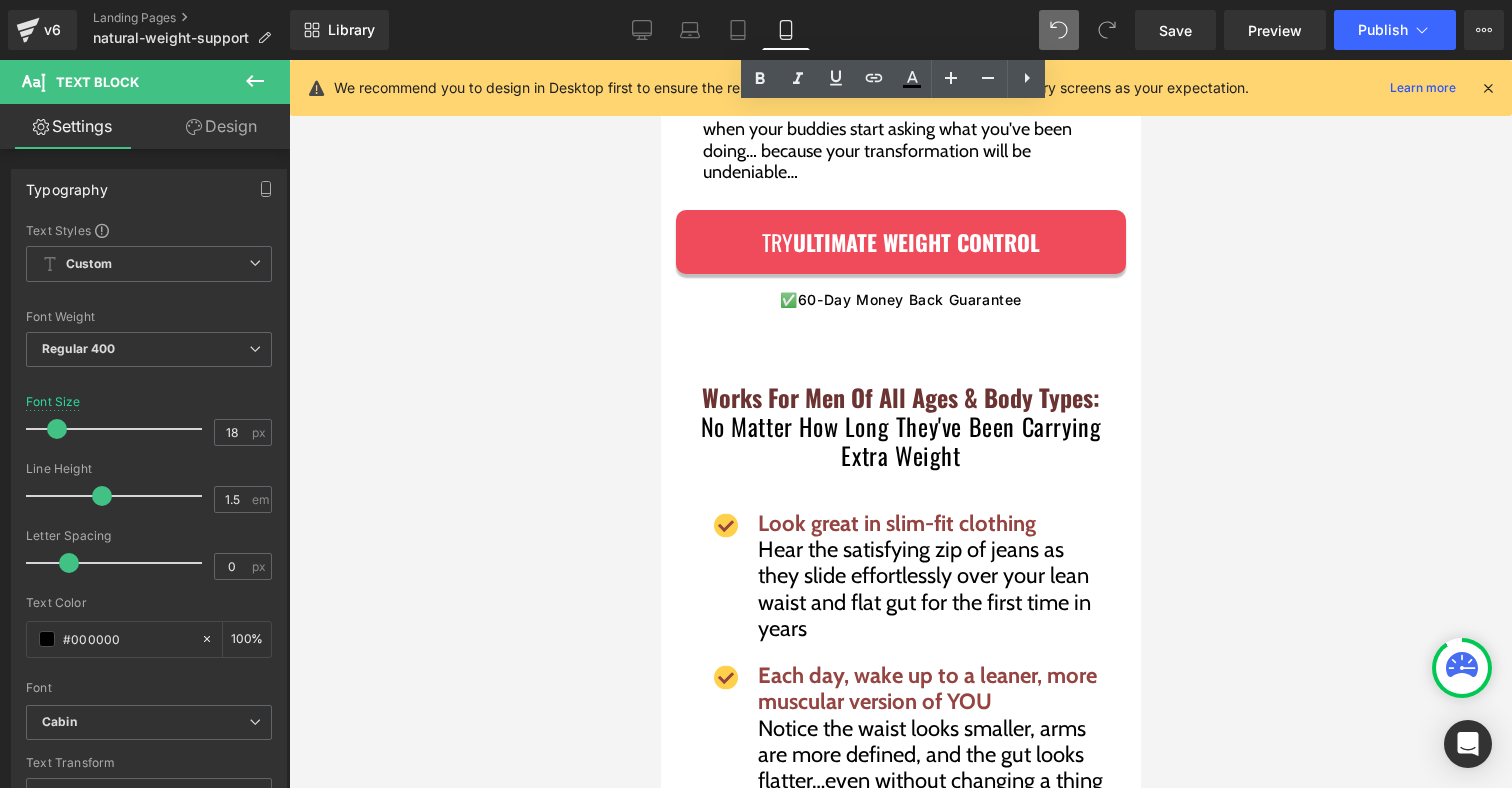 scroll, scrollTop: 11852, scrollLeft: 0, axis: vertical 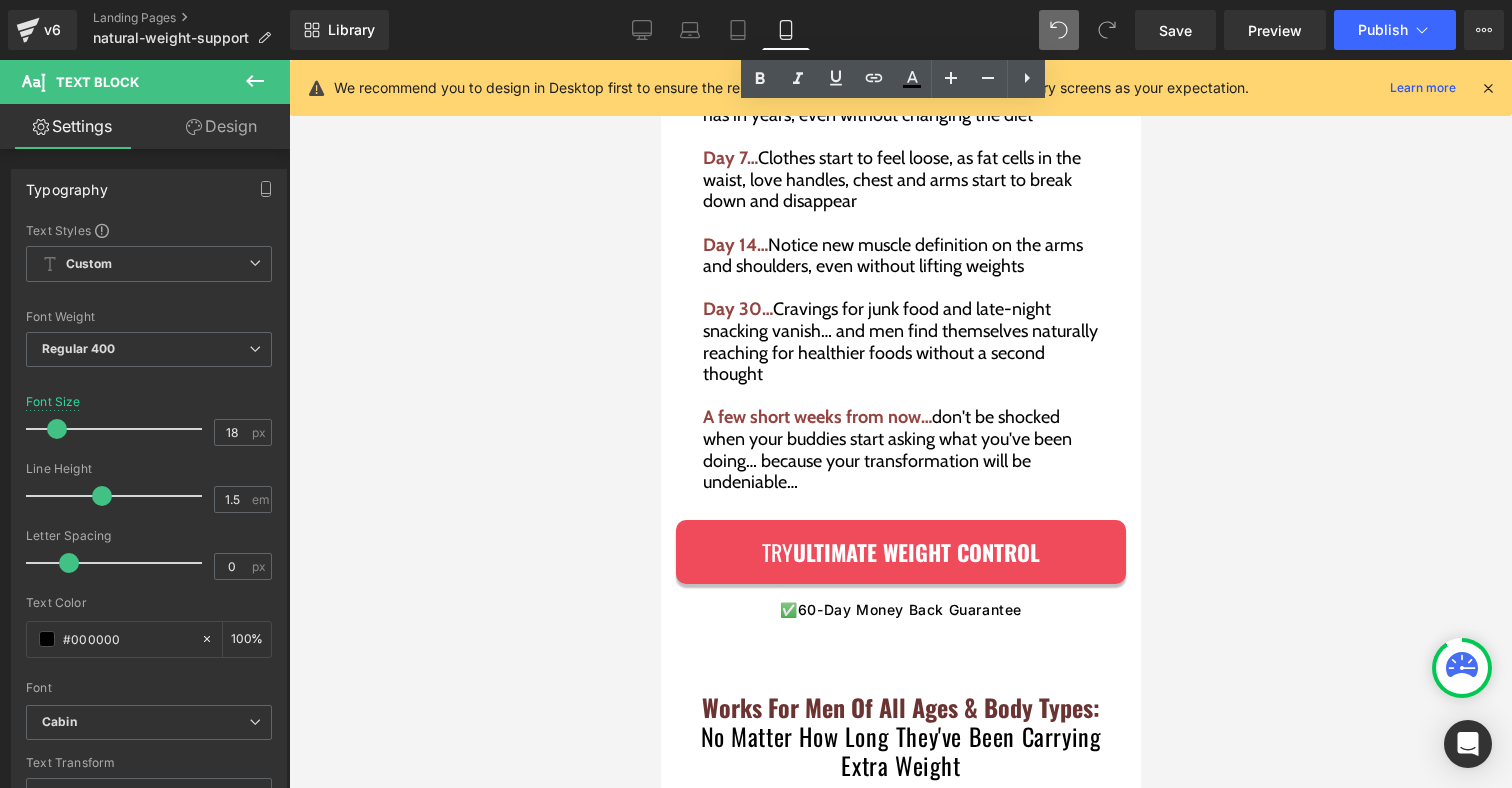 click on "Day 30… Cravings for junk food and late-night snacking vanish… and men find themselves naturally reaching for healthier foods without a second thought" at bounding box center (900, 342) 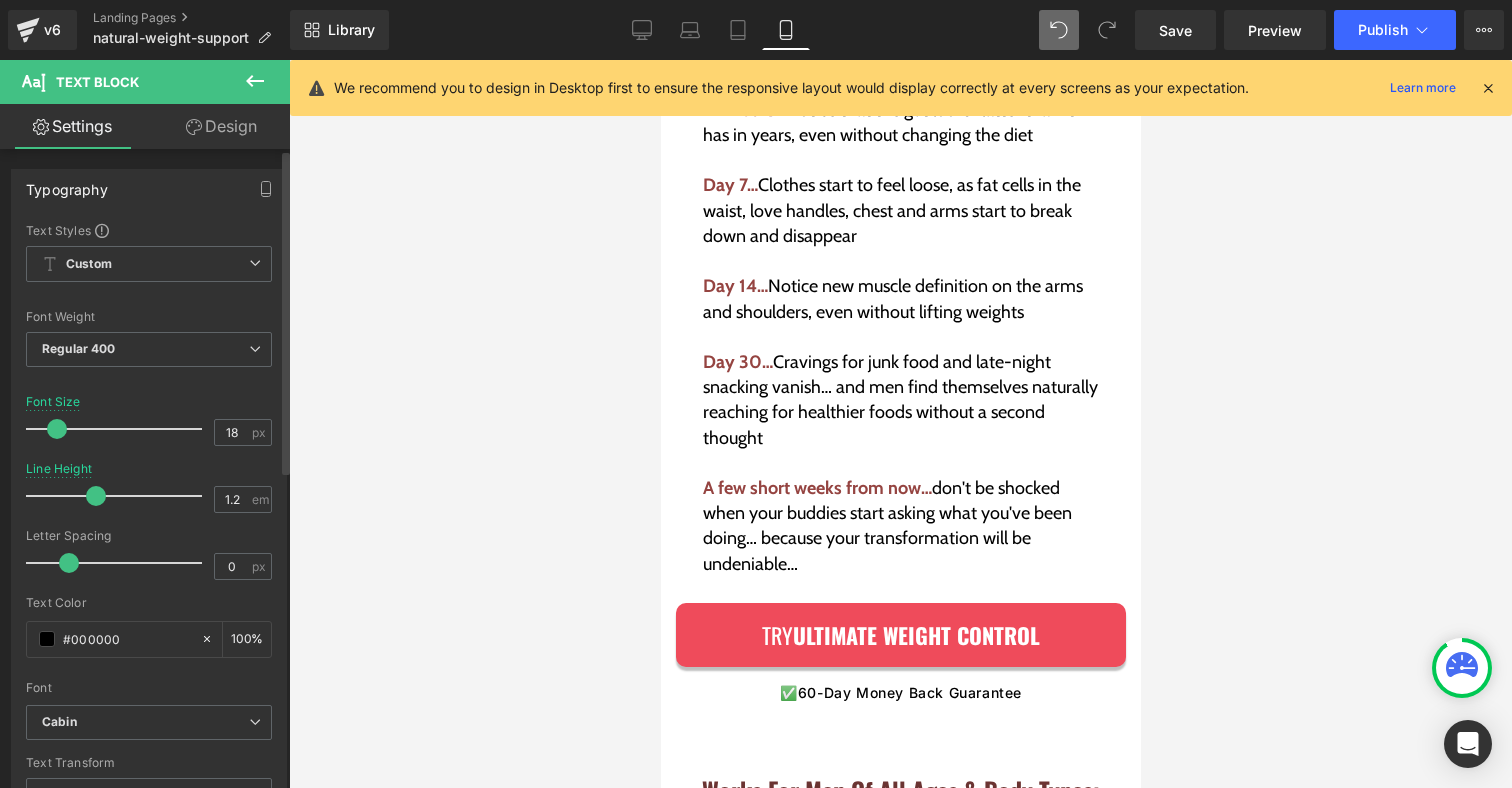 drag, startPoint x: 82, startPoint y: 496, endPoint x: 92, endPoint y: 502, distance: 11.661903 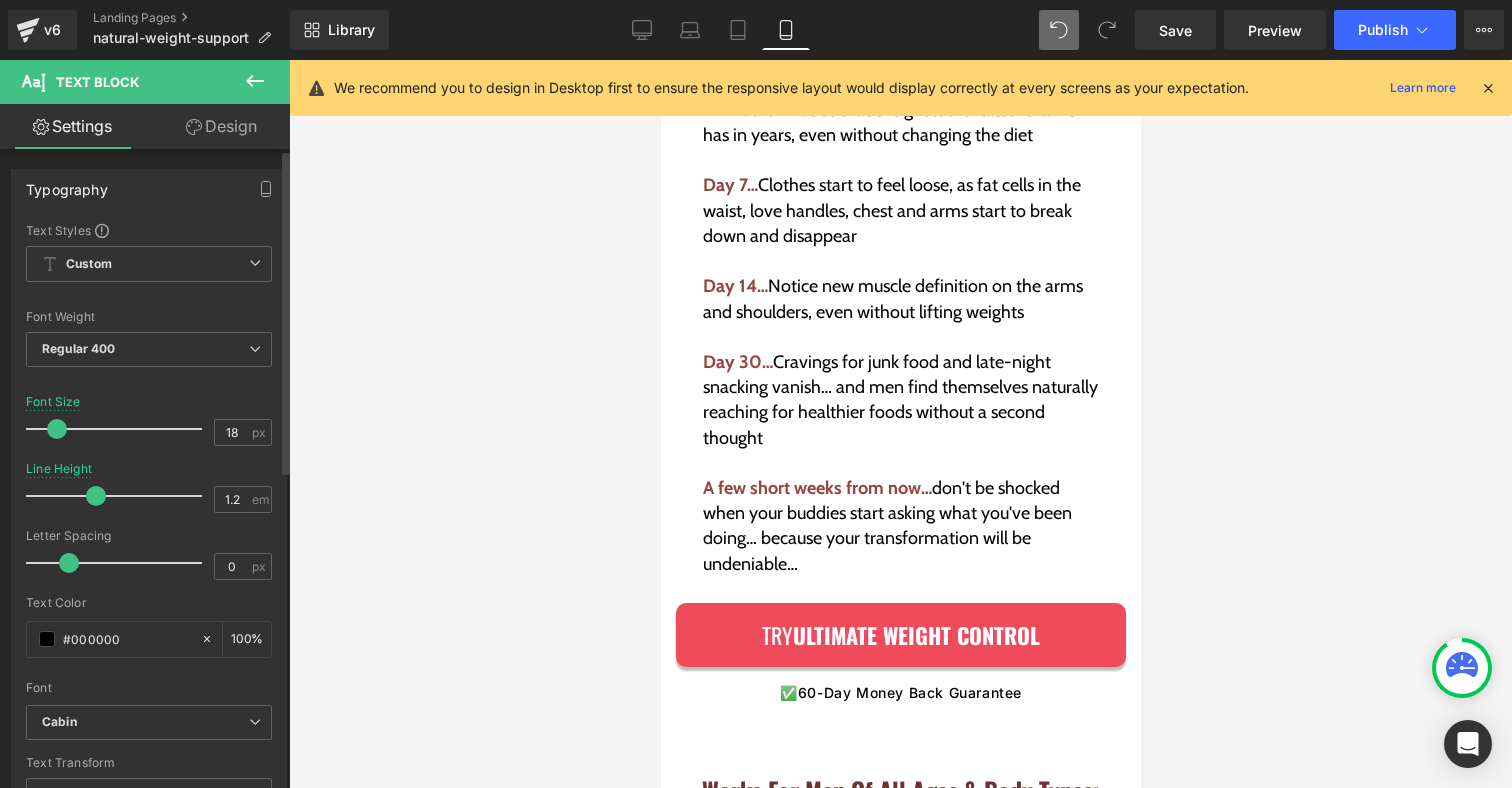 click at bounding box center [96, 496] 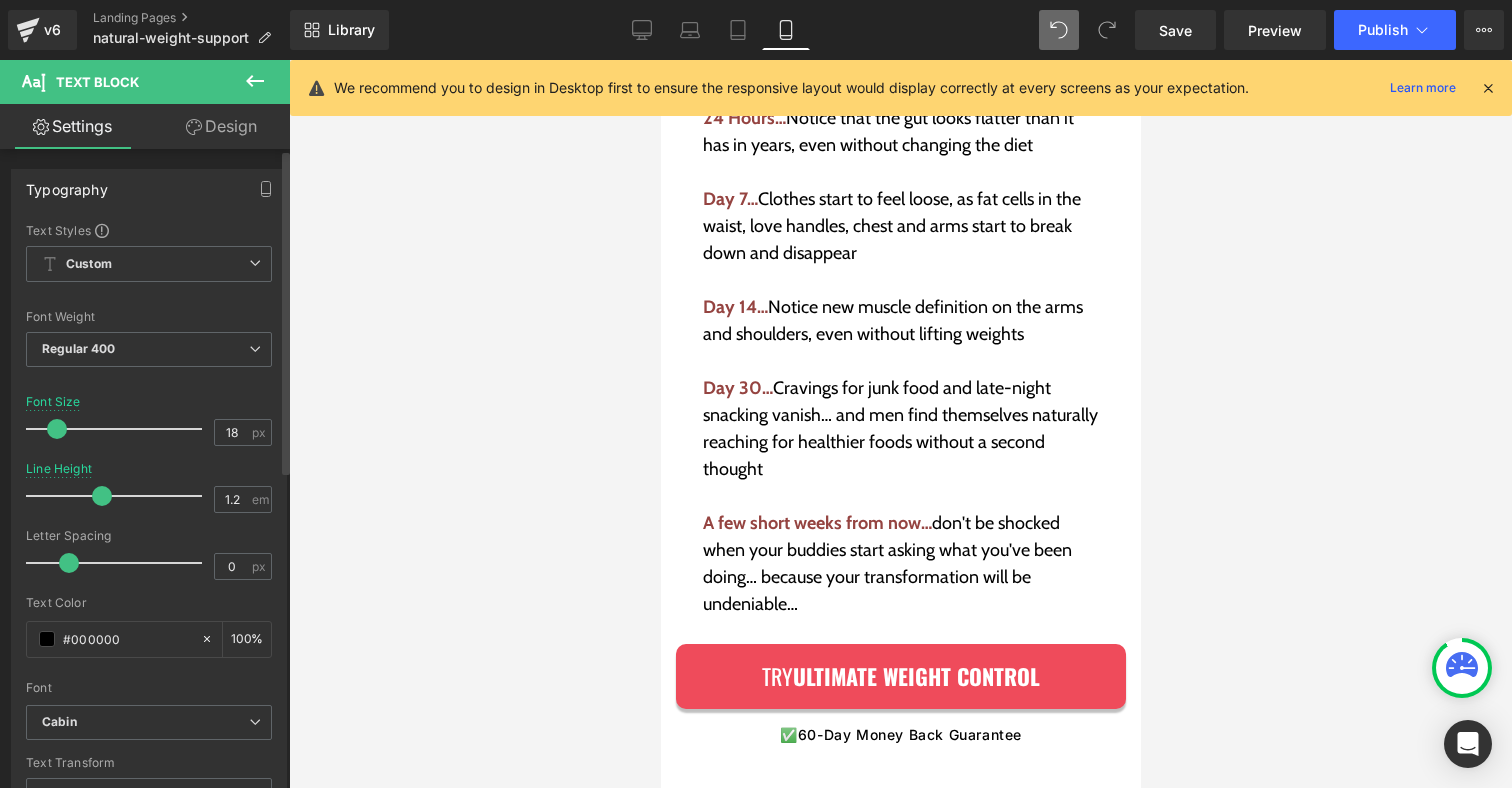 click at bounding box center (119, 496) 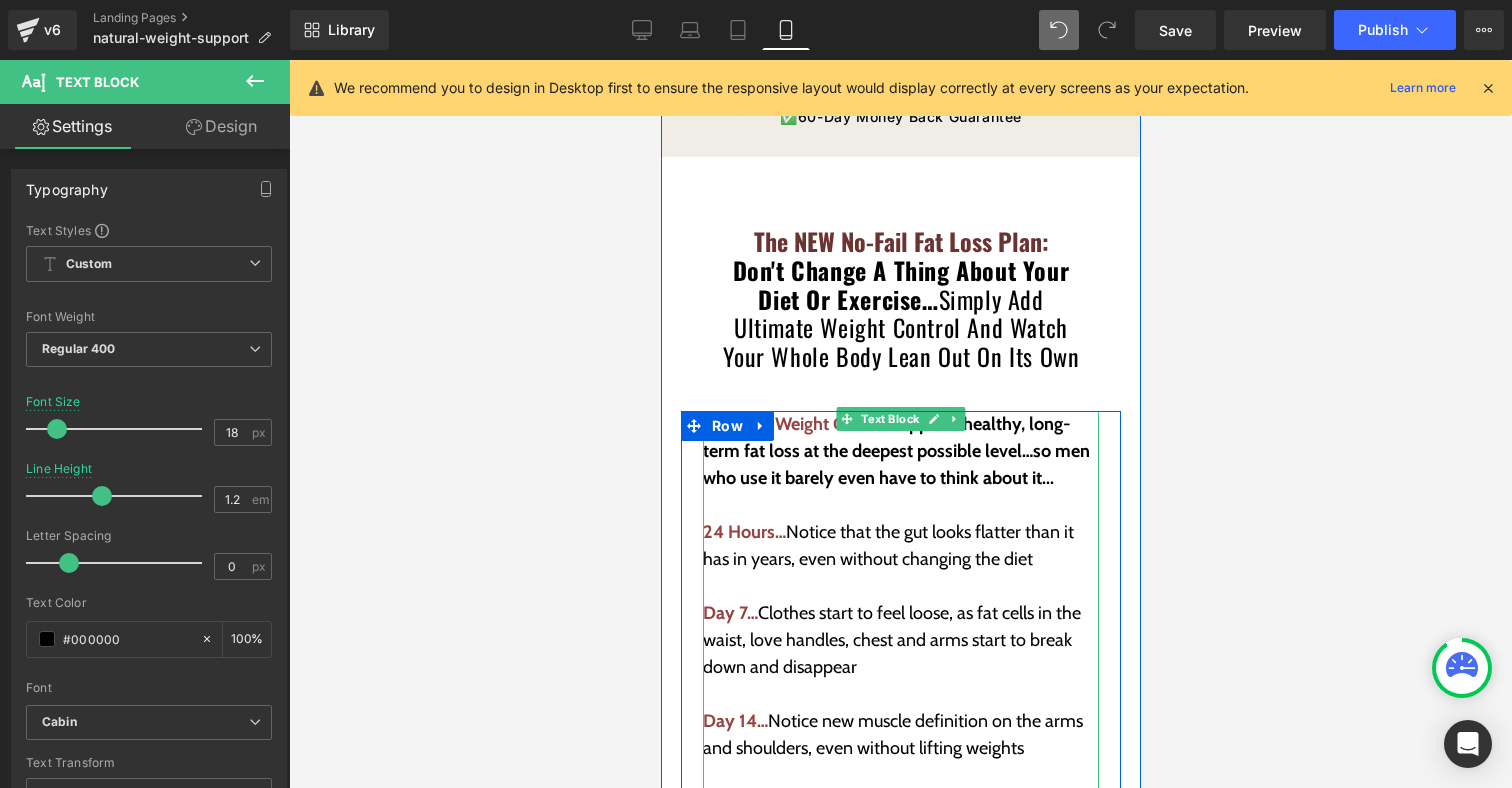 scroll, scrollTop: 11436, scrollLeft: 0, axis: vertical 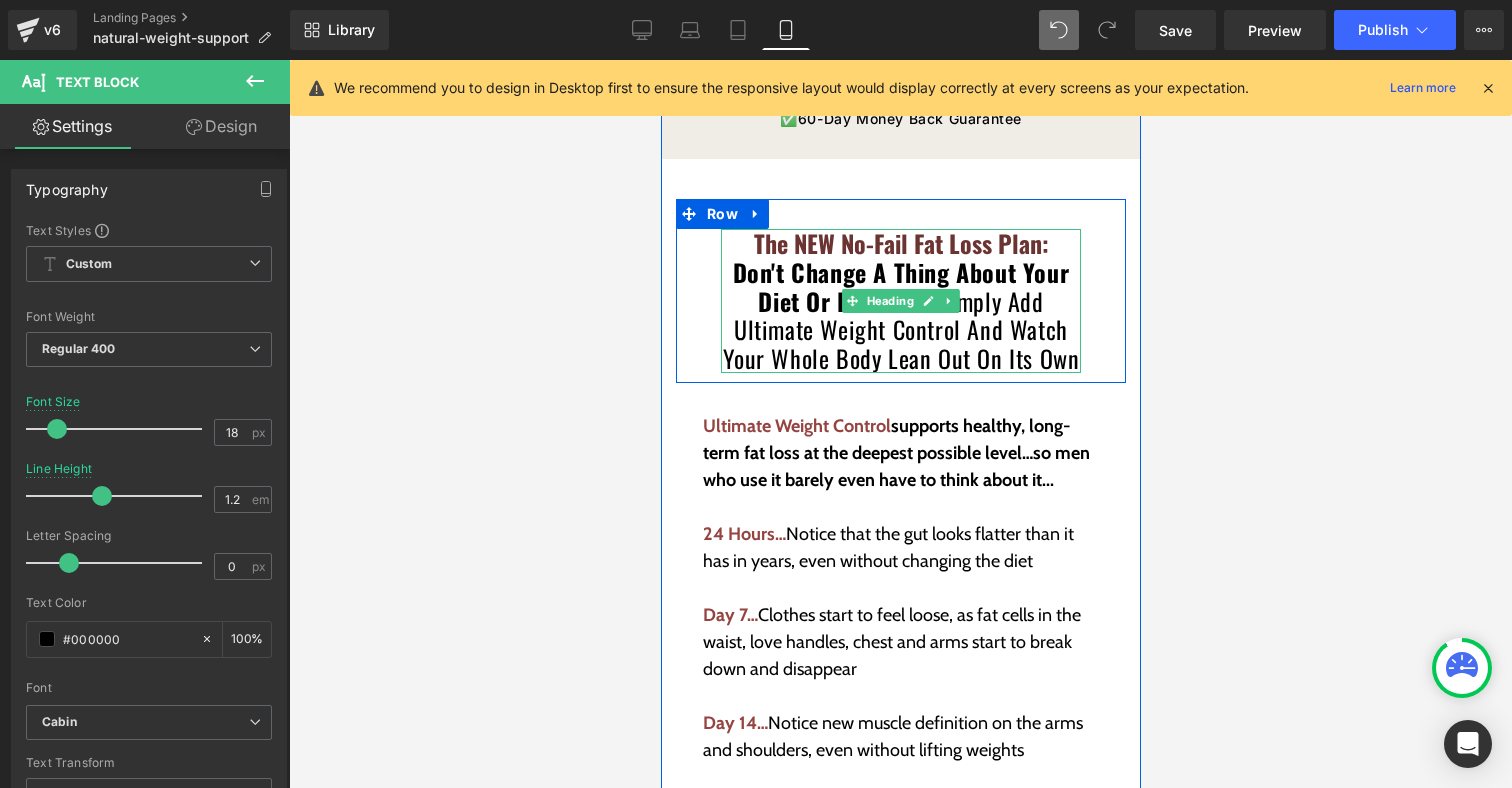 click on "Don't Change A Thing About Your Diet Or Exercise…" at bounding box center [900, 286] 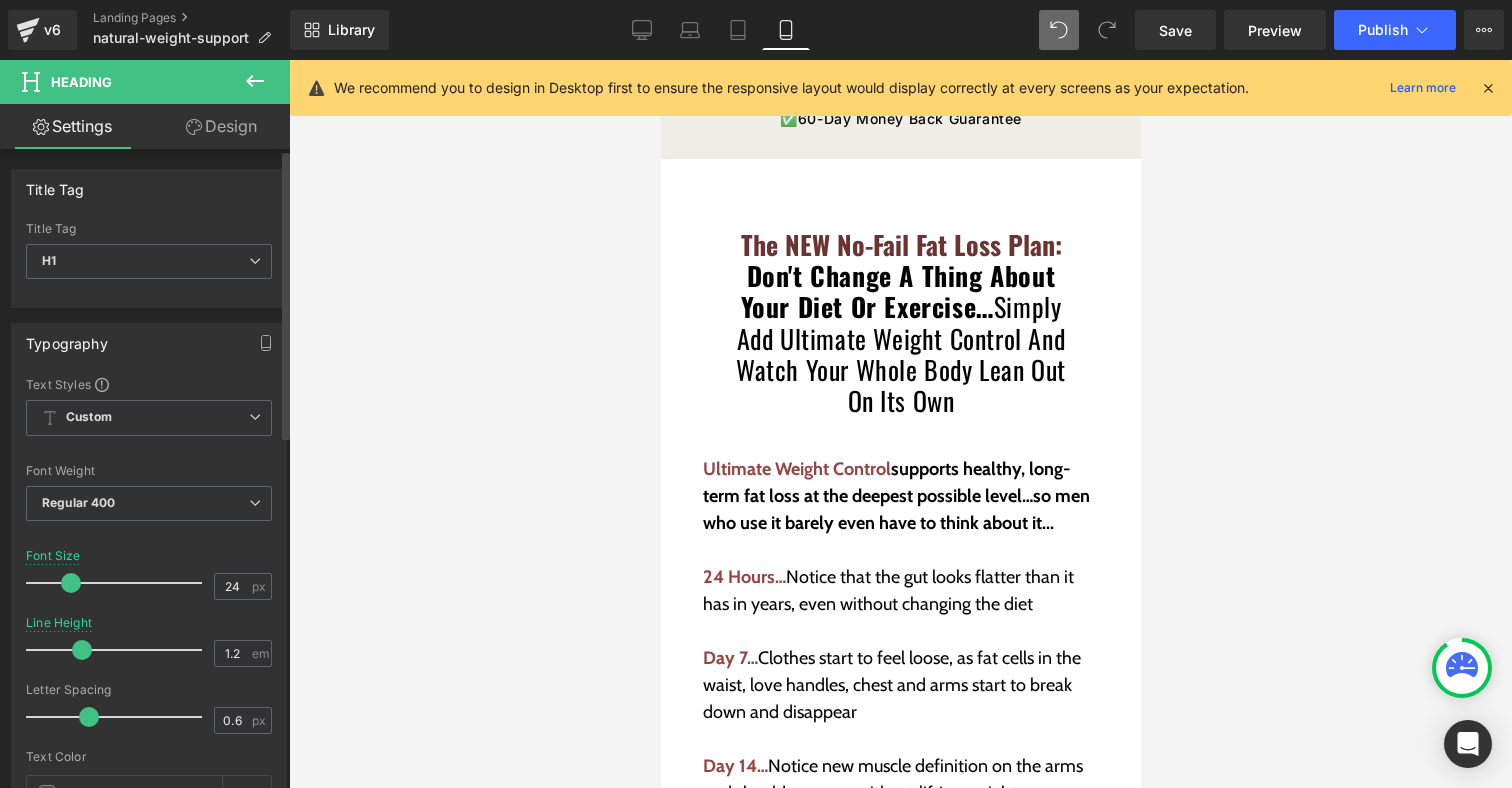 click at bounding box center (71, 583) 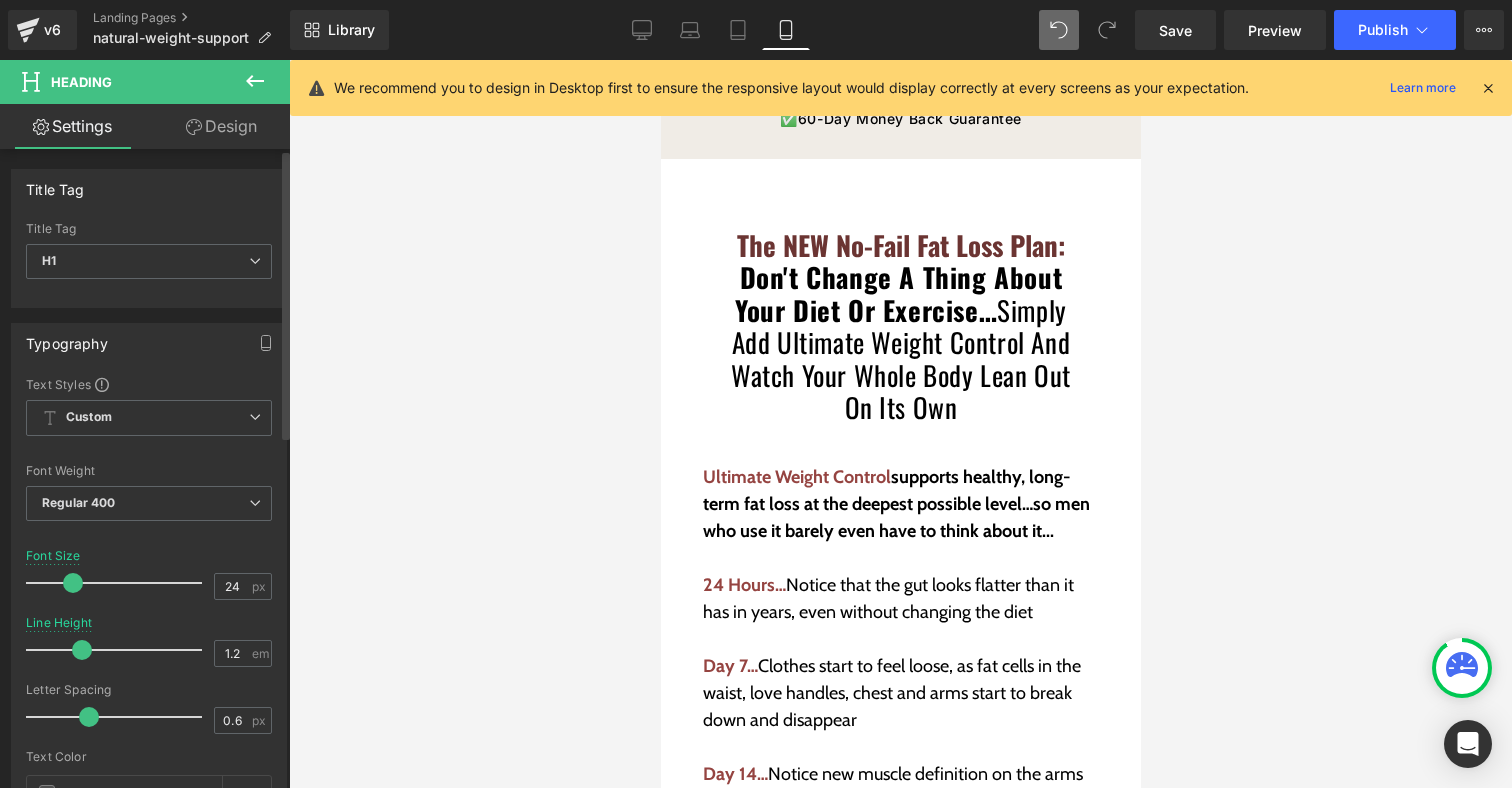click at bounding box center [73, 583] 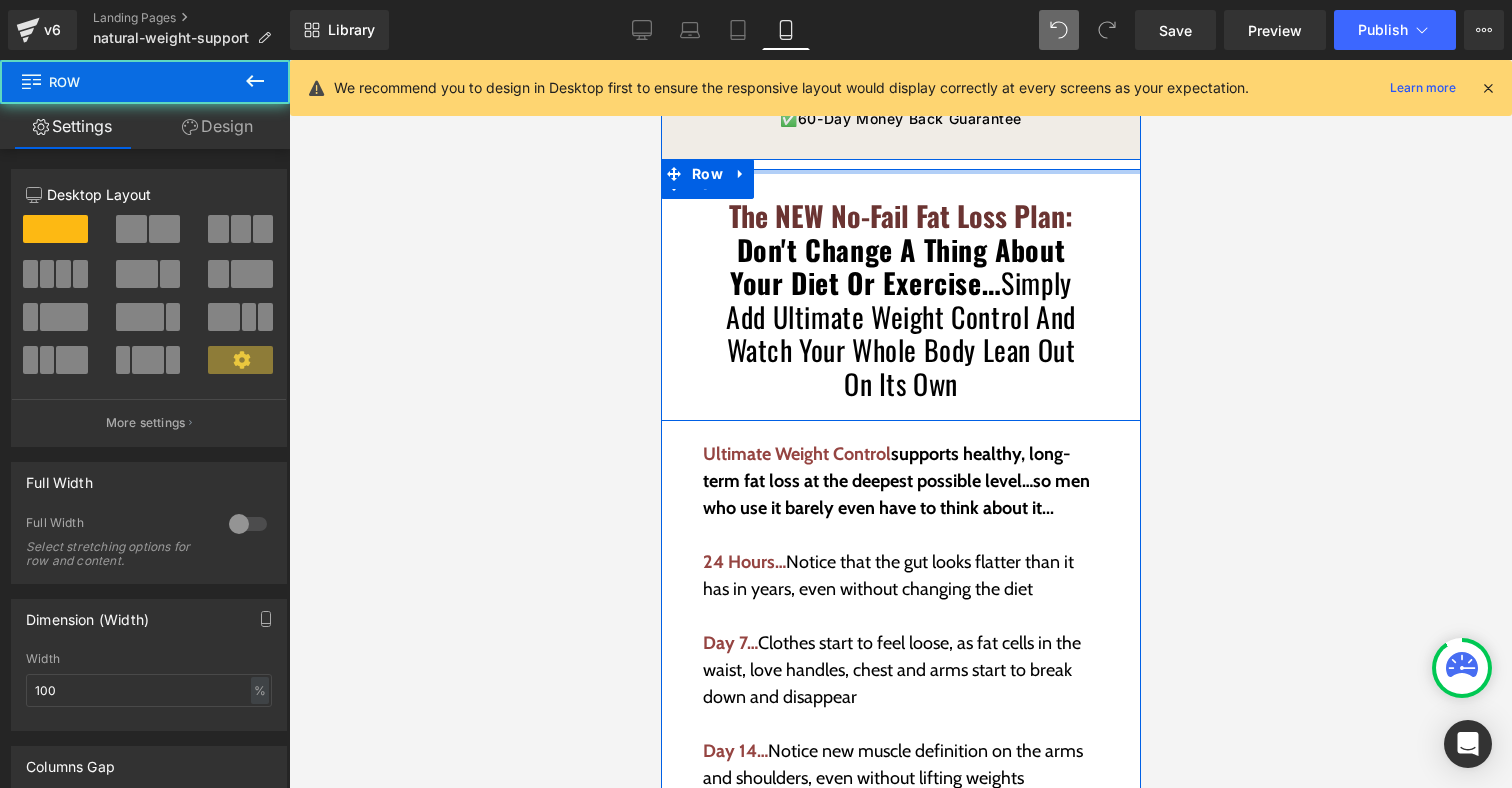 drag, startPoint x: 844, startPoint y: 273, endPoint x: 844, endPoint y: 243, distance: 30 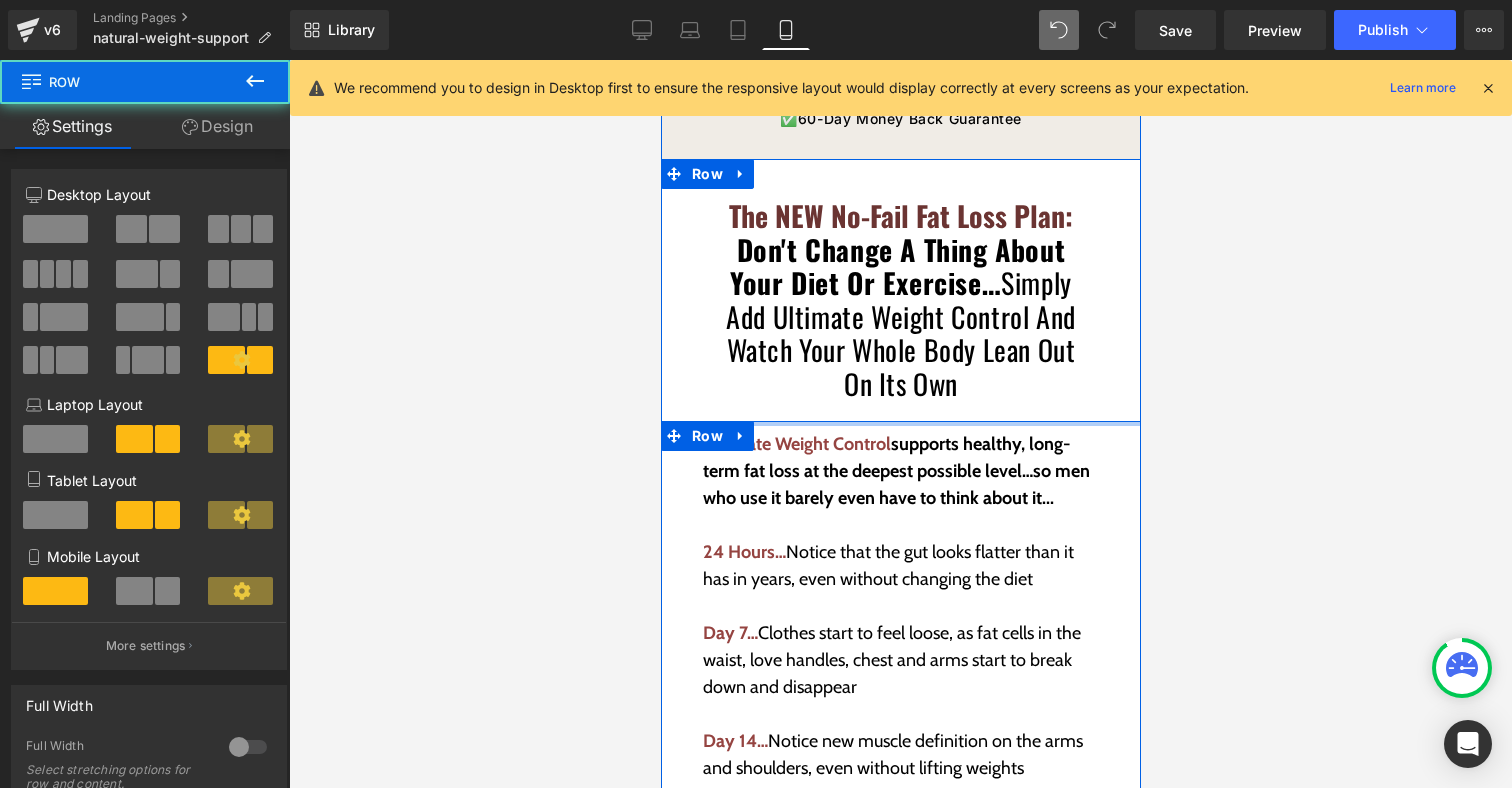 drag, startPoint x: 826, startPoint y: 503, endPoint x: 831, endPoint y: 477, distance: 26.476404 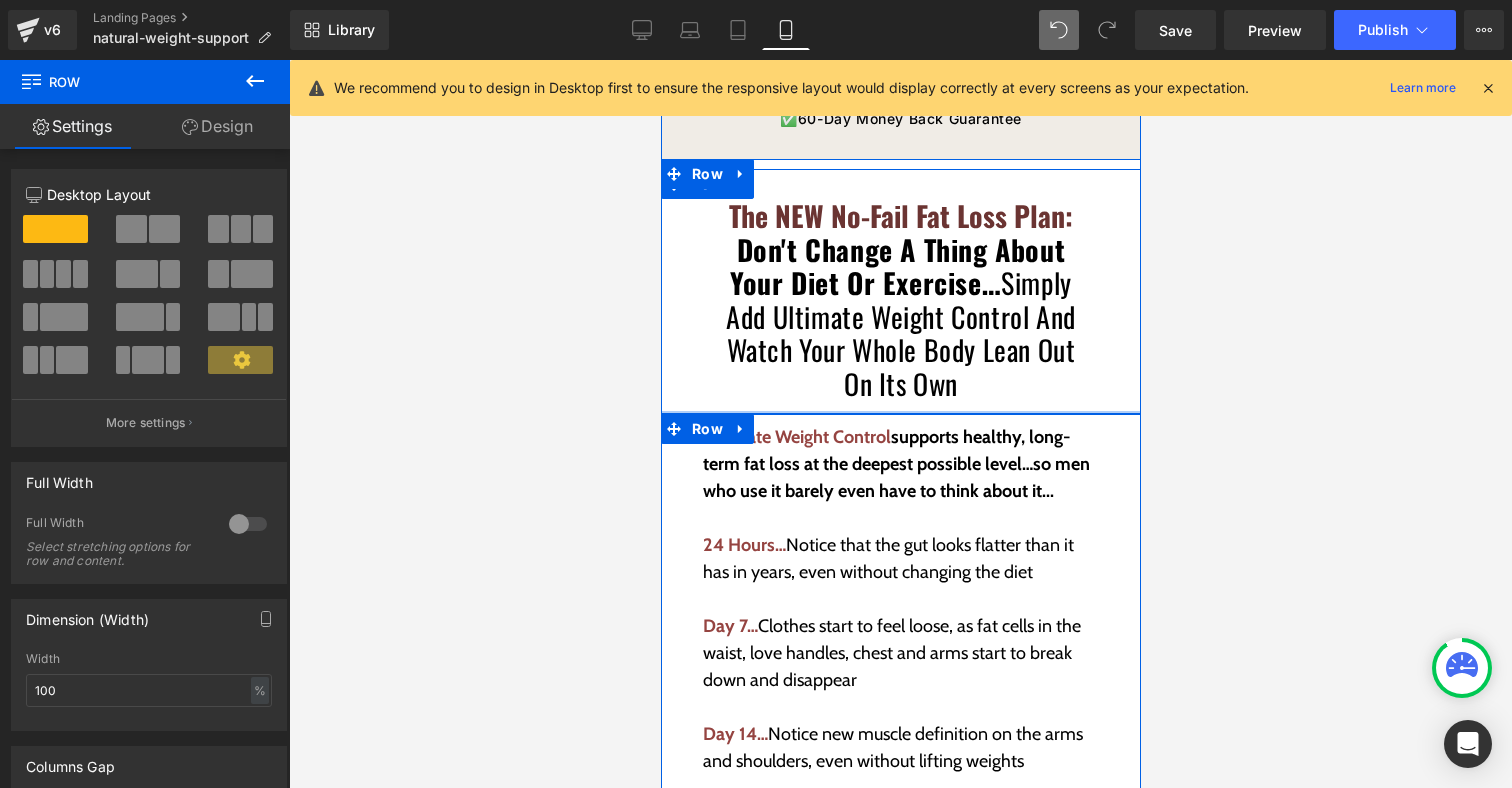 click on "The NEW No-Fail Fat Loss Plan: Don't Change A Thing About Your Diet Or Exercise…  Simply Add Ultimate Weight Control And Watch Your Whole Body Lean Out On Its Own Heading         Row         Row" at bounding box center (900, 291) 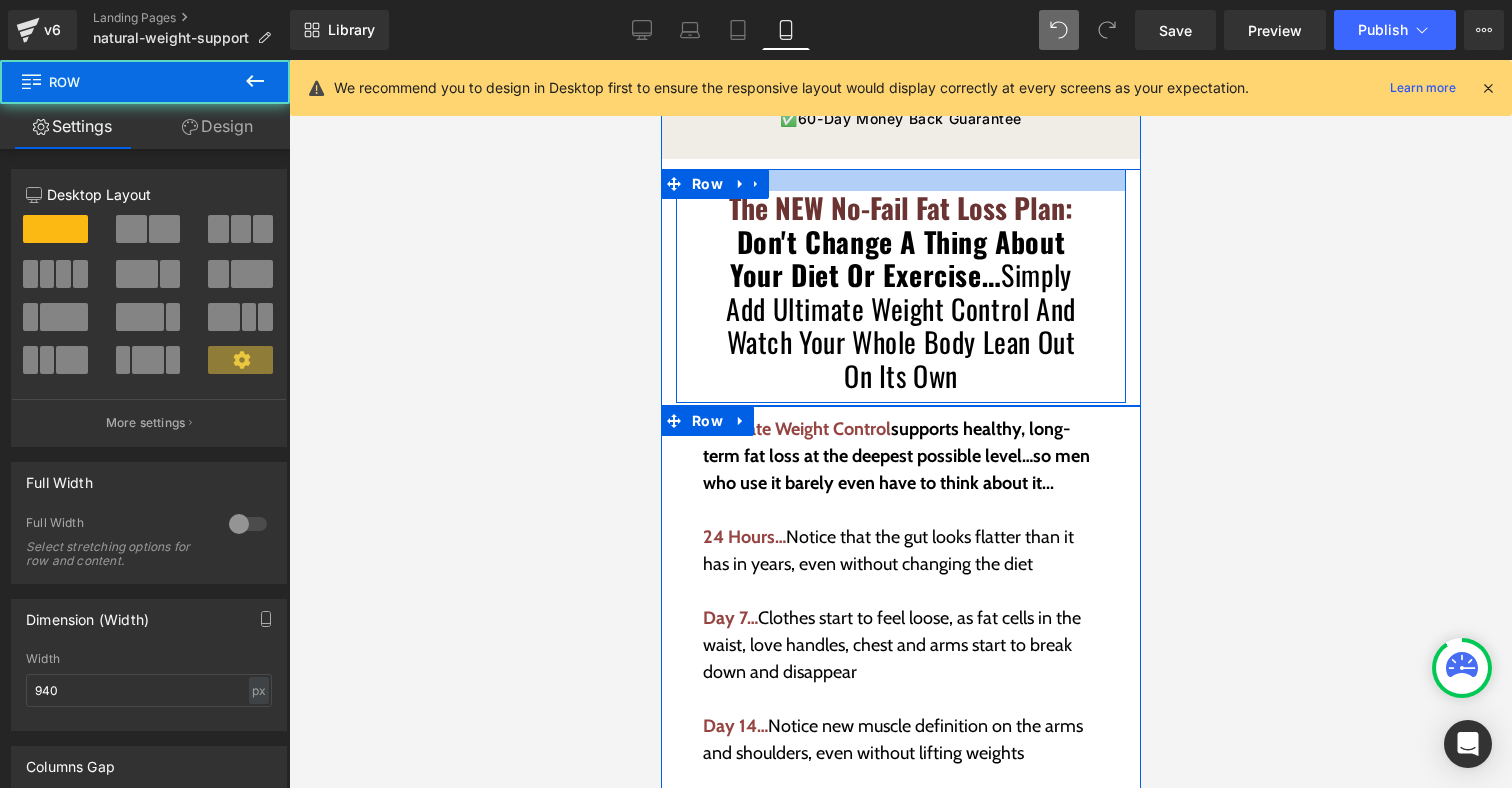 click on "The NEW No-Fail Fat Loss Plan: Don't Change A Thing About Your Diet Or Exercise…  Simply Add Ultimate Weight Control And Watch Your Whole Body Lean Out On Its Own Heading         Row         Row" at bounding box center [900, 287] 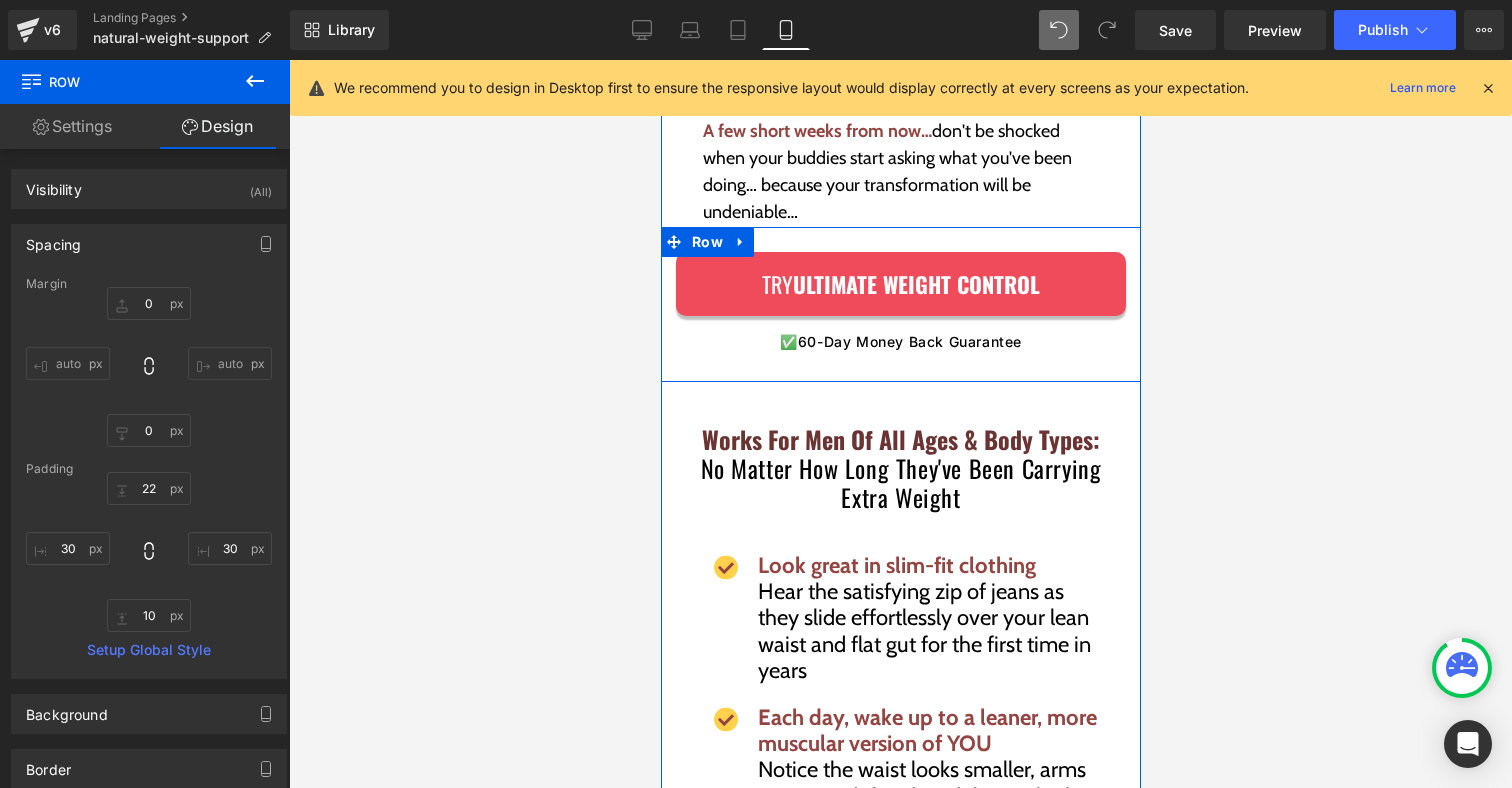 scroll, scrollTop: 12251, scrollLeft: 0, axis: vertical 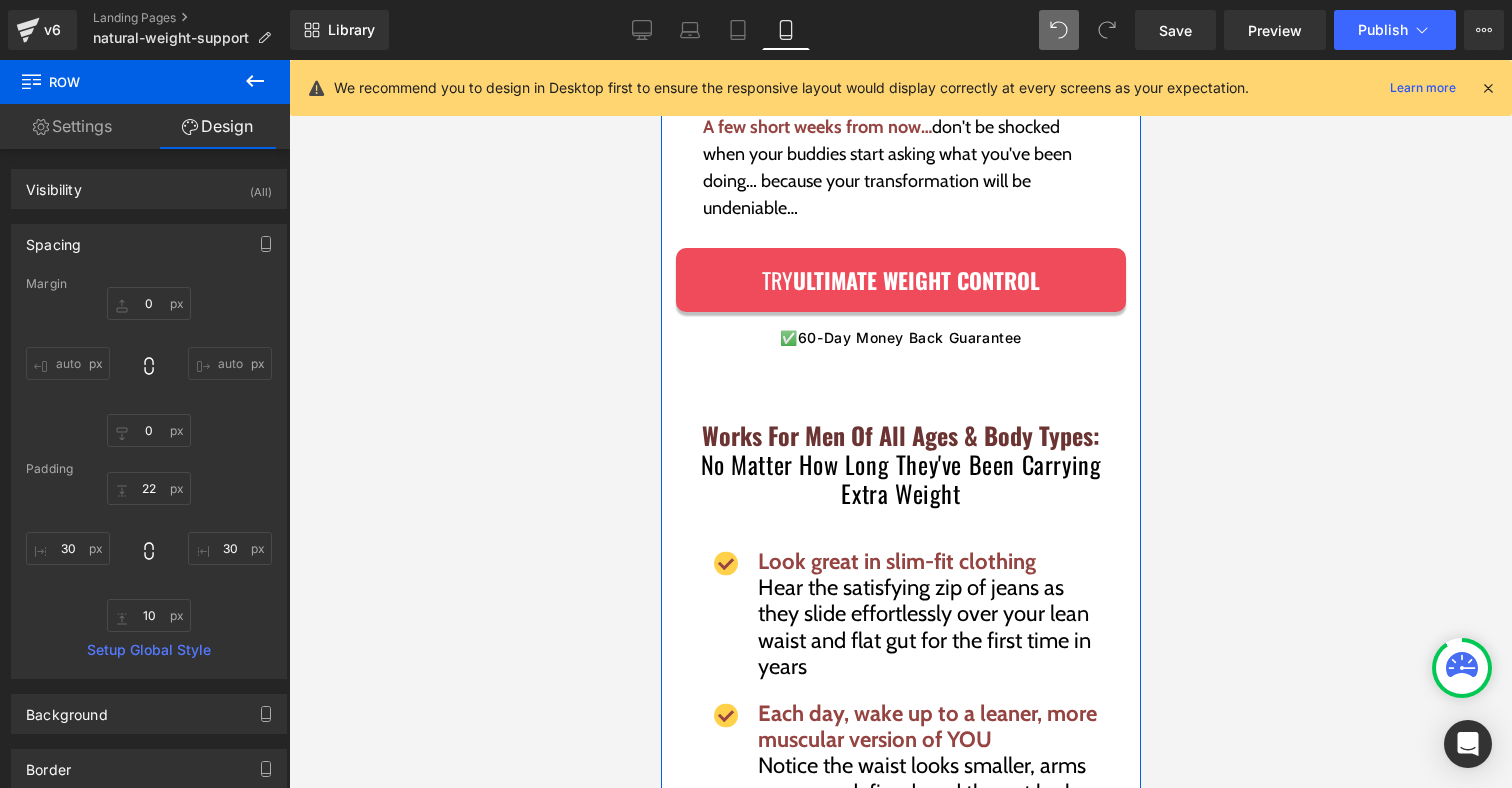 click on "Works For Men Of All Ages & Body Types: No Matter How Long They've Been Carrying Extra Weight" at bounding box center (900, 464) 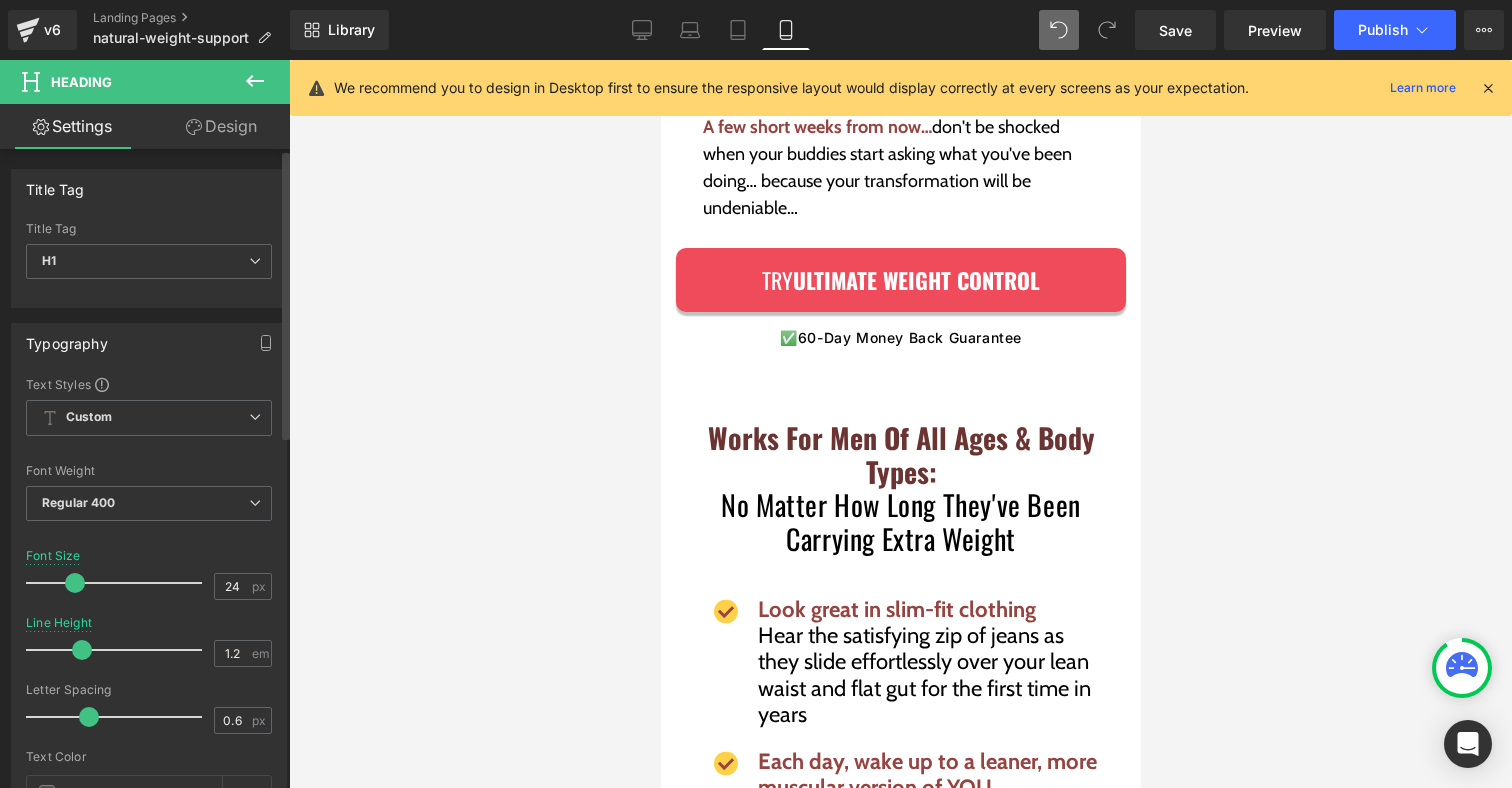 click at bounding box center (75, 583) 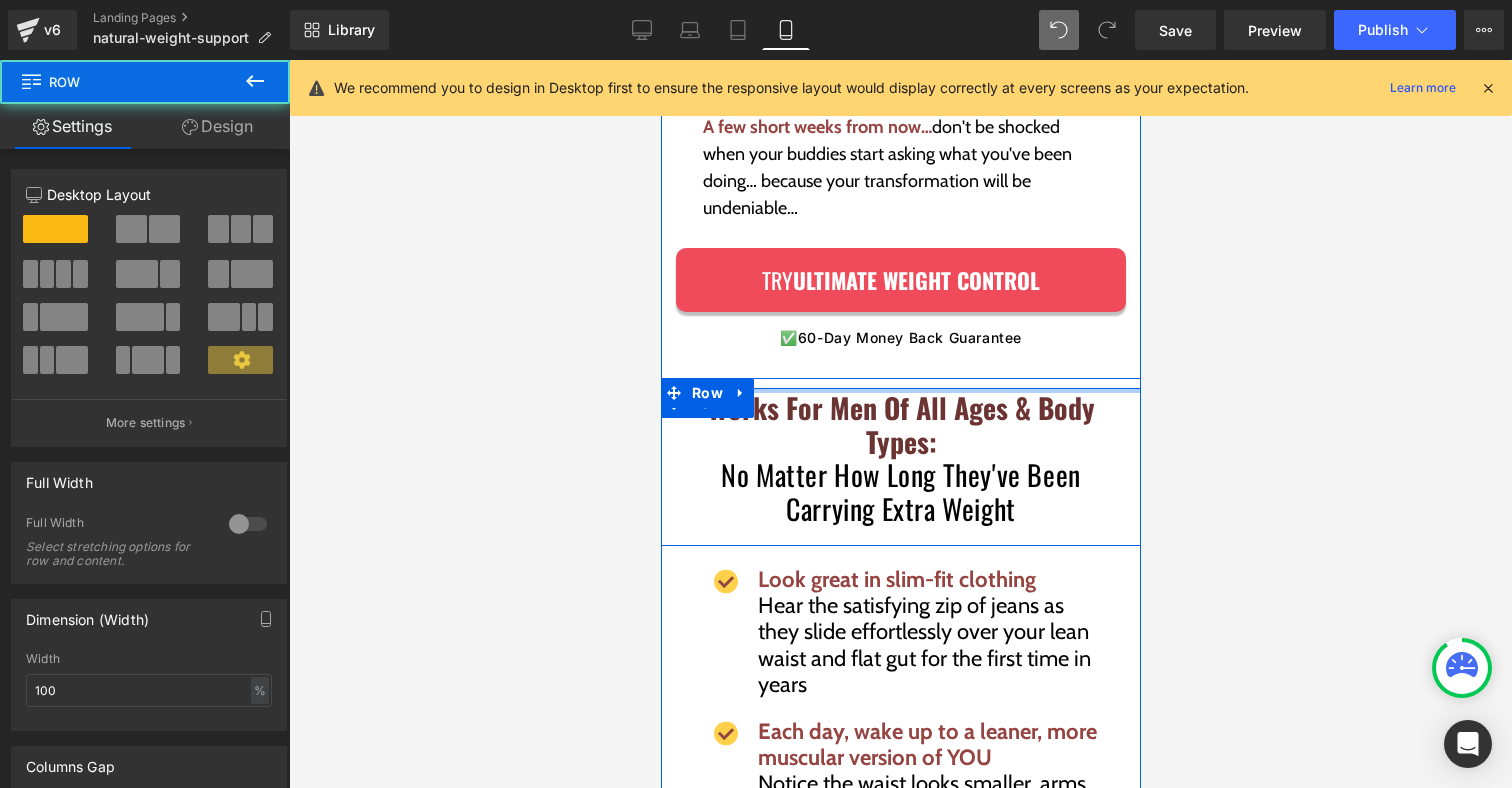 drag, startPoint x: 802, startPoint y: 490, endPoint x: 808, endPoint y: 453, distance: 37.48333 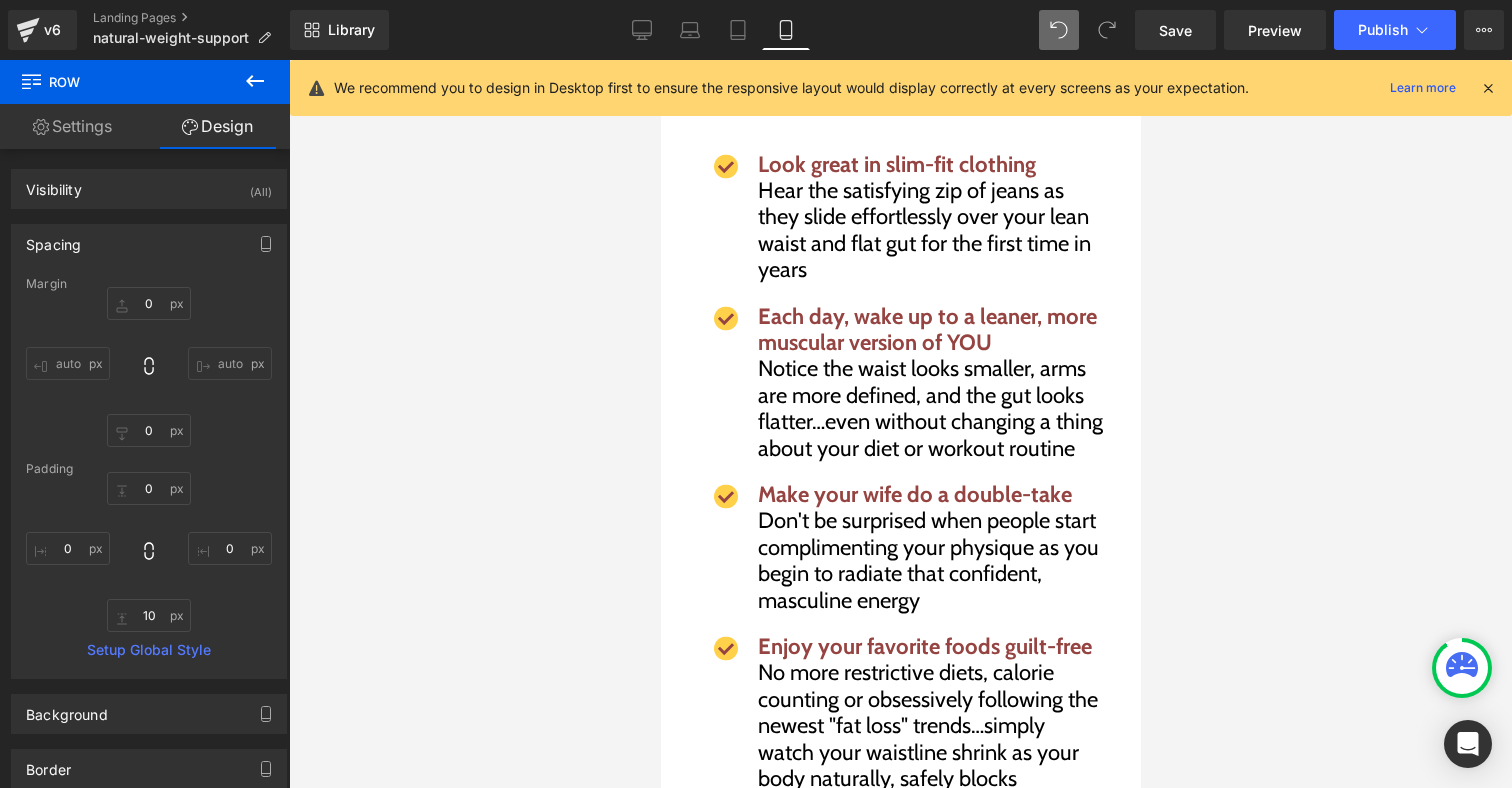 scroll, scrollTop: 11897, scrollLeft: 0, axis: vertical 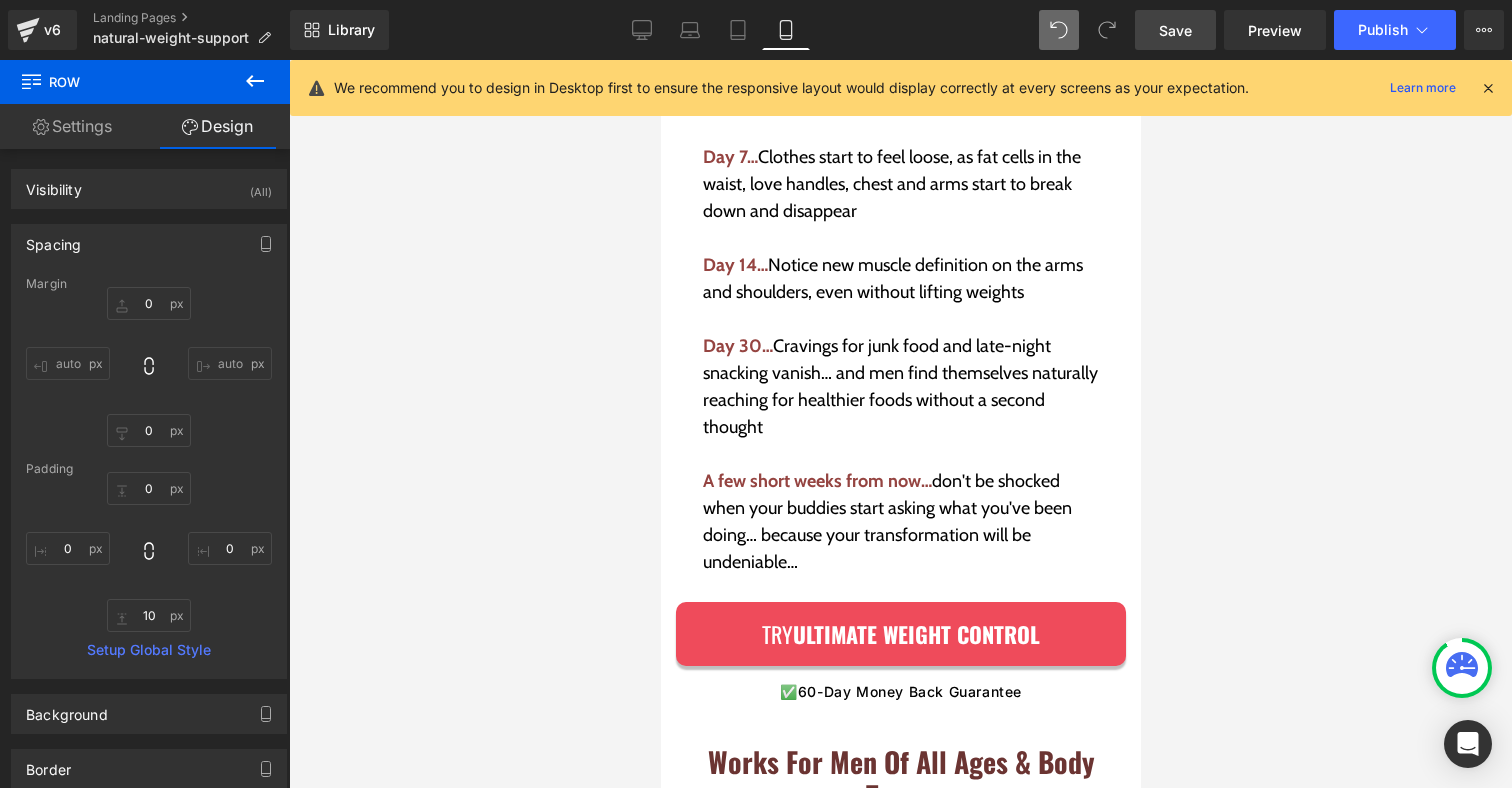click on "Save" at bounding box center [1175, 30] 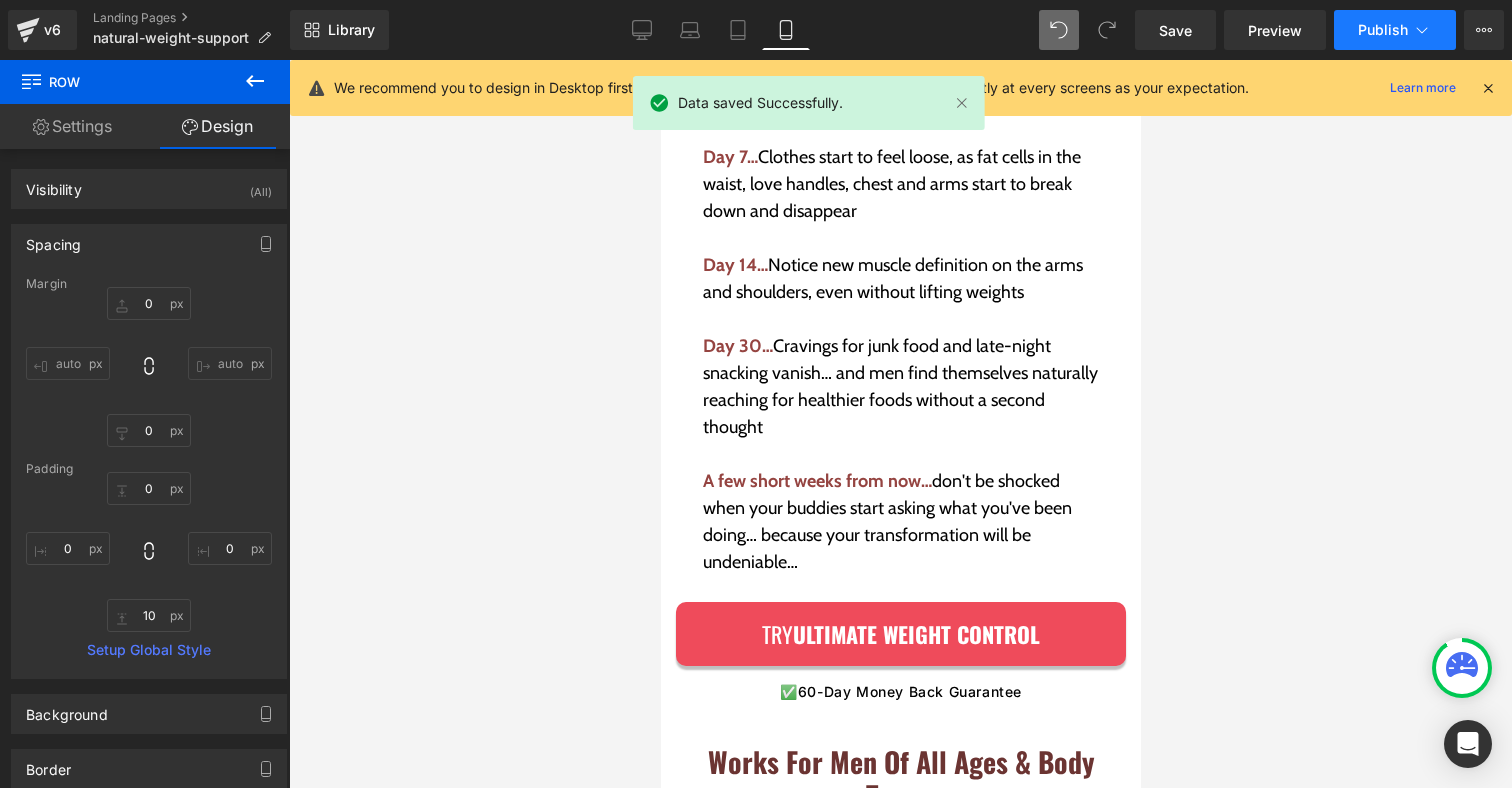 click on "Publish" at bounding box center [1395, 30] 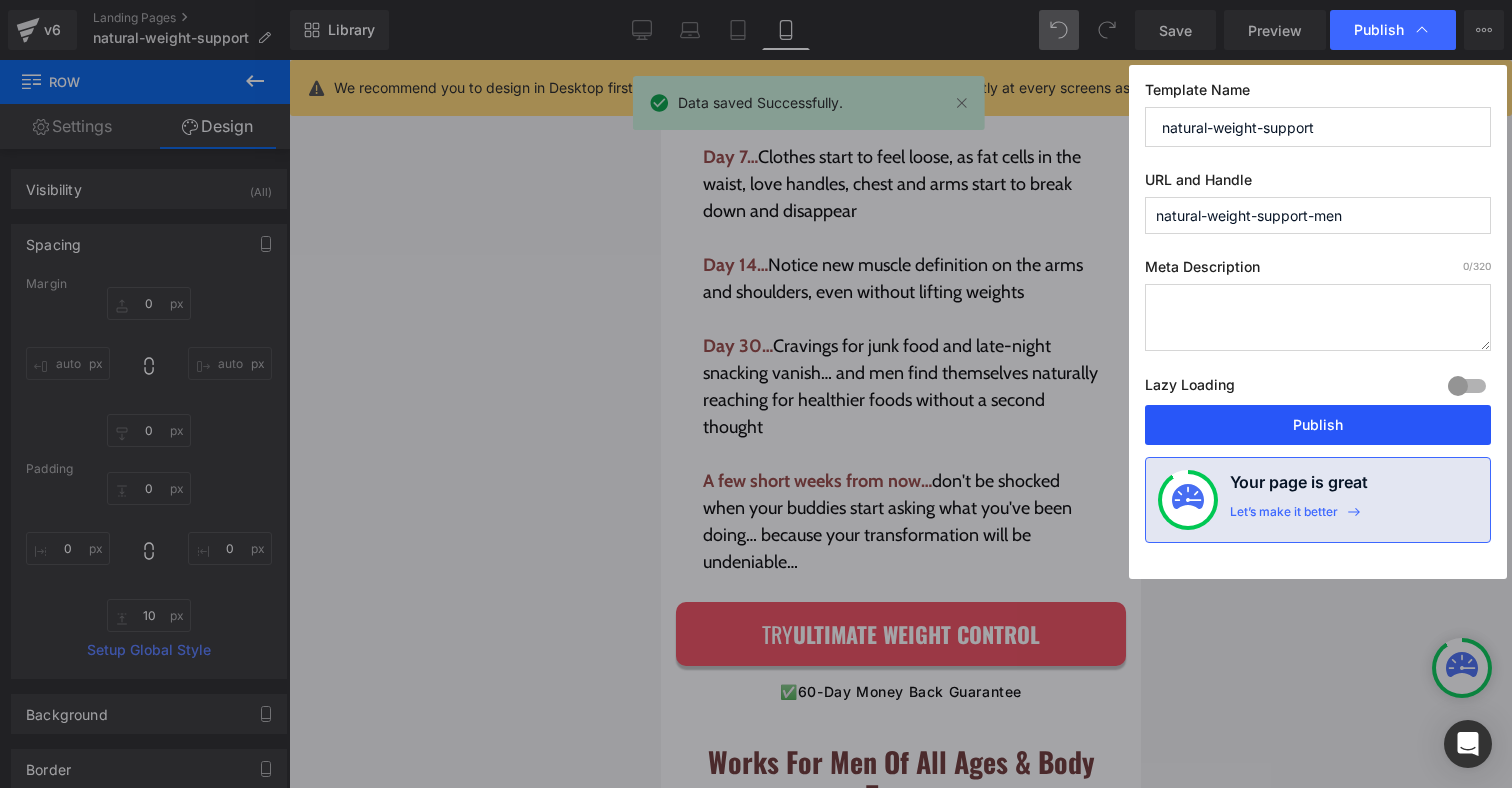 click on "Publish" at bounding box center [1318, 425] 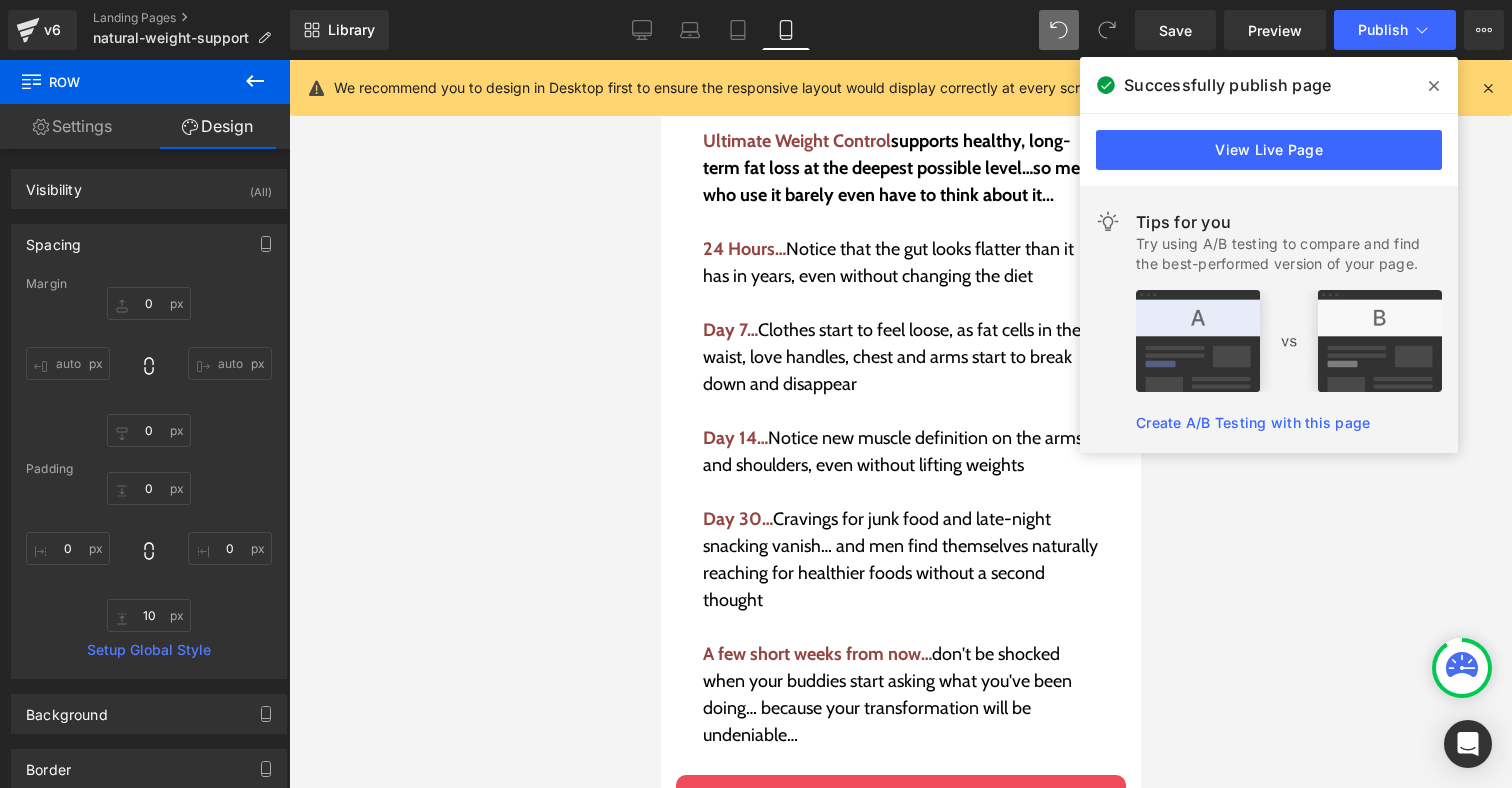 scroll, scrollTop: 11252, scrollLeft: 0, axis: vertical 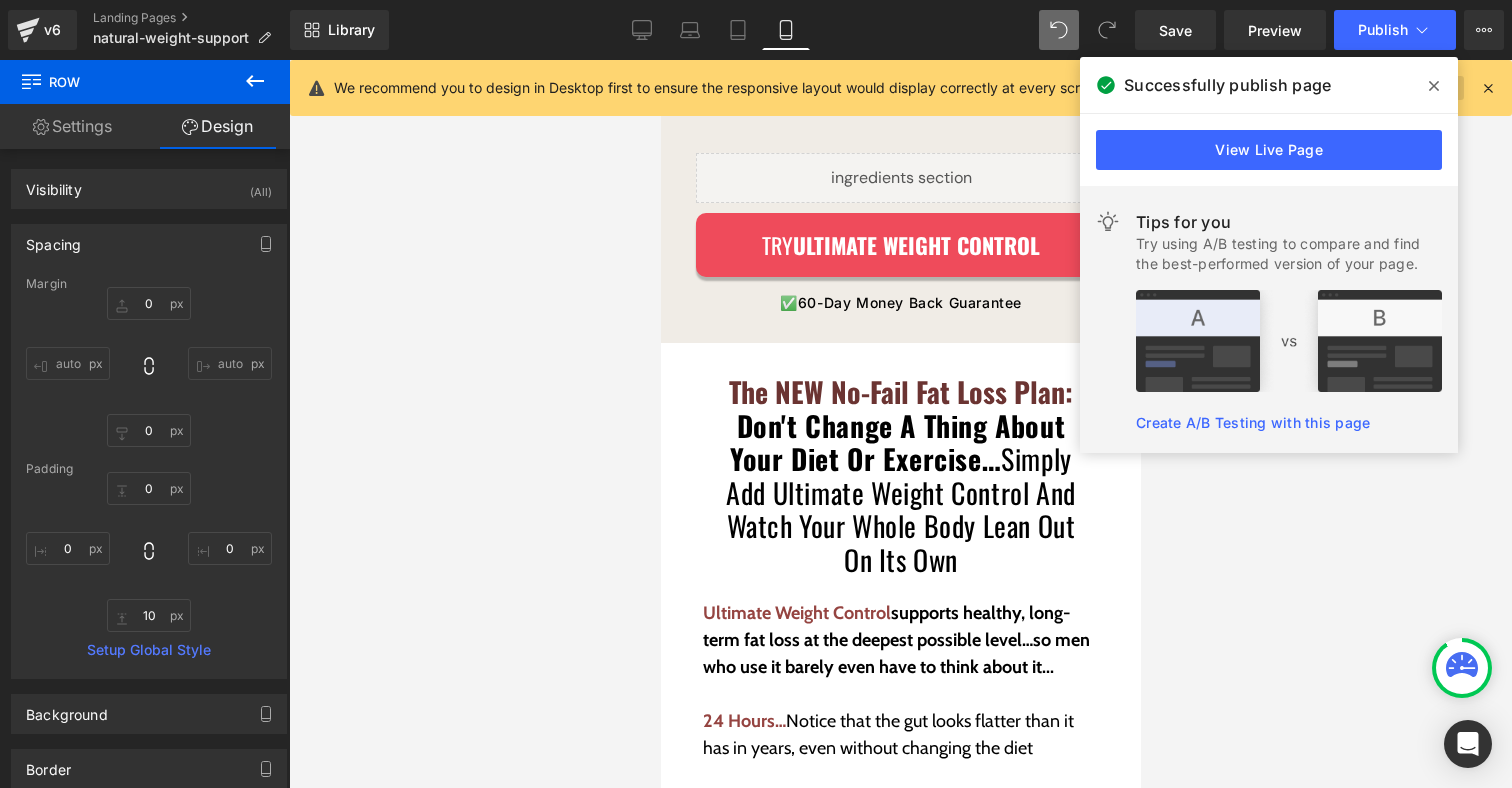 click at bounding box center [1434, 86] 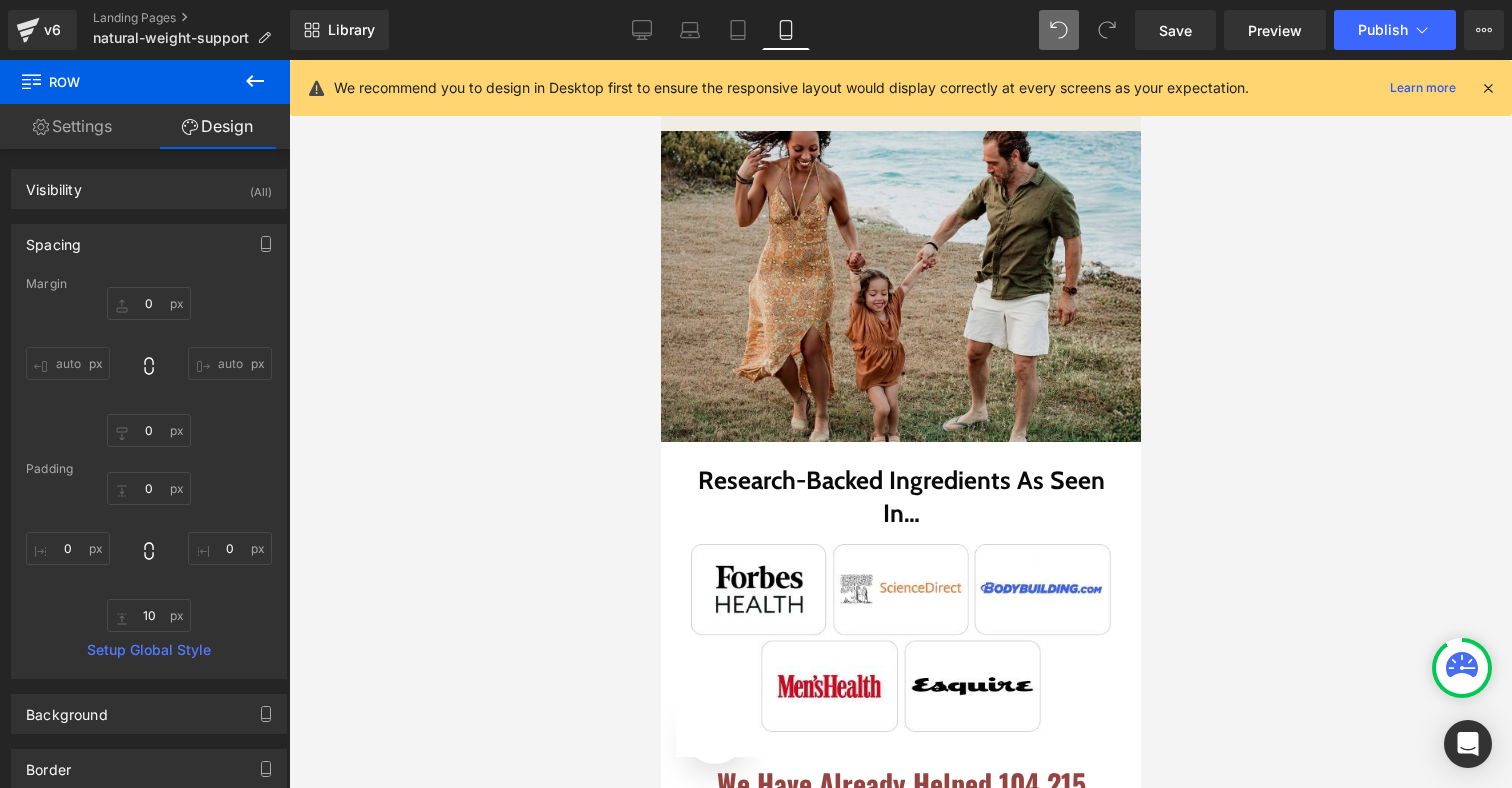scroll, scrollTop: 662, scrollLeft: 0, axis: vertical 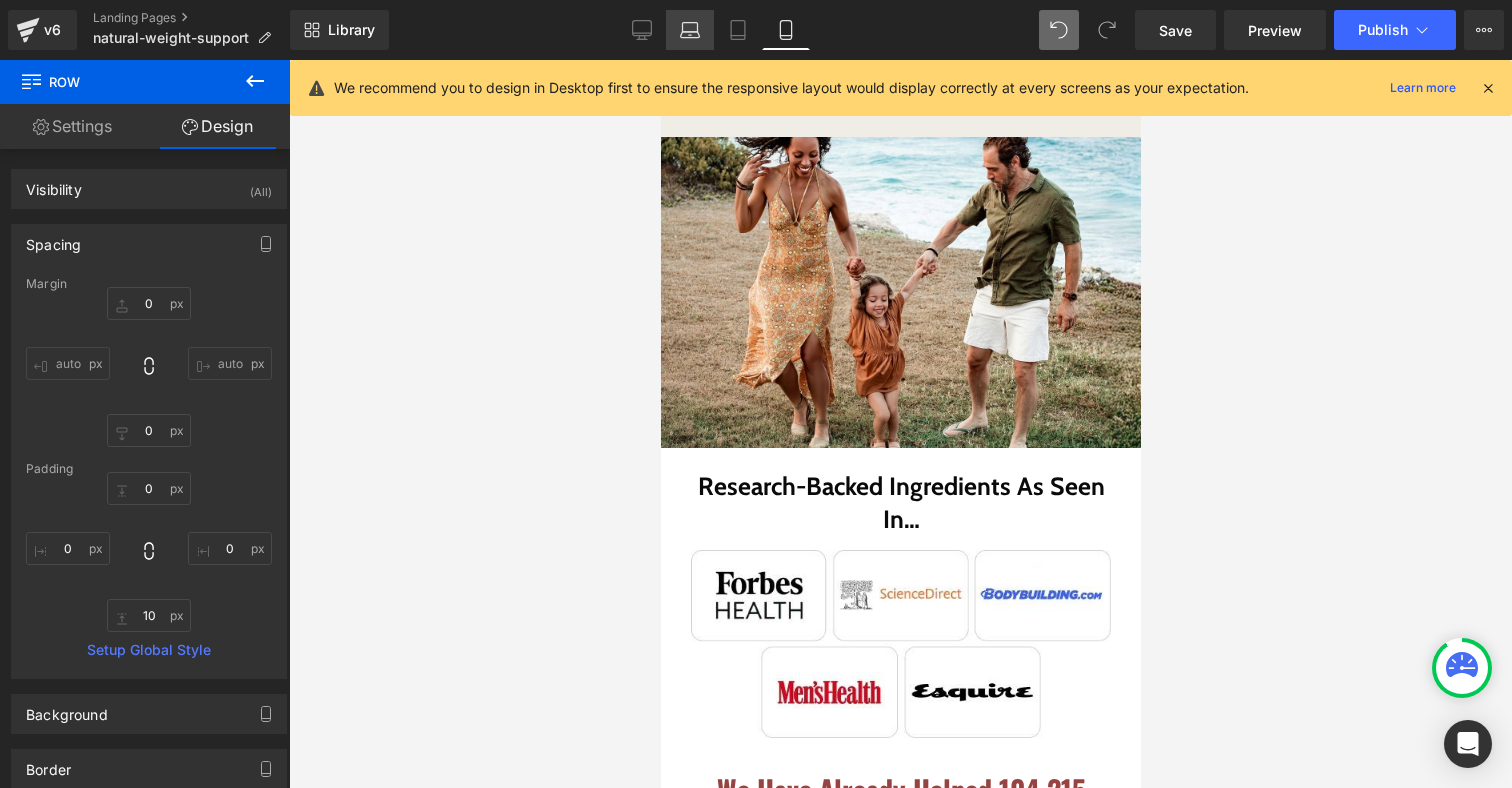 click on "Laptop" at bounding box center (690, 30) 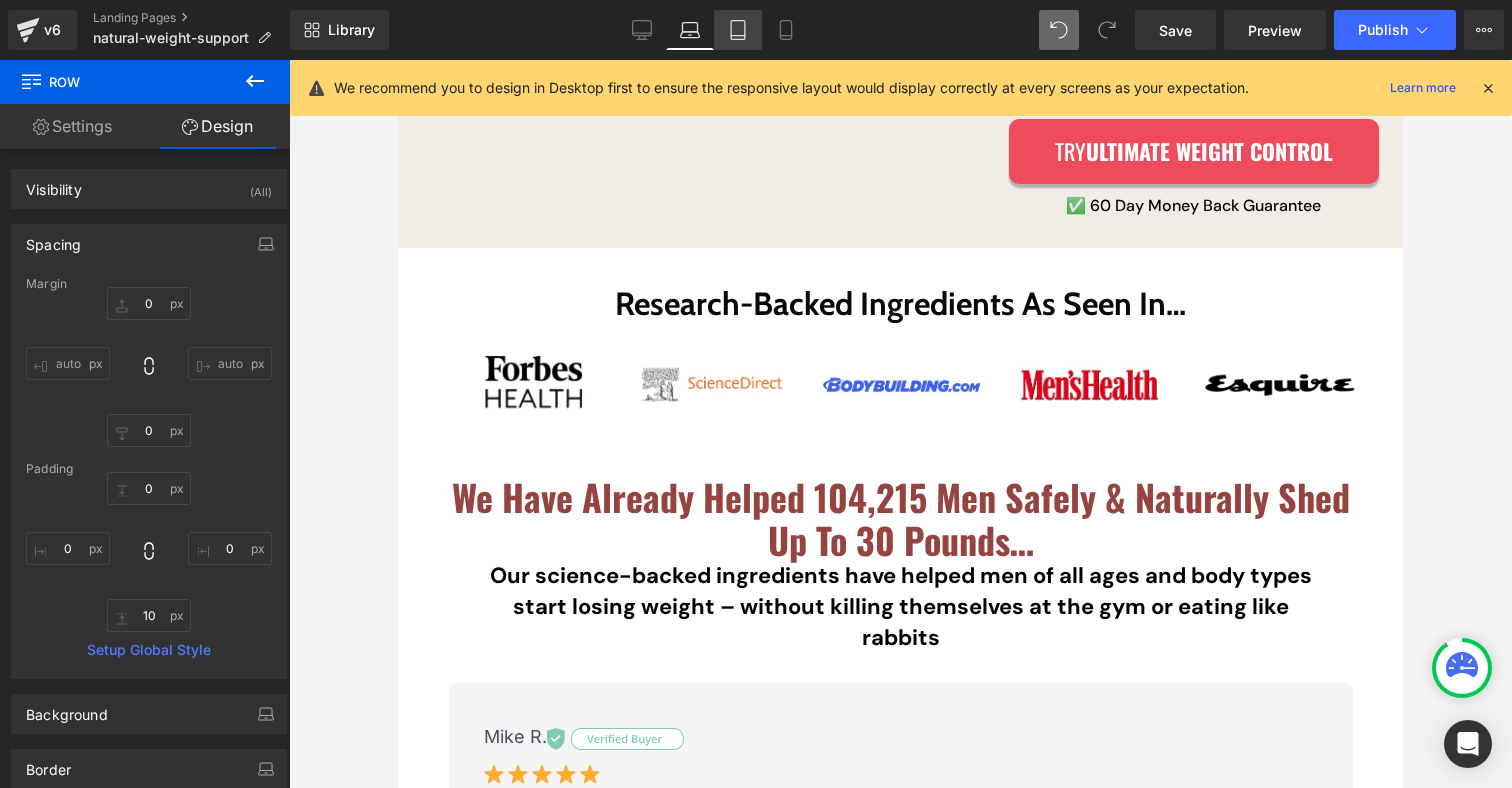click 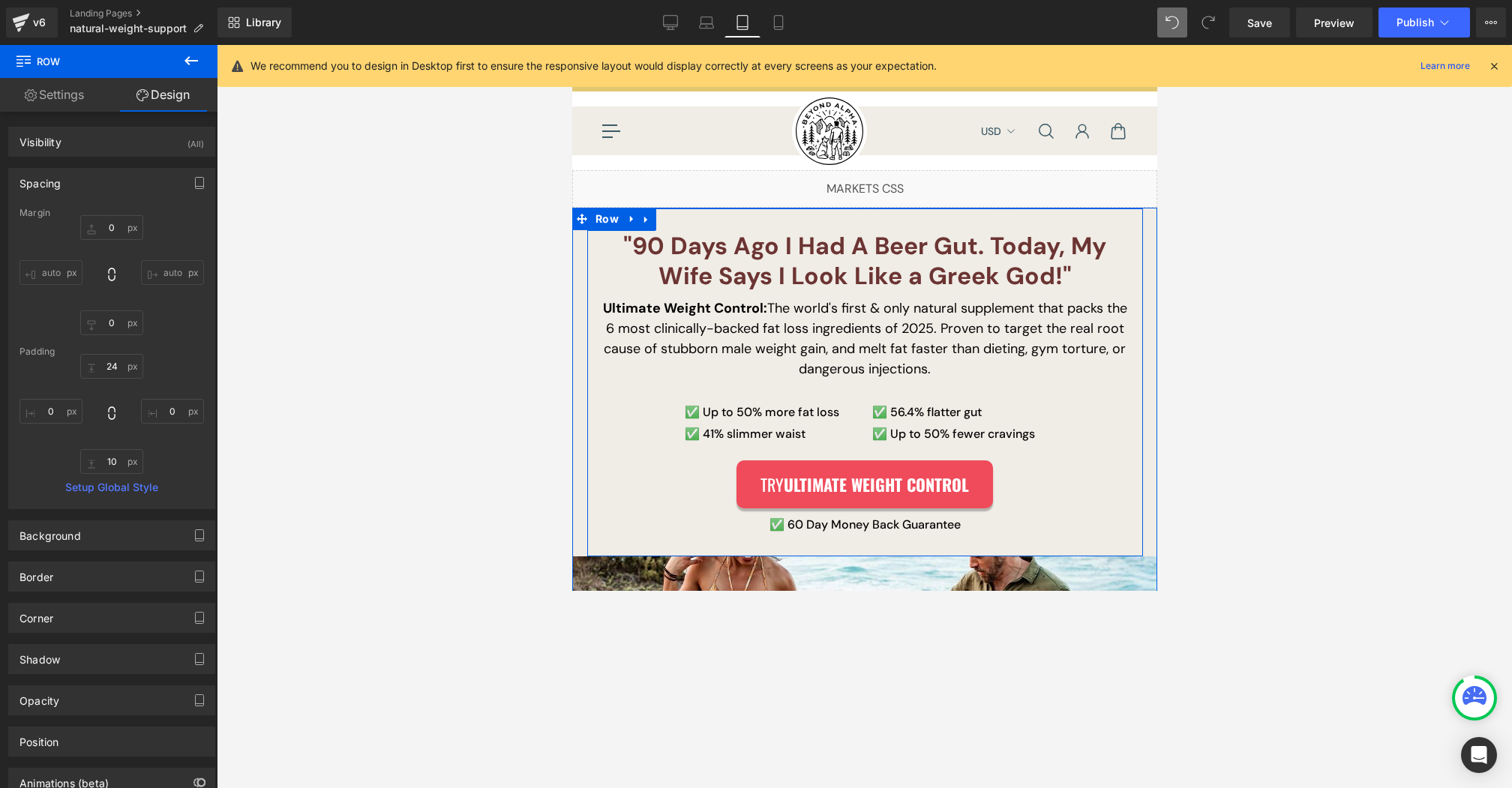 scroll, scrollTop: 405, scrollLeft: 0, axis: vertical 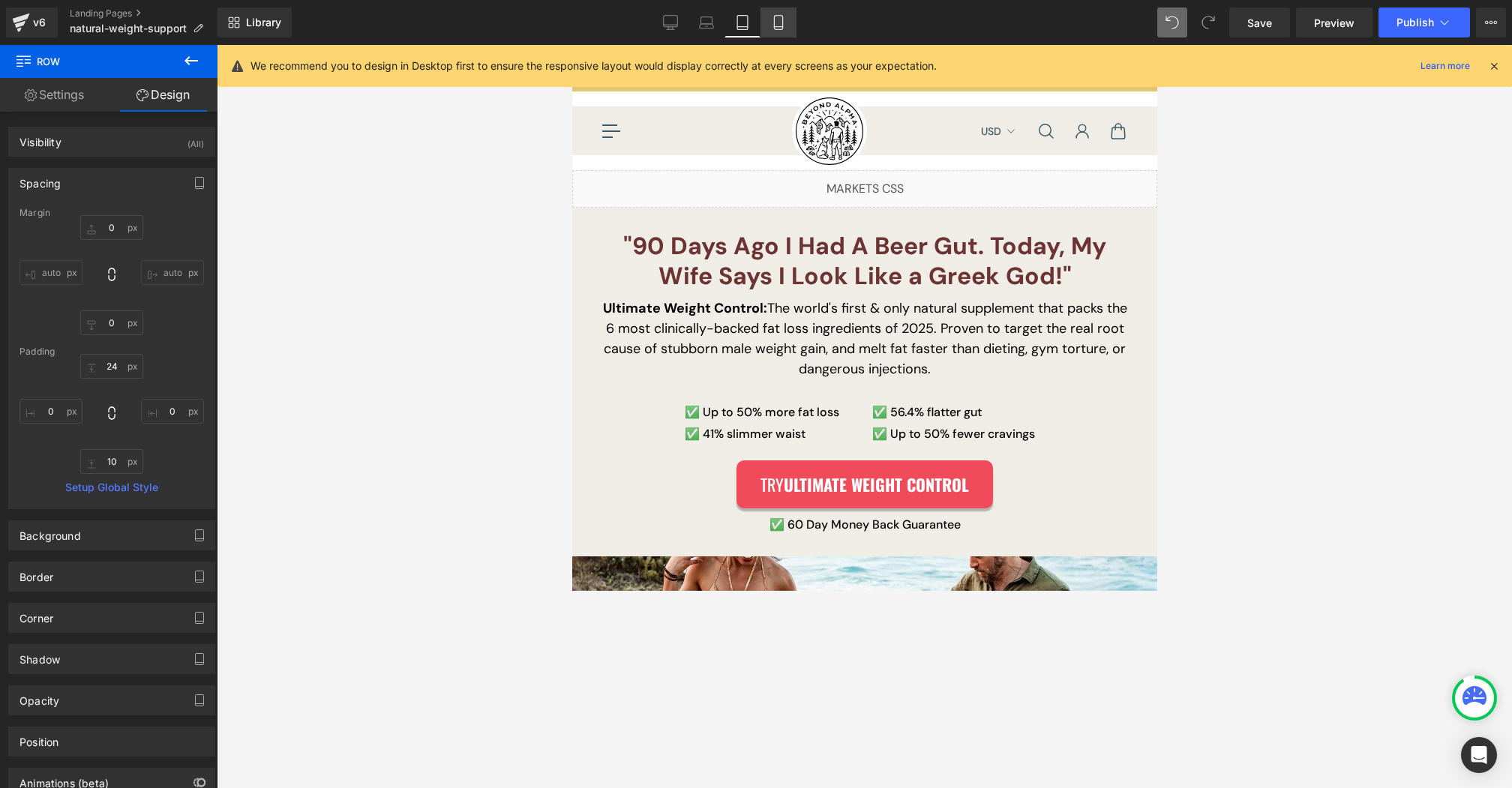 click 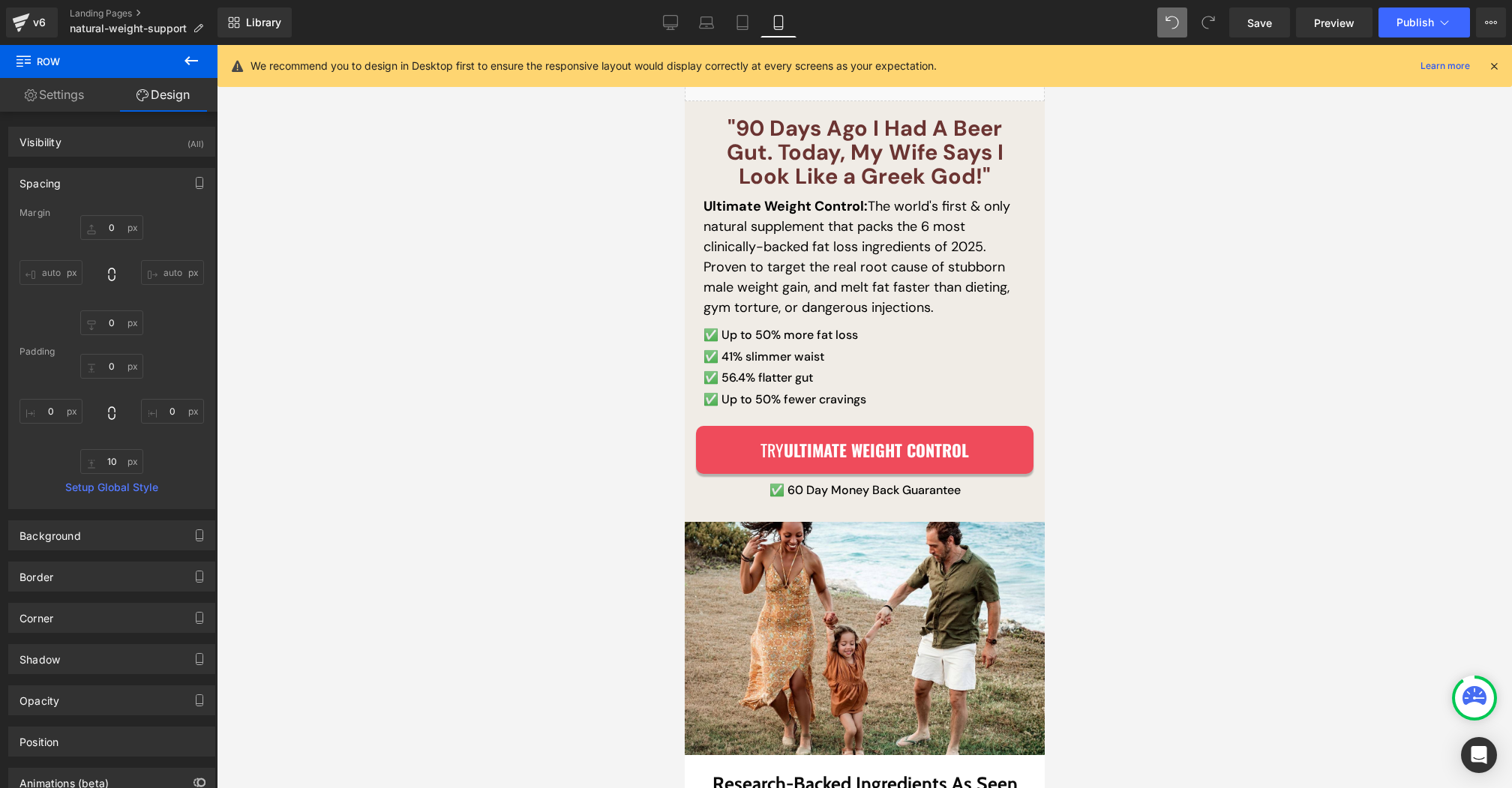 scroll, scrollTop: 0, scrollLeft: 0, axis: both 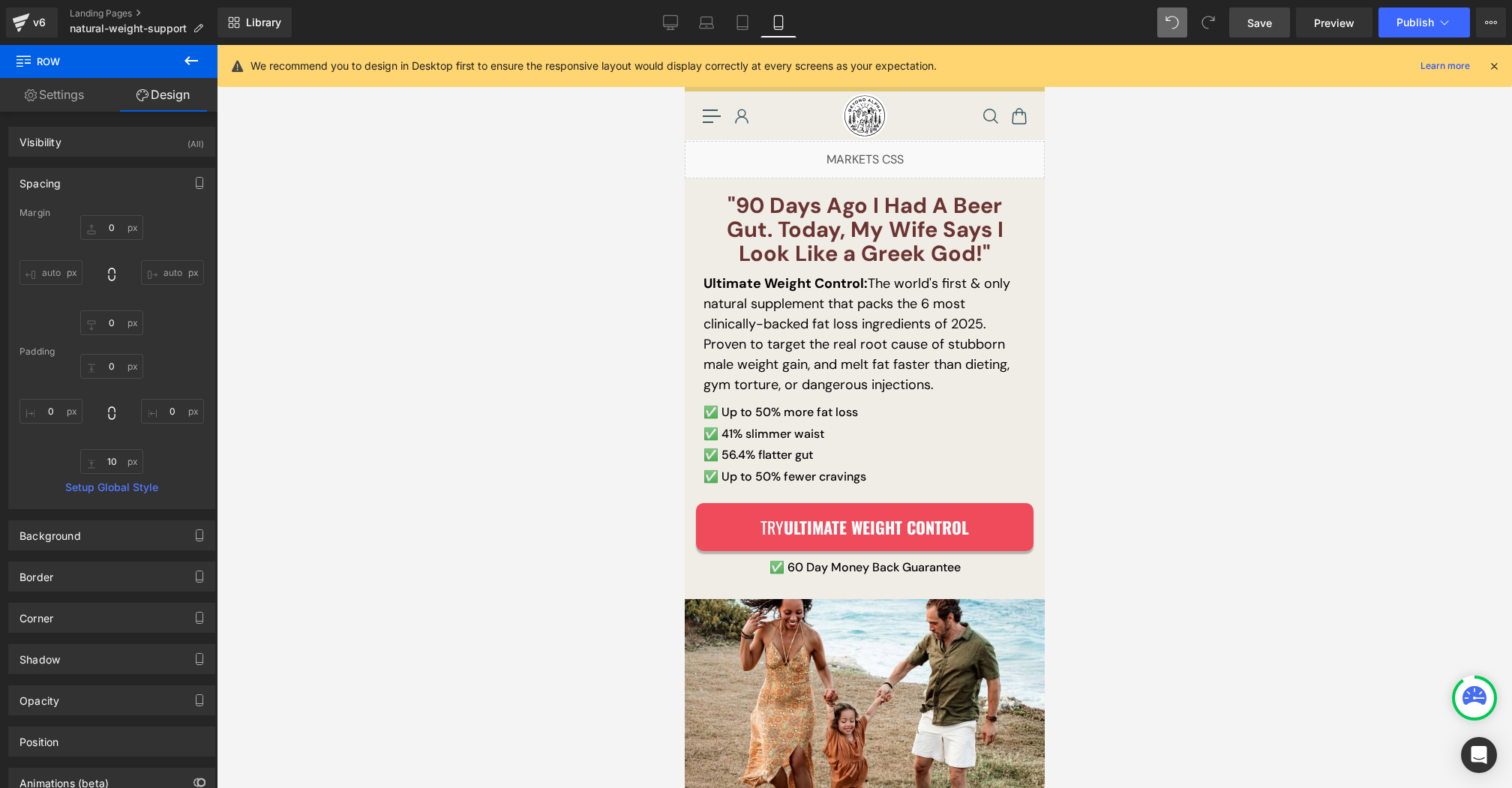 click on "Save" at bounding box center [1259, 22] 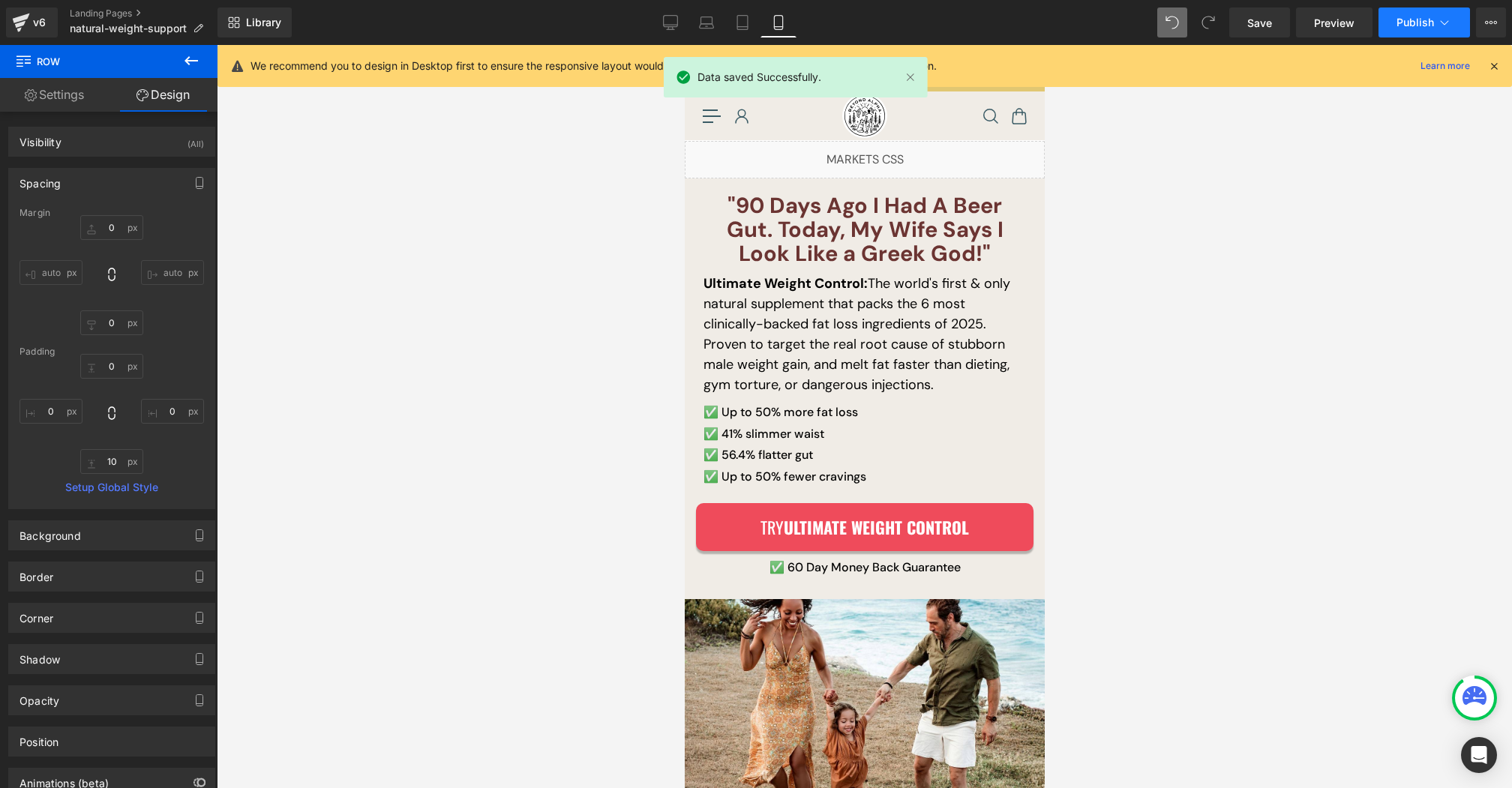 click on "Publish" at bounding box center (1424, 22) 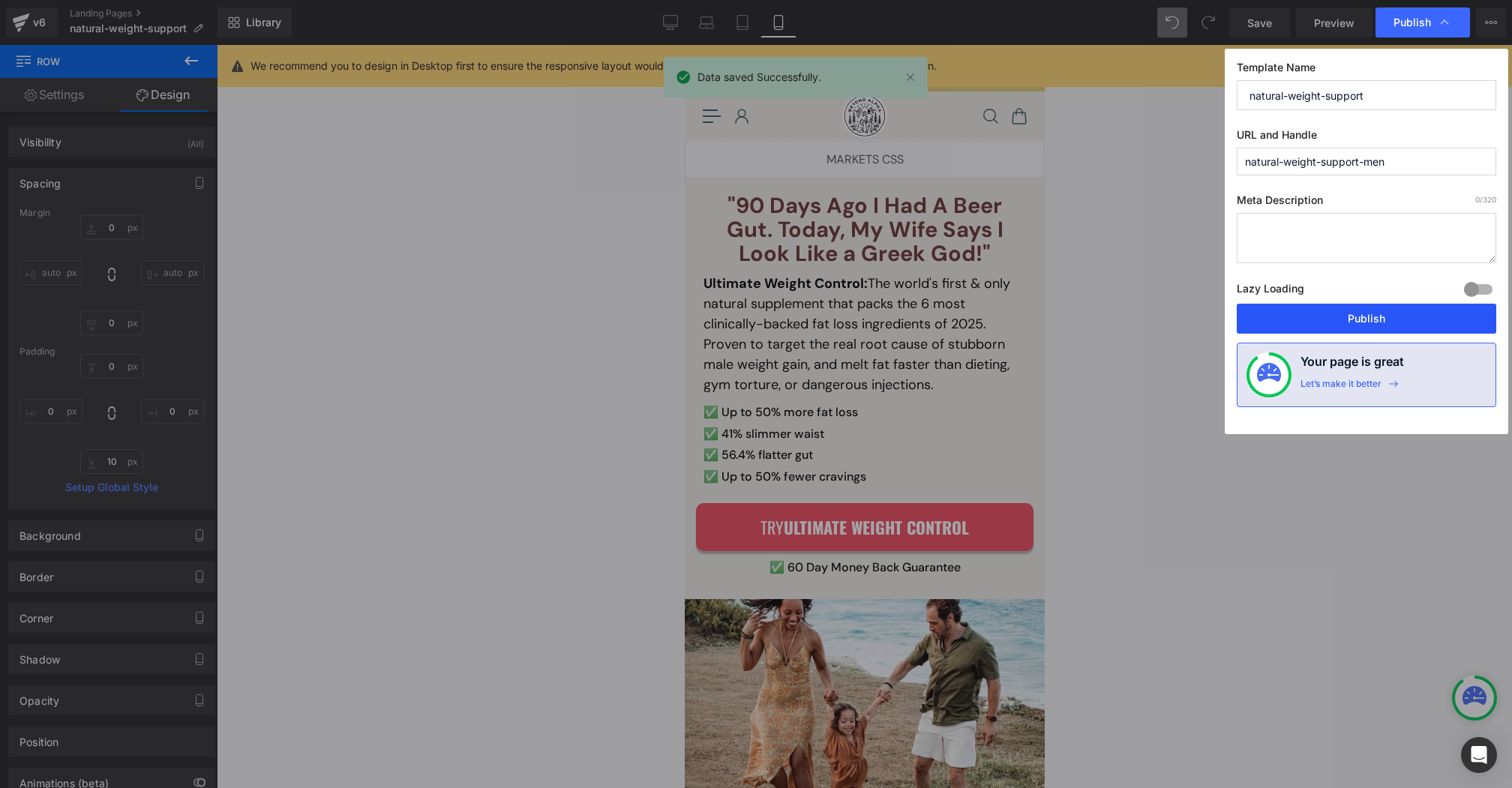 click on "Publish" at bounding box center (1366, 319) 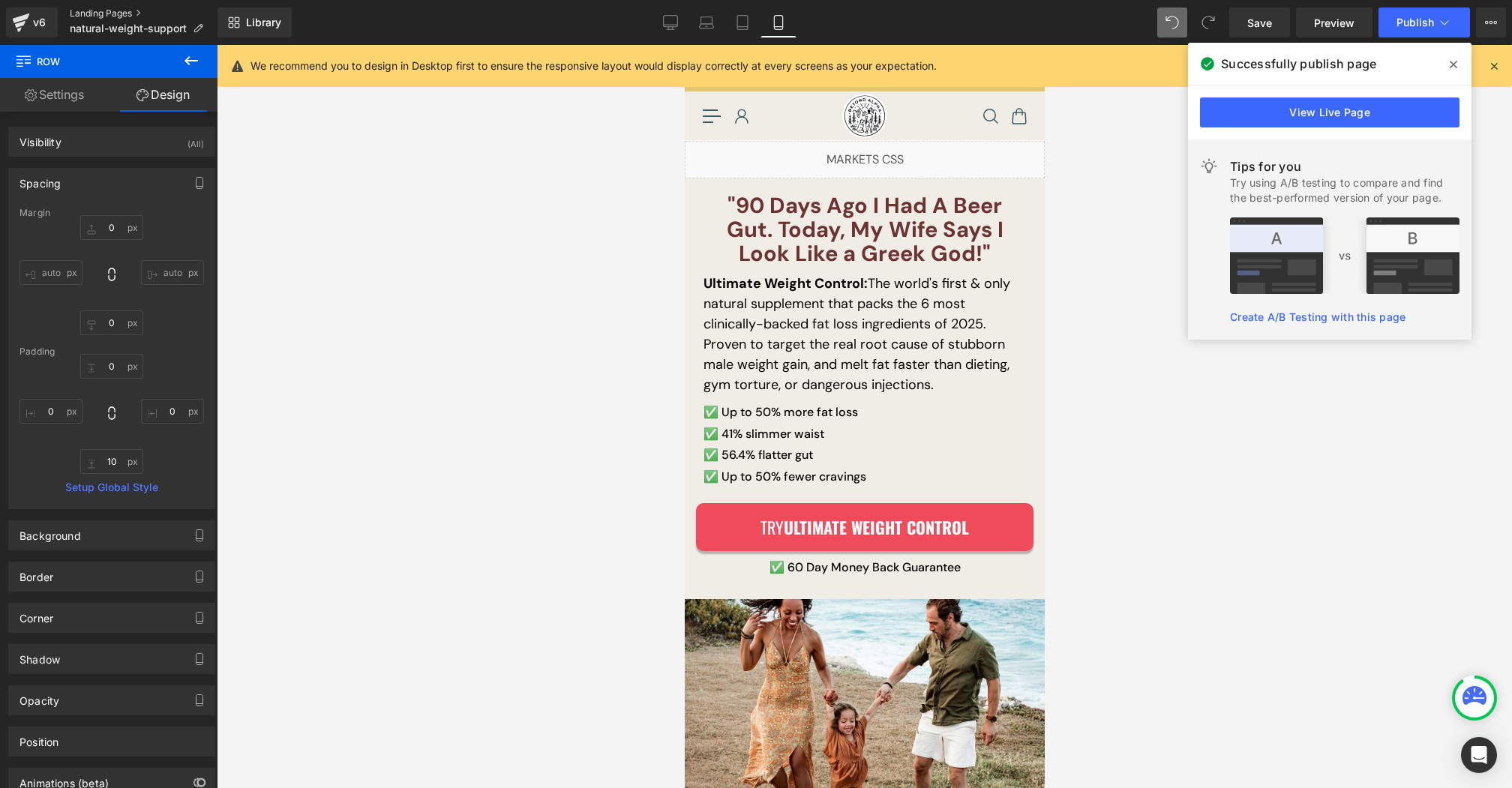 click on "Landing Pages" at bounding box center (143, 13) 